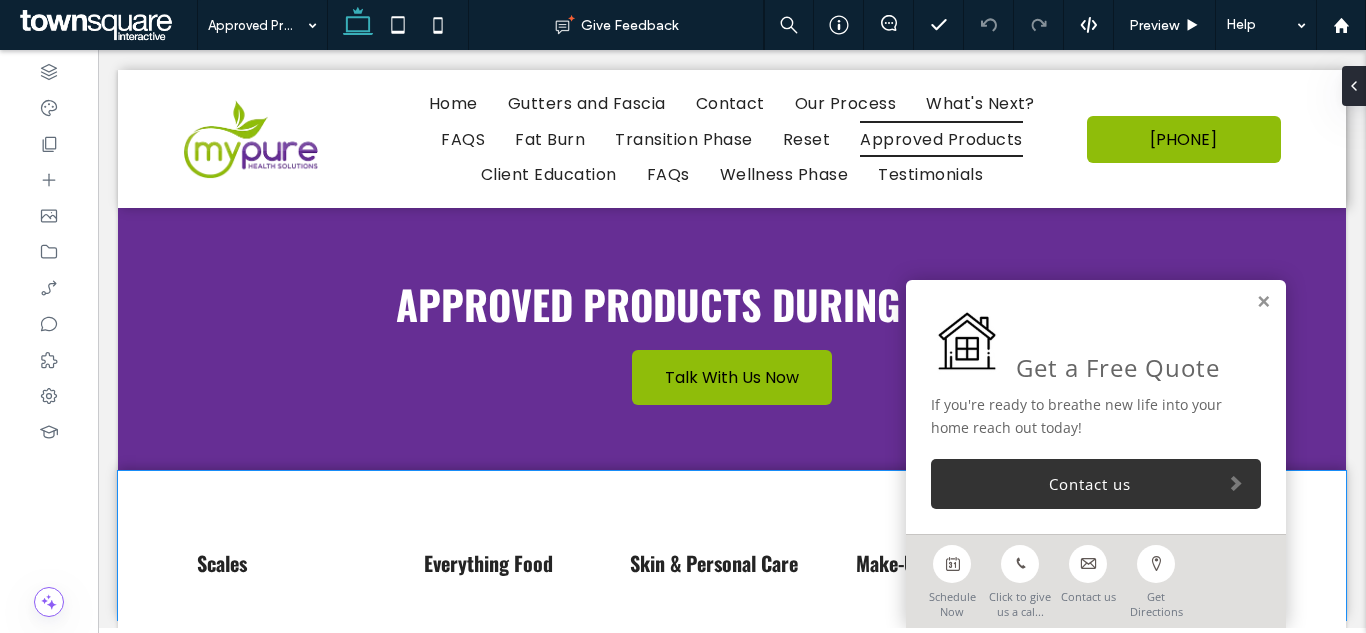 scroll, scrollTop: 0, scrollLeft: 0, axis: both 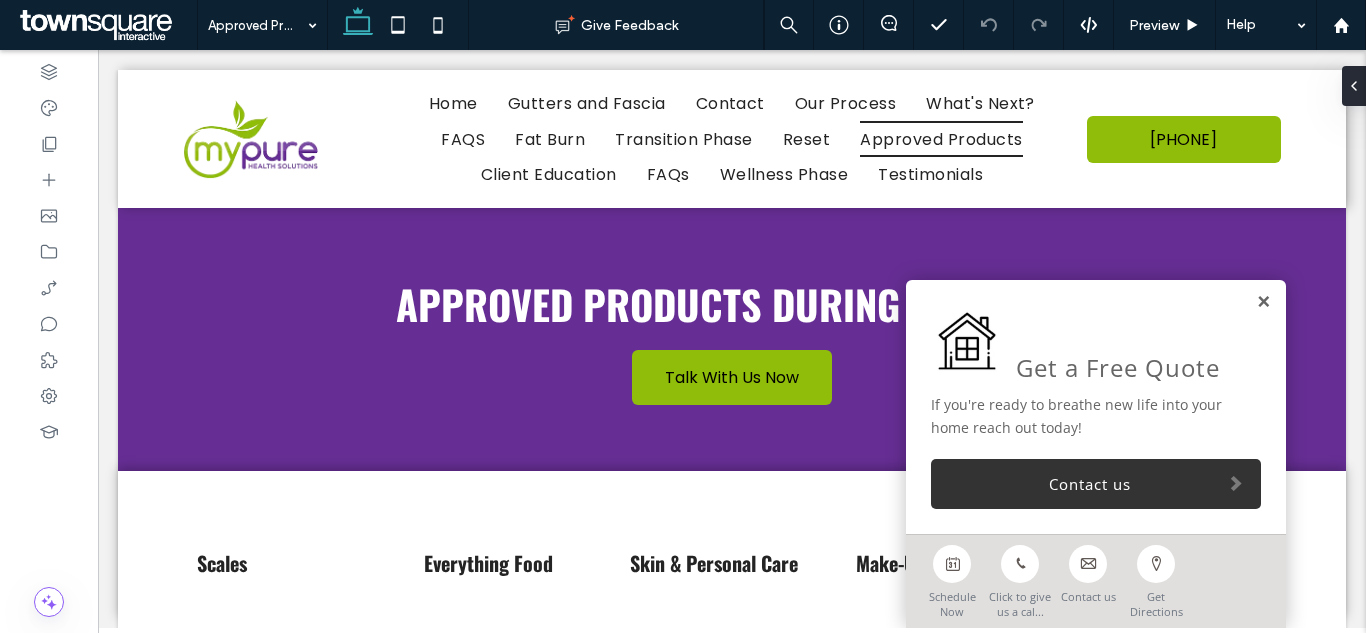click at bounding box center [1263, 302] 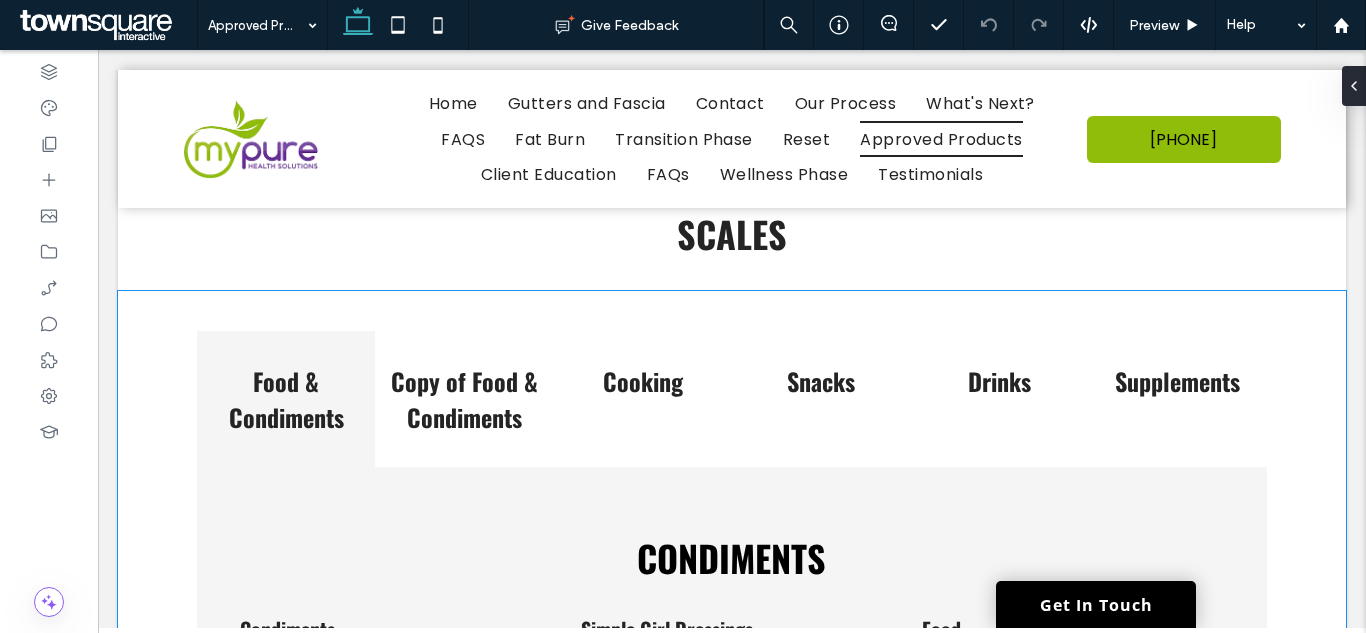 scroll, scrollTop: 1200, scrollLeft: 0, axis: vertical 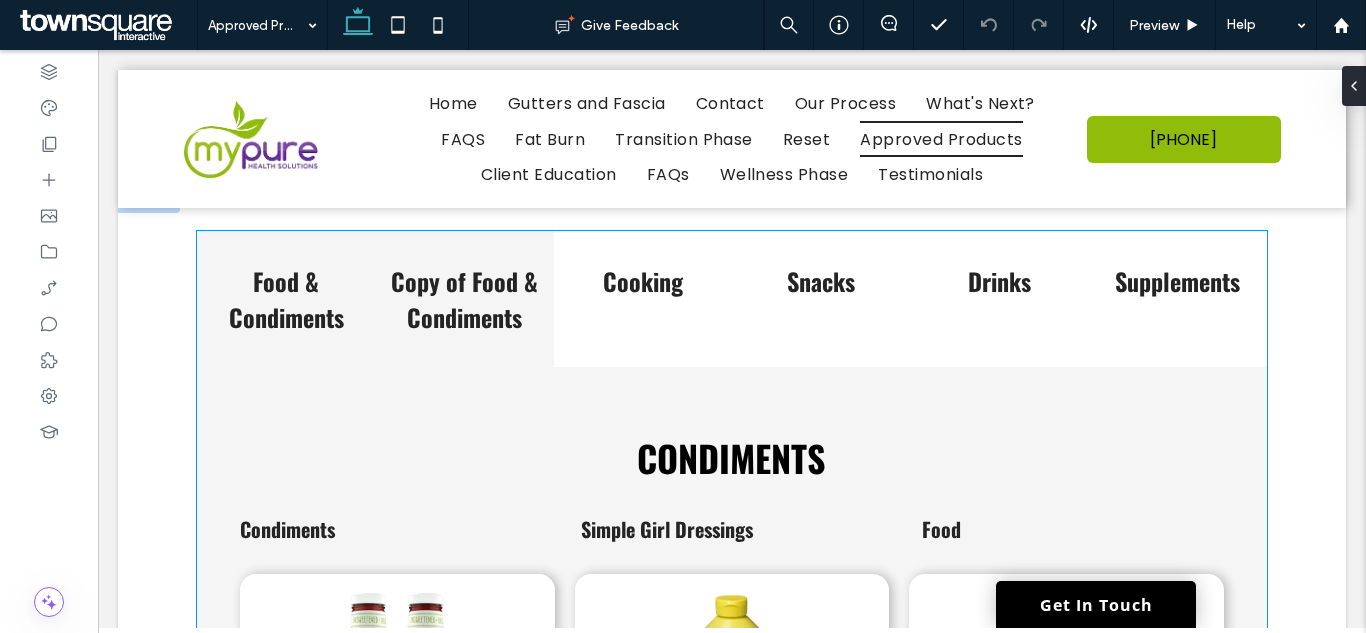 click on "Copy of Food & Condiments" at bounding box center (464, 299) 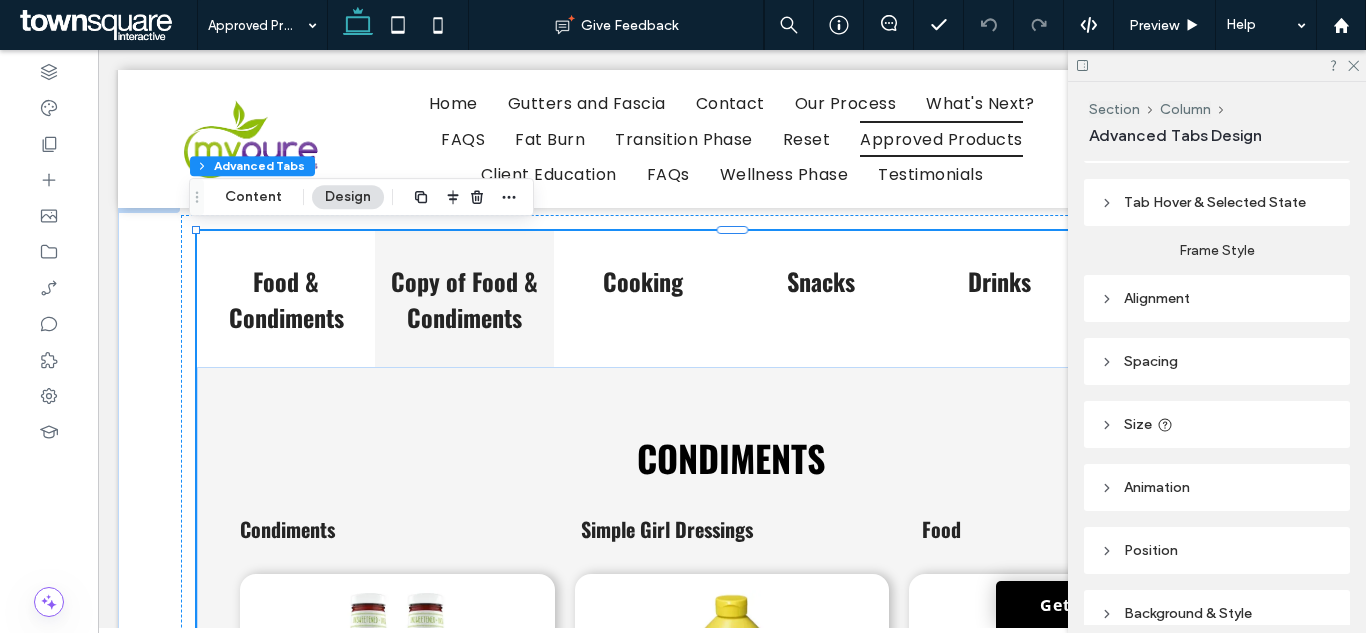 scroll, scrollTop: 186, scrollLeft: 0, axis: vertical 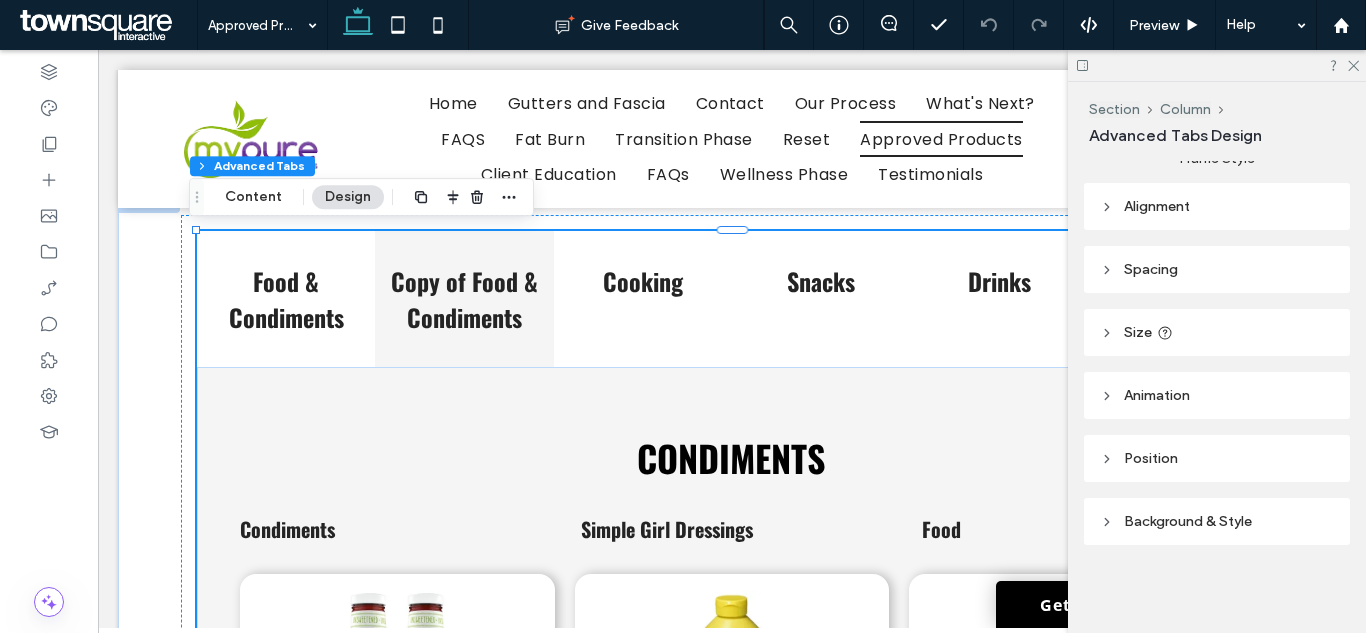 click on "Size" at bounding box center [1217, 332] 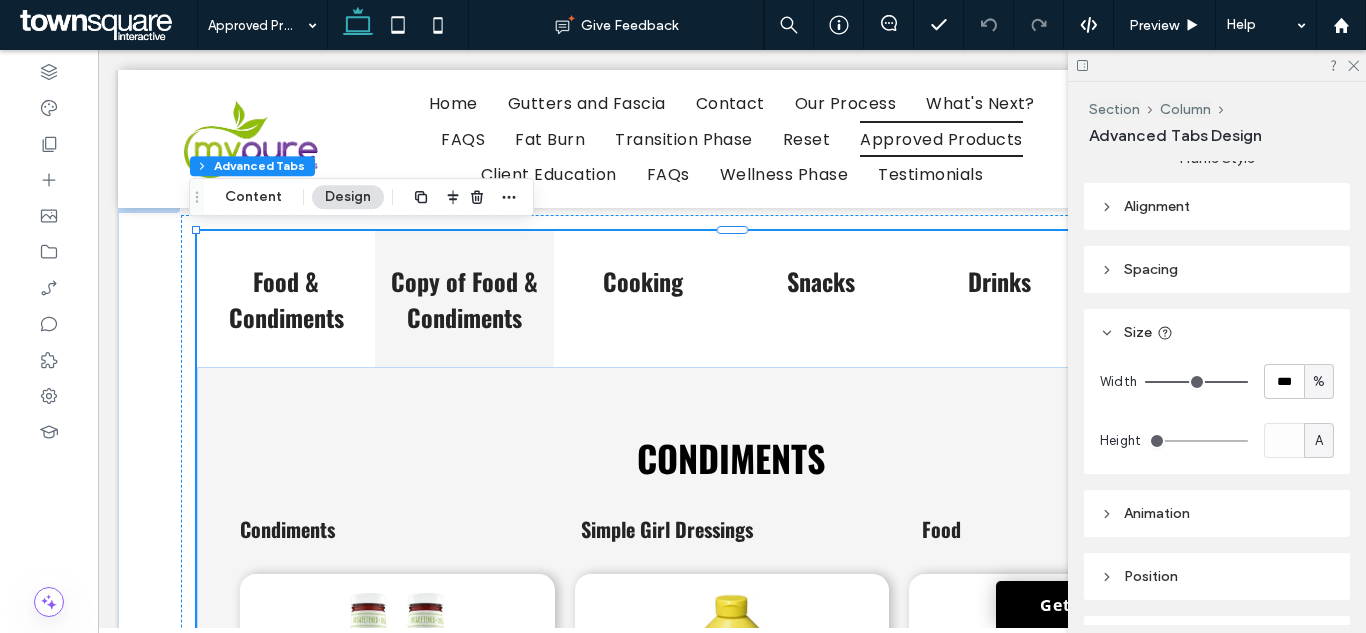 click on "Copy of Food & Condiments" at bounding box center [464, 299] 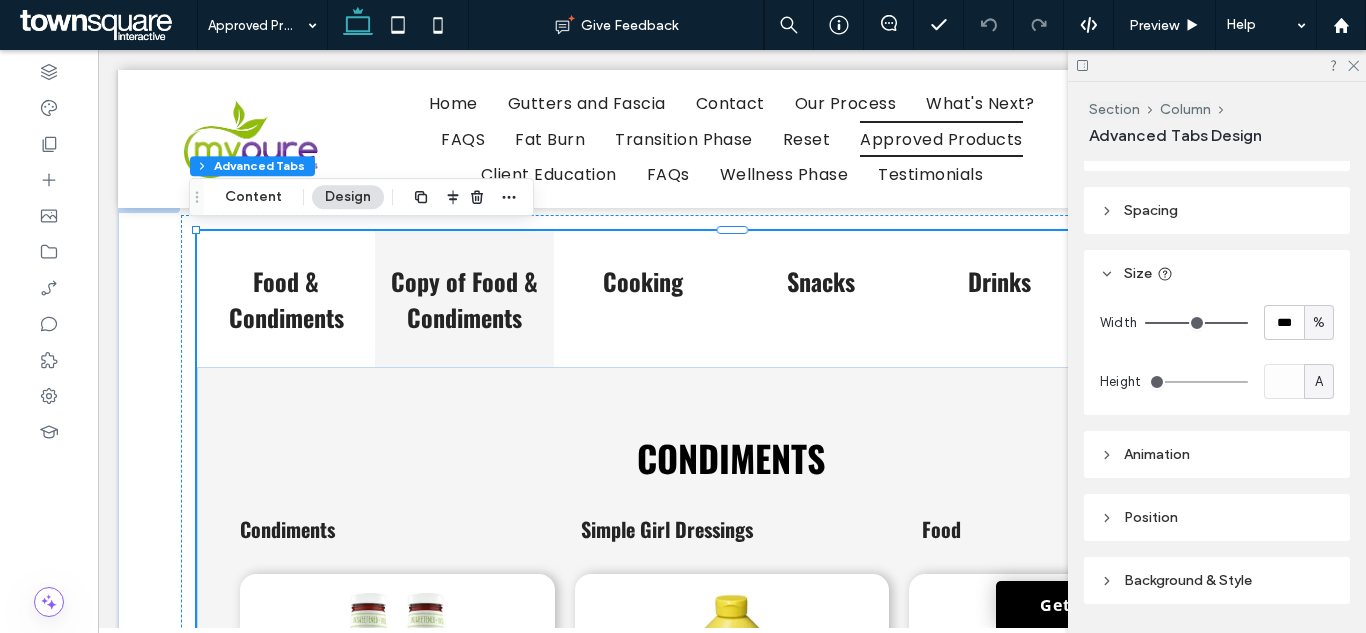 scroll, scrollTop: 304, scrollLeft: 0, axis: vertical 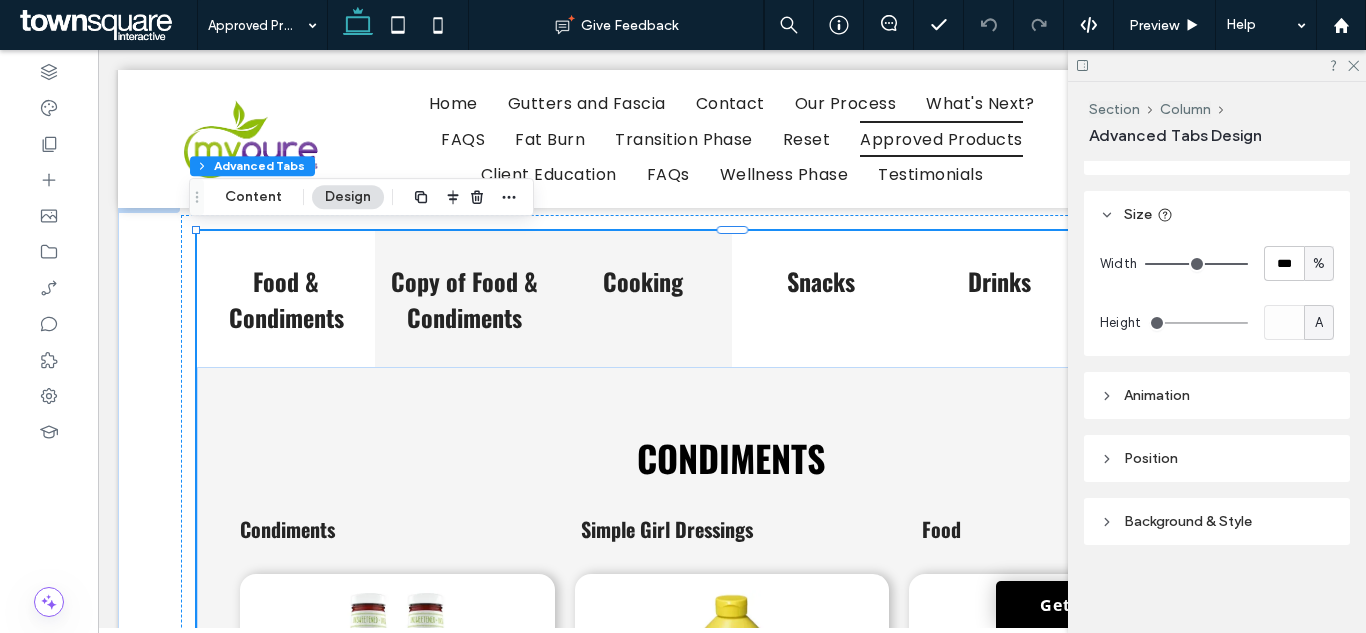 click on "Cooking" at bounding box center [643, 281] 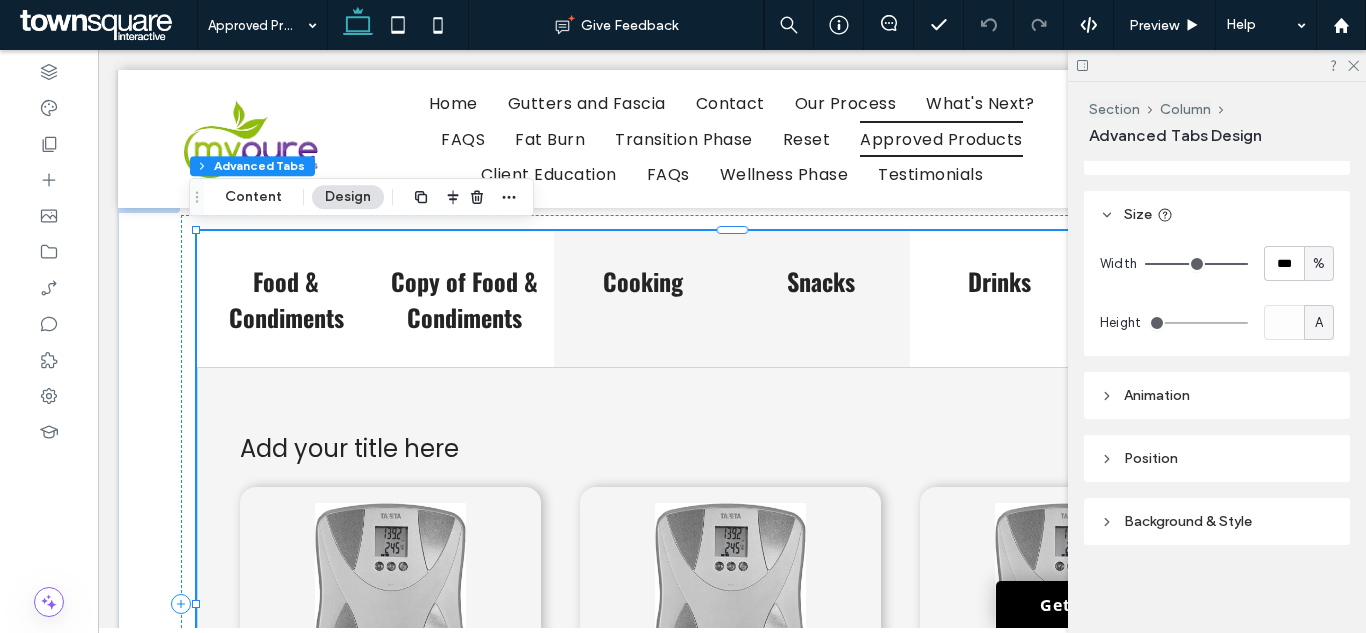 click on "Snacks" at bounding box center [821, 299] 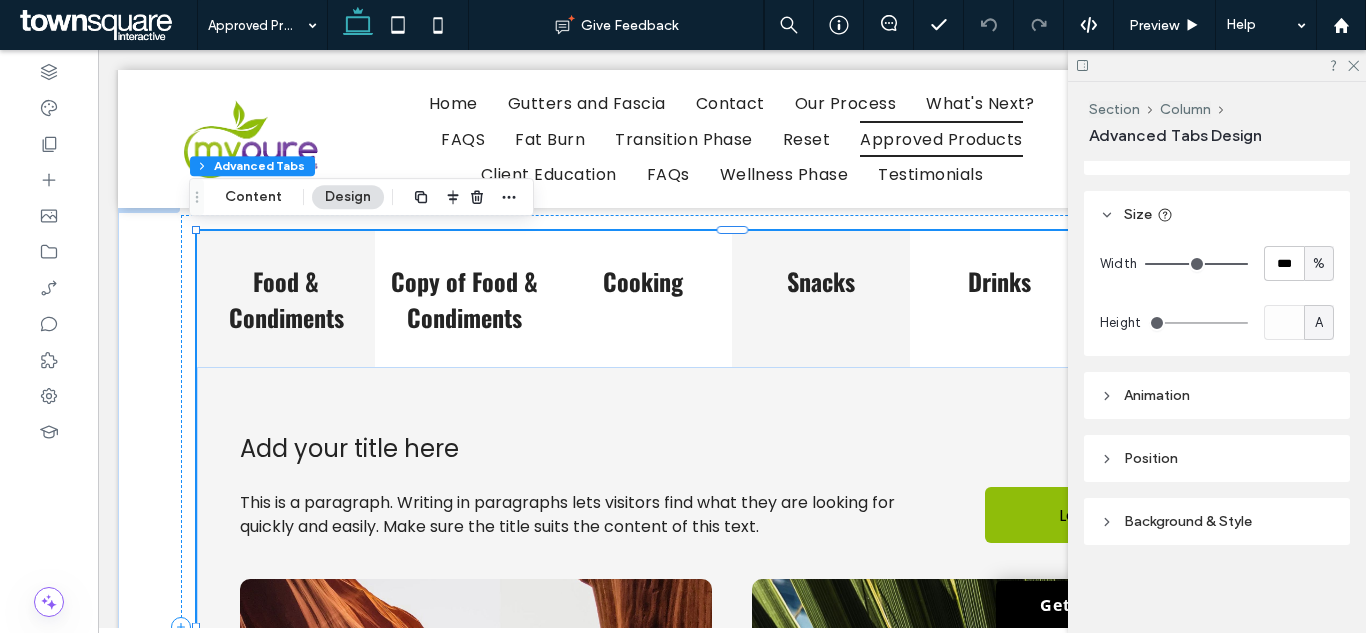 click on "Food & Condiments" at bounding box center [286, 299] 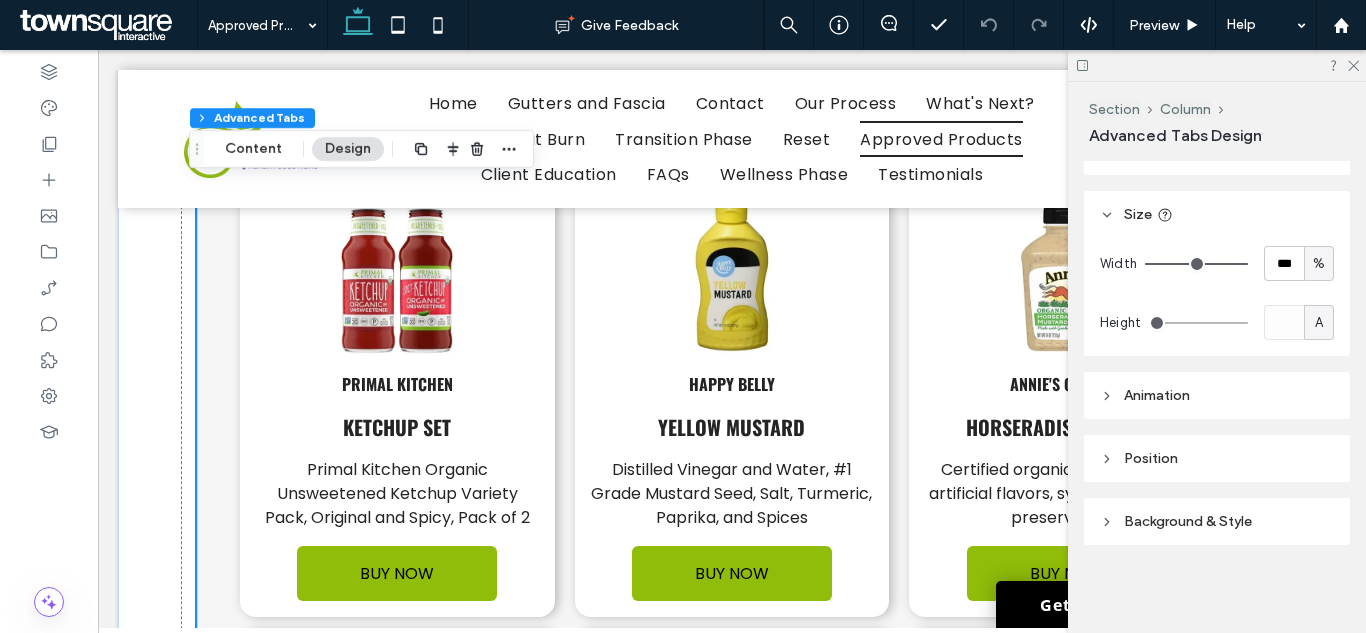 scroll, scrollTop: 1600, scrollLeft: 0, axis: vertical 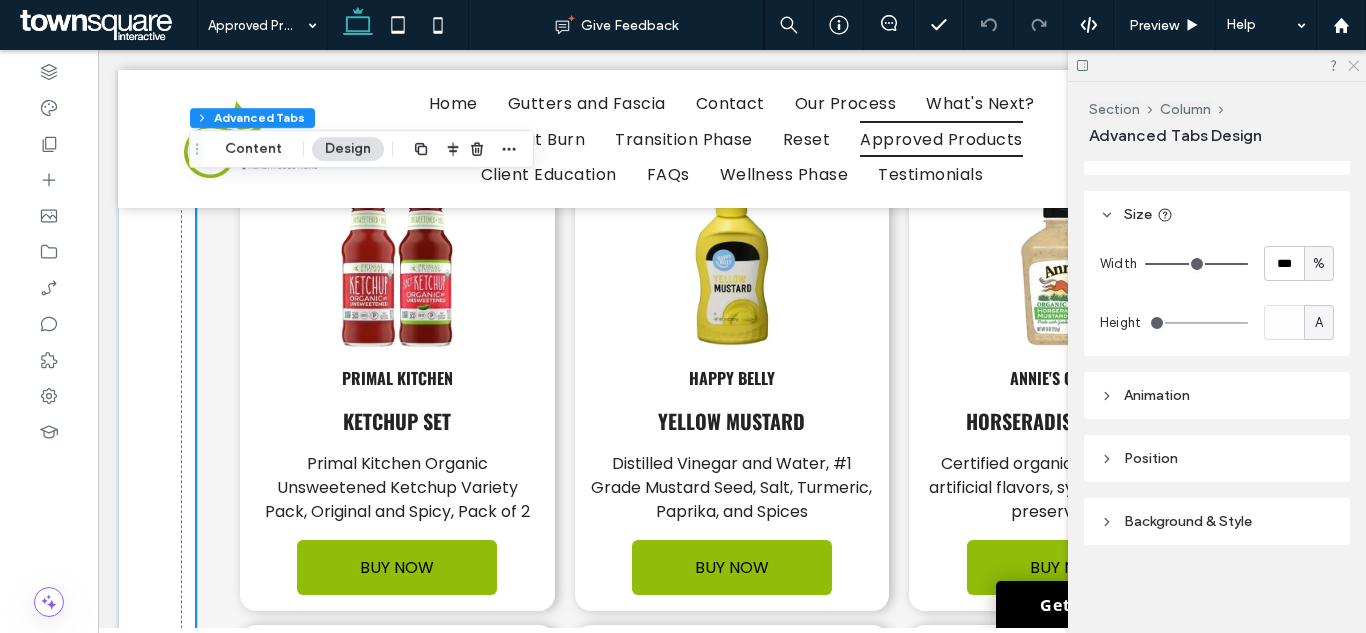 click 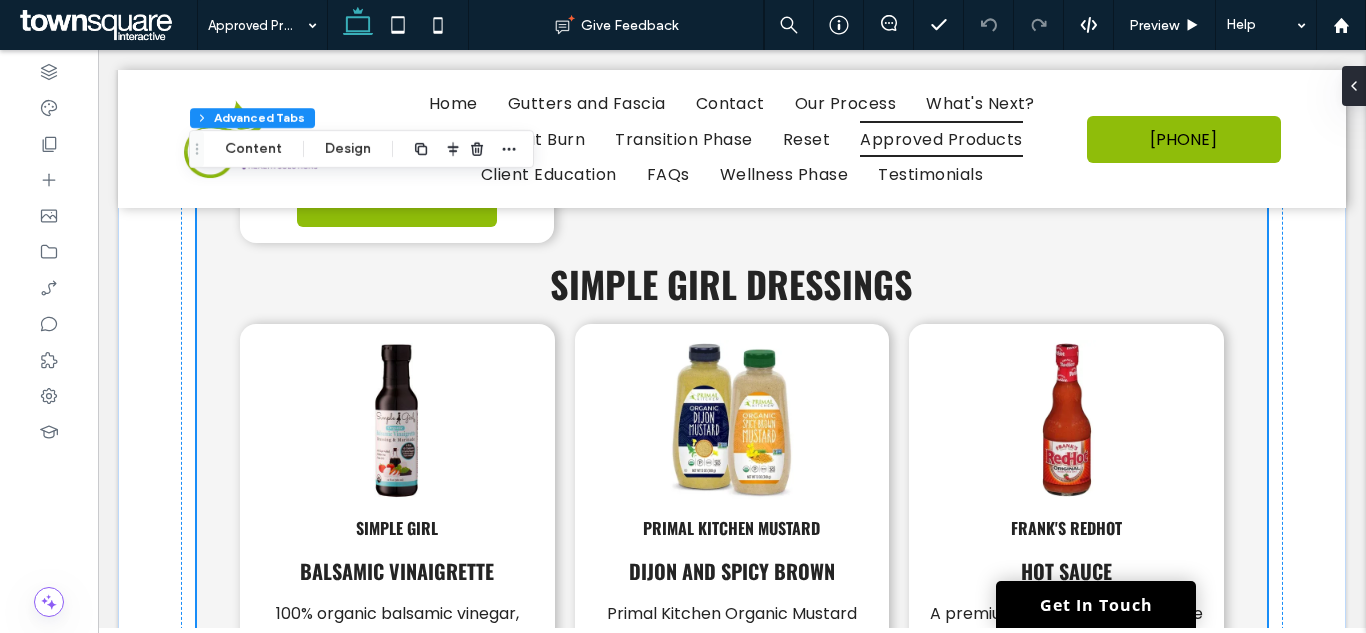 scroll, scrollTop: 3134, scrollLeft: 0, axis: vertical 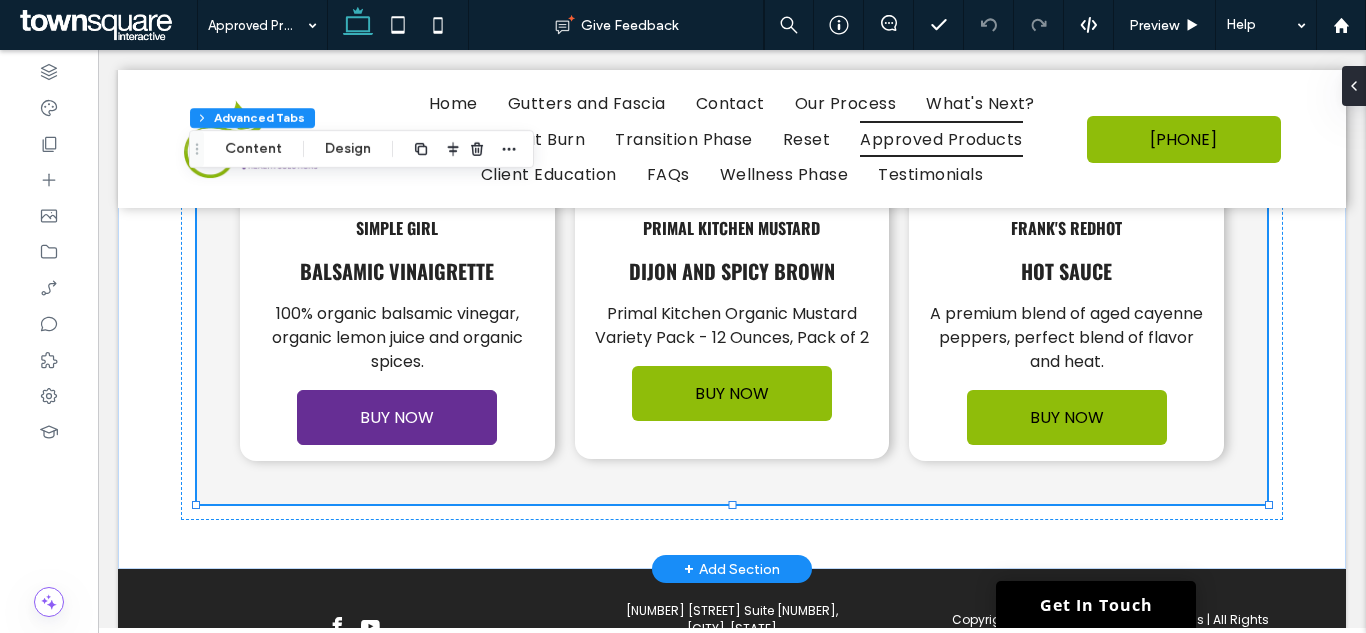 click on "BUY NOW" at bounding box center [397, 417] 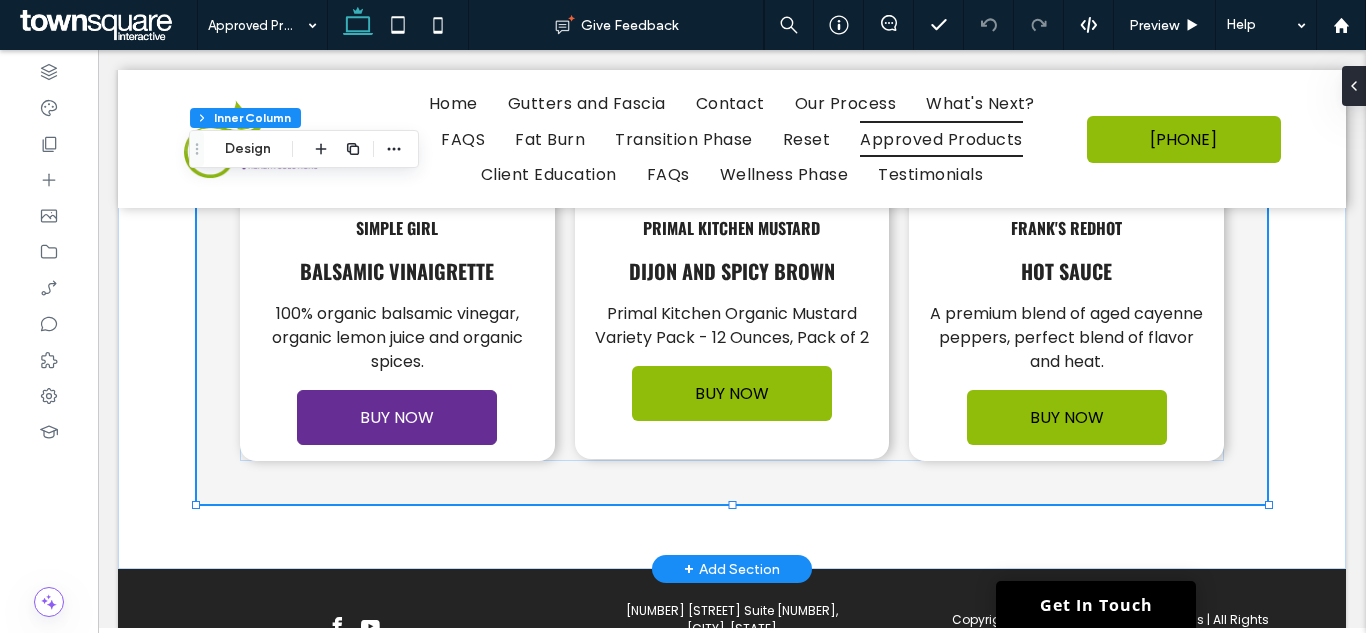 click on "BUY NOW" at bounding box center (397, 417) 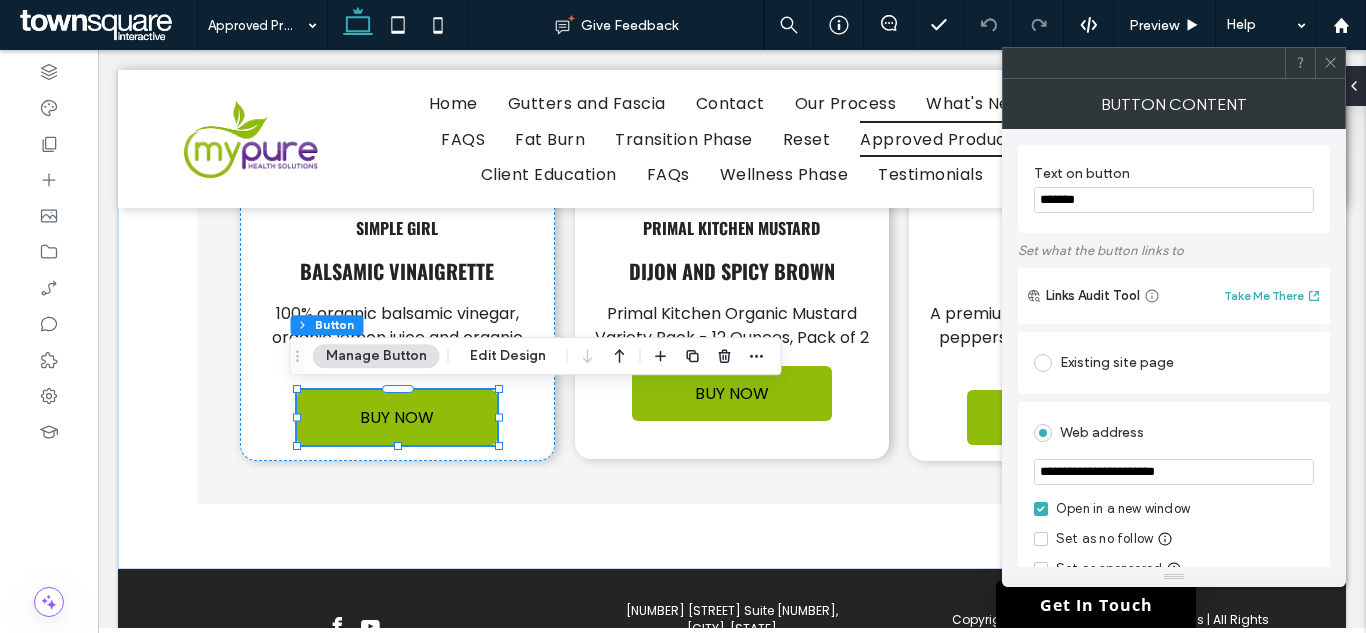 click on "**********" at bounding box center (1174, 472) 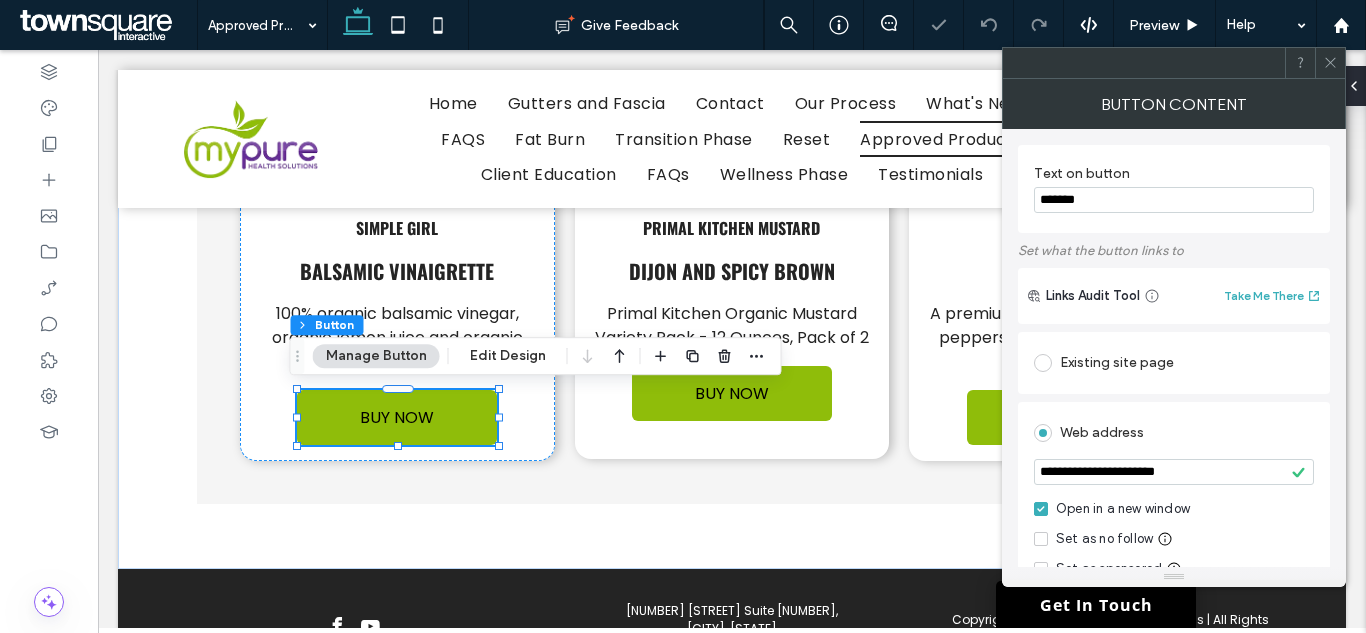 click 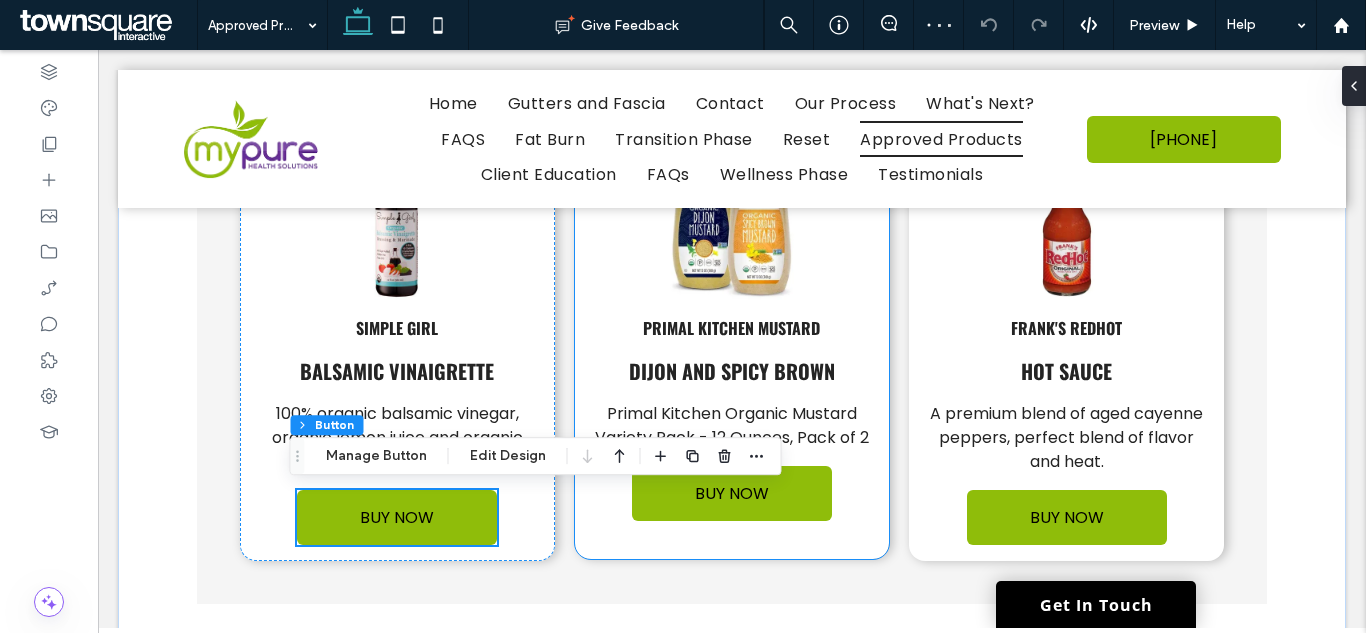 scroll, scrollTop: 2934, scrollLeft: 0, axis: vertical 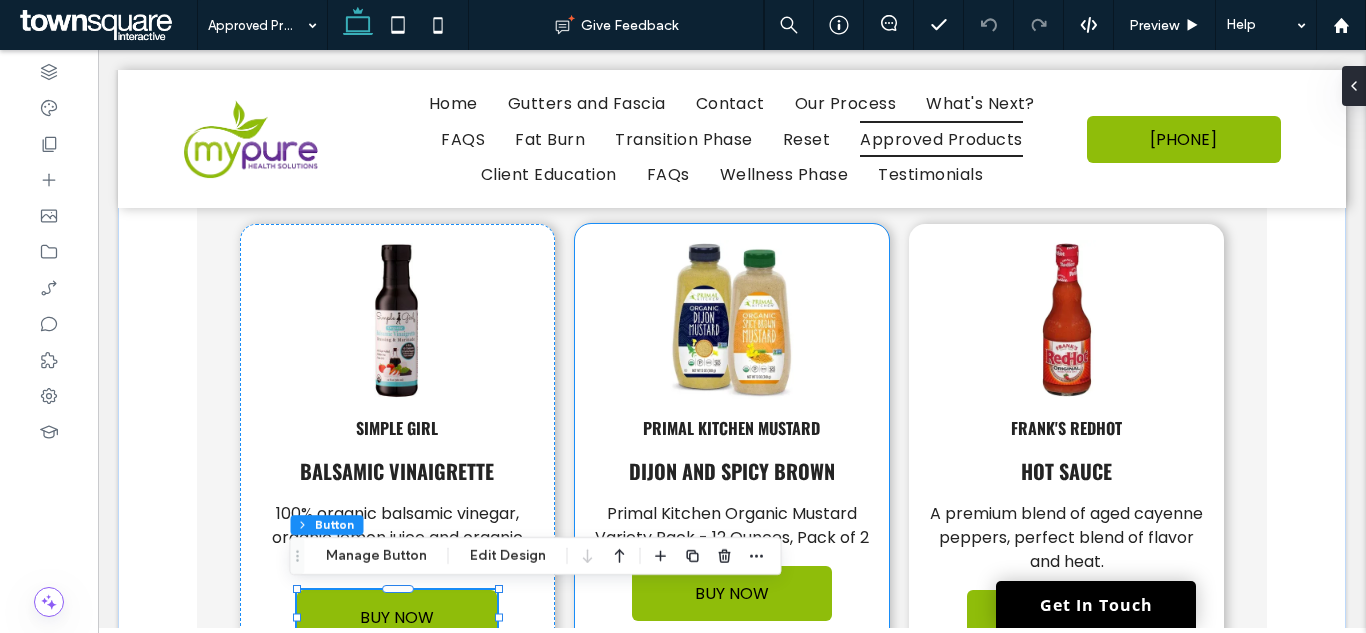 click on "Primal Kitchen mustard" at bounding box center (731, 428) 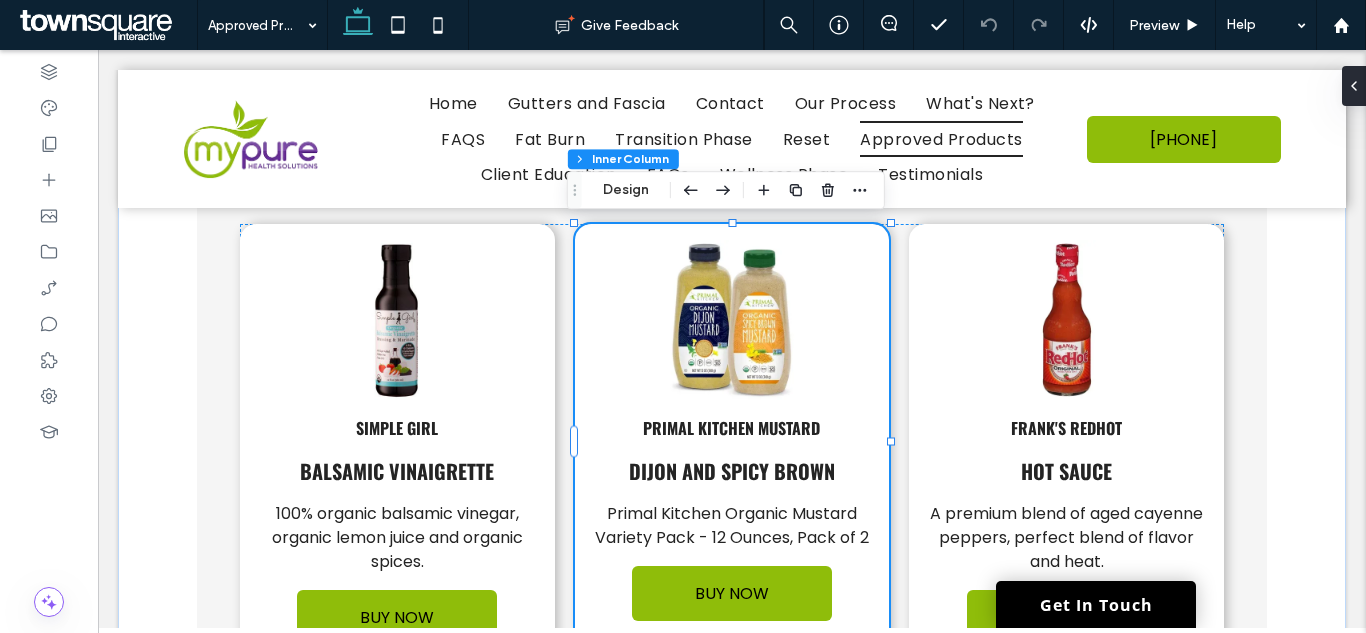 click on "Primal Kitchen mustard" at bounding box center [731, 428] 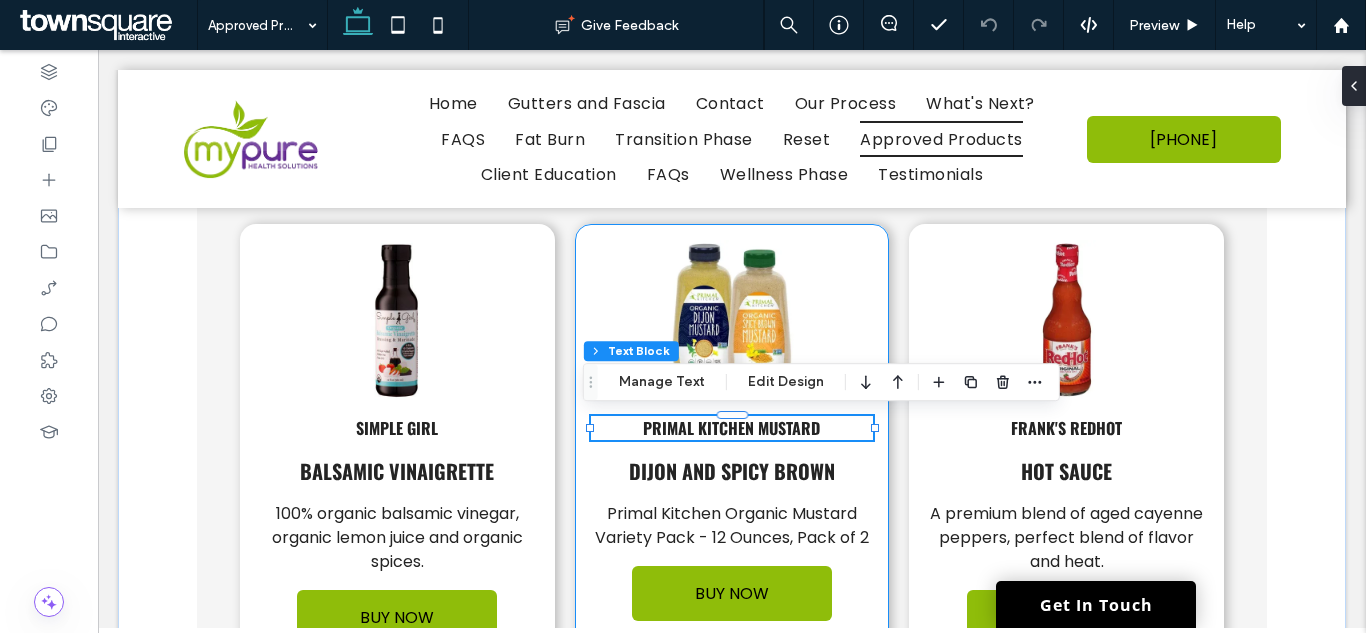 click on "Primal Kitchen mustard" at bounding box center (731, 428) 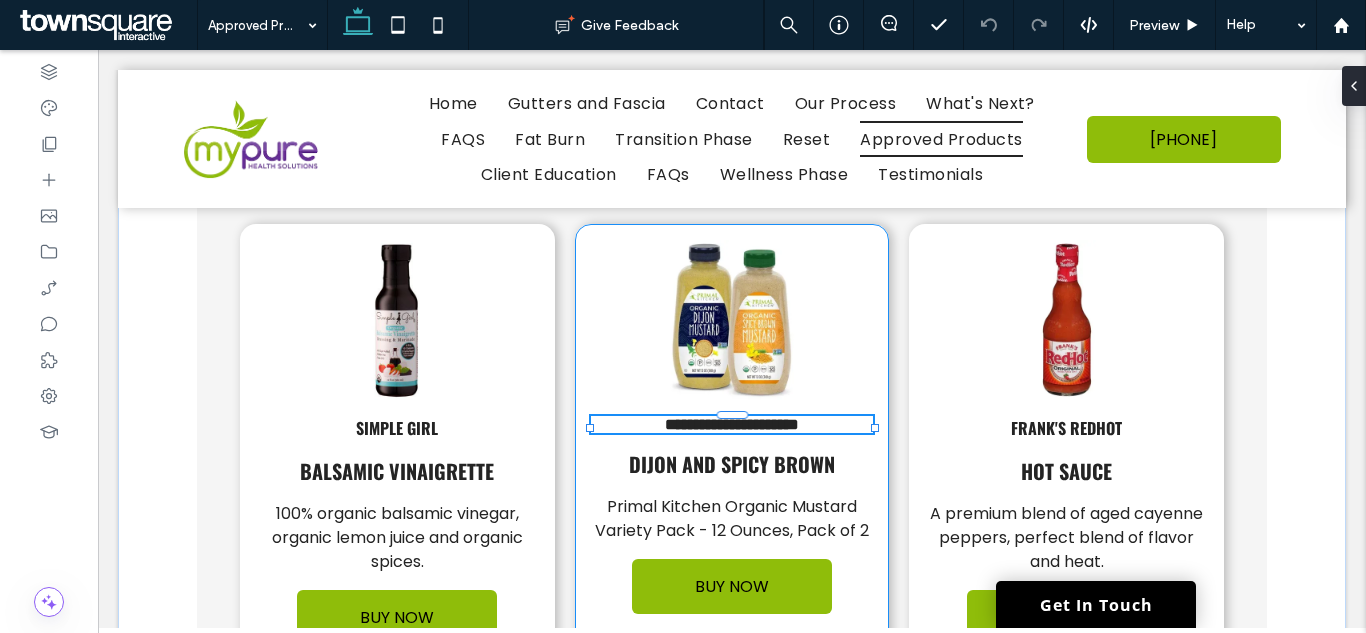 type on "******" 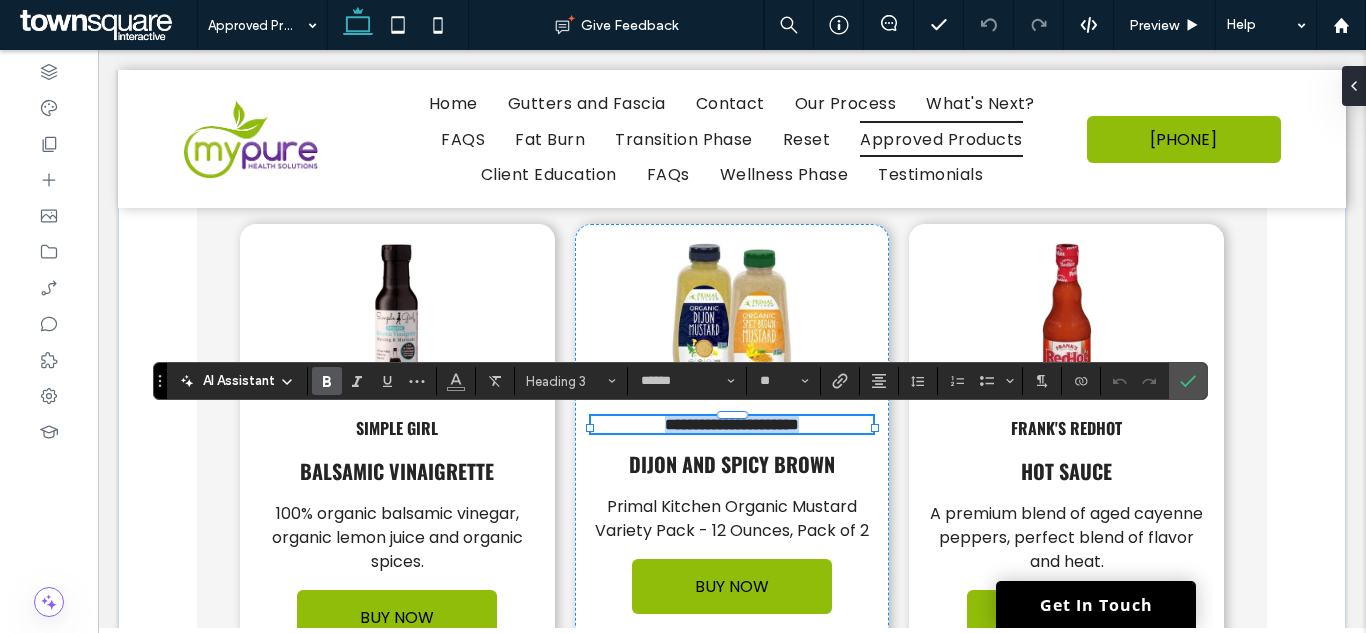 paste 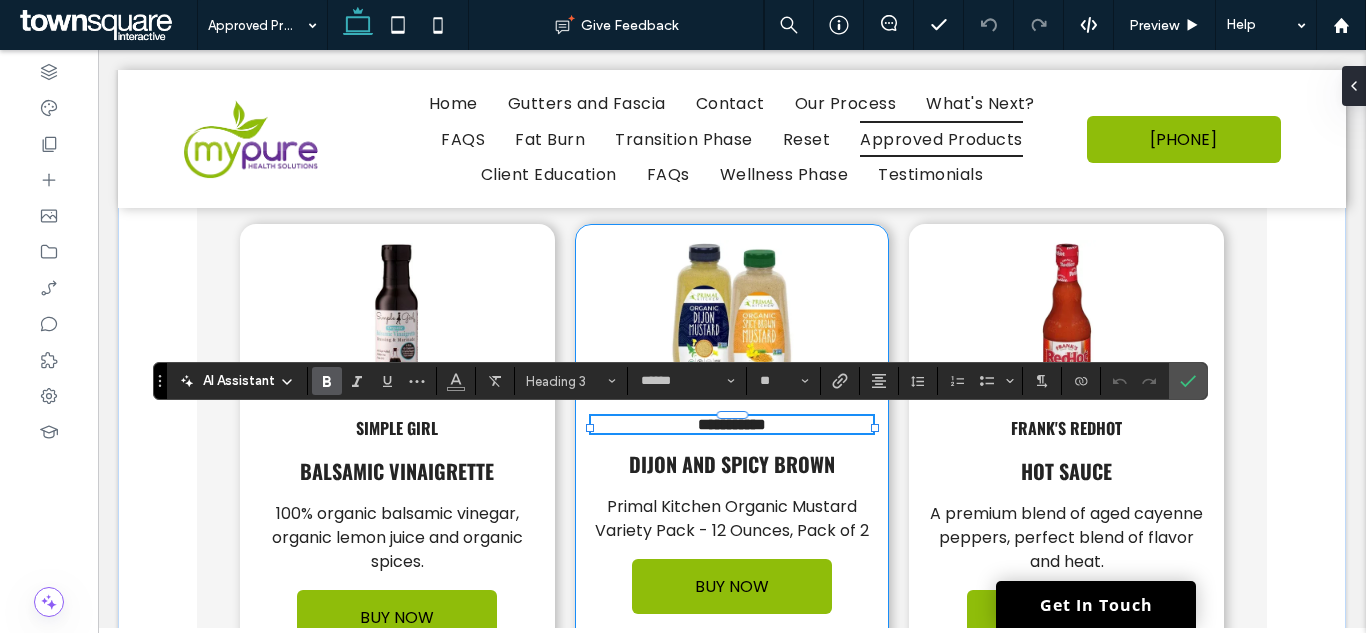 type 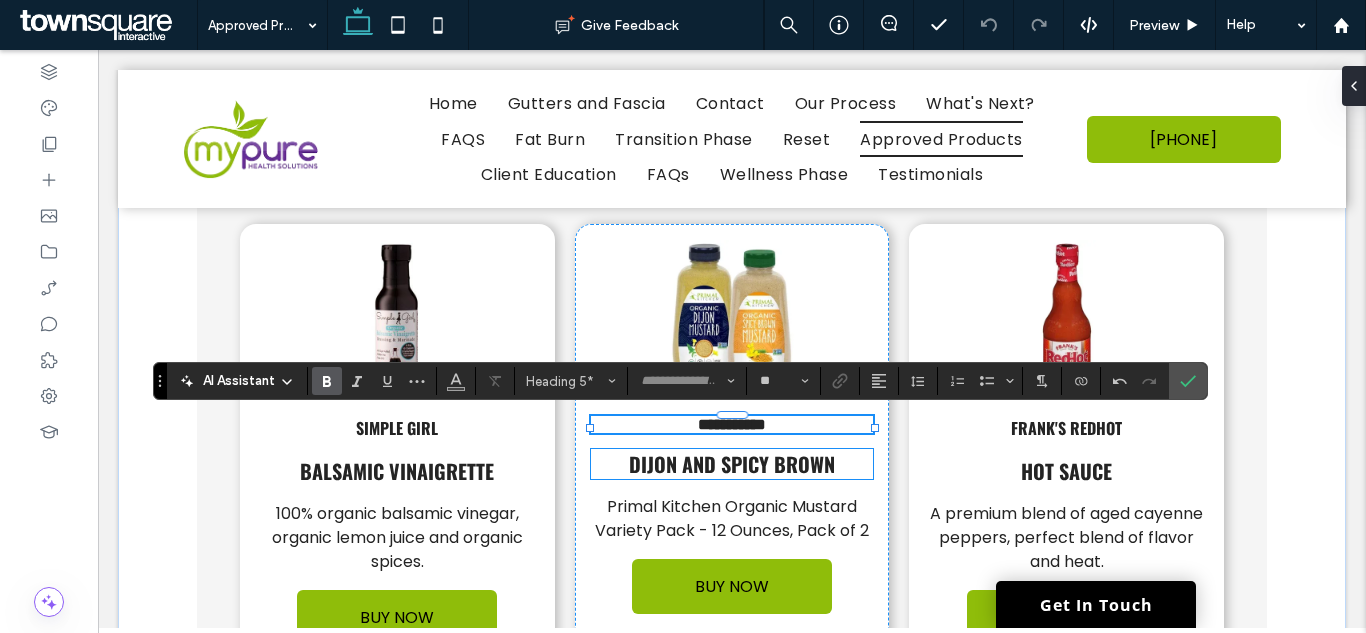 click on "Dijon and spicy brown" at bounding box center (732, 464) 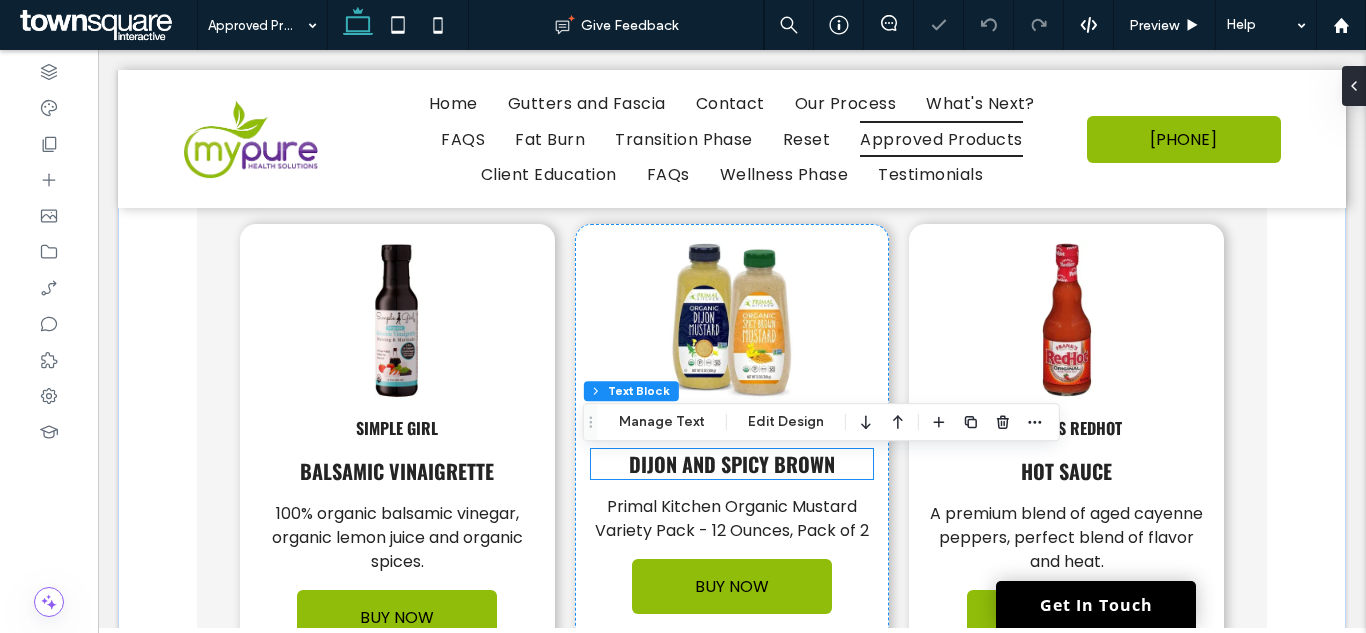 click on "Dijon and spicy brown" at bounding box center (732, 464) 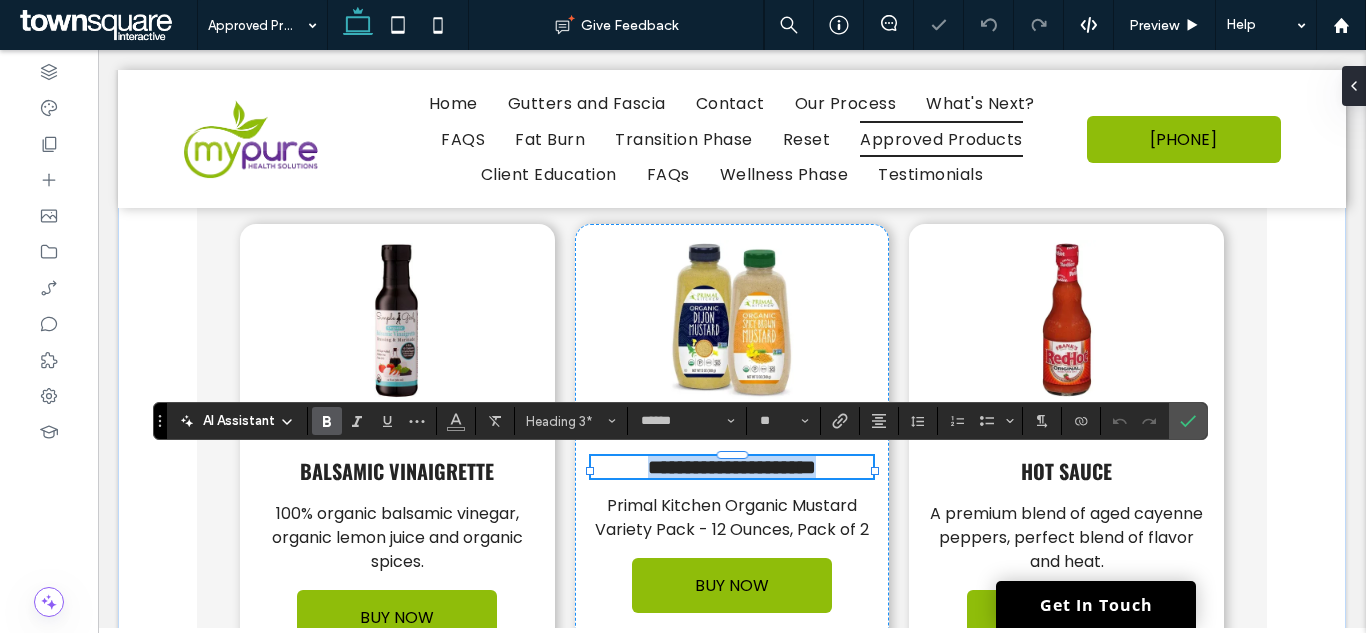 paste 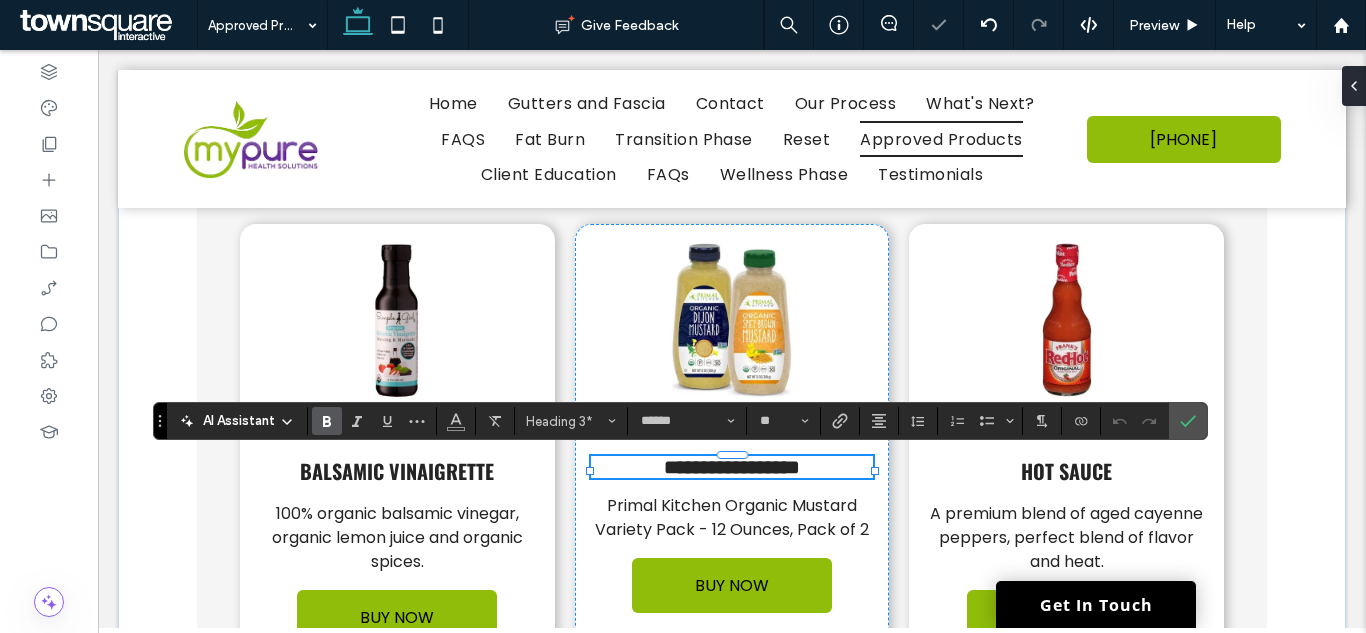 type 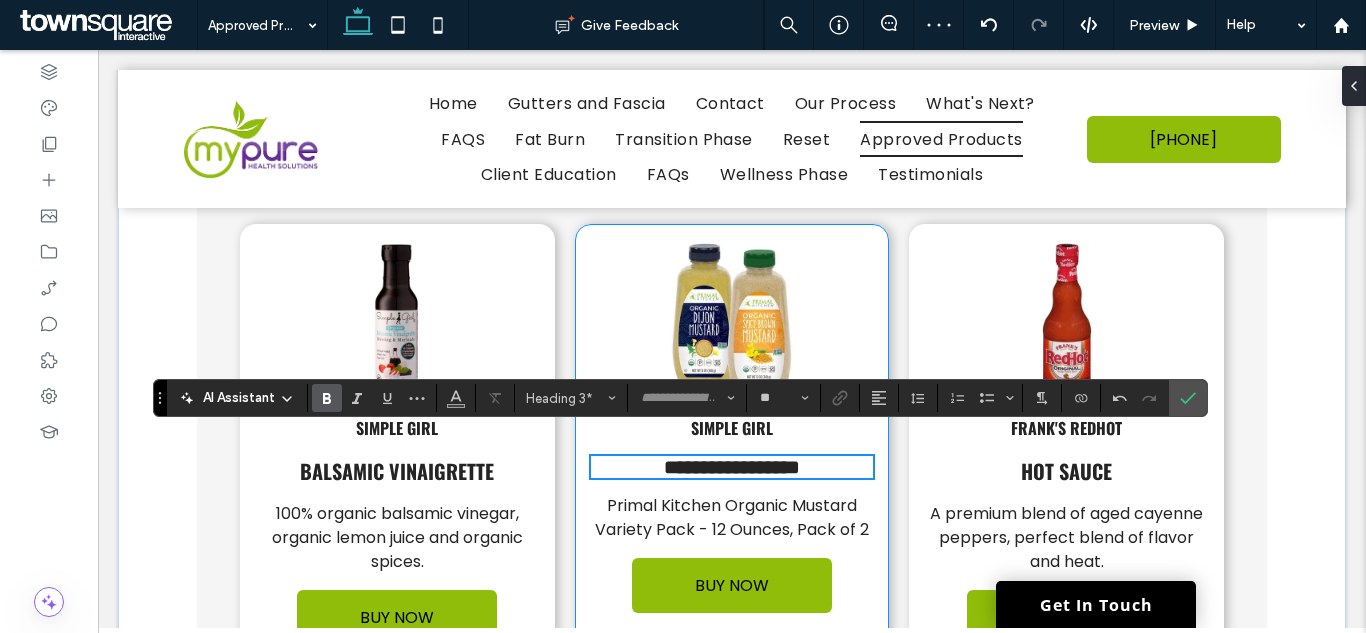 scroll, scrollTop: 3034, scrollLeft: 0, axis: vertical 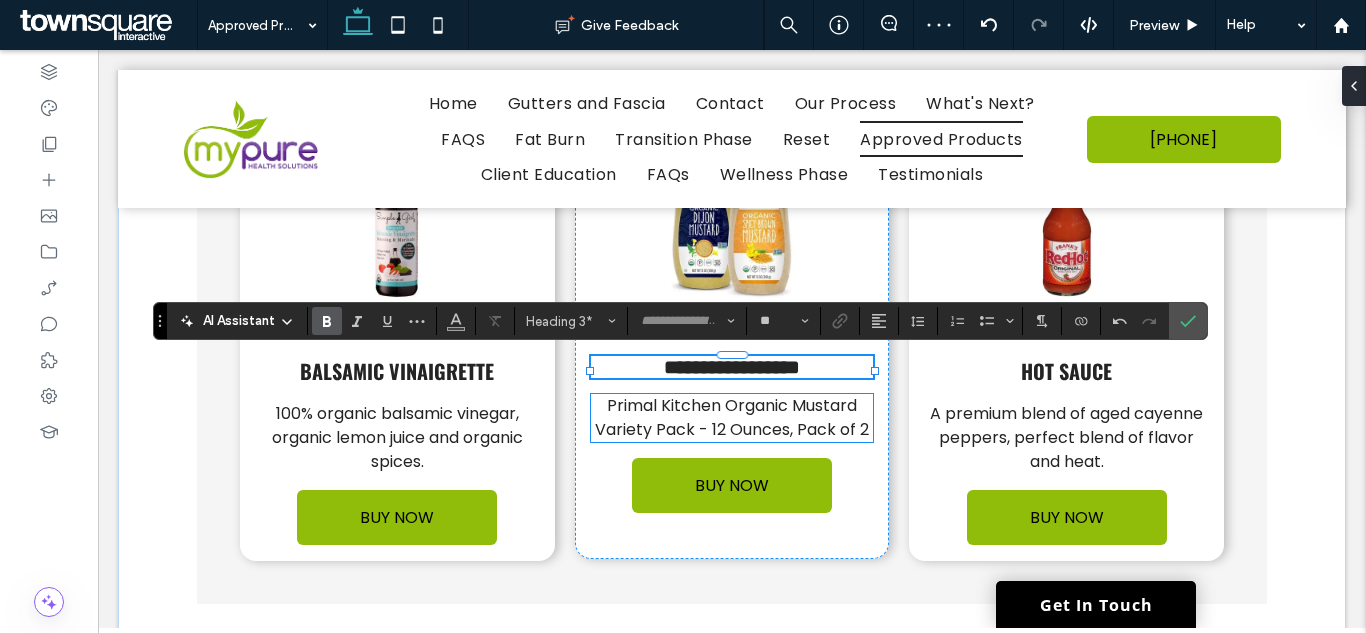 click on "Primal Kitchen Organic Mustard Variety Pack - 12 Ounces, Pack of 2" at bounding box center (732, 417) 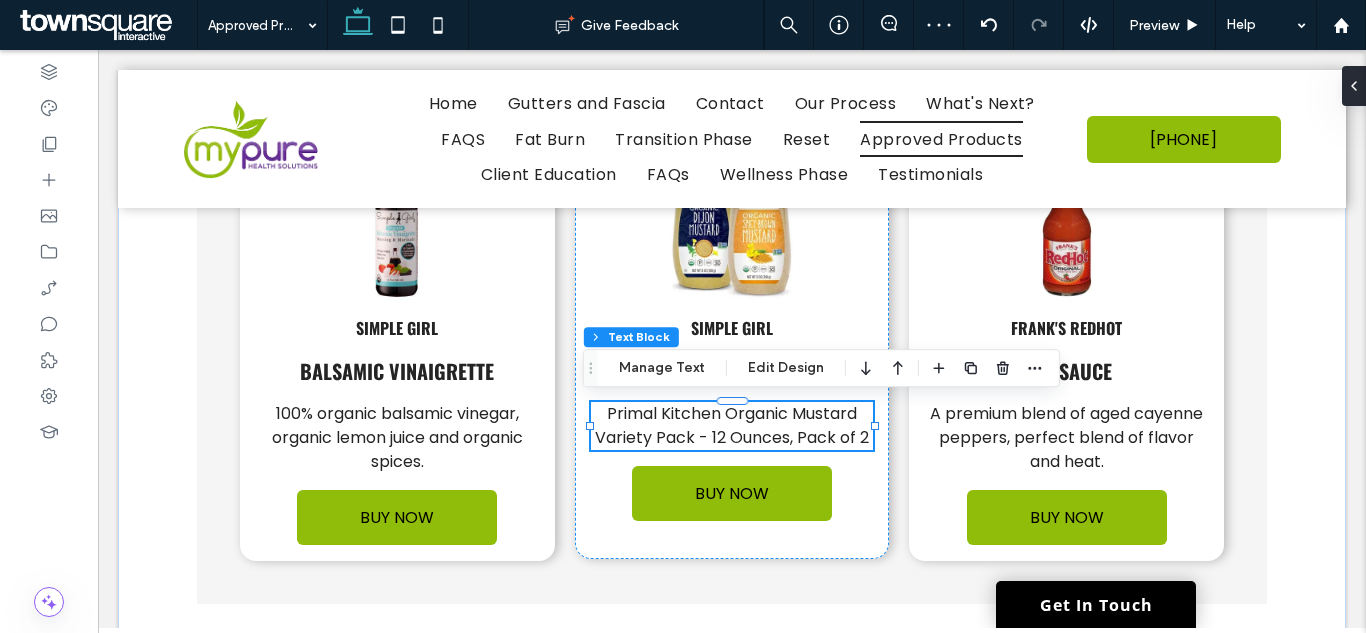 click on "Primal Kitchen Organic Mustard Variety Pack - 12 Ounces, Pack of 2 ﻿" at bounding box center (732, 426) 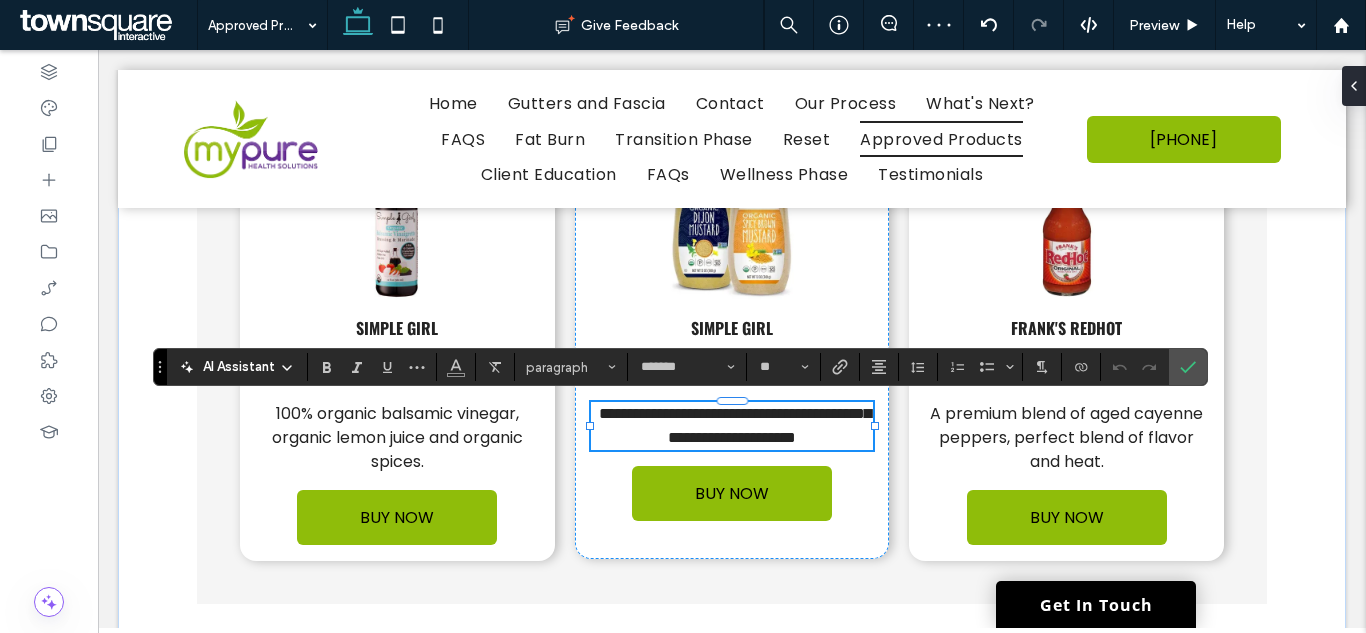 paste 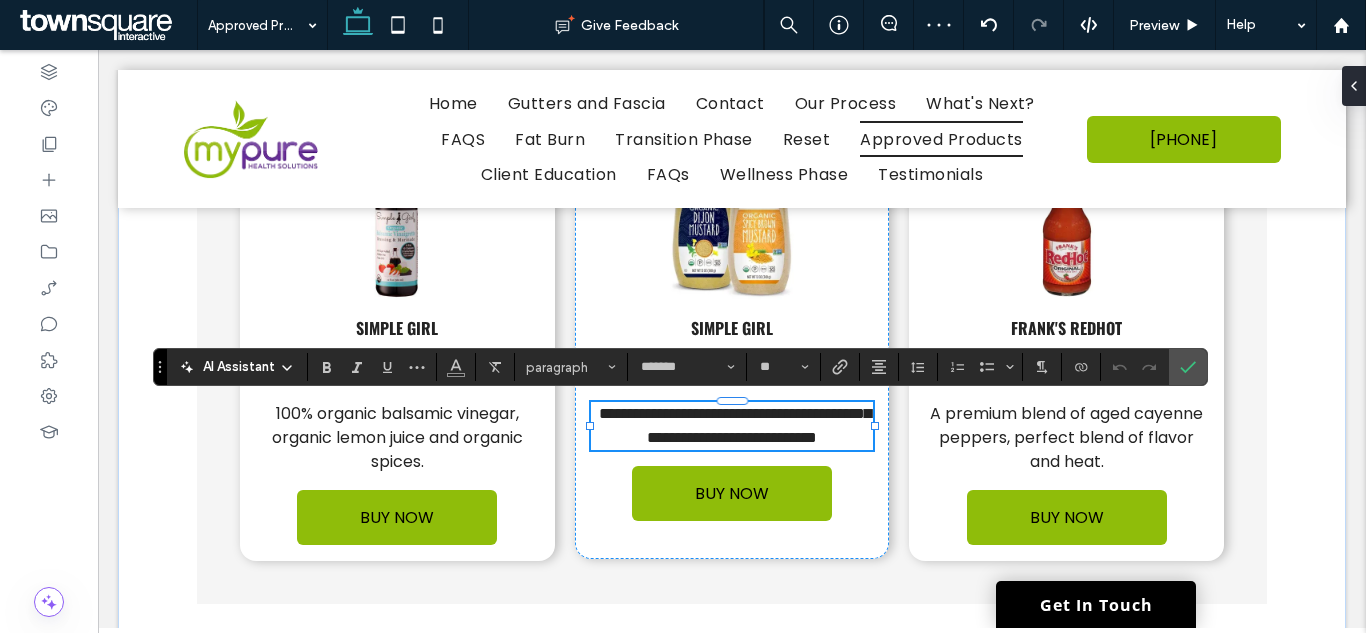 type 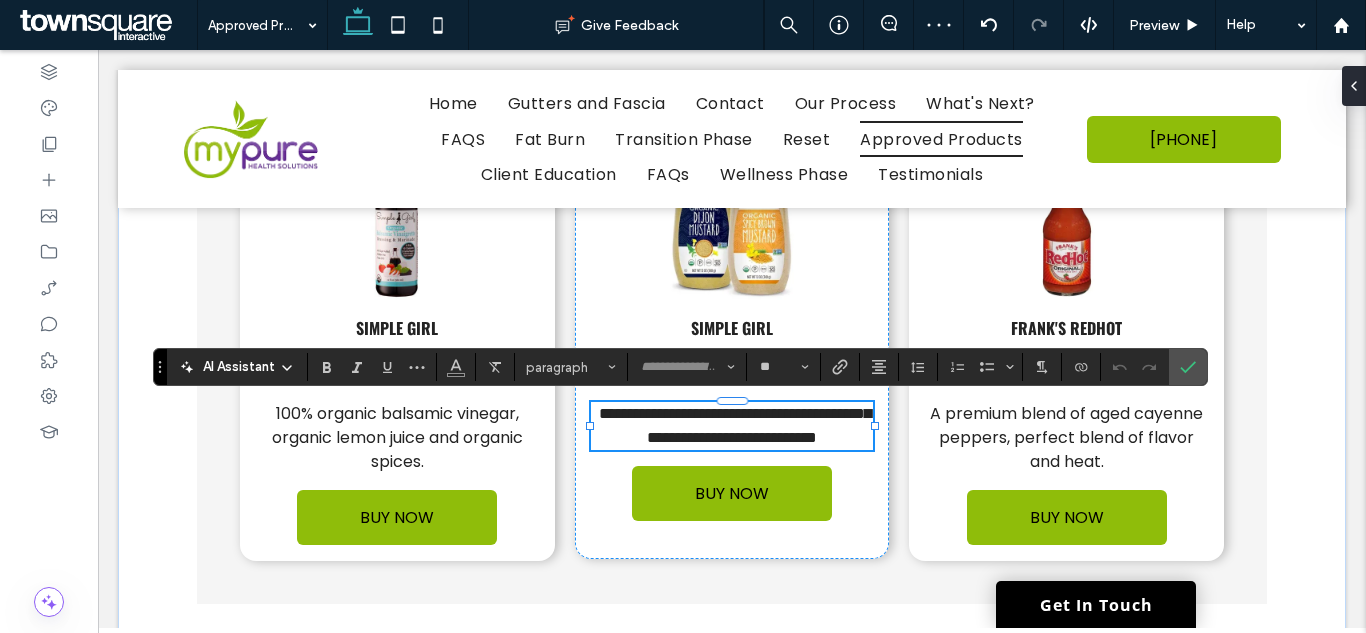 scroll, scrollTop: 3, scrollLeft: 0, axis: vertical 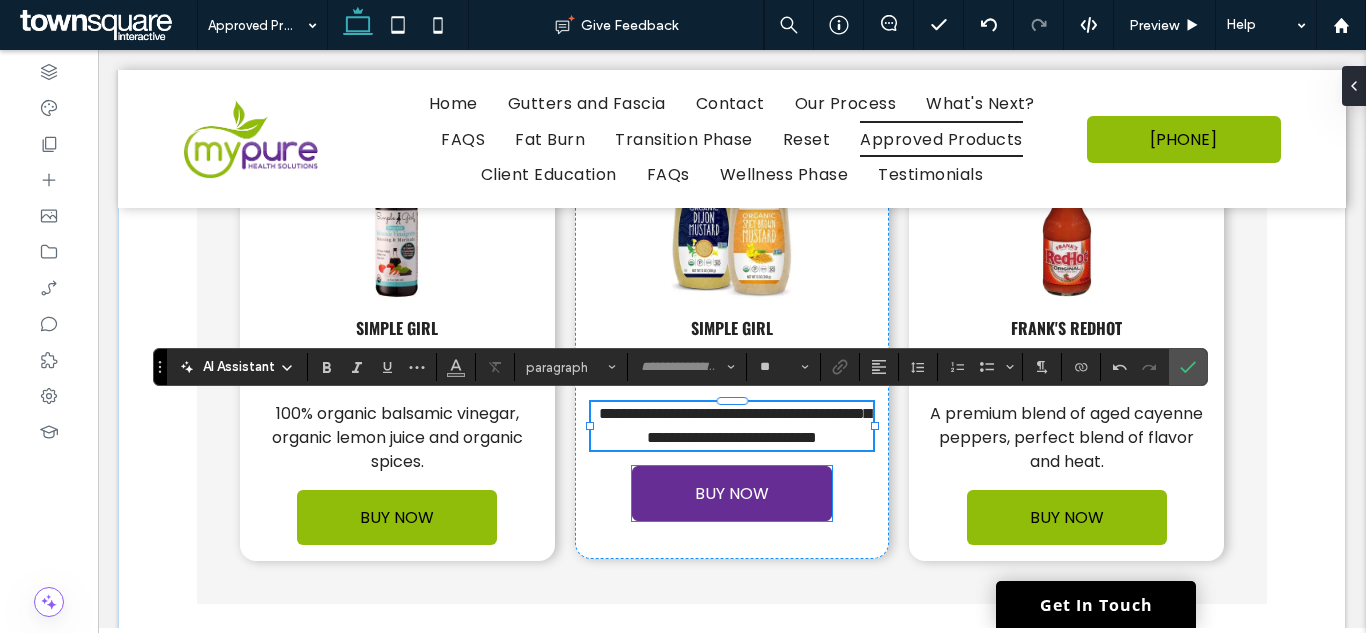click on "BUY NOW" at bounding box center [732, 493] 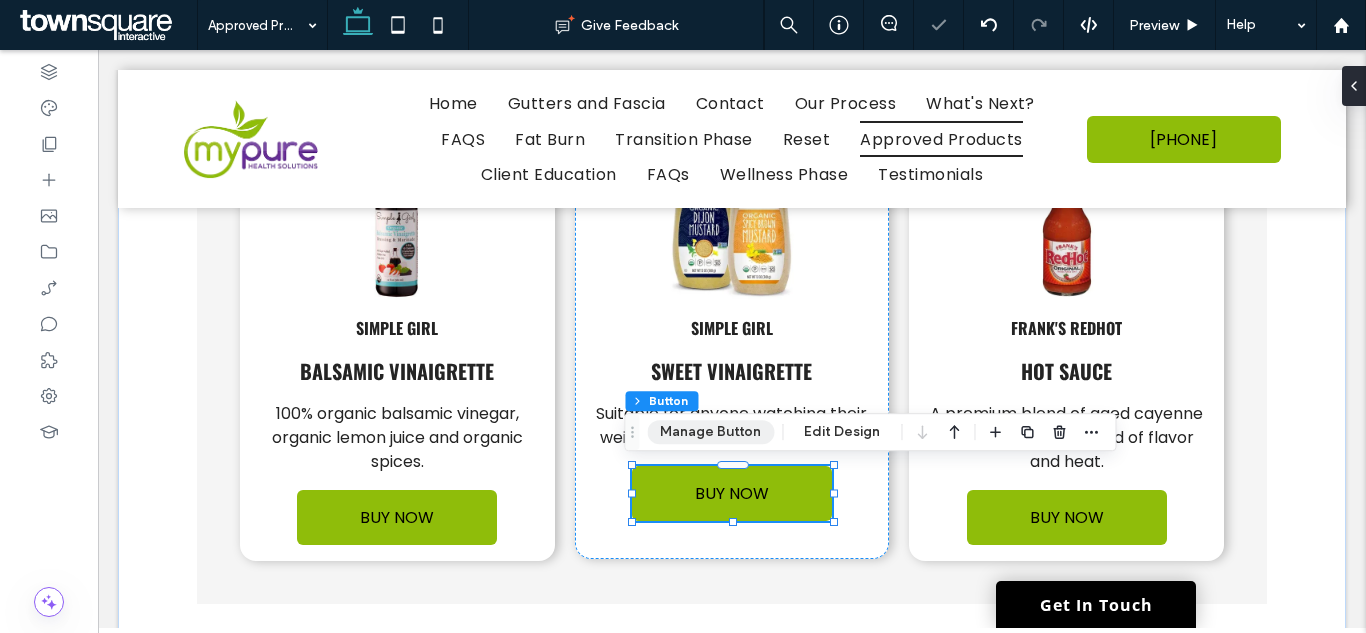 click on "Manage Button" at bounding box center (710, 432) 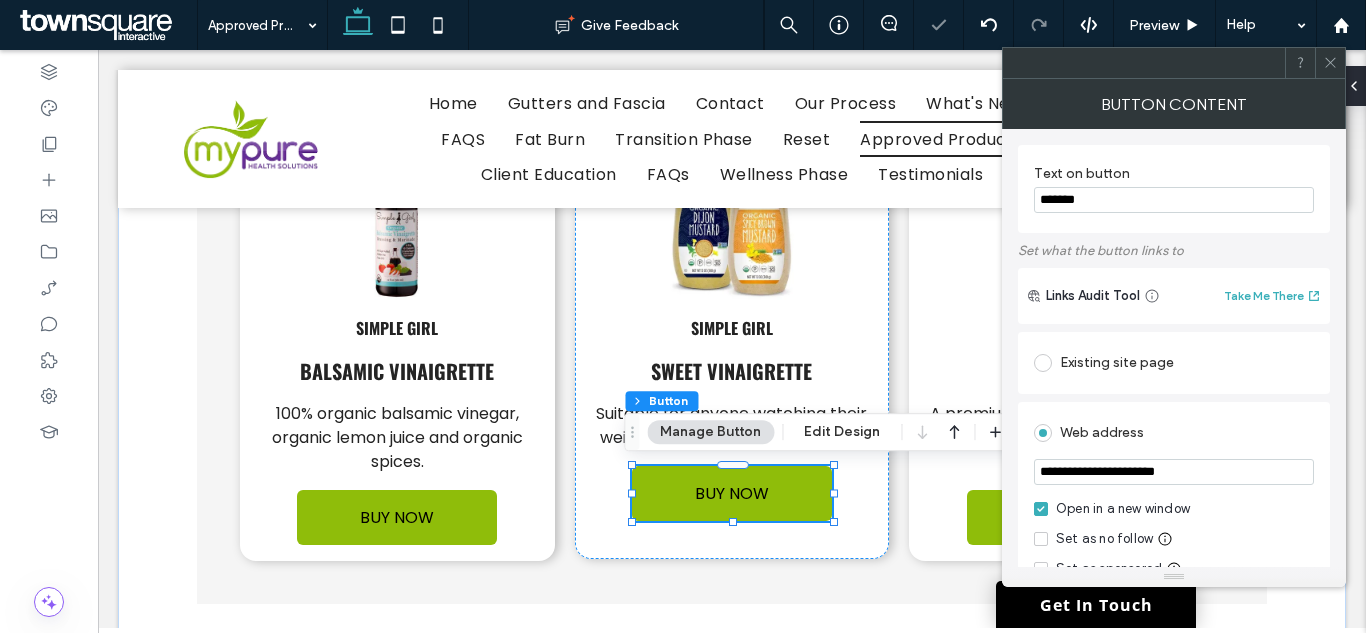 click on "**********" at bounding box center (1174, 472) 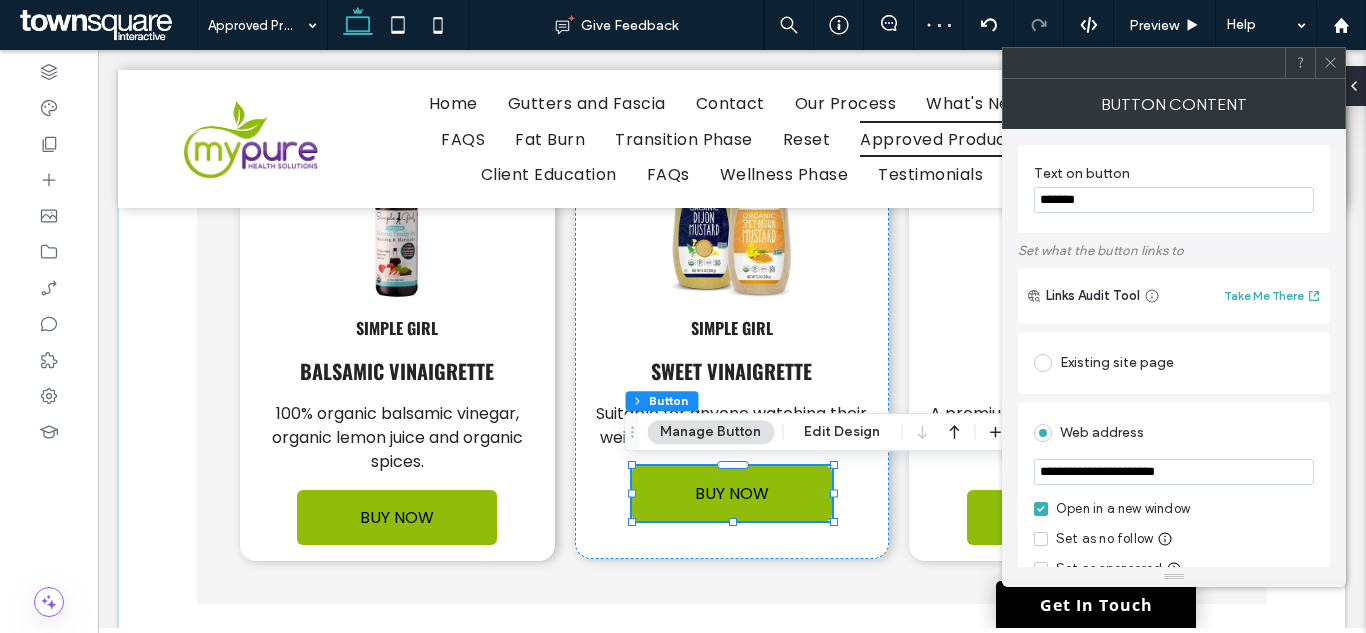type on "**********" 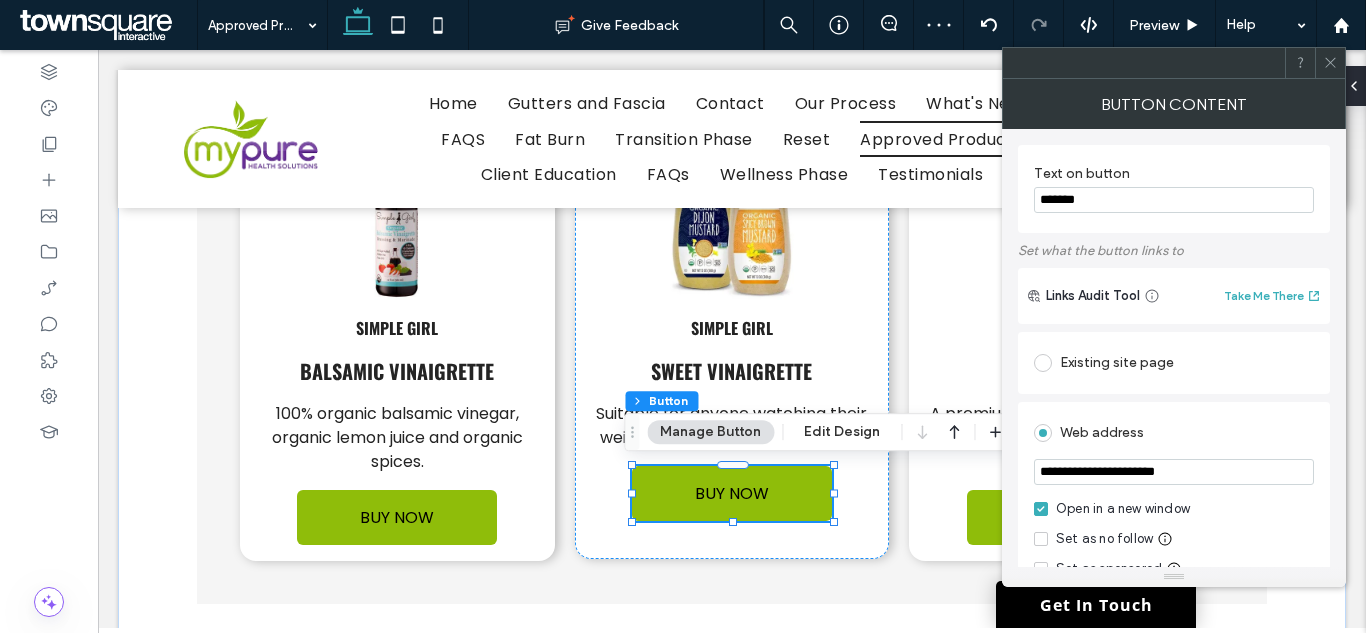 click on "Web address" at bounding box center [1174, 433] 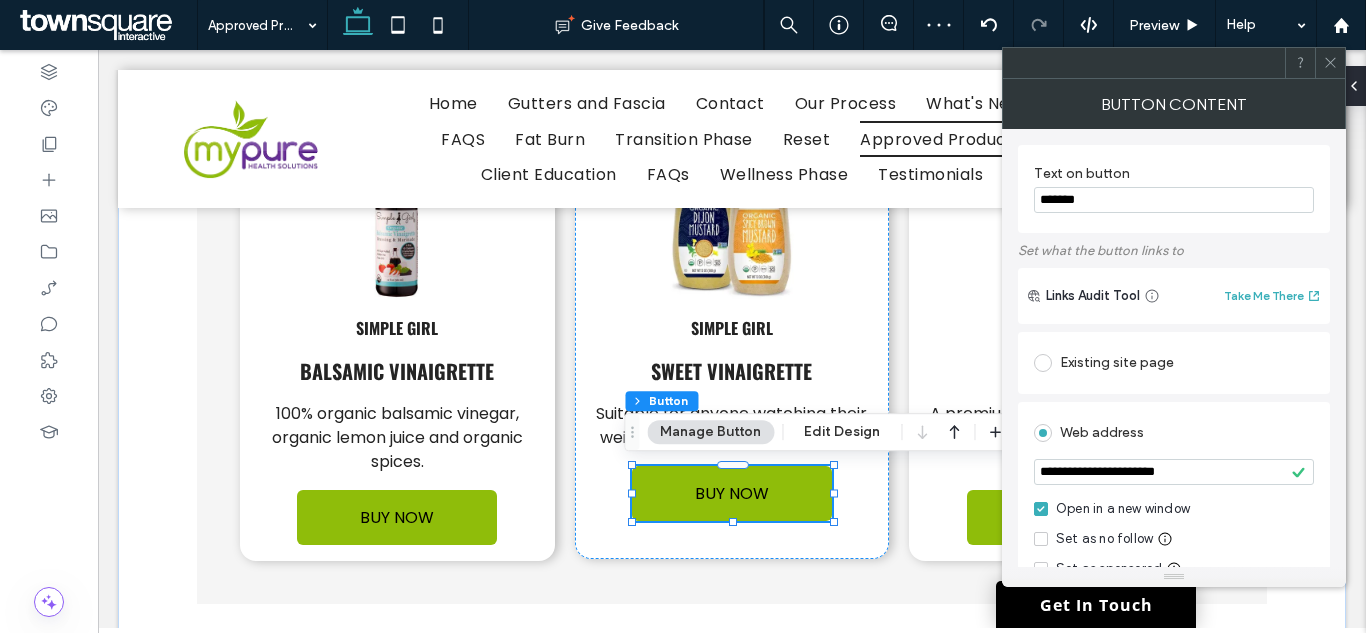 click 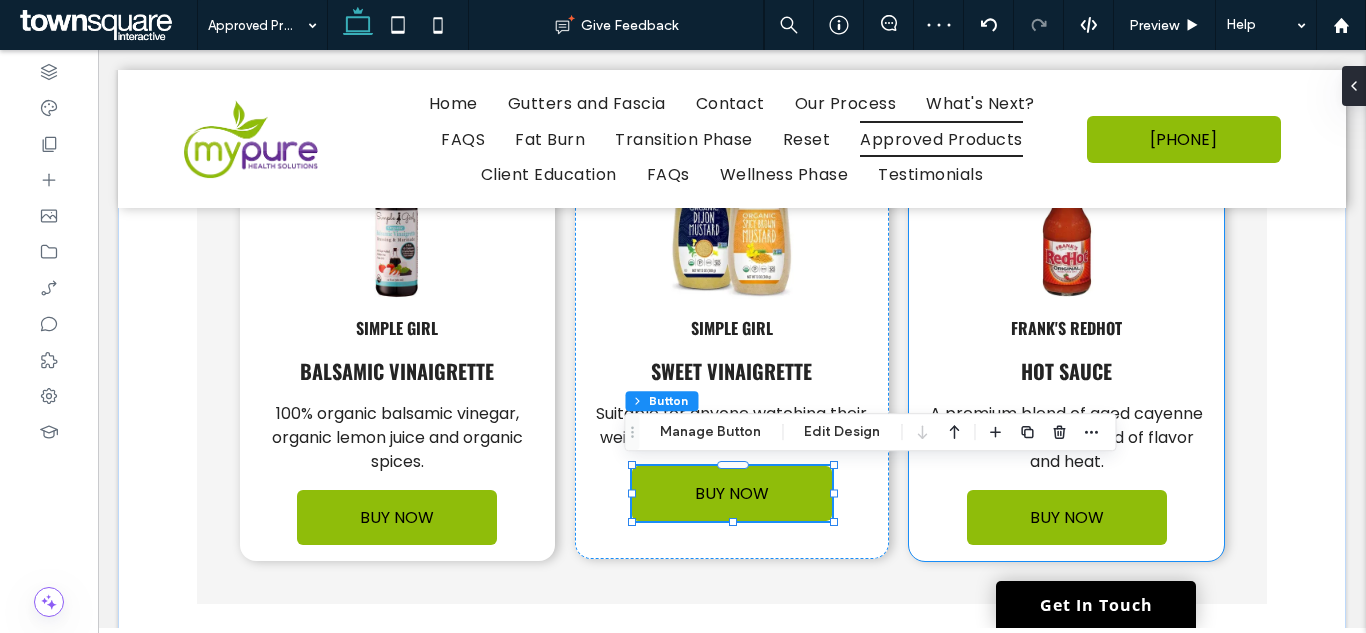 click on "Frank's RedHot
Hot Sauce
A premium blend of aged cayenne peppers, perfect blend of flavor and heat.
BUY NOW" at bounding box center [1066, 342] 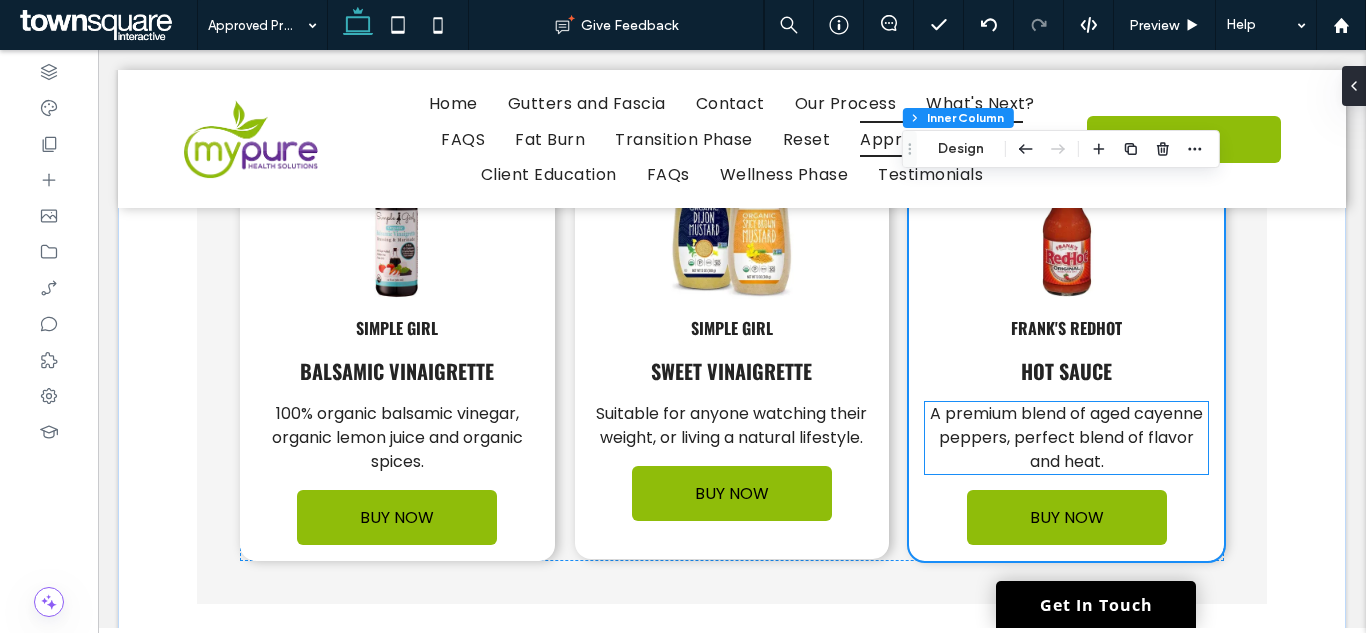 scroll, scrollTop: 2934, scrollLeft: 0, axis: vertical 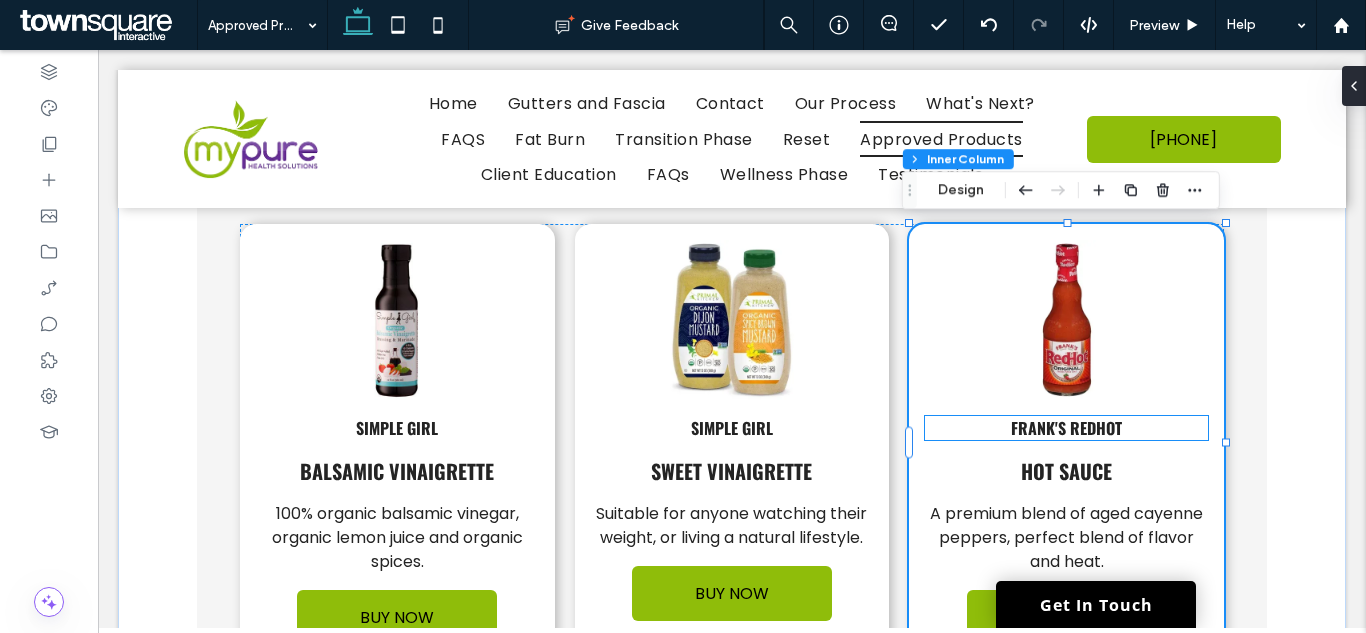 click on "Frank's RedHot" at bounding box center [1066, 428] 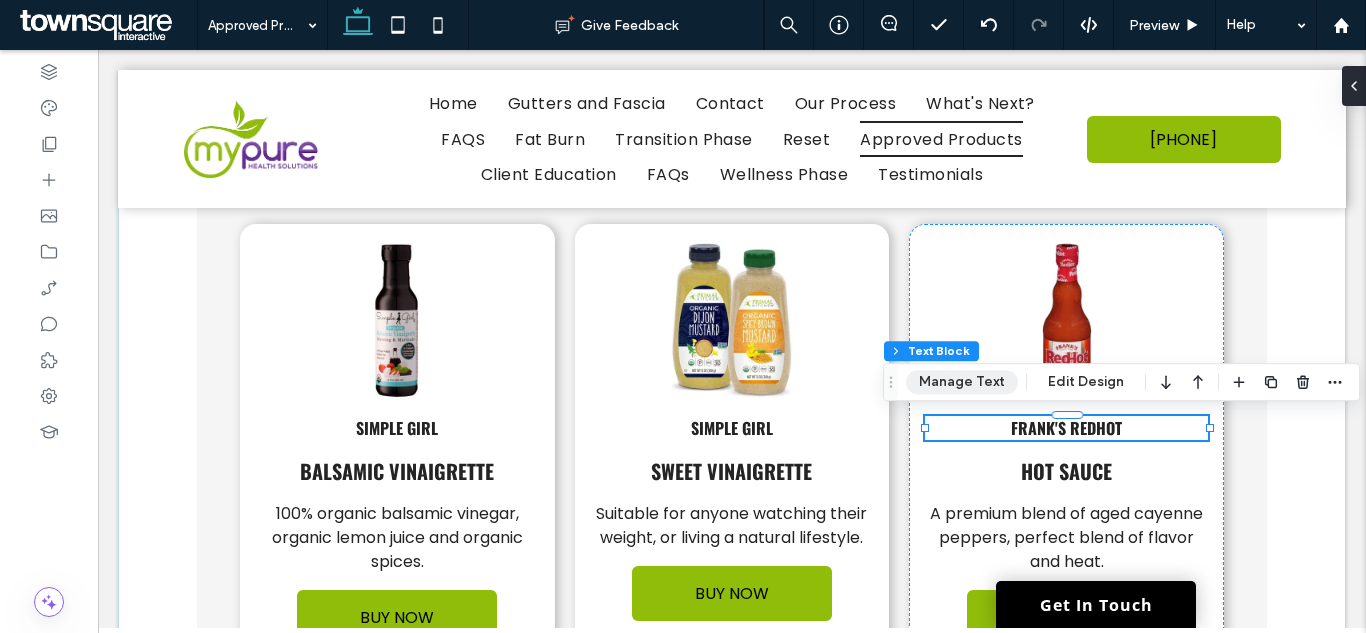 click on "Manage Text" at bounding box center [962, 382] 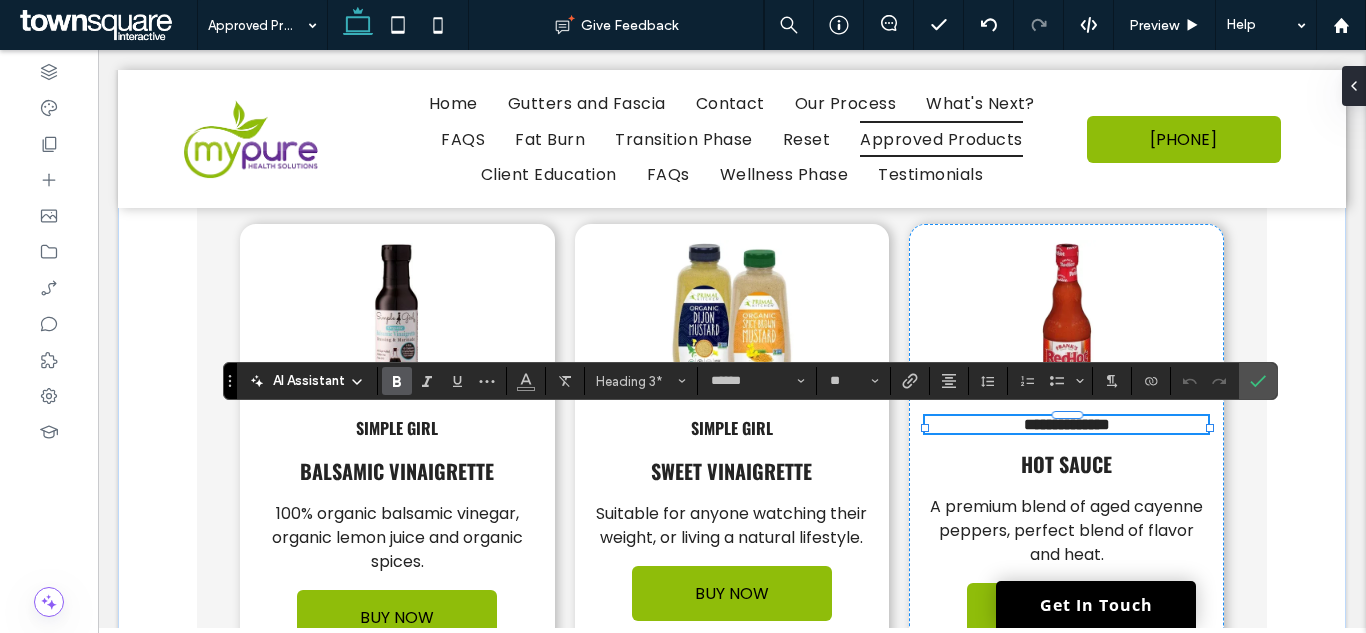 paste 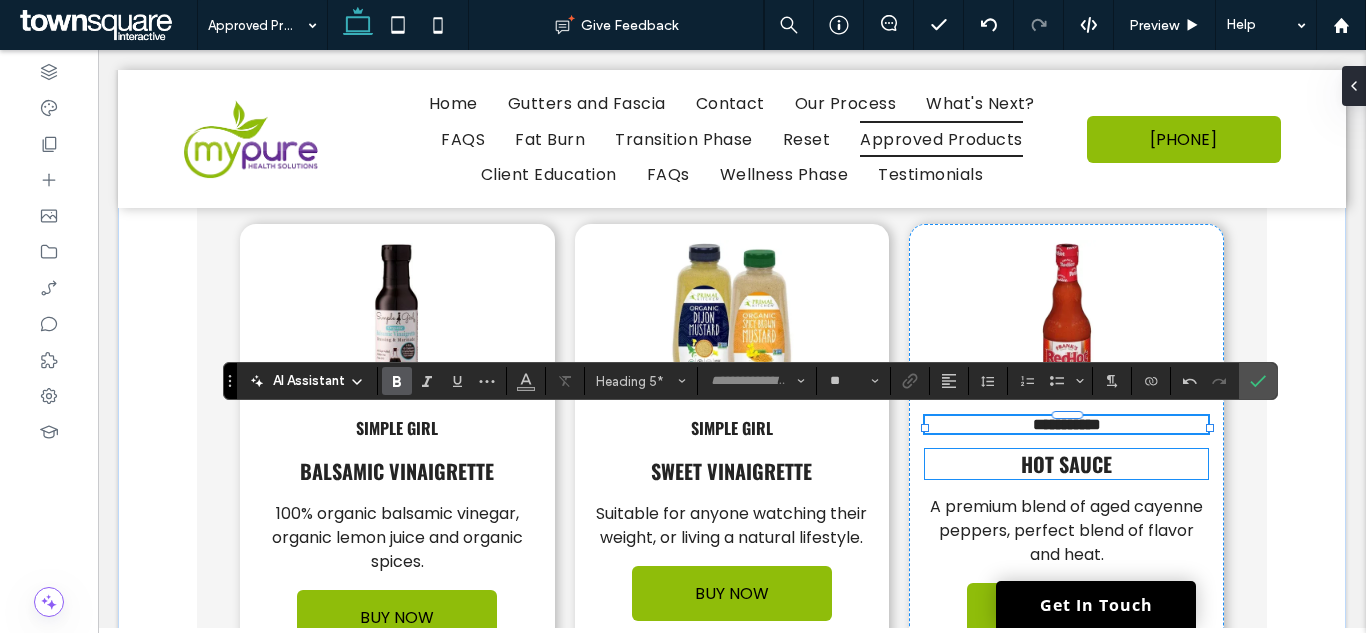 click on "Hot Sauce" at bounding box center [1066, 464] 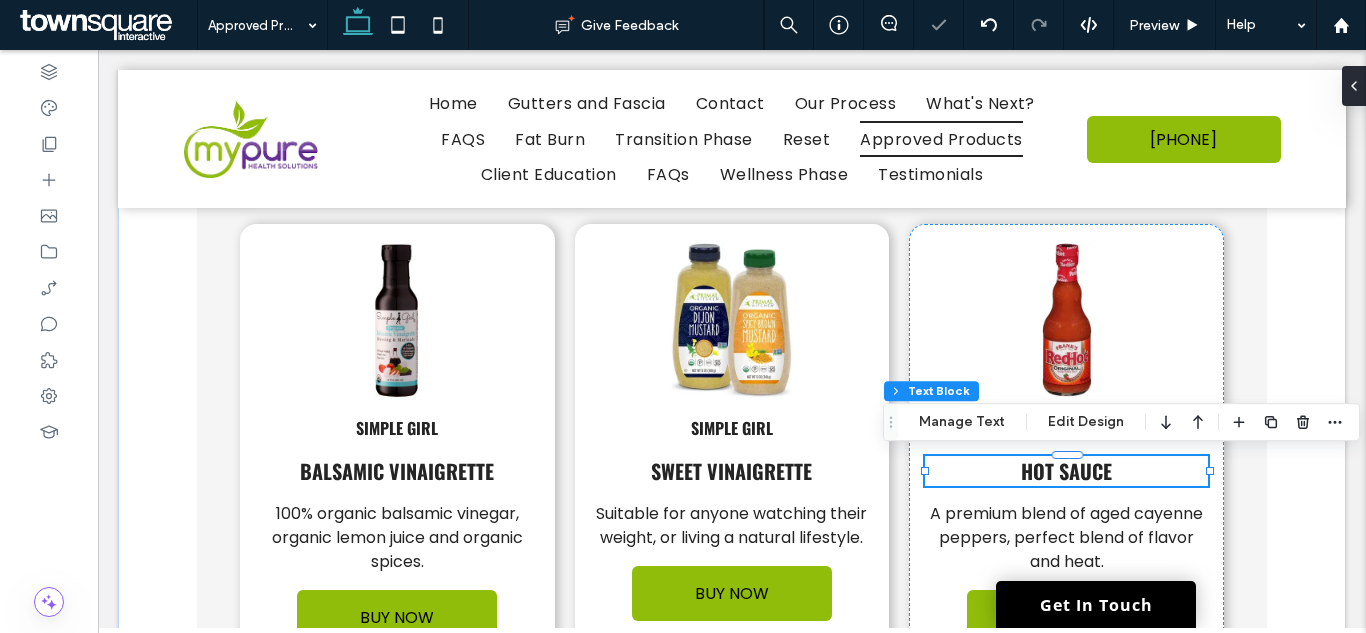 click on "Section Column Advanced Tabs Inner Column Inner Column Inner Column Text Block Manage Text Edit Design" at bounding box center (1121, 422) 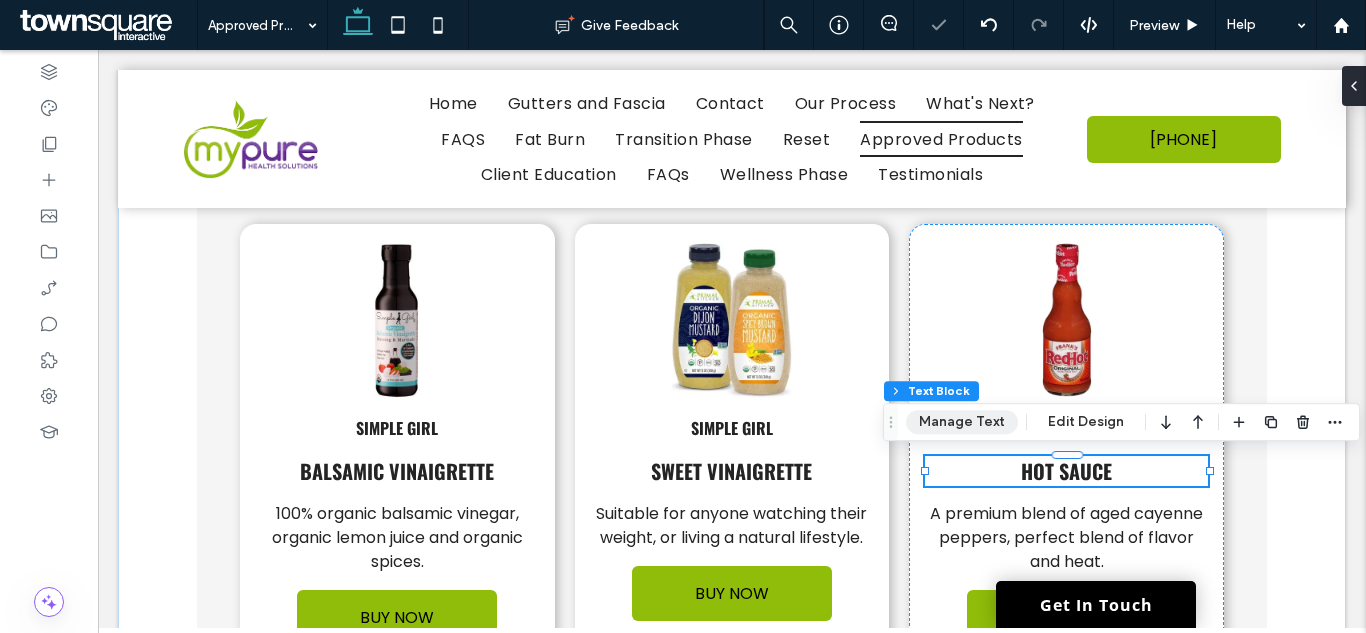 type 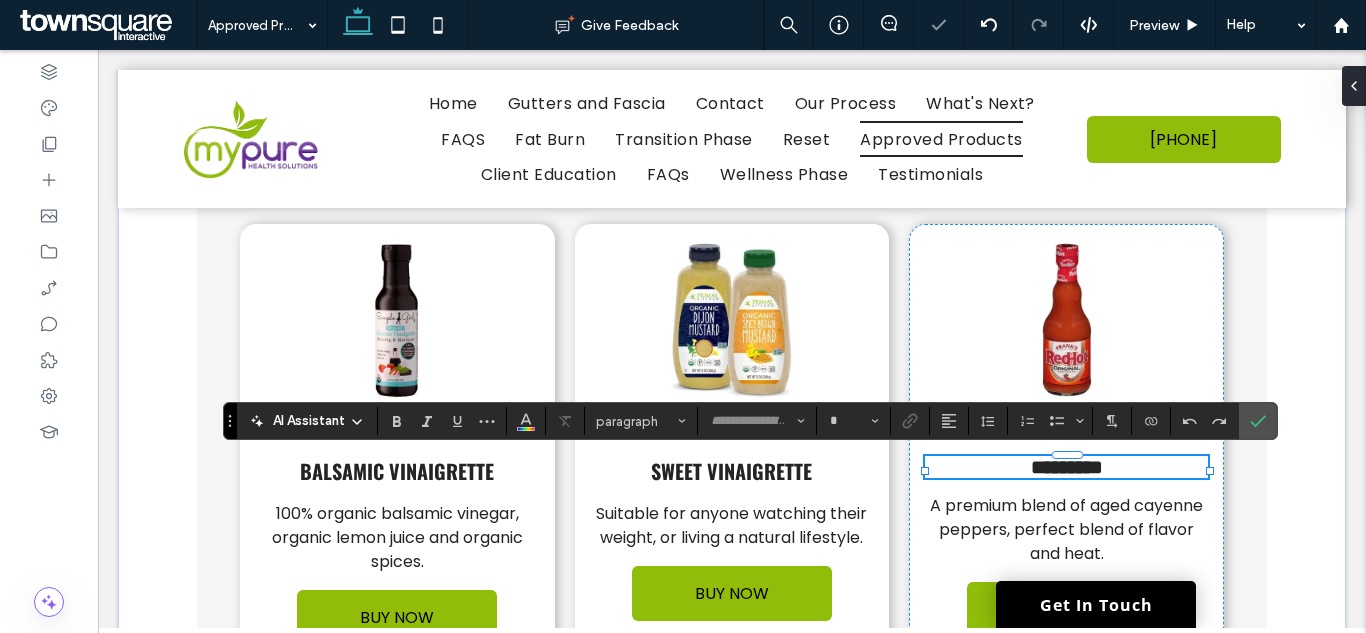 type on "******" 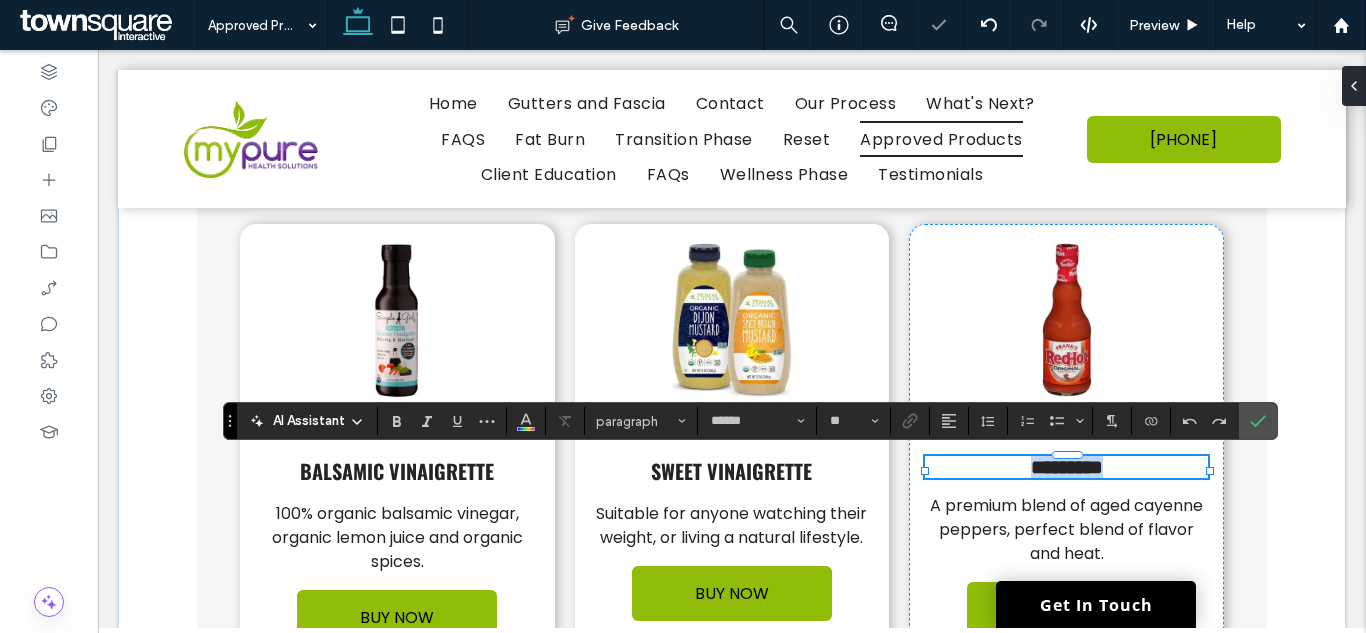 paste 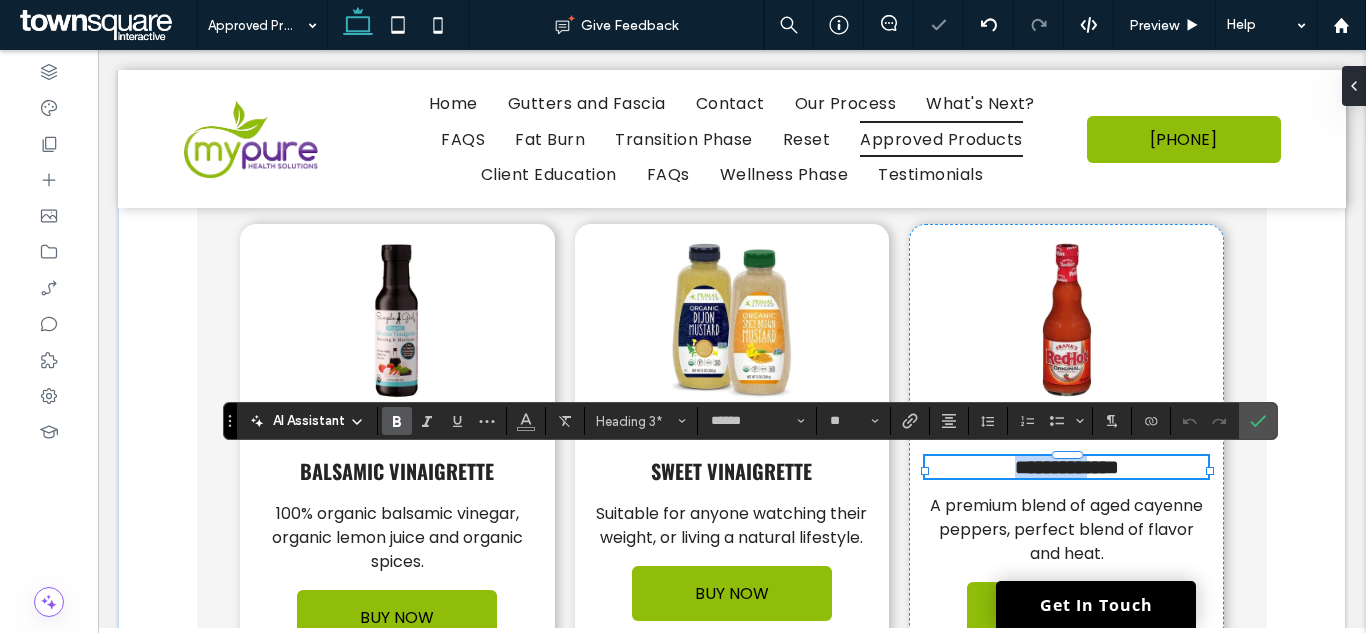 type 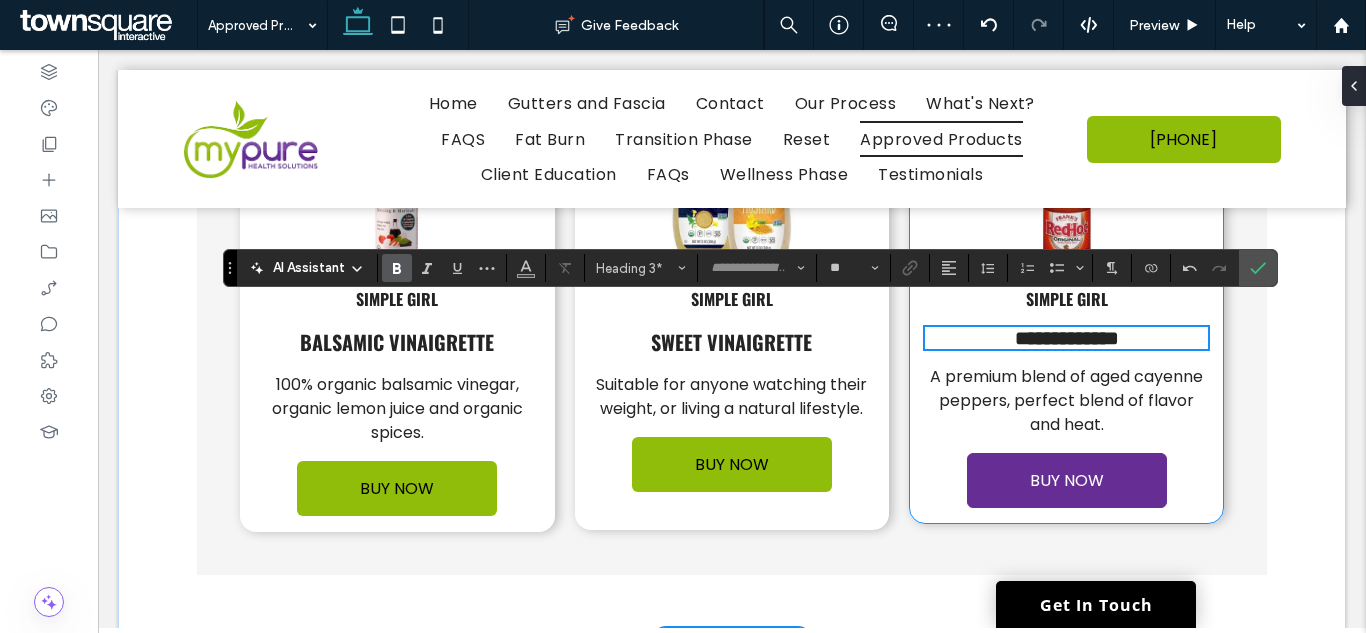 scroll, scrollTop: 3134, scrollLeft: 0, axis: vertical 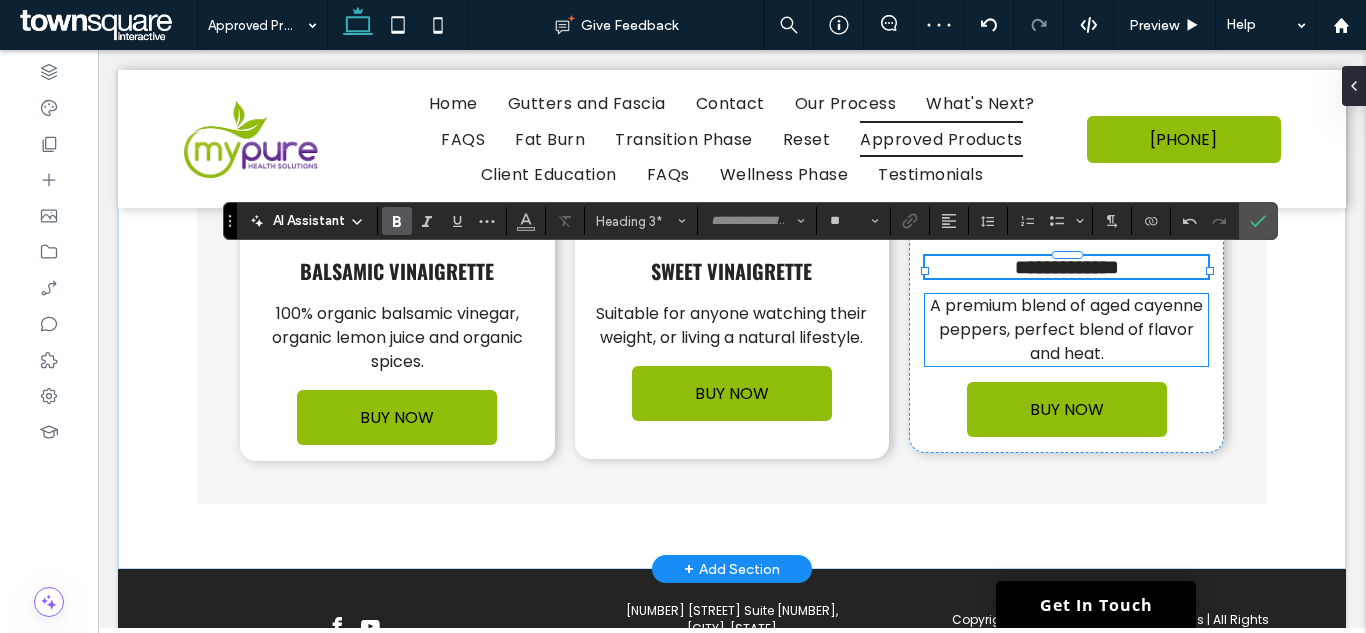 click on "A premium blend of aged cayenne peppers, perfect blend of flavor and heat." at bounding box center [1066, 329] 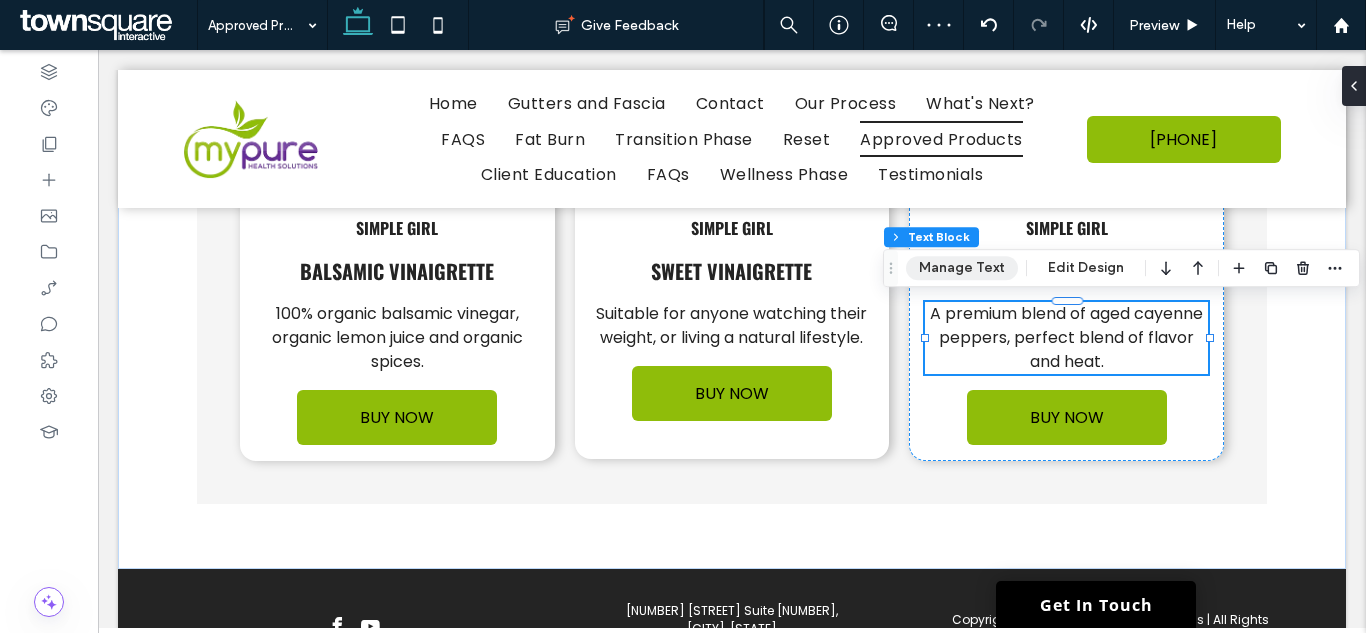 click on "Manage Text" at bounding box center (962, 268) 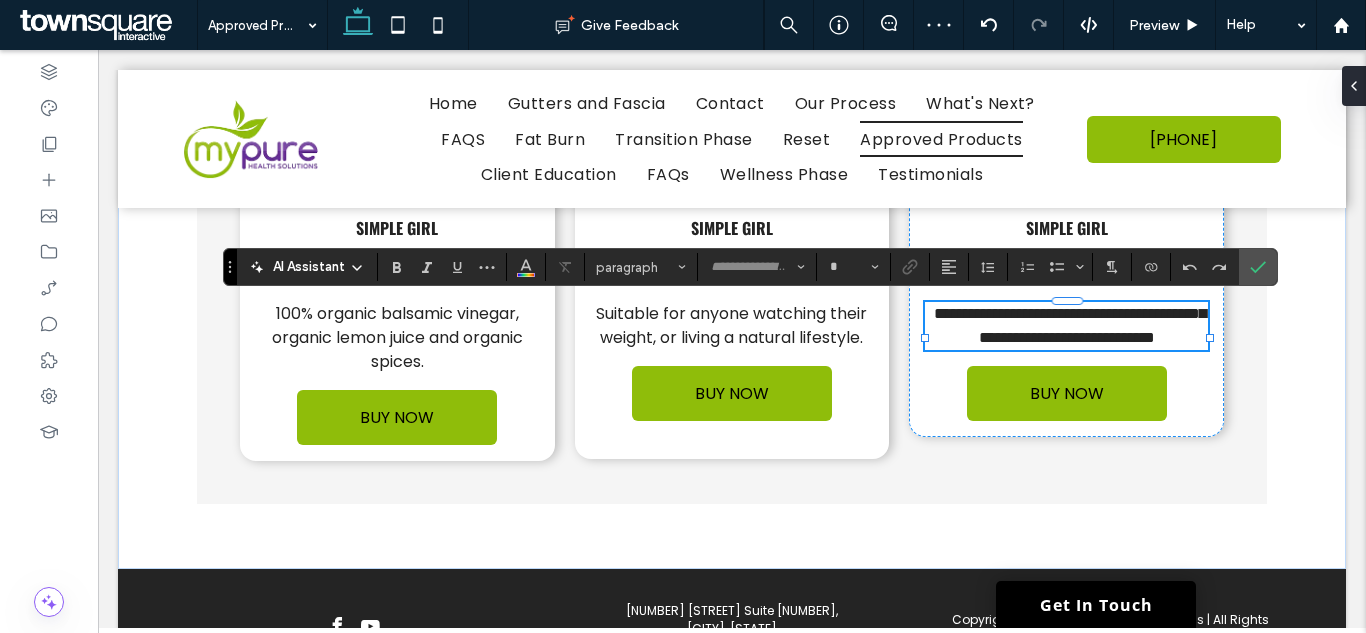type on "*******" 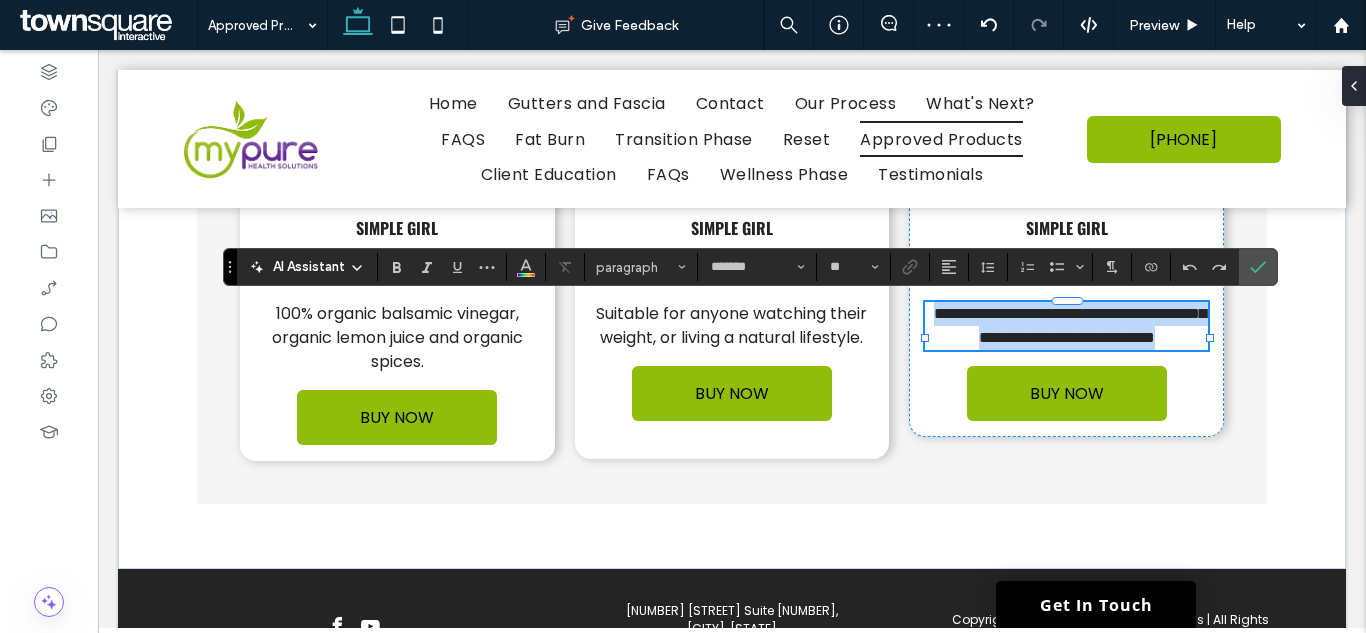 paste 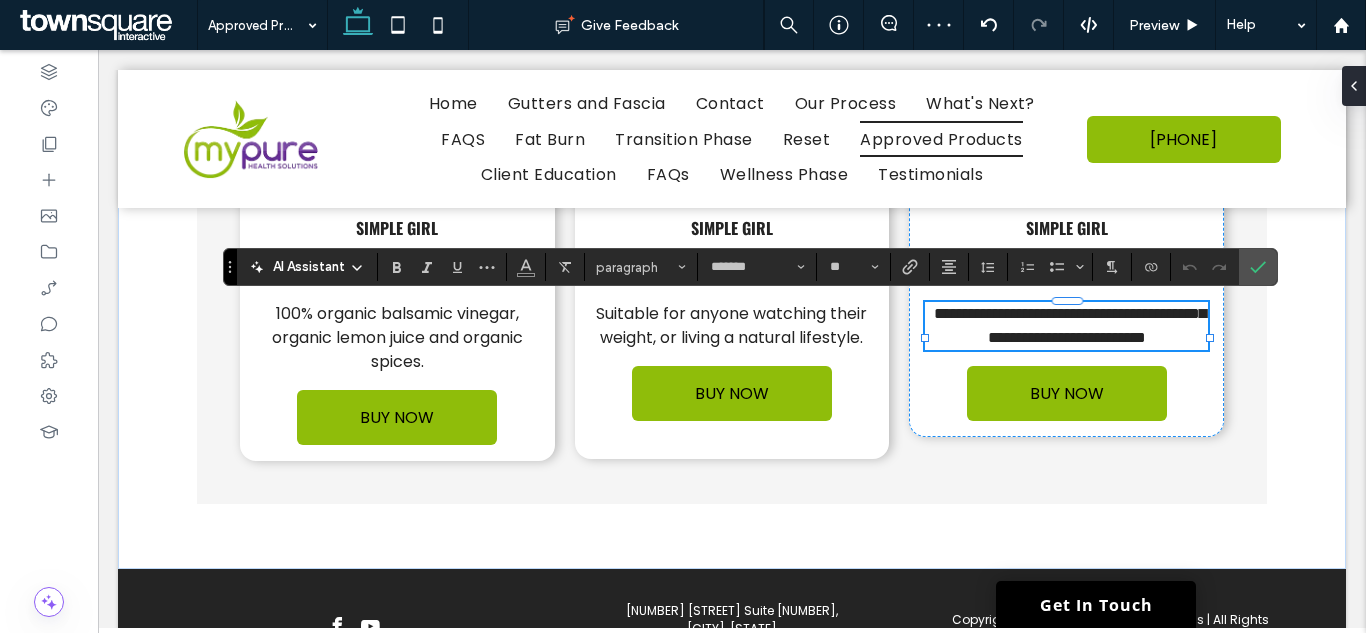 type 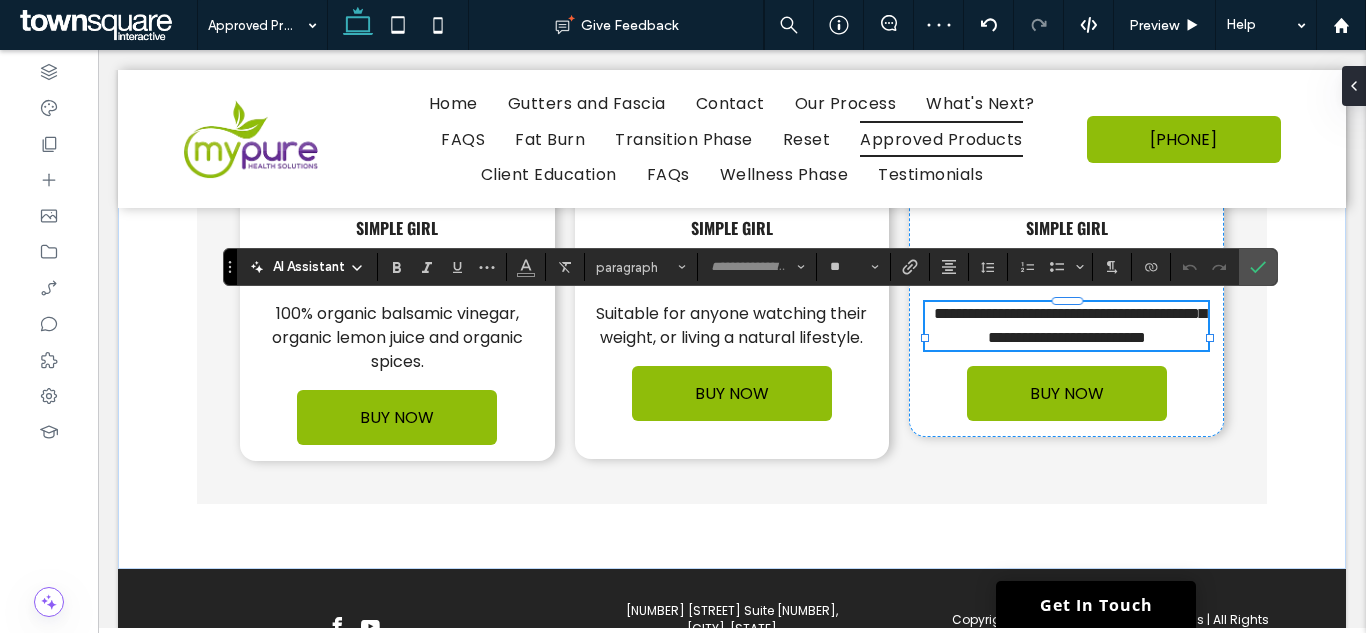 scroll, scrollTop: 3, scrollLeft: 0, axis: vertical 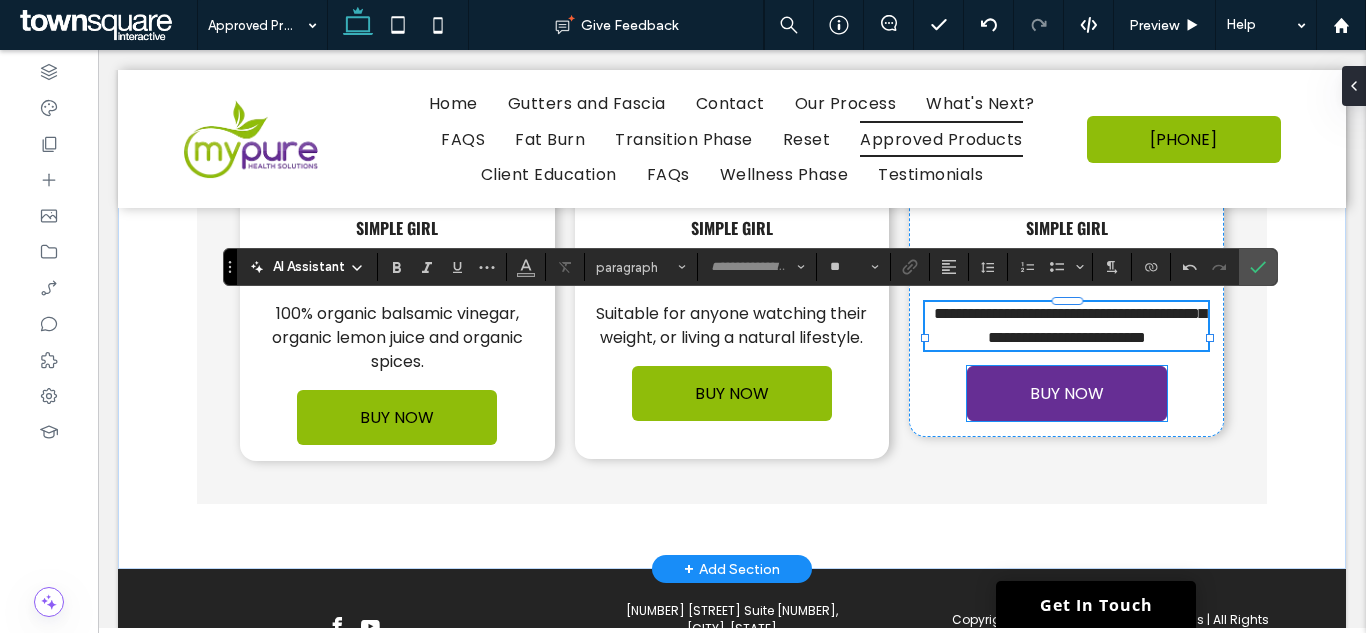 click on "BUY NOW" at bounding box center (1067, 393) 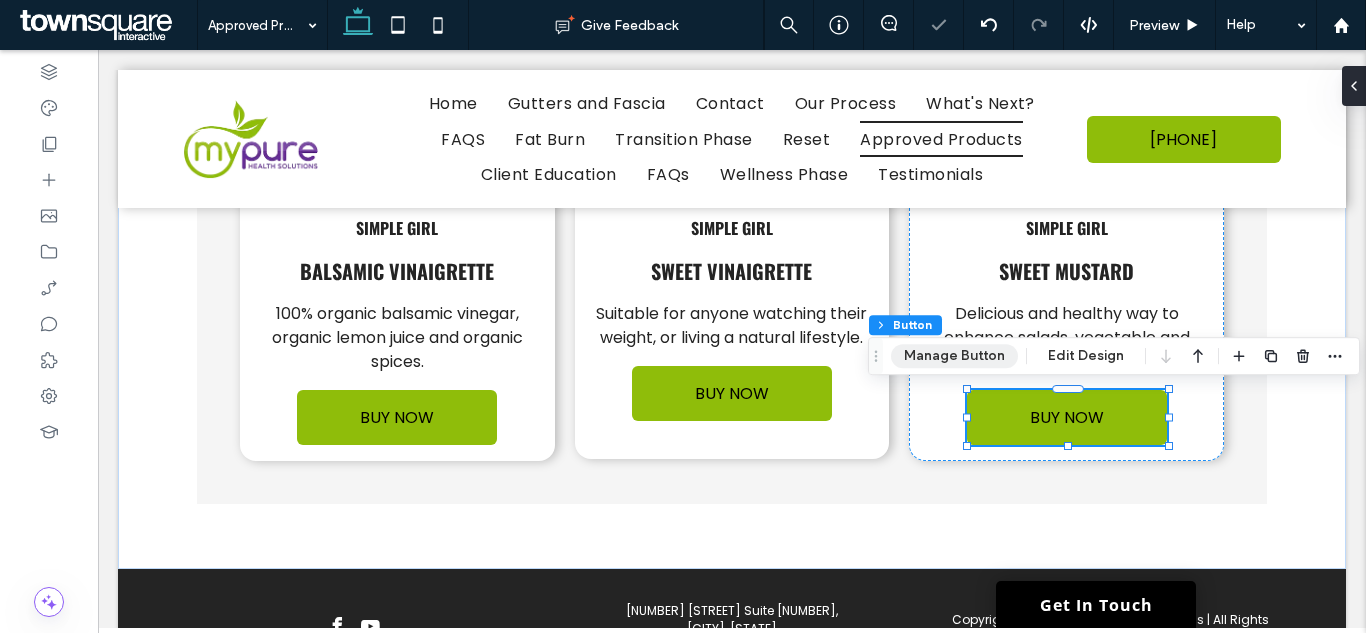 click on "Manage Button" at bounding box center (954, 356) 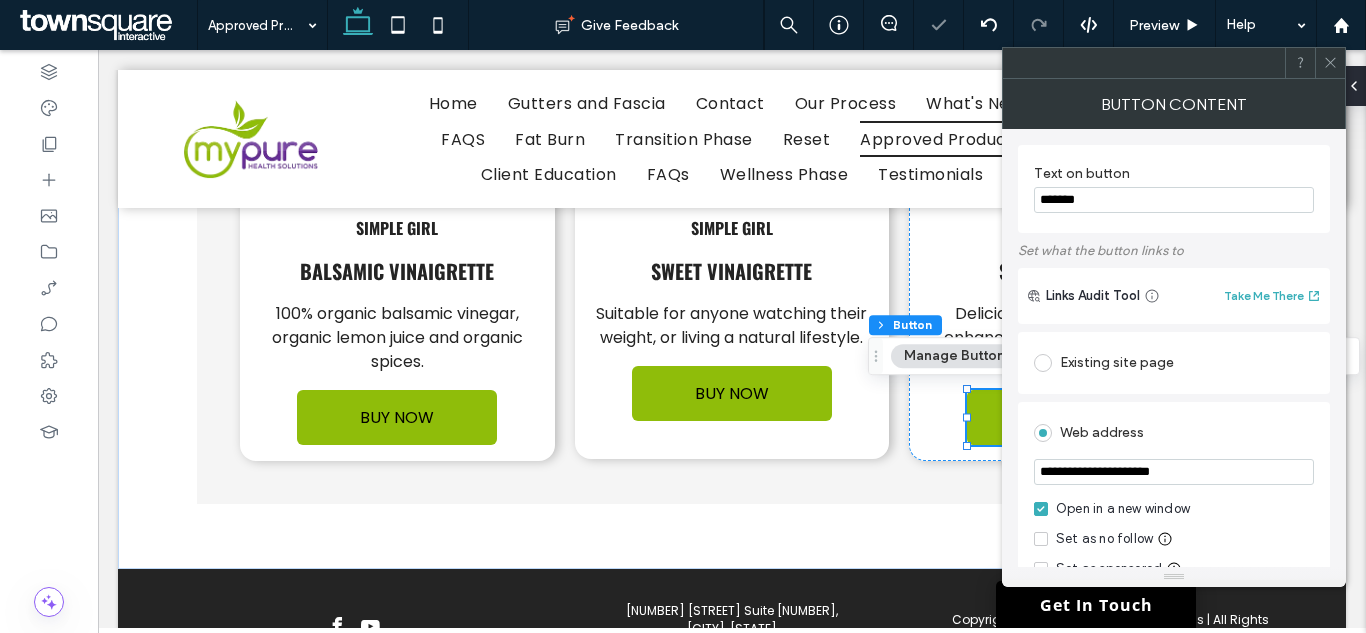 click on "**********" at bounding box center [1174, 472] 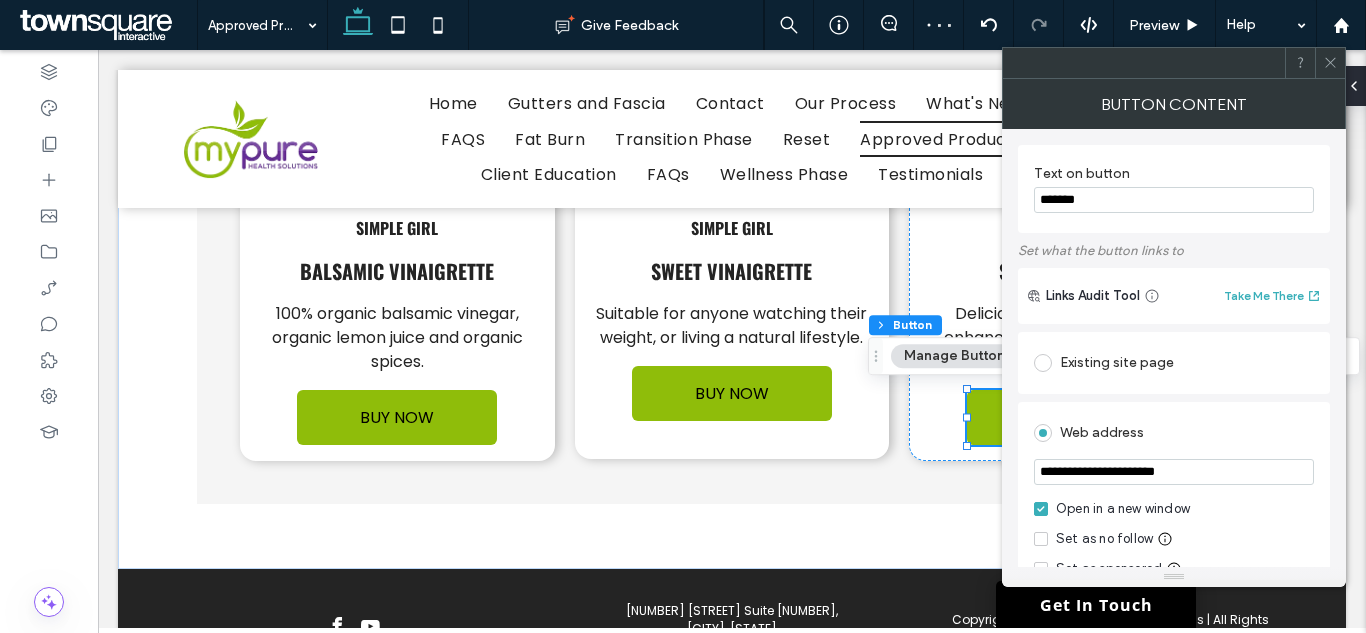type on "**********" 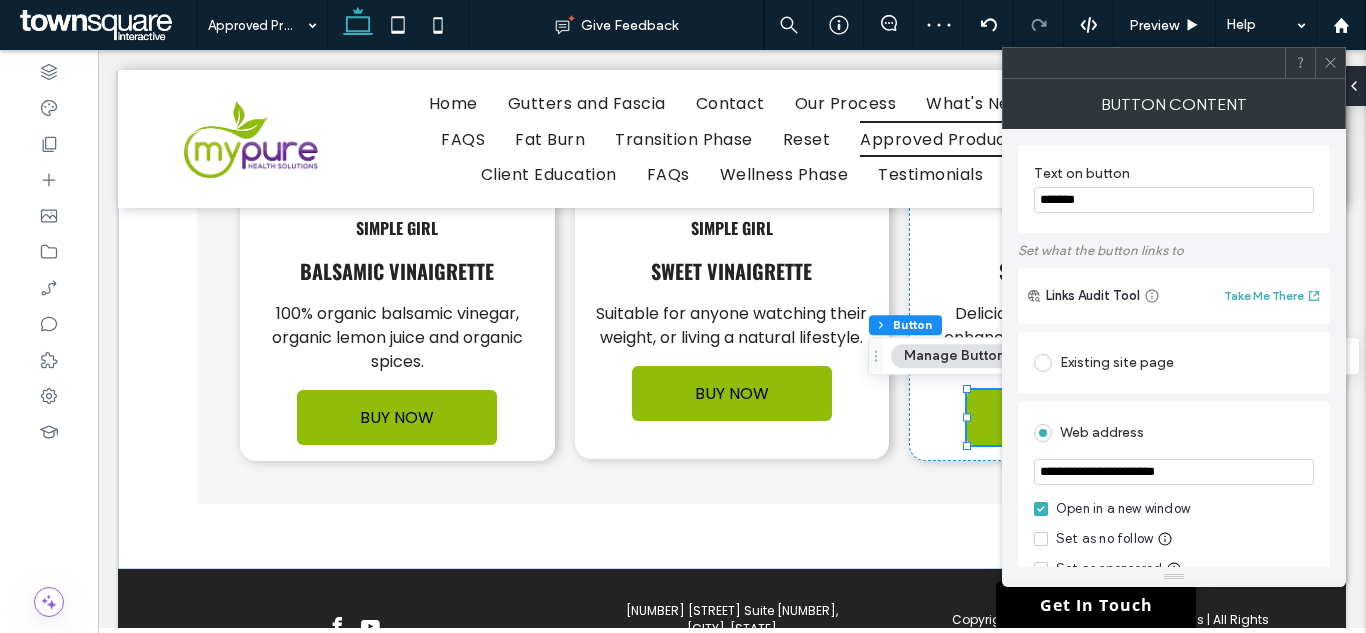 click on "**********" at bounding box center [1174, 520] 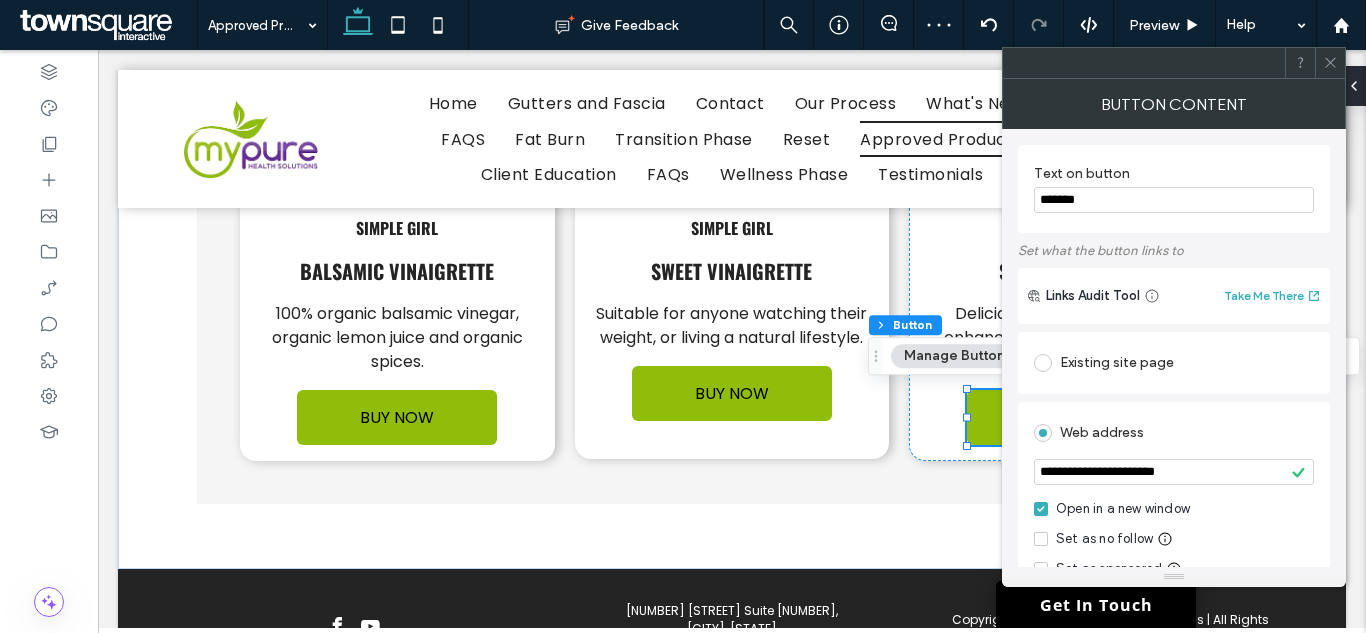 click 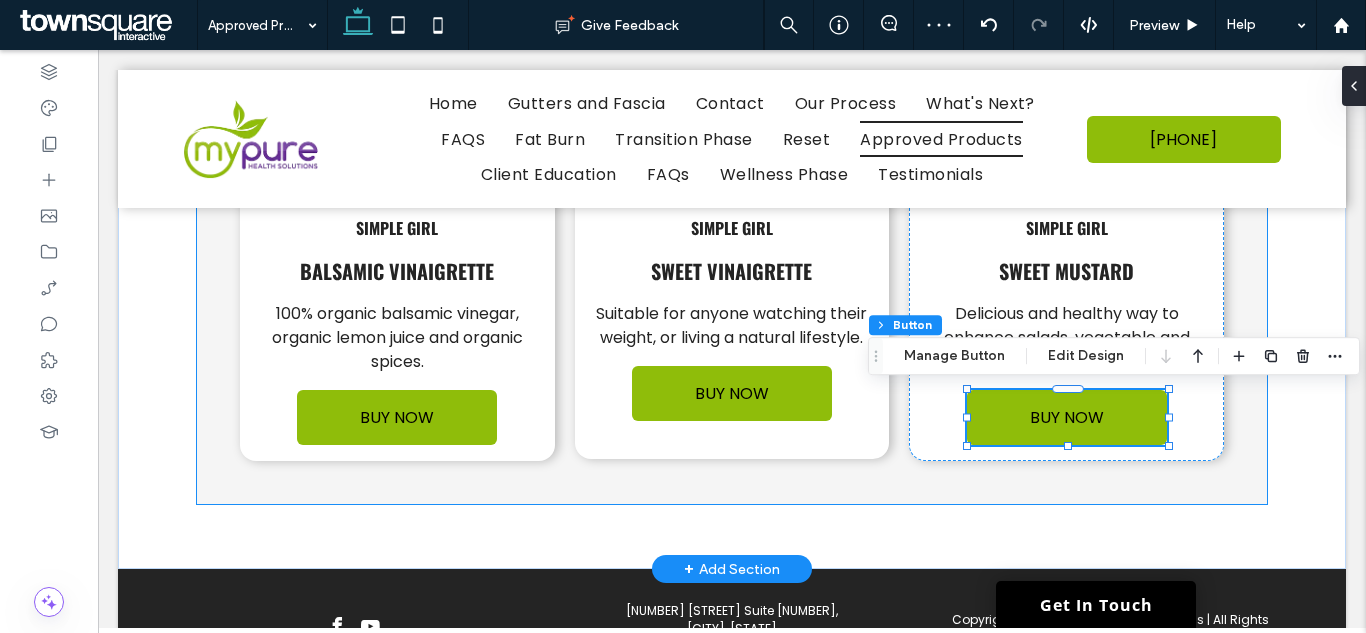 click on "Condiments
Condiments
Simple Girl Dressings
Food
Primal Kitchen
ketchup Set
Primal Kitchen Organic Unsweetened Ketchup Variety Pack, Original and Spicy, Pack of 2 ﻿
BUY NOW
Happy Belly
Yellow Mustard
Distilled Vinegar and Water, #1 Grade Mustard Seed, Salt, Turmeric, Paprika, and Spices
BUY NOW
Annie's Organic
Horseradish Mustard
Certified organic ingredients, No artificial flavors, synthetic colors or preservatives.
BUY NOW
Primal Kitchen
Spicy Brown Mustard
Certified Paleo, Keto Certified, Whole30 Approved®, and Kosher Certified.
BUY NOW
Primal Kitchen mustard
Dijon and spicy brown
﻿" at bounding box center [732, -532] 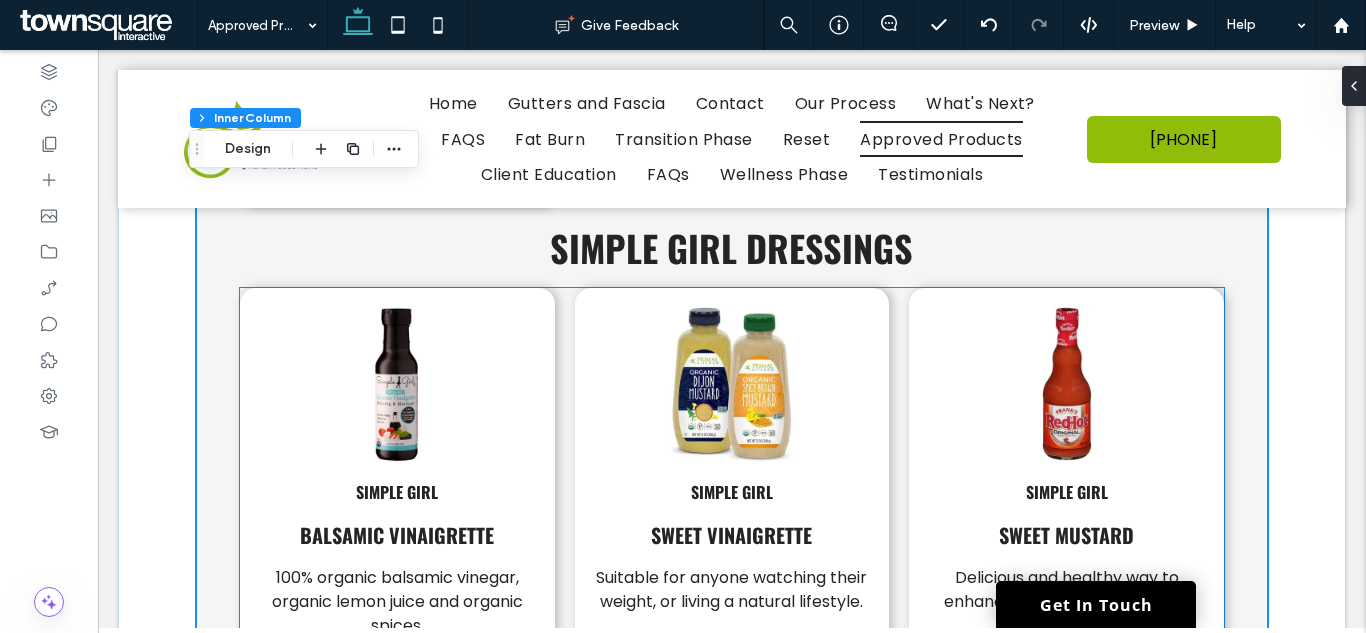 scroll, scrollTop: 2834, scrollLeft: 0, axis: vertical 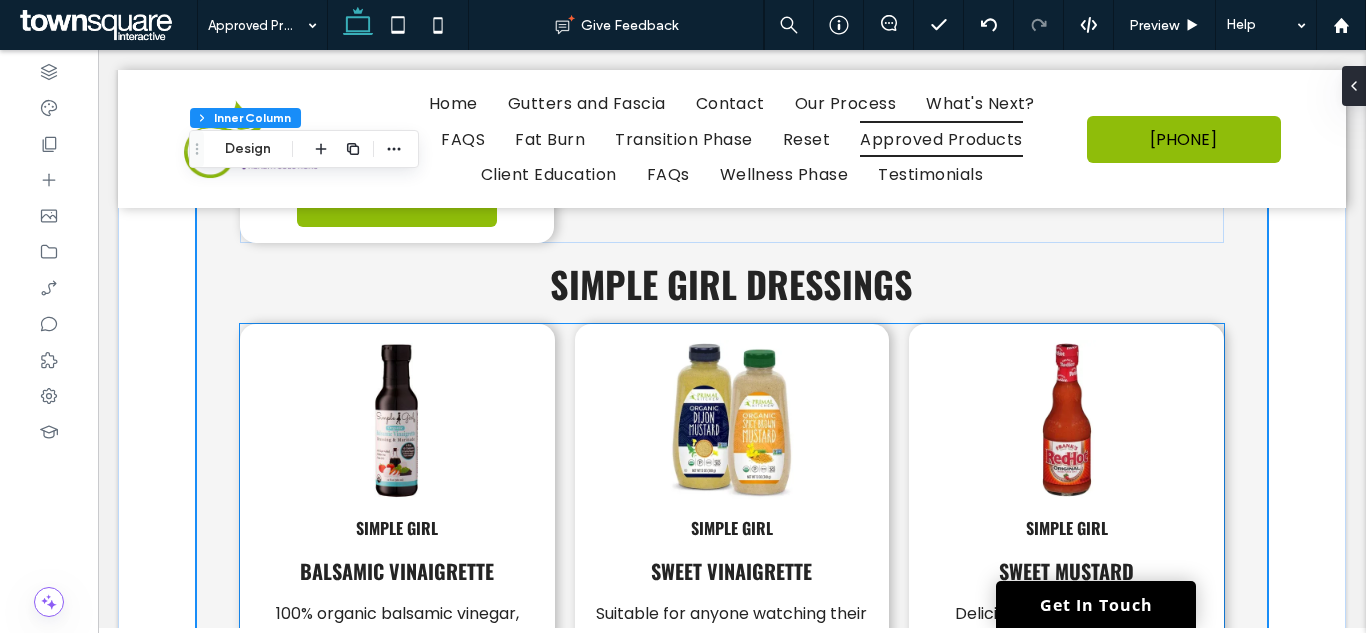 click on "Simple Girl
Sweet Mustard
Delicious and healthy way to enhance salads, vegetable and meat dishes.
BUY NOW" at bounding box center (1066, 542) 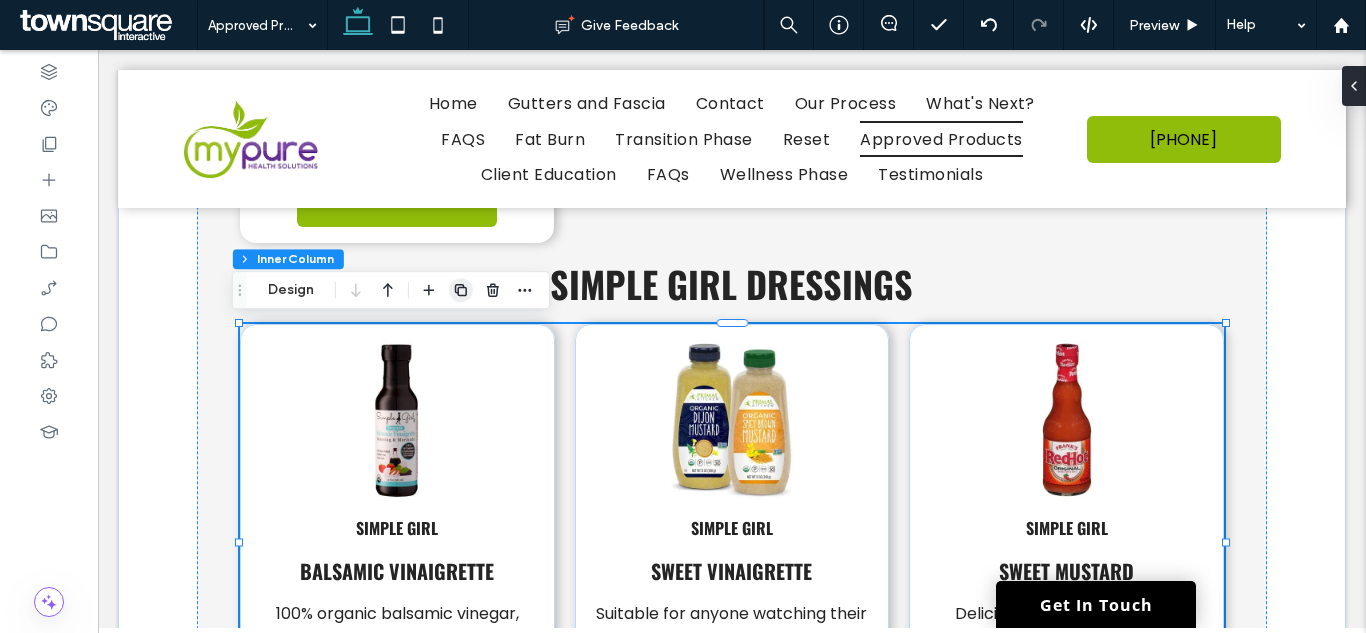 click 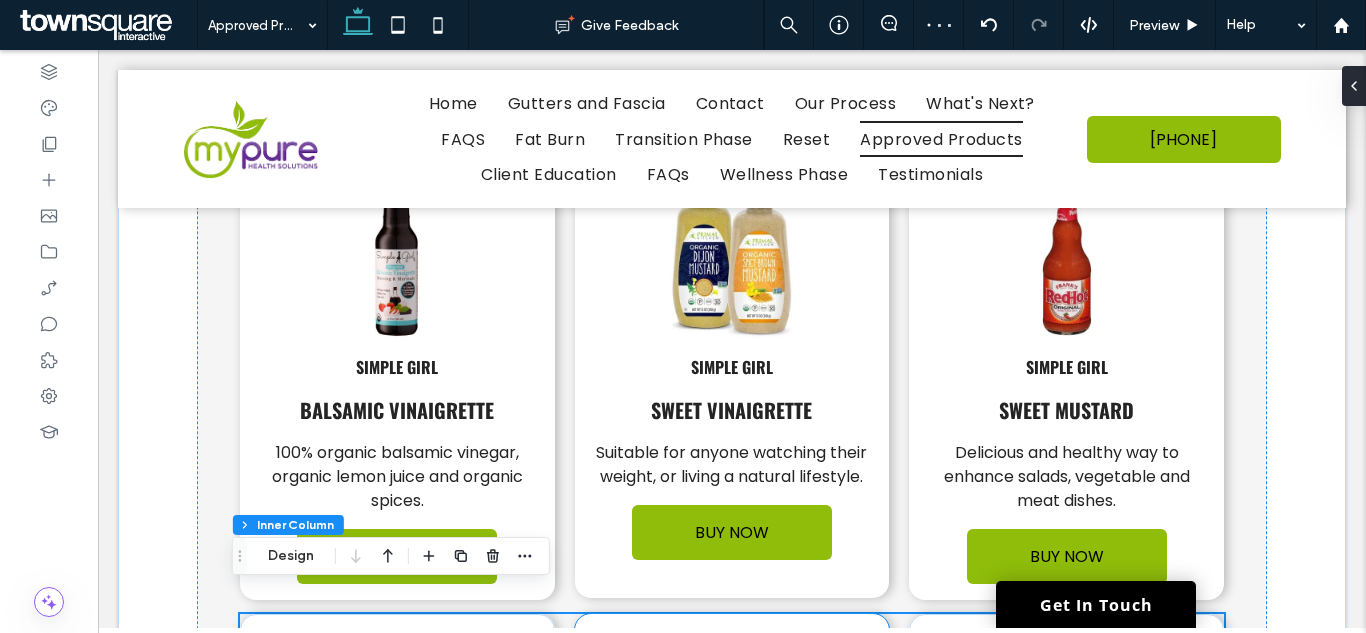 scroll, scrollTop: 2888, scrollLeft: 0, axis: vertical 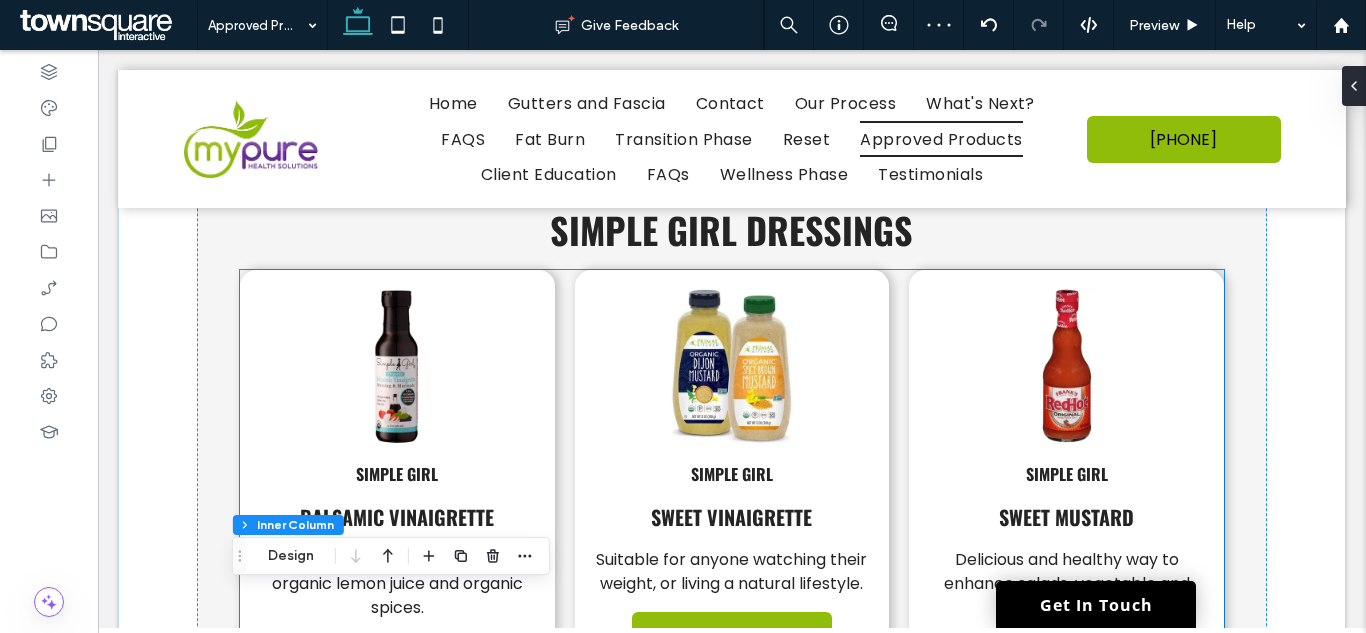 click at bounding box center (732, 366) 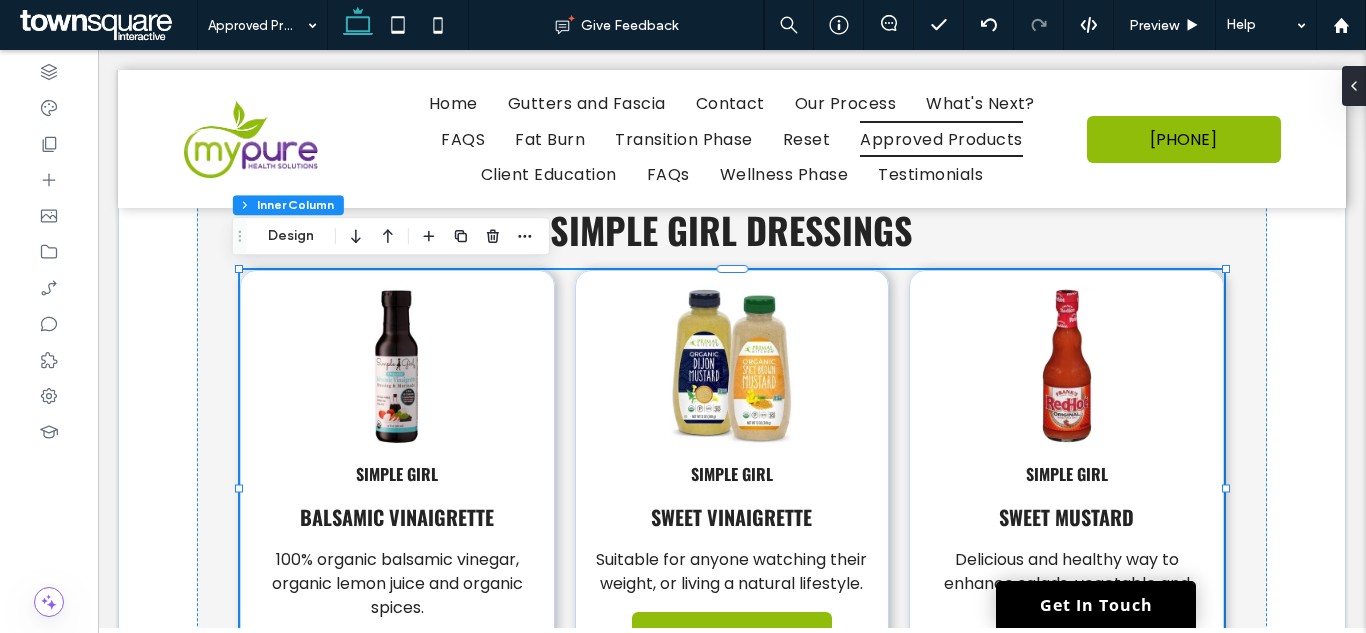 click at bounding box center [732, 366] 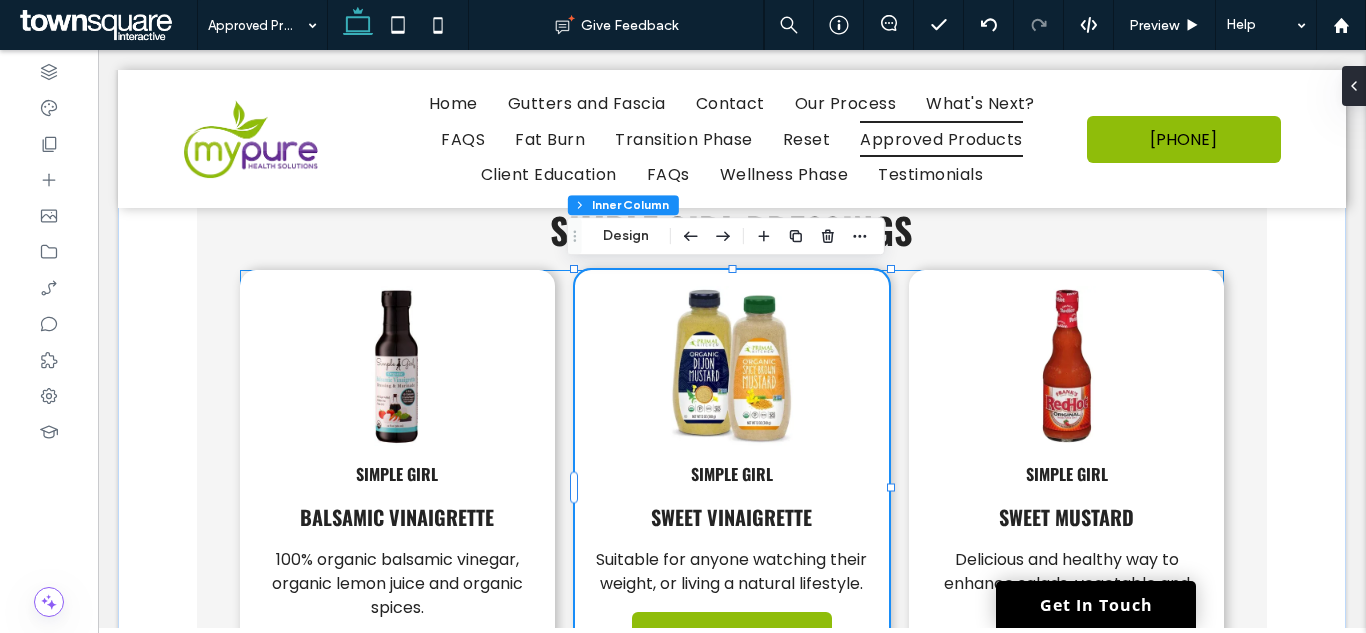 click at bounding box center (732, 366) 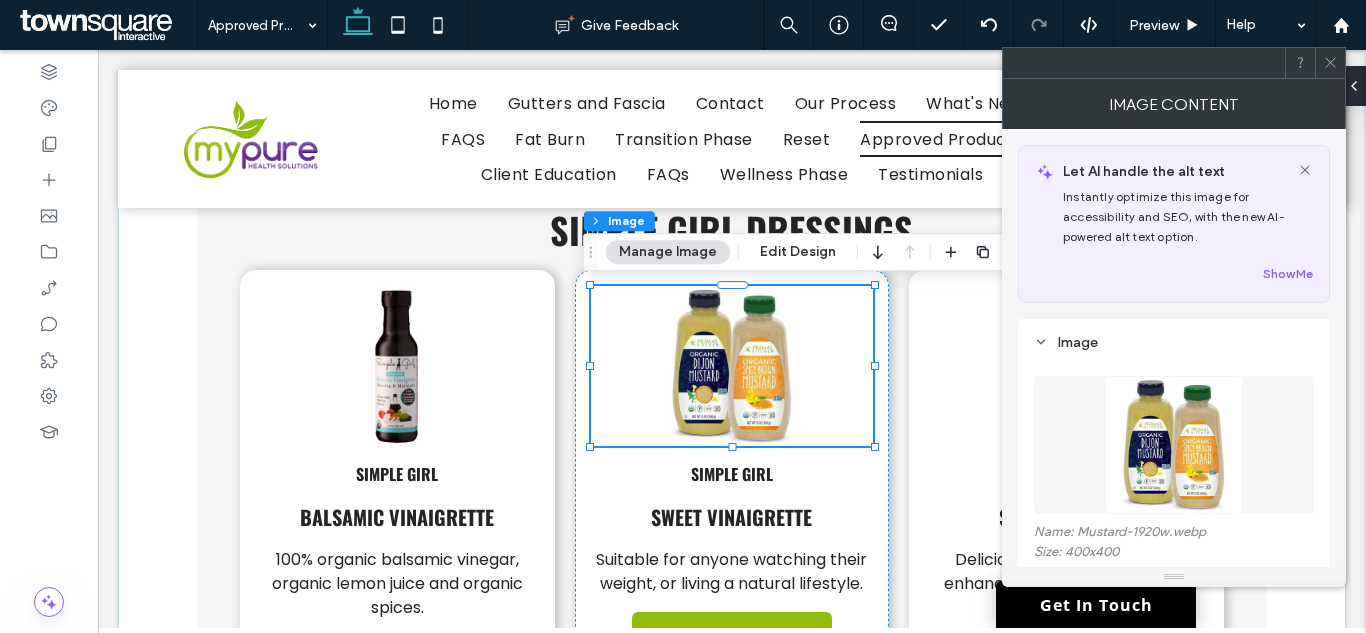 click on "Manage Image" at bounding box center (668, 252) 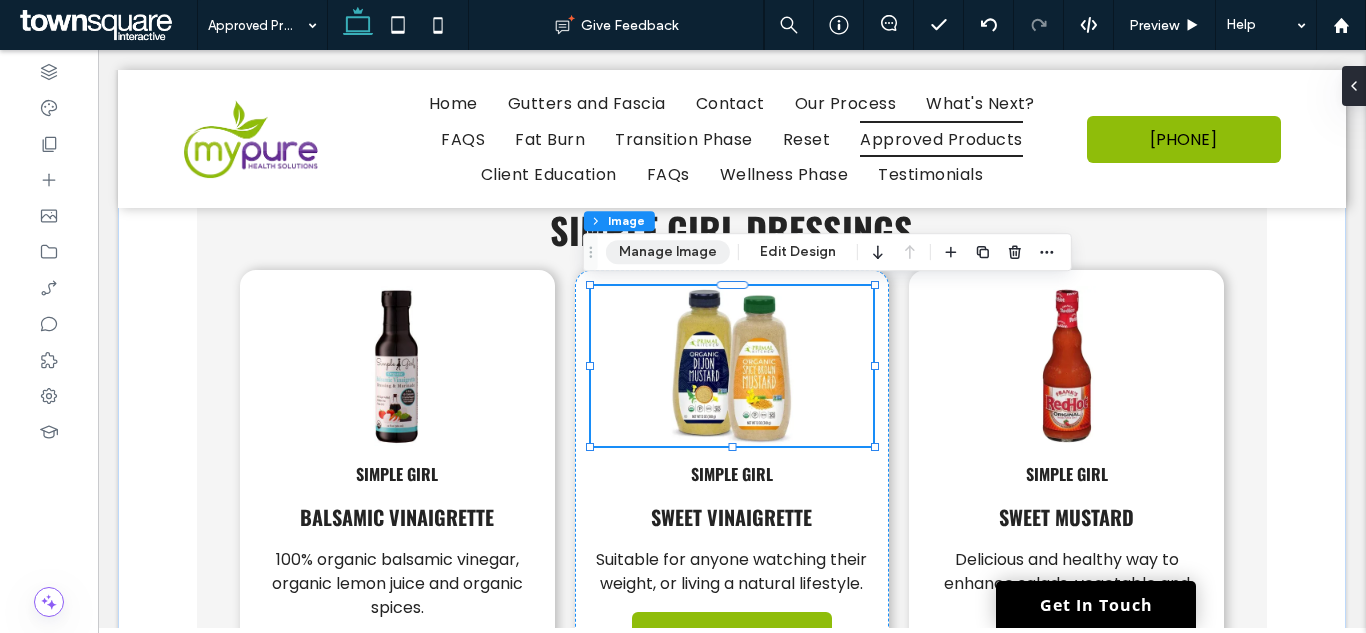 click on "Manage Image" at bounding box center (668, 252) 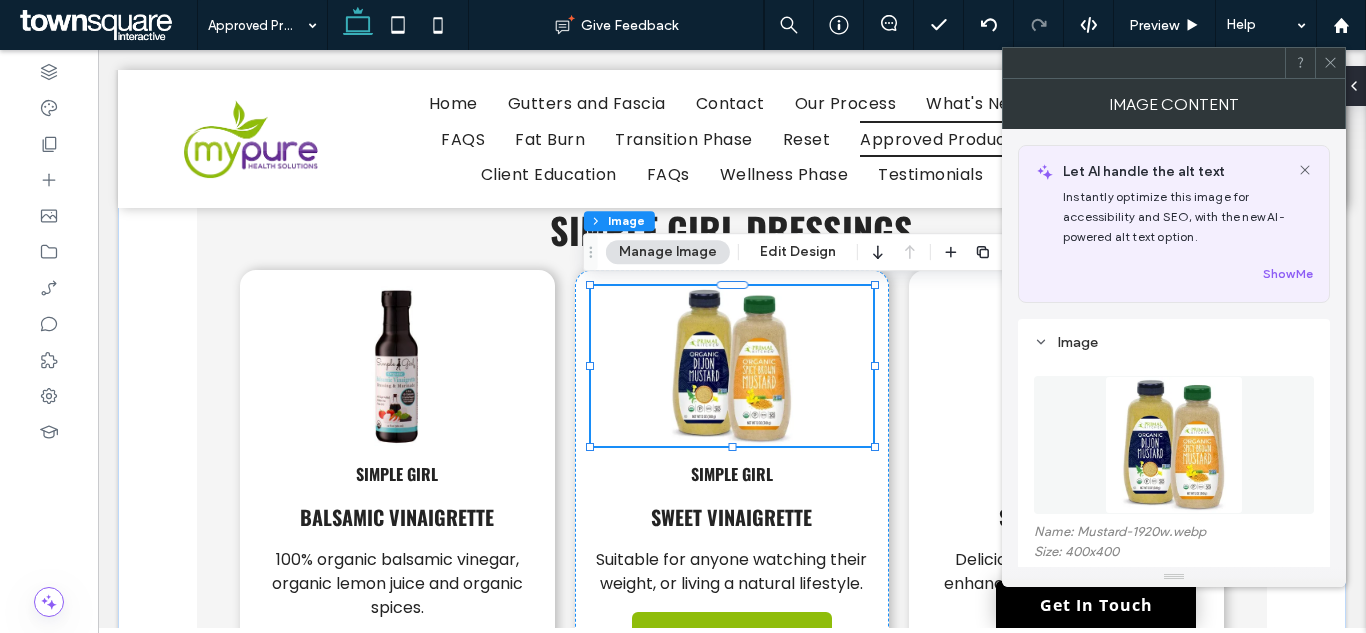 click at bounding box center [1174, 445] 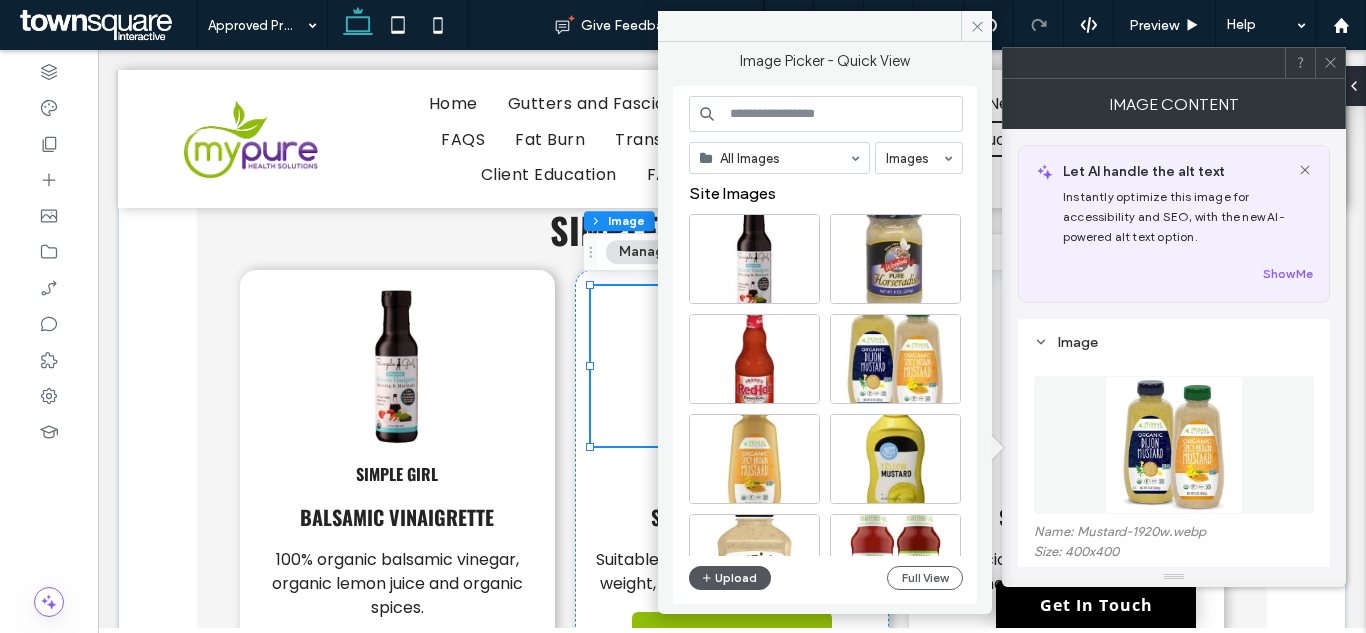 click 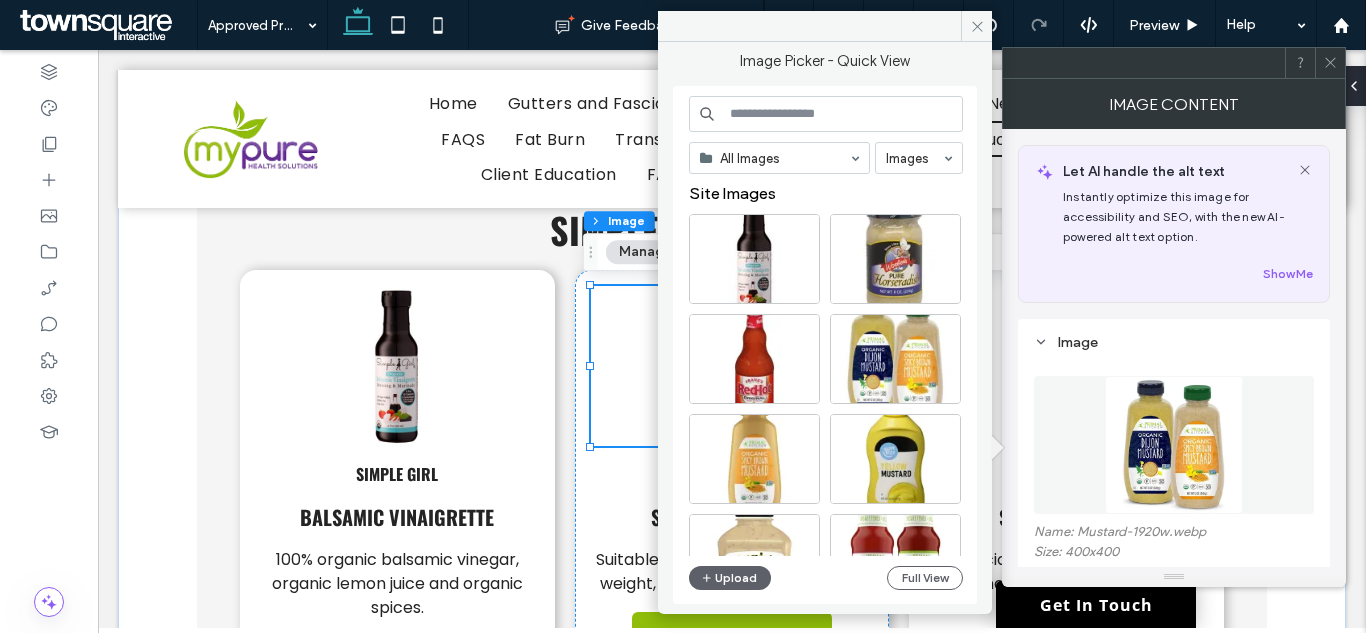 type 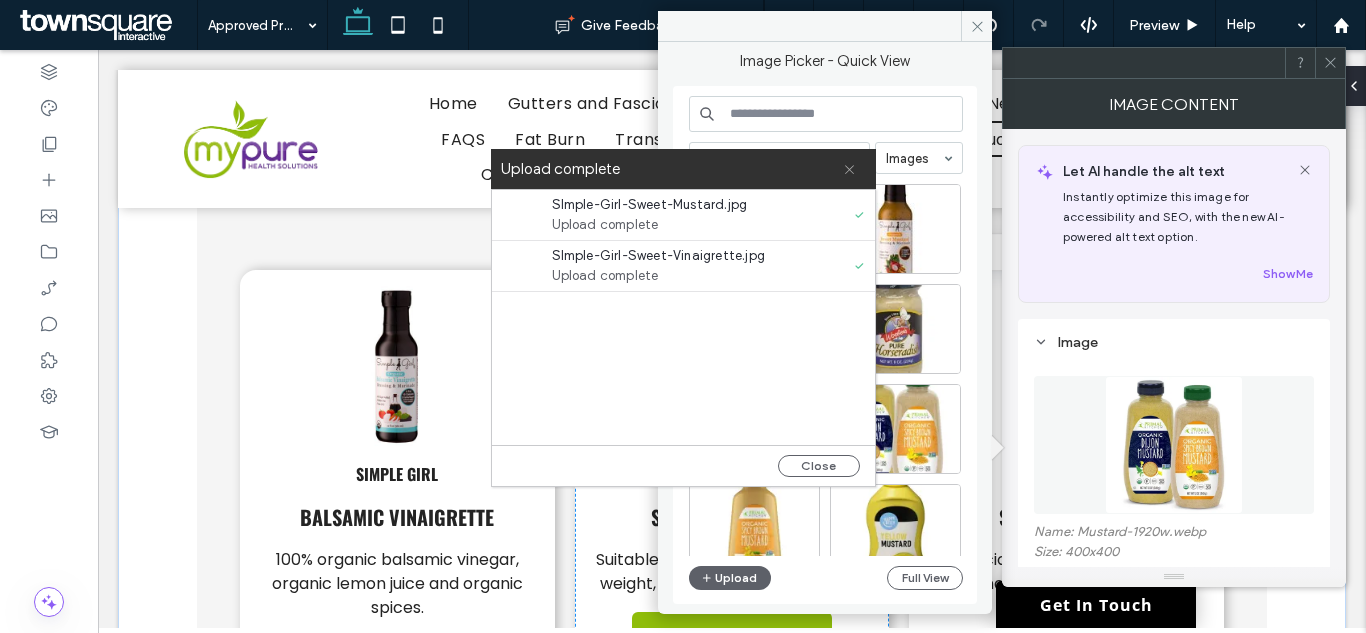 click 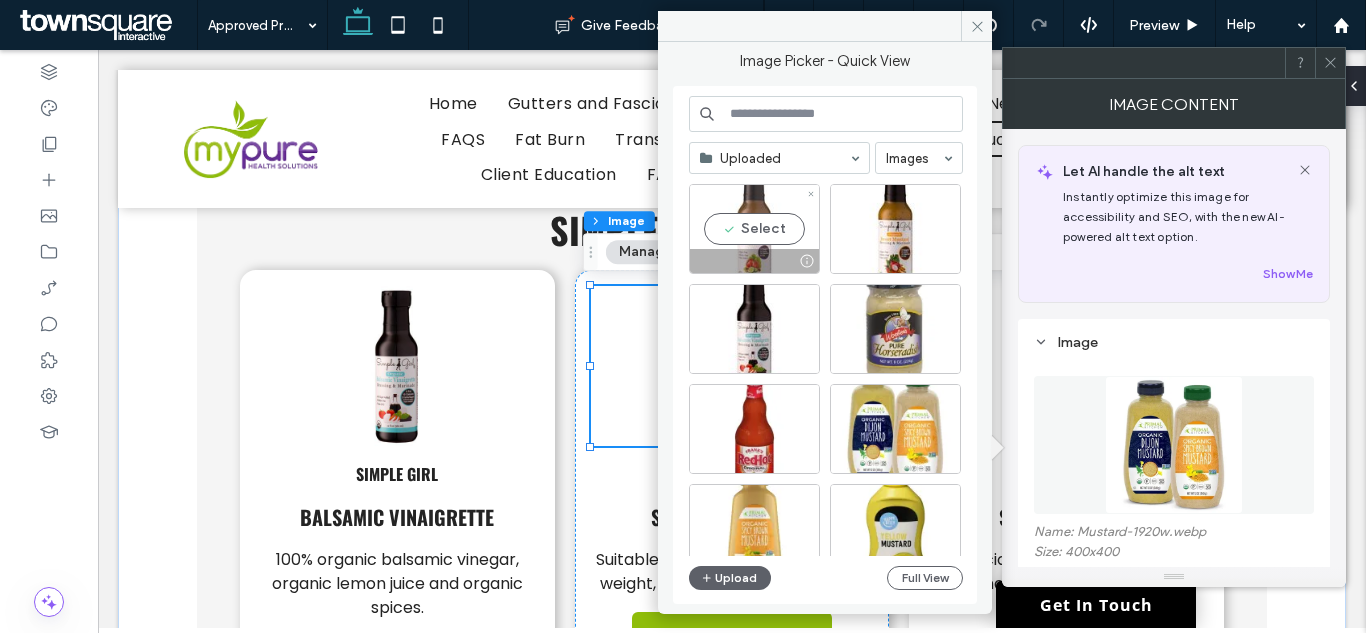 click on "Select" at bounding box center [754, 229] 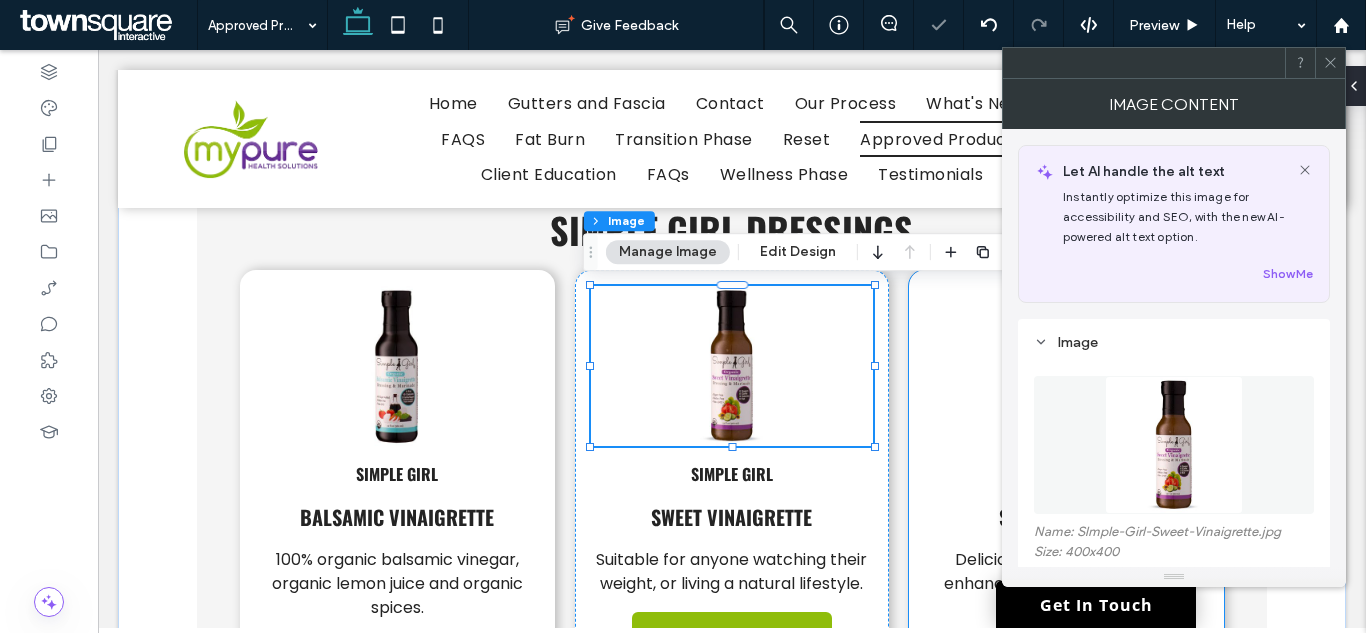 click at bounding box center [1066, 366] 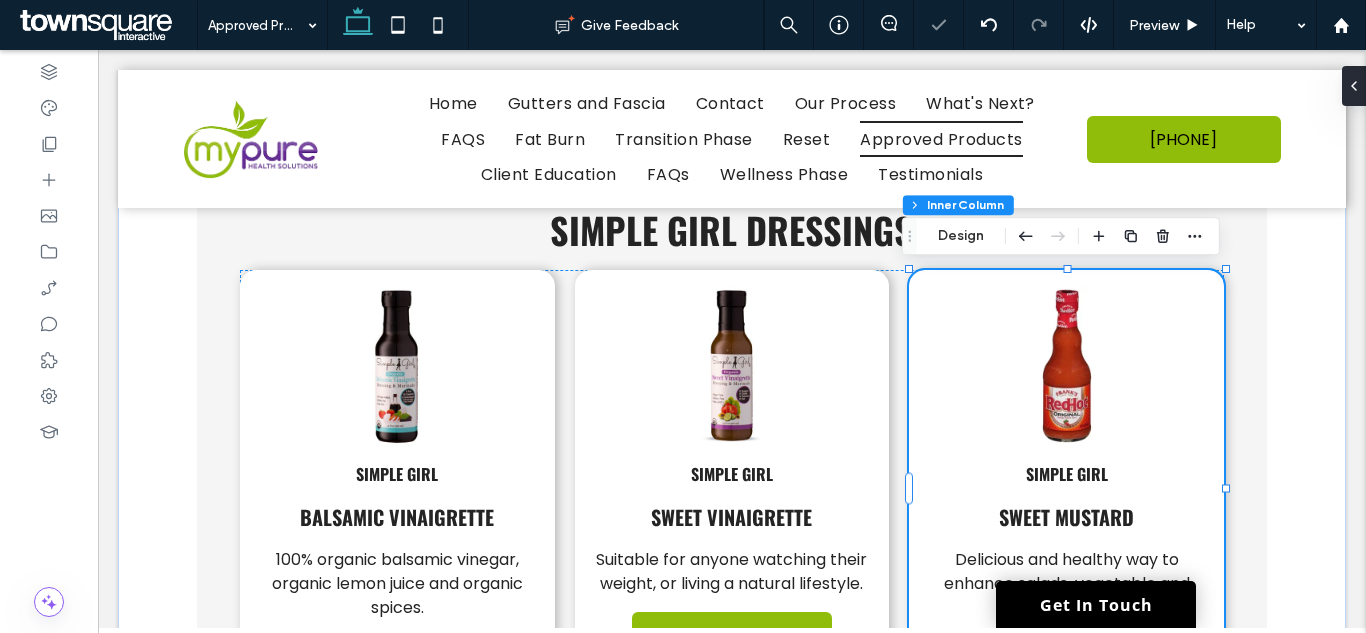 click at bounding box center (1066, 366) 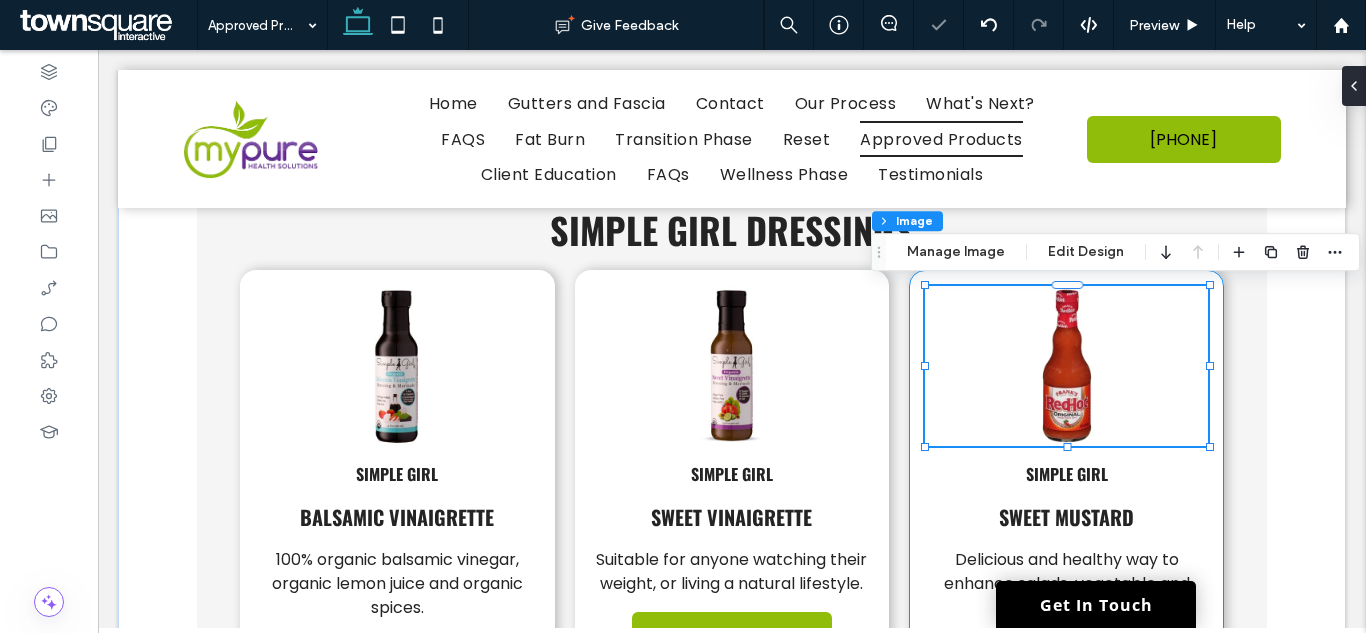 click at bounding box center (1066, 366) 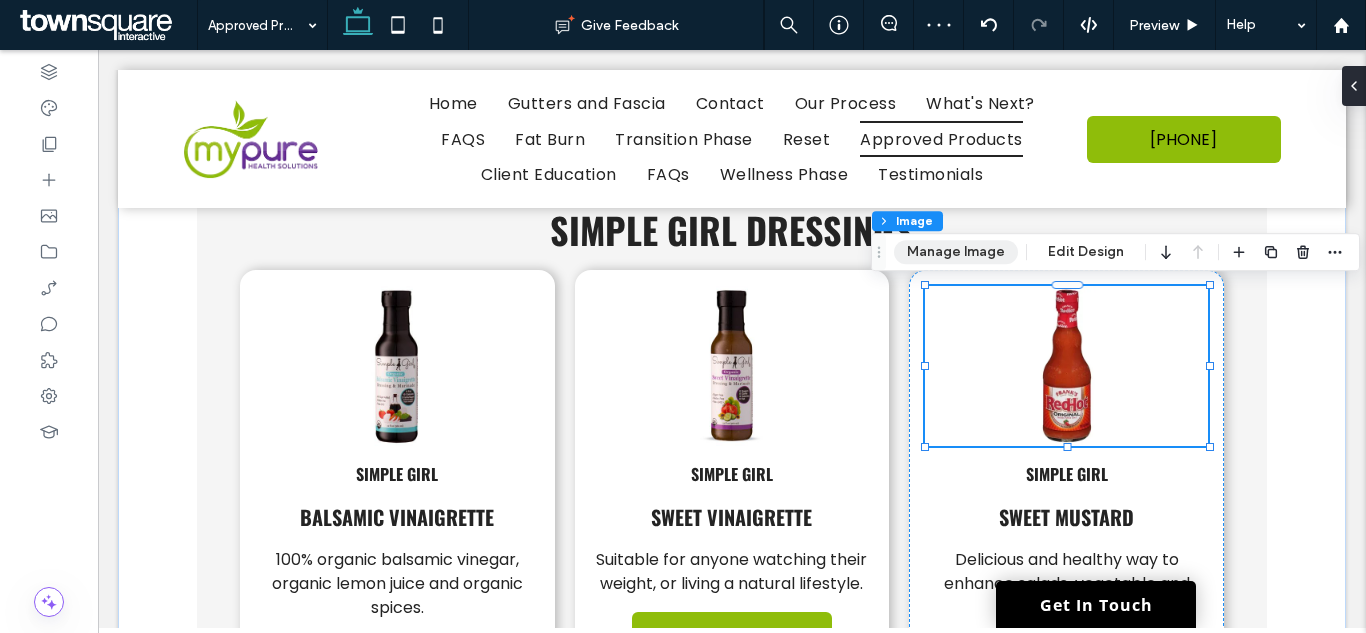 click on "Manage Image" at bounding box center [956, 252] 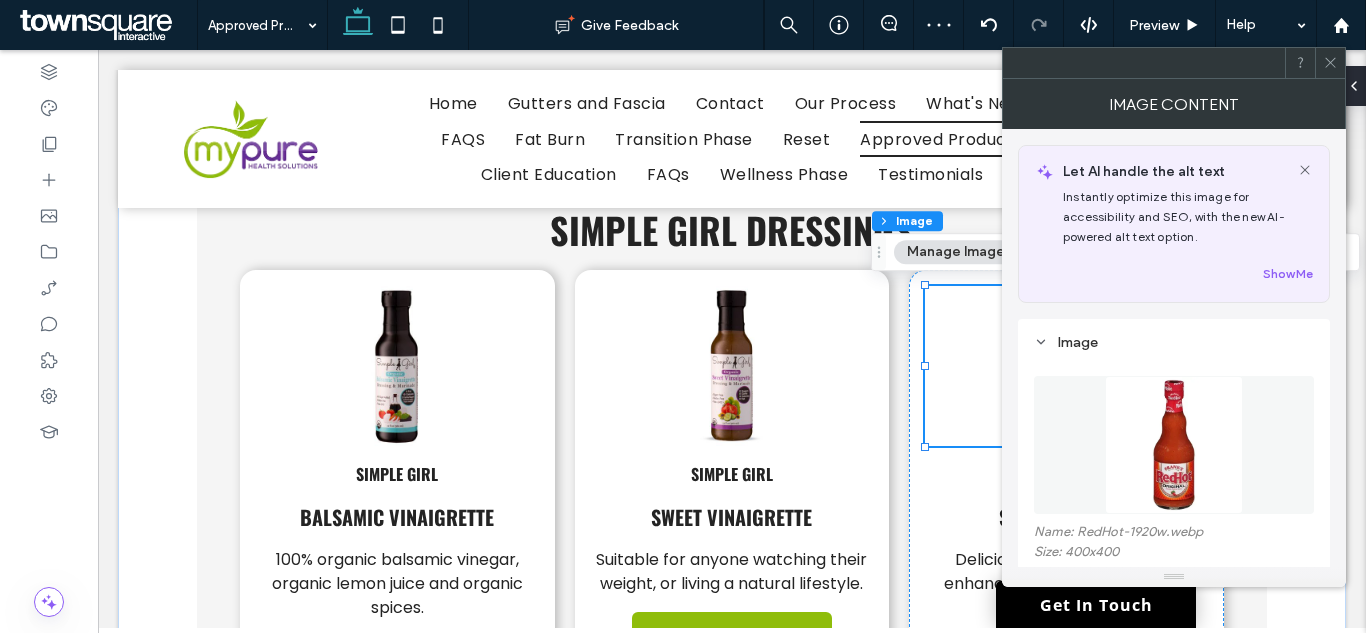 click at bounding box center [1174, 445] 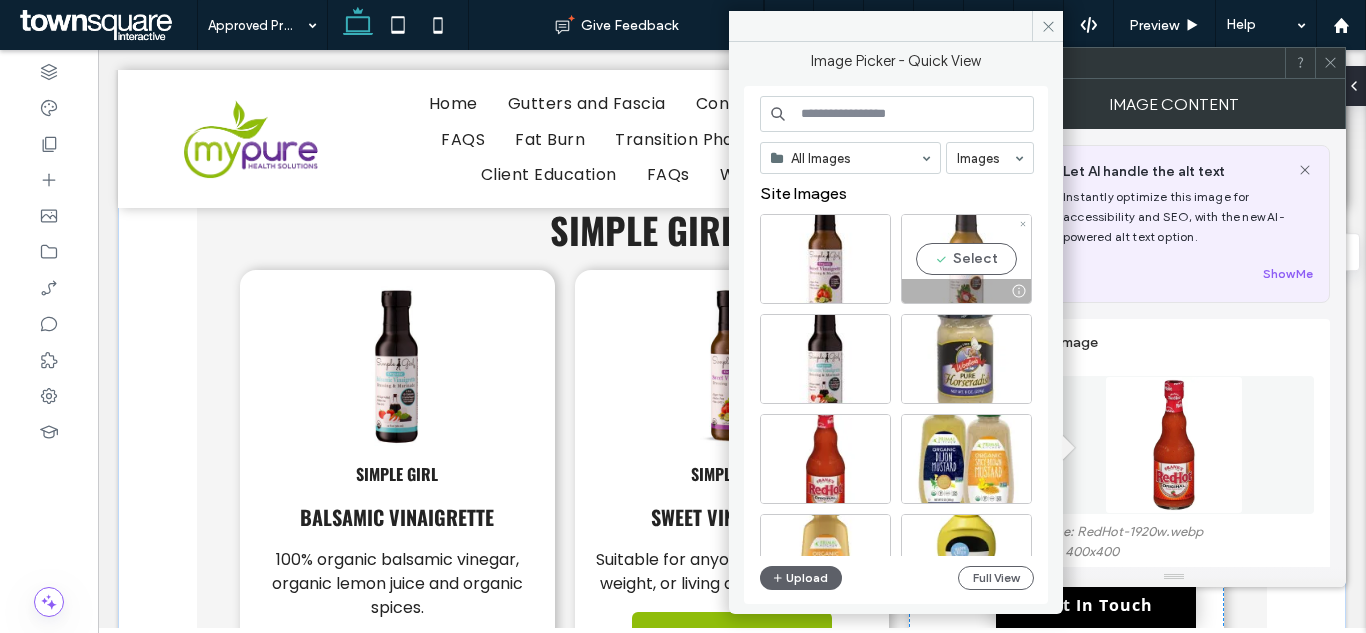 click on "Select" at bounding box center (966, 259) 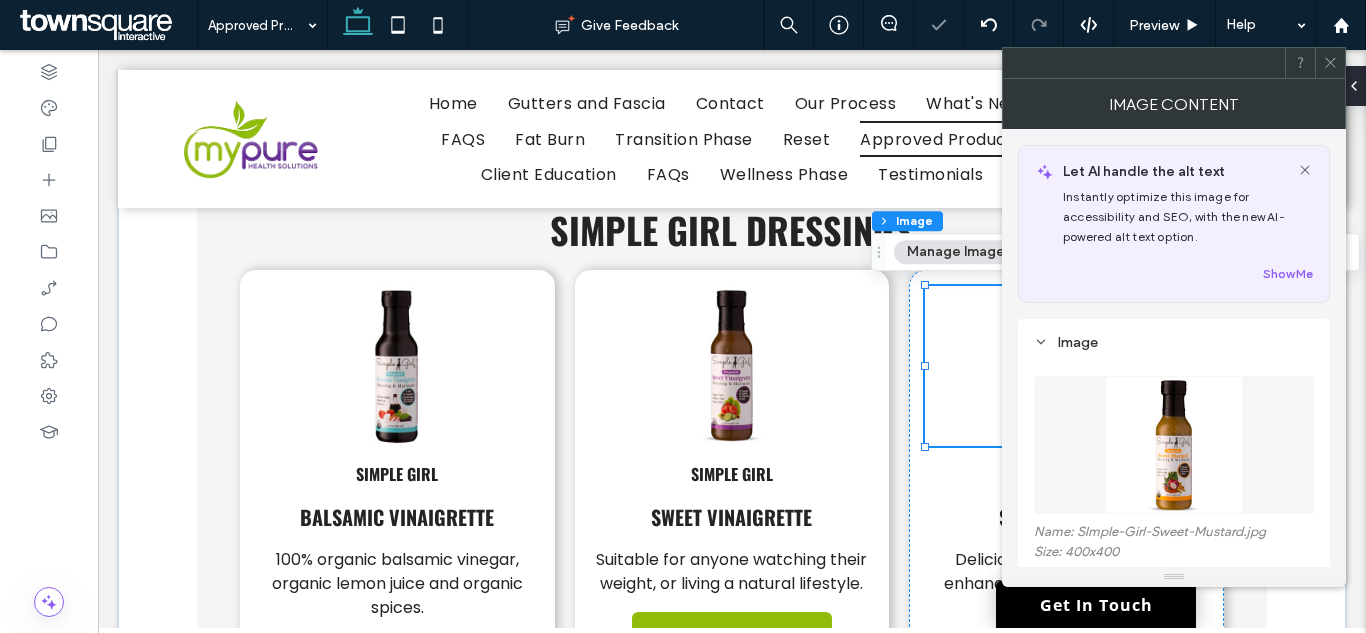 click at bounding box center [1330, 63] 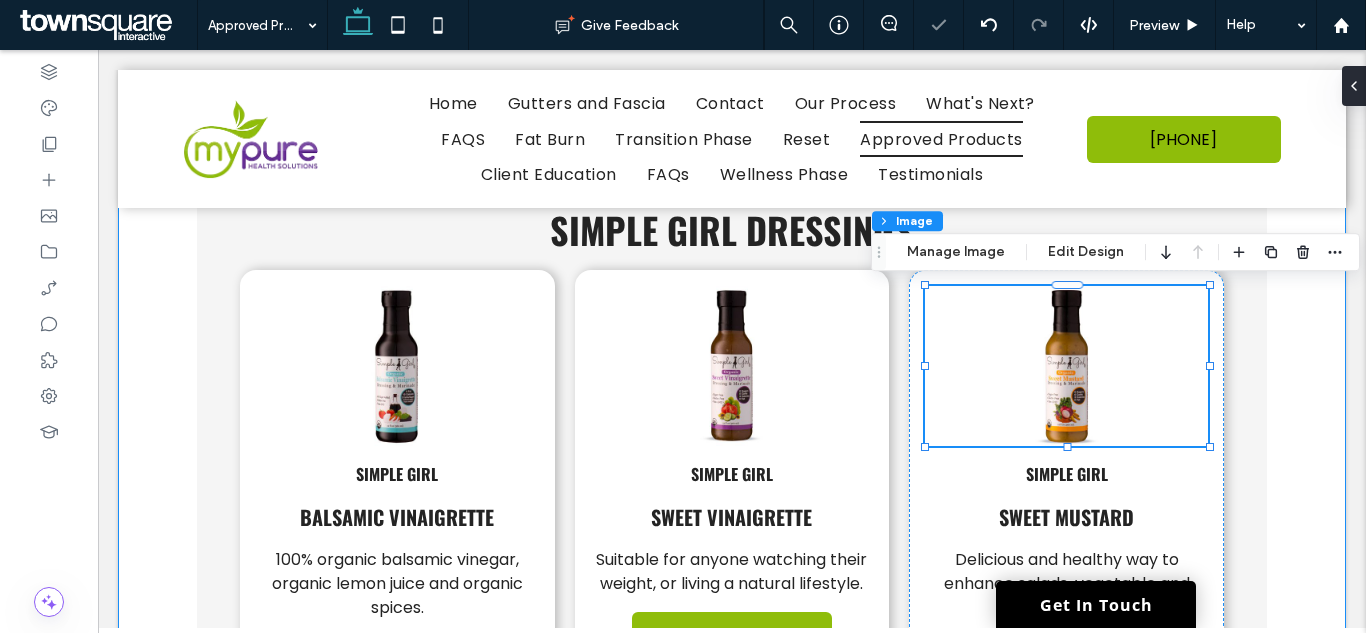 click on "Food & Condiments
Copy of Food & Condiments
Cooking
Snacks
Drinks
Supplements
Condiments
Condiments
Simple Girl Dressings
Food
Primal Kitchen
ketchup Set
Primal Kitchen Organic Unsweetened Ketchup Variety Pack, Original and Spicy, Pack of 2 ﻿
BUY NOW
Happy Belly
Yellow Mustard
Distilled Vinegar and Water, #1 Grade Mustard Seed, Salt, Turmeric, Paprika, and Spices
BUY NOW
Annie's Organic
Horseradish Mustard" at bounding box center (732, -116) 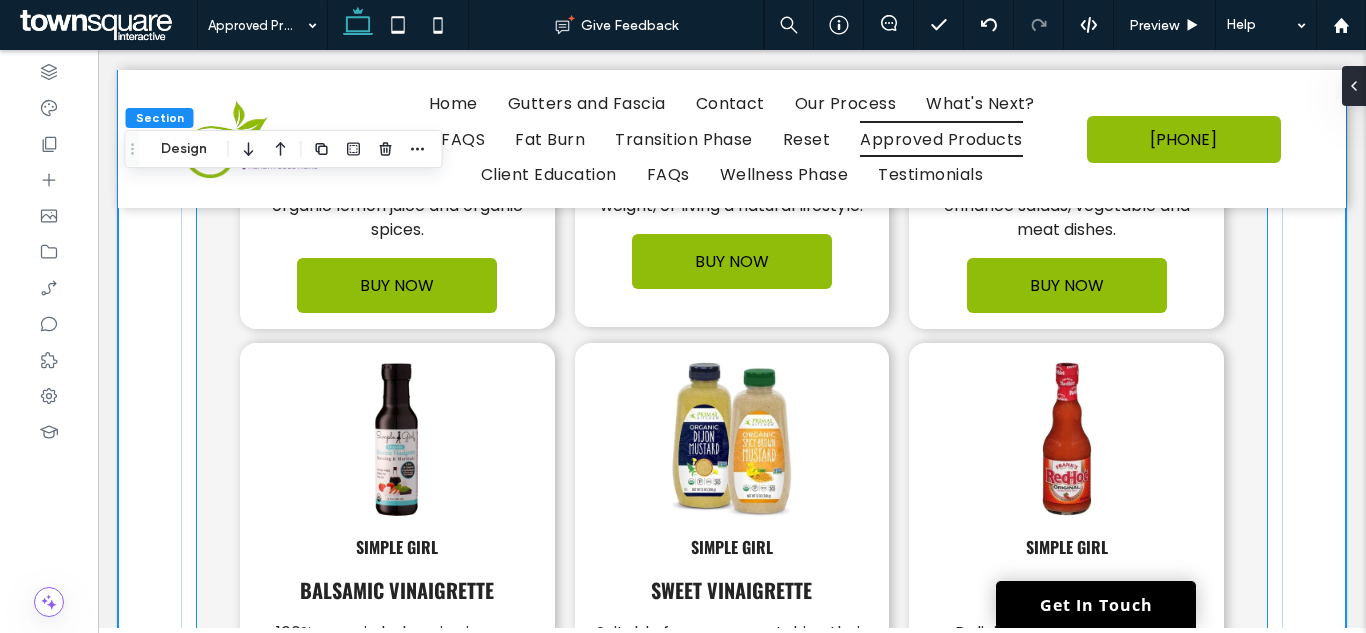 scroll, scrollTop: 3288, scrollLeft: 0, axis: vertical 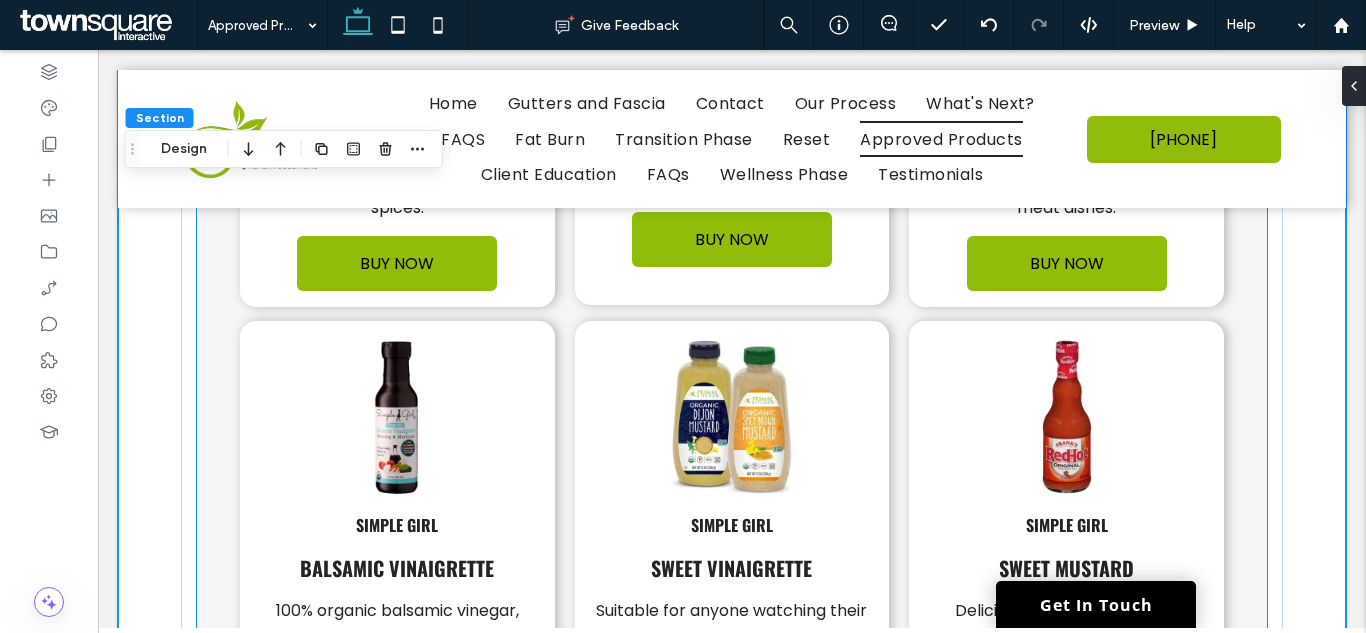 click at bounding box center (732, 417) 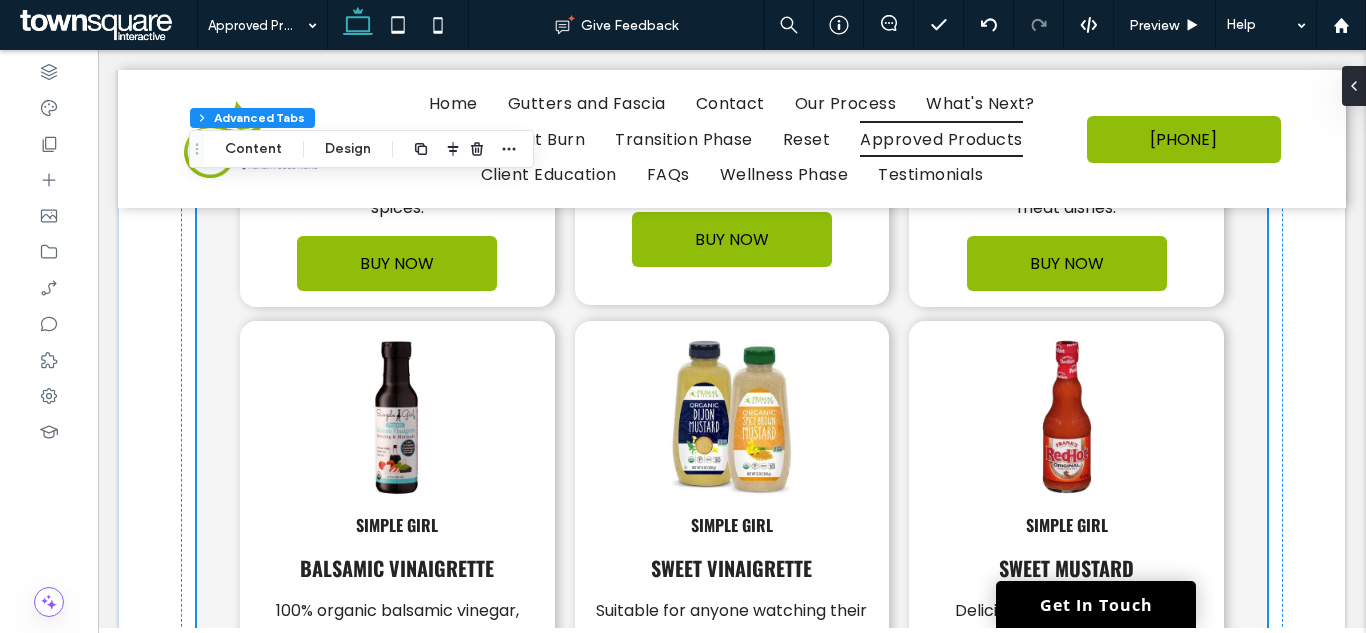 click at bounding box center [397, 417] 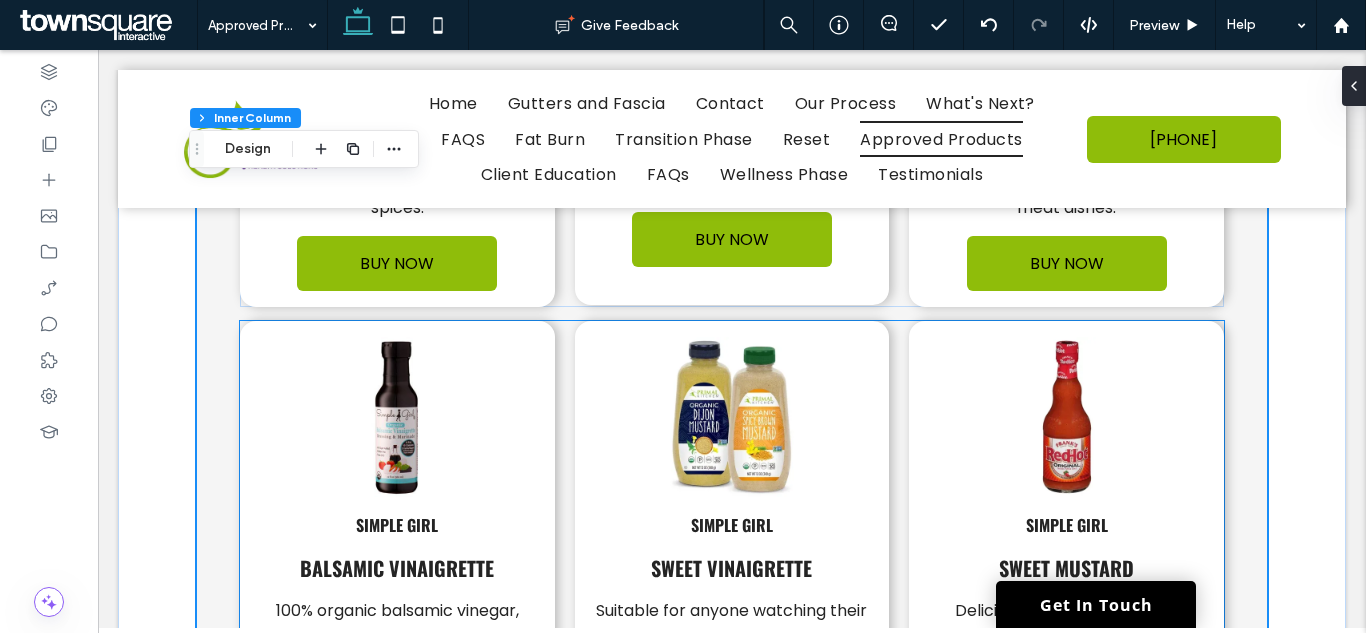 click at bounding box center [732, 417] 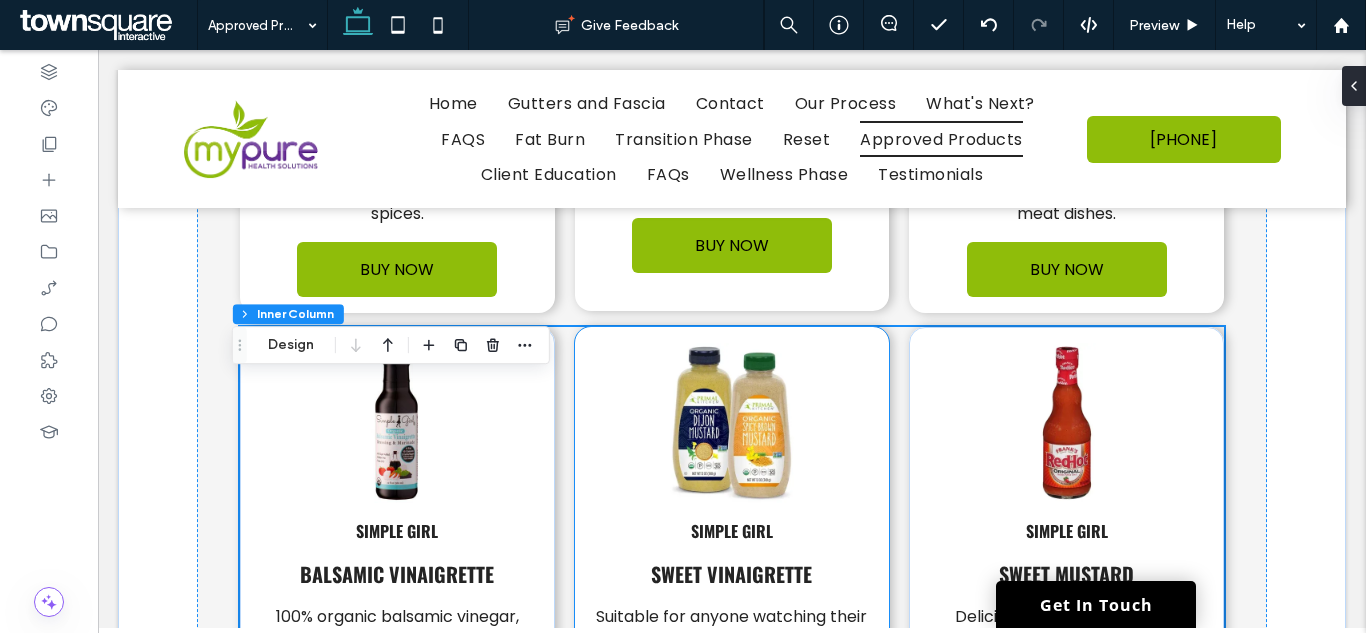 scroll, scrollTop: 3488, scrollLeft: 0, axis: vertical 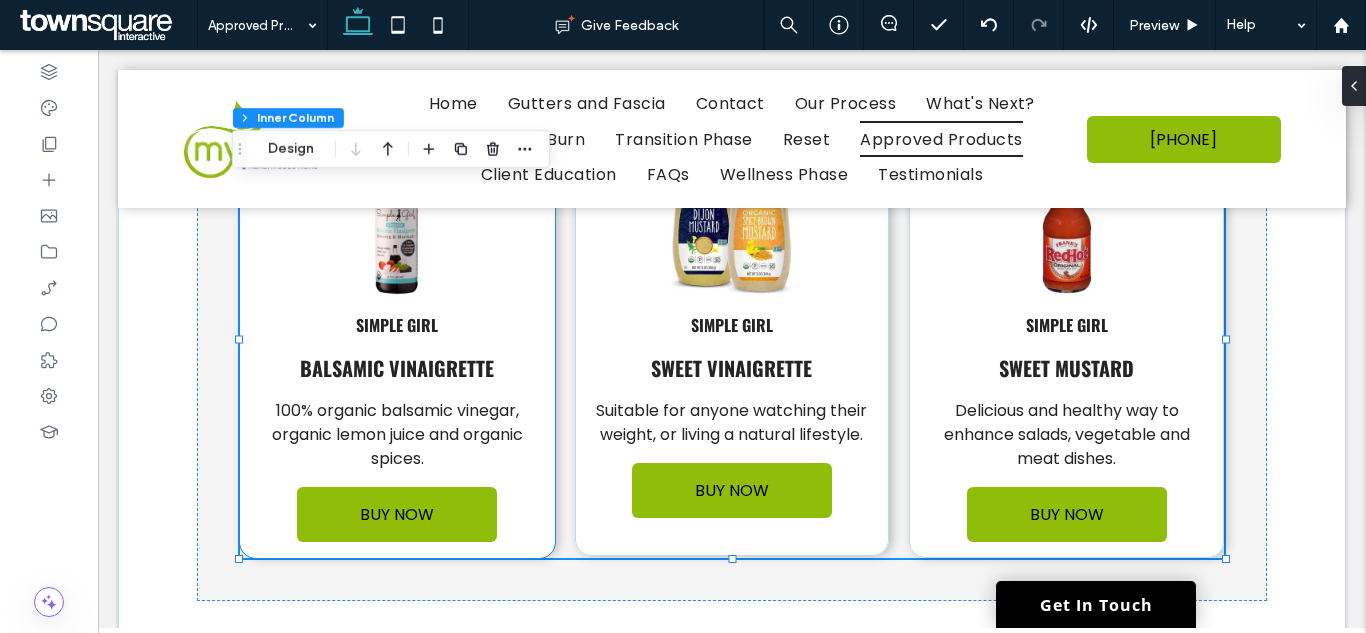 click on "Simple Girl" at bounding box center [397, 325] 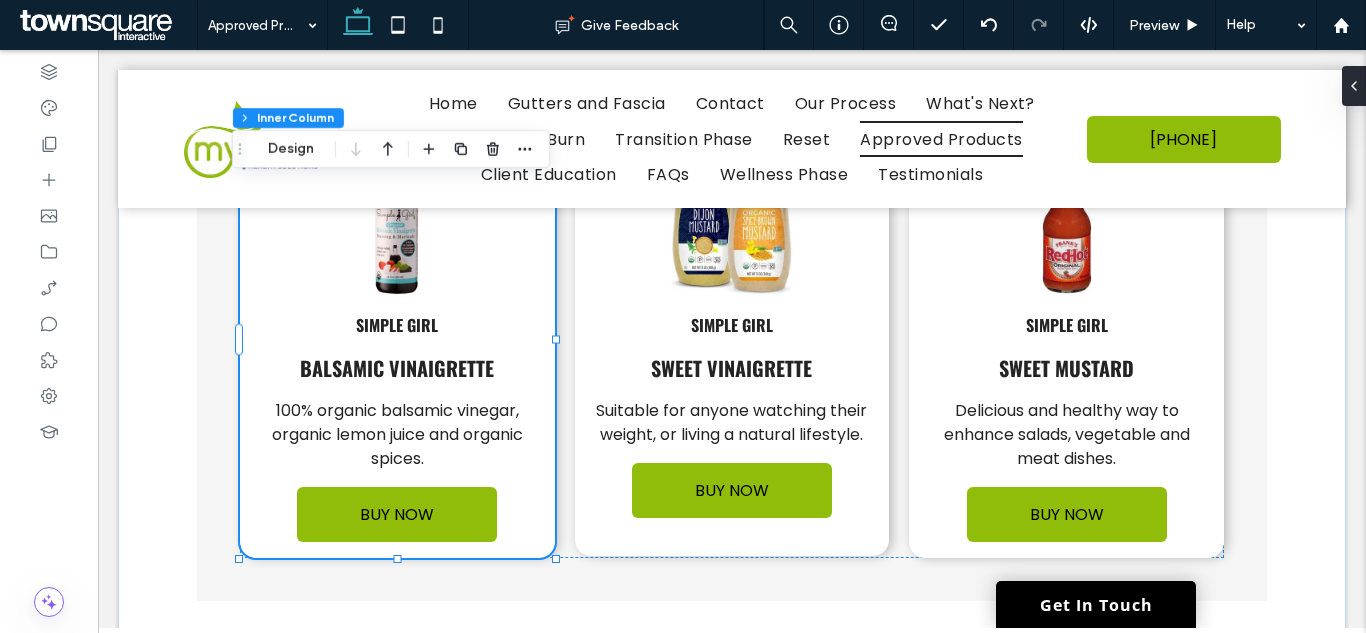 click on "Simple Girl" at bounding box center (397, 325) 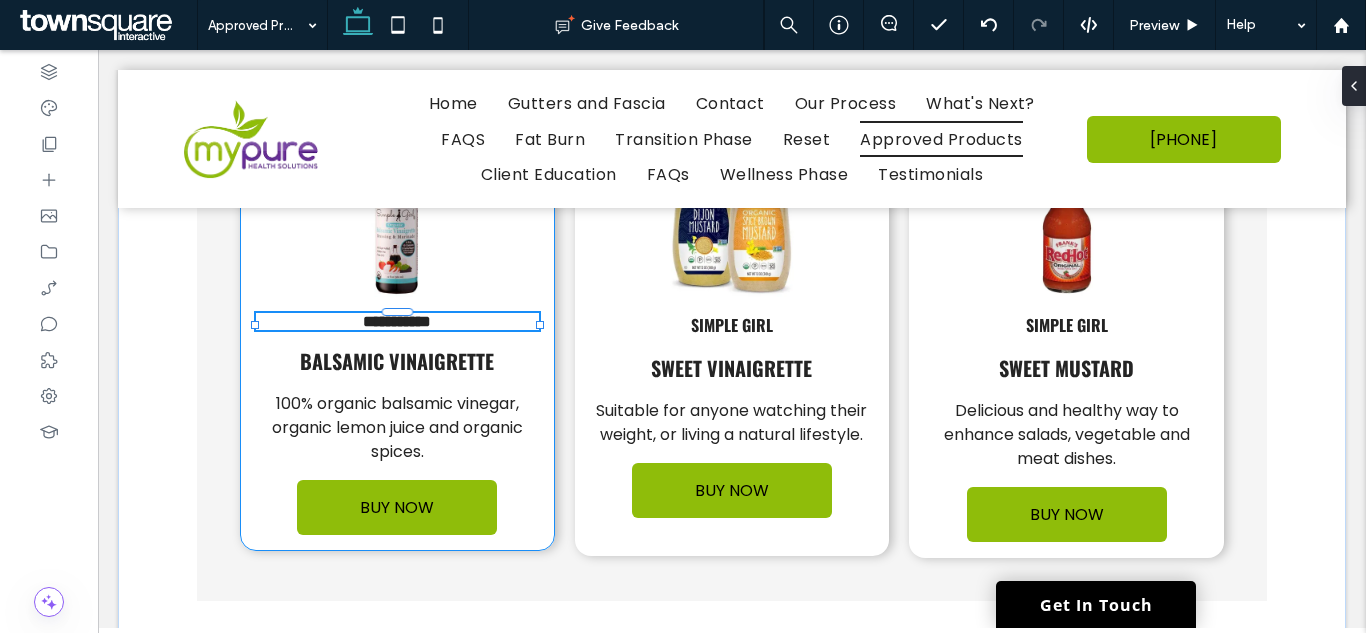 type on "******" 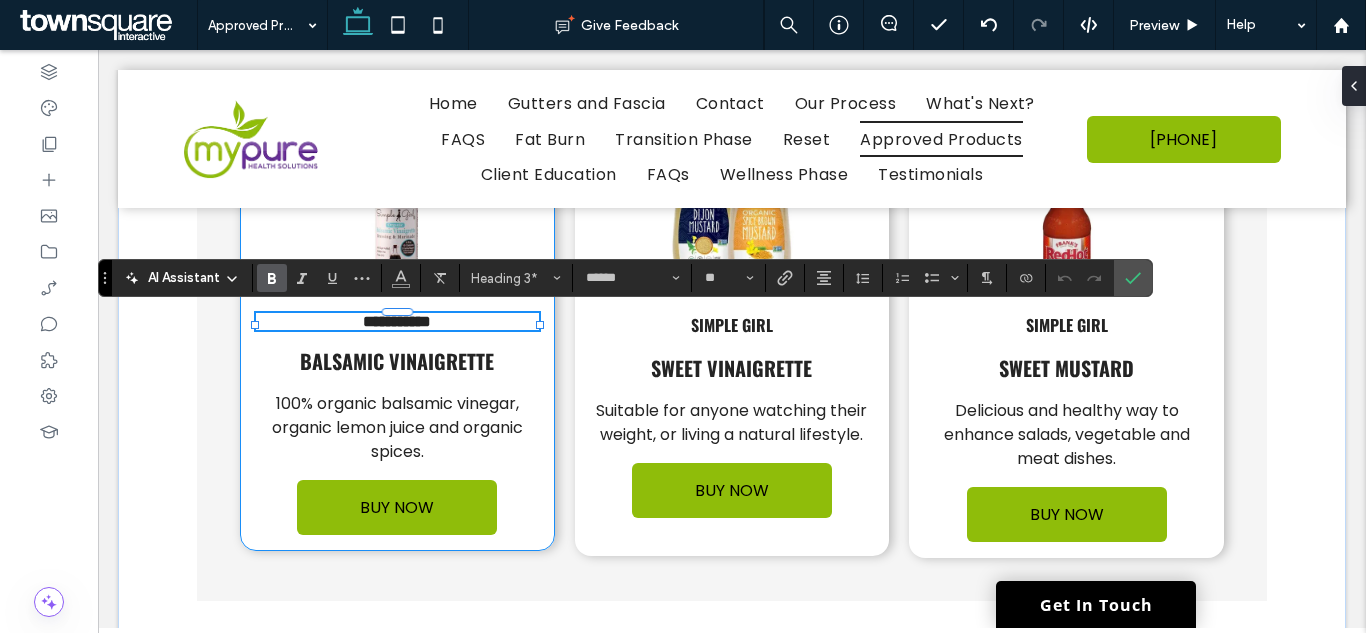 paste 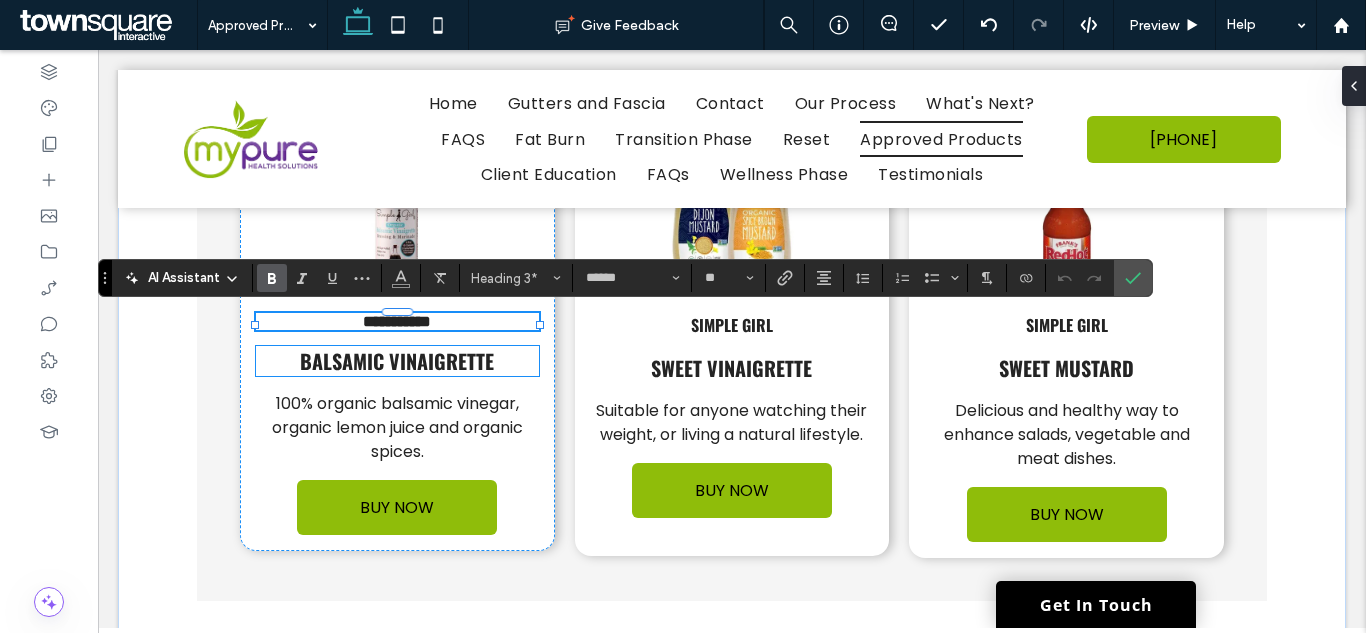 click on "balsamic vinaigrette" at bounding box center [397, 361] 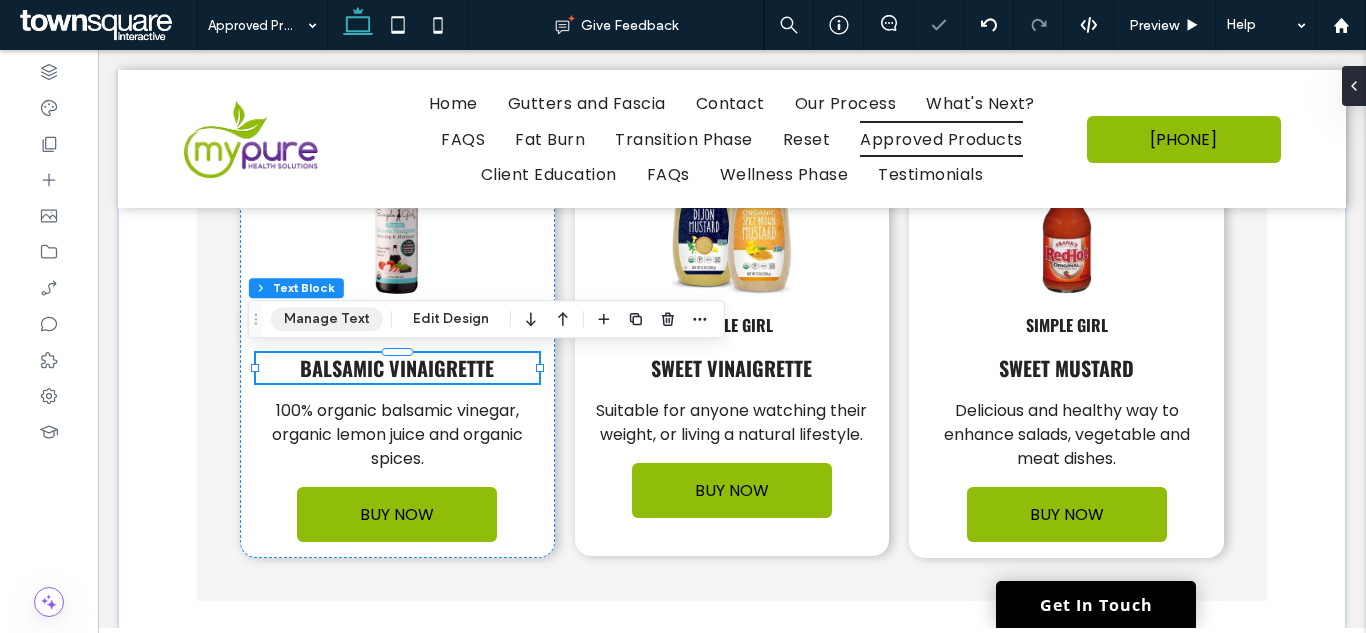 click on "Manage Text" 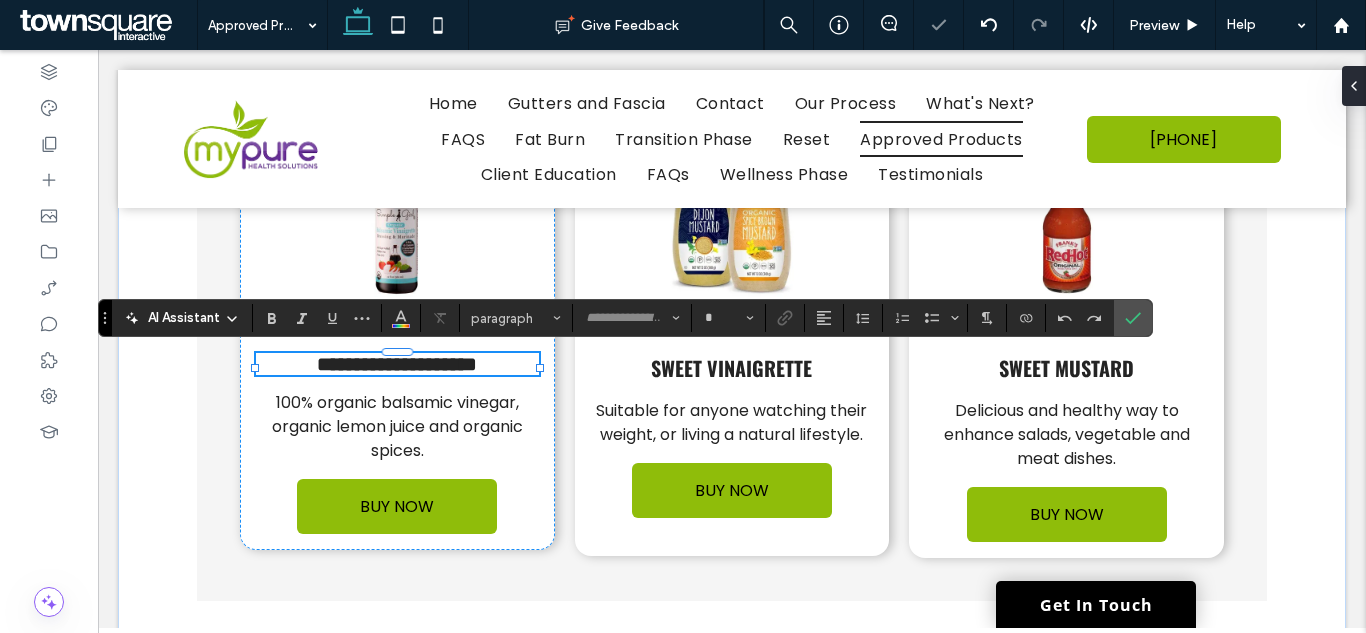 type on "******" 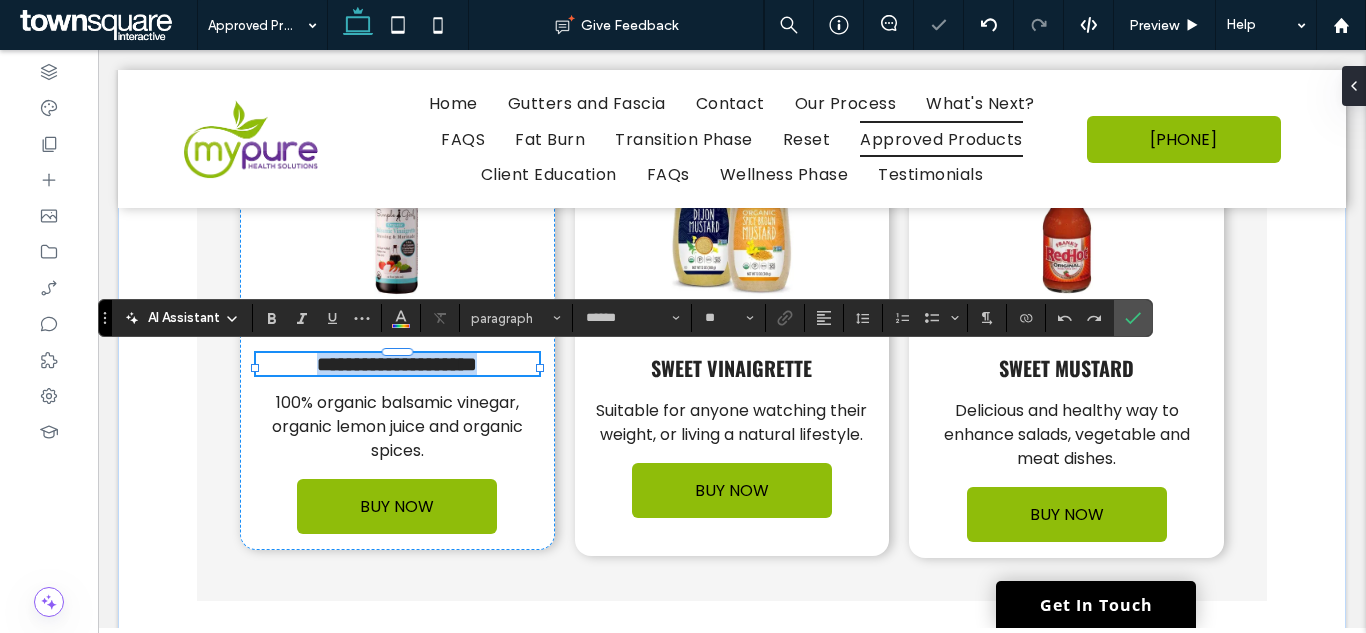 paste 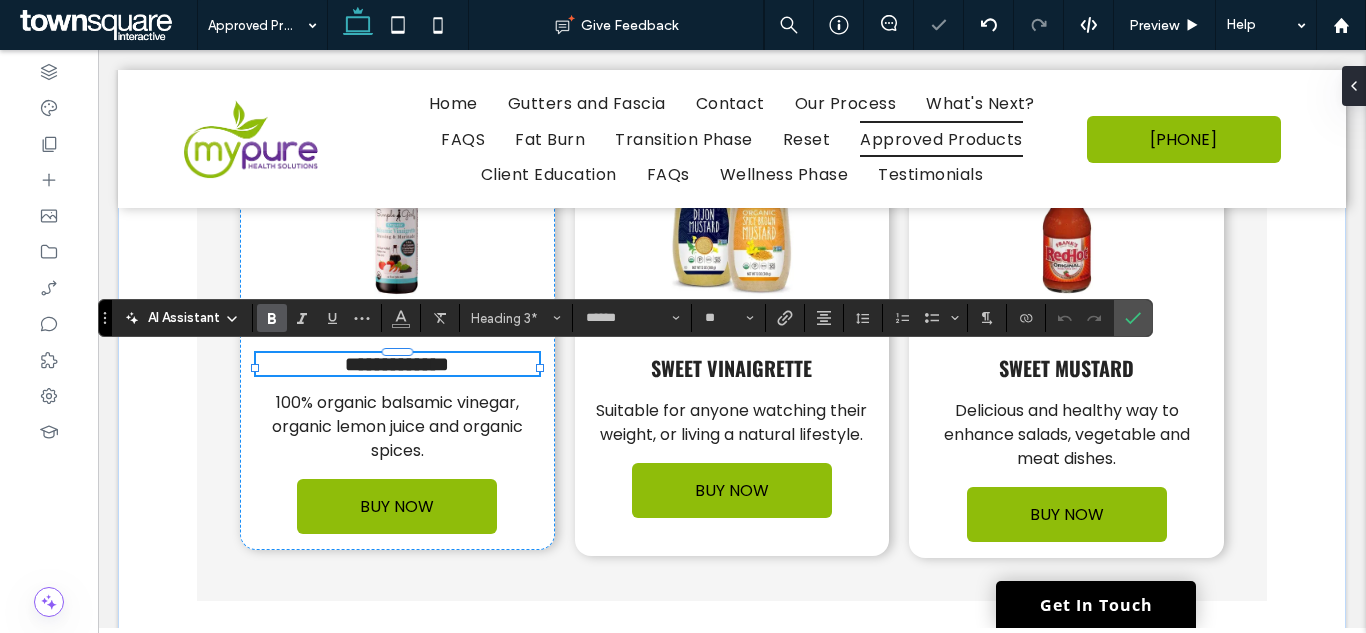 type 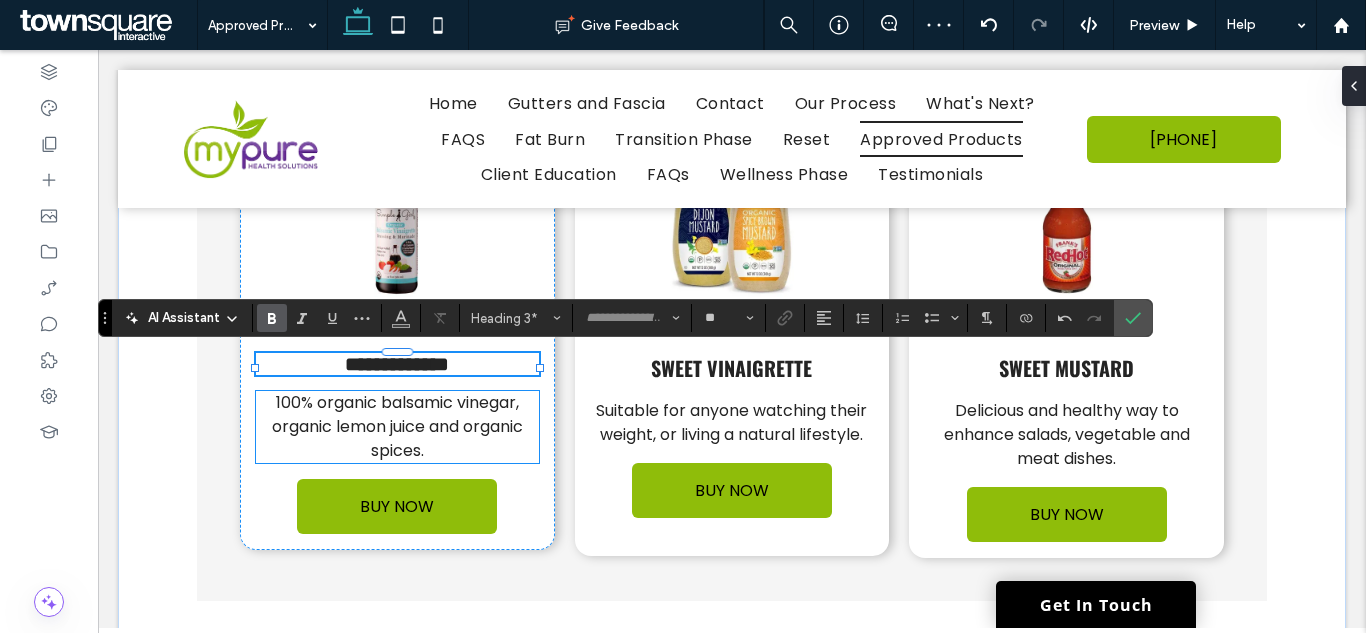 click on "100% organic balsamic vinegar, organic lemon juice and organic spices." 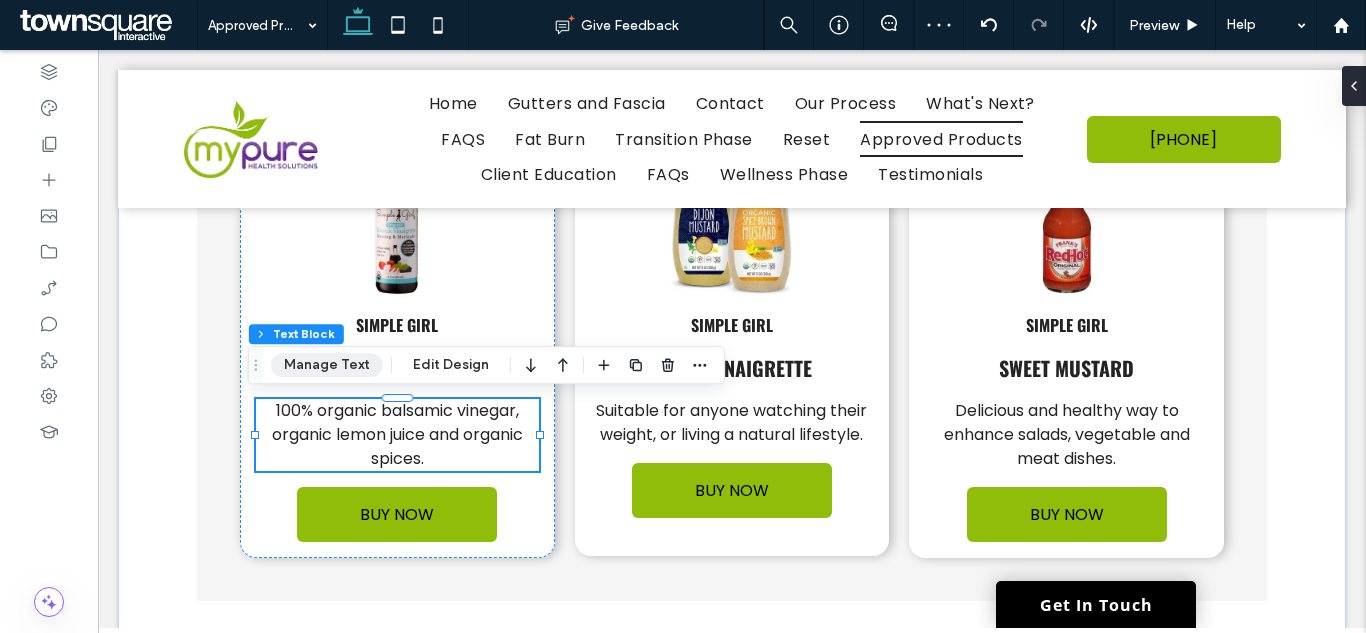 click on "Manage Text" 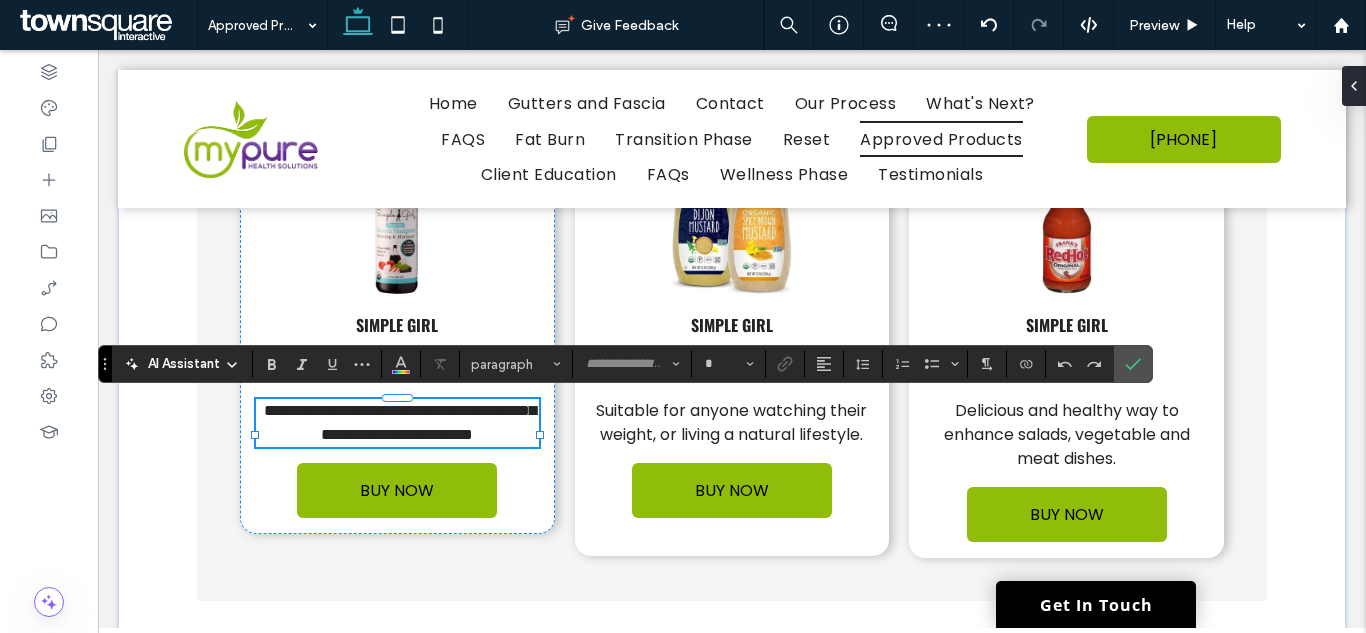 type on "*******" 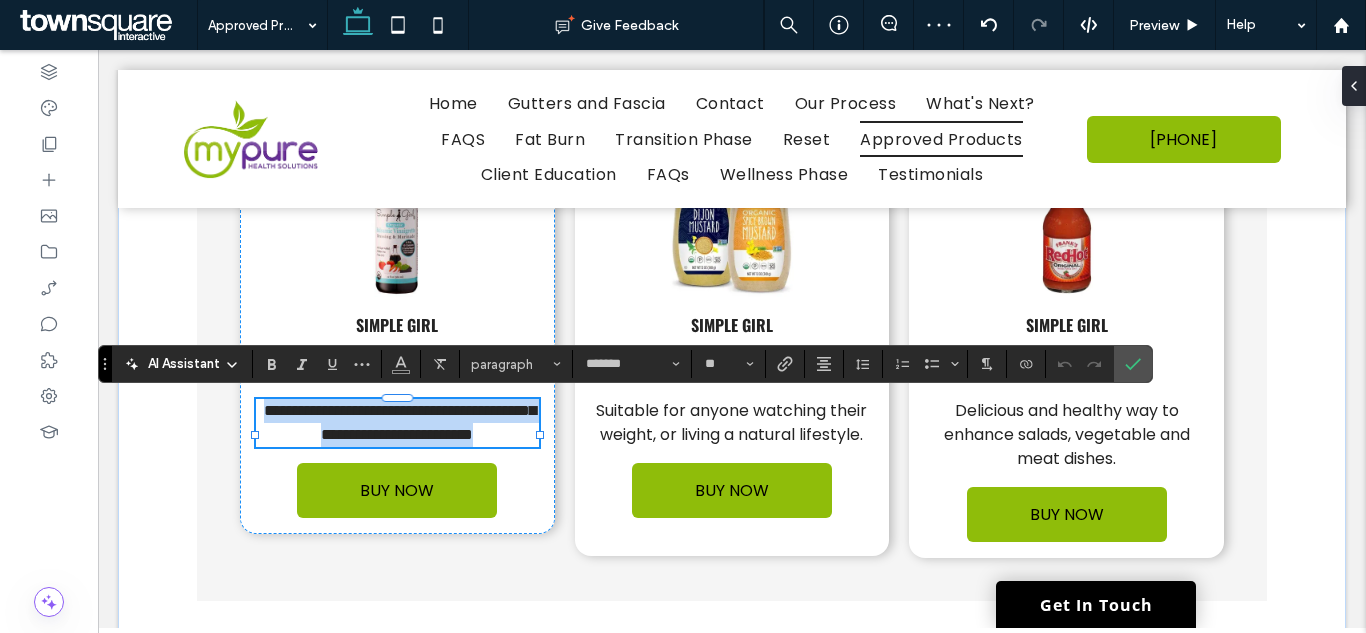 paste 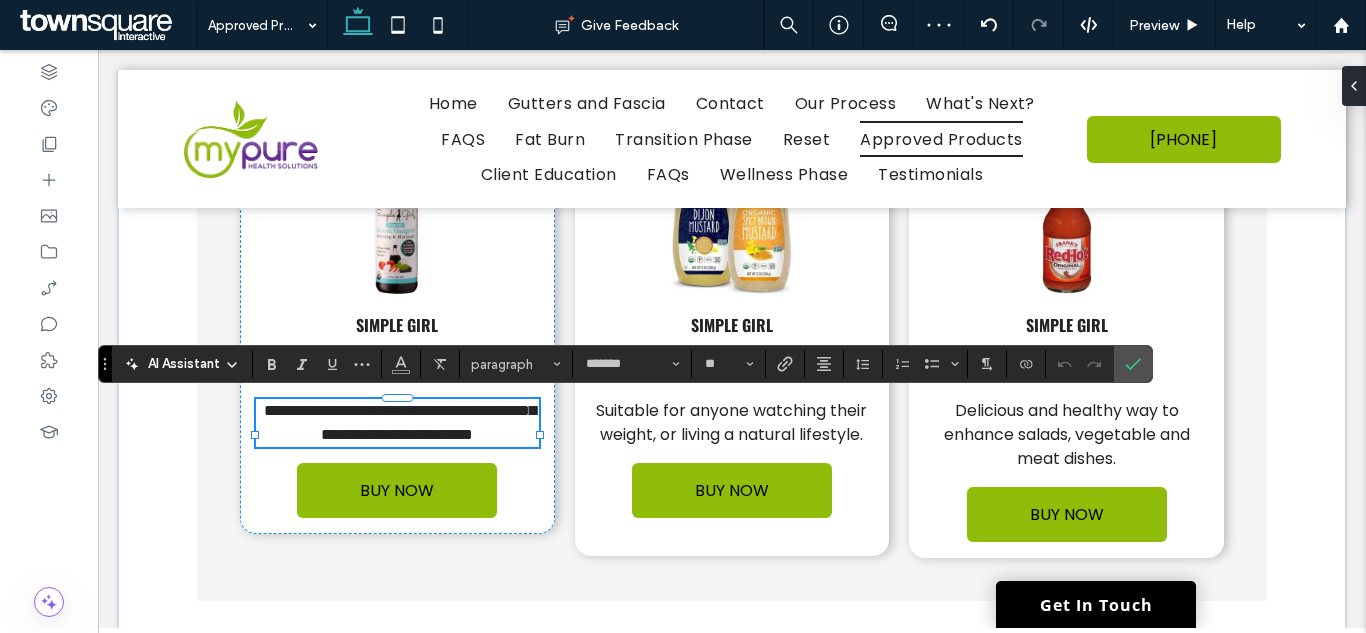 type 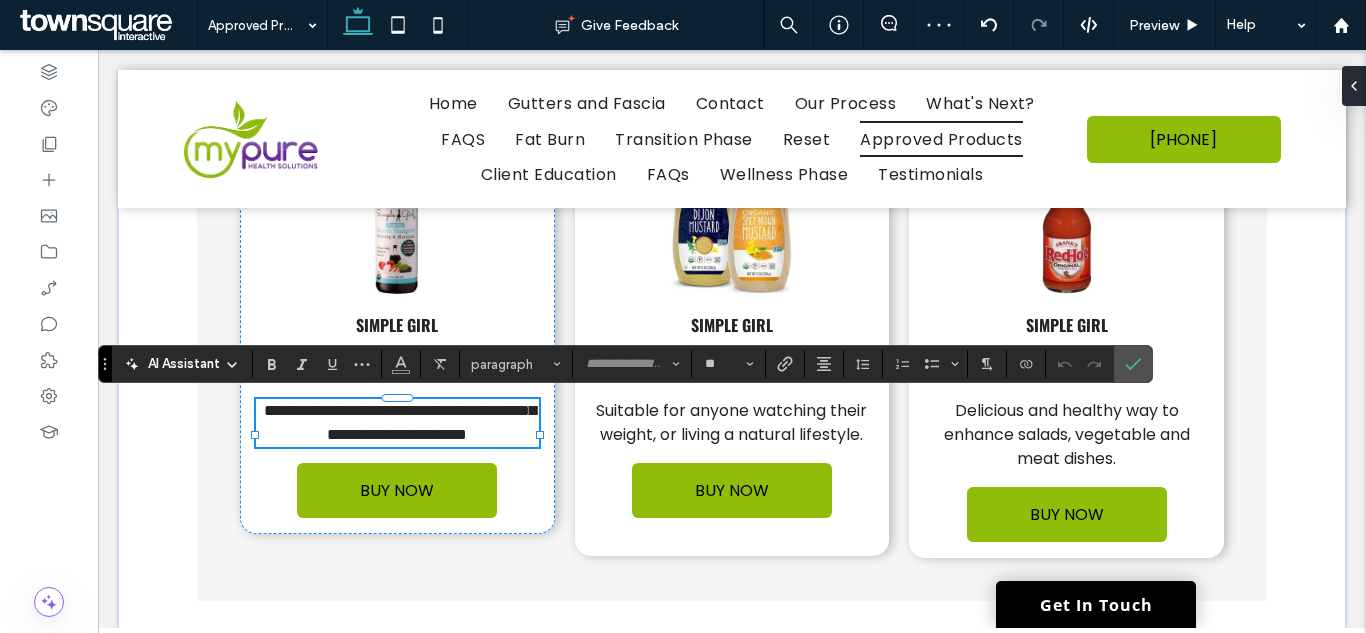 scroll, scrollTop: 3, scrollLeft: 0, axis: vertical 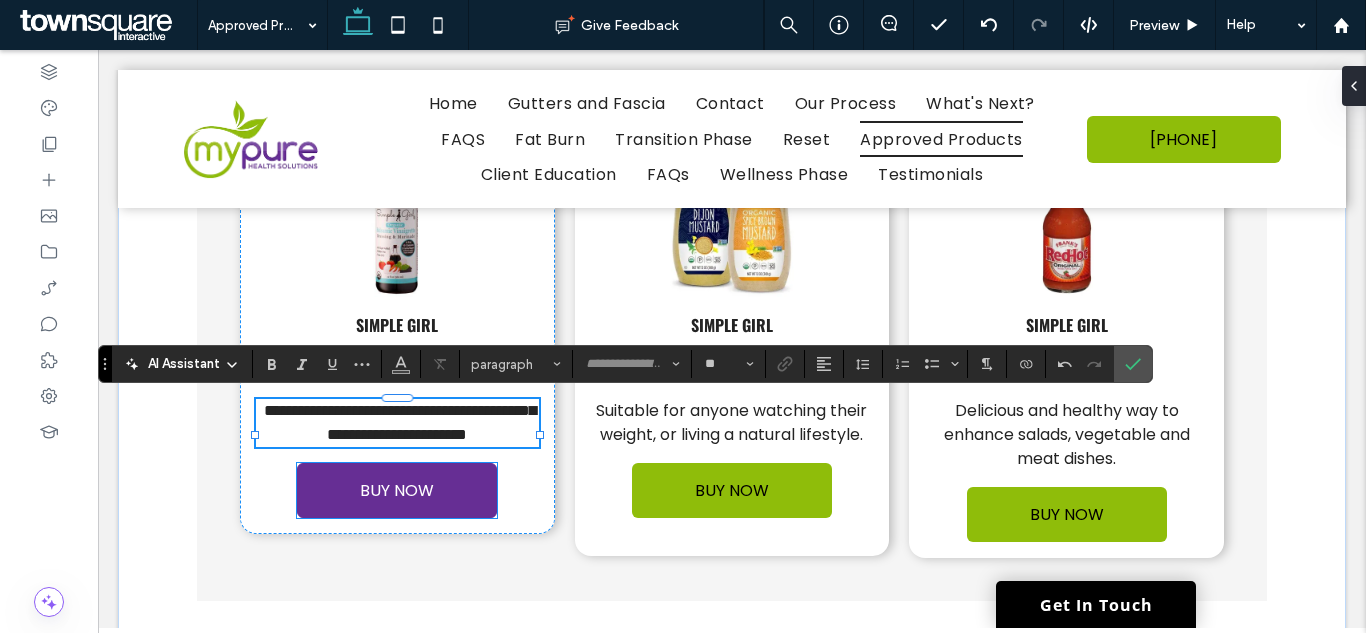 click on "BUY NOW" 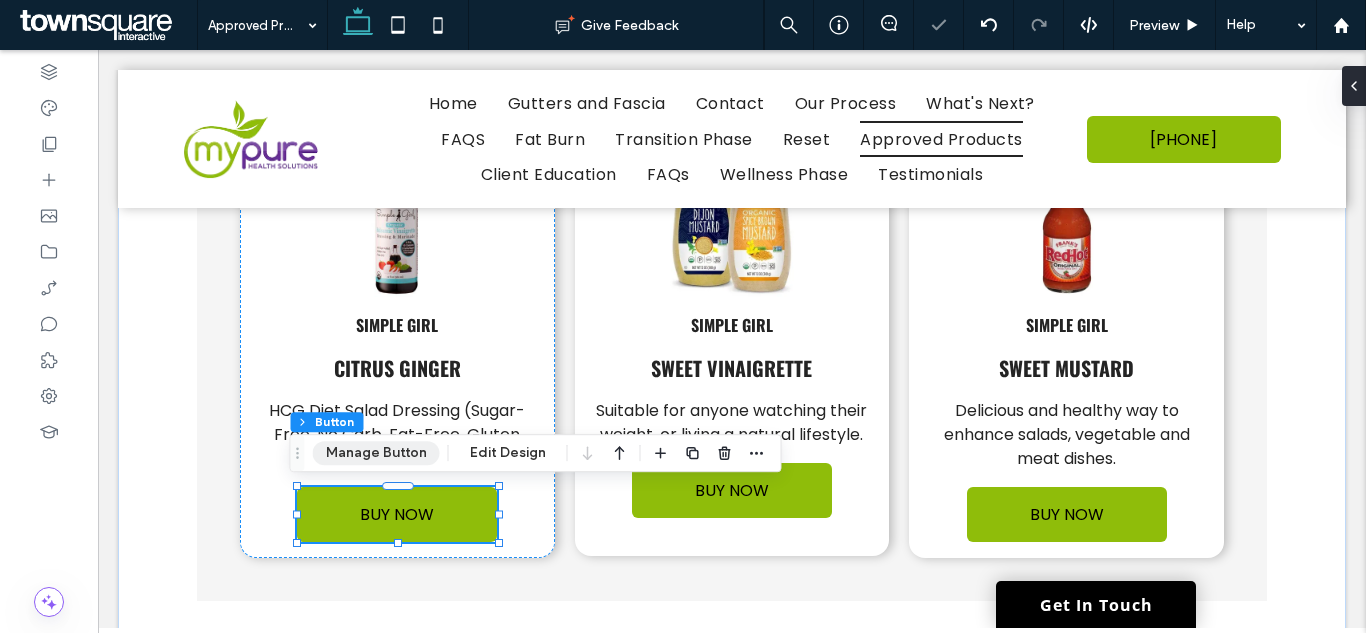 click on "Manage Button" 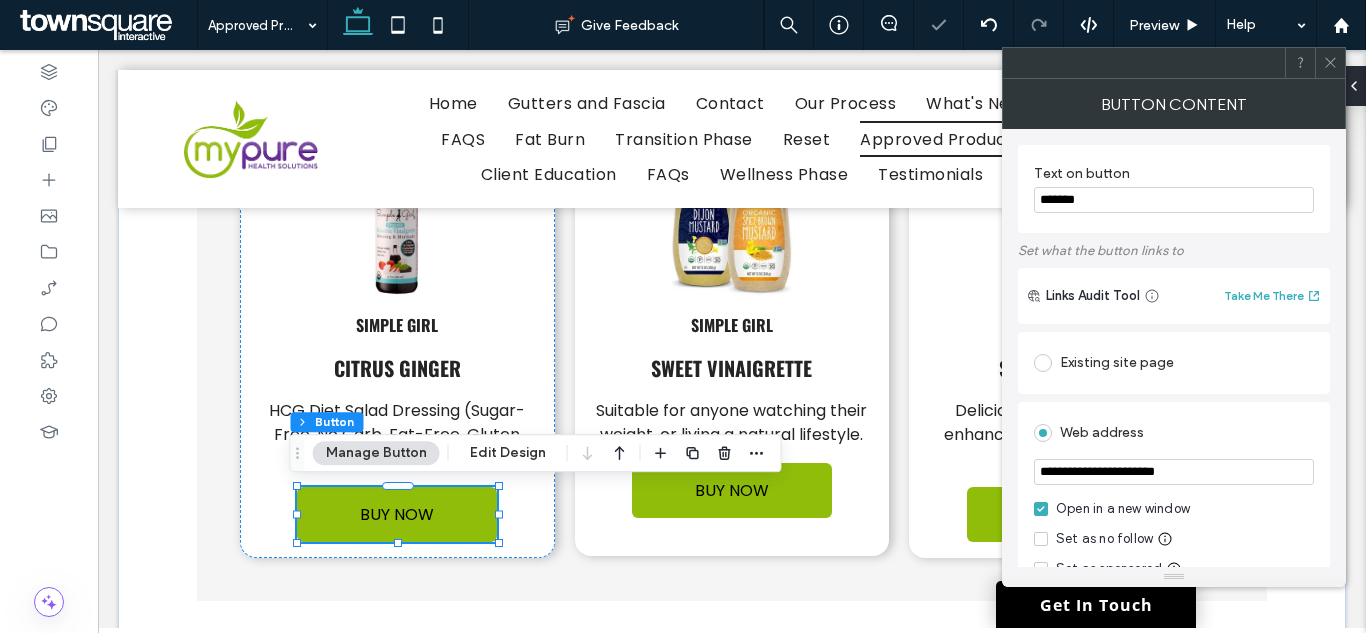 click on "**********" 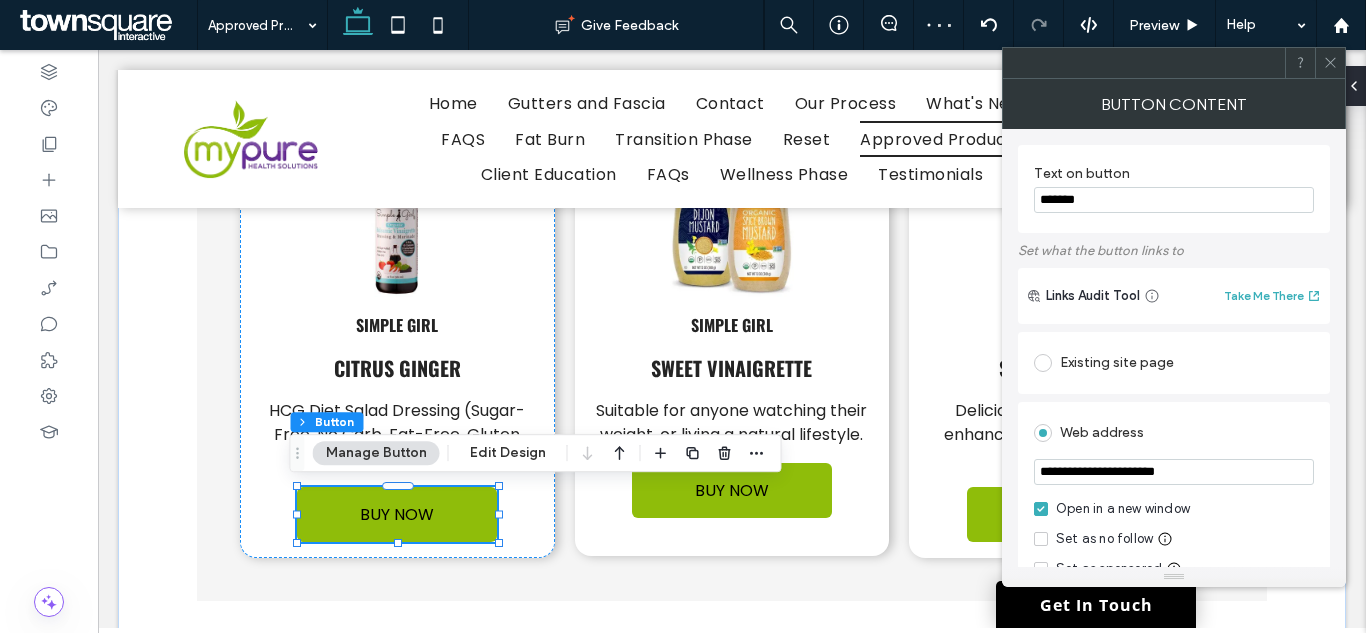 paste 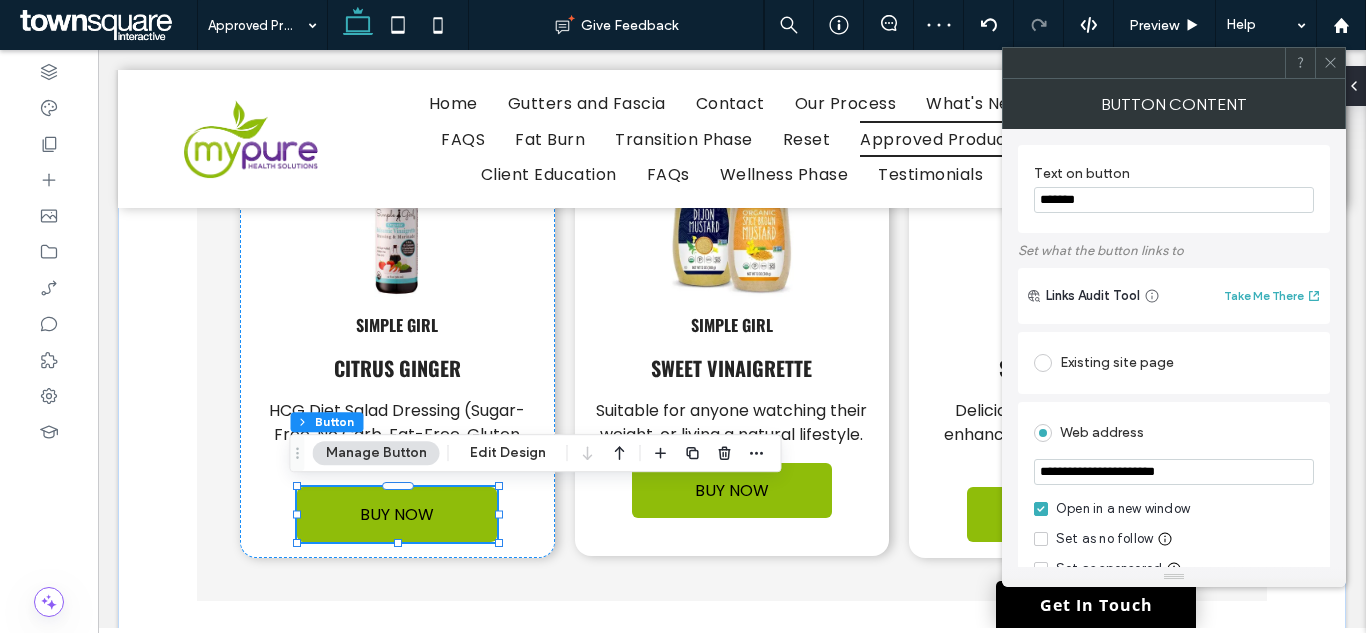 type on "**********" 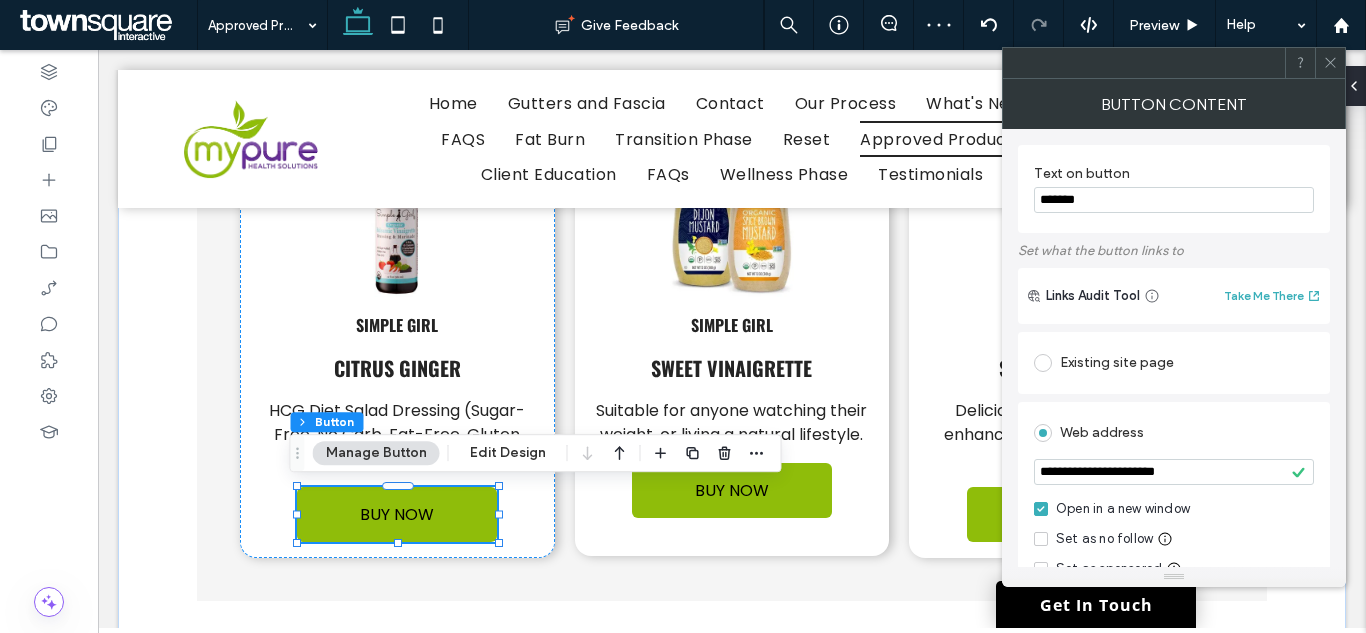 click 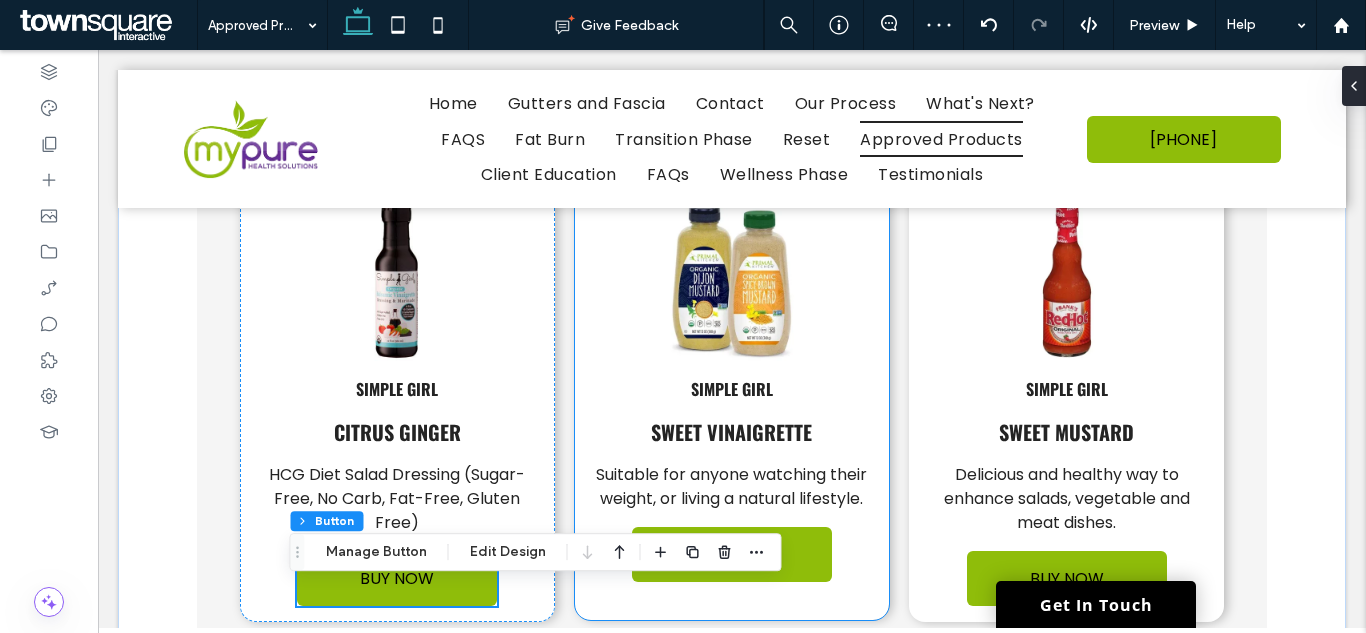 scroll, scrollTop: 3388, scrollLeft: 0, axis: vertical 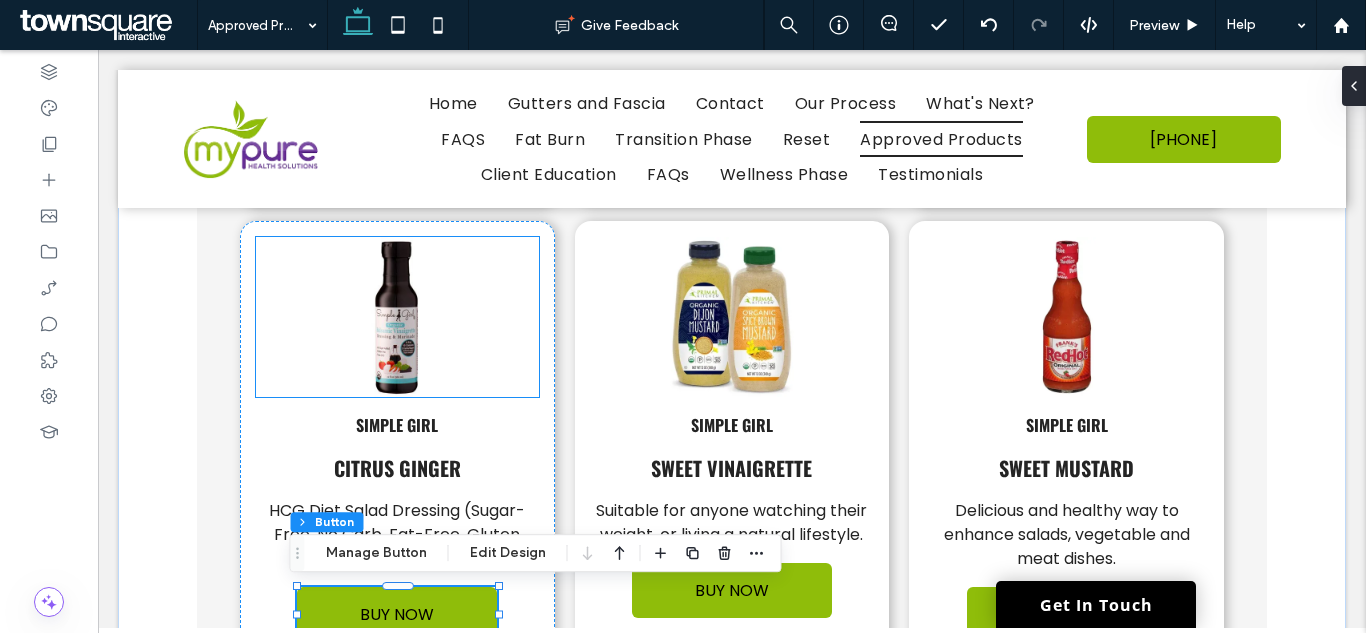 click 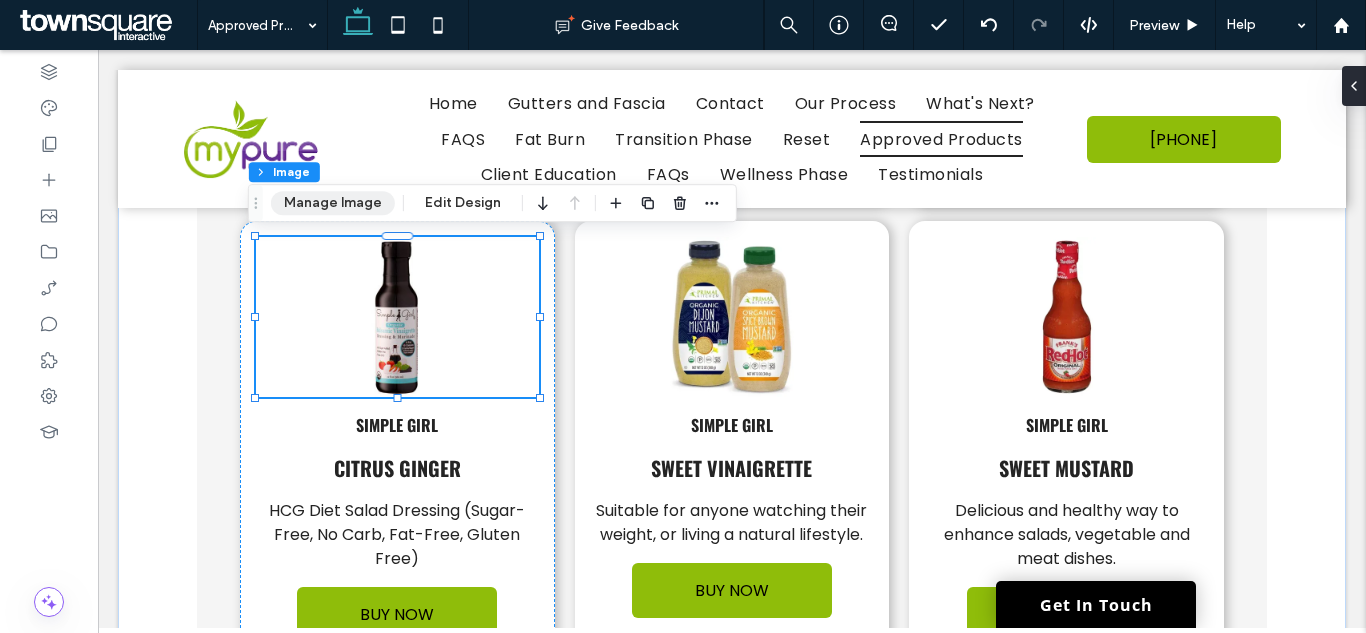 click on "Manage Image" 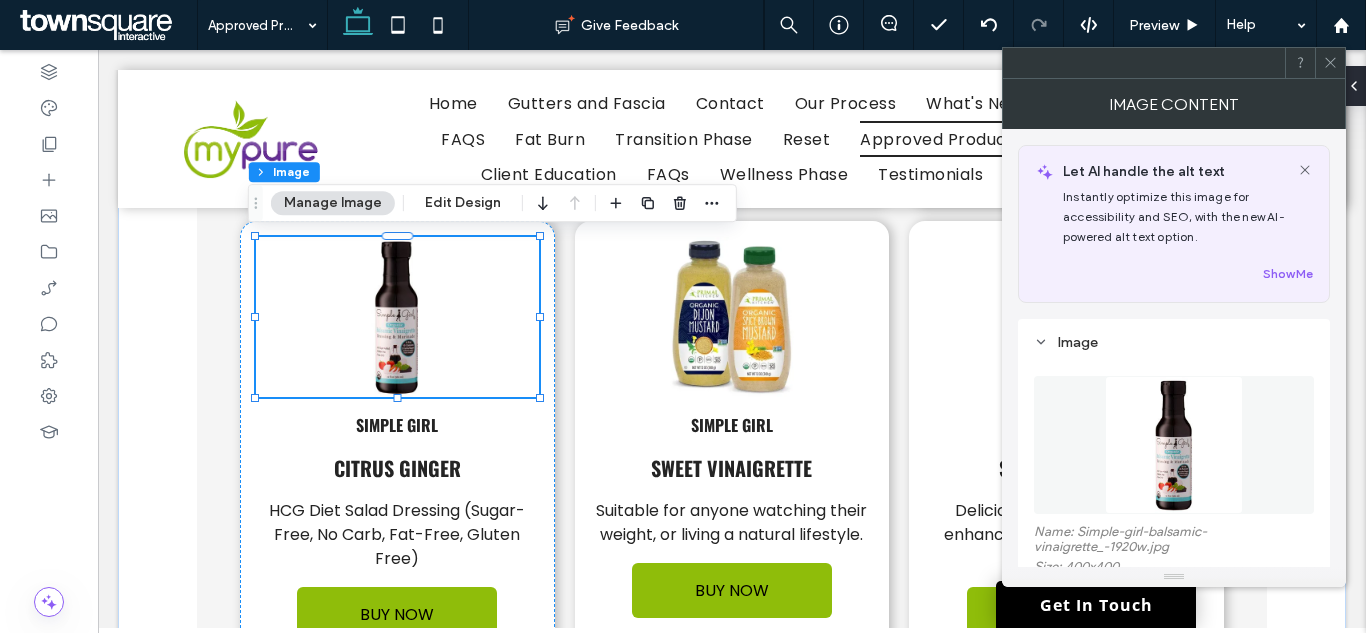 click 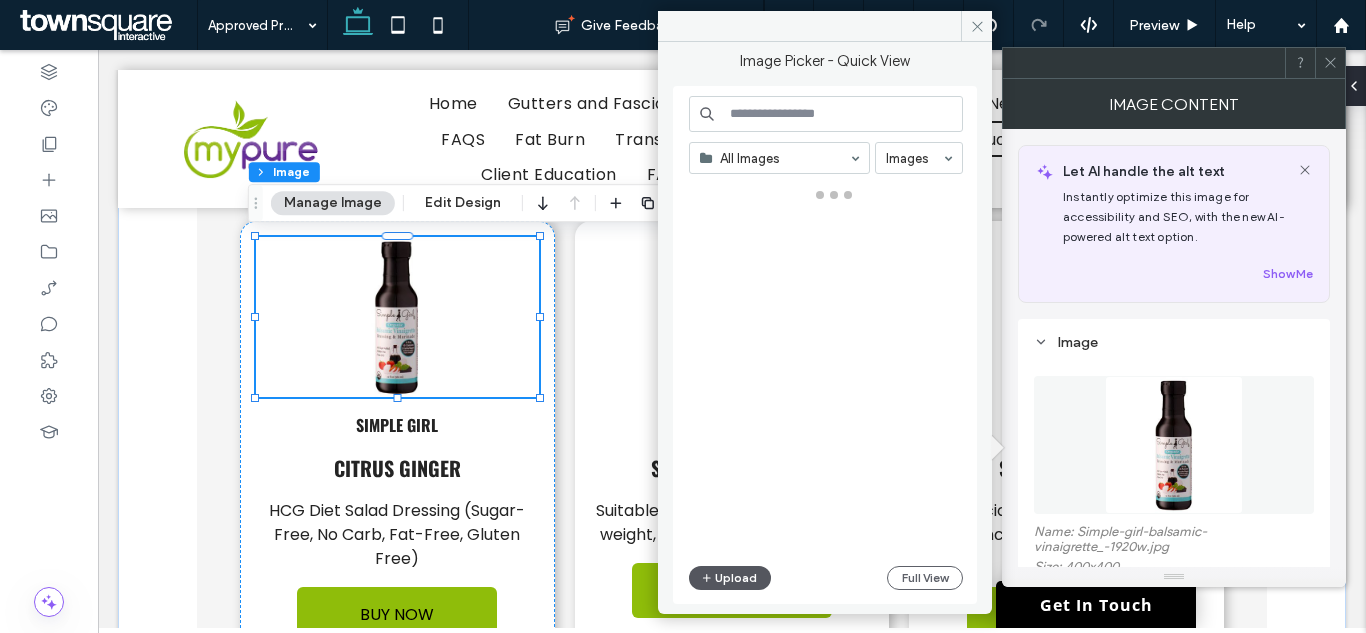click on "Upload" 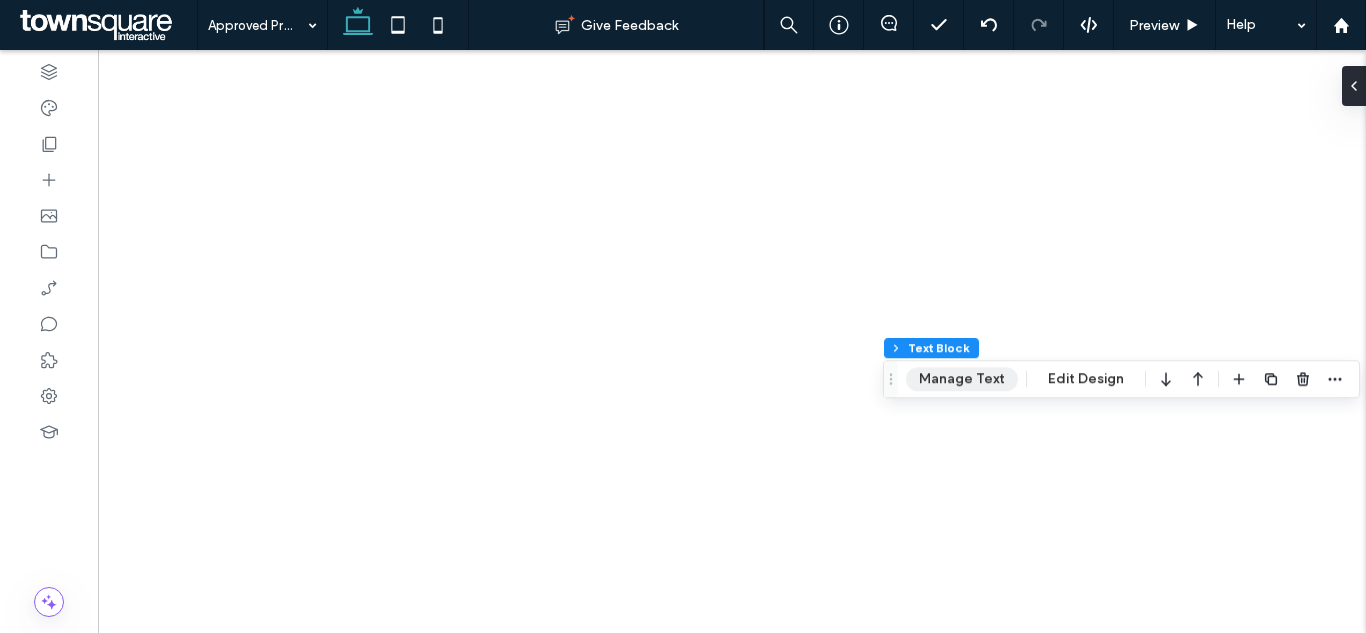 click on "Manage Text" at bounding box center [962, 379] 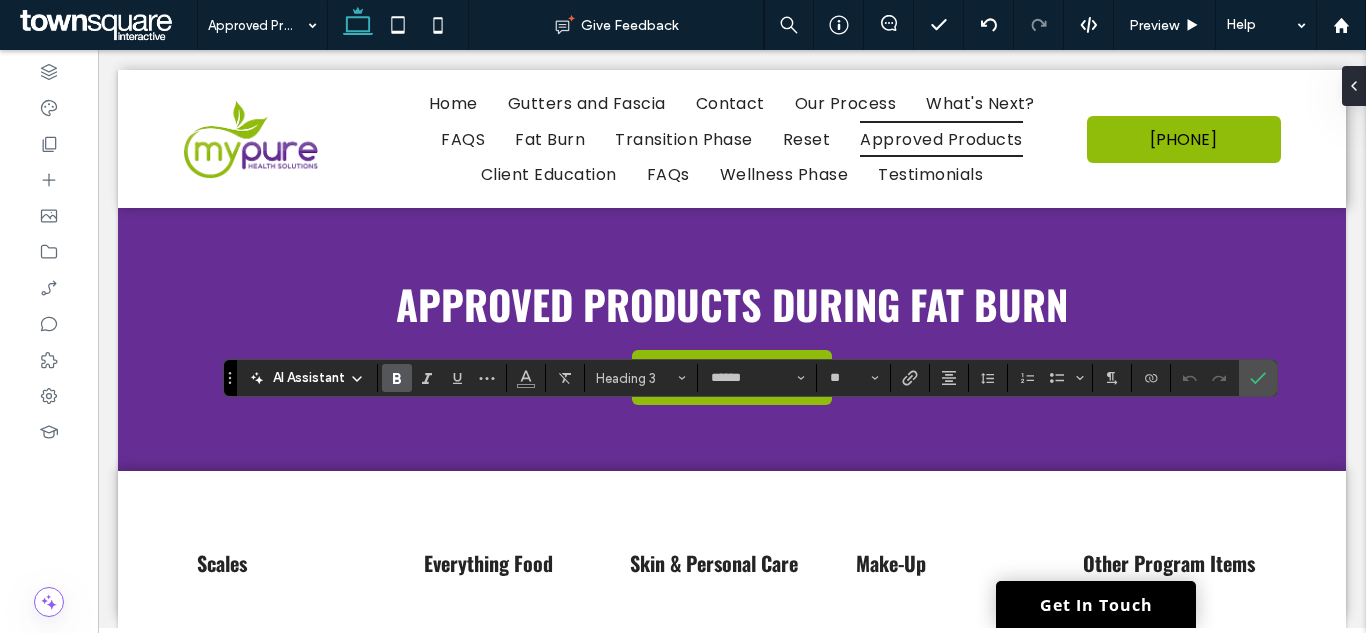 scroll, scrollTop: 3388, scrollLeft: 0, axis: vertical 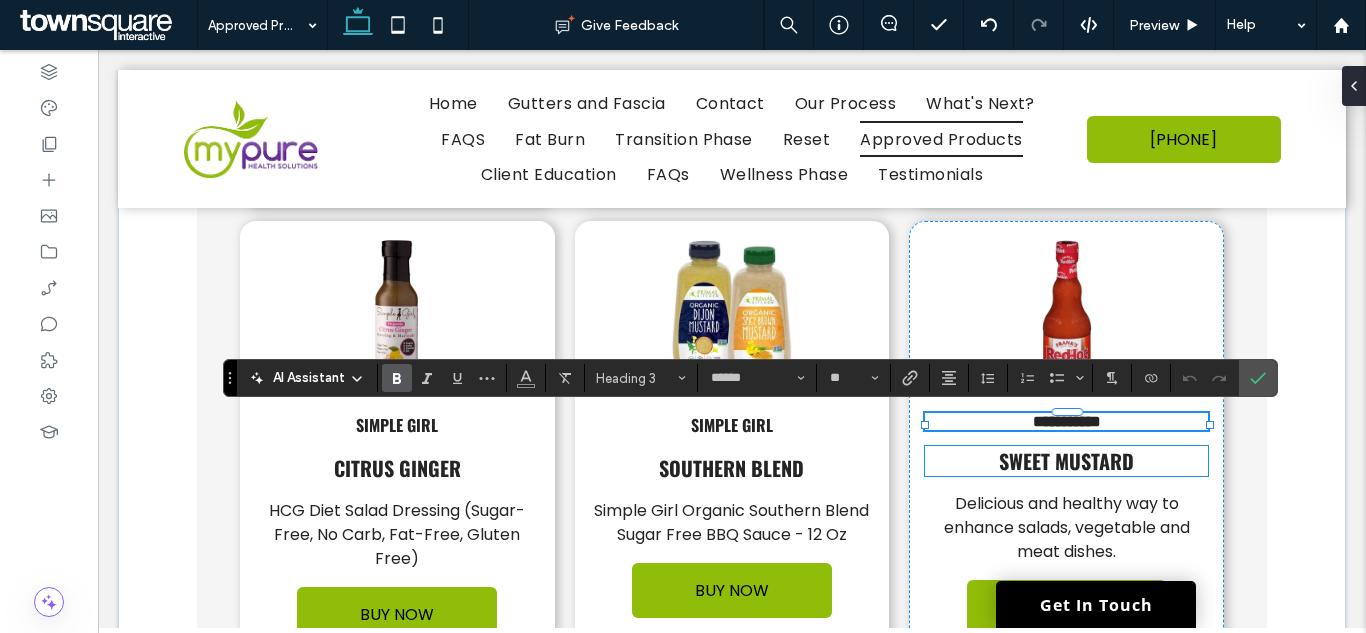 click on "Sweet Mustard" at bounding box center [1066, 461] 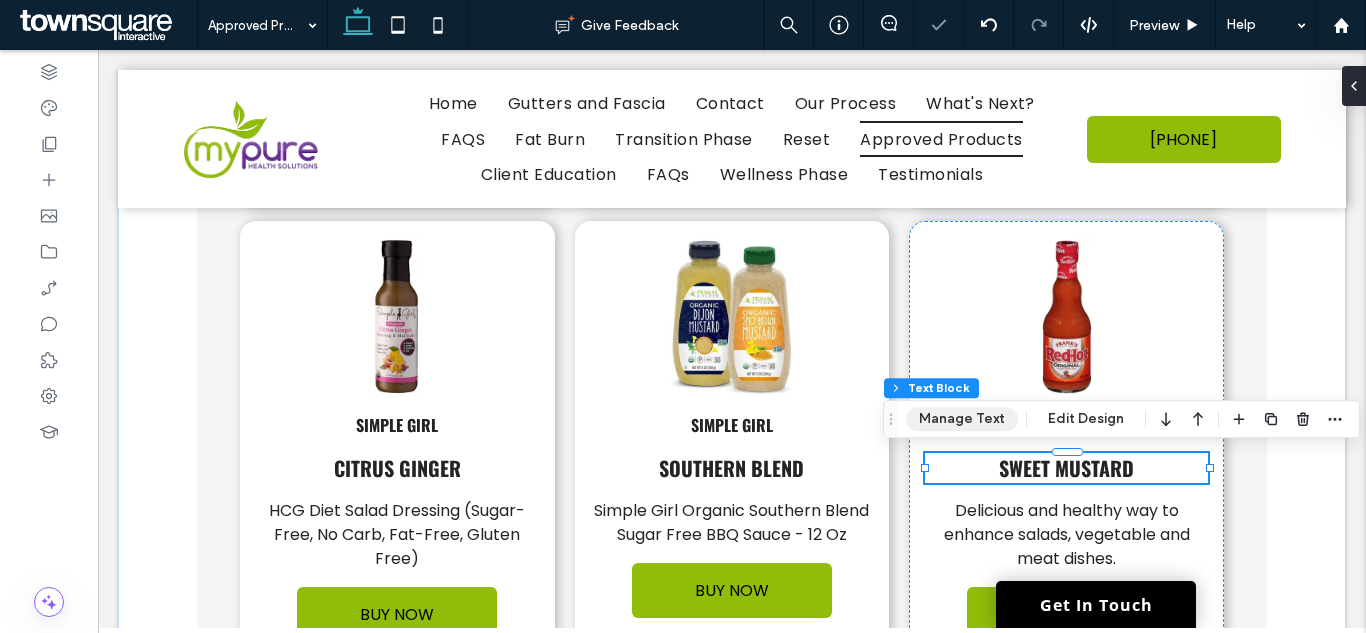 click on "Manage Text" at bounding box center (962, 419) 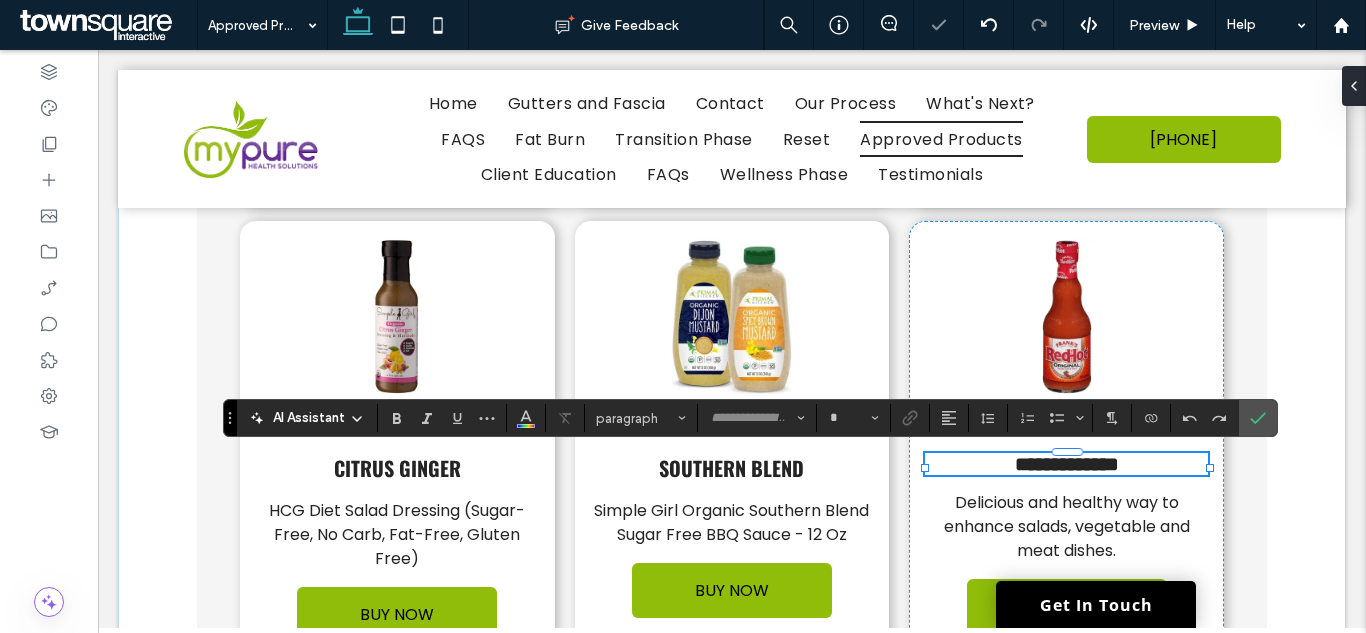 type on "******" 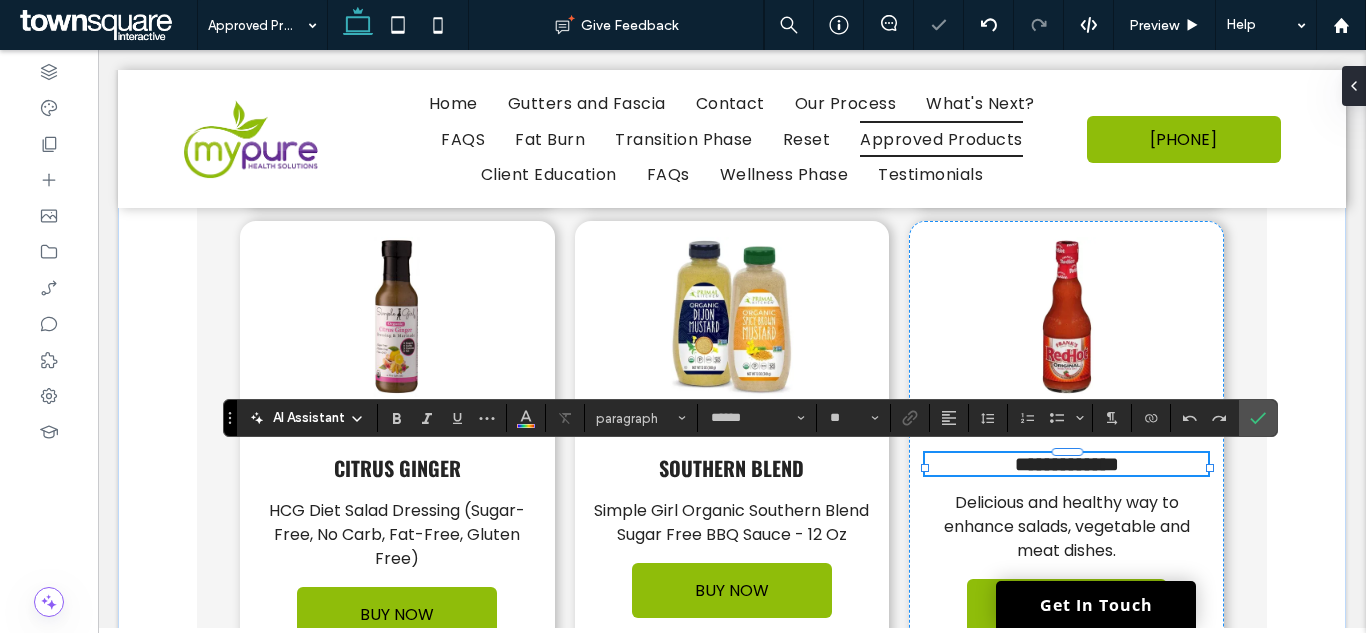 paste 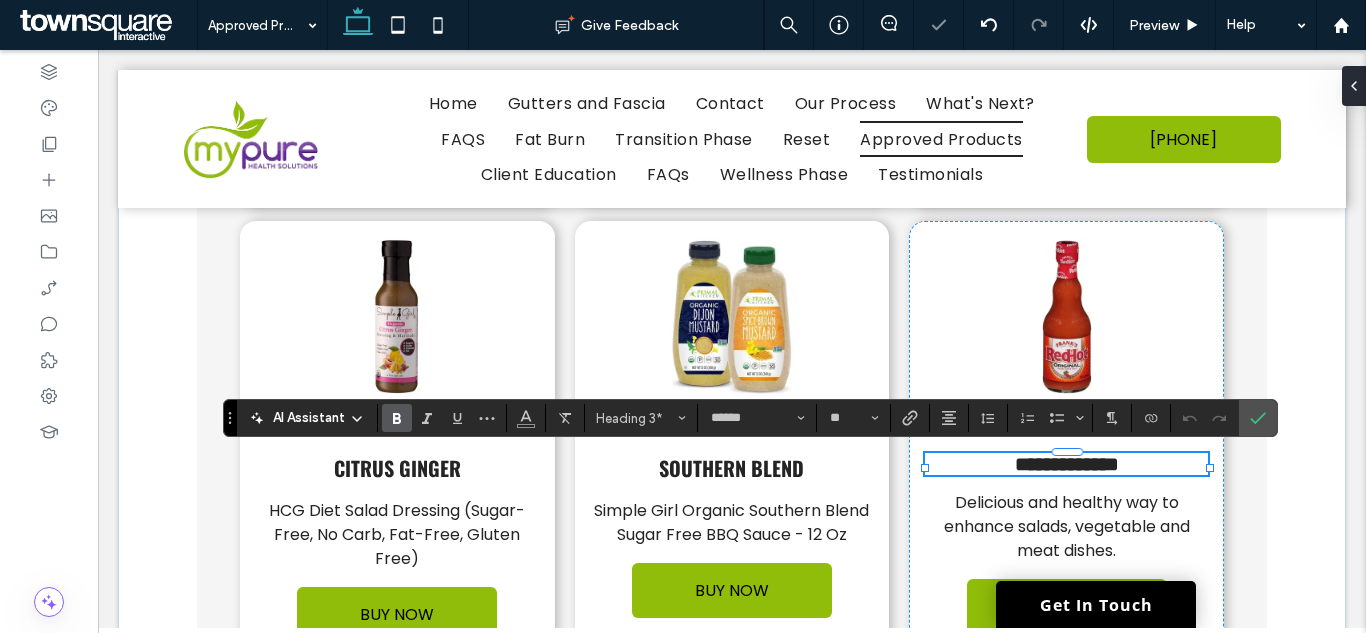 type 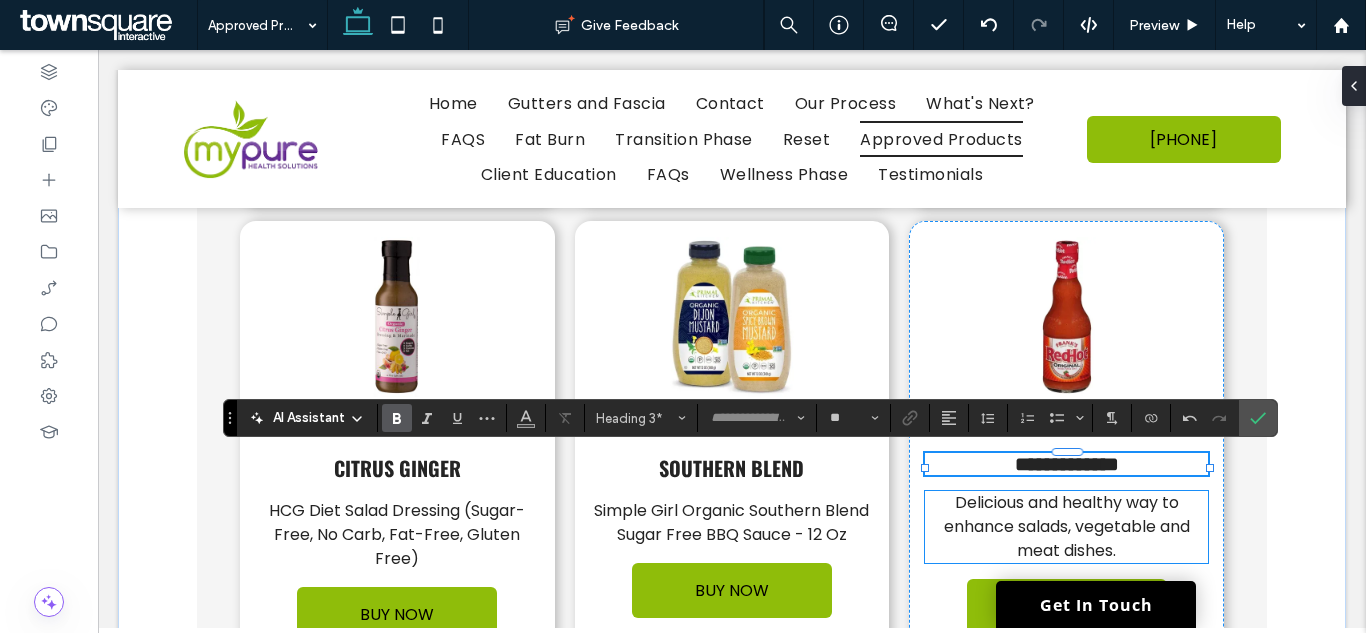 click on "Delicious and healthy way to enhance salads, vegetable and meat dishes." at bounding box center (1067, 526) 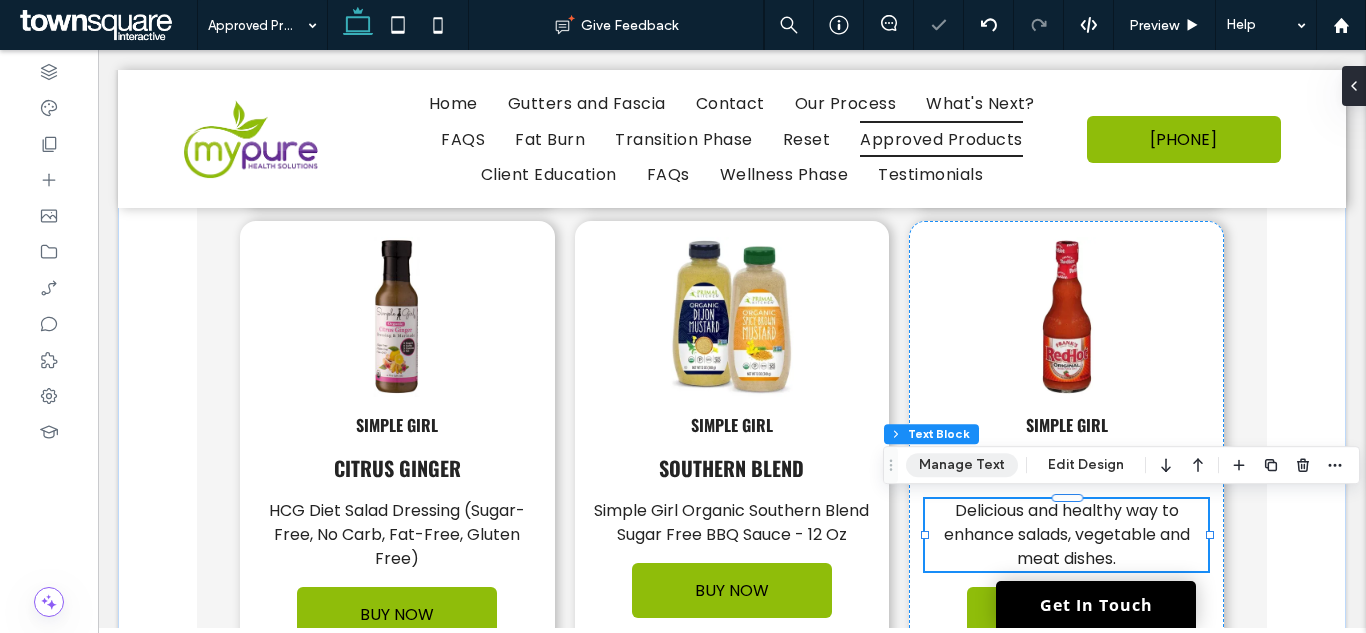 click on "Manage Text" at bounding box center [962, 465] 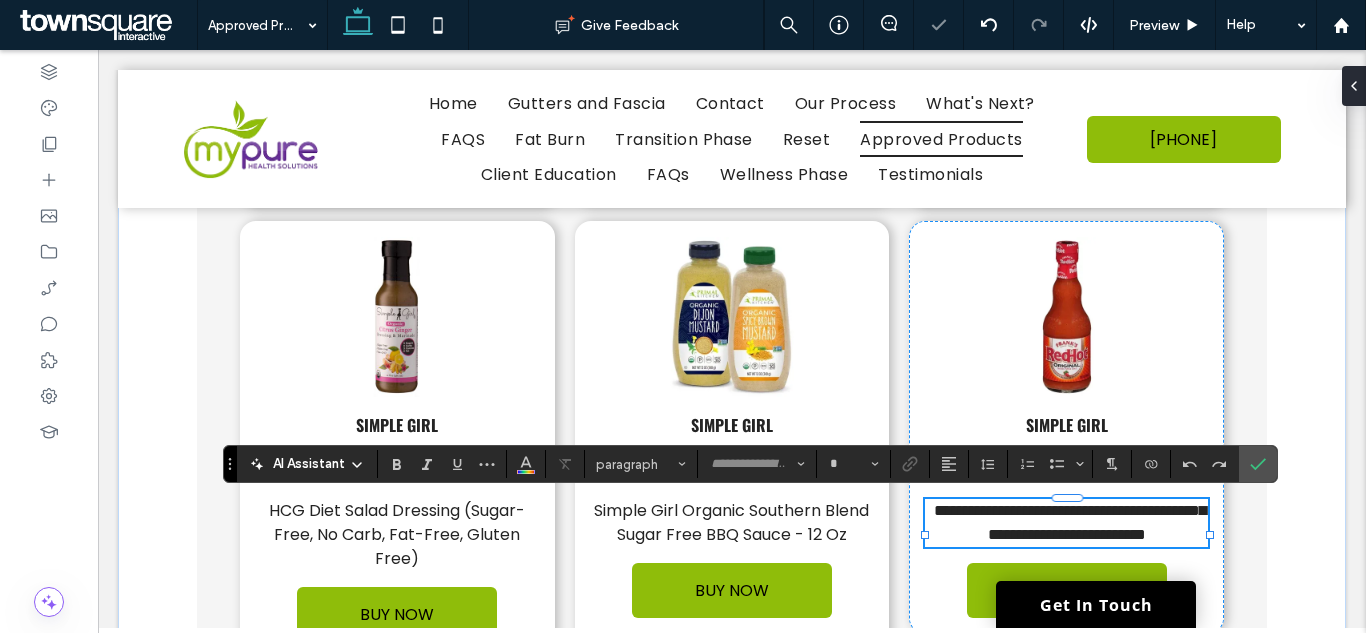 type on "*******" 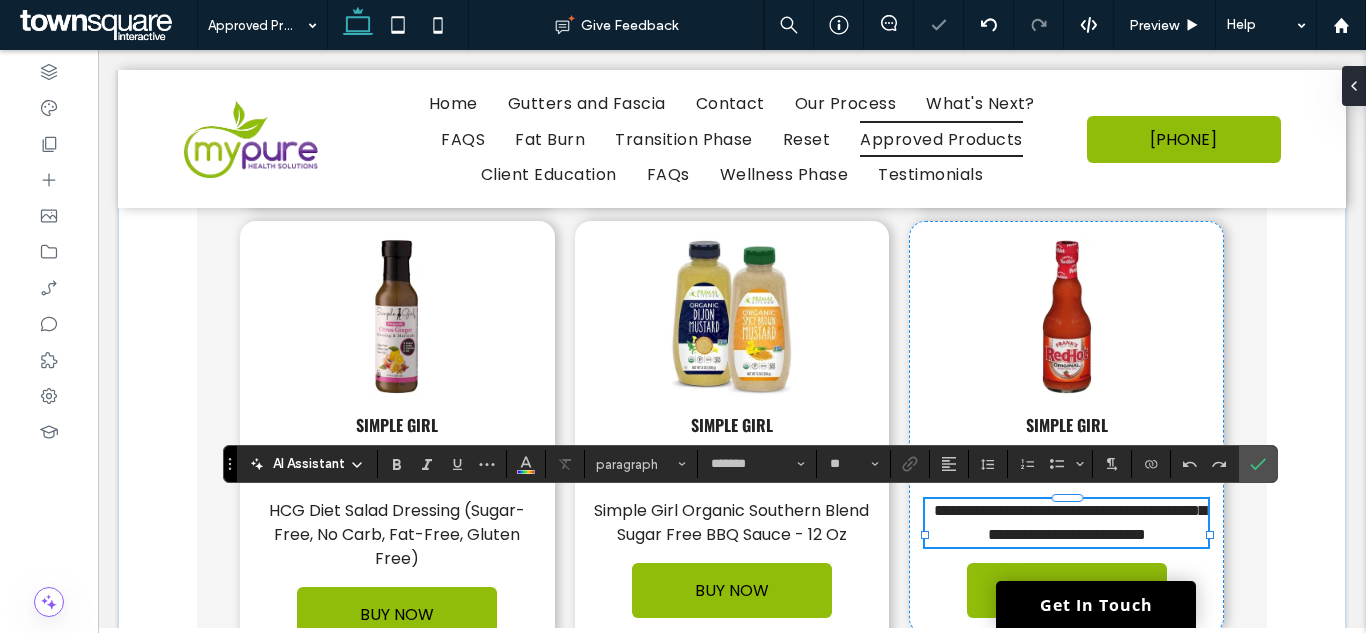 paste 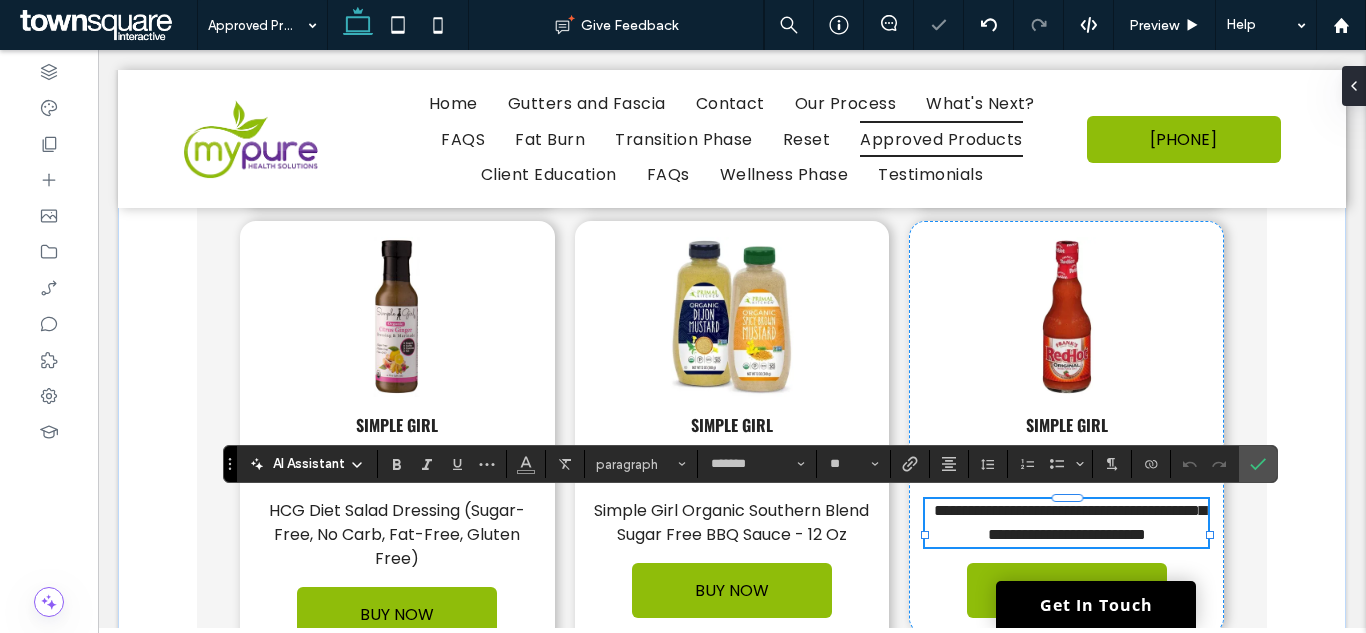 type 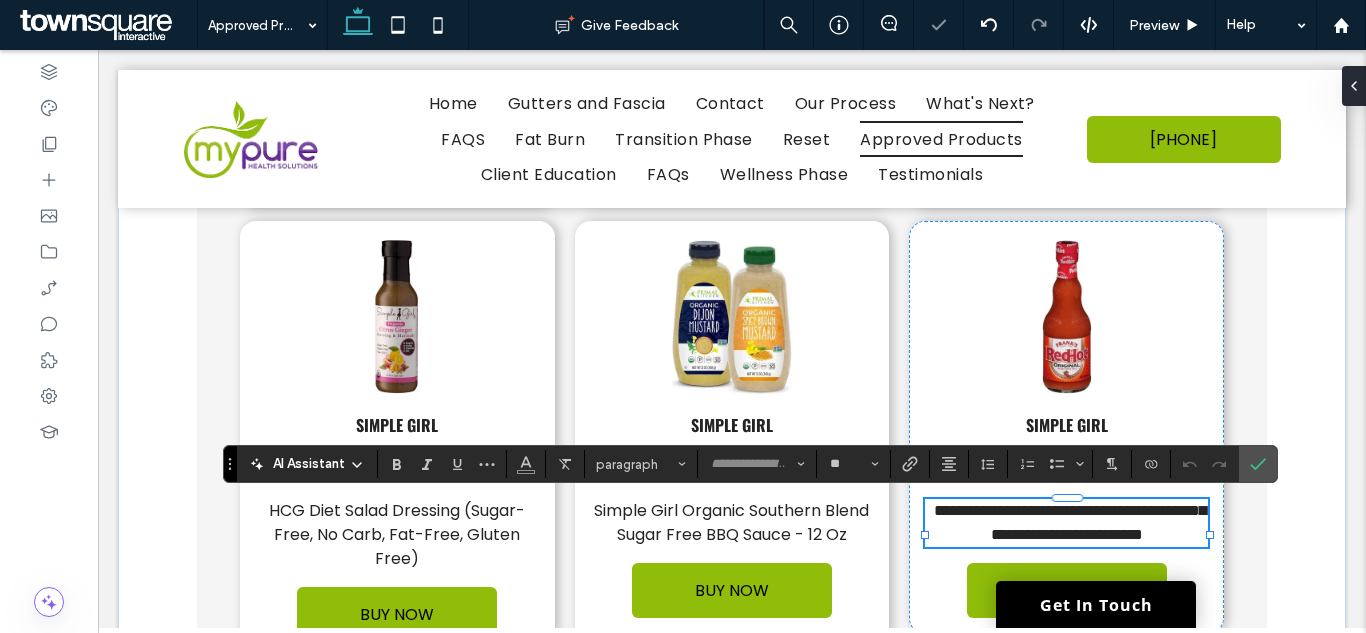 scroll, scrollTop: 3, scrollLeft: 0, axis: vertical 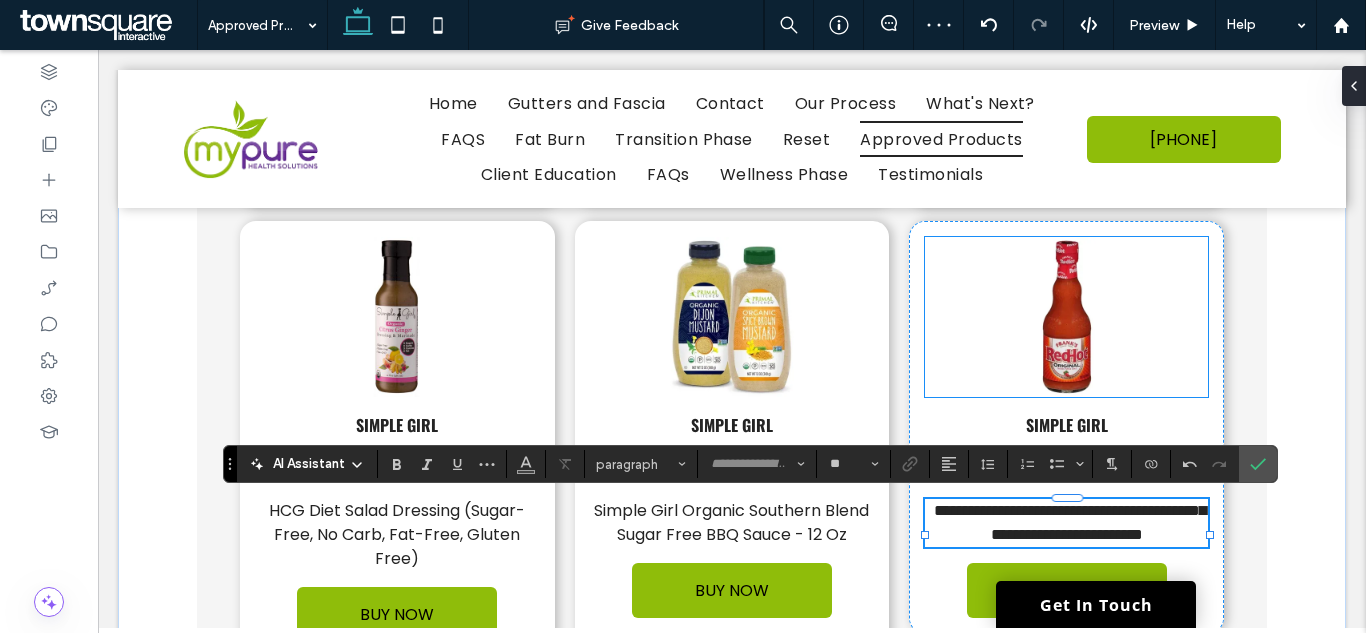 click at bounding box center [1066, 317] 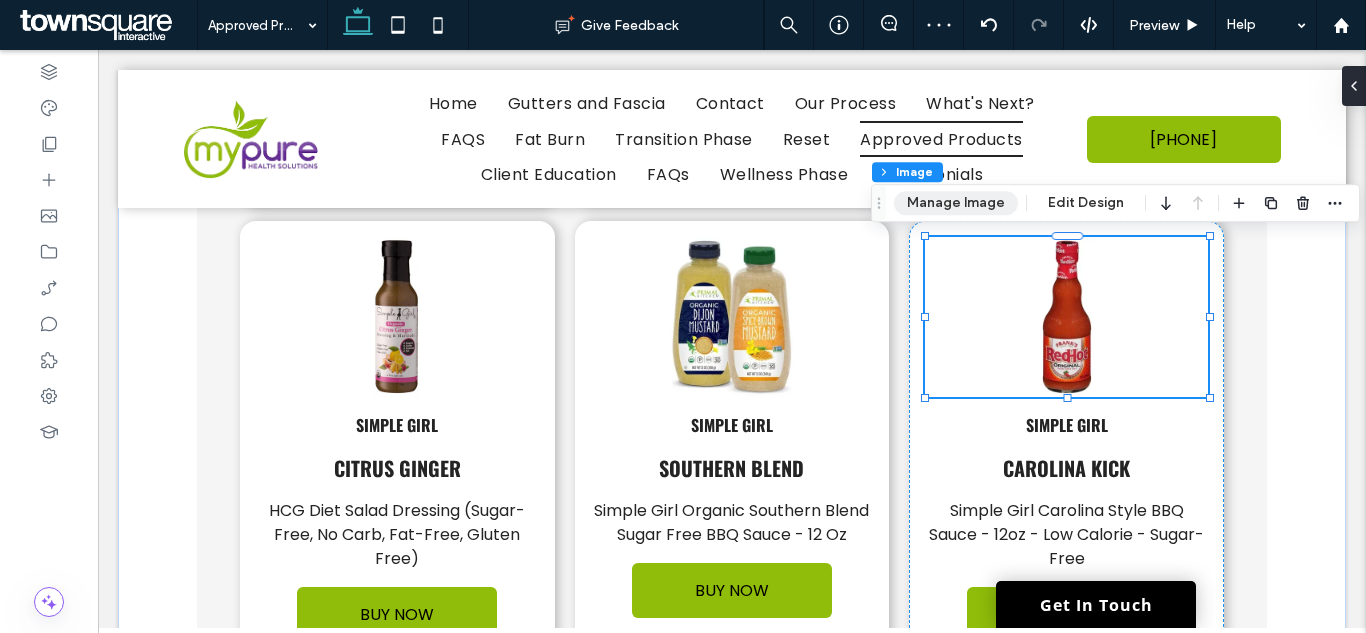 click on "Manage Image" at bounding box center [956, 203] 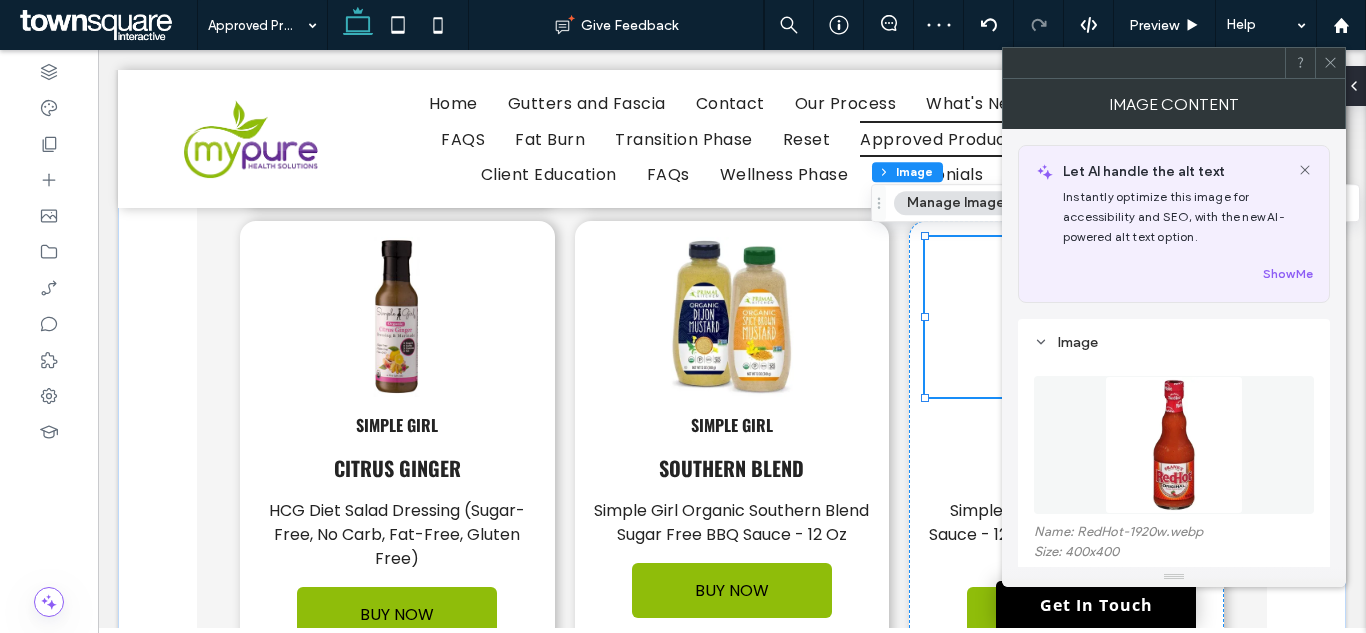 click at bounding box center (1174, 445) 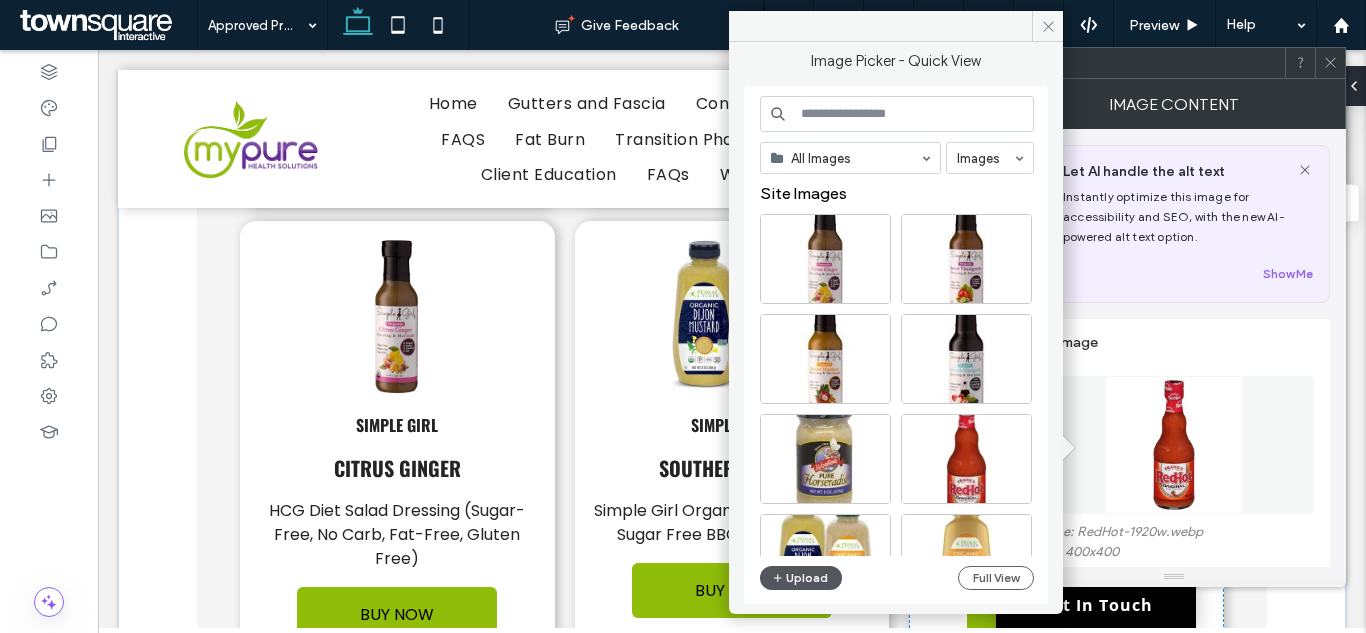 click on "Upload" at bounding box center (801, 578) 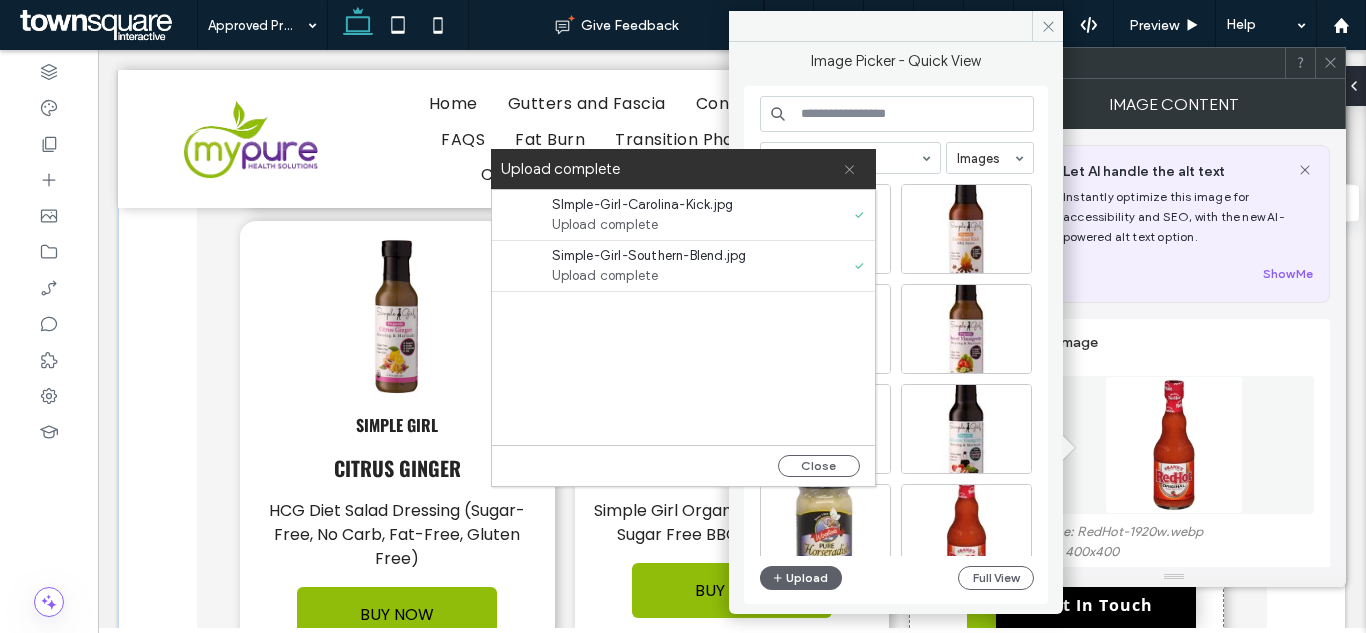 click 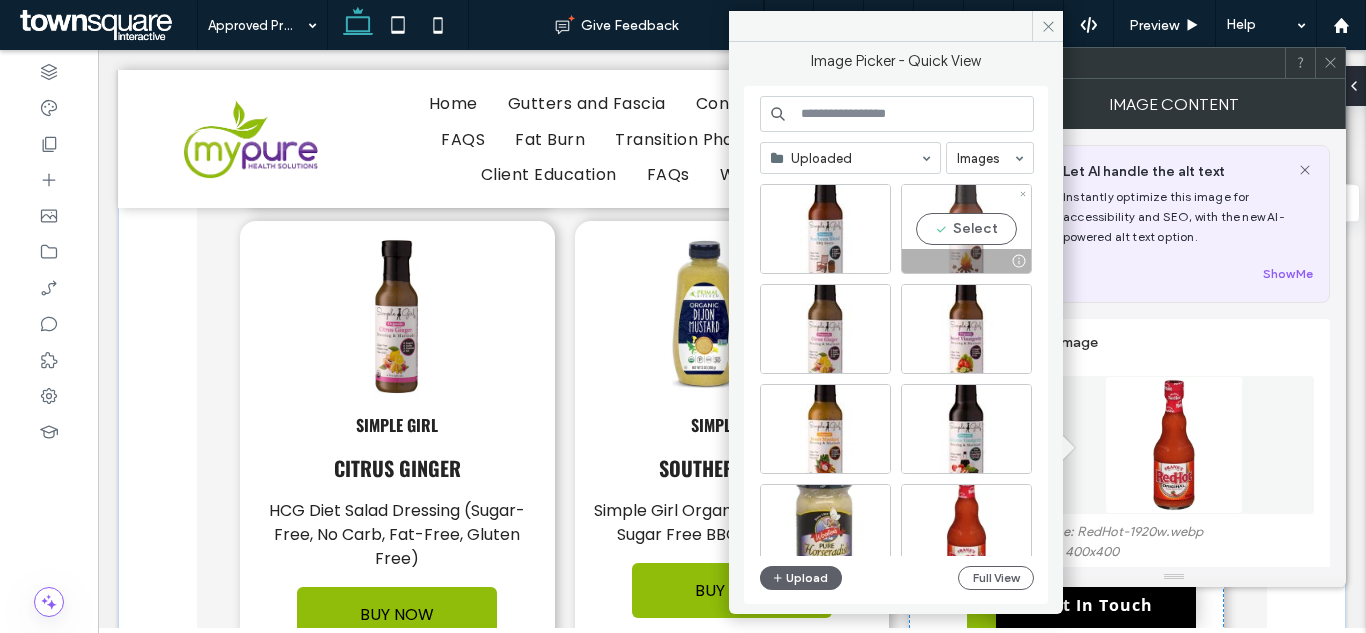 click on "Select" at bounding box center [966, 229] 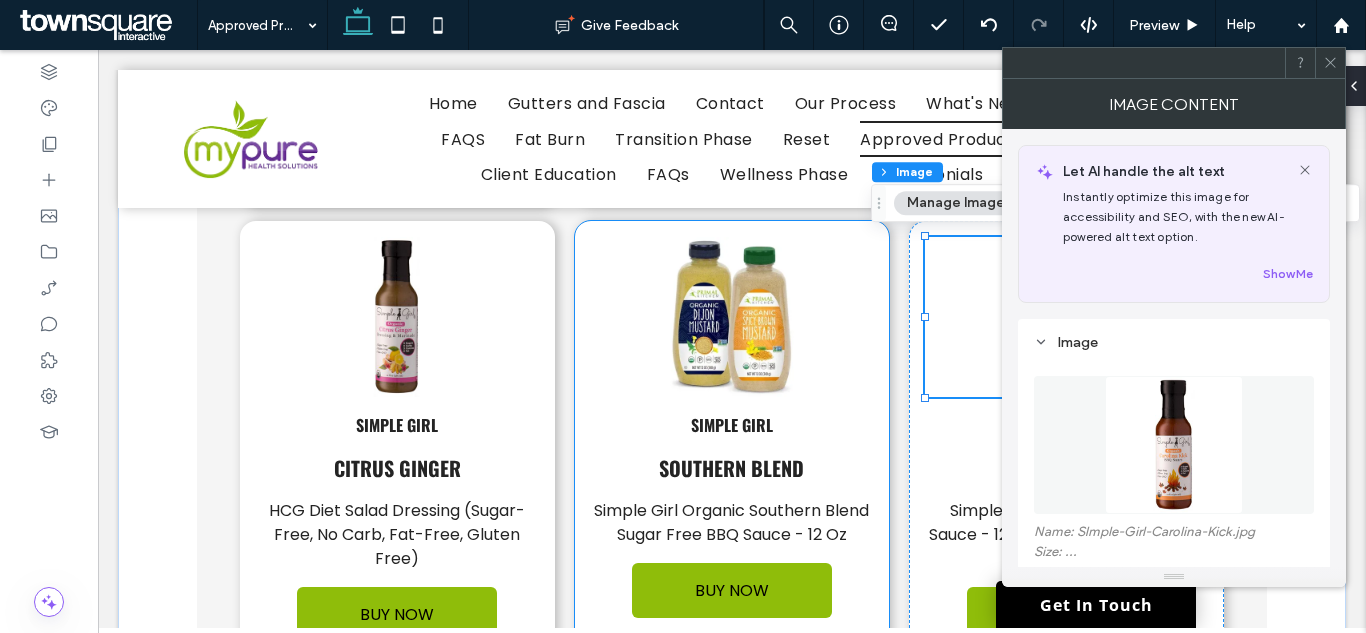 click at bounding box center (732, 317) 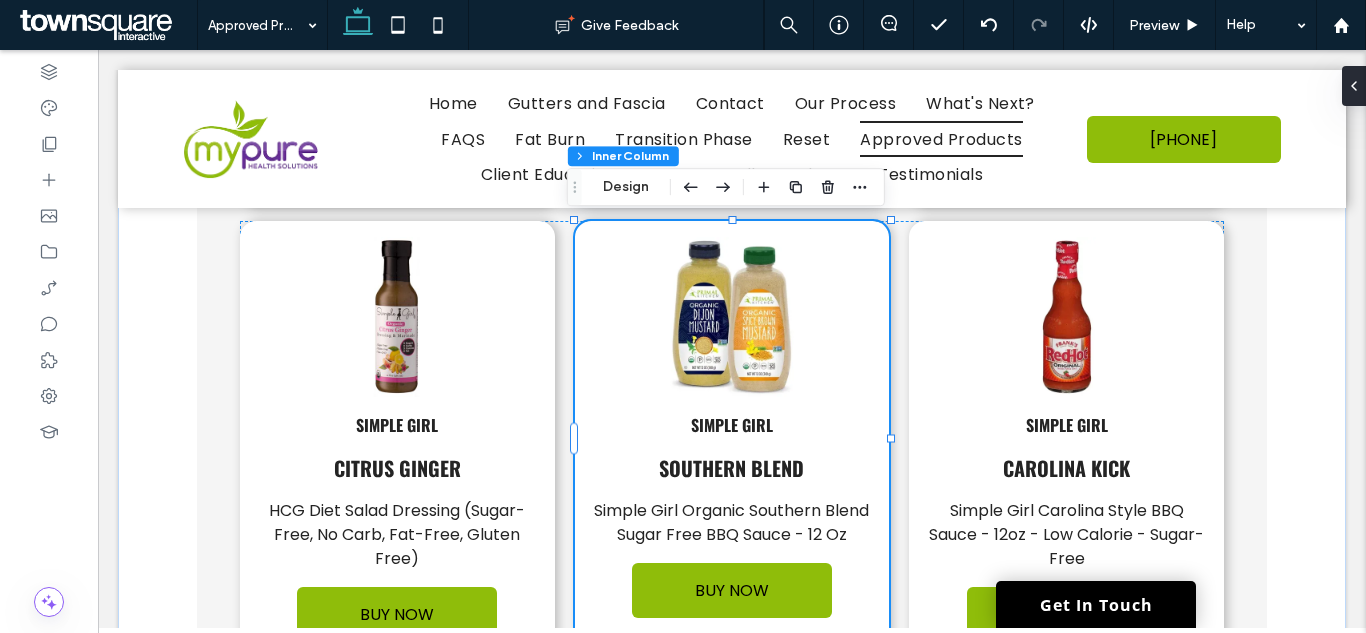 click at bounding box center (732, 317) 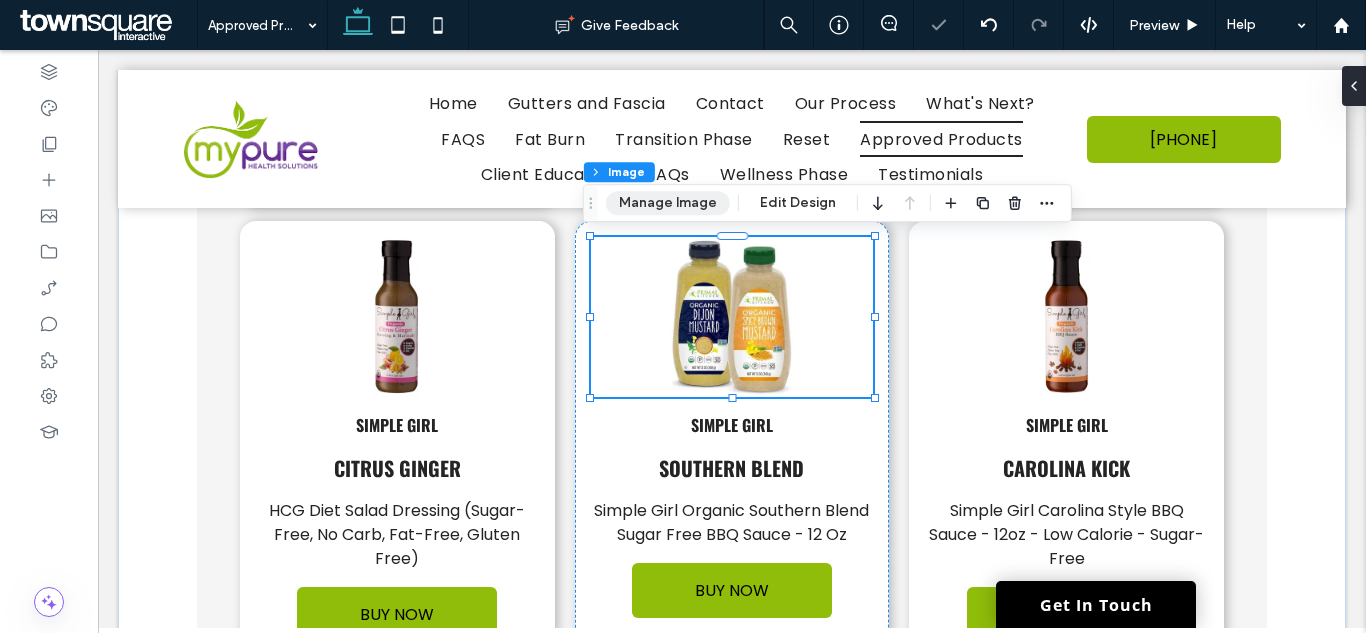 click on "Manage Image" at bounding box center [668, 203] 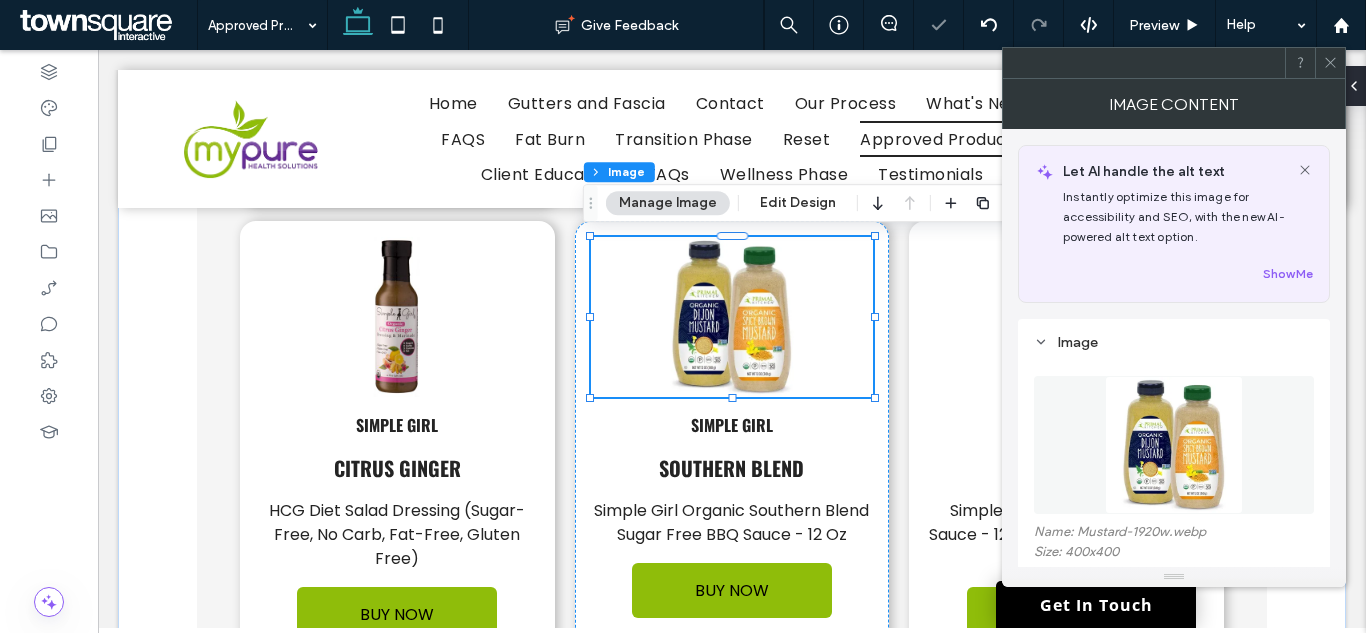 click at bounding box center [1174, 445] 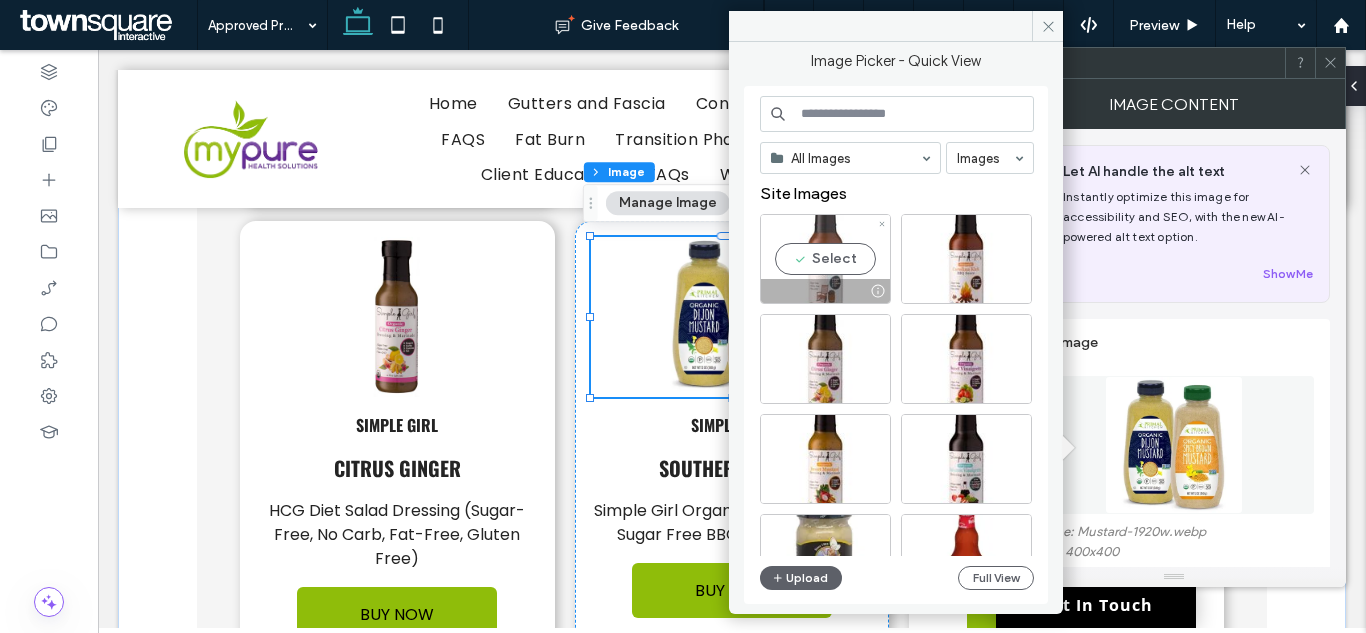 click on "Select" at bounding box center (825, 259) 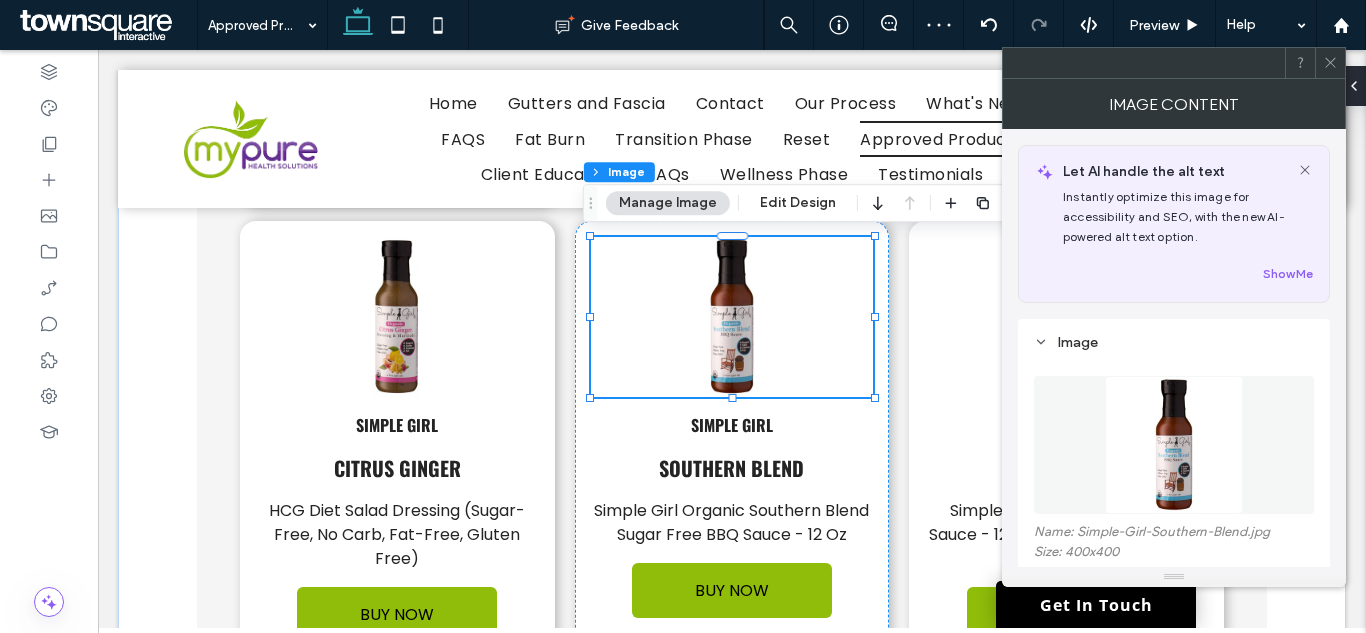 click 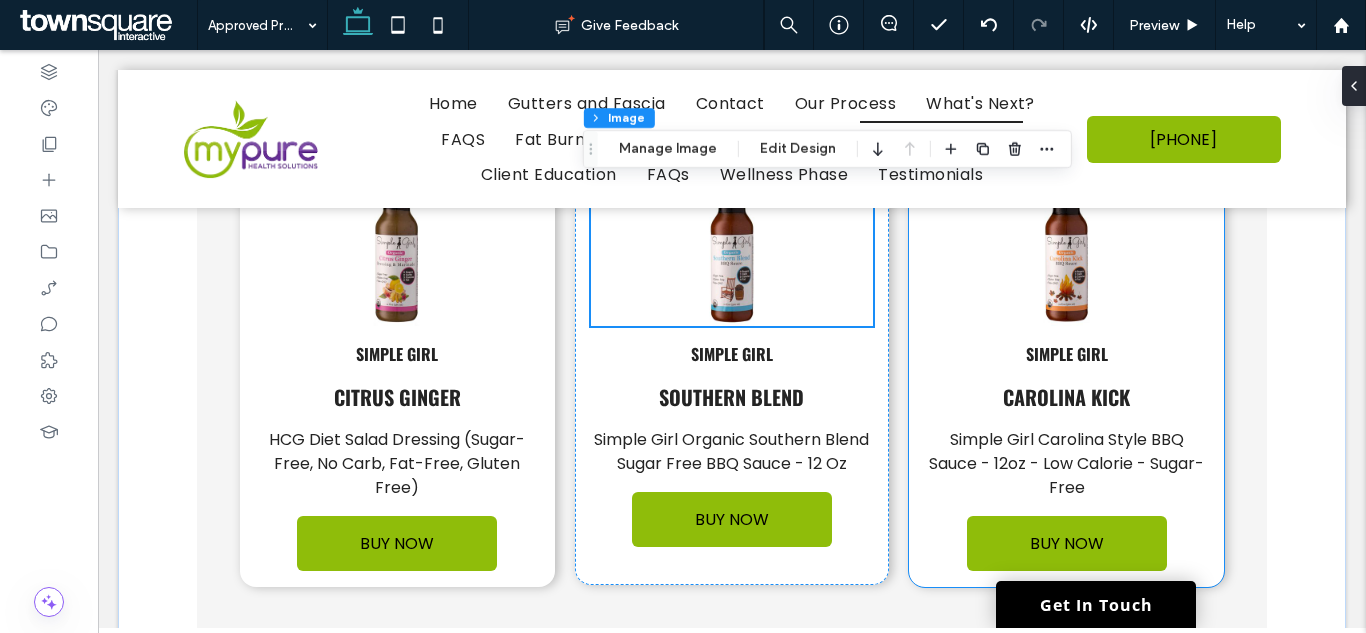 scroll, scrollTop: 3588, scrollLeft: 0, axis: vertical 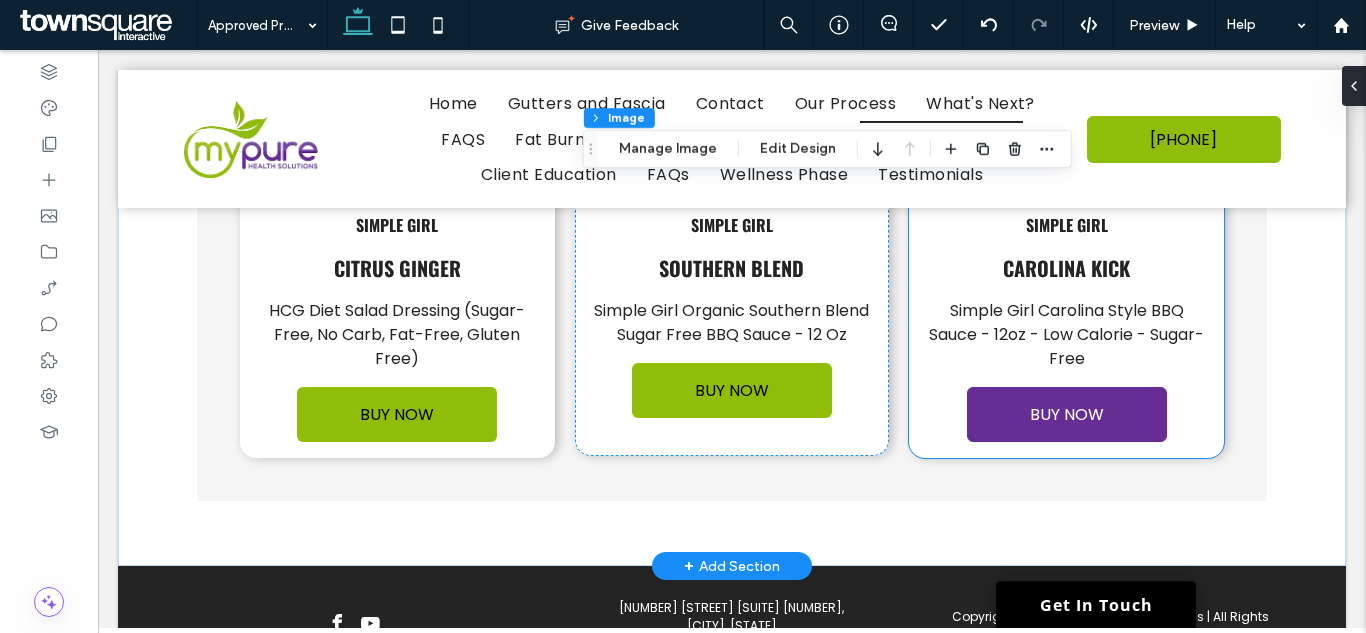 click on "BUY NOW" at bounding box center (1067, 414) 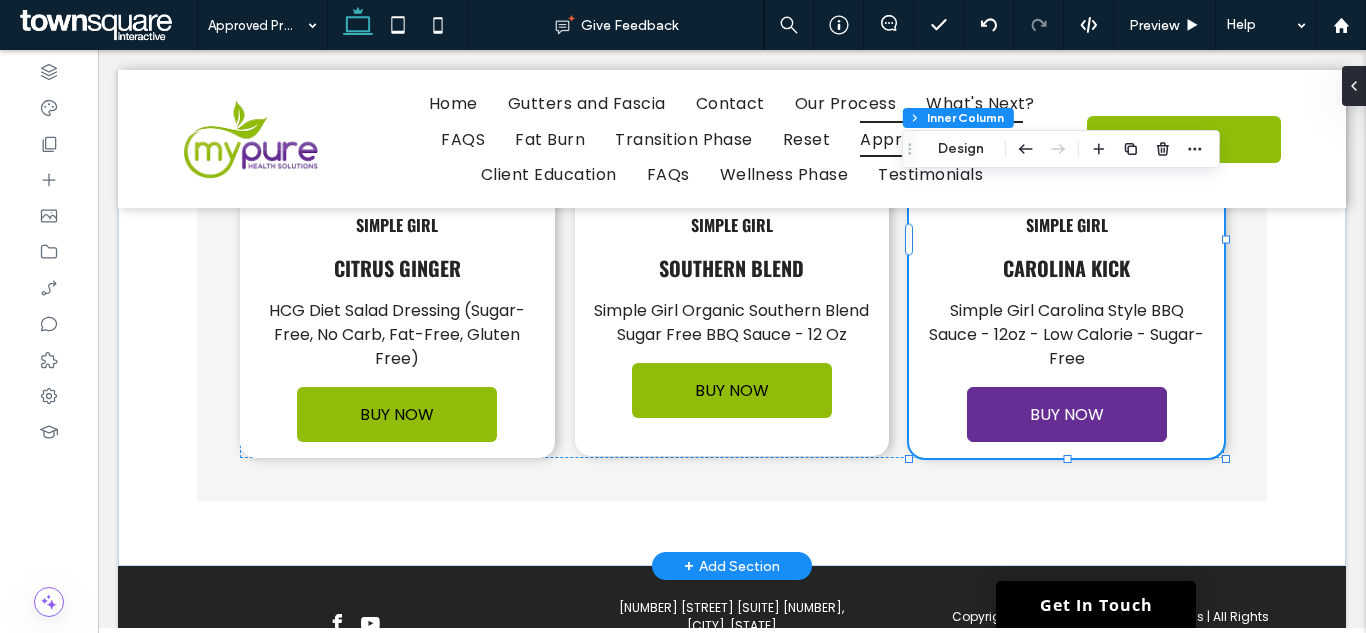 click on "BUY NOW" at bounding box center (1067, 414) 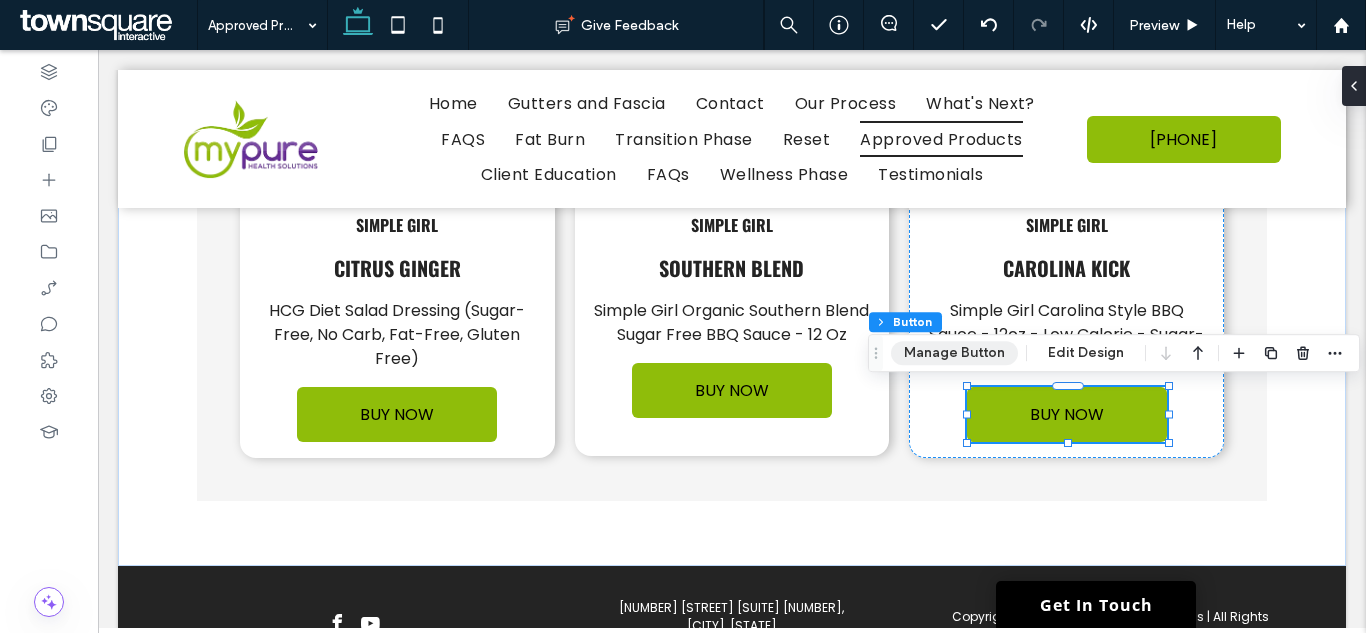 click on "Manage Button" at bounding box center [954, 353] 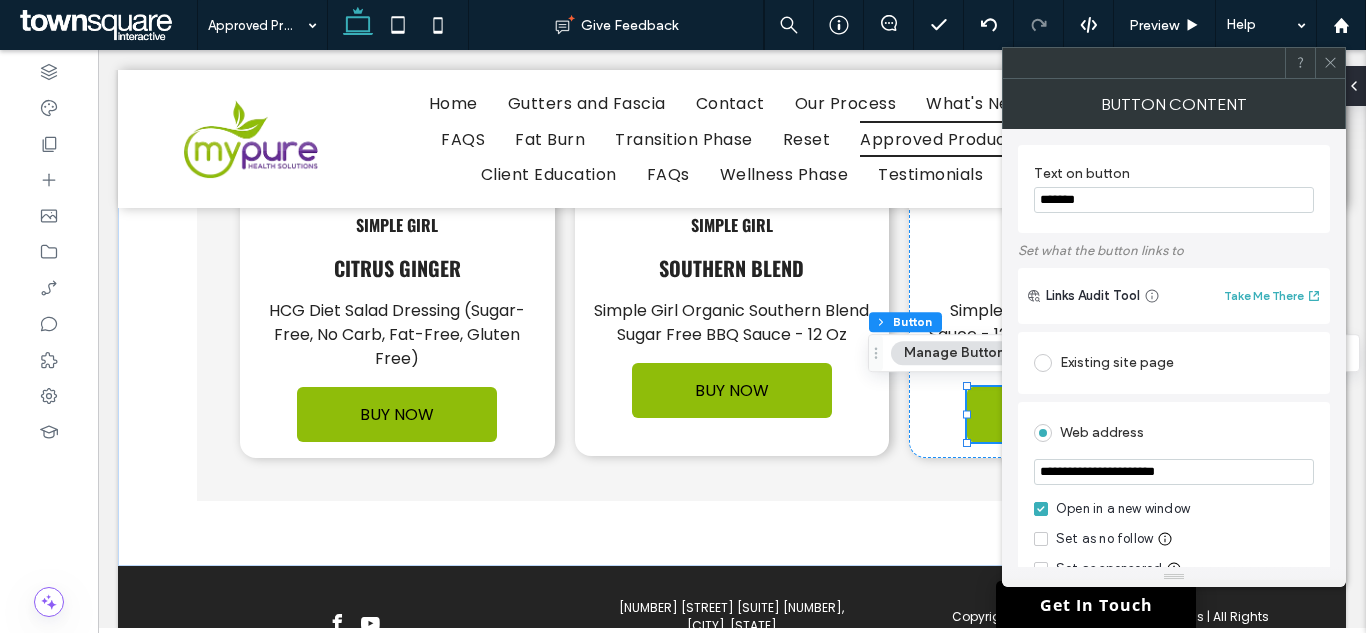 click on "**********" at bounding box center [1174, 472] 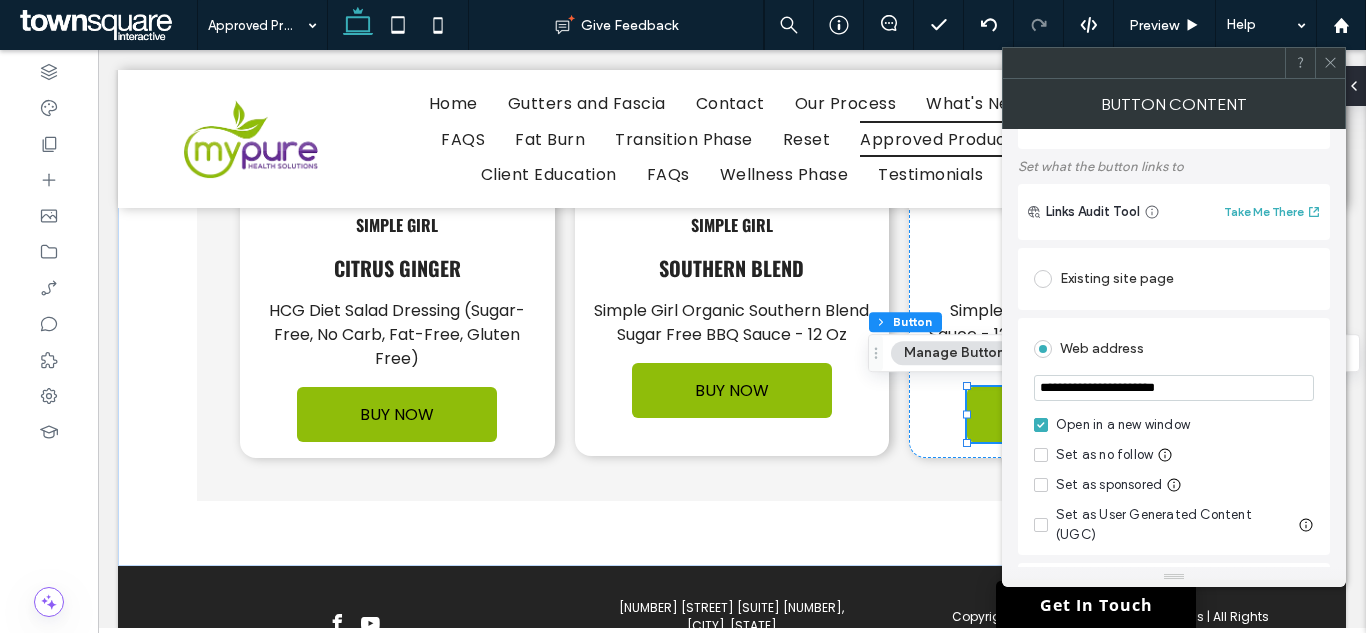 scroll, scrollTop: 83, scrollLeft: 0, axis: vertical 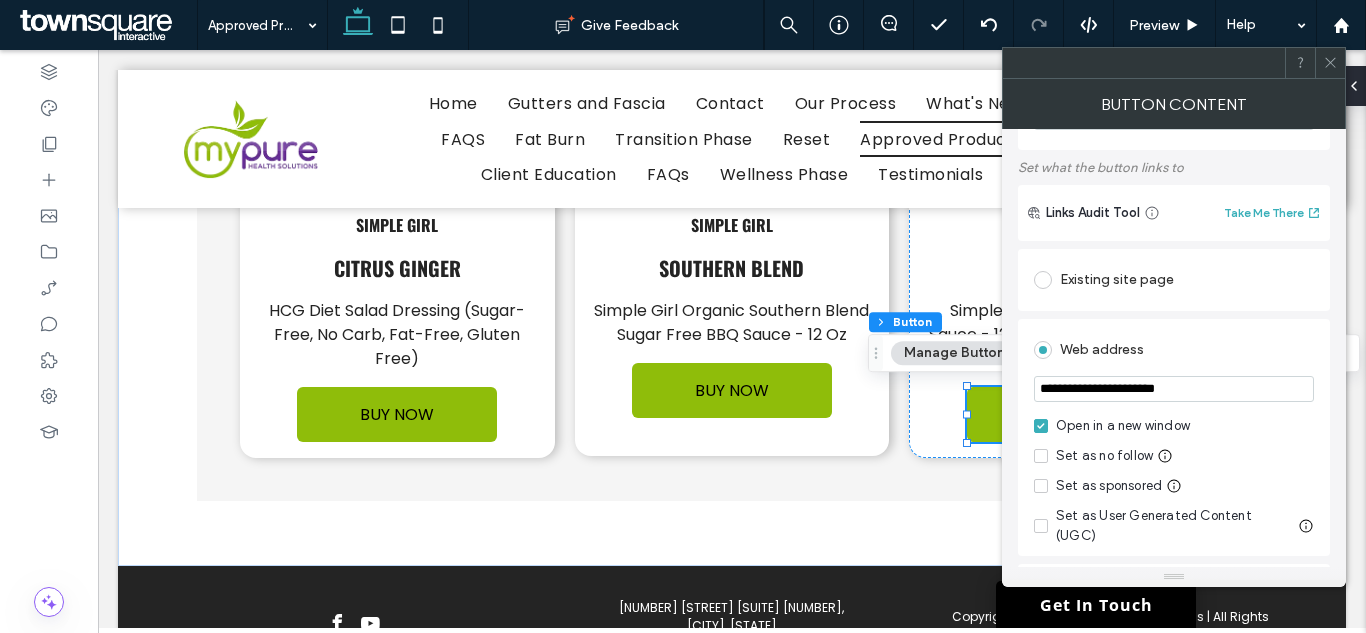 type on "**********" 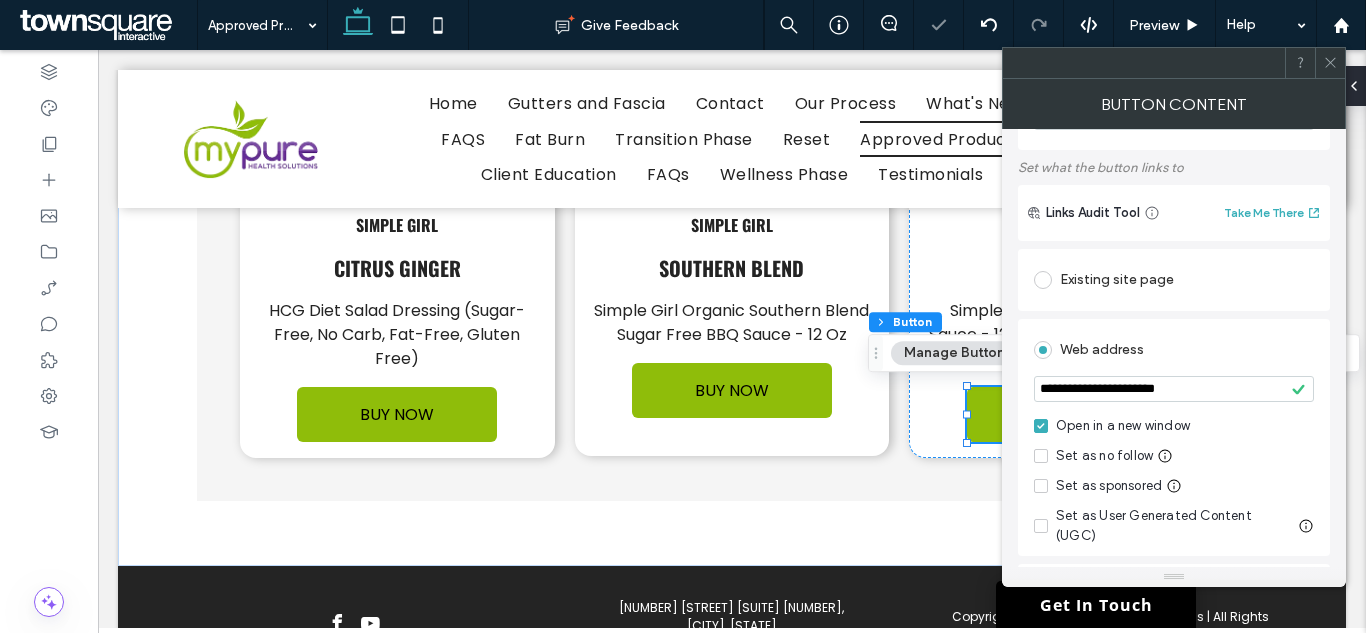 click 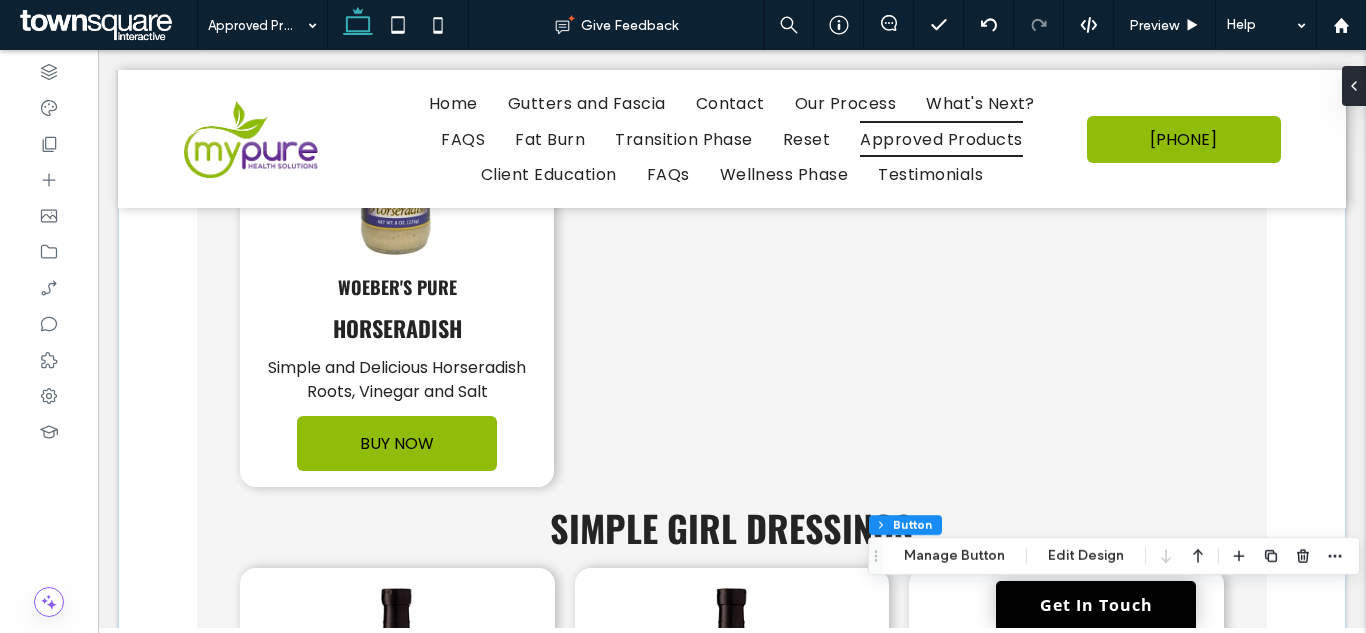 scroll, scrollTop: 2588, scrollLeft: 0, axis: vertical 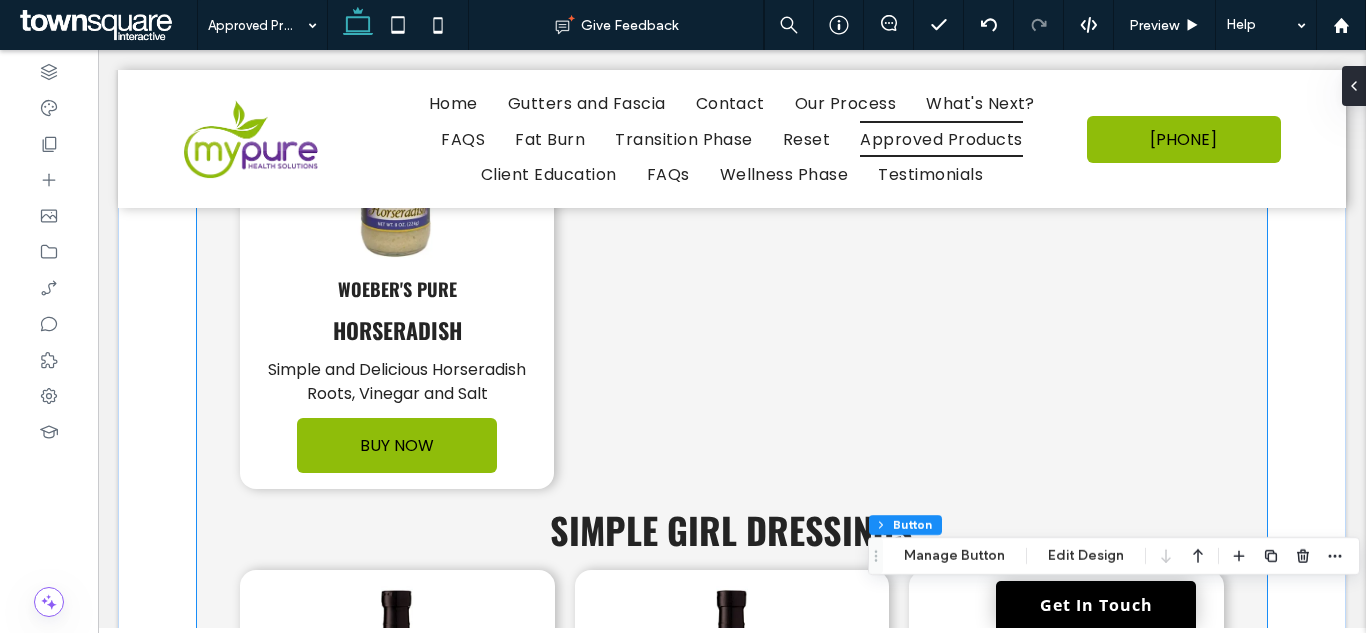 click on "Condiments
Condiments
Simple Girl Dressings
Food
Primal Kitchen
ketchup Set
Primal Kitchen Organic Unsweetened Ketchup Variety Pack, Original and Spicy, Pack of 2 ﻿
BUY NOW
Happy Belly
Yellow Mustard
Distilled Vinegar and Water, #1 Grade Mustard Seed, Salt, Turmeric, Paprika, and Spices
BUY NOW
Annie's Organic
Horseradish Mustard
Certified organic ingredients, No artificial flavors, synthetic colors or preservatives.
BUY NOW
Primal Kitchen
Spicy Brown Mustard
Certified Paleo, Keto Certified, Whole30 Approved®, and Kosher Certified.
BUY NOW
Primal Kitchen mustard
Dijon and spicy brown
﻿" at bounding box center (732, 240) 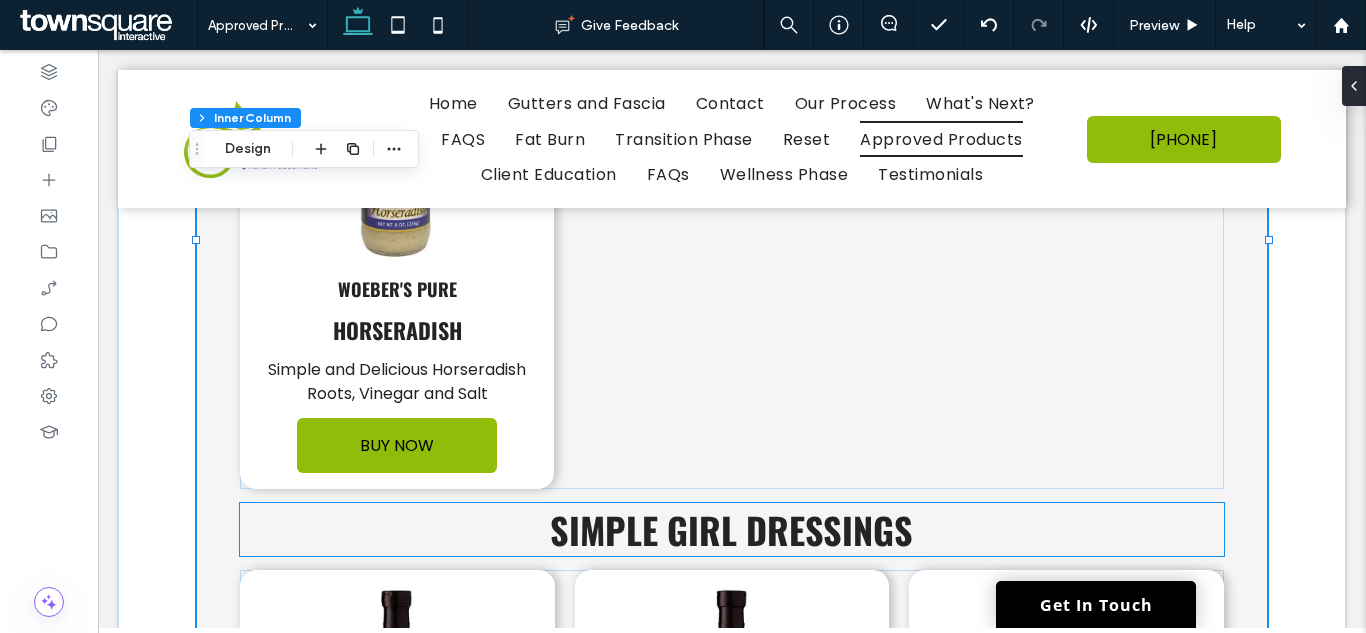 click on "Simple Girl Dressings" at bounding box center (731, 529) 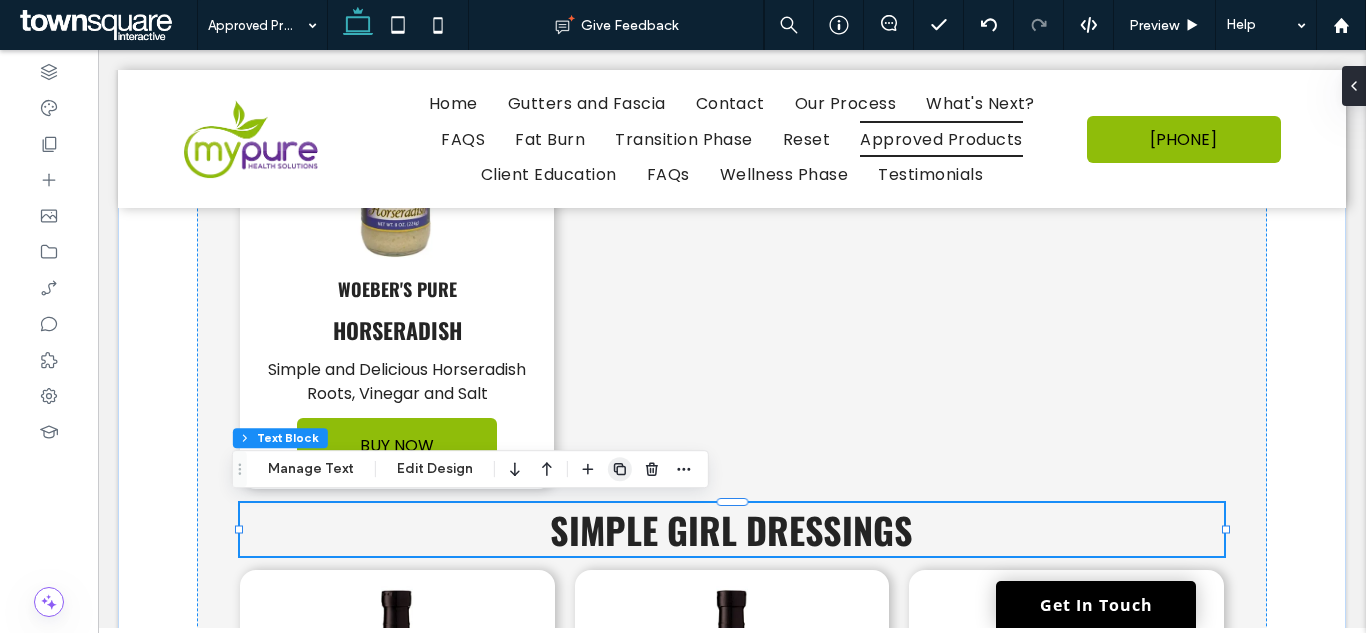 click 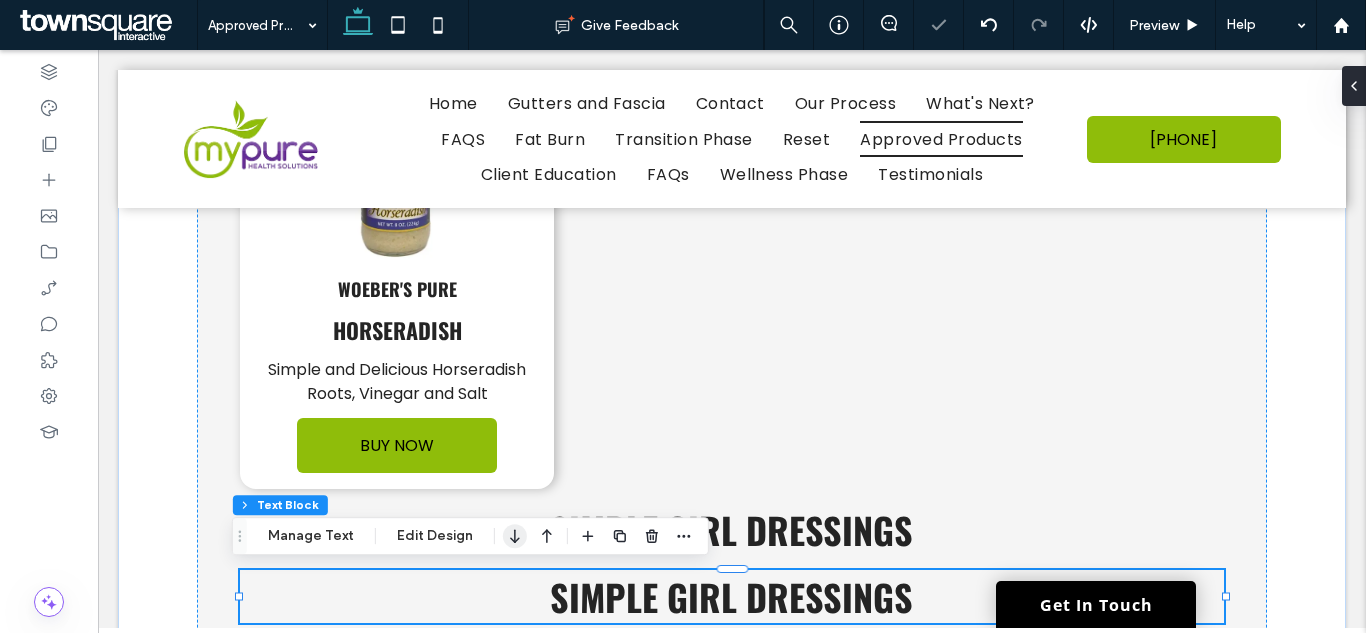 click 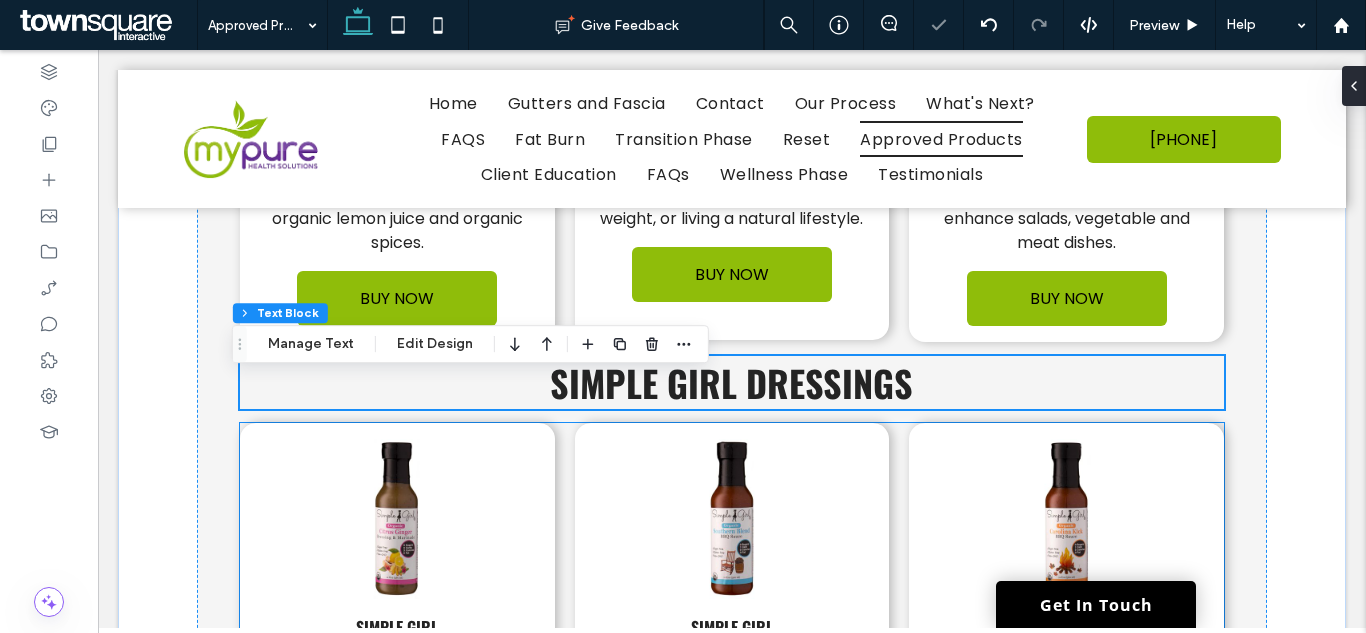 scroll, scrollTop: 3296, scrollLeft: 0, axis: vertical 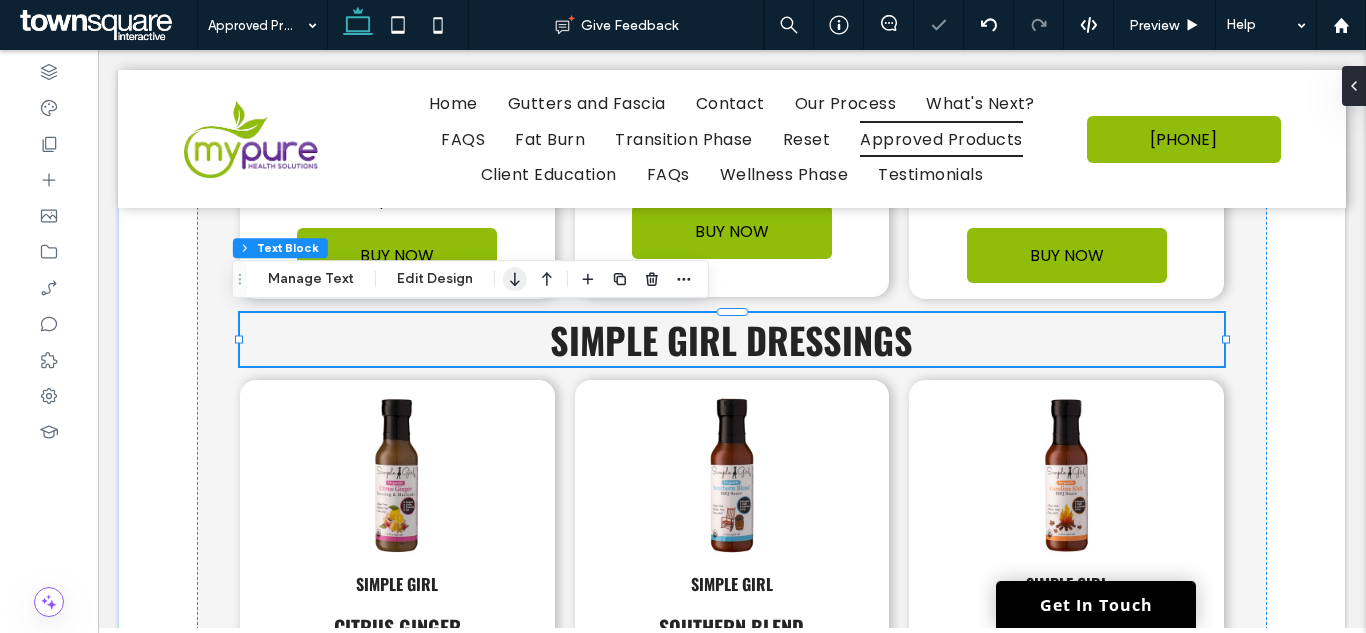 click 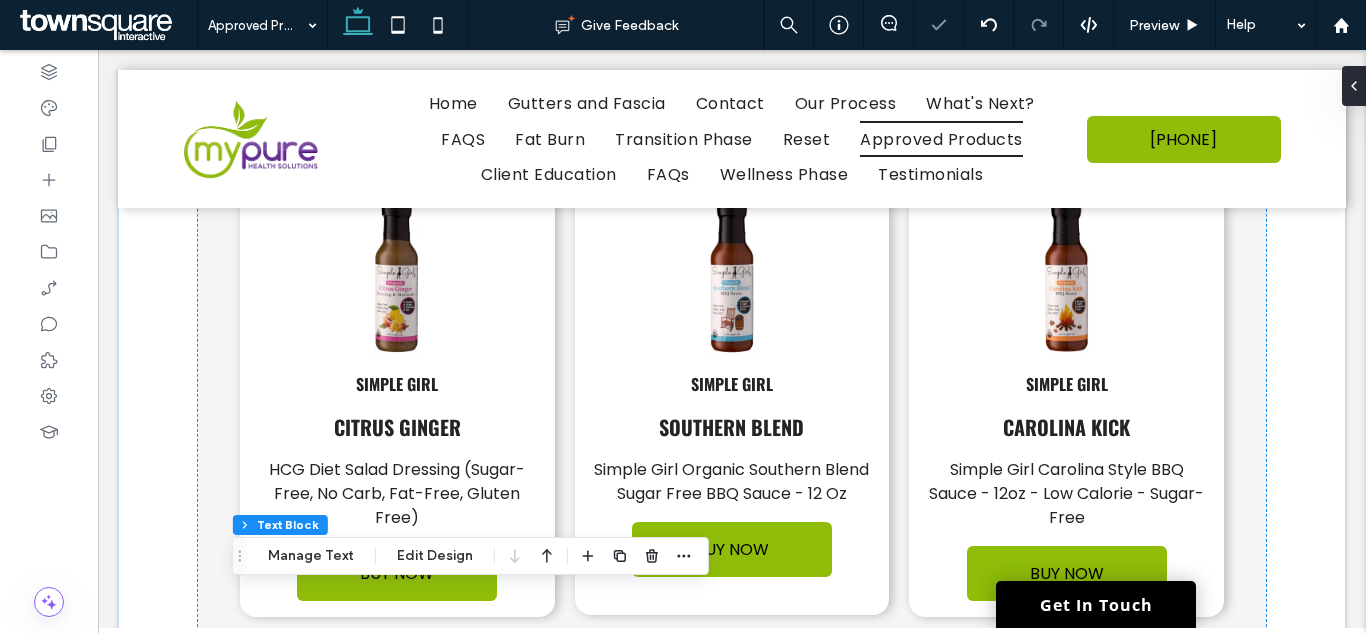 scroll, scrollTop: 3747, scrollLeft: 0, axis: vertical 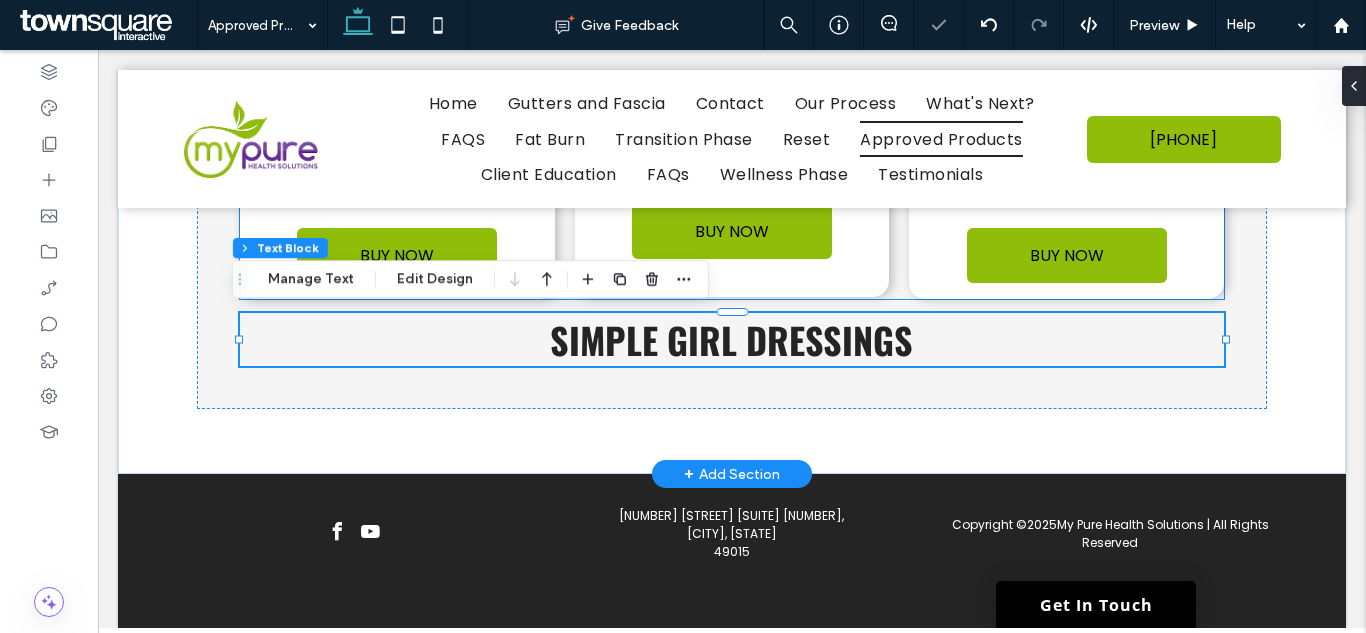 click on "Simple Girl Citrus Ginger HCG Diet Salad Dressing (Sugar-Free, No Carb, Fat-Free, Gluten Free)
BUY NOW
Simple Girl Southern Blend Simple Girl Organic Southern Blend Sugar Free BBQ Sauce - 12 Oz
BUY NOW
Simple Girl Carolina Kick Simple Girl Carolina Style BBQ Sauce - 12oz - Low Calorie - Sugar-Free
BUY NOW" at bounding box center [732, 80] 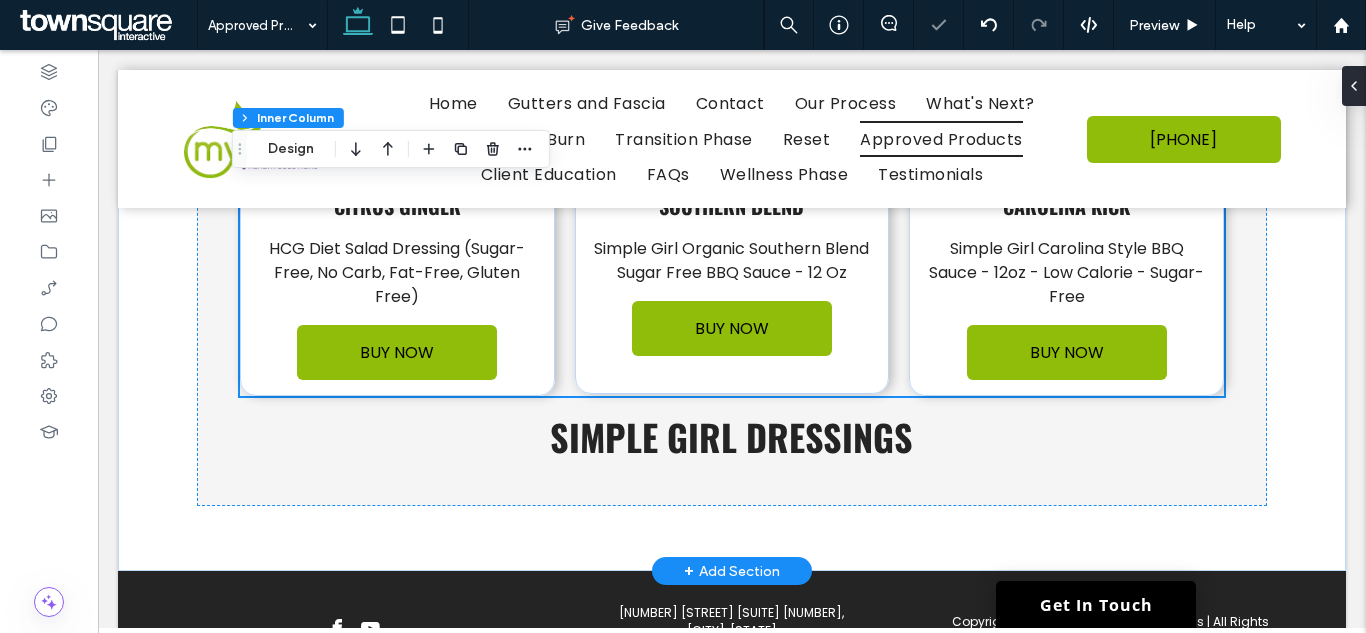 scroll, scrollTop: 3547, scrollLeft: 0, axis: vertical 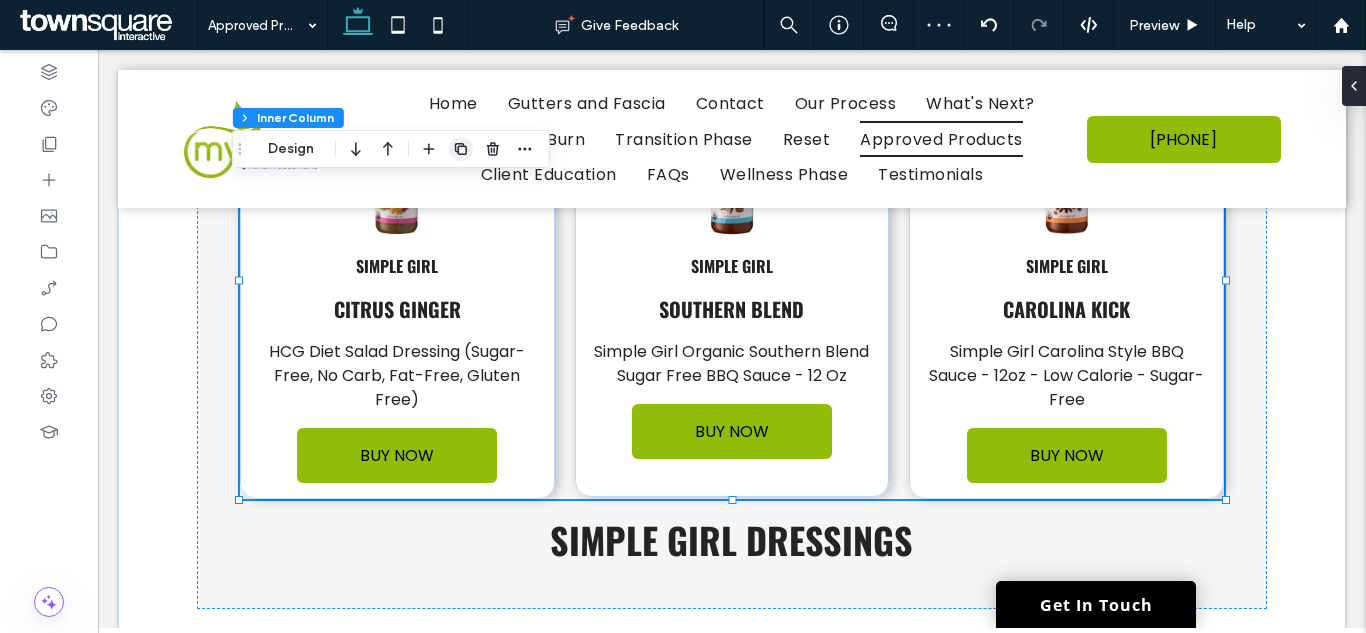 click 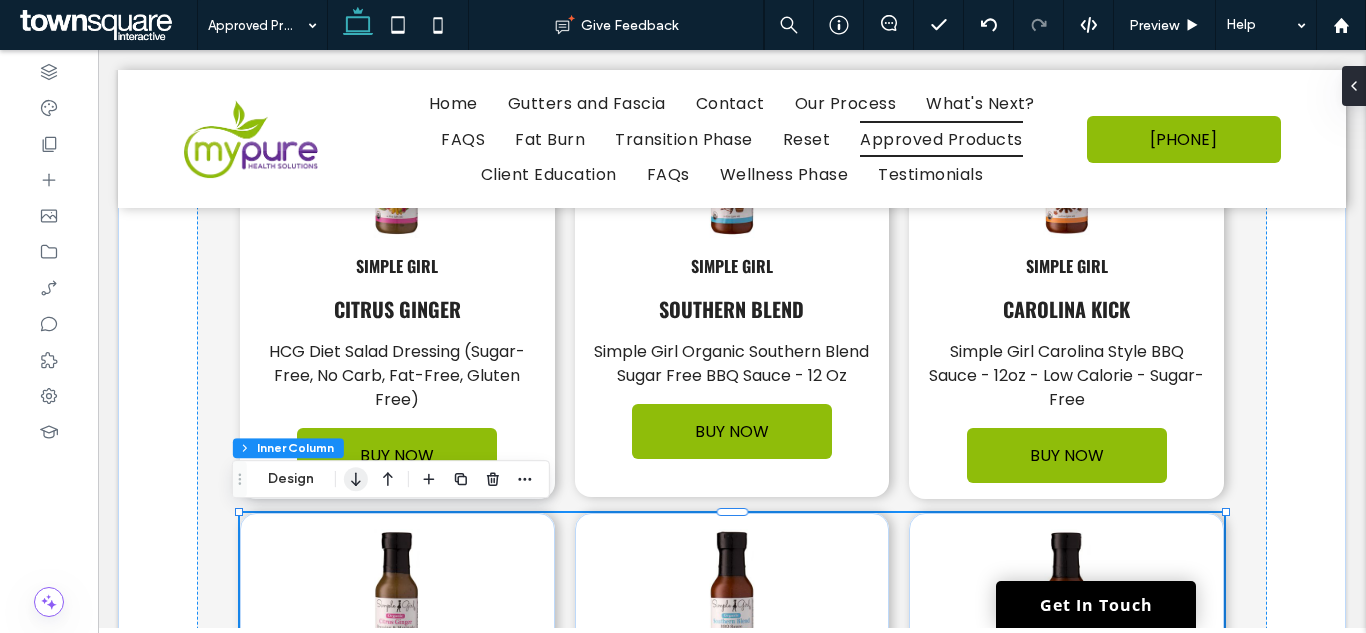 click 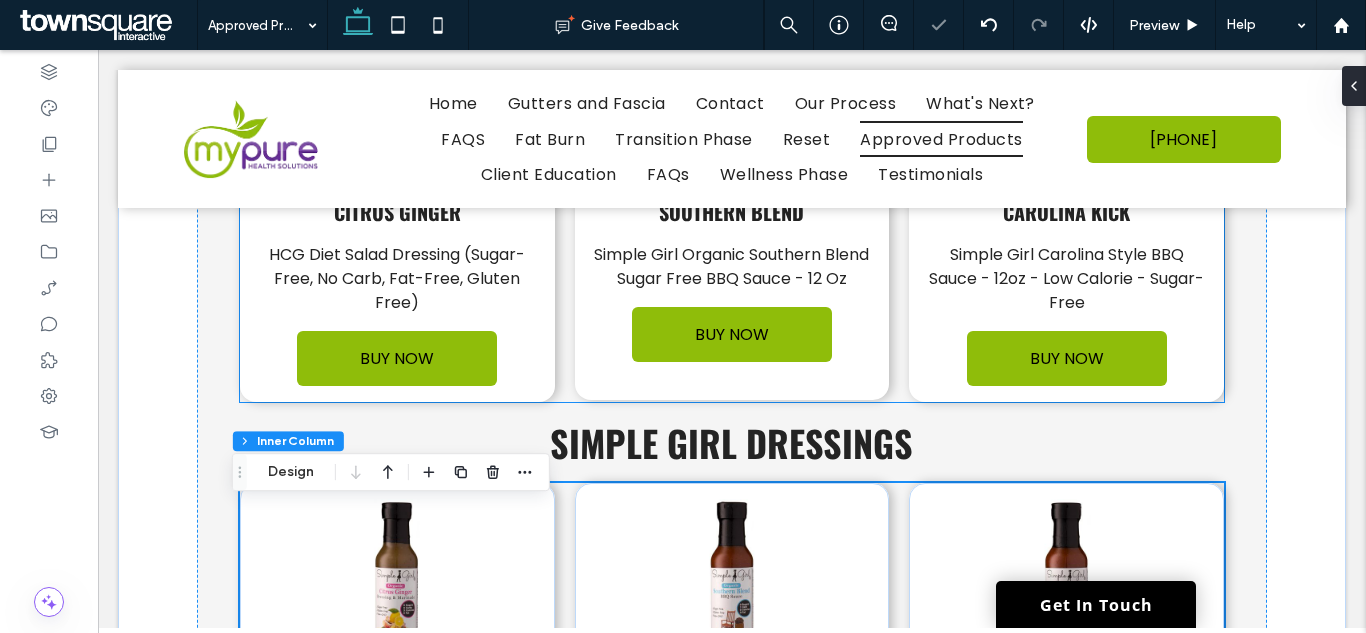 scroll, scrollTop: 3747, scrollLeft: 0, axis: vertical 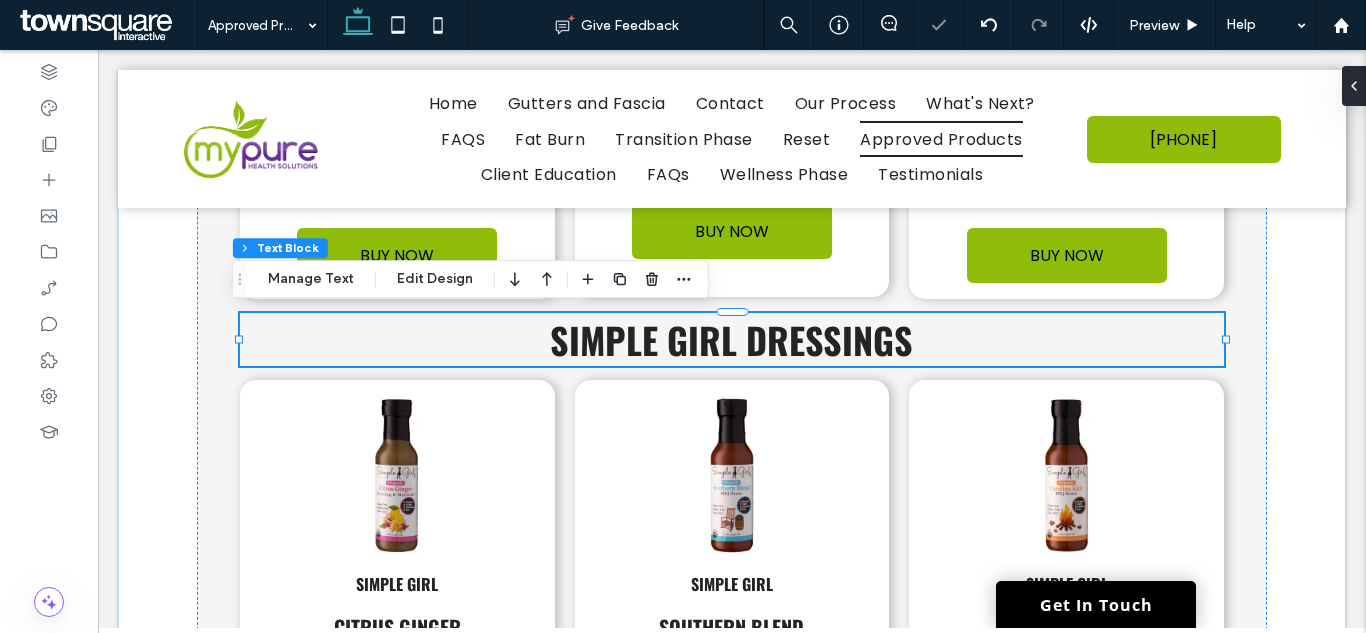 click on "Simple Girl Dressings" at bounding box center [732, 339] 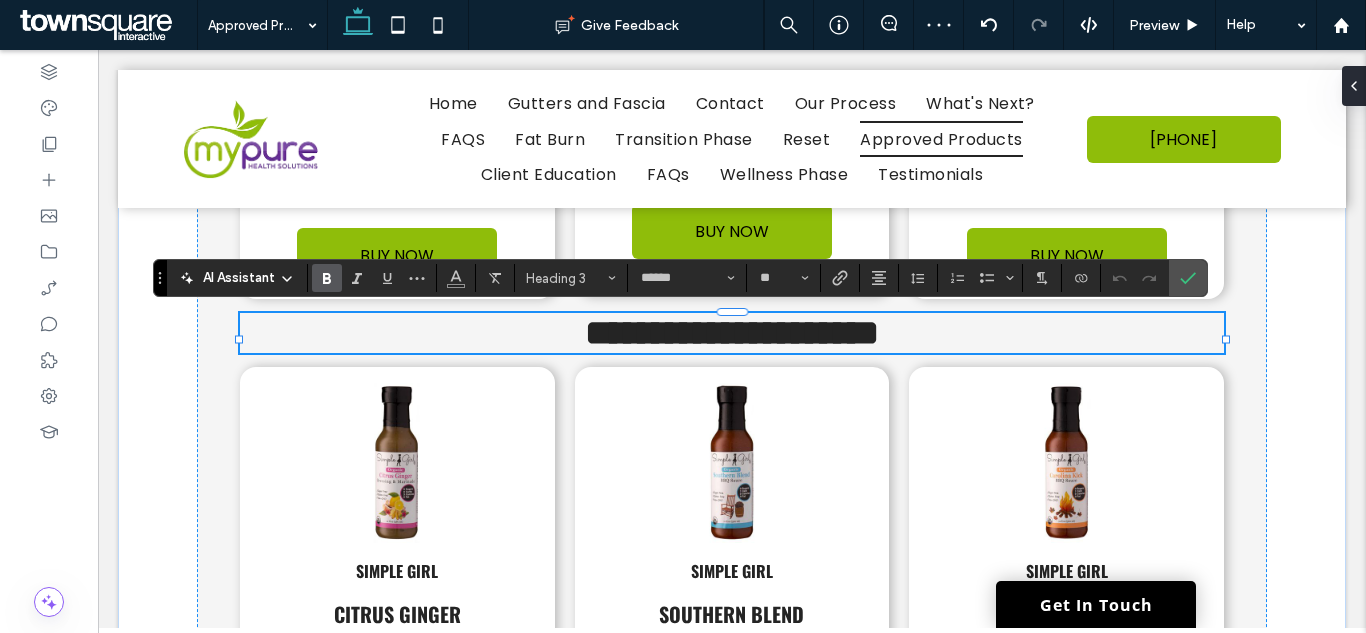 paste 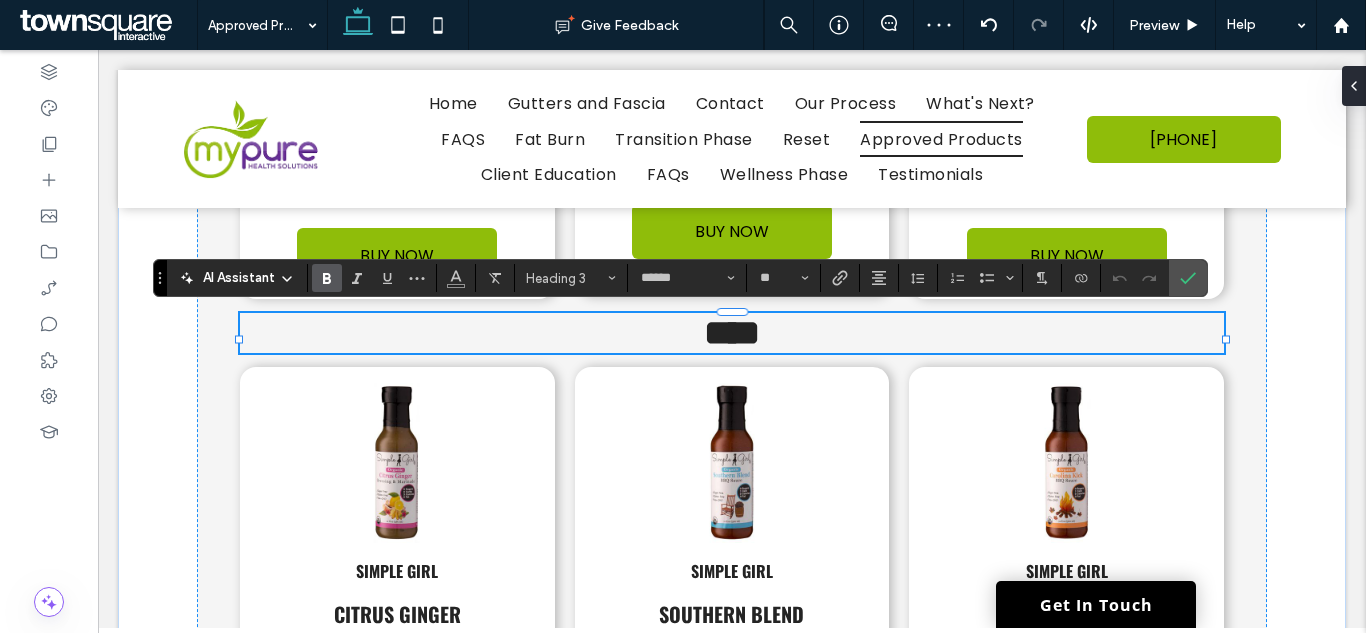 type 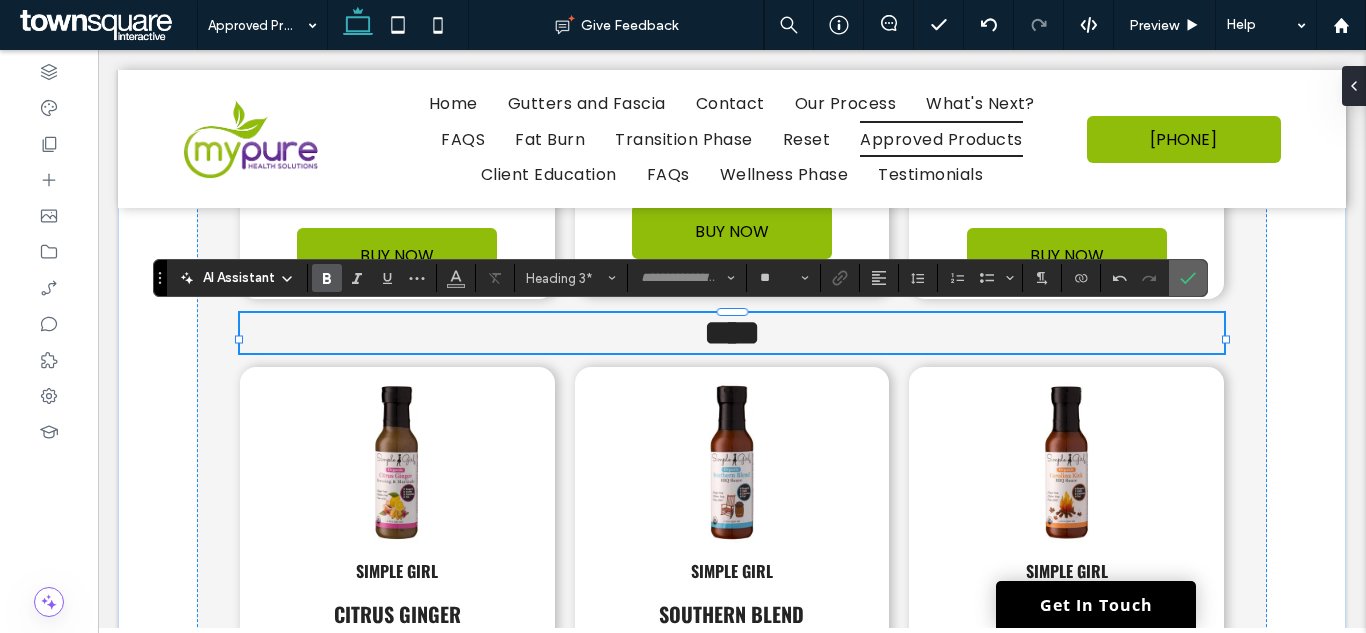 click 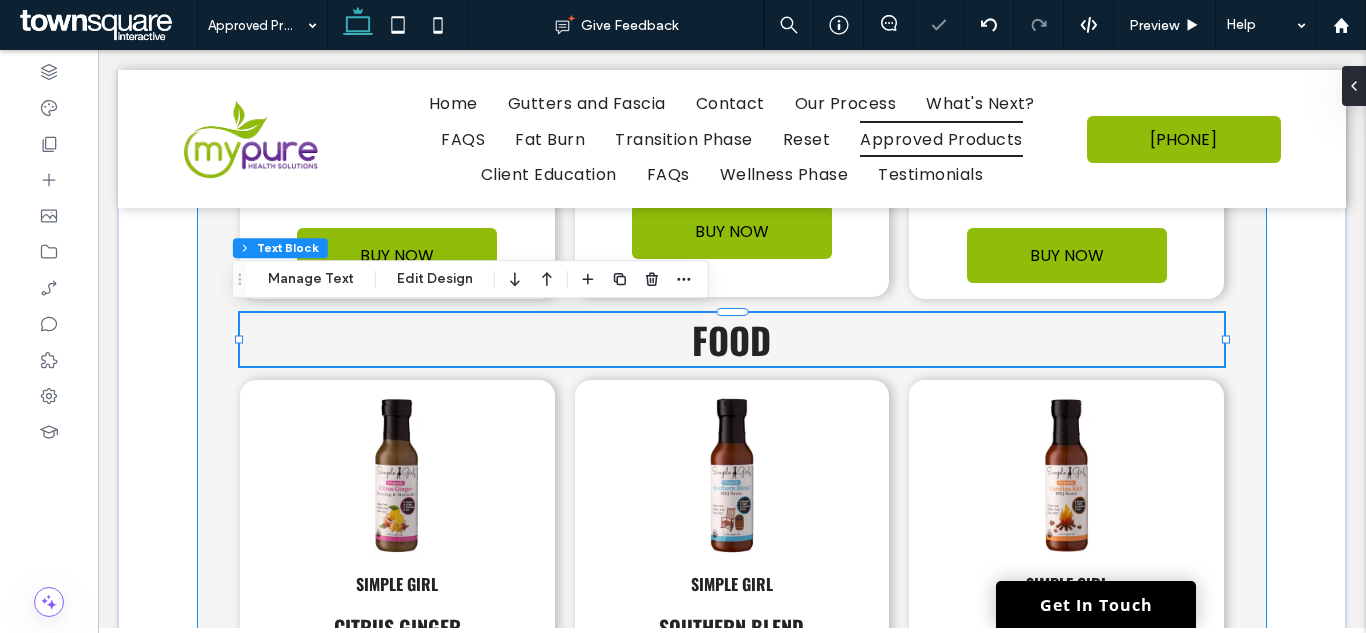 click on "Condiments
Condiments
Simple Girl Dressings
Food
Primal Kitchen
ketchup Set
Primal Kitchen Organic Unsweetened Ketchup Variety Pack, Original and Spicy, Pack of 2 ﻿
BUY NOW
Happy Belly
Yellow Mustard
Distilled Vinegar and Water, #1 Grade Mustard Seed, Salt, Turmeric, Paprika, and Spices
BUY NOW
Annie's Organic
Horseradish Mustard
Certified organic ingredients, No artificial flavors, synthetic colors or preservatives.
BUY NOW
Primal Kitchen
Spicy Brown Mustard
Certified Paleo, Keto Certified, Whole30 Approved®, and Kosher Certified.
BUY NOW
Primal Kitchen mustard
Dijon and spicy brown
﻿" at bounding box center [732, -660] 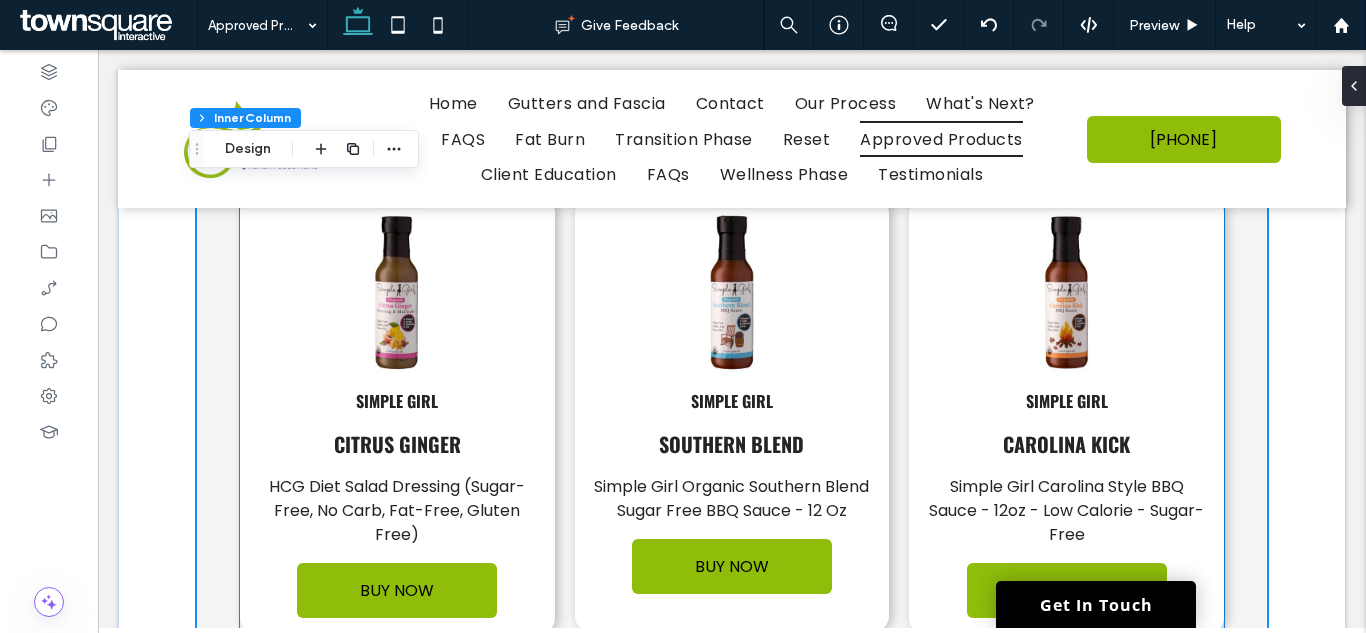 scroll, scrollTop: 3947, scrollLeft: 0, axis: vertical 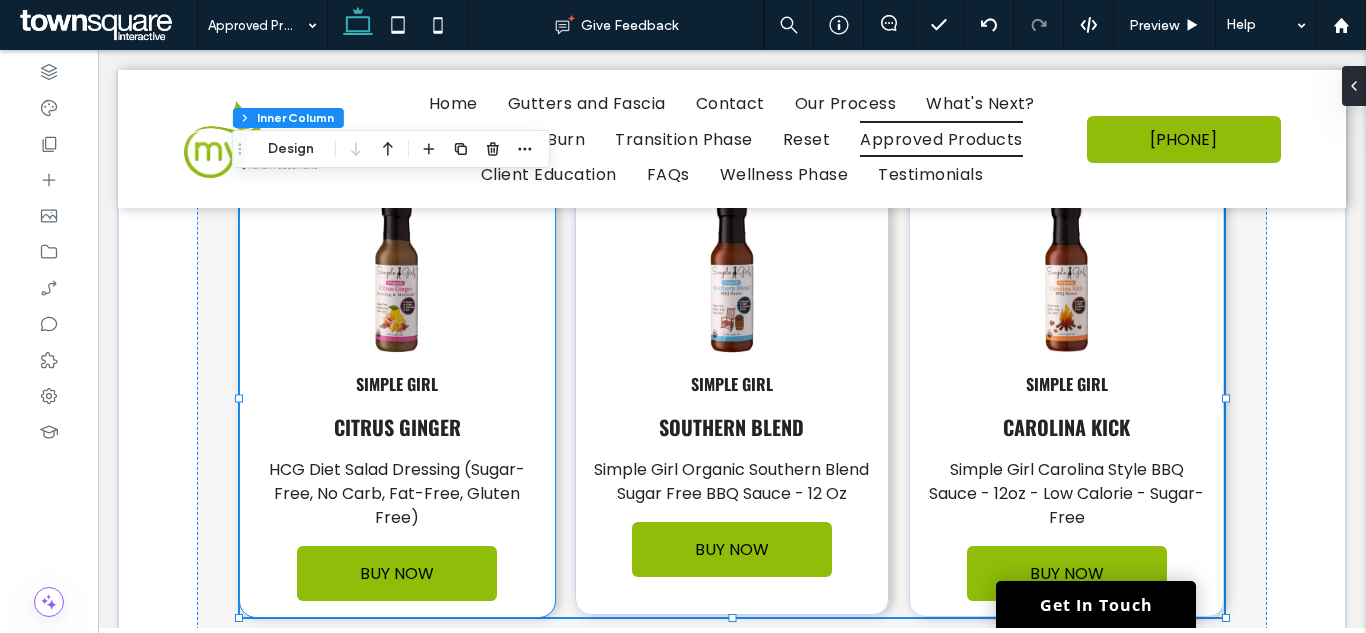 click on "Simple Girl" at bounding box center [397, 384] 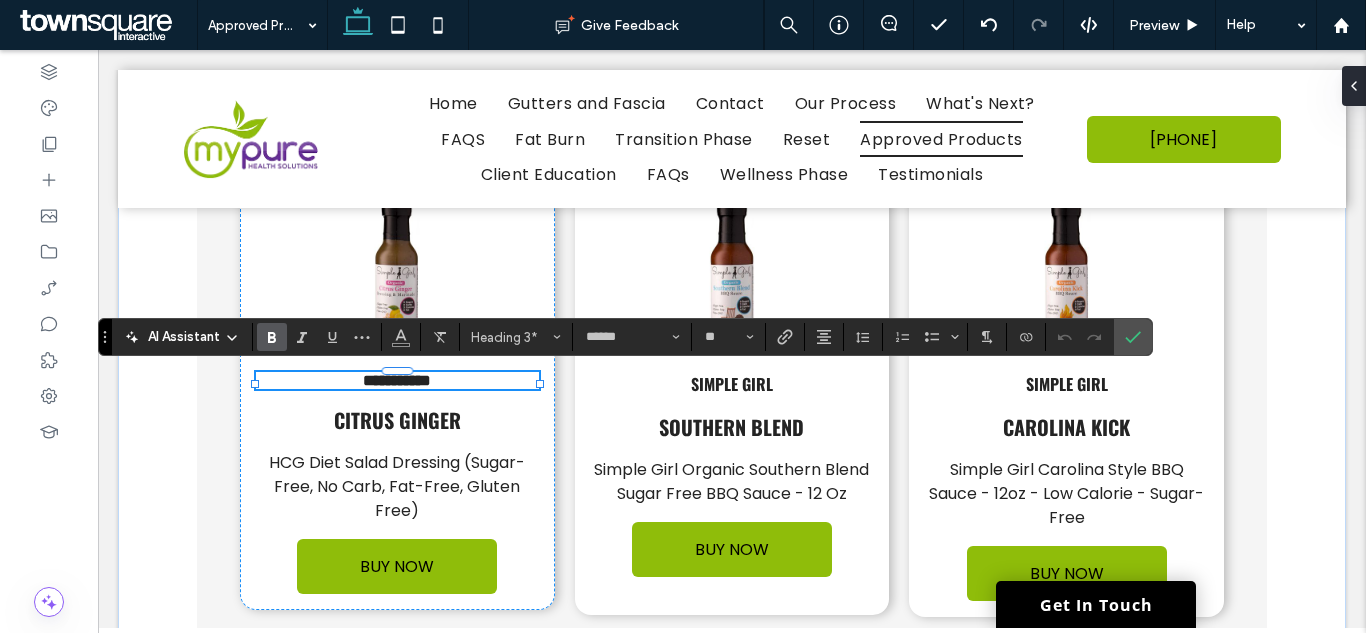paste 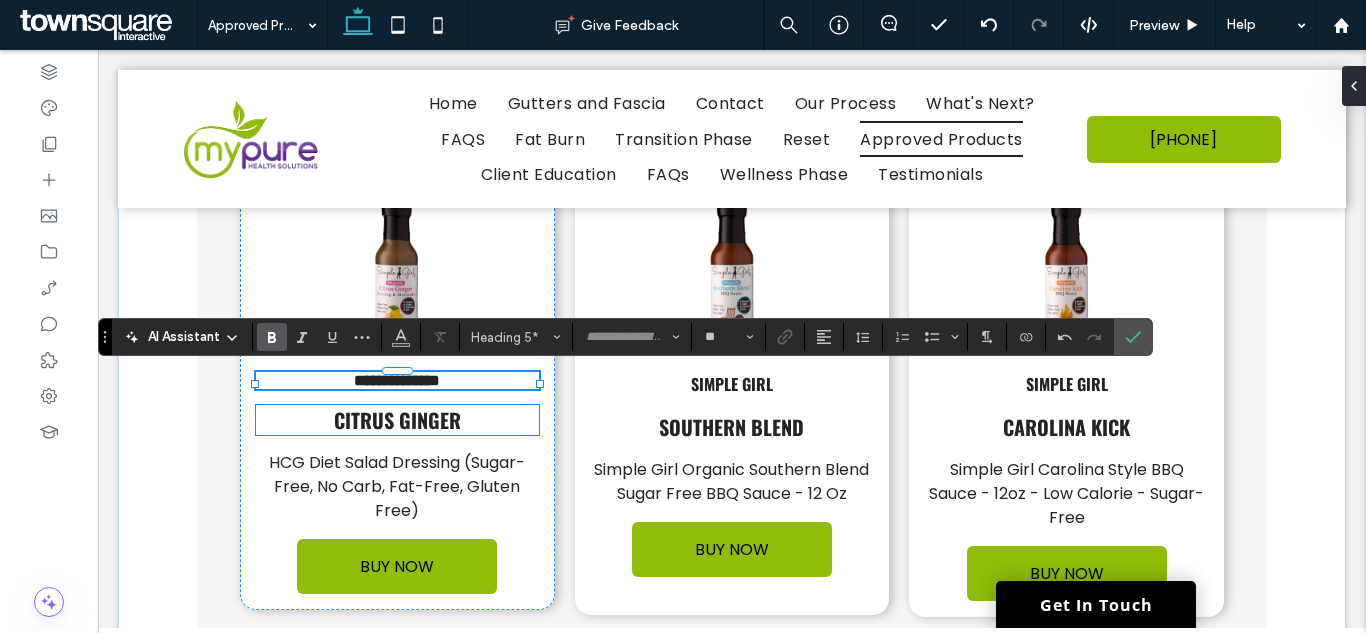 click on "Citrus Ginger" at bounding box center (397, 420) 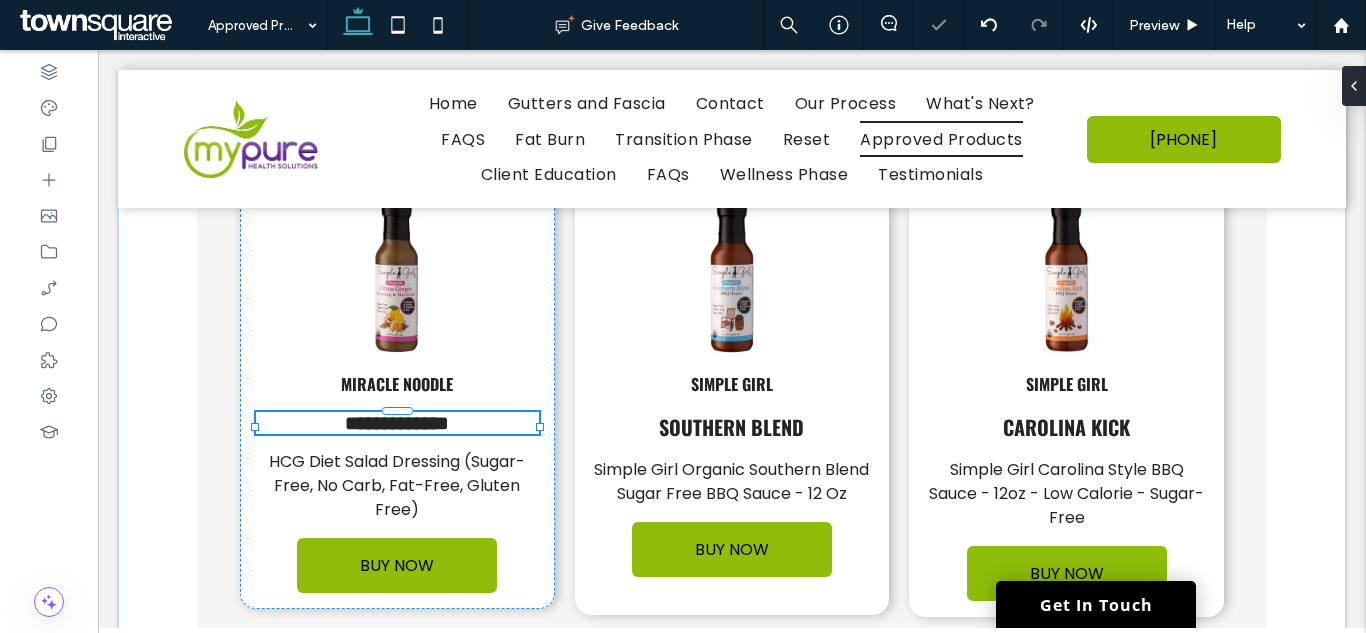type on "******" 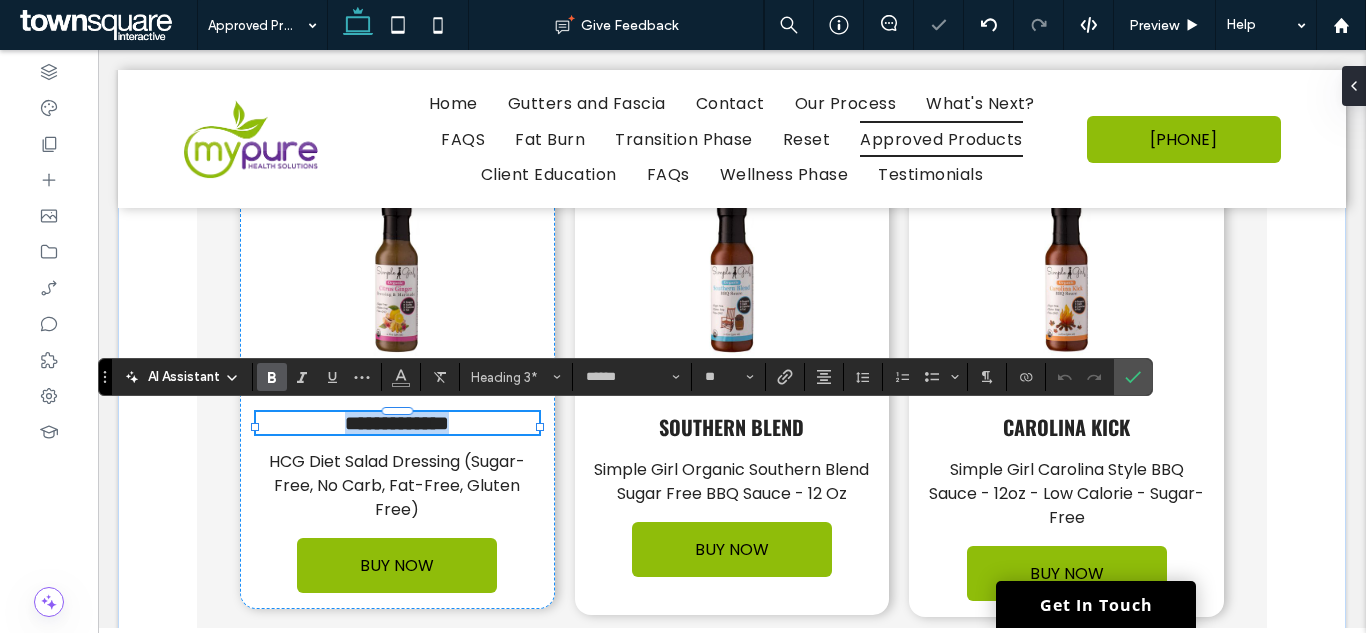 paste 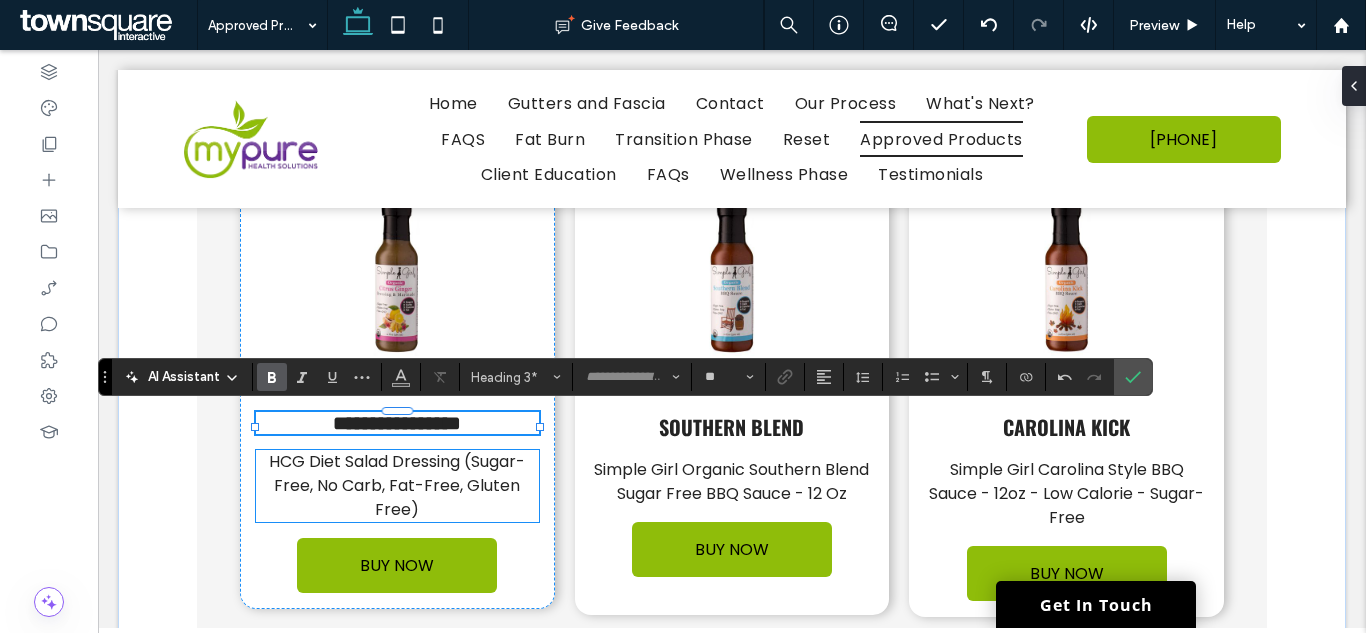 click on "HCG Diet Salad Dressing (Sugar-Free, No Carb, Fat-Free, Gluten Free)" at bounding box center [397, 485] 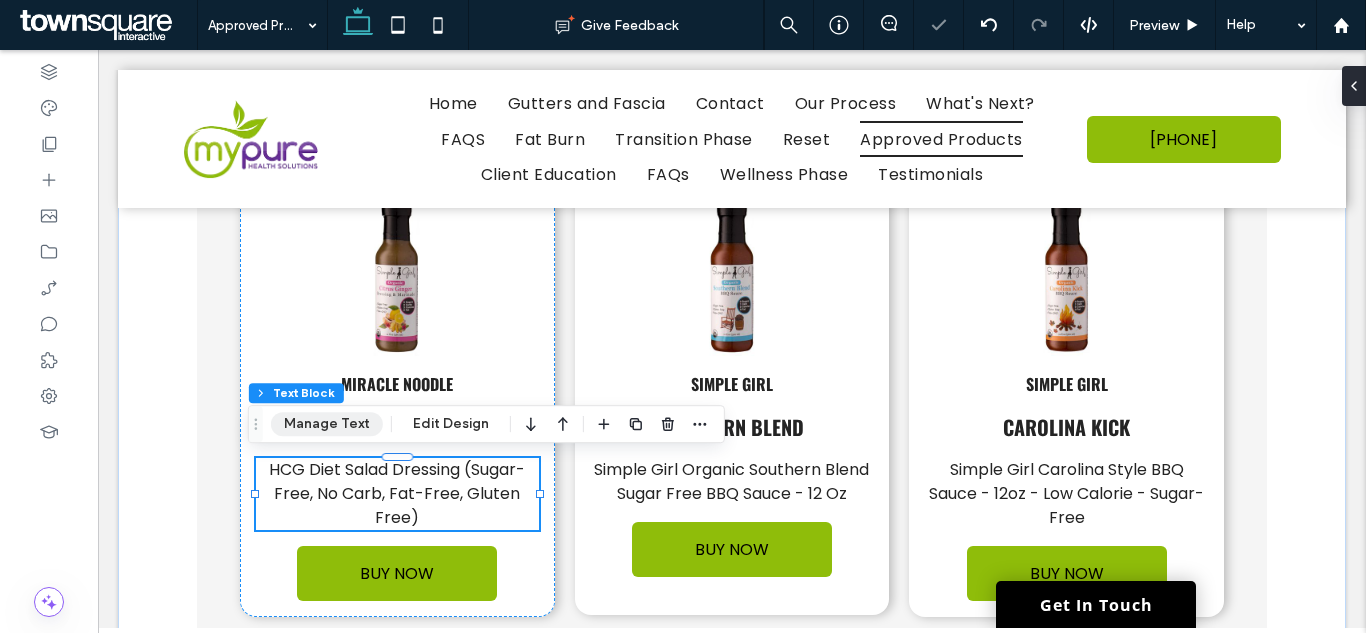 click on "Manage Text" at bounding box center (327, 424) 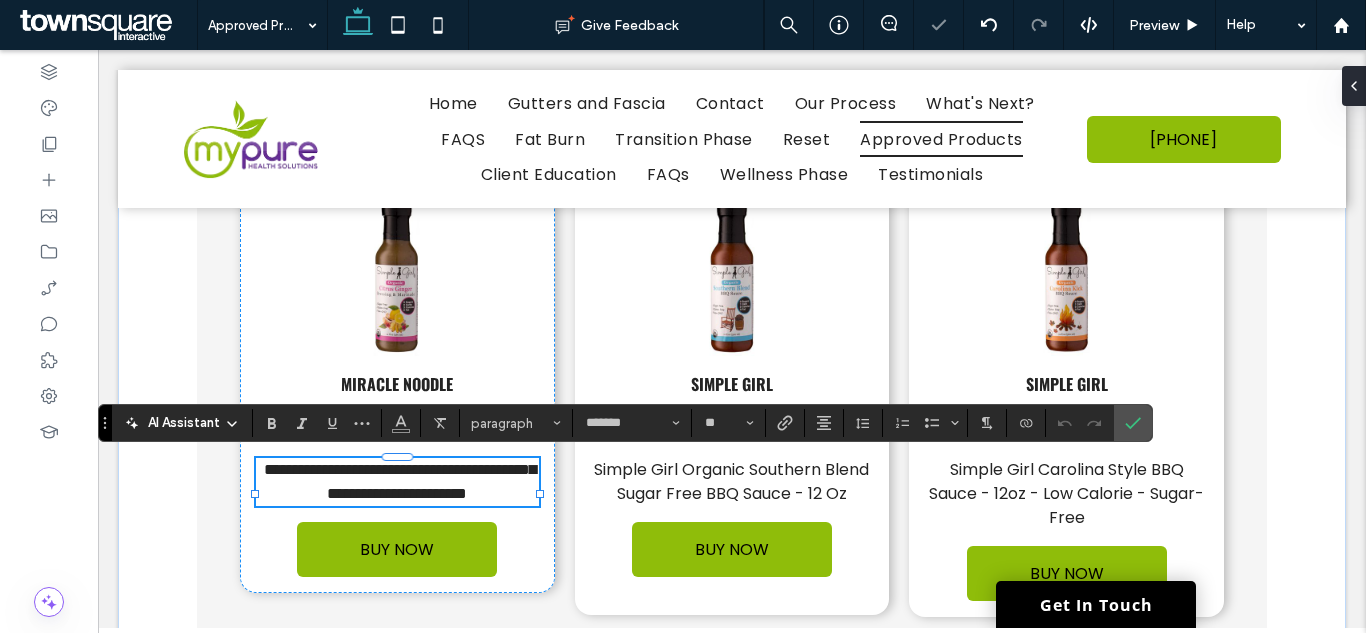 paste 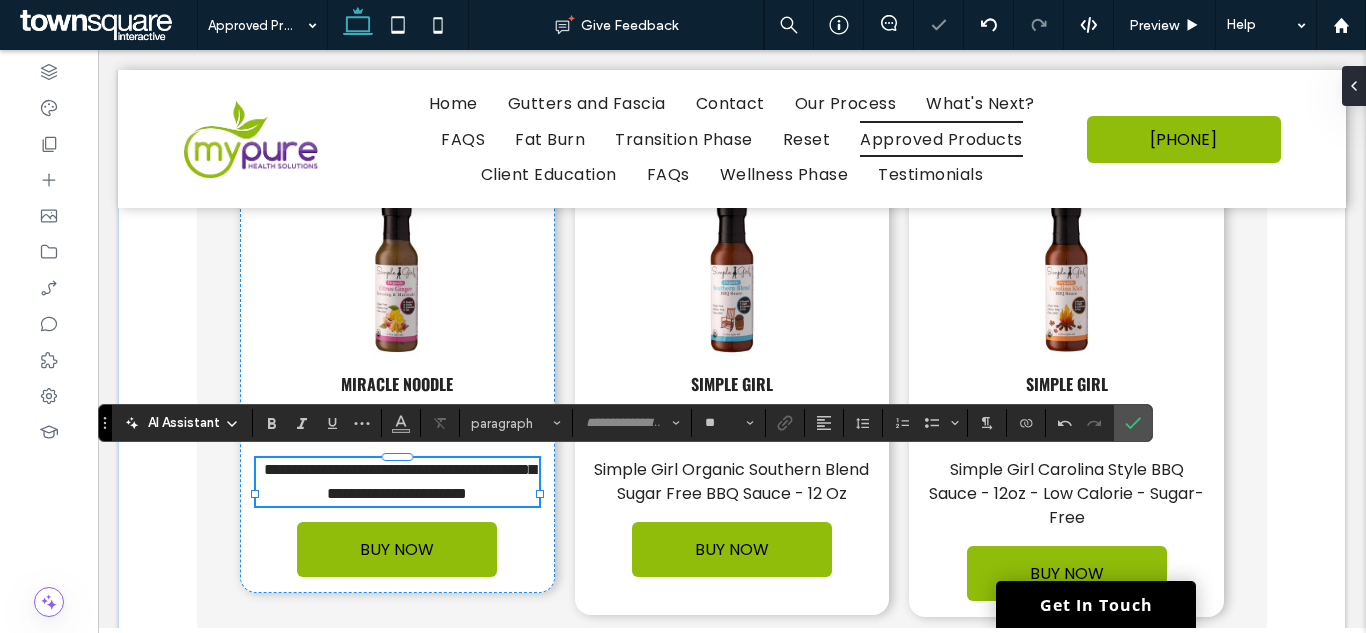 scroll, scrollTop: 3, scrollLeft: 0, axis: vertical 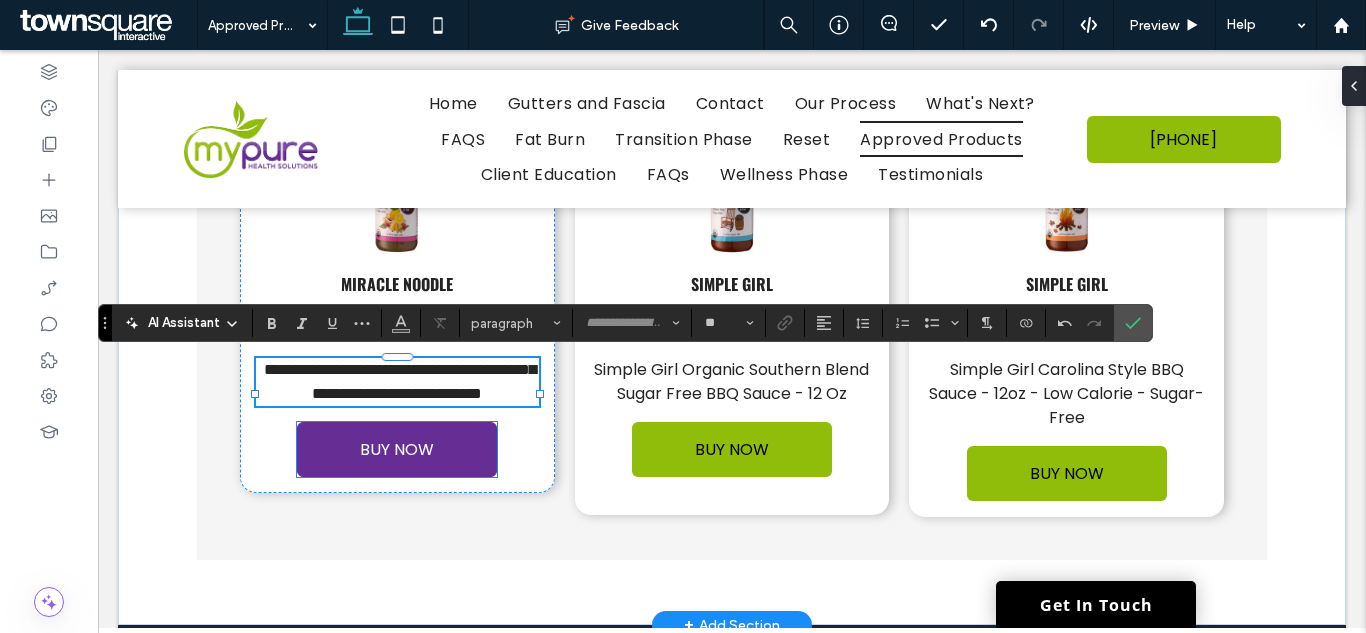 click on "BUY NOW" at bounding box center (397, 449) 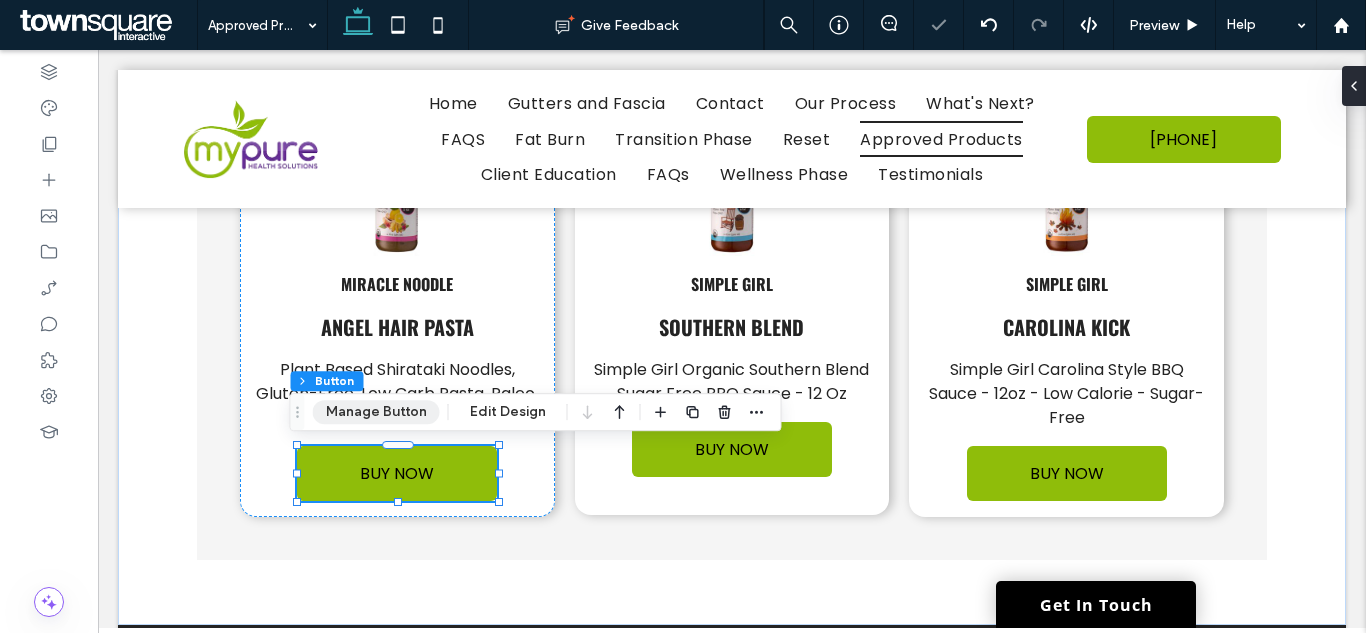click on "Manage Button" at bounding box center [376, 412] 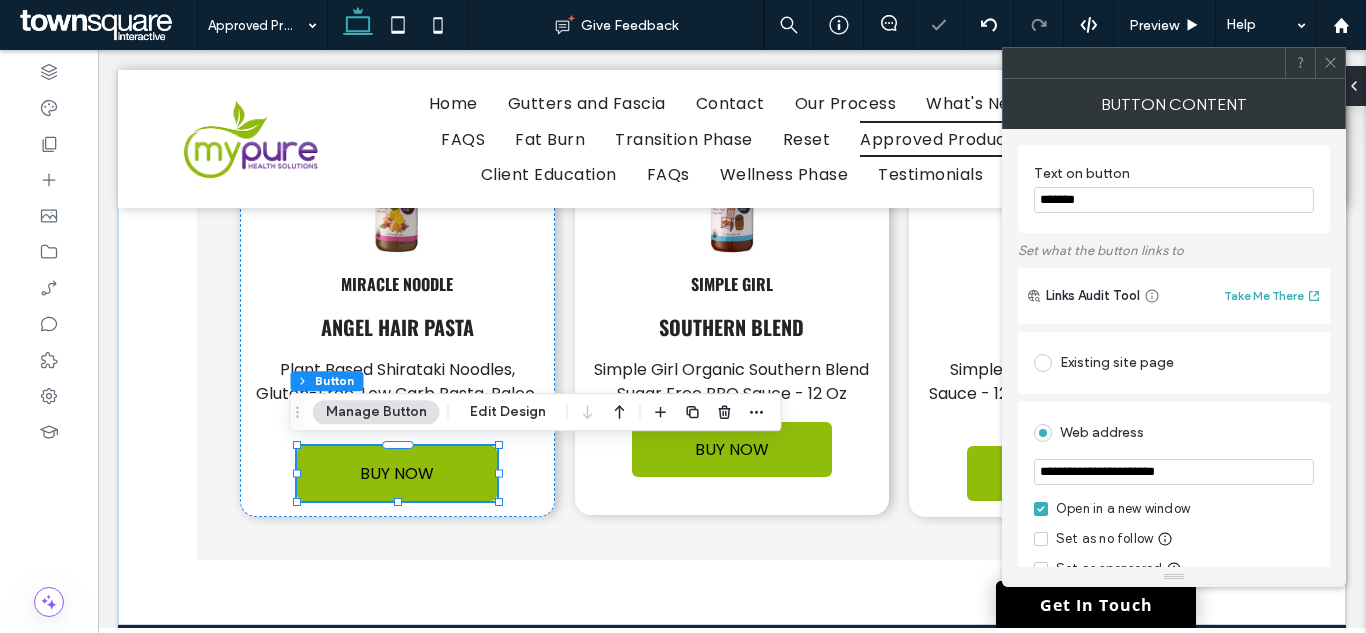 click on "**********" at bounding box center [1174, 472] 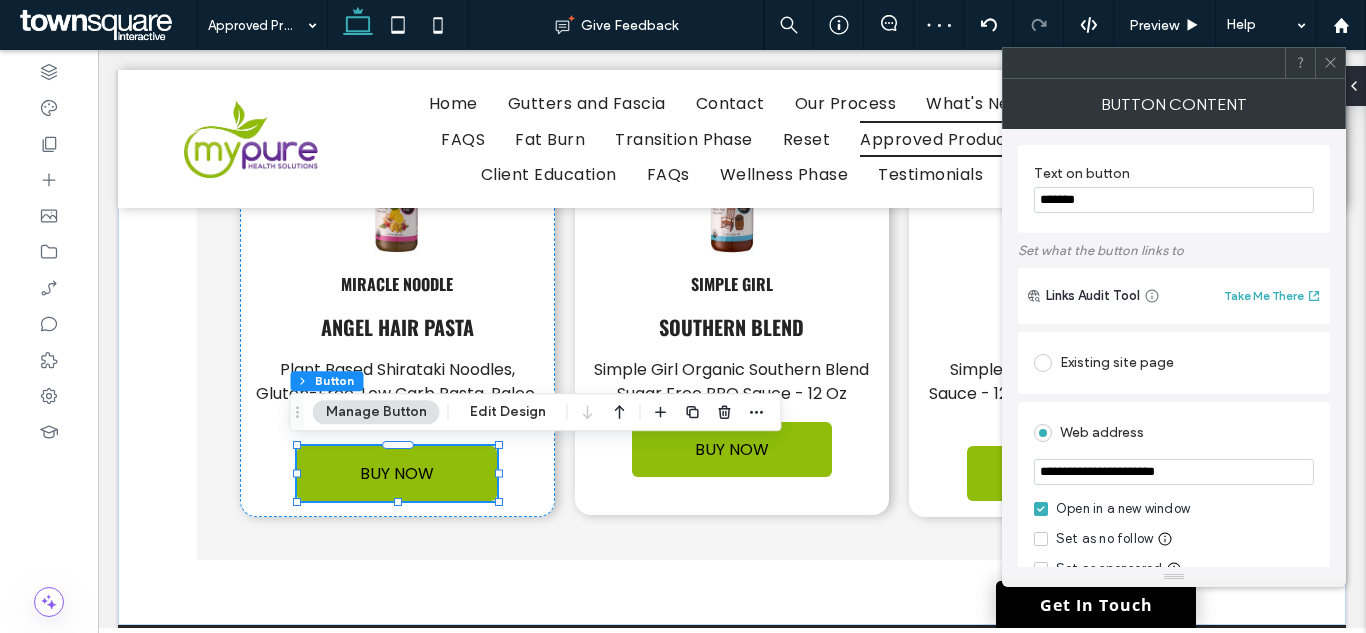 paste 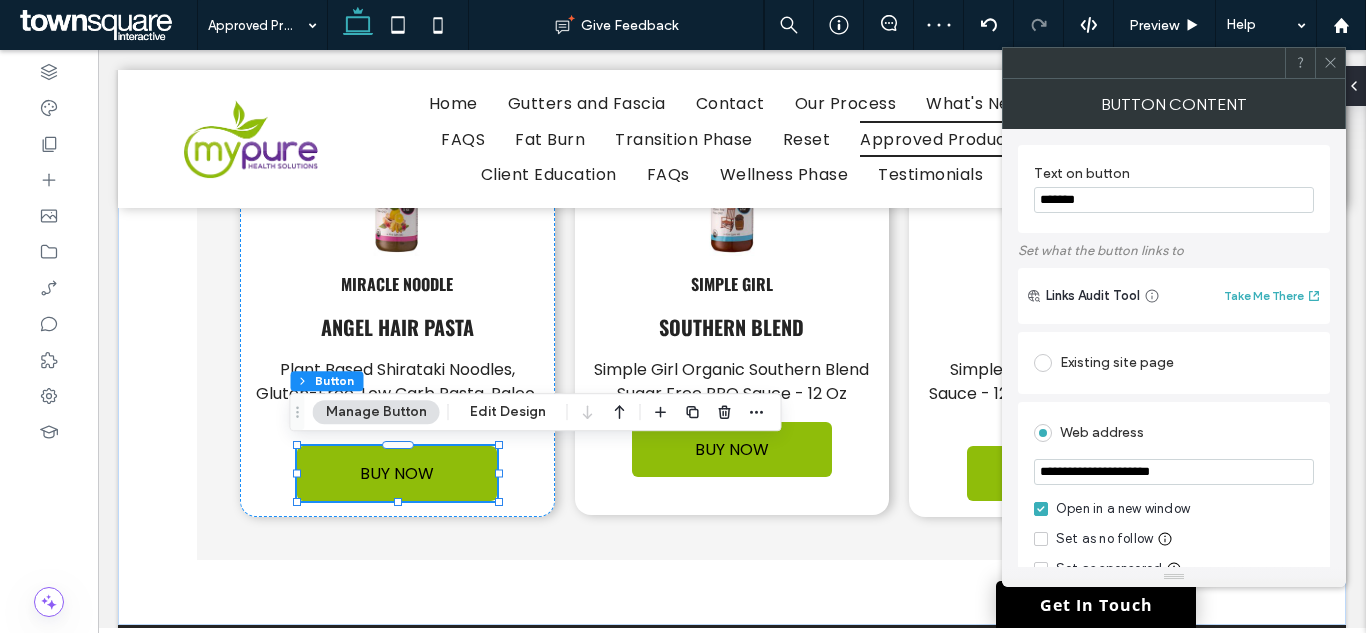 type on "**********" 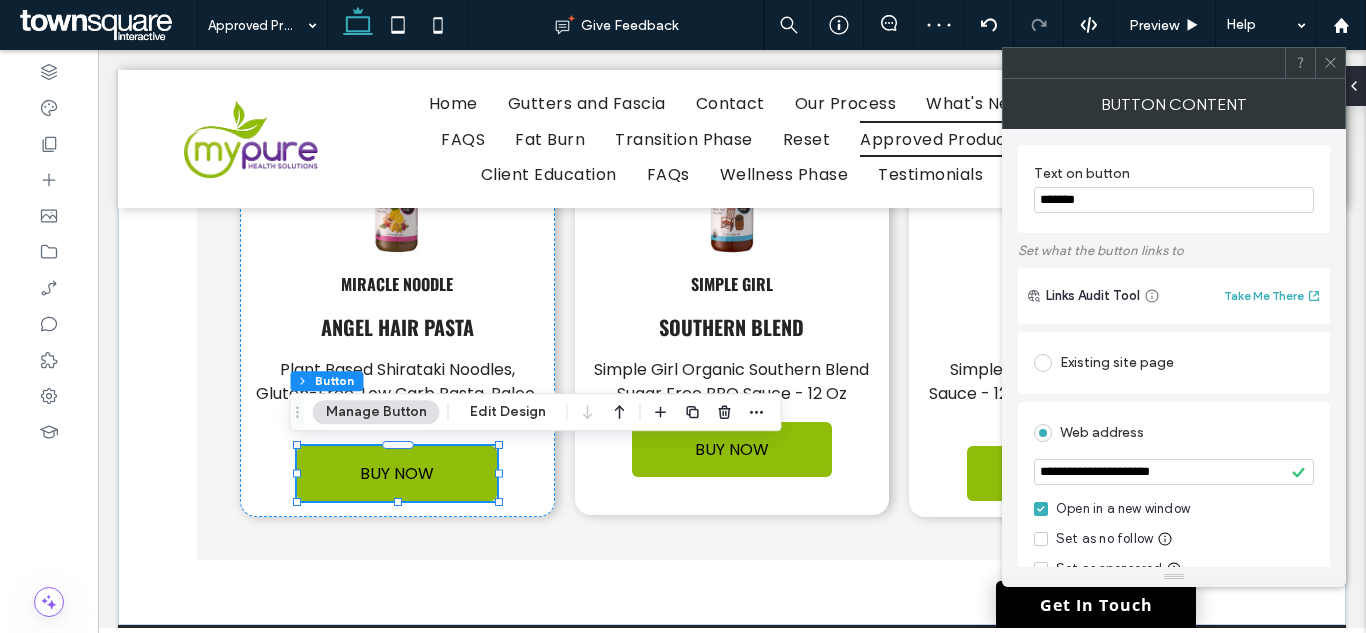 click 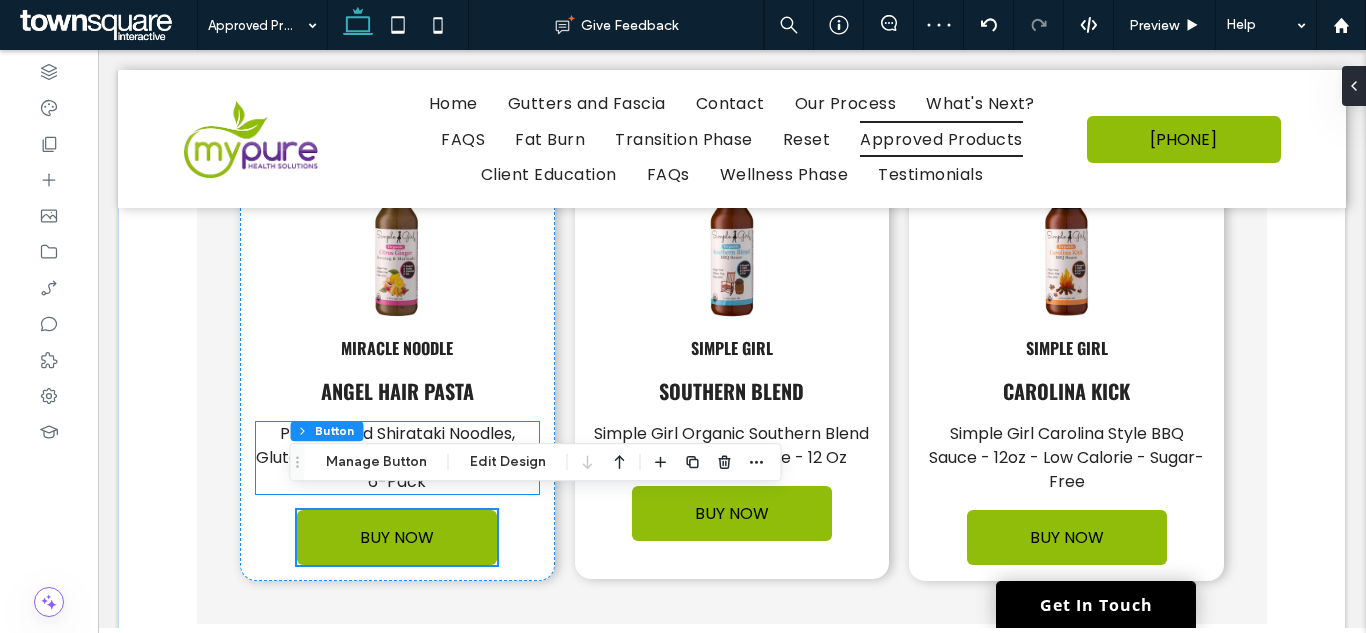 scroll, scrollTop: 3947, scrollLeft: 0, axis: vertical 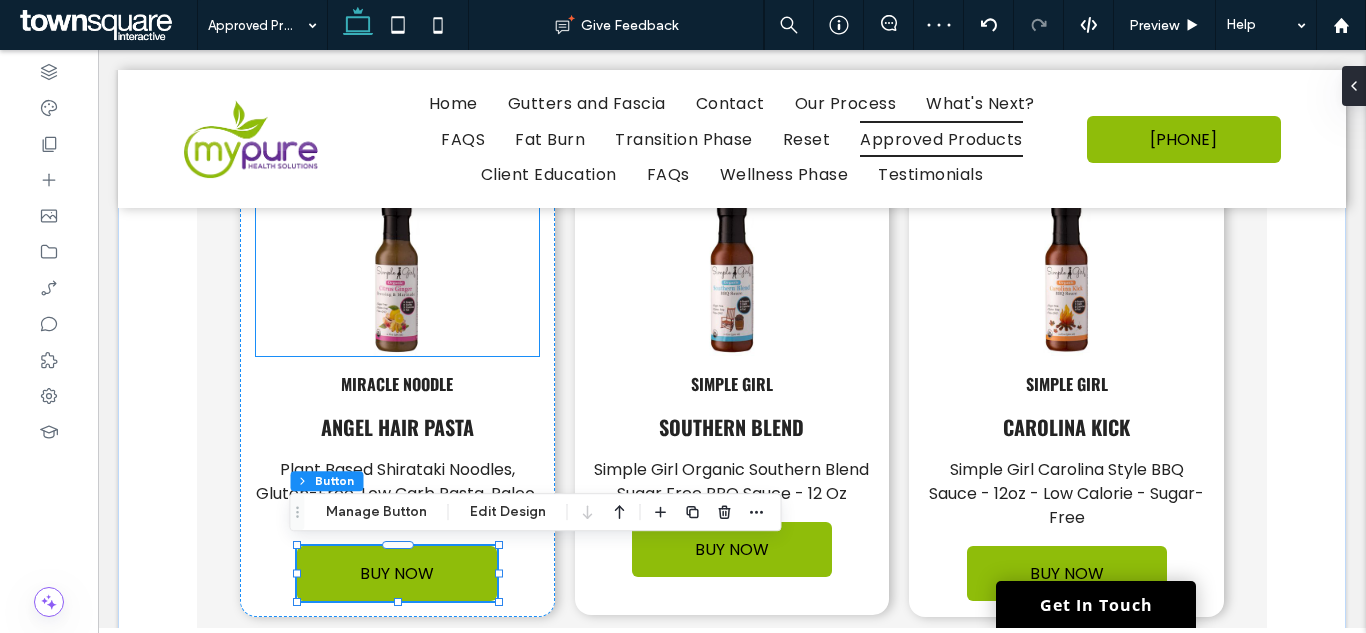 click at bounding box center [397, 276] 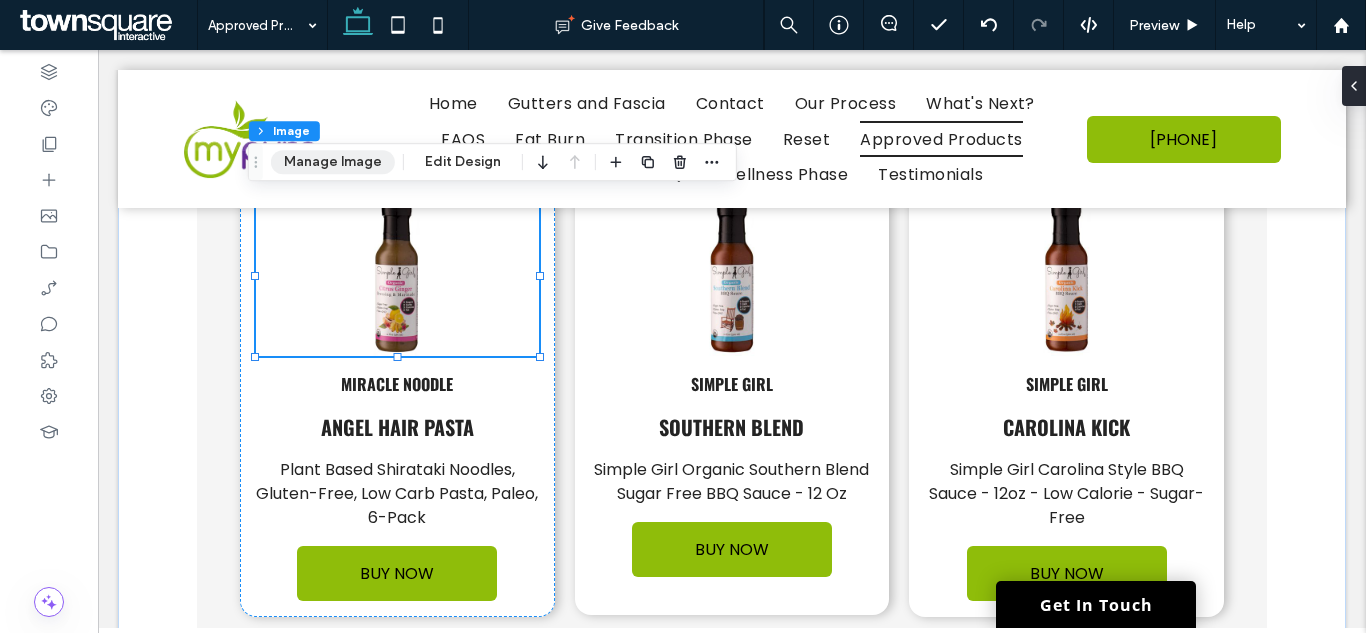 click on "Manage Image" at bounding box center [333, 162] 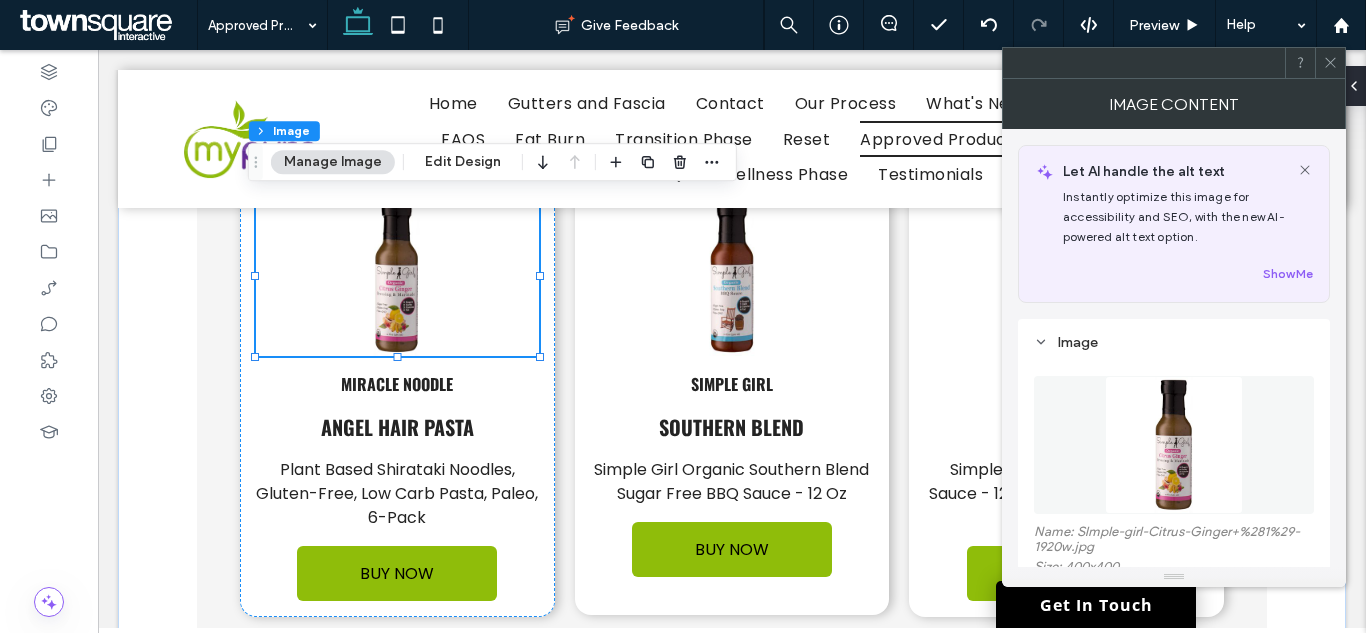 click at bounding box center [1174, 445] 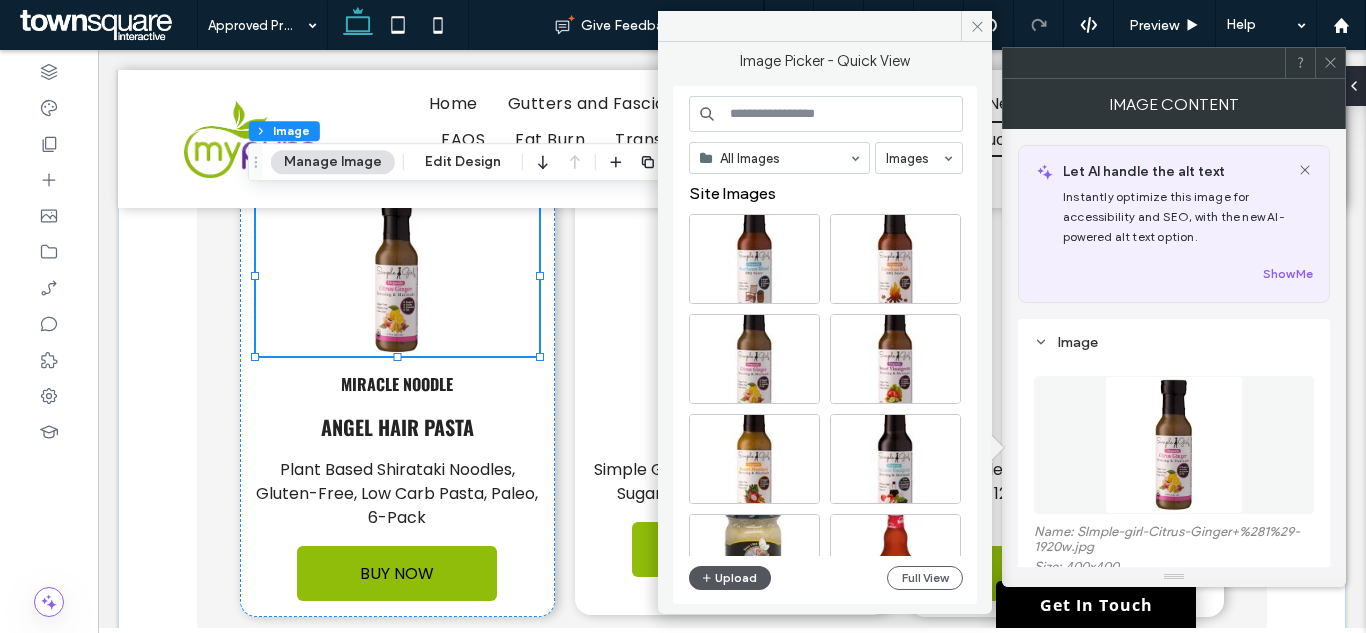 click on "Upload" at bounding box center [730, 578] 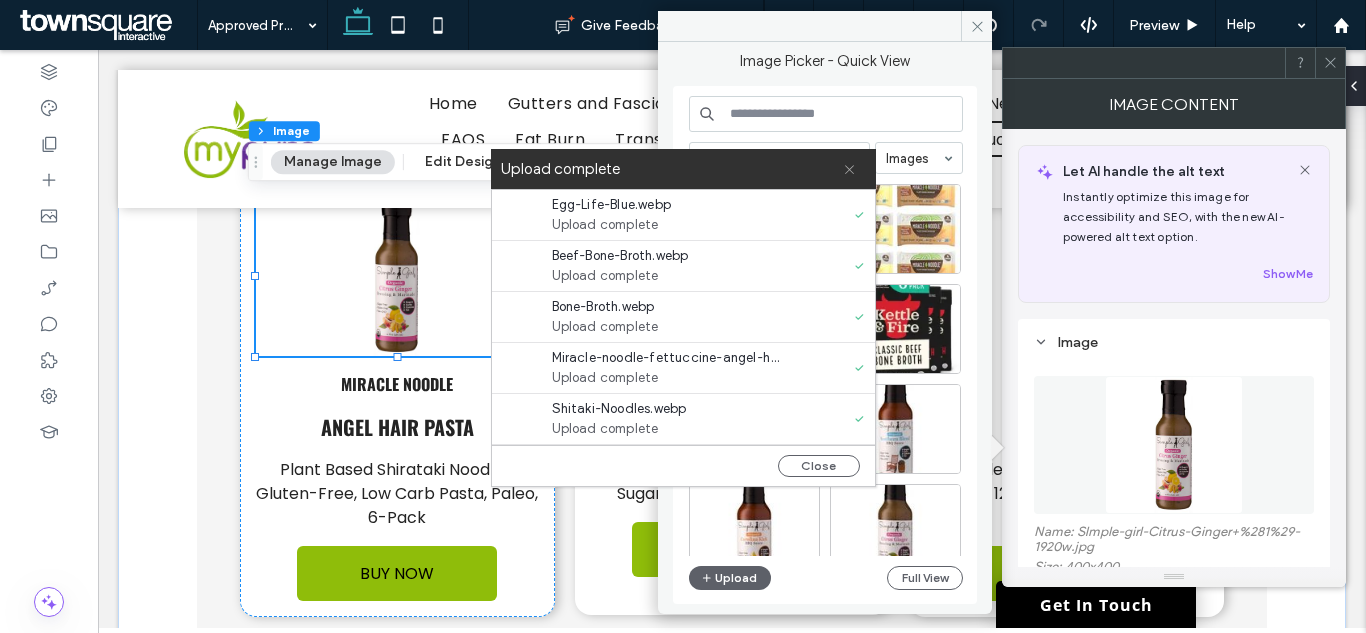 click 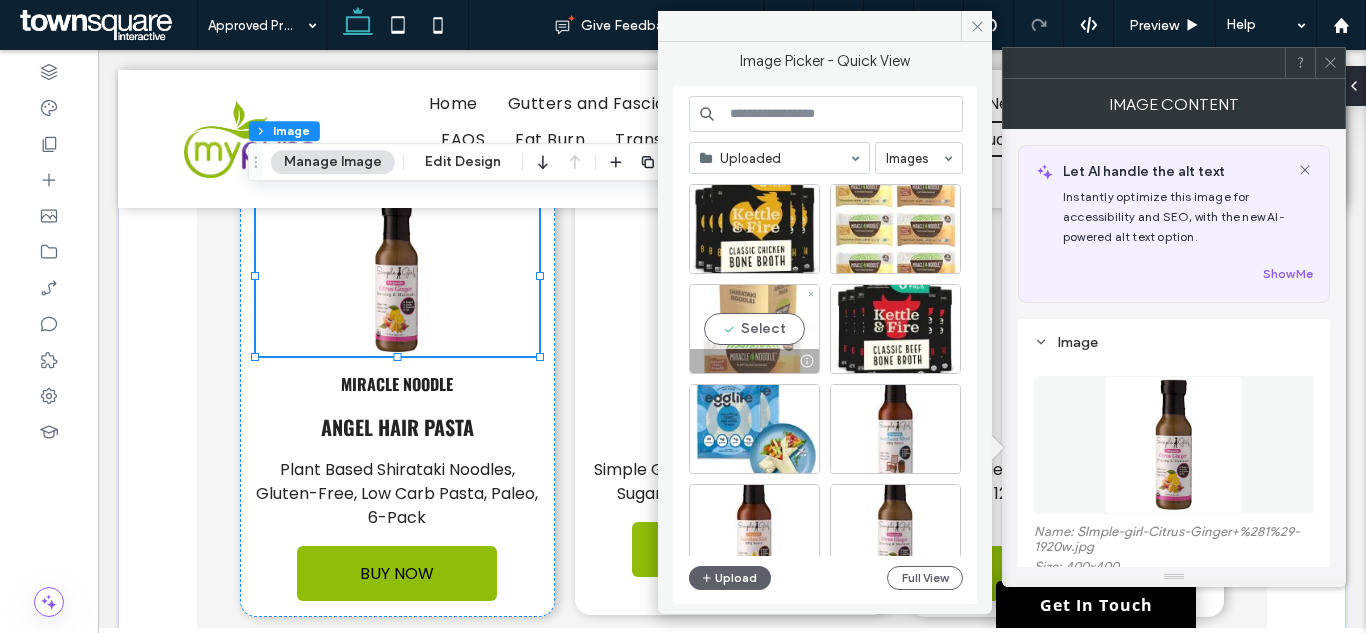 click on "Select" at bounding box center [754, 329] 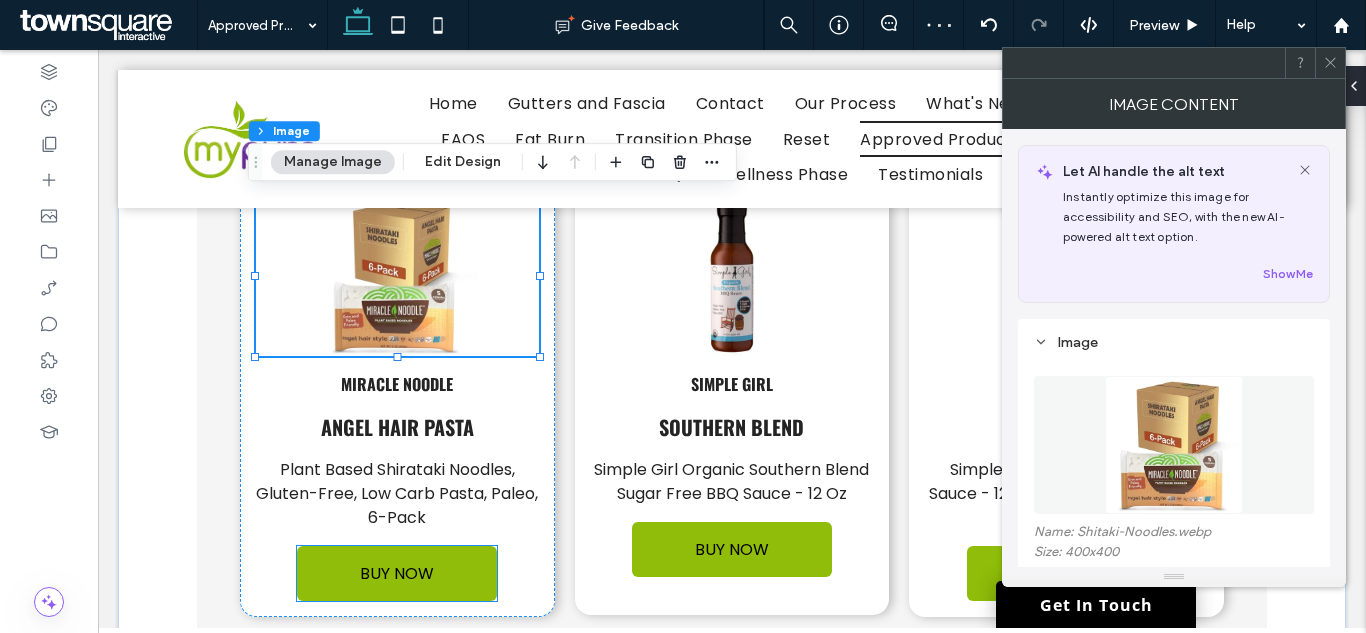 click on "BUY NOW" at bounding box center (397, 573) 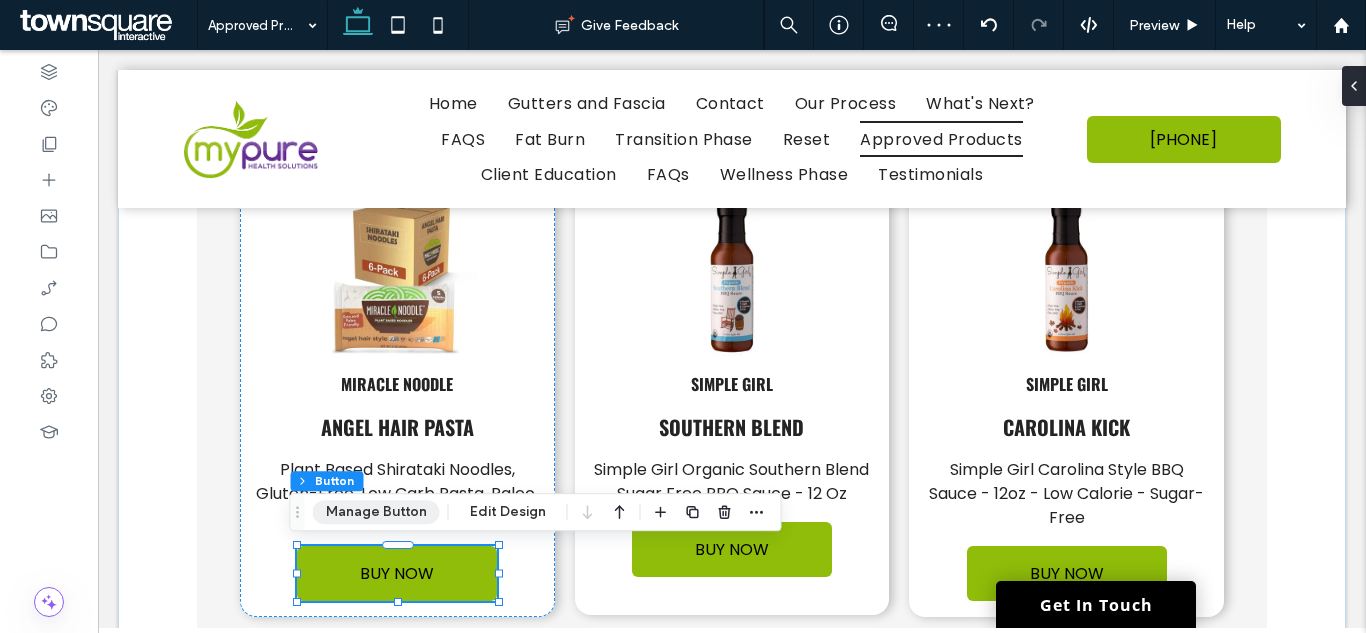 click on "Manage Button" at bounding box center [376, 512] 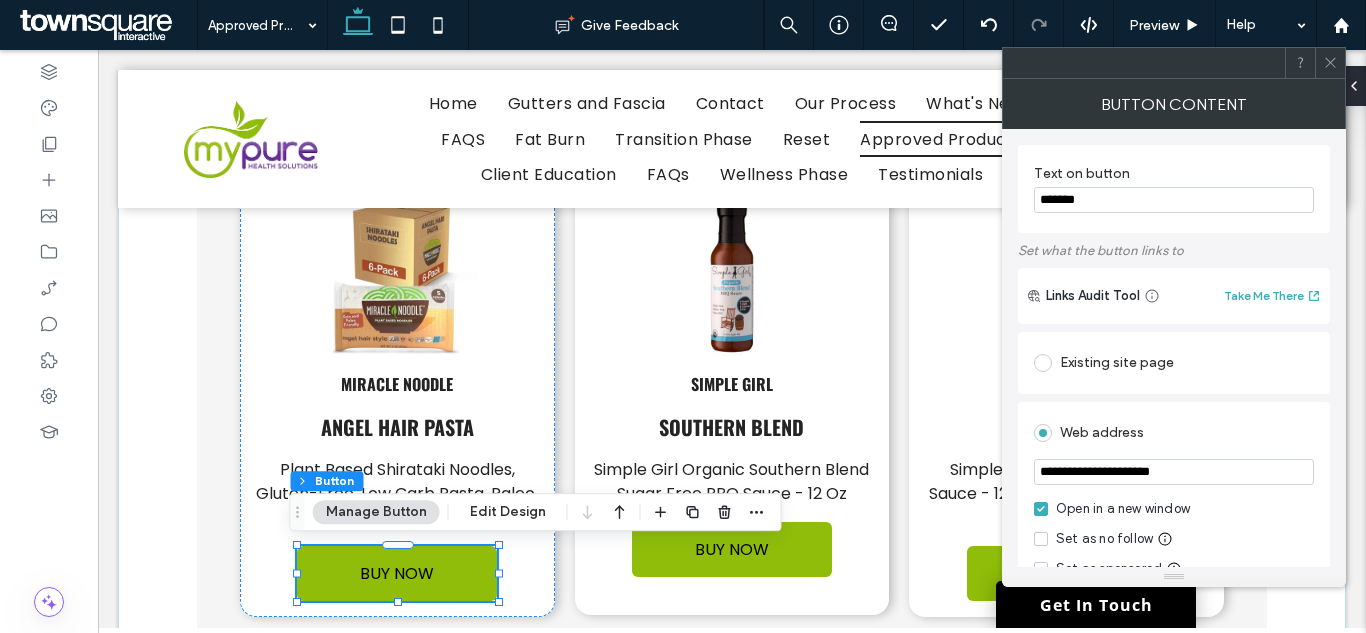 click on "**********" at bounding box center [1174, 472] 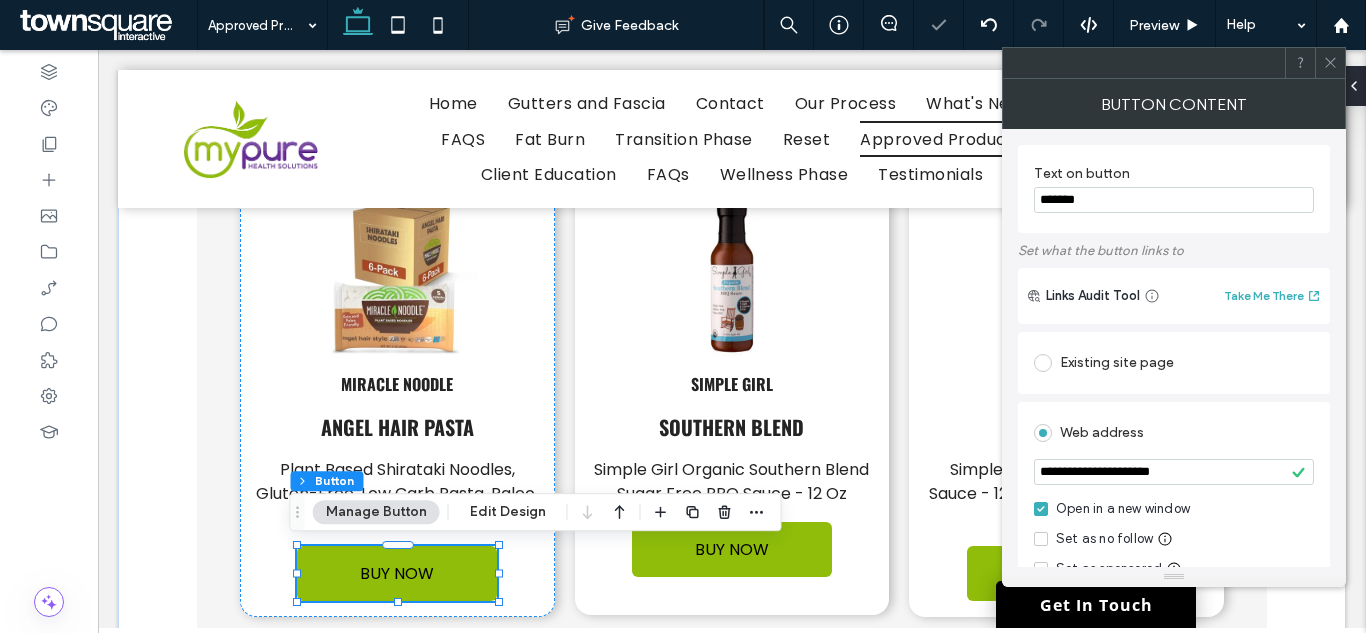 click 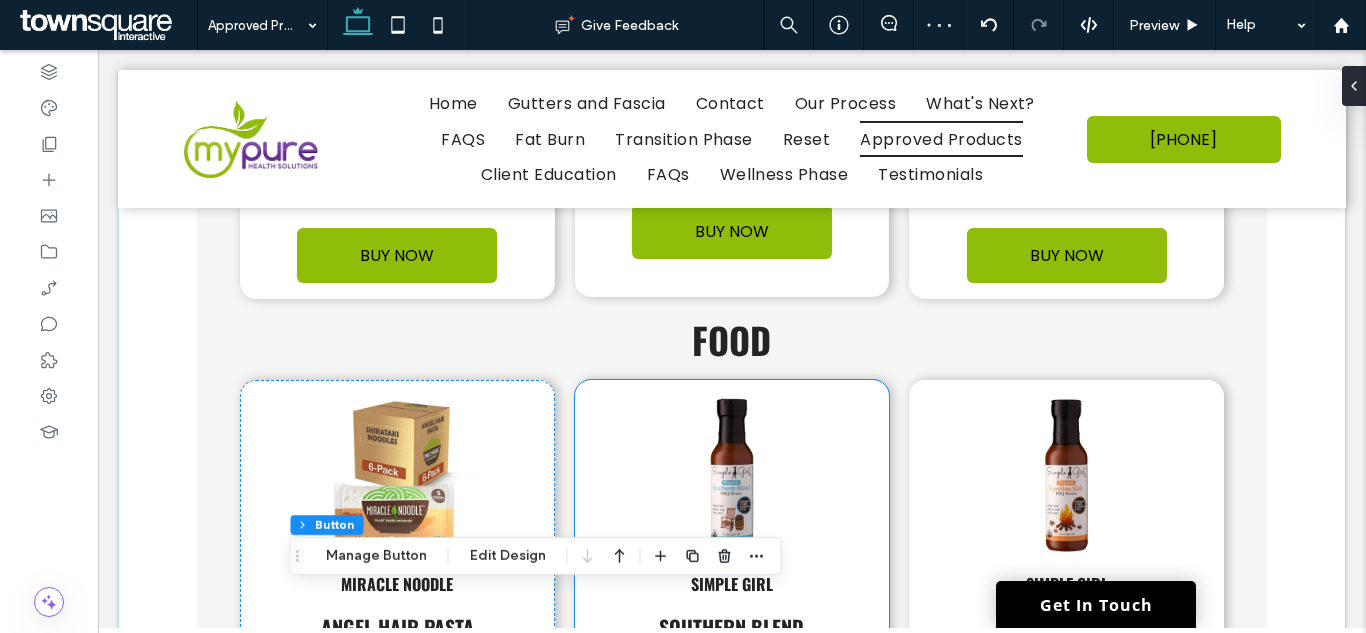 click at bounding box center [732, 476] 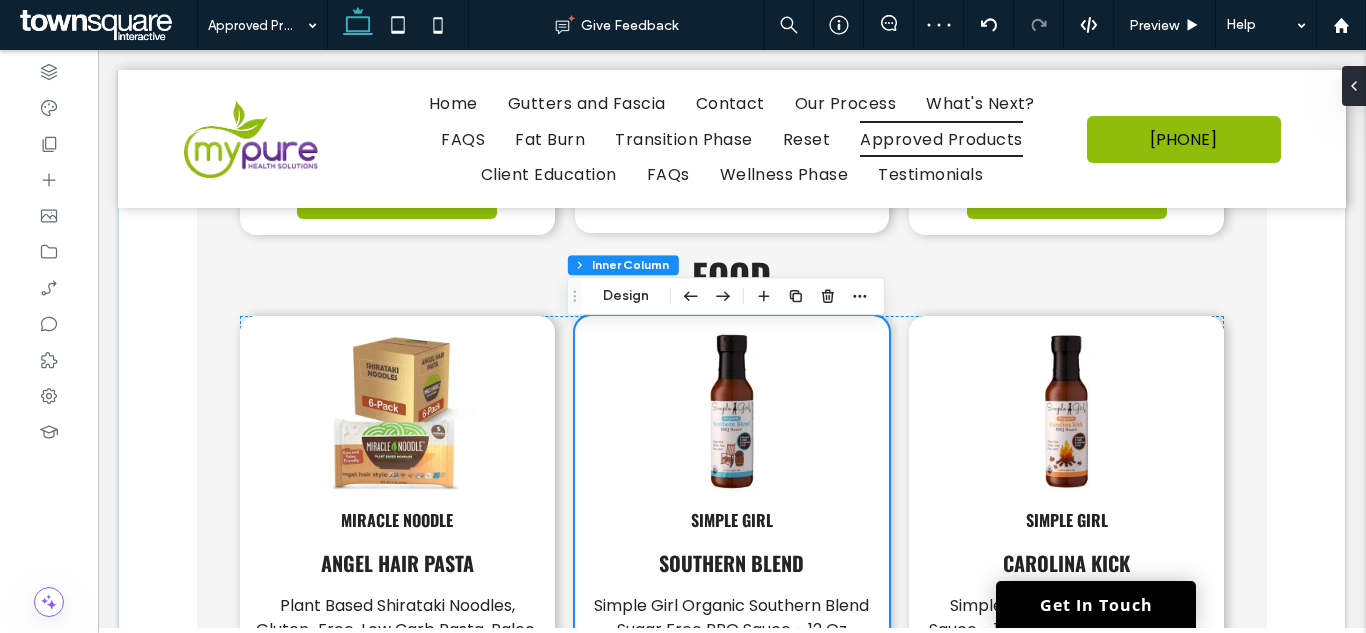 scroll, scrollTop: 3847, scrollLeft: 0, axis: vertical 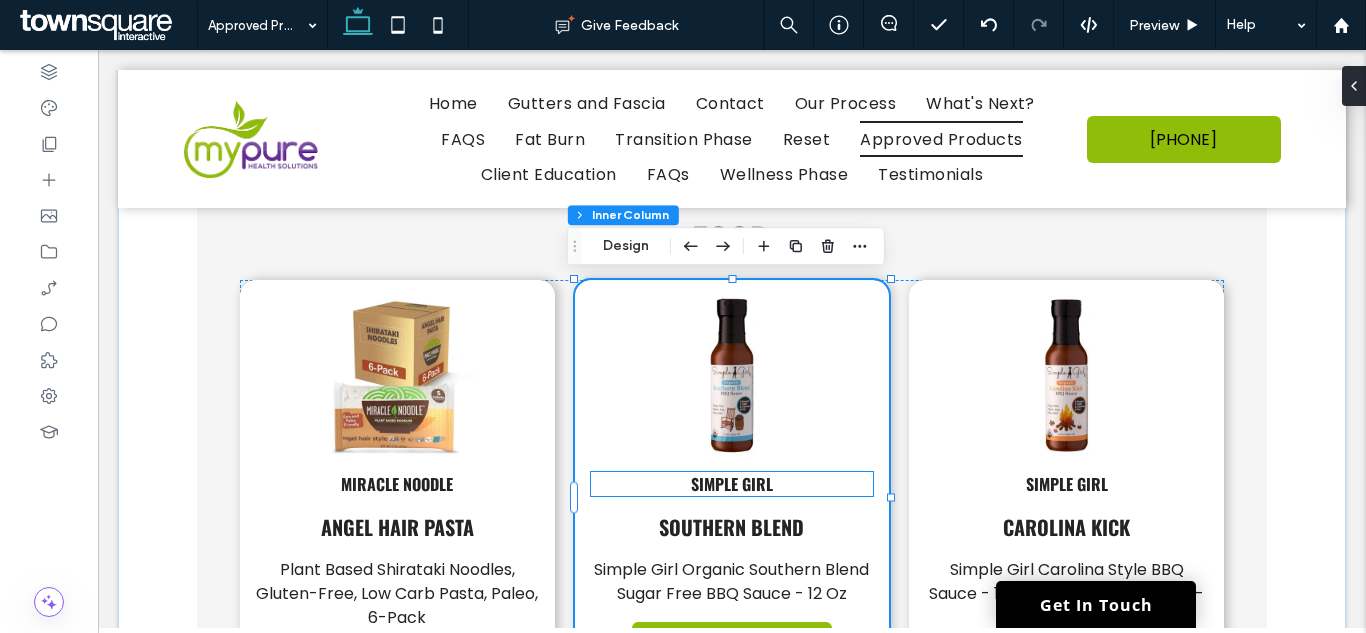 click on "Simple Girl" at bounding box center (732, 484) 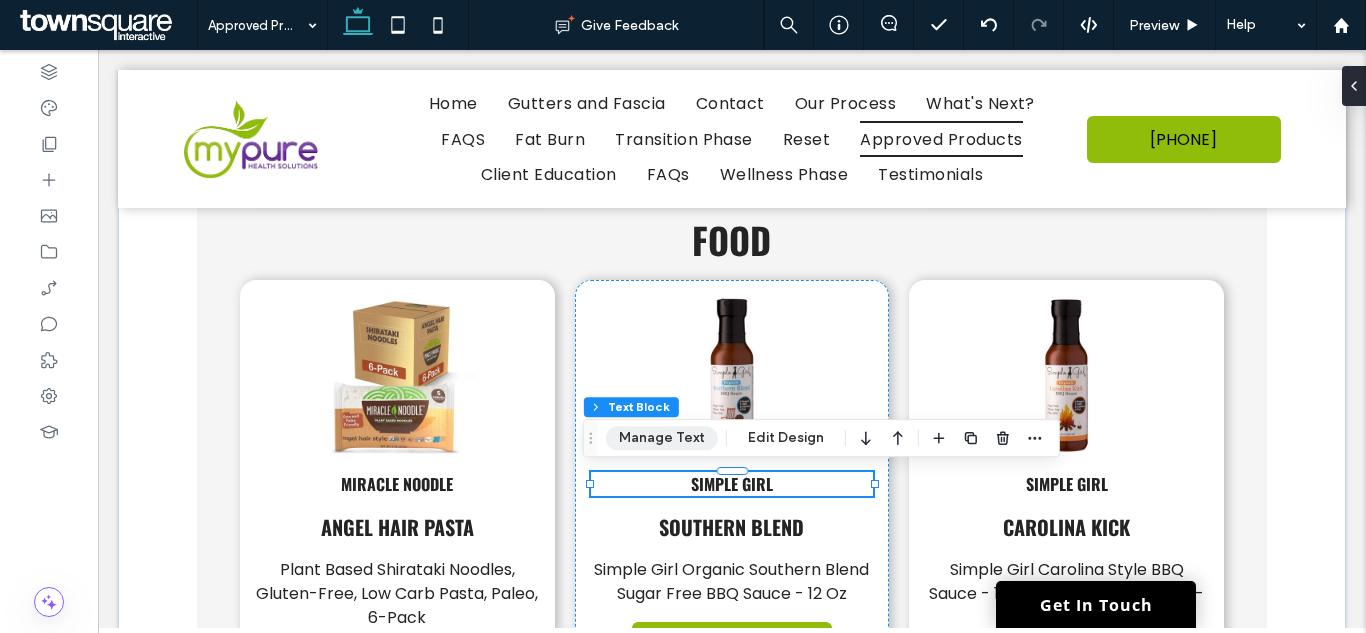 click on "Manage Text" at bounding box center (662, 438) 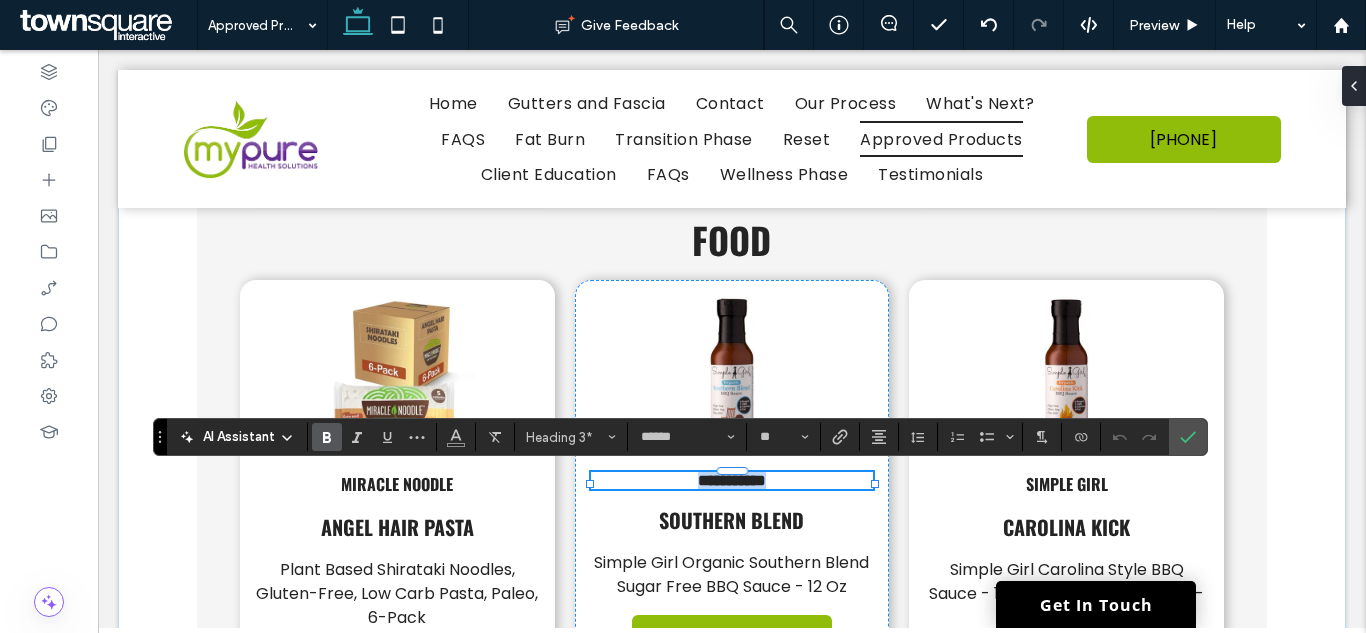 paste 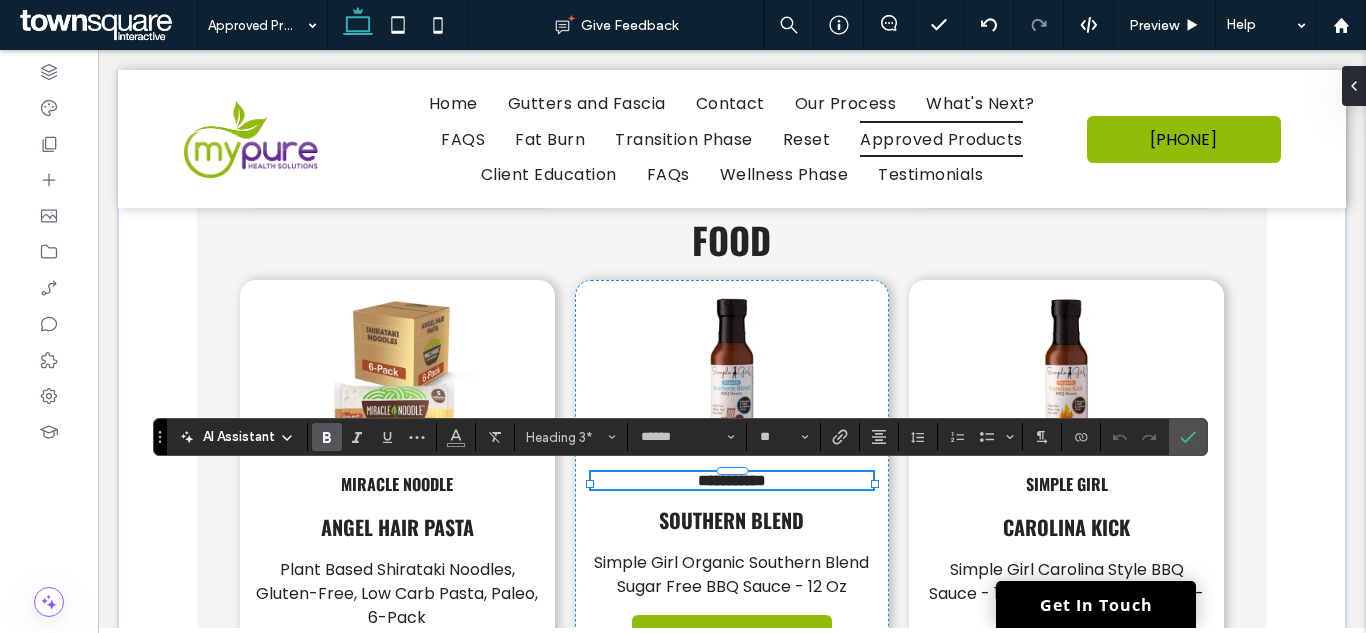 type 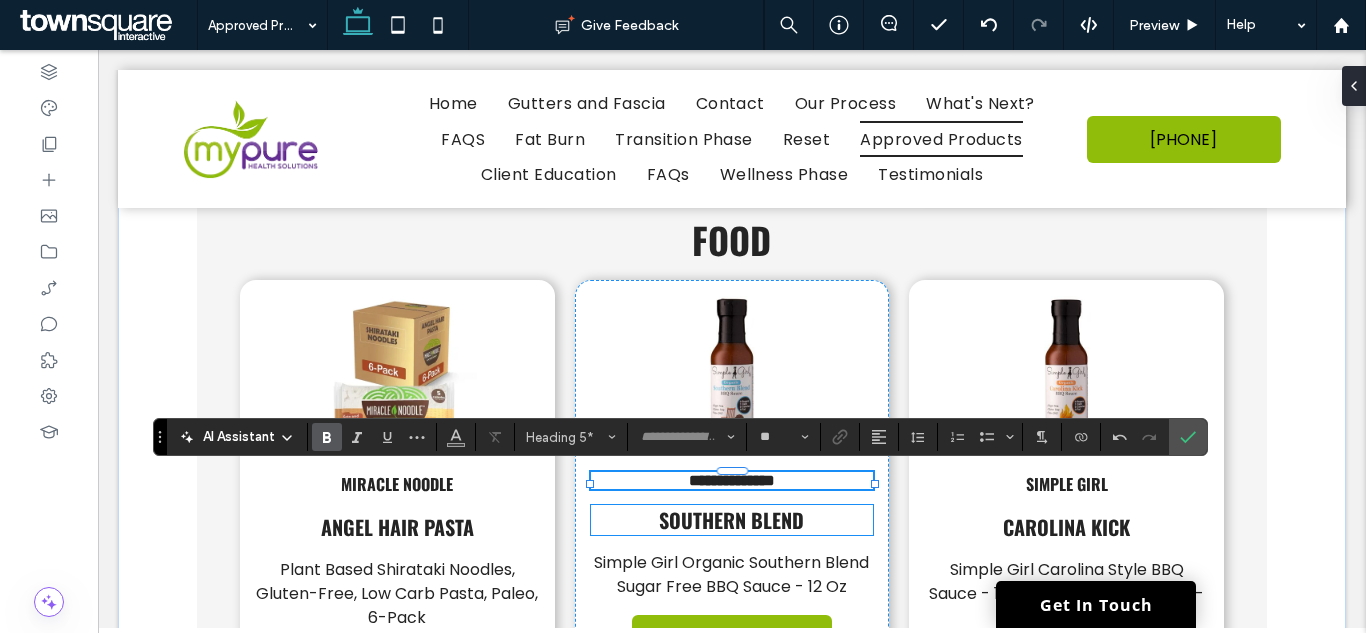 click on "Southern Blend" at bounding box center (731, 520) 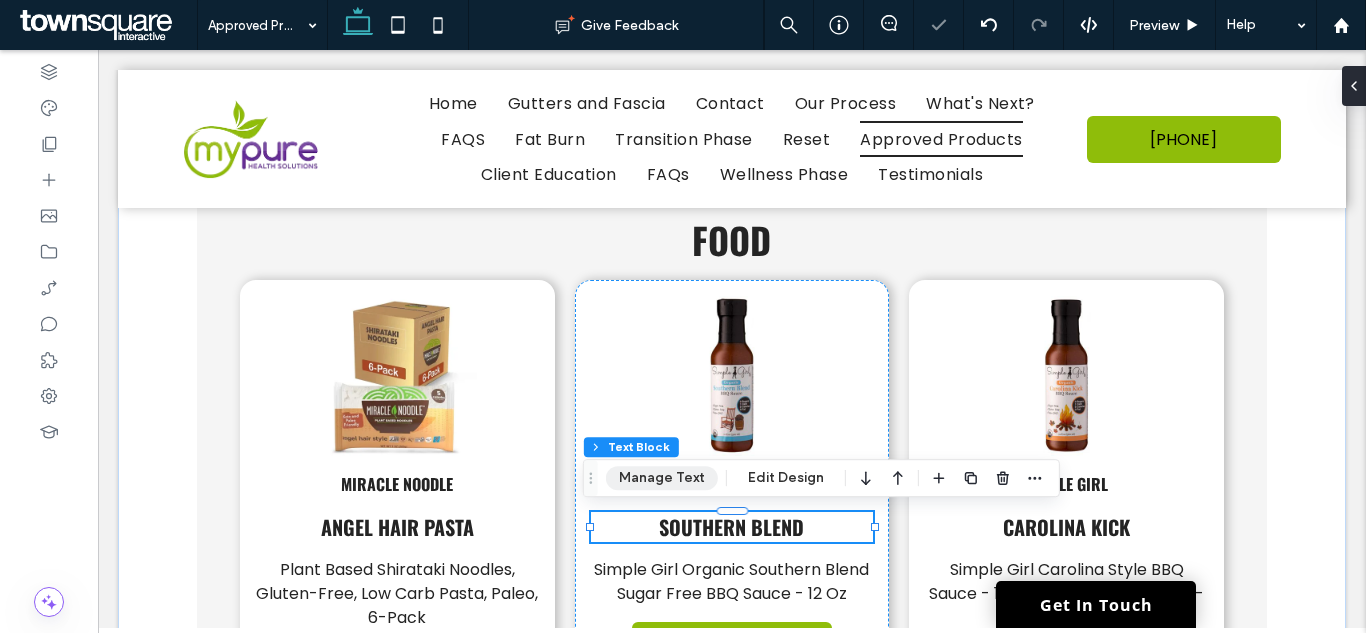 click on "Manage Text" at bounding box center [662, 478] 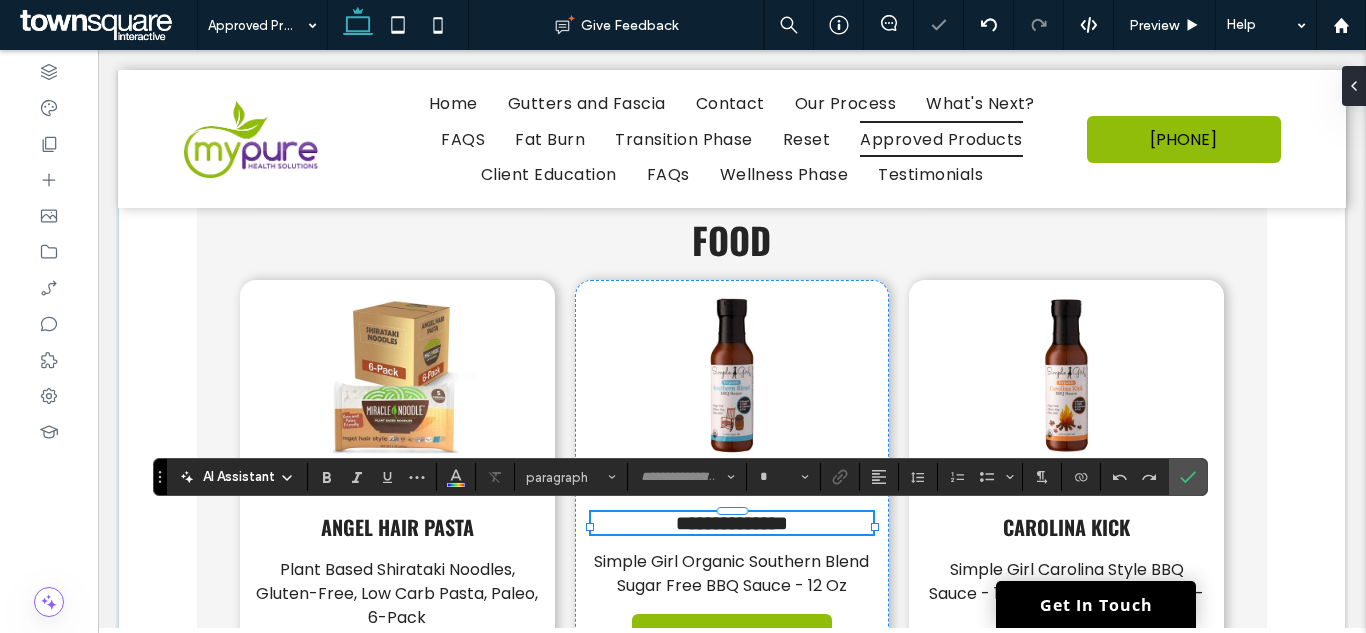 type on "******" 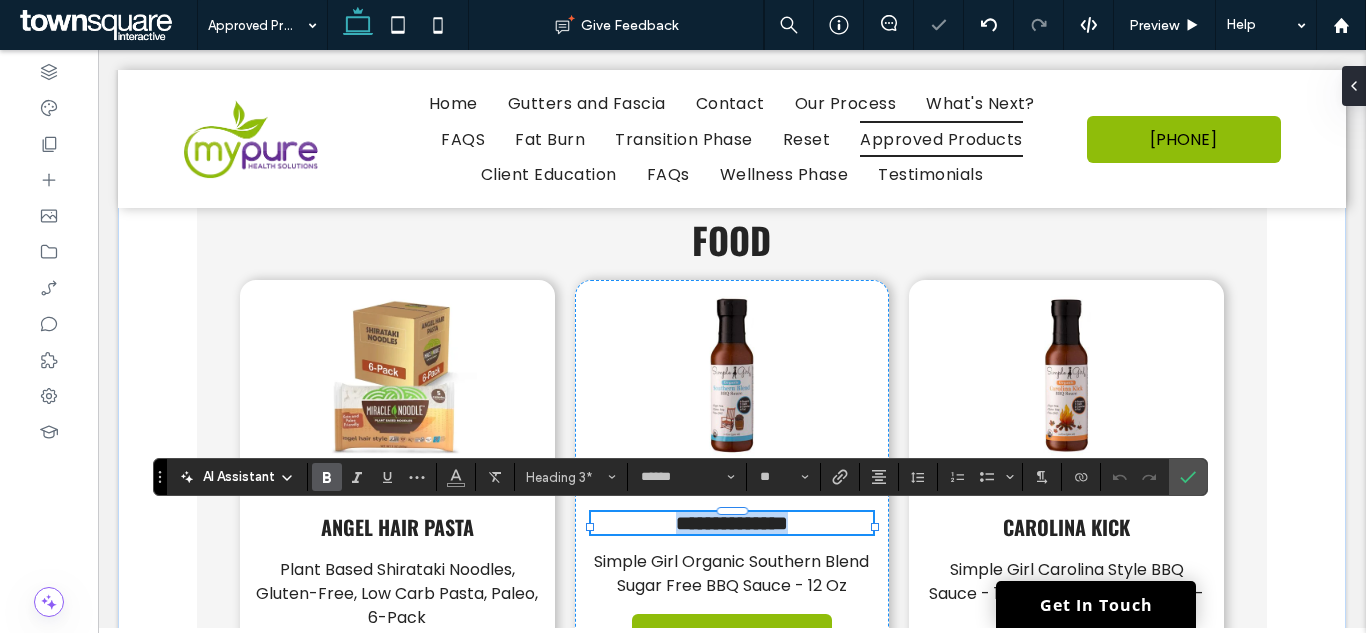 paste 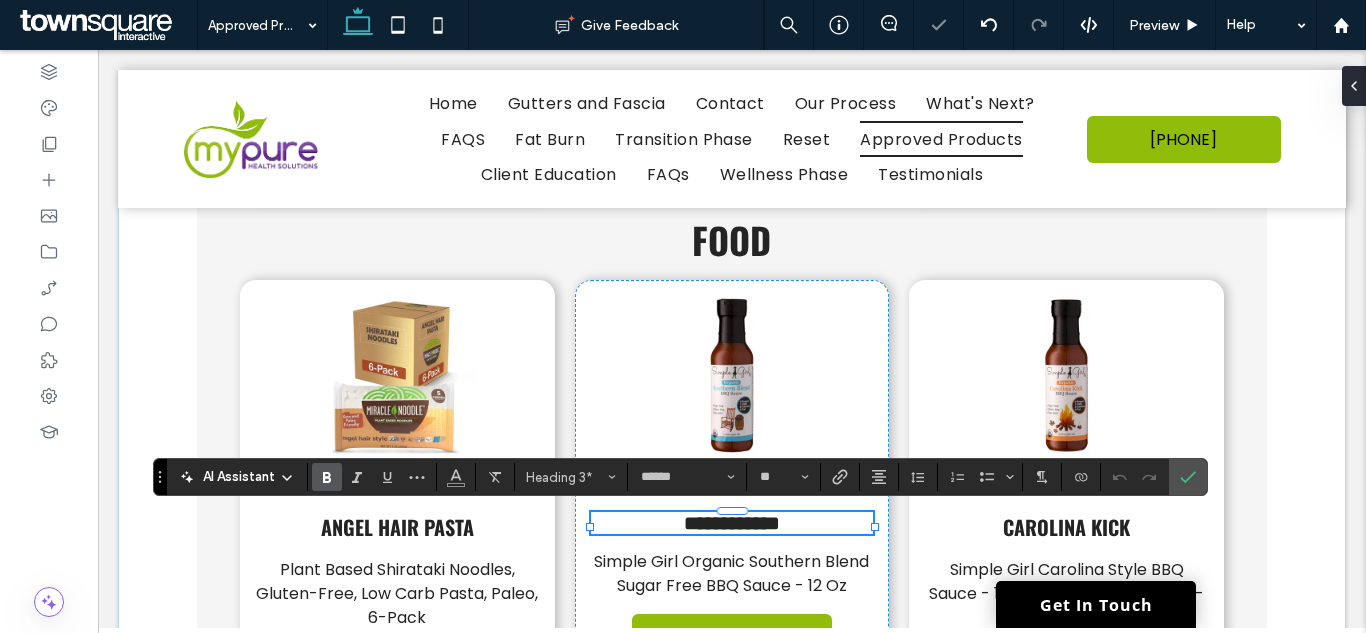 type 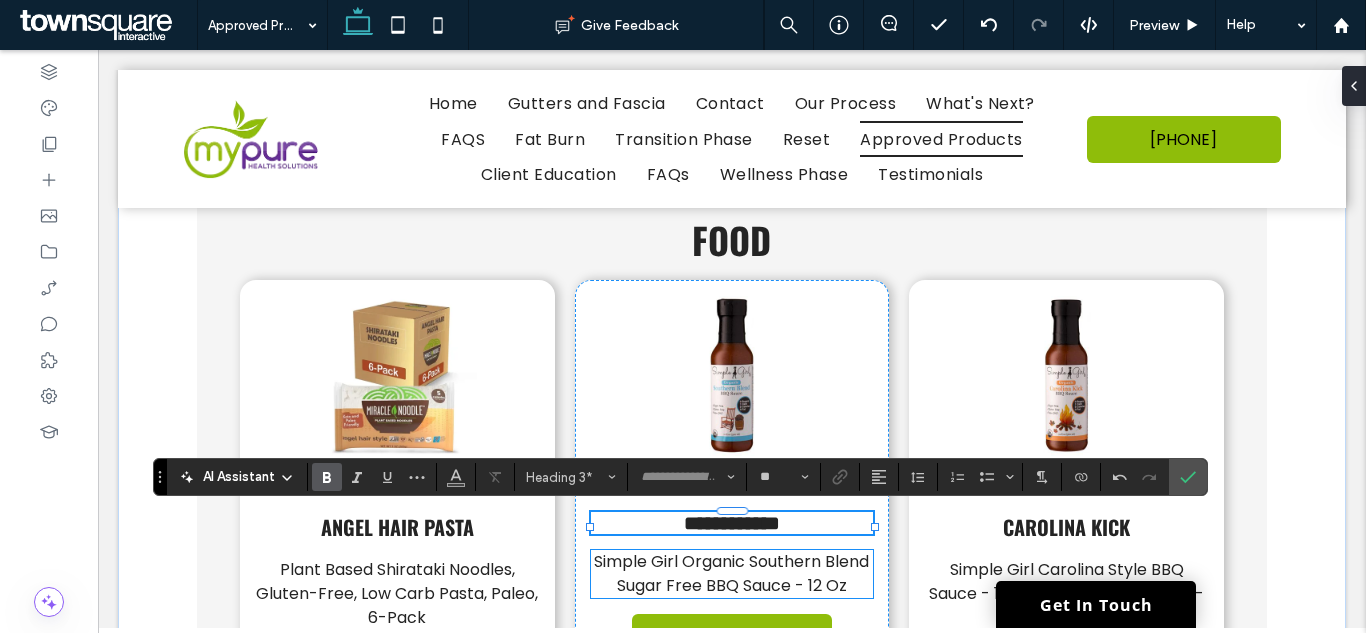 click on "Simple Girl Organic Southern Blend Sugar Free BBQ Sauce - 12 Oz" at bounding box center (731, 573) 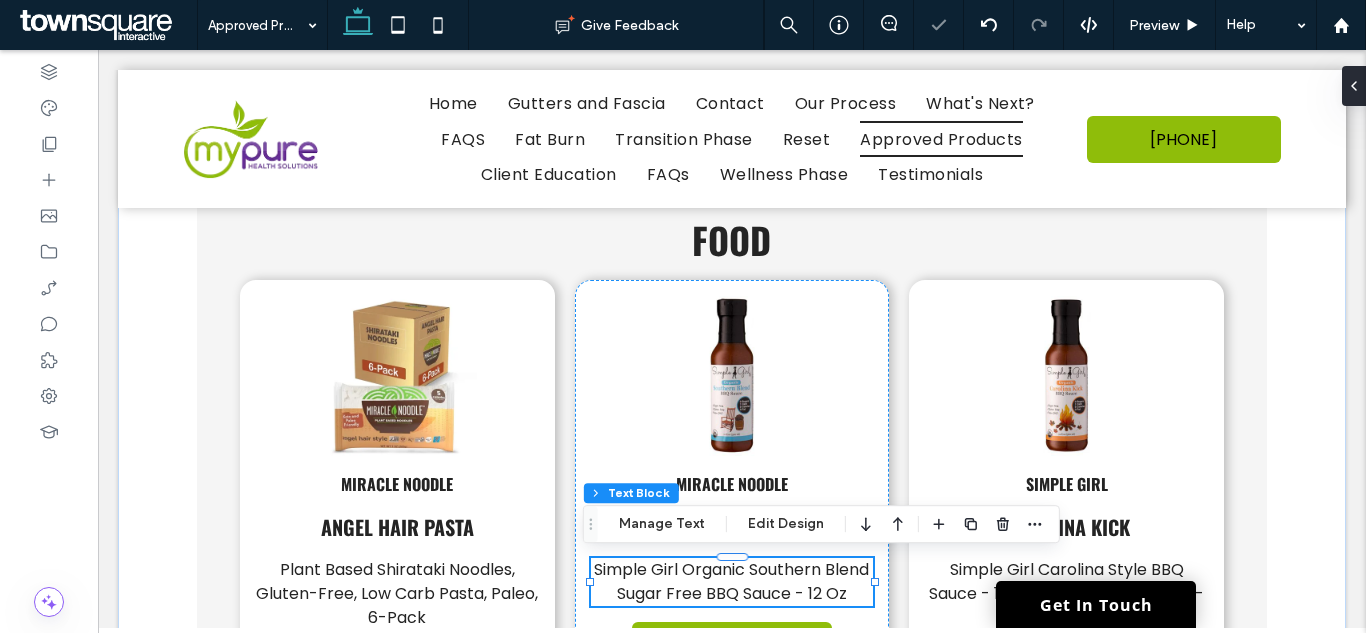 click on "Section Column Advanced Tabs Inner Column Inner Column Inner Column Text Block Manage Text Edit Design" at bounding box center [821, 524] 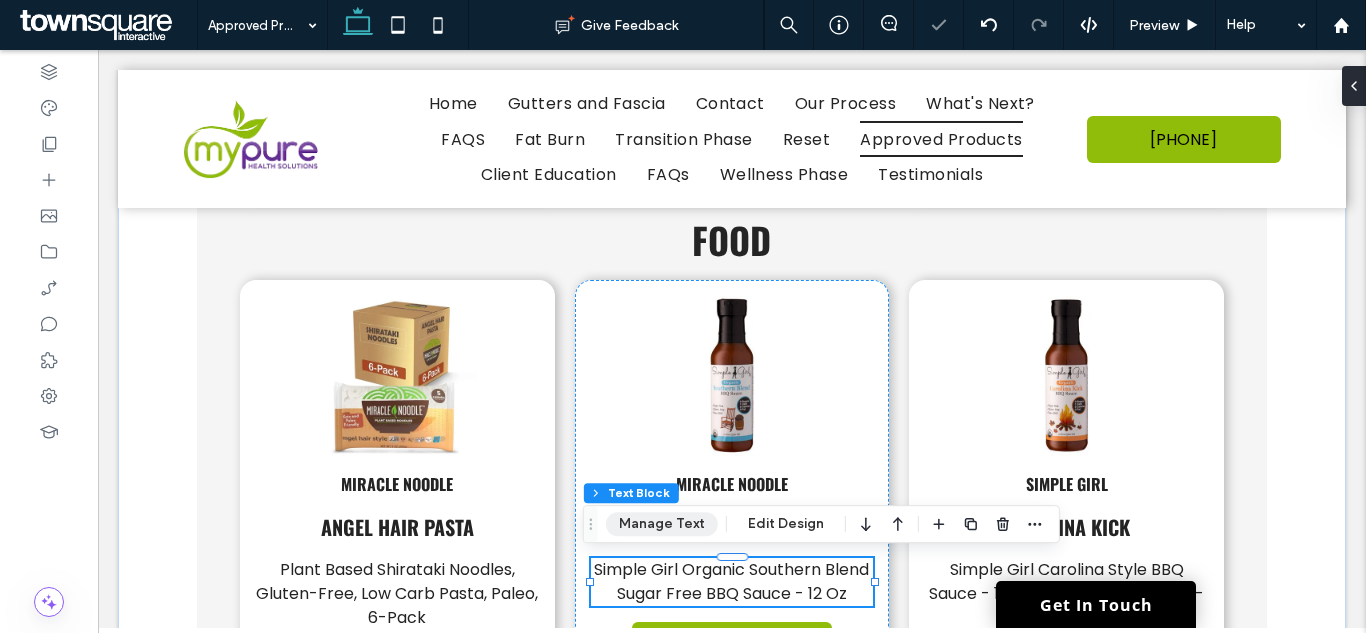 click on "Manage Text" at bounding box center (662, 524) 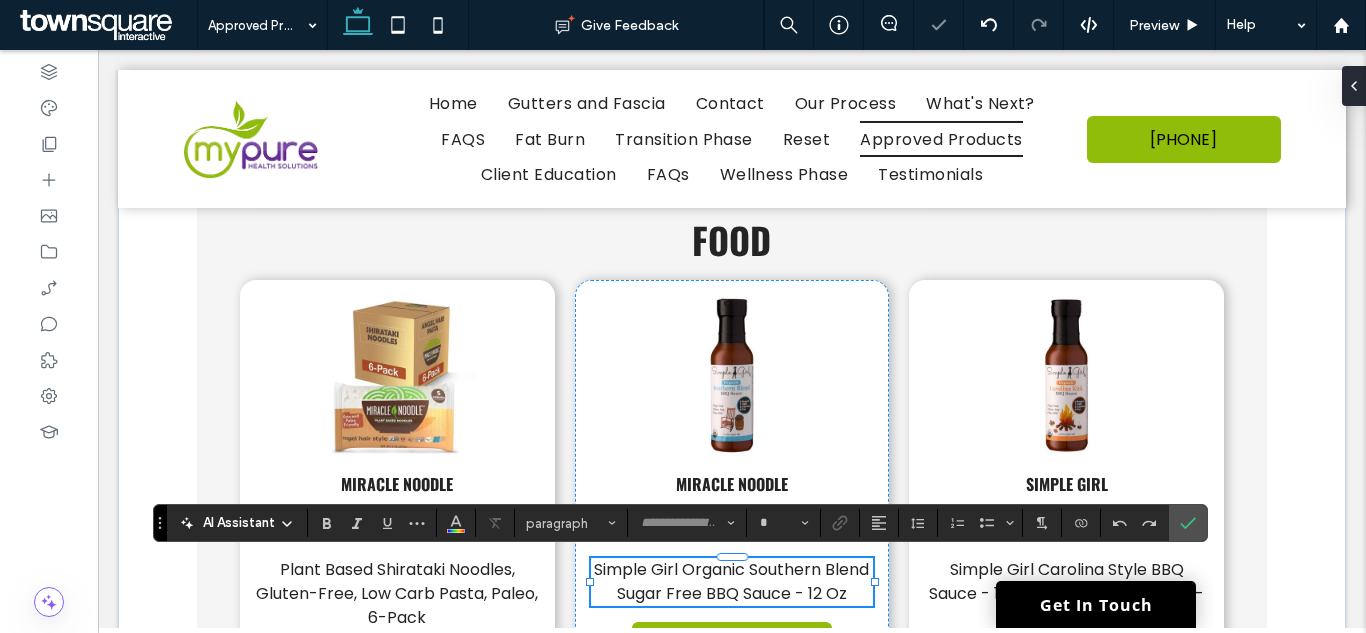 type on "*******" 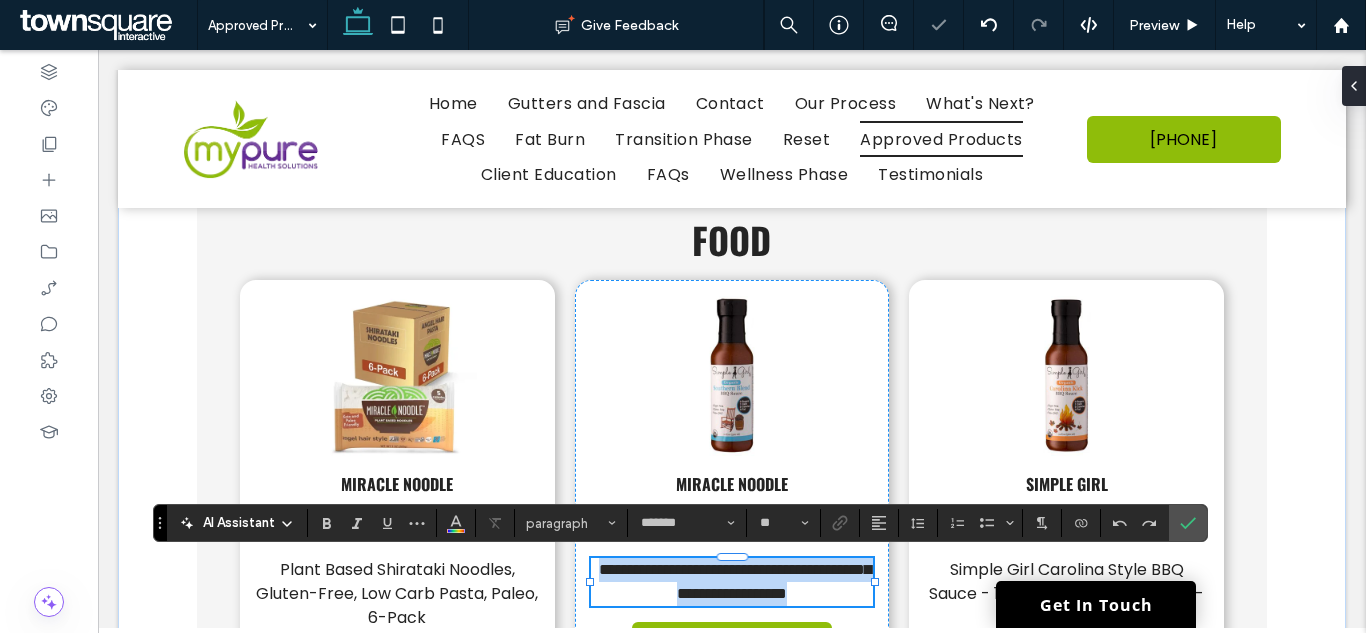 paste 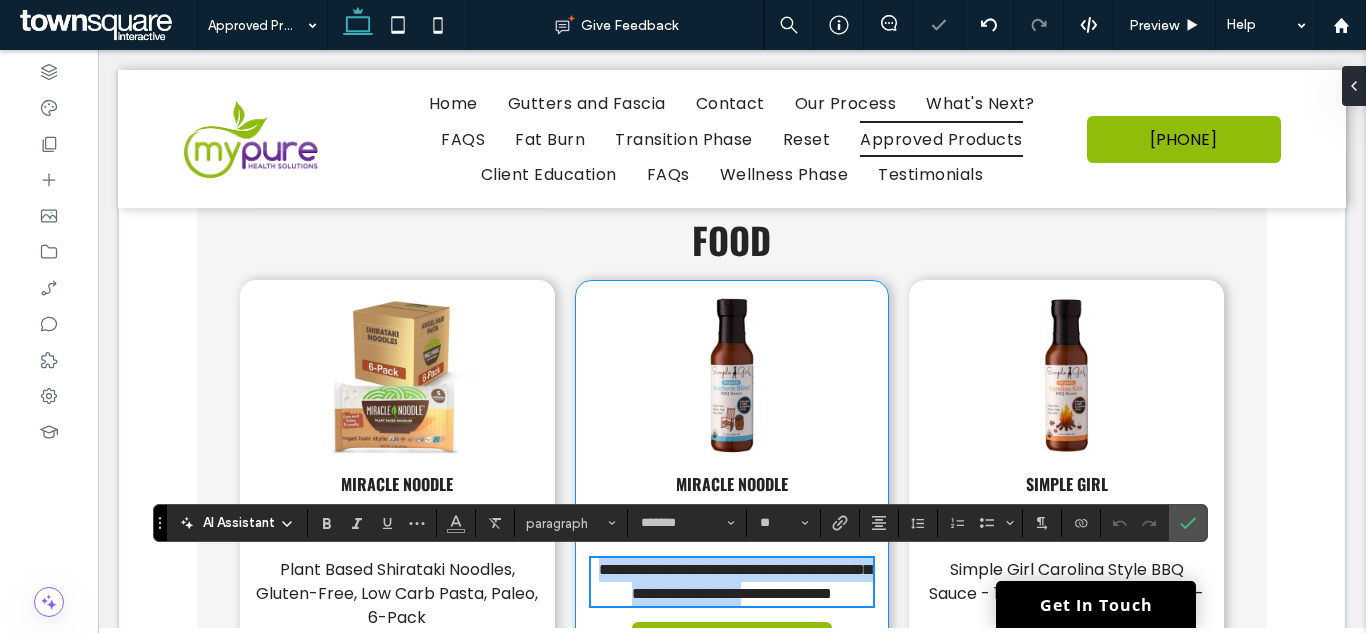 type 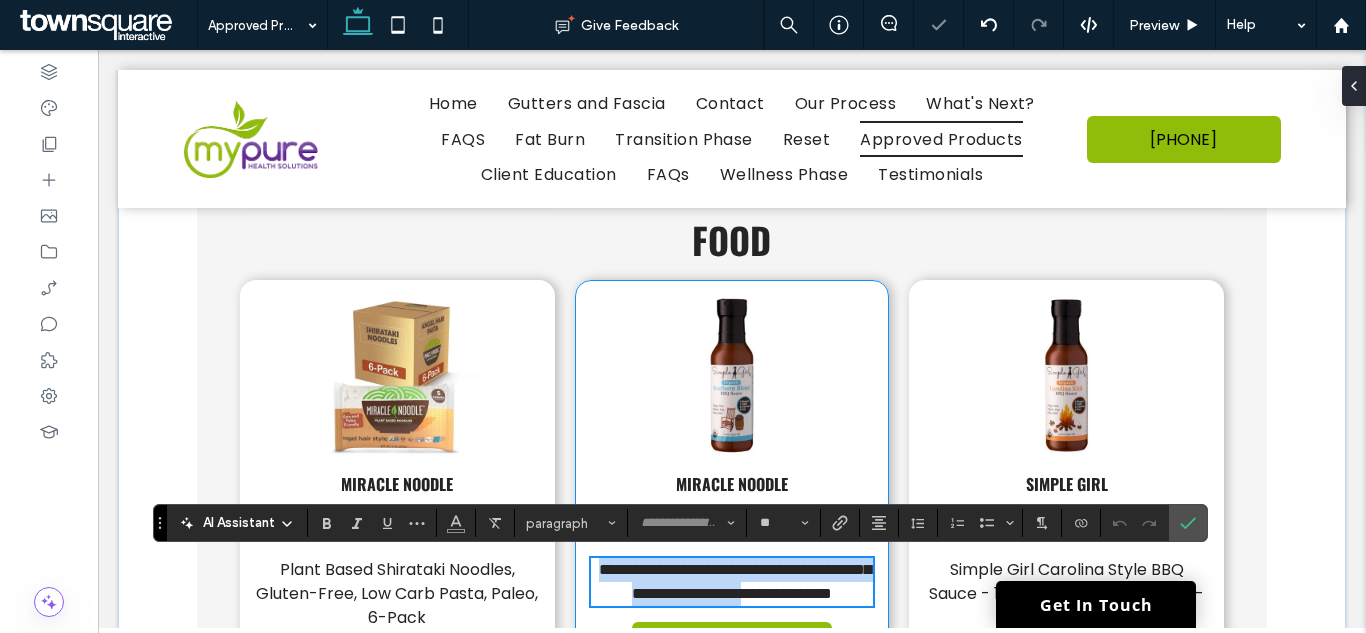 scroll, scrollTop: 4055, scrollLeft: 0, axis: vertical 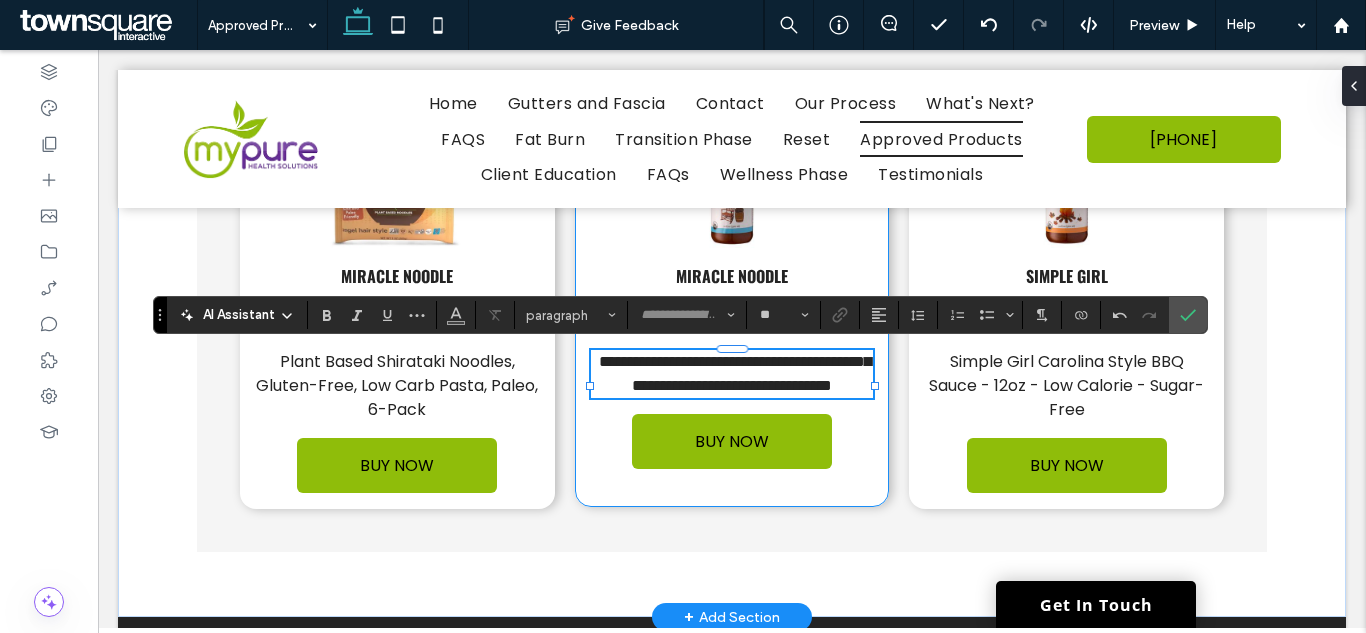 drag, startPoint x: 755, startPoint y: 495, endPoint x: 743, endPoint y: 470, distance: 27.730848 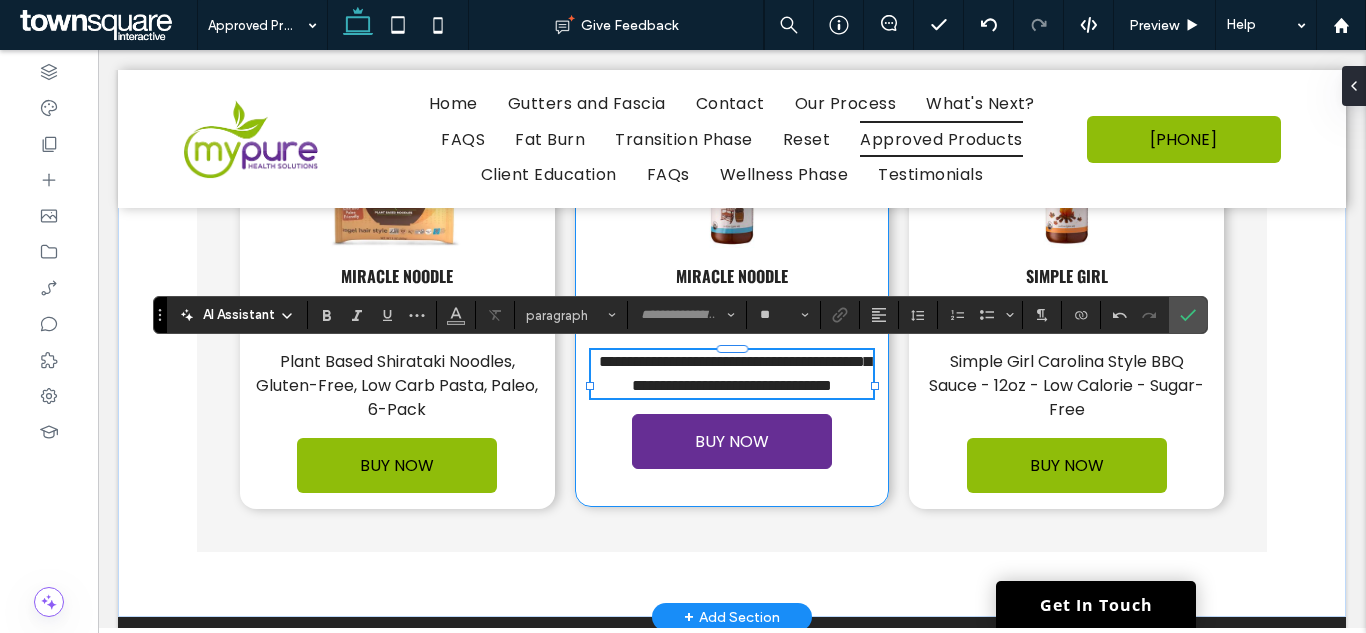click on "**********" at bounding box center (732, 289) 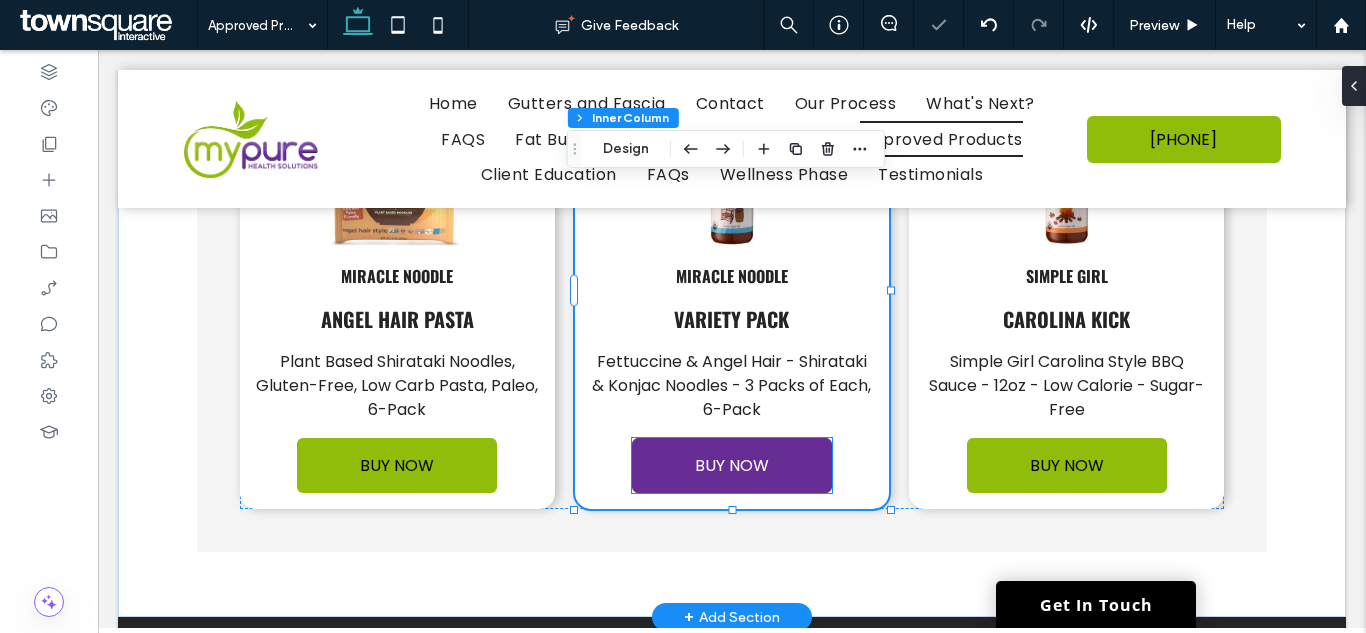click on "BUY NOW" at bounding box center (732, 465) 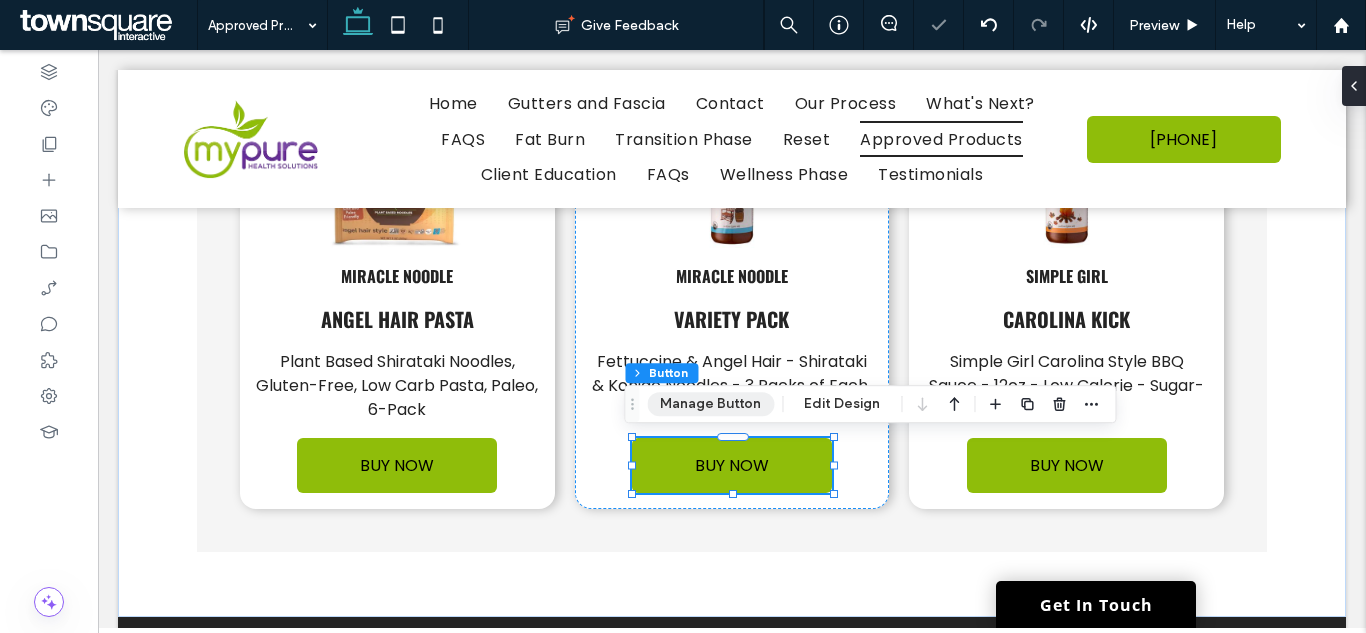 click on "Manage Button" at bounding box center (710, 404) 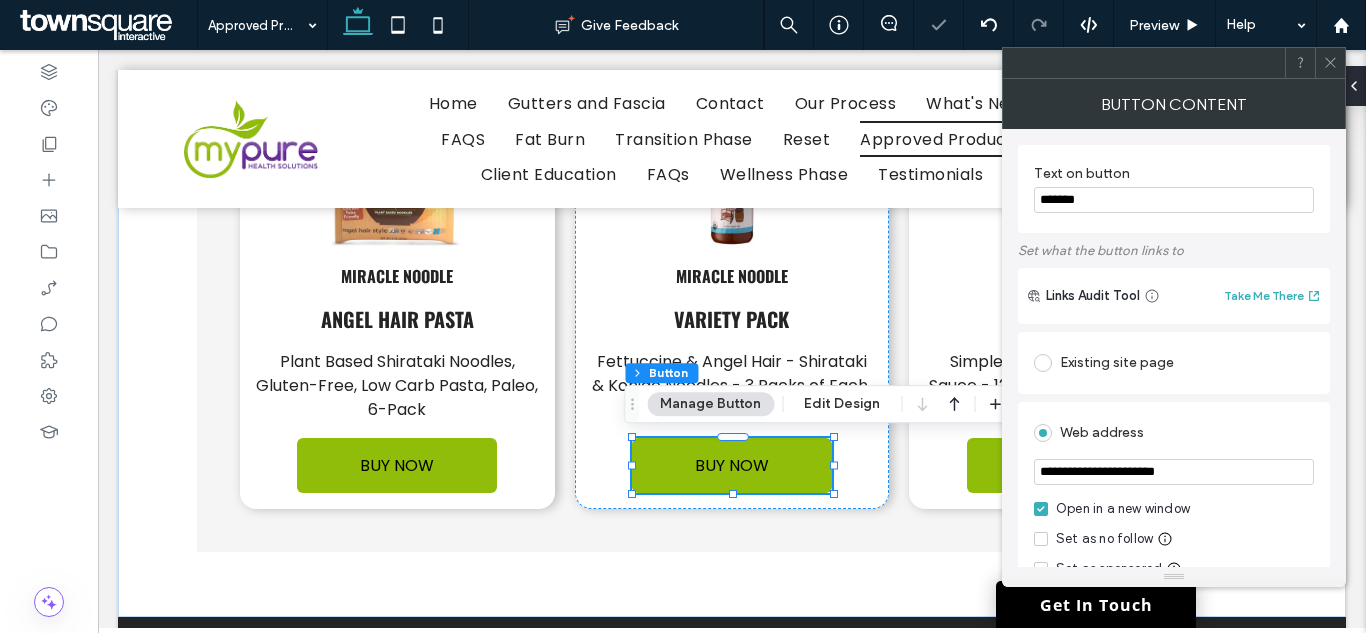 click on "**********" at bounding box center [1174, 472] 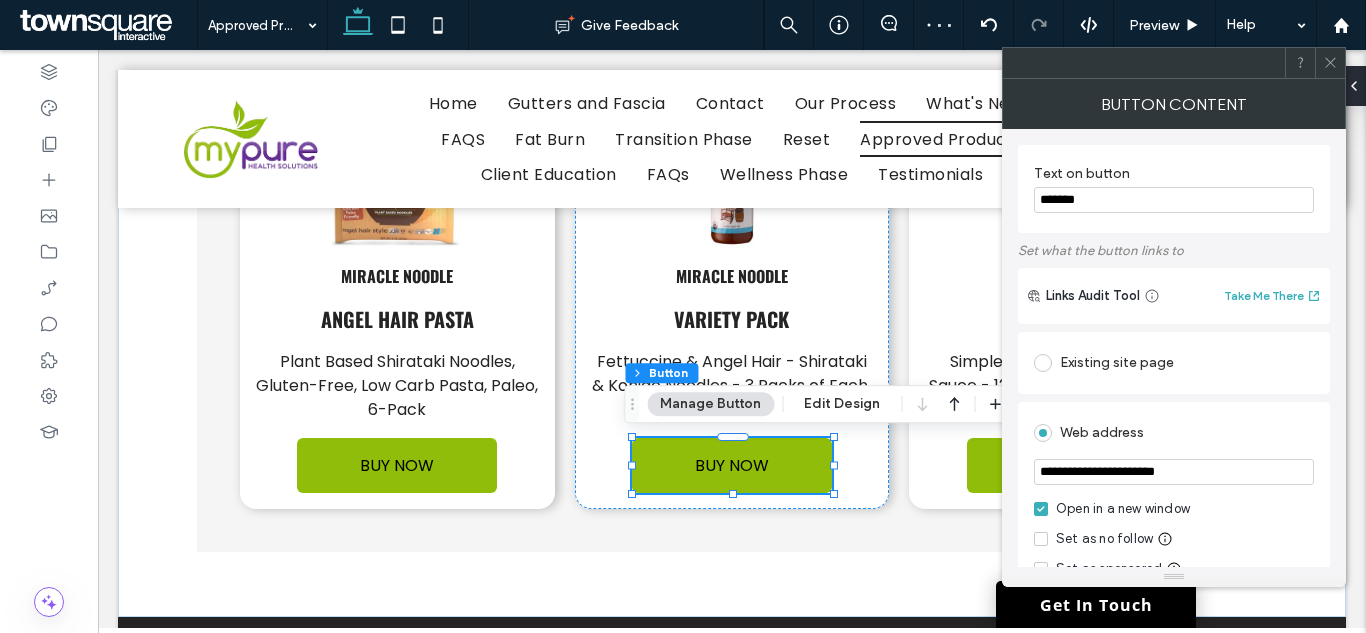 paste 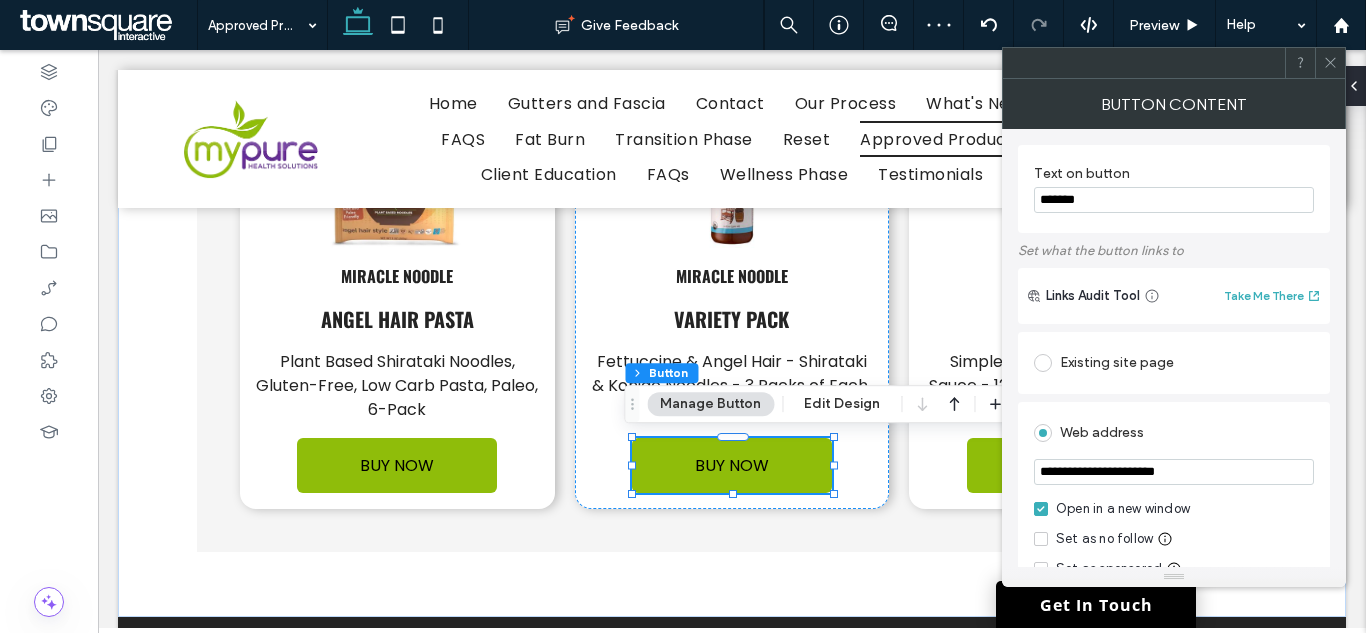 type on "**********" 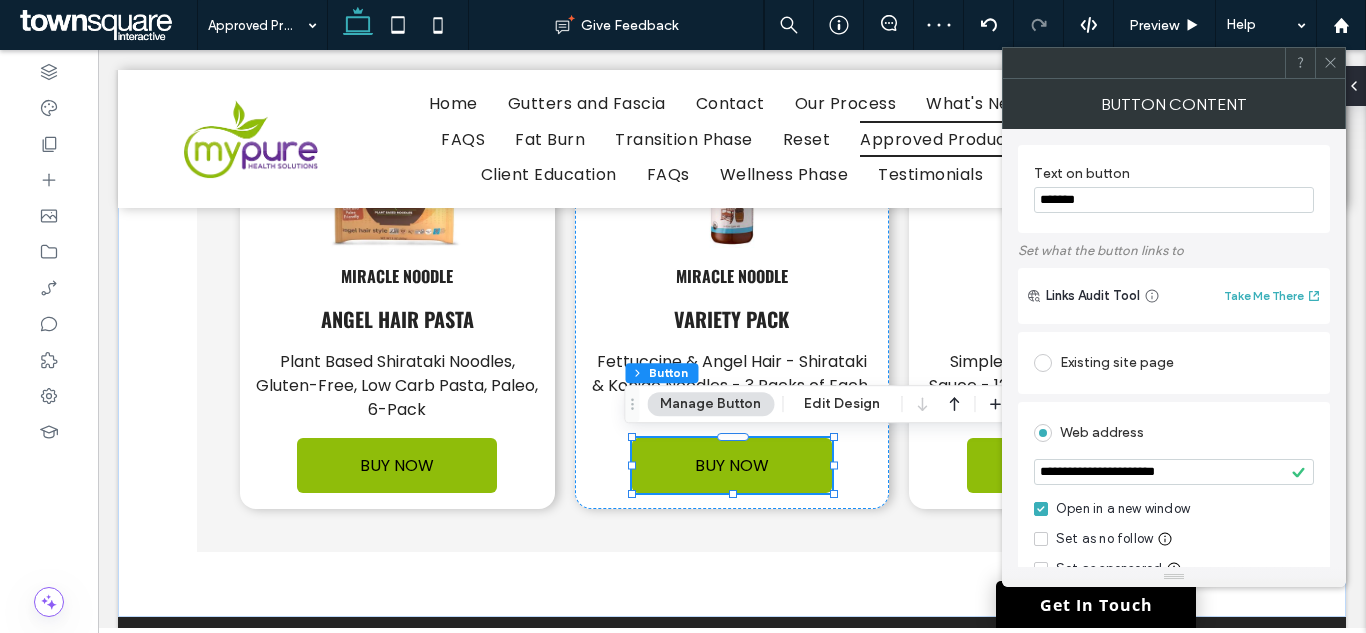 click on "Web address" at bounding box center (1174, 433) 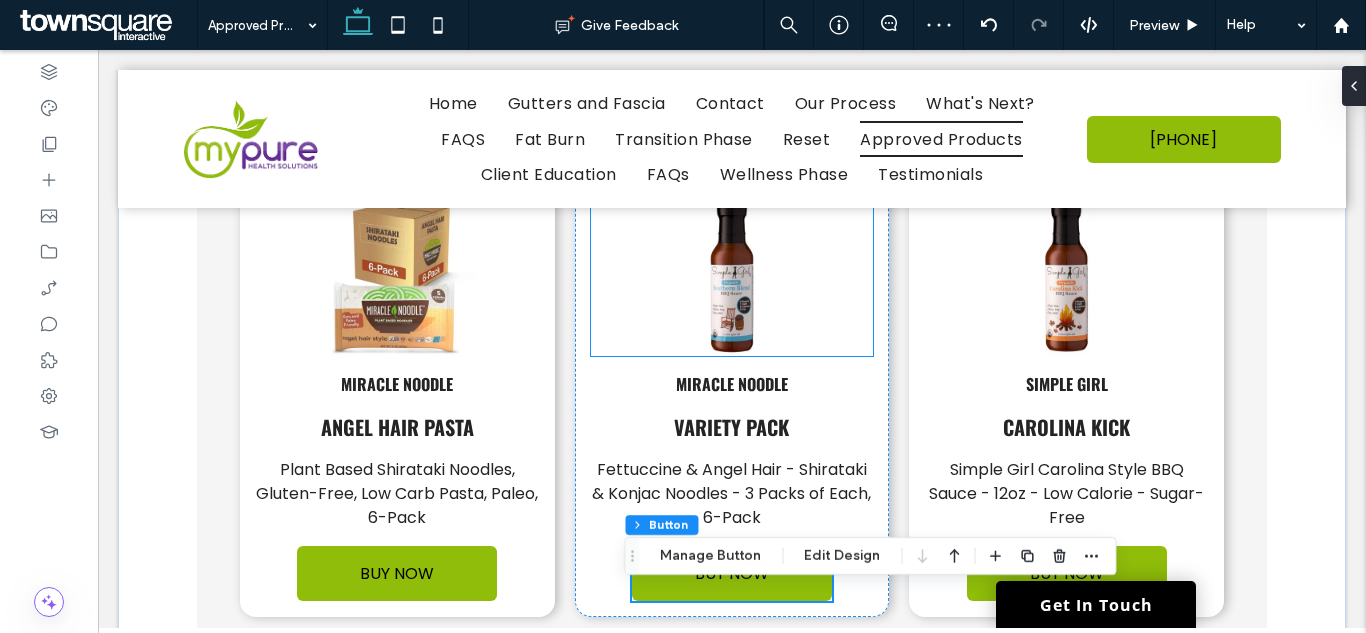 scroll, scrollTop: 3855, scrollLeft: 0, axis: vertical 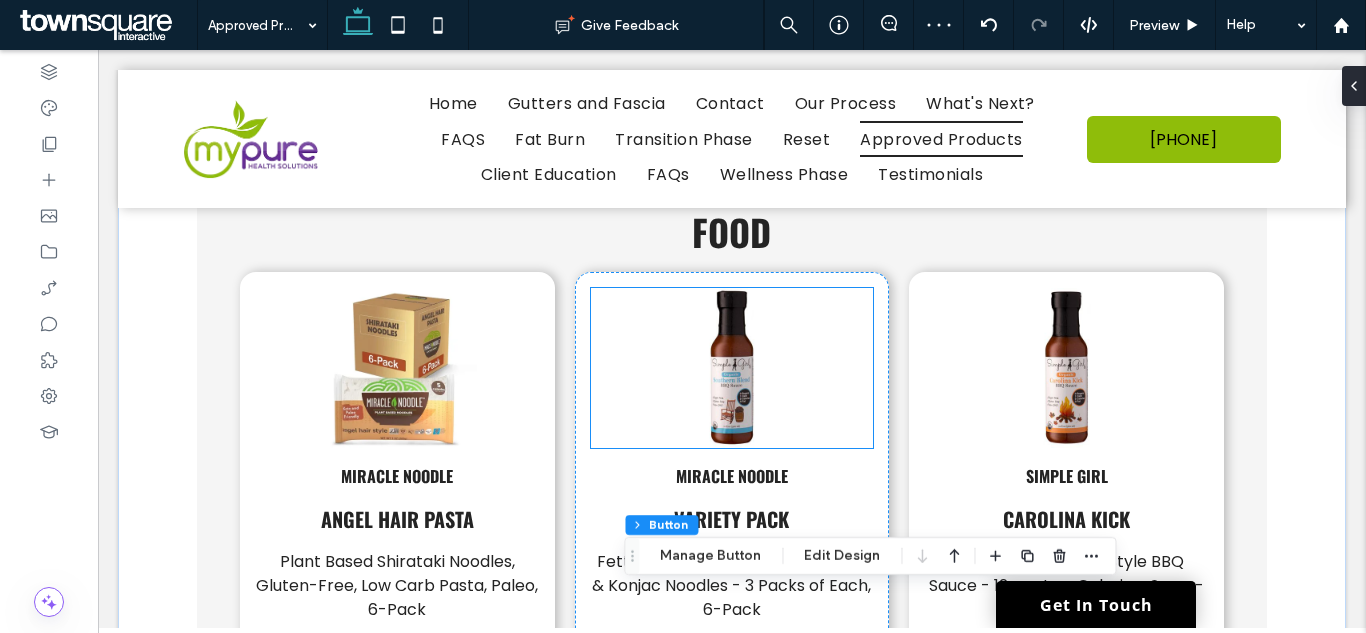 click at bounding box center [732, 368] 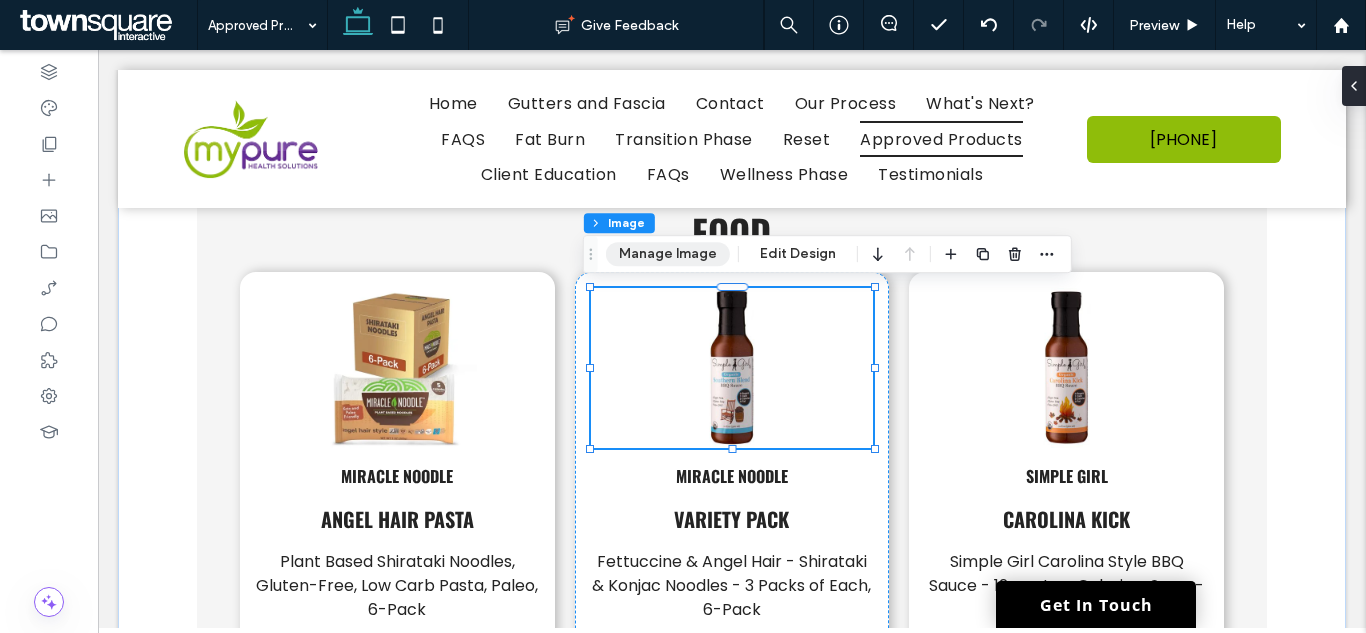 click on "Manage Image" at bounding box center [668, 254] 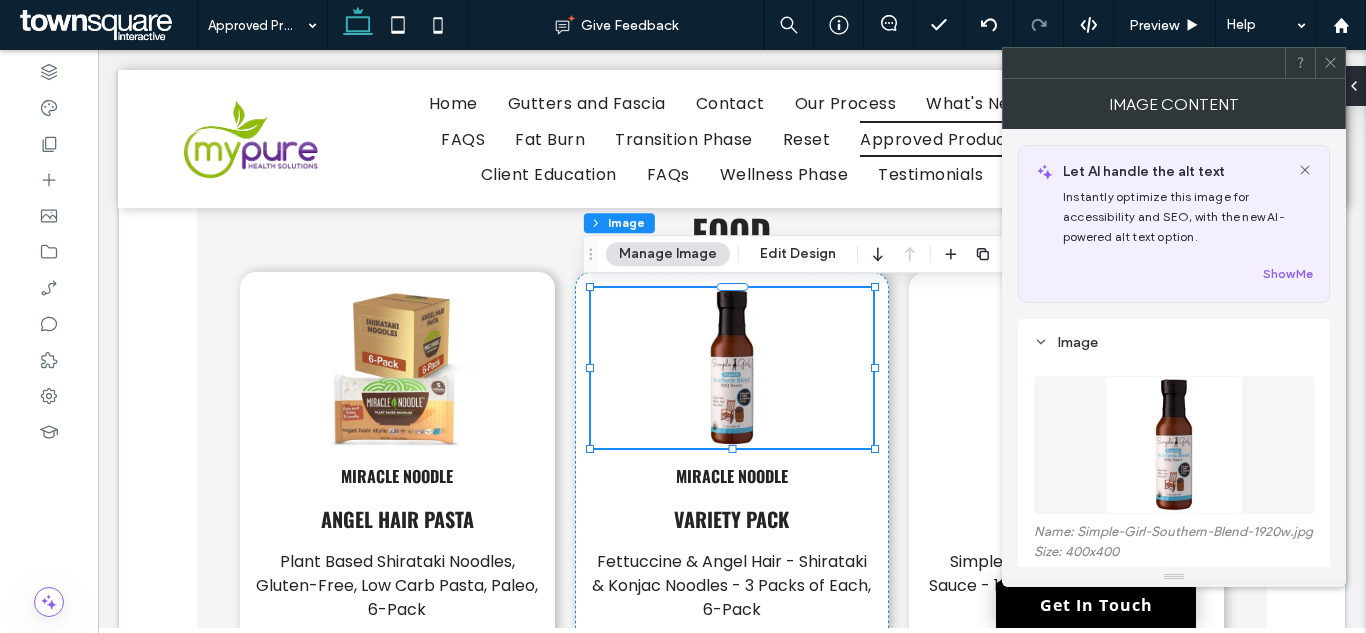 click at bounding box center (1174, 445) 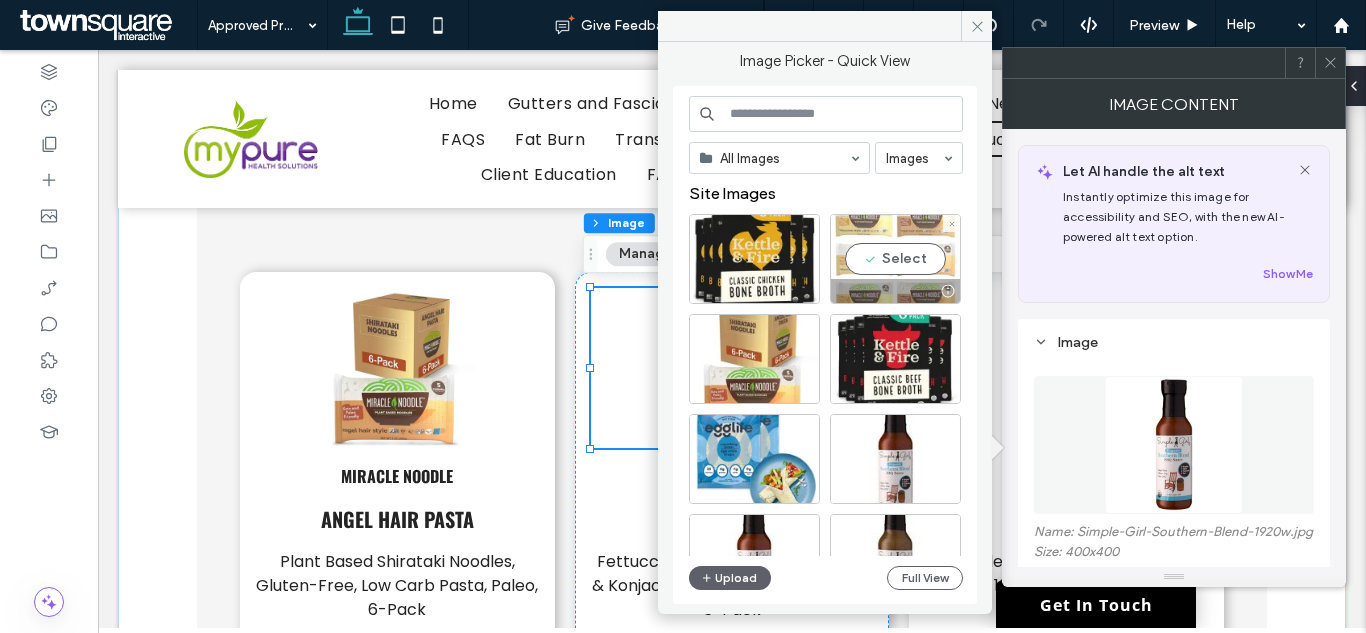 click on "Select" at bounding box center [895, 259] 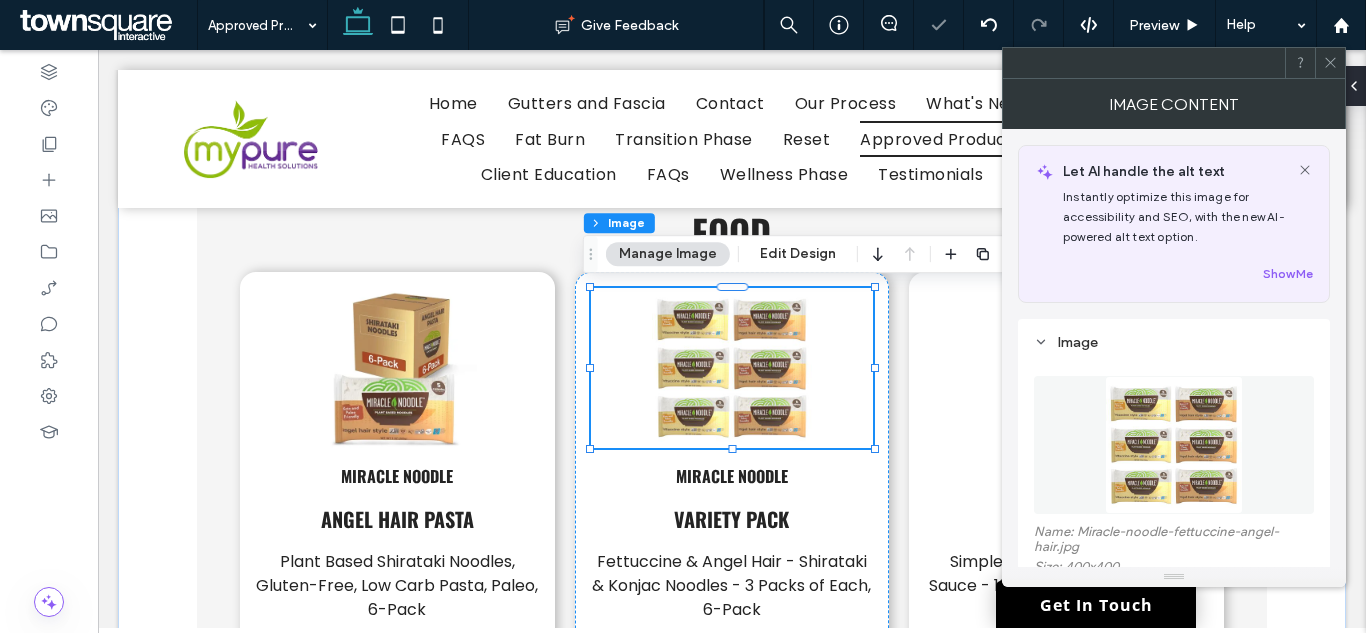 click 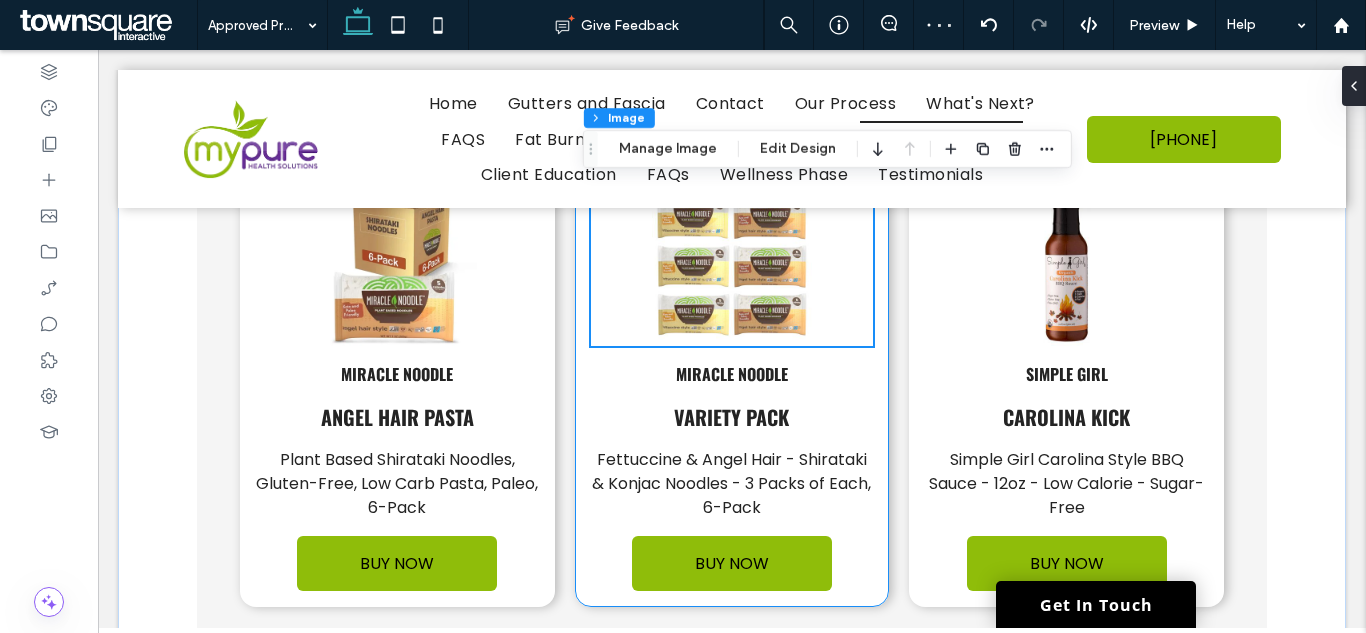 scroll, scrollTop: 4055, scrollLeft: 0, axis: vertical 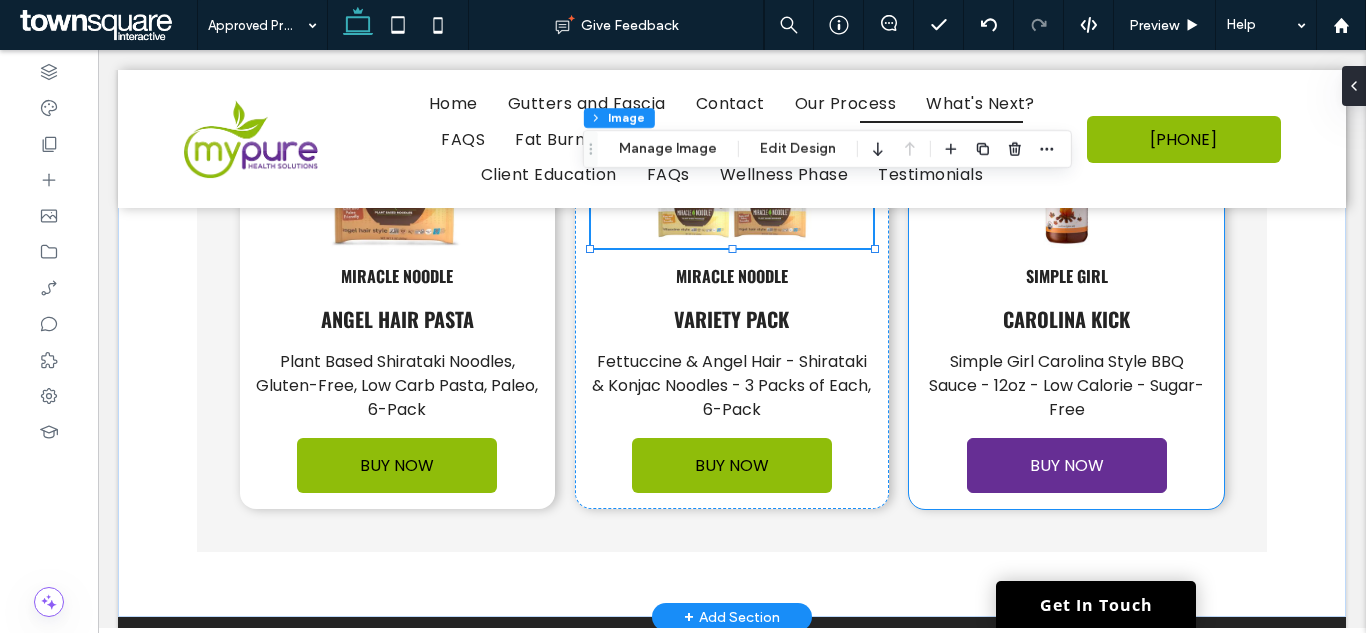 click on "BUY NOW" at bounding box center (1067, 465) 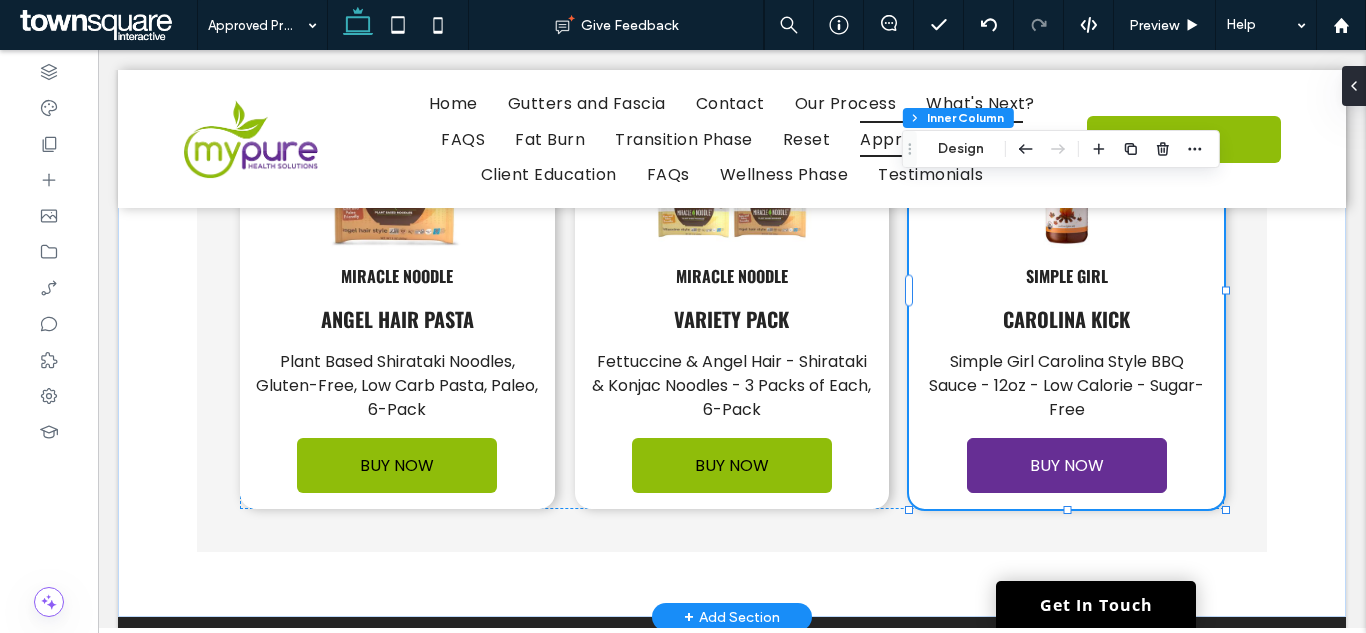click on "BUY NOW" at bounding box center (1067, 465) 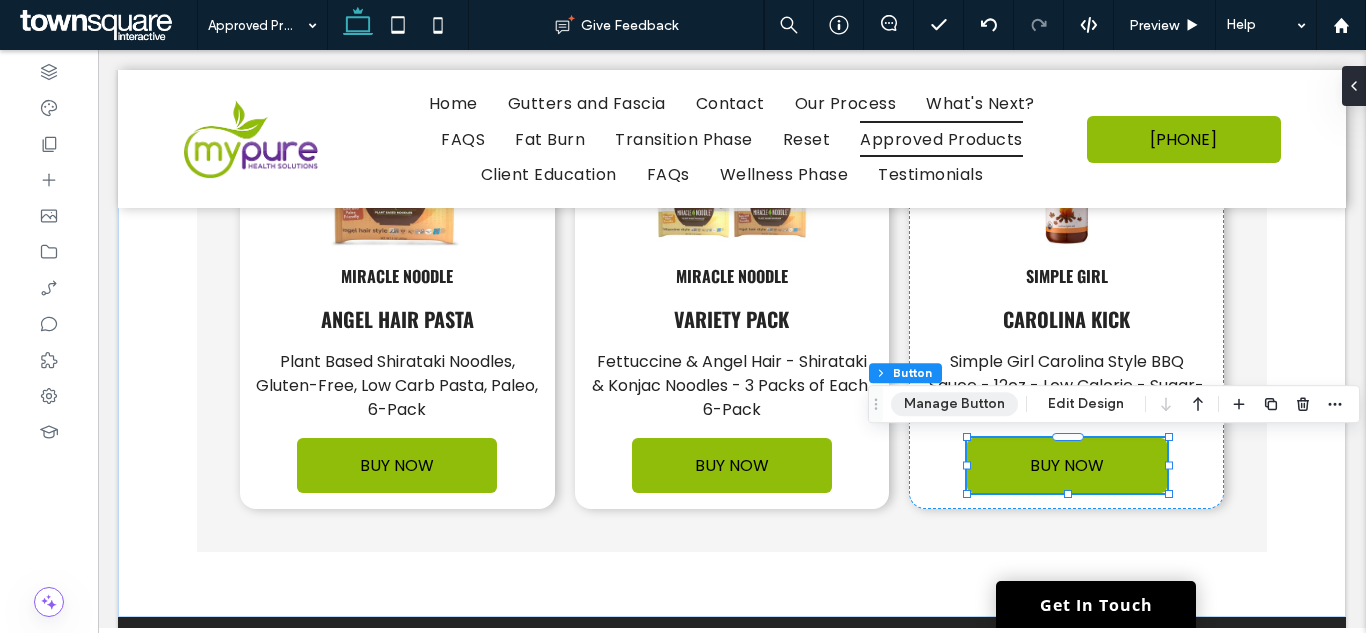 click on "Manage Button" at bounding box center (954, 404) 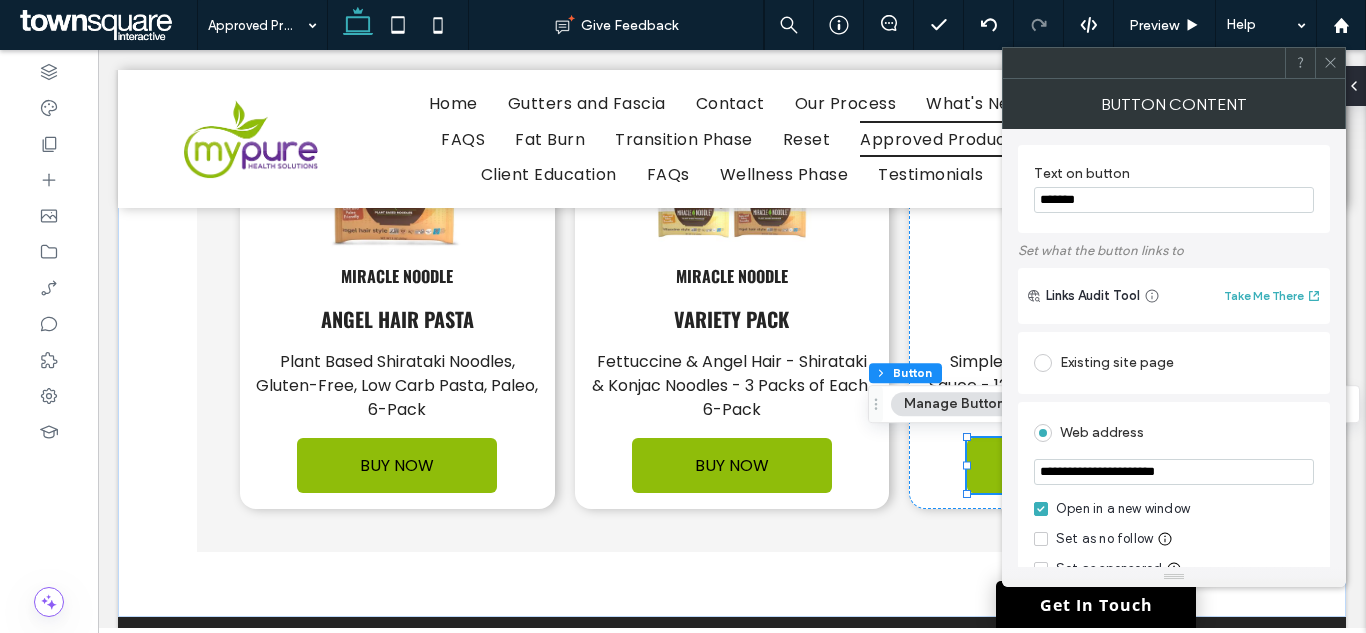 click on "**********" at bounding box center (1174, 472) 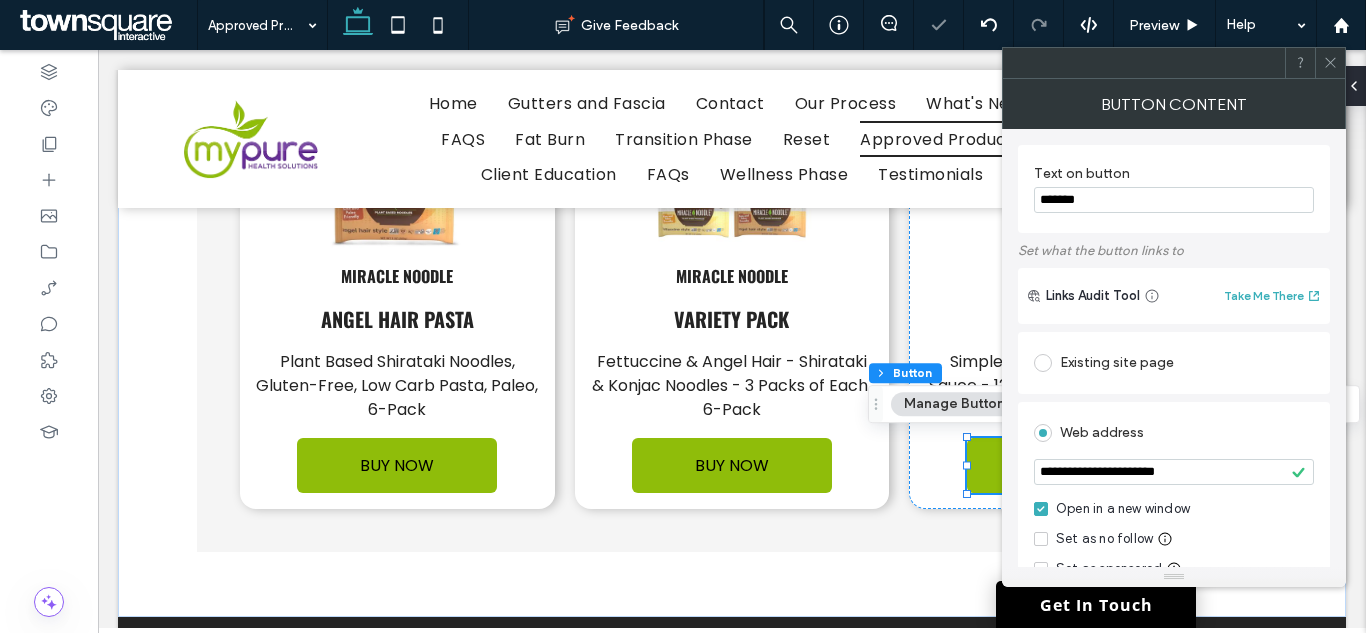 click on "**********" at bounding box center [1174, 520] 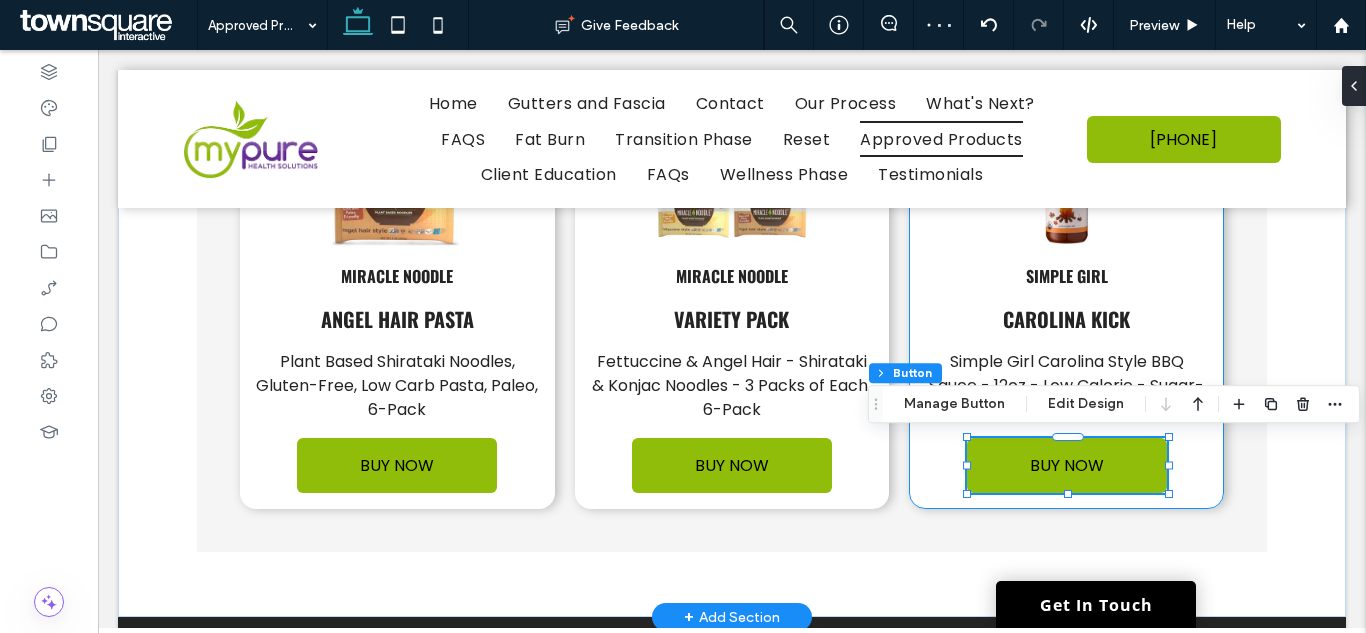 click on "Simple Girl" at bounding box center (1067, 276) 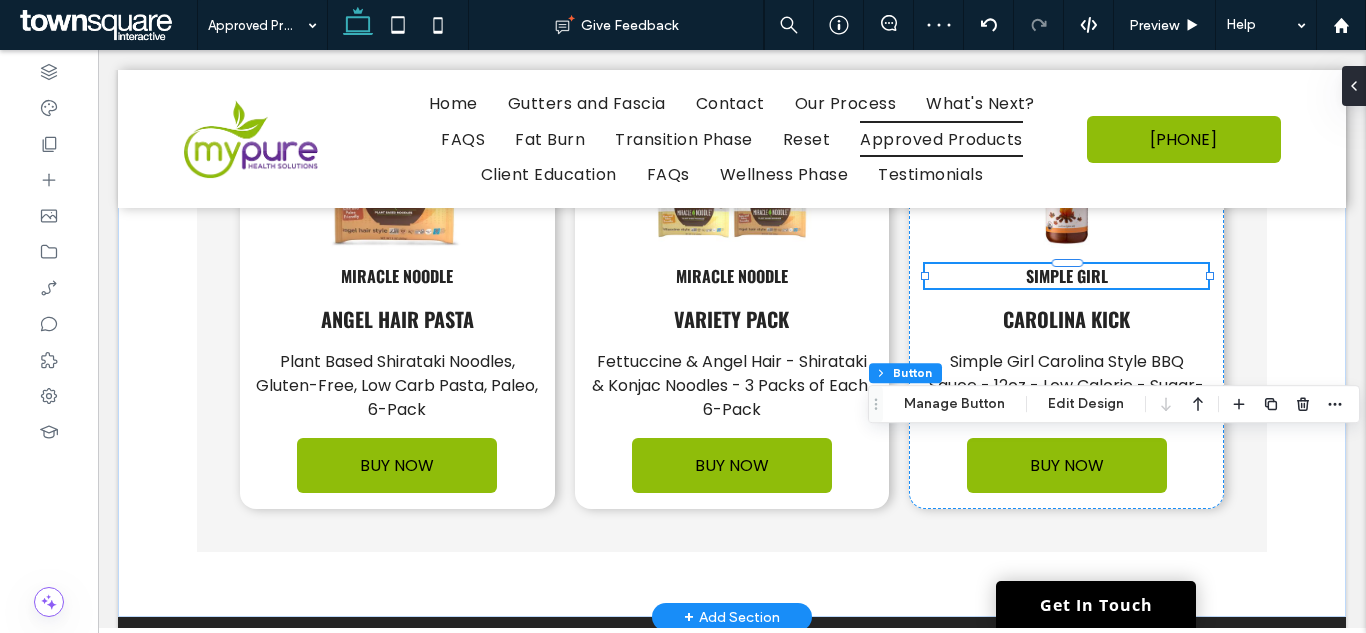 click on "Simple Girl" at bounding box center [1066, 276] 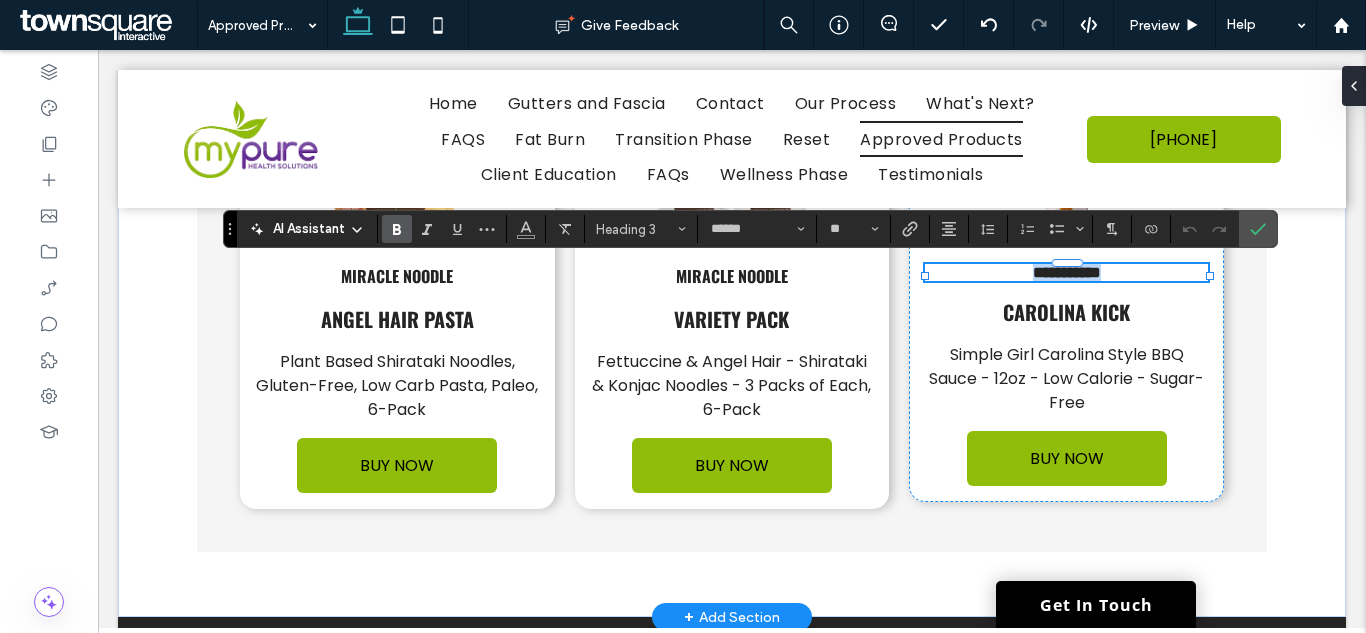 paste 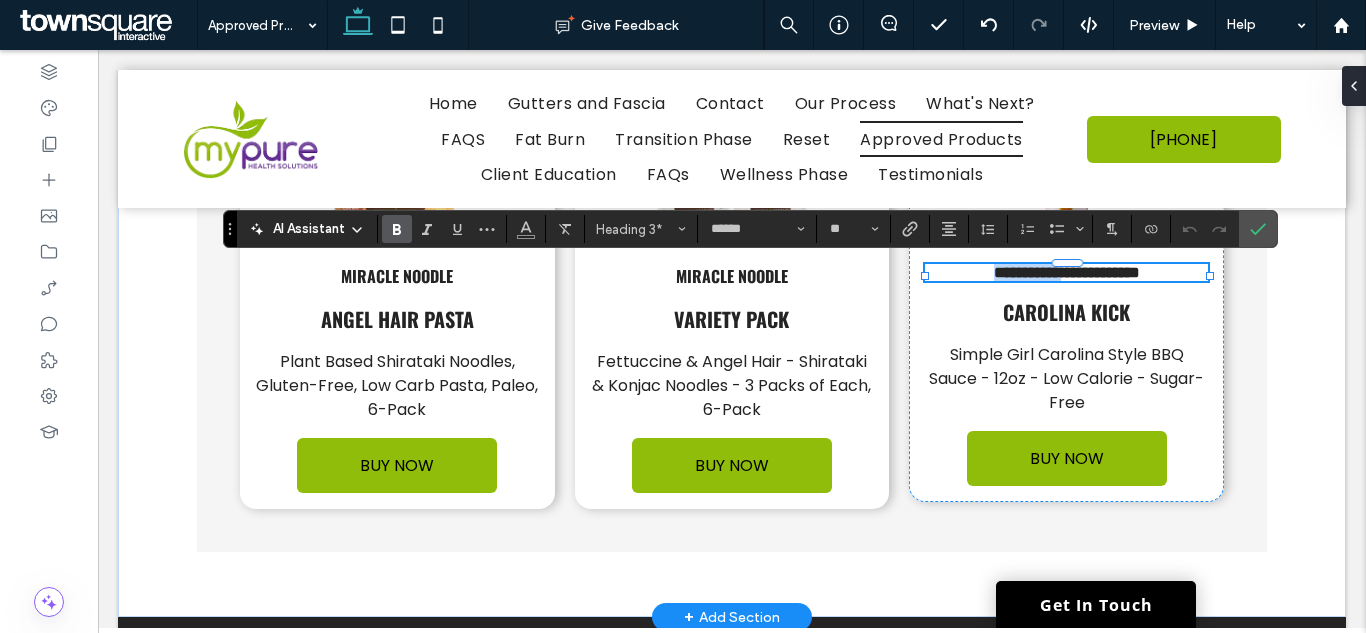 type 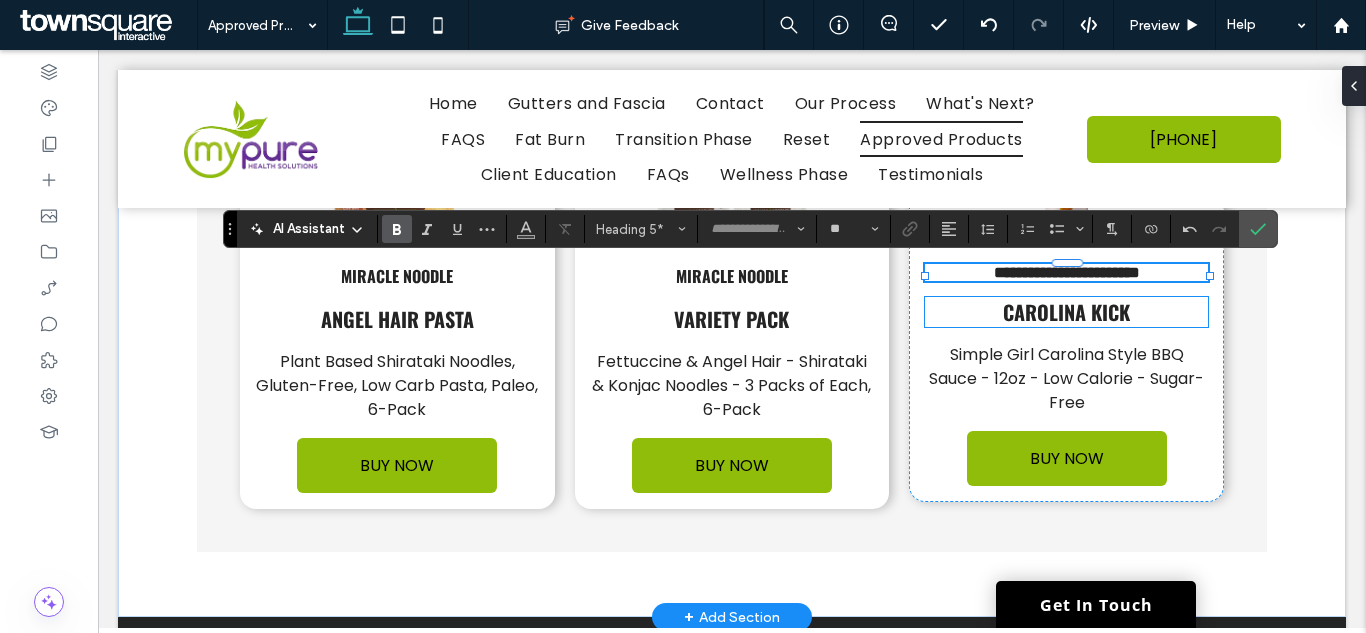click on "Carolina Kick" at bounding box center [1066, 312] 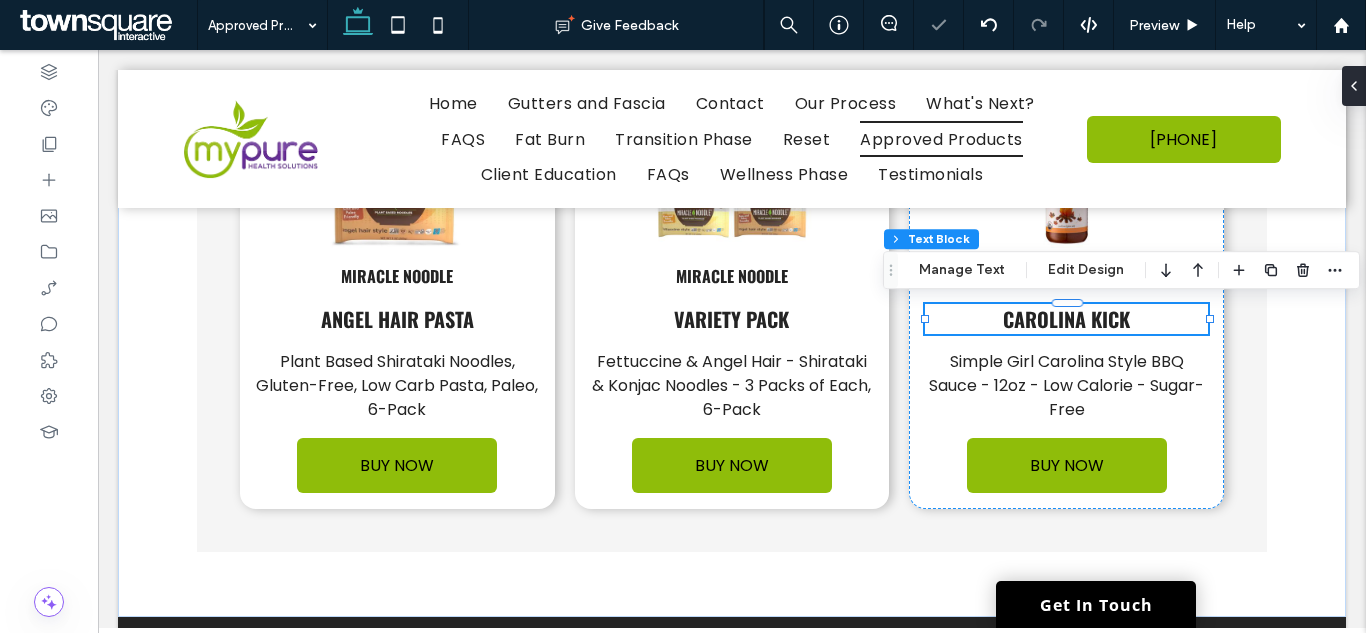 click on "Section Column Advanced Tabs Inner Column Inner Column Inner Column Text Block Manage Text Edit Design" at bounding box center [1121, 270] 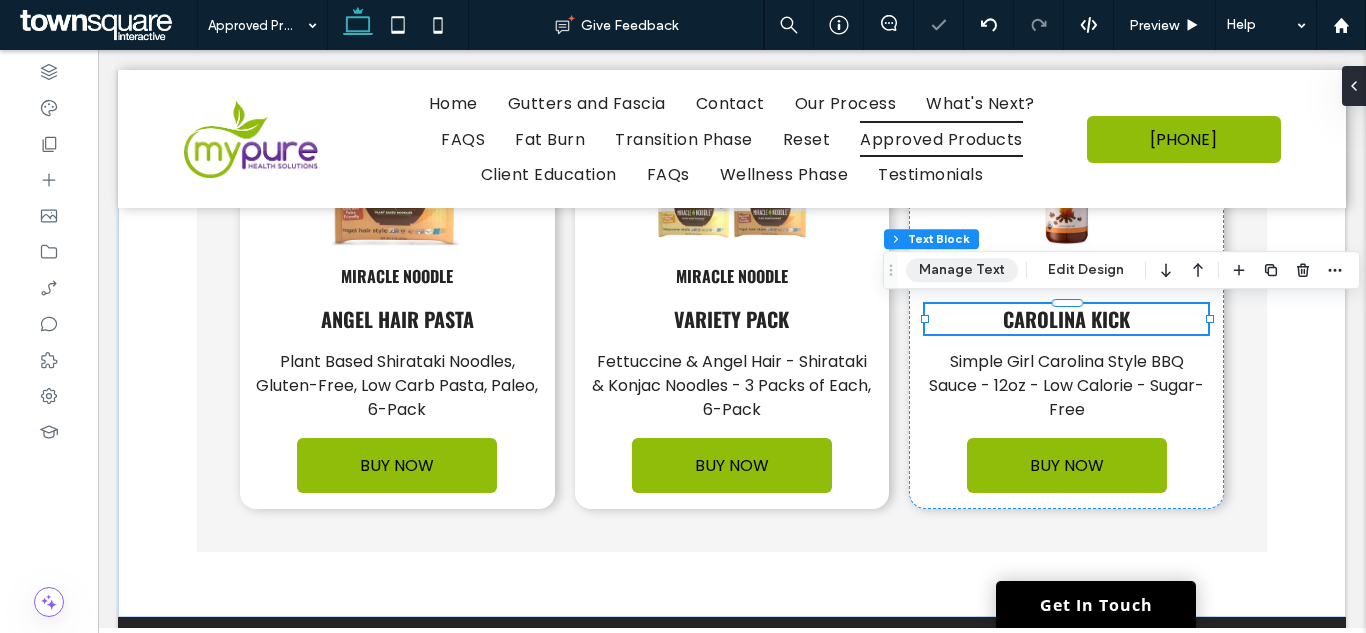 click on "Manage Text" at bounding box center [962, 270] 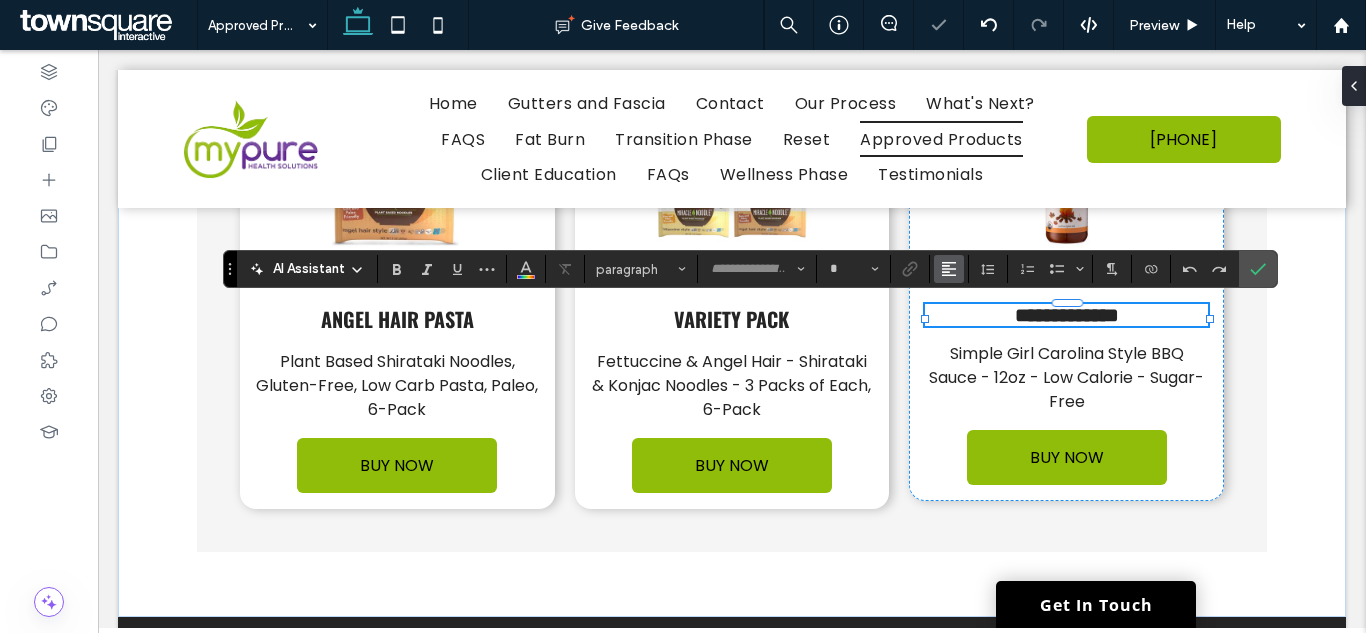 type on "******" 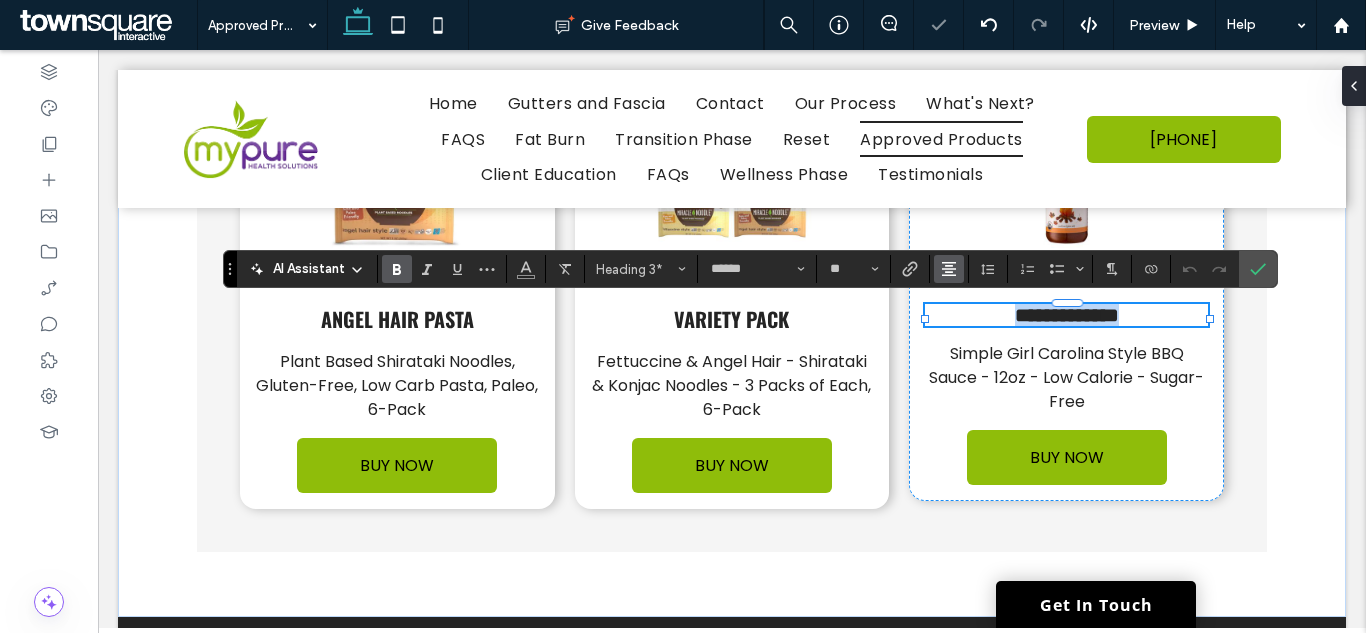 paste 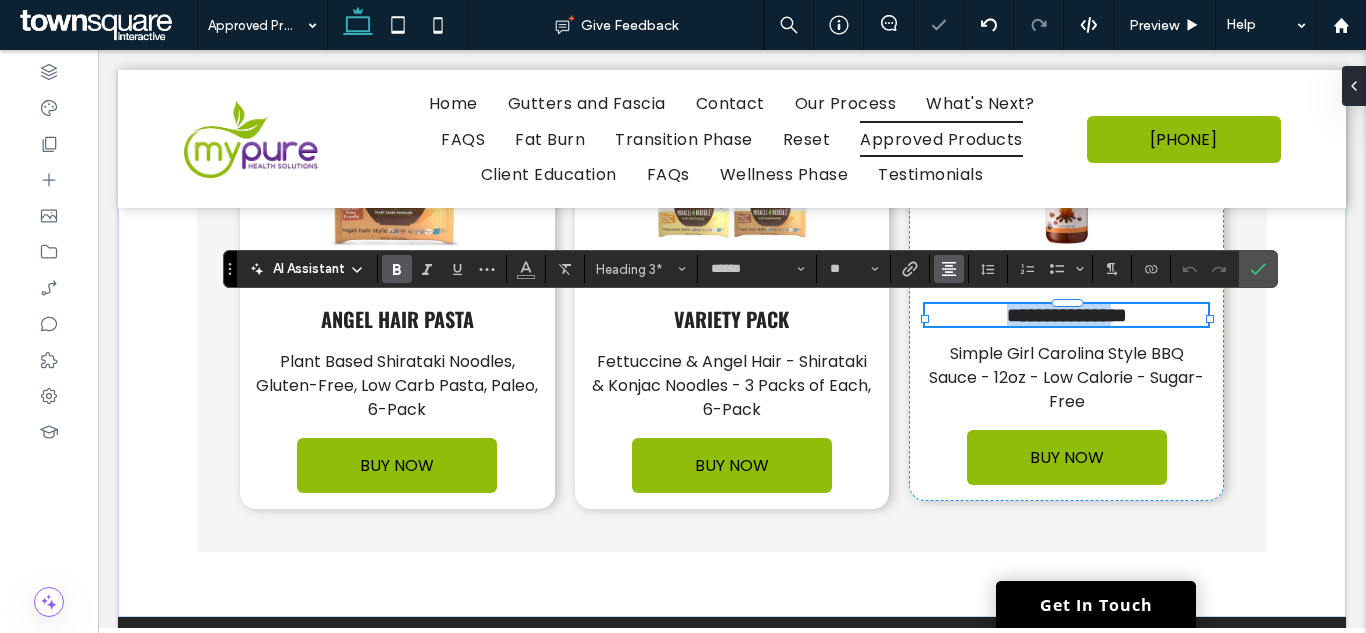 type 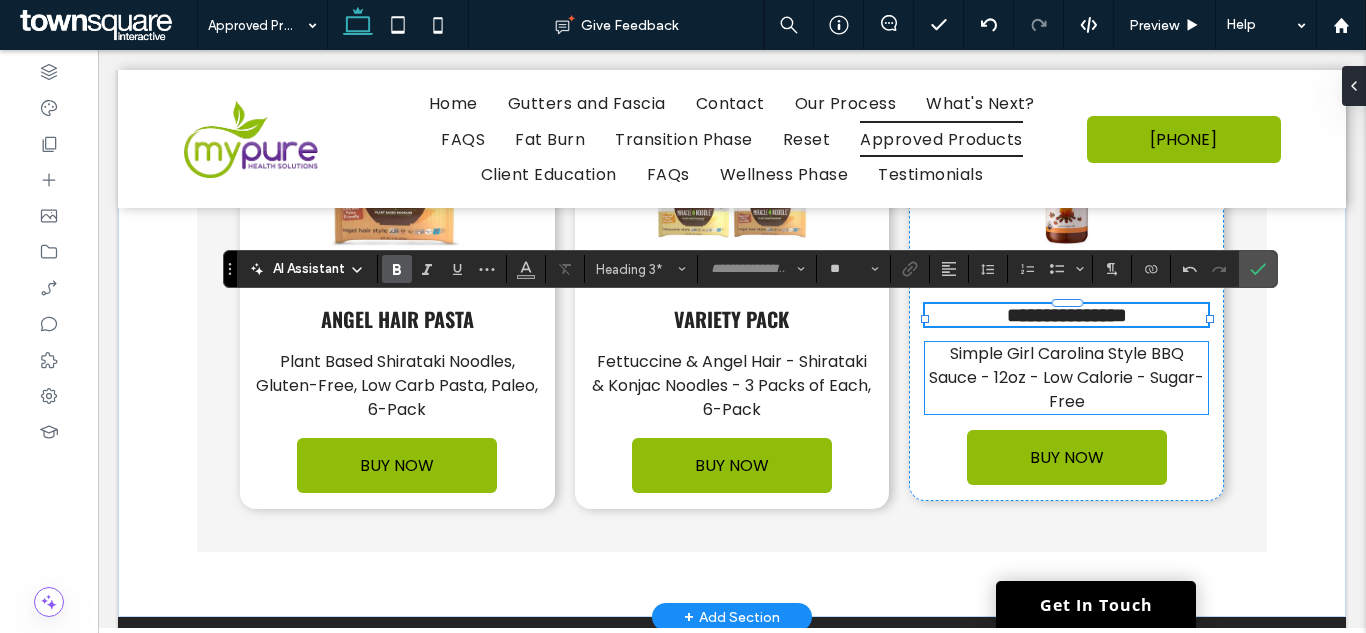click on "Simple Girl Carolina Style BBQ Sauce - 12oz - Low Calorie - Sugar-Free" at bounding box center [1066, 377] 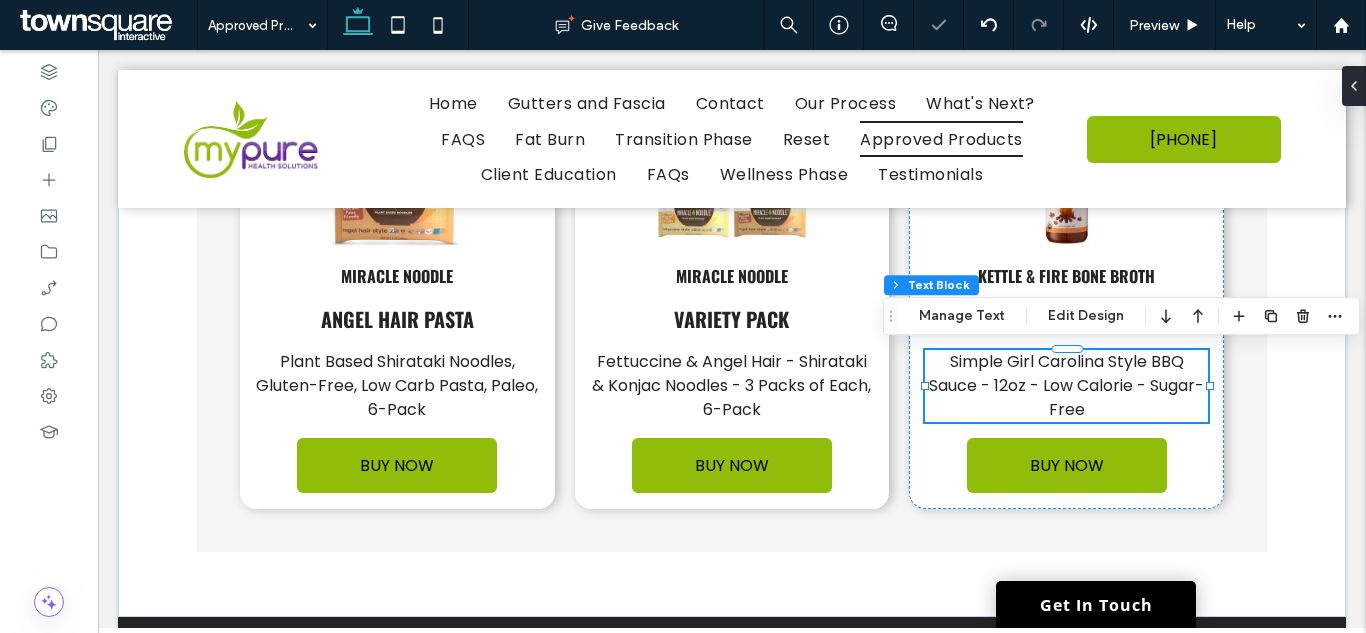 click on "Section Column Advanced Tabs Inner Column Inner Column Inner Column Text Block Manage Text Edit Design" at bounding box center (1121, 316) 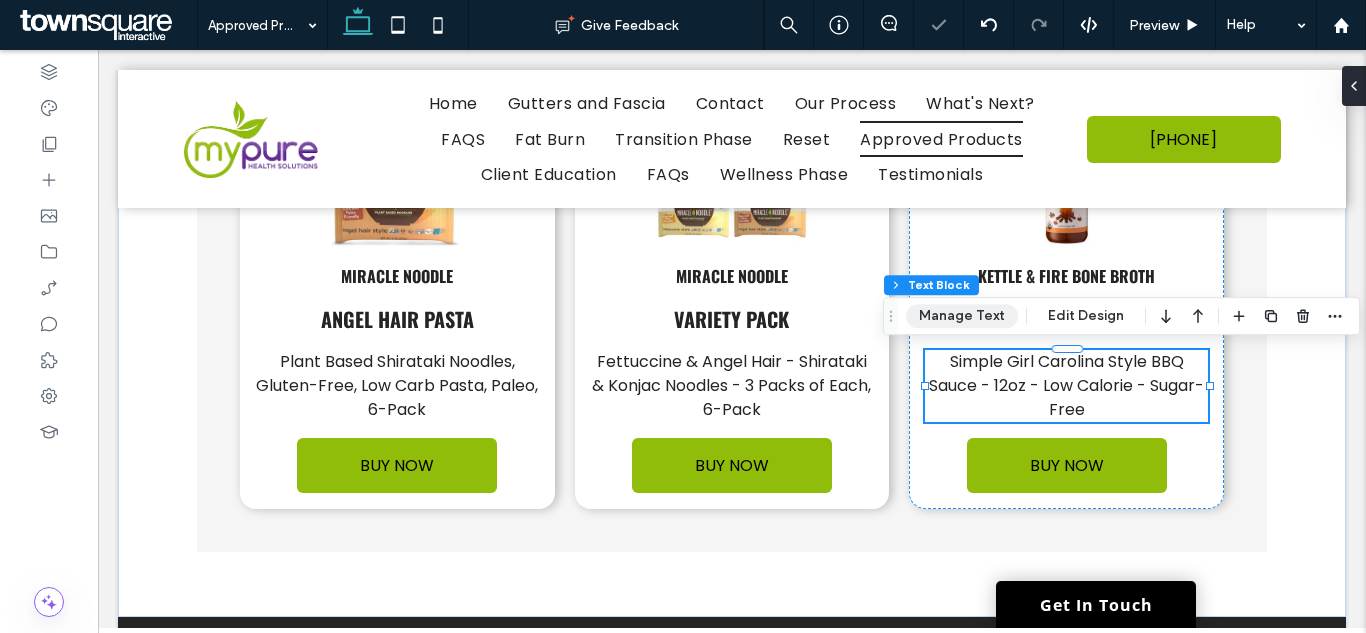 click on "Manage Text" at bounding box center (962, 316) 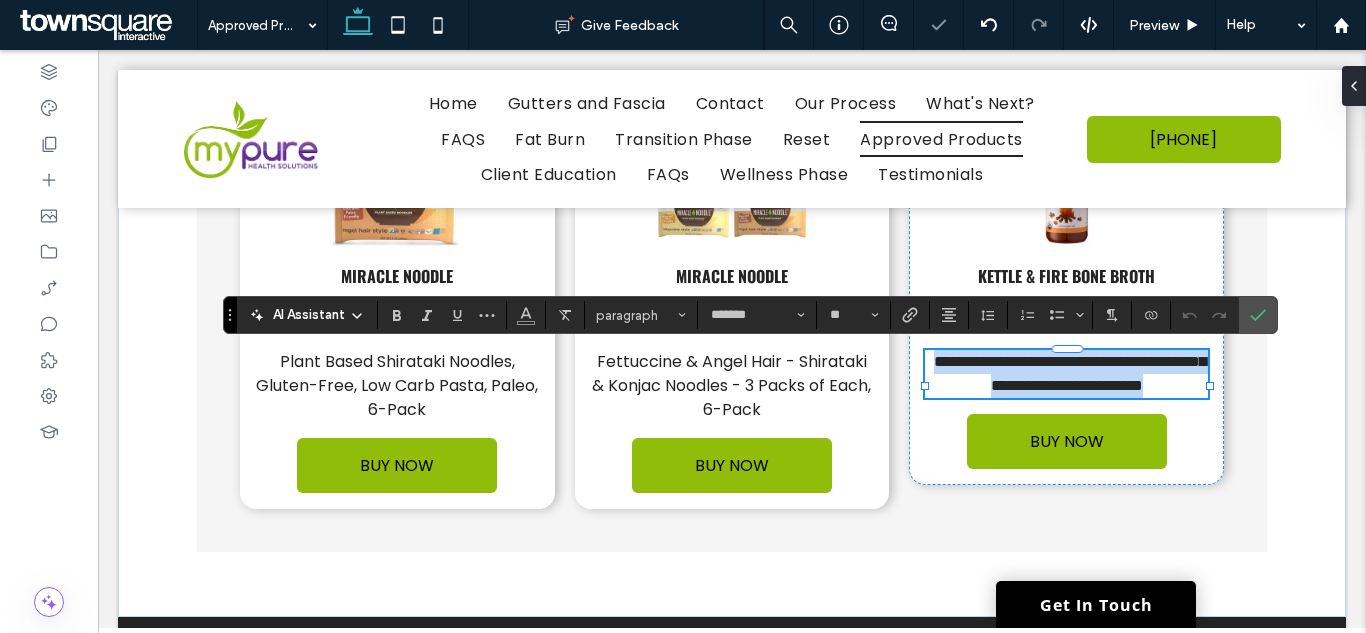 paste 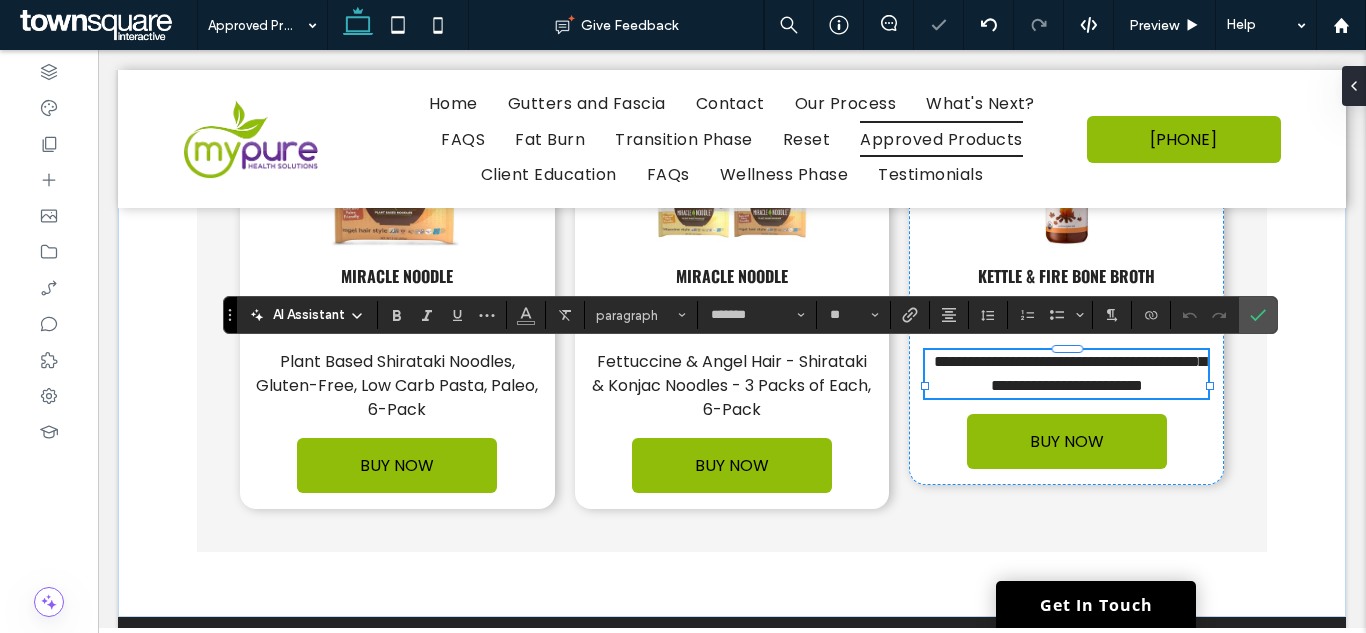 type 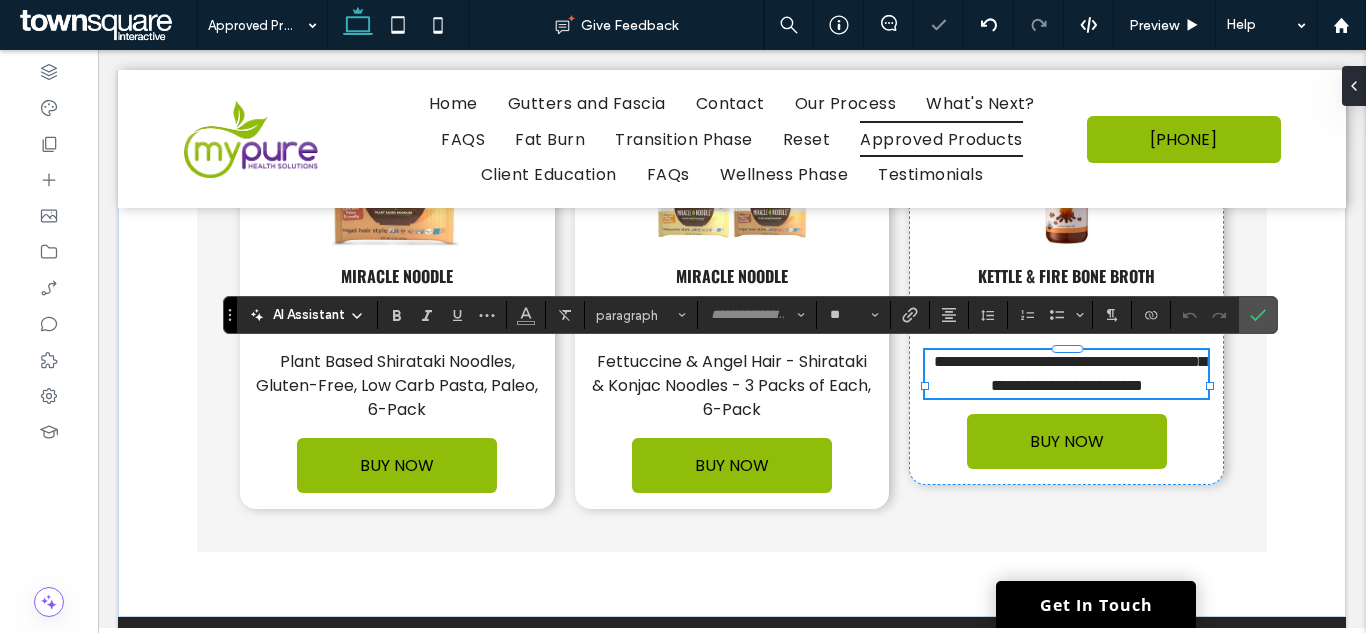 scroll, scrollTop: 3, scrollLeft: 0, axis: vertical 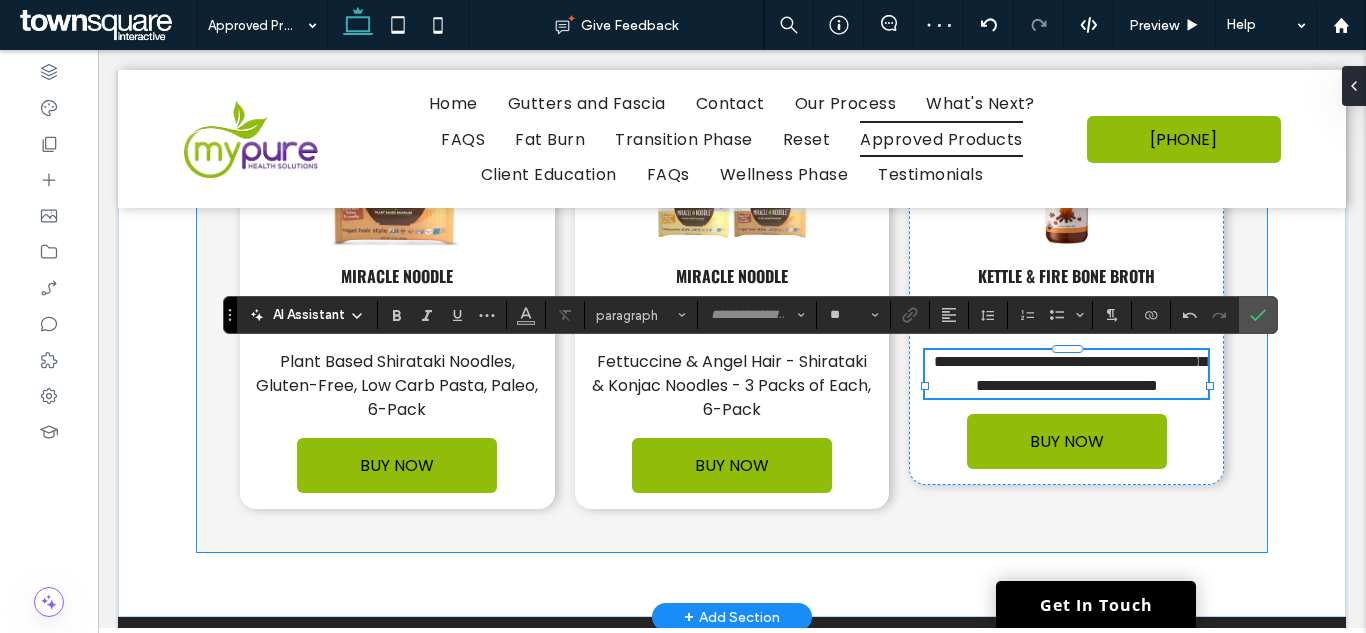 click on "Condiments
Condiments
Simple Girl Dressings
Food
Primal Kitchen
ketchup Set
Primal Kitchen Organic Unsweetened Ketchup Variety Pack, Original and Spicy, Pack of 2 ﻿
BUY NOW
Happy Belly
Yellow Mustard
Distilled Vinegar and Water, #1 Grade Mustard Seed, Salt, Turmeric, Paprika, and Spices
BUY NOW
Annie's Organic
Horseradish Mustard
Certified organic ingredients, No artificial flavors, synthetic colors or preservatives.
BUY NOW
Primal Kitchen
Spicy Brown Mustard
Certified Paleo, Keto Certified, Whole30 Approved®, and Kosher Certified.
BUY NOW
Primal Kitchen mustard
Dijon and spicy brown
﻿" at bounding box center [732, -968] 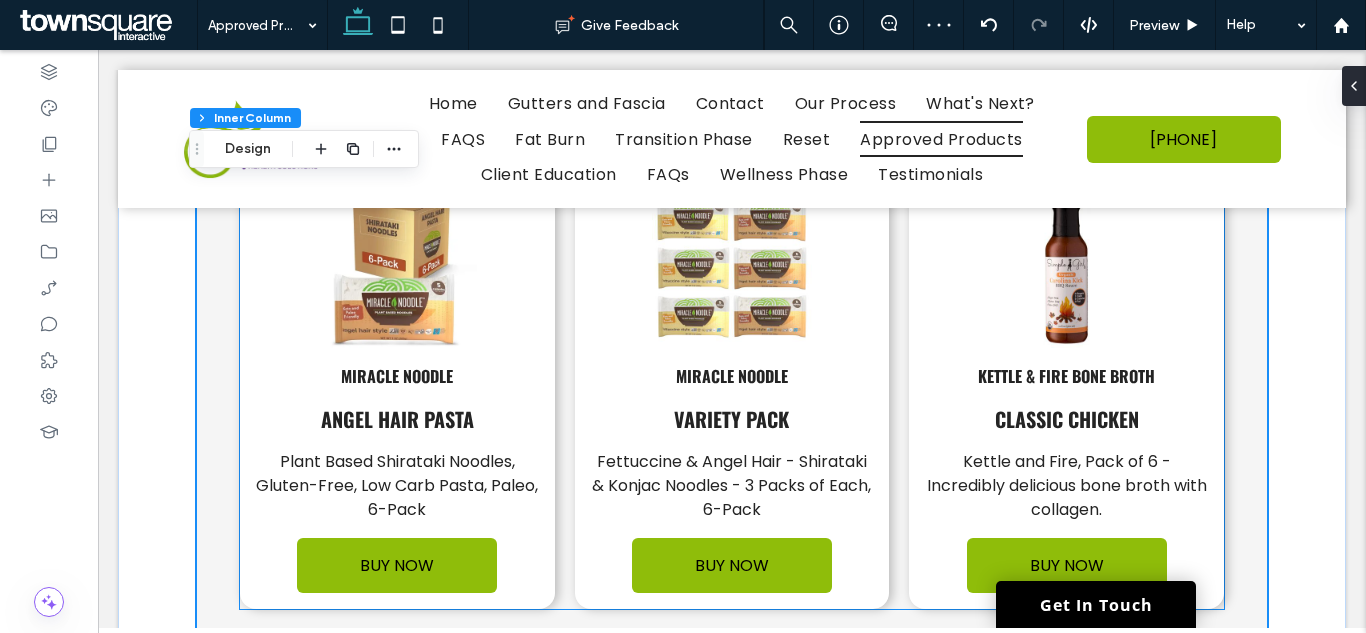 scroll, scrollTop: 4155, scrollLeft: 0, axis: vertical 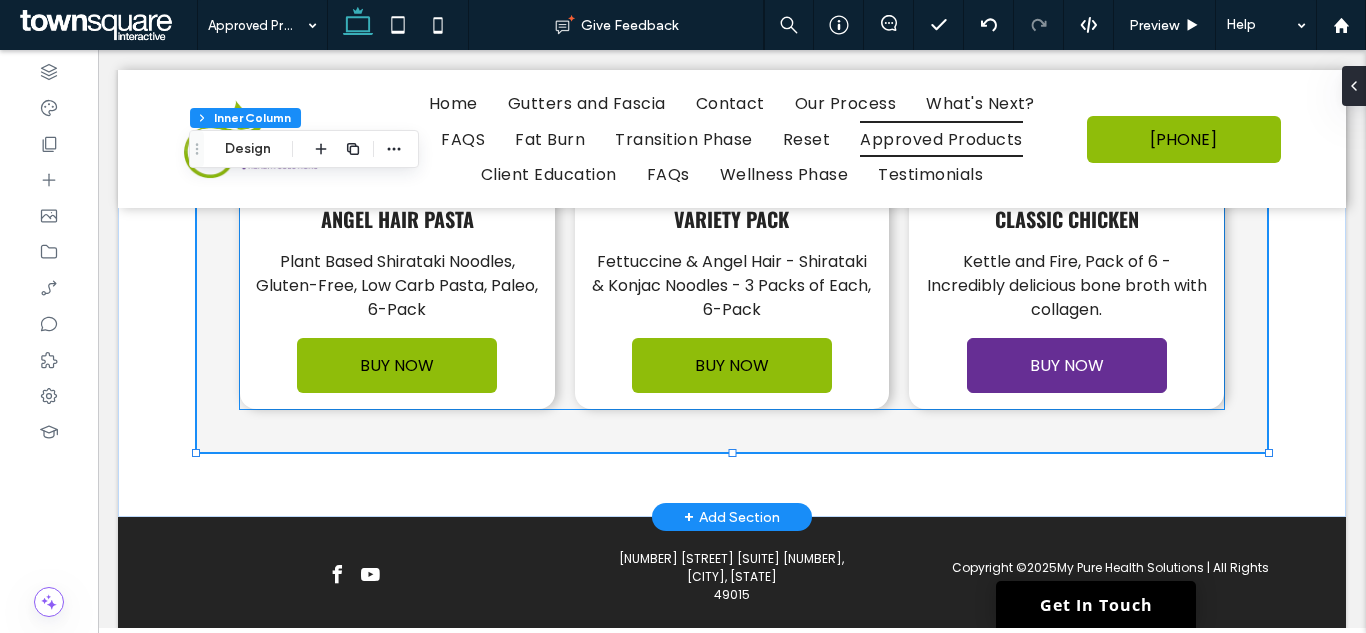 click on "BUY NOW" at bounding box center (1067, 365) 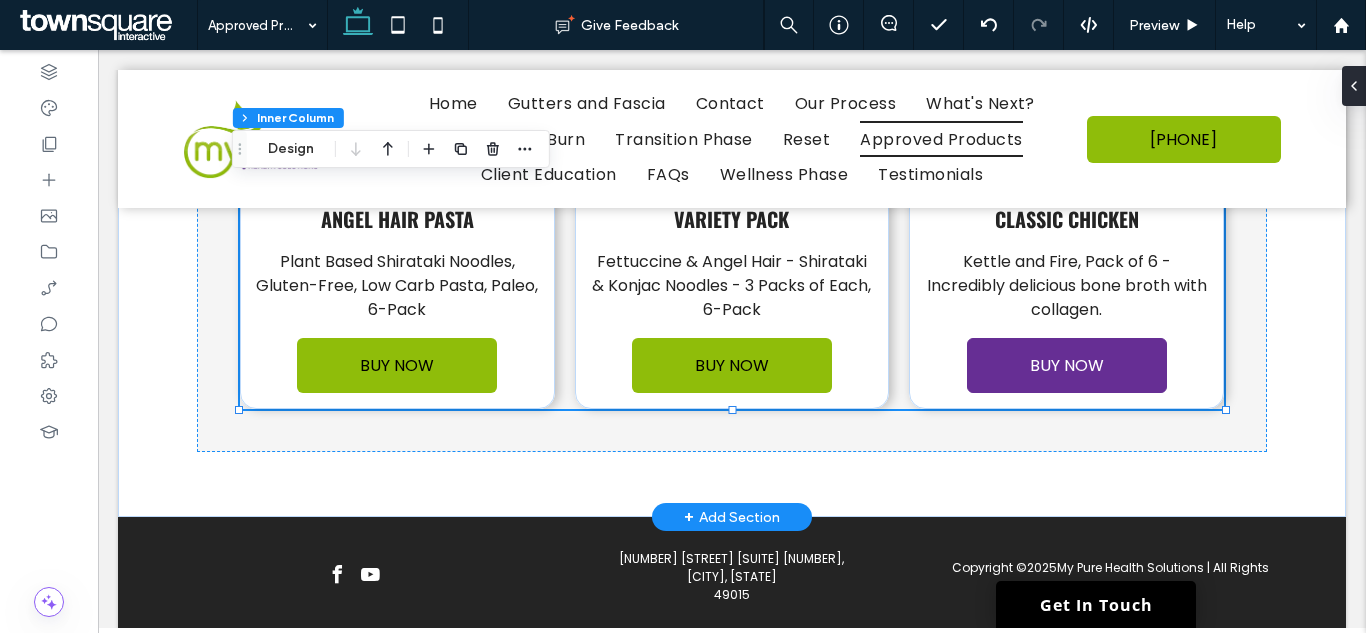 click on "BUY NOW" at bounding box center [1067, 365] 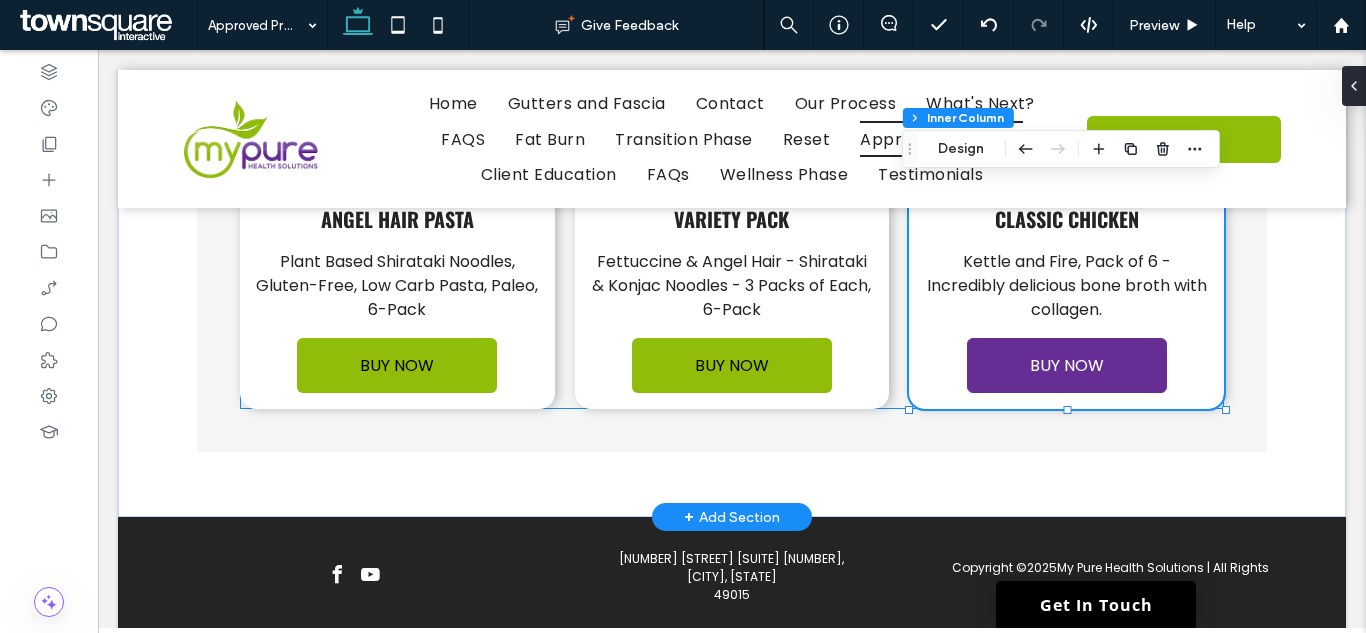 click on "BUY NOW" at bounding box center (1067, 365) 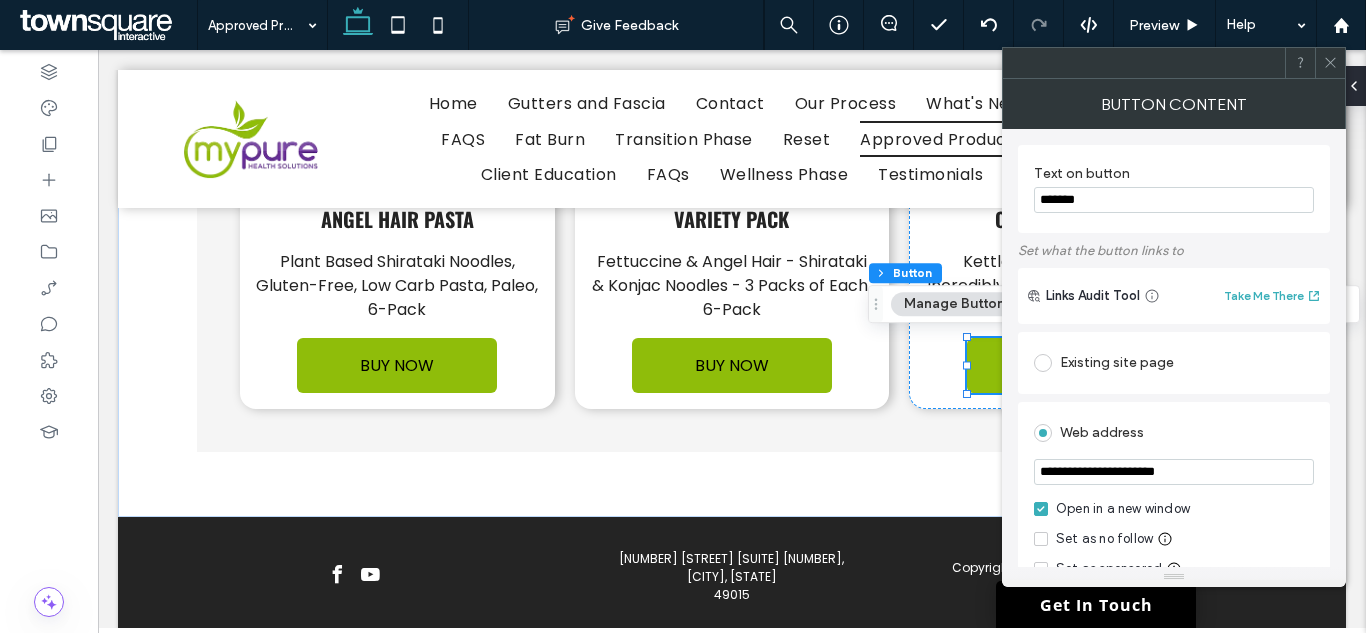 click on "**********" at bounding box center (1174, 472) 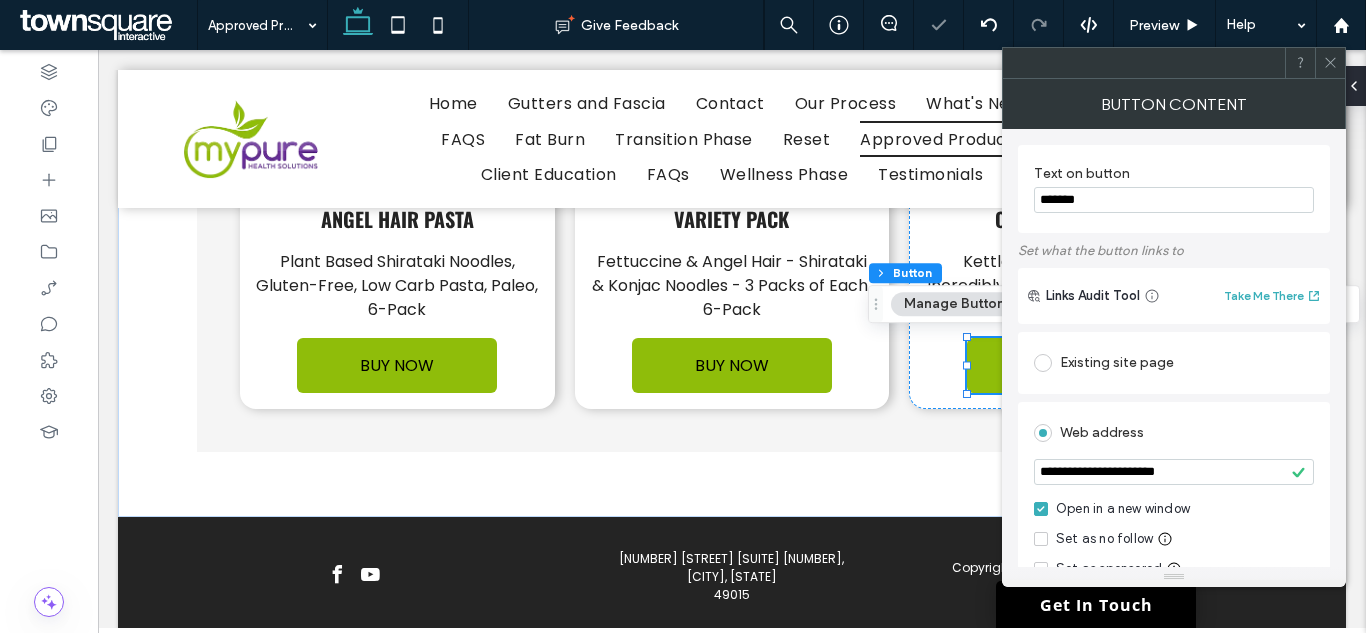 click 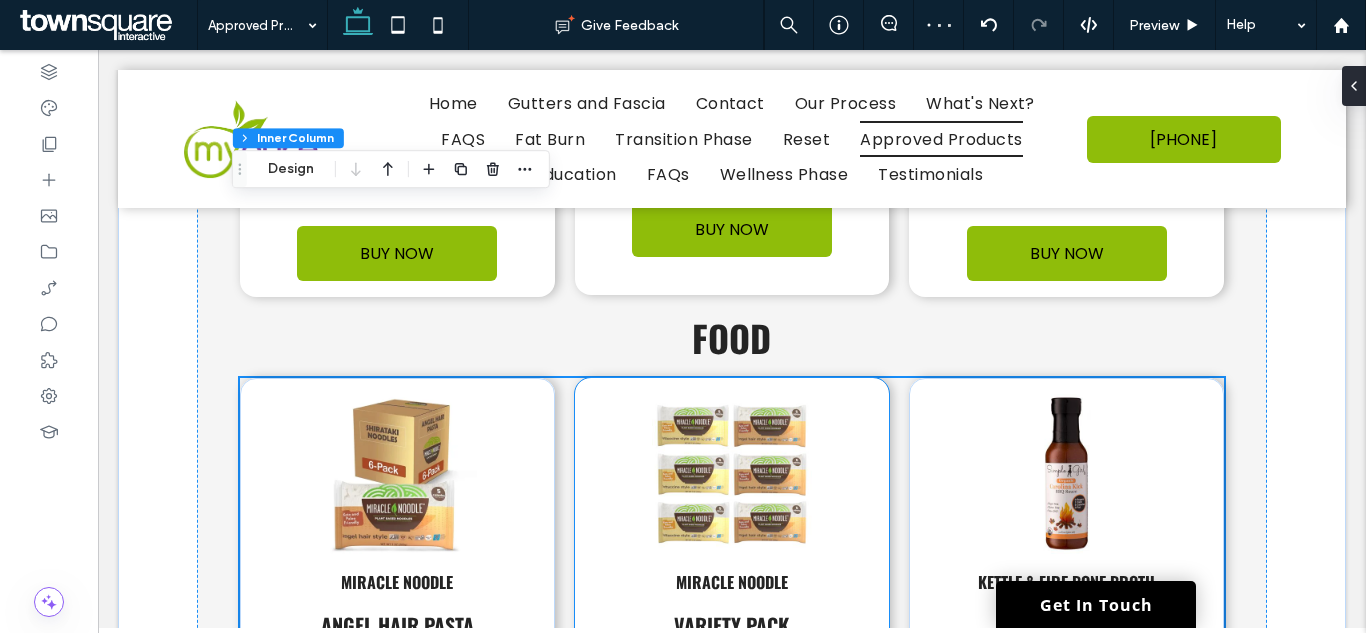 scroll, scrollTop: 3748, scrollLeft: 0, axis: vertical 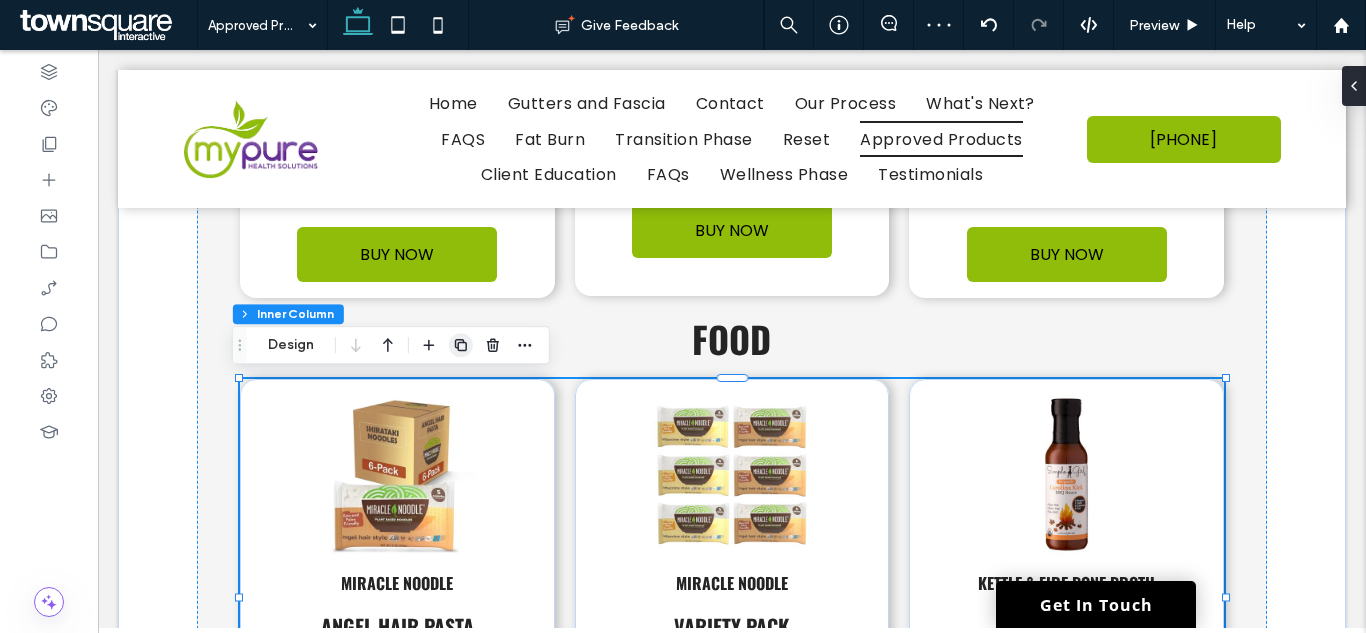 click 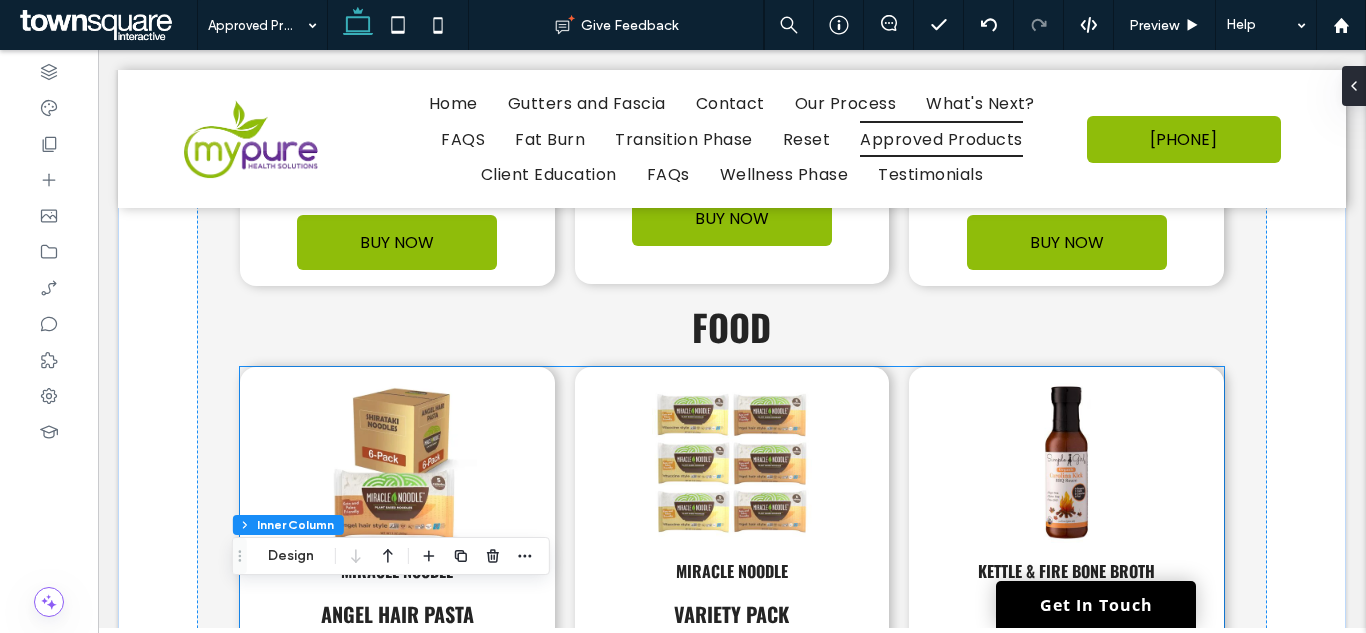 scroll, scrollTop: 3757, scrollLeft: 0, axis: vertical 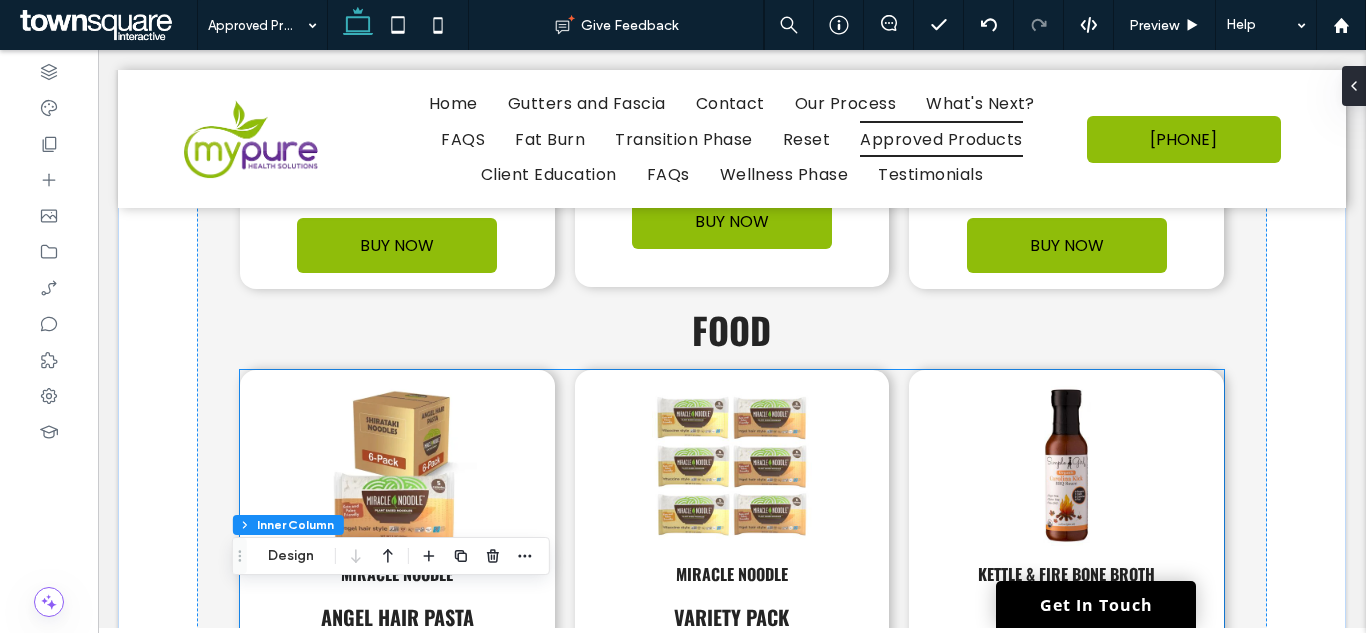 click at bounding box center (1066, 466) 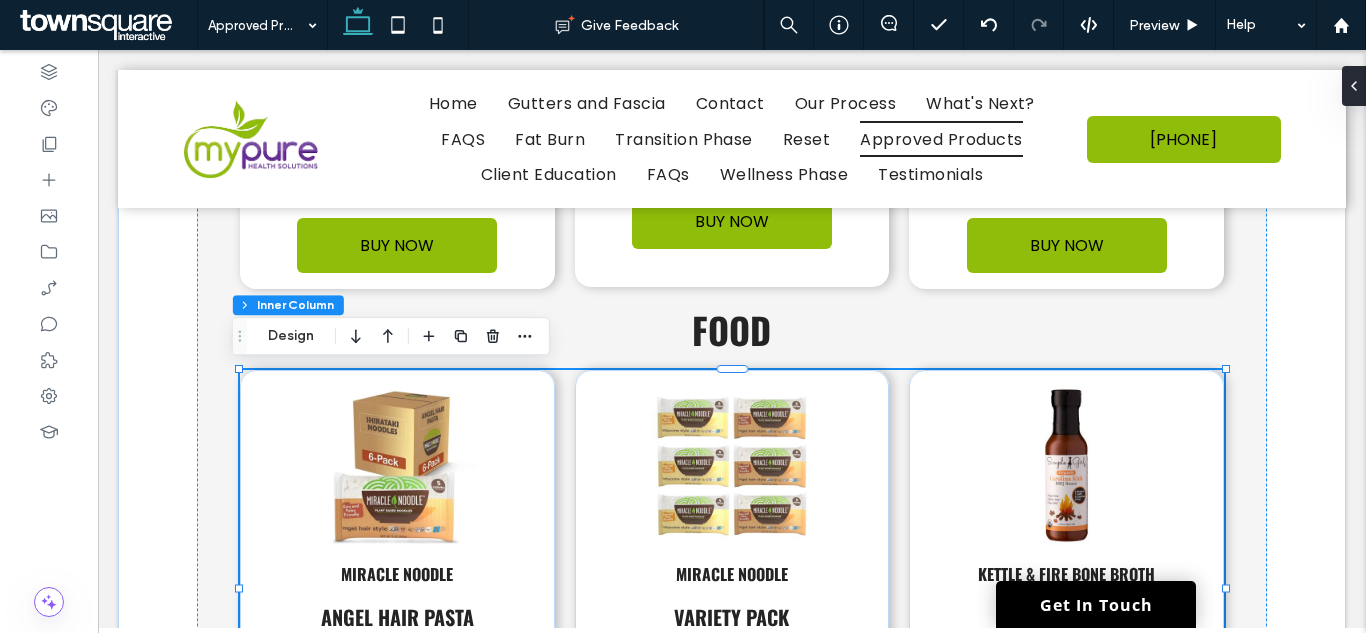 click at bounding box center (1066, 466) 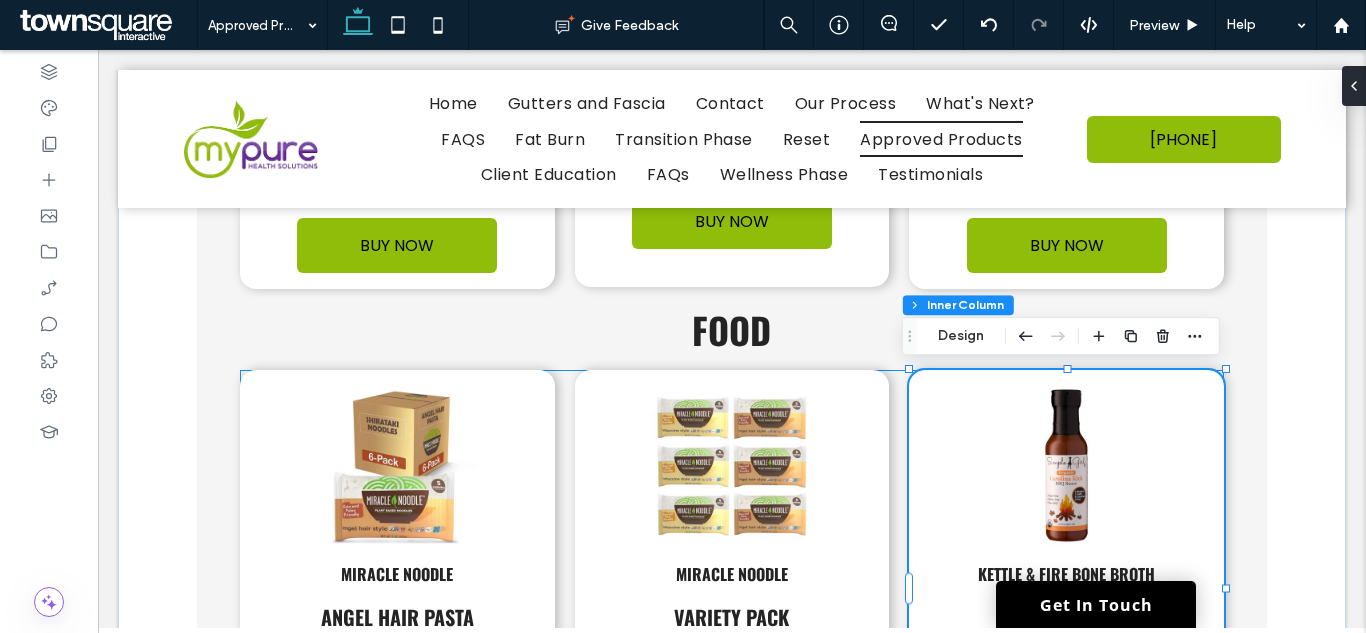 click at bounding box center (1066, 466) 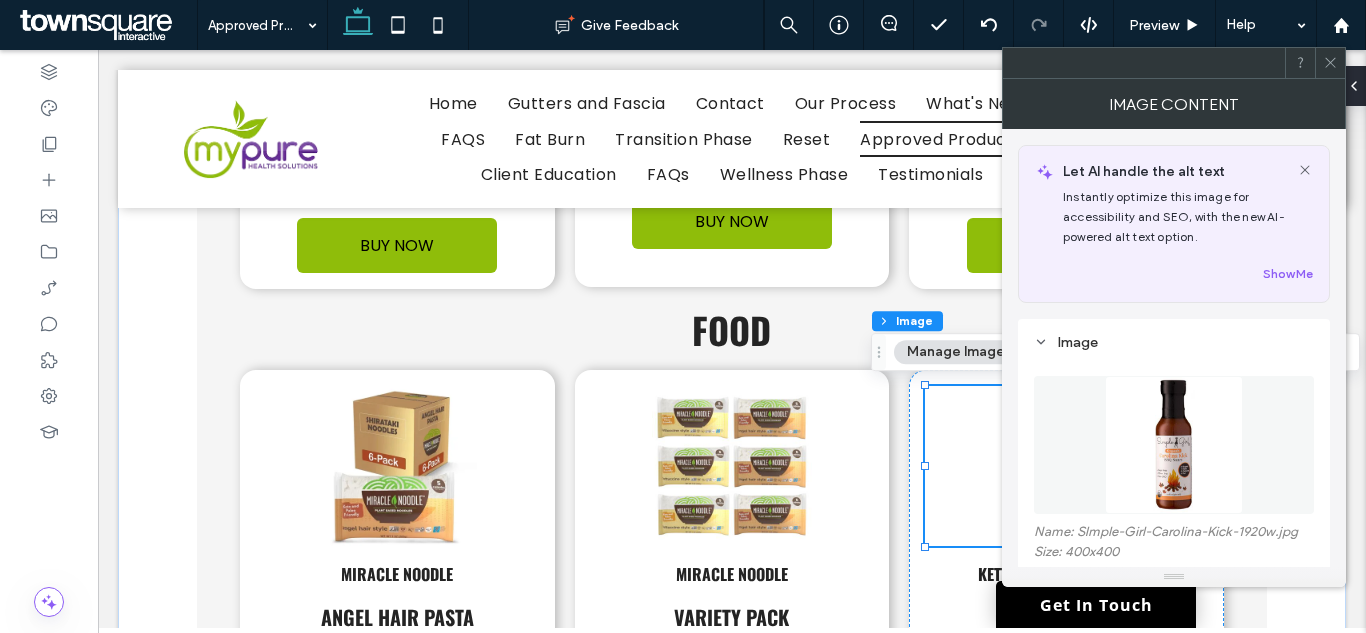 click at bounding box center (1174, 445) 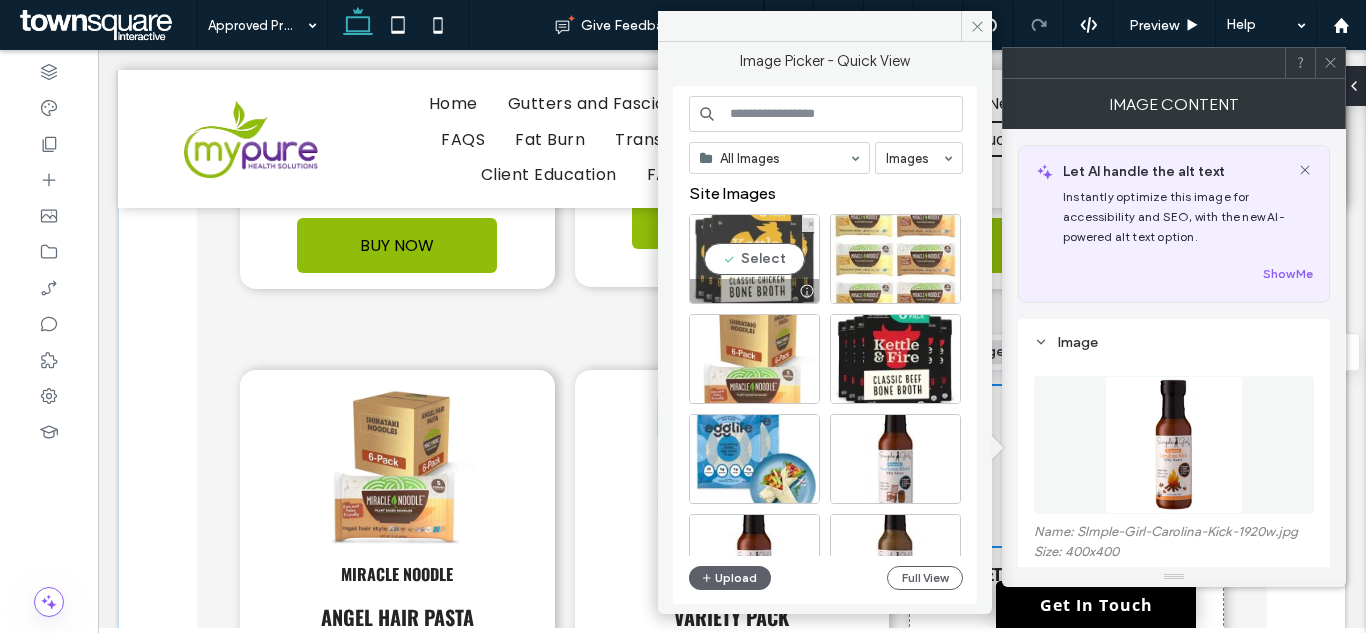 click on "Select" at bounding box center (754, 259) 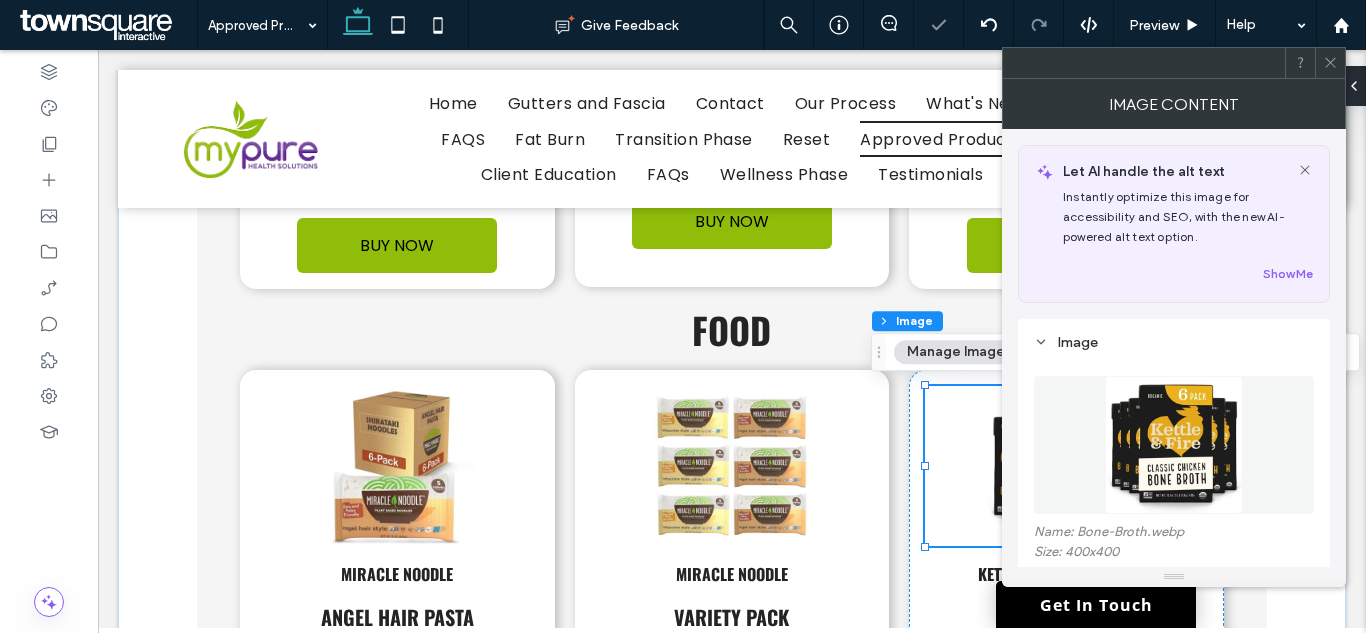 click 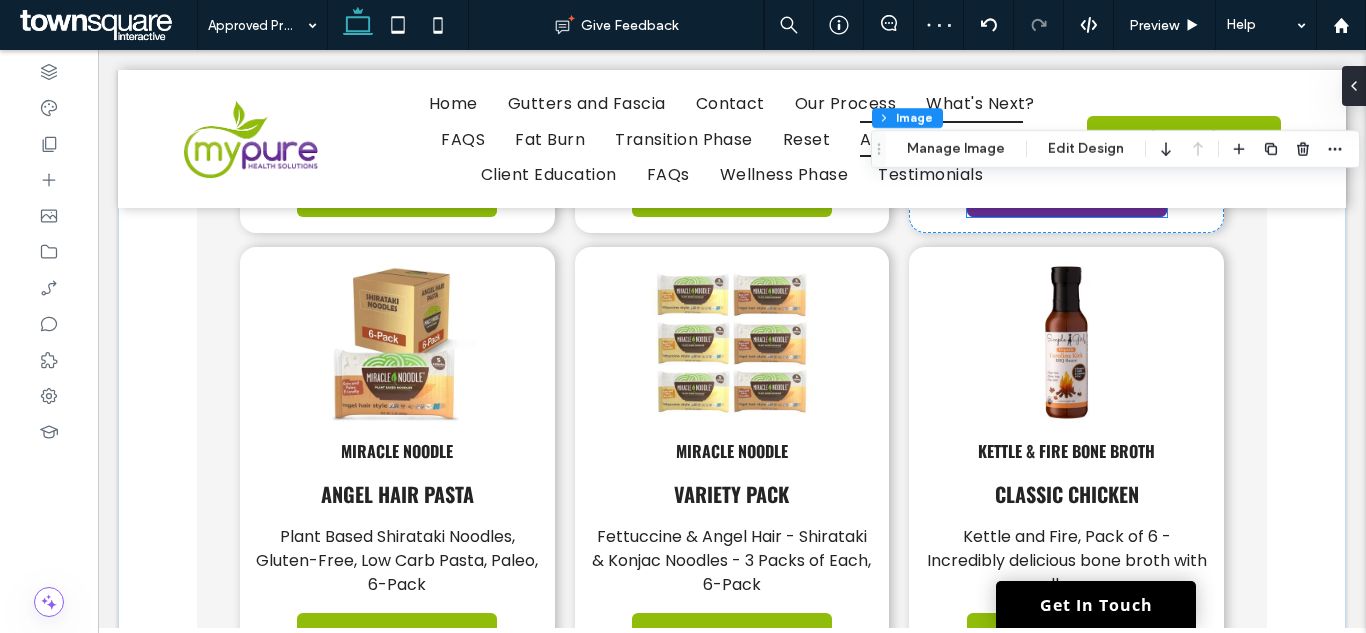 scroll, scrollTop: 4357, scrollLeft: 0, axis: vertical 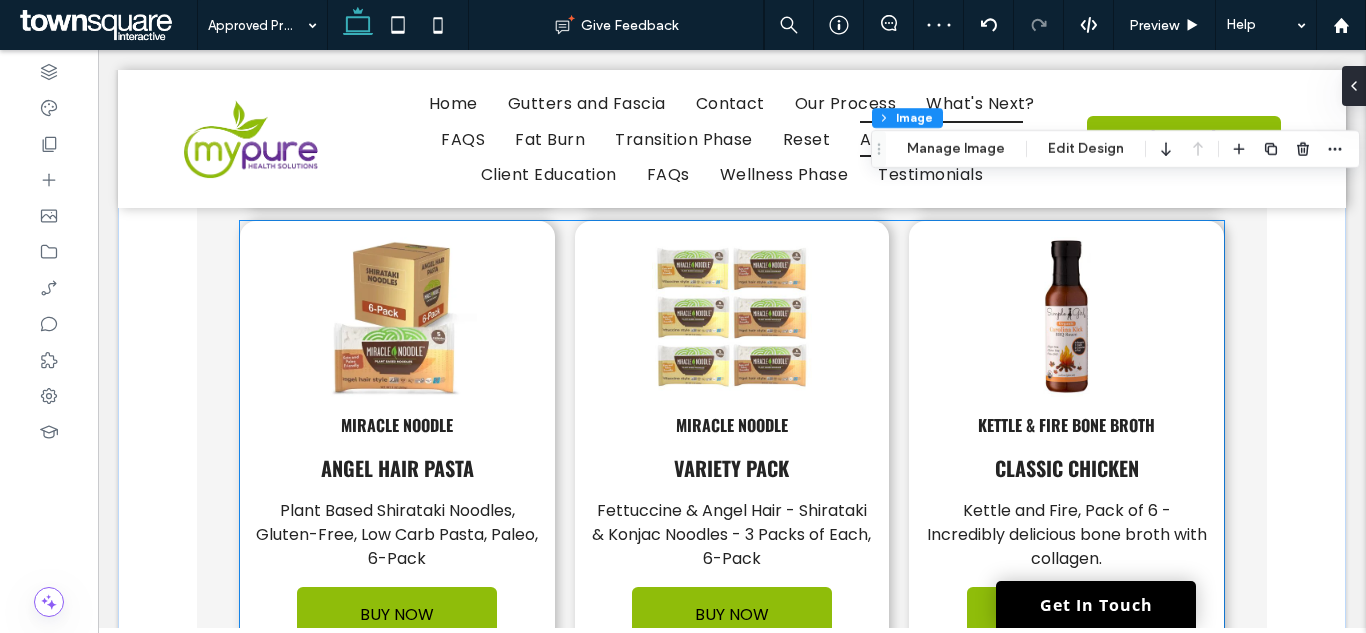 click at bounding box center (397, 317) 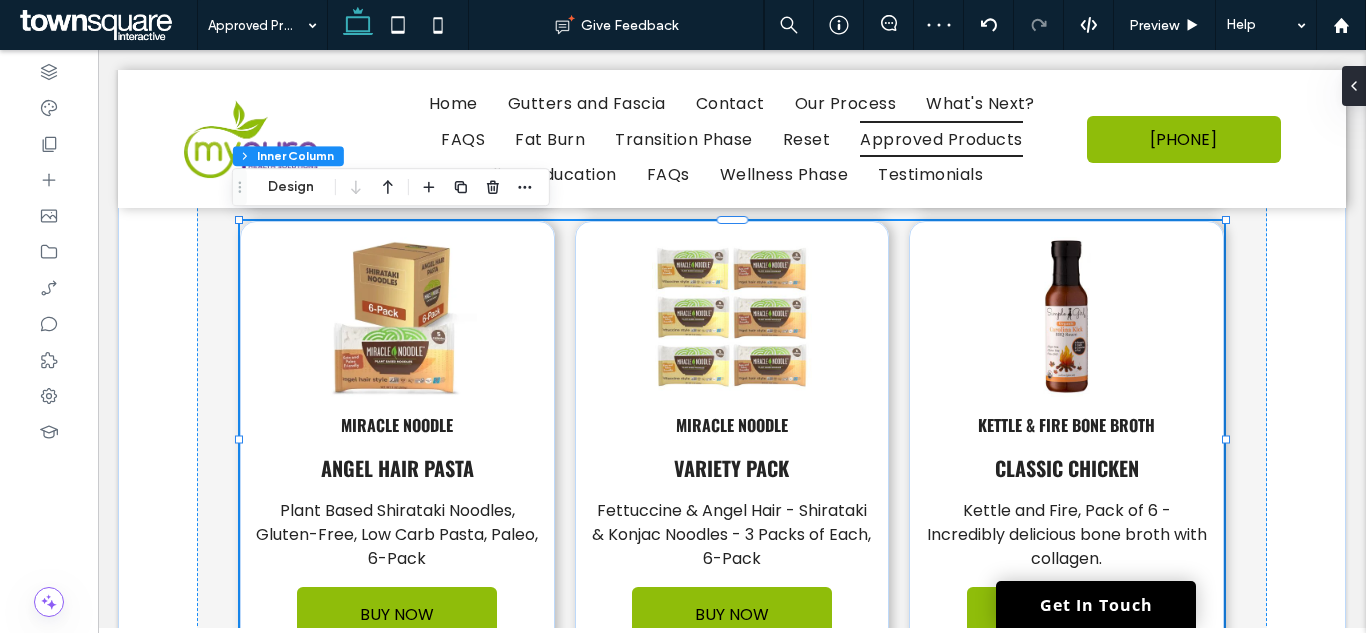 click at bounding box center [397, 317] 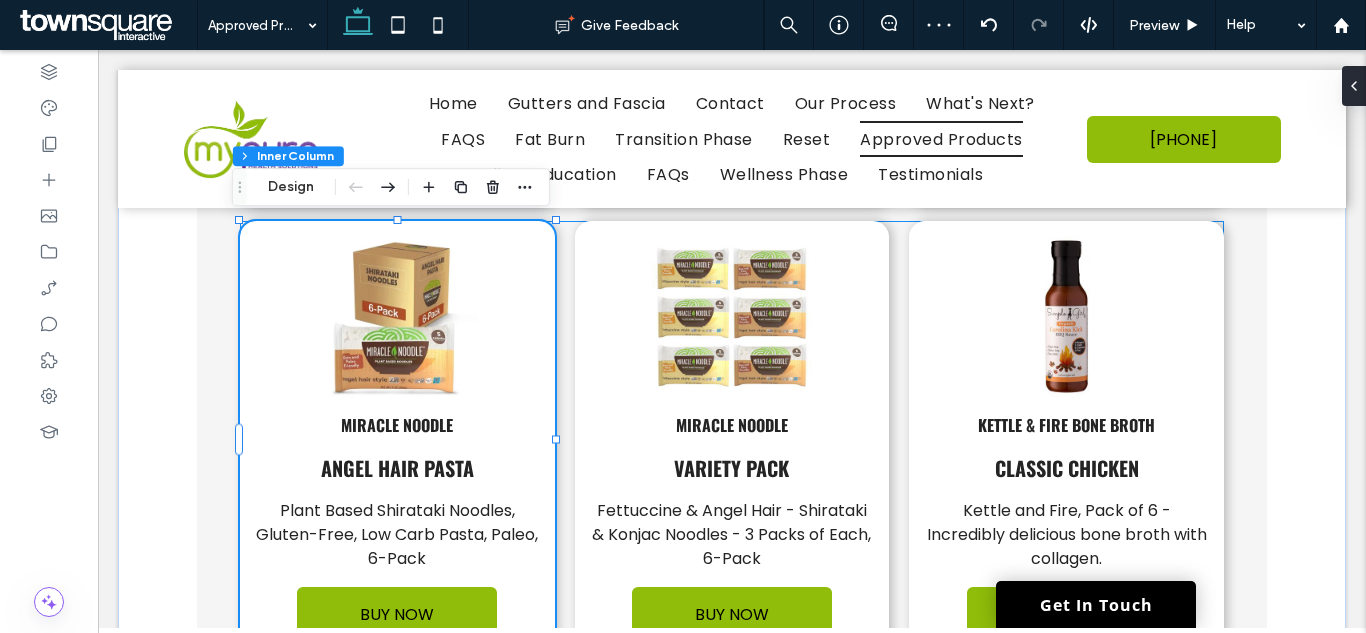 click at bounding box center [397, 317] 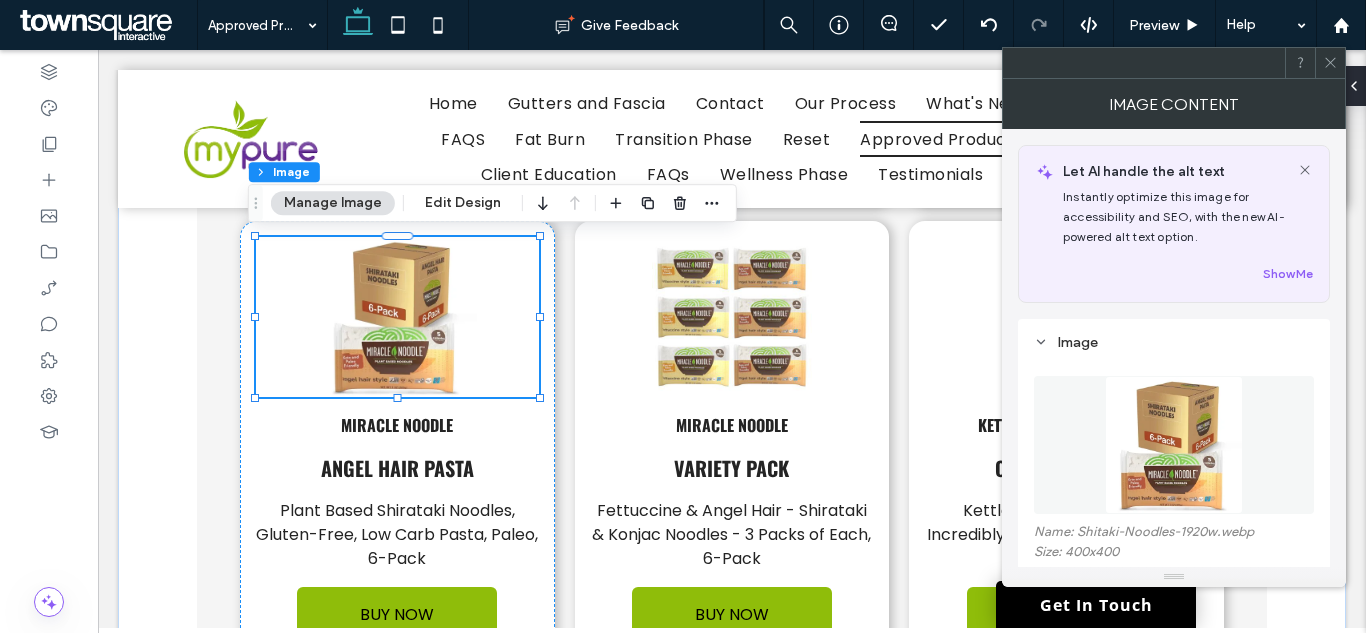 click at bounding box center [1174, 445] 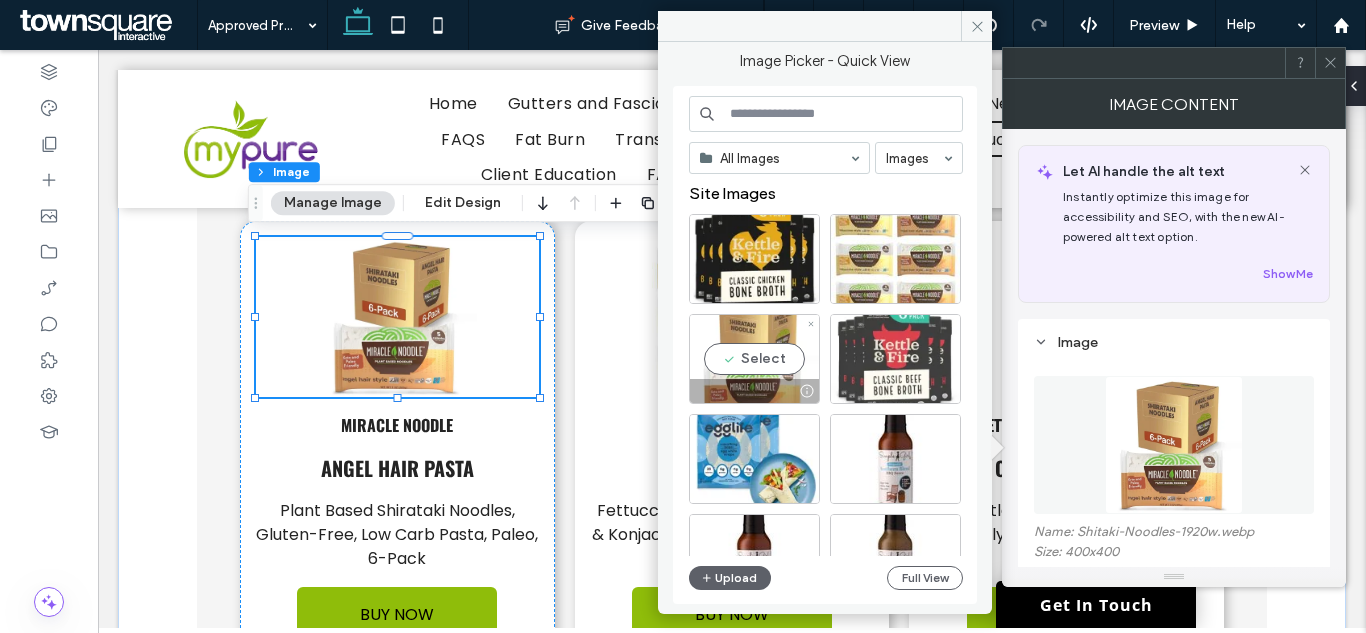 click at bounding box center (895, 359) 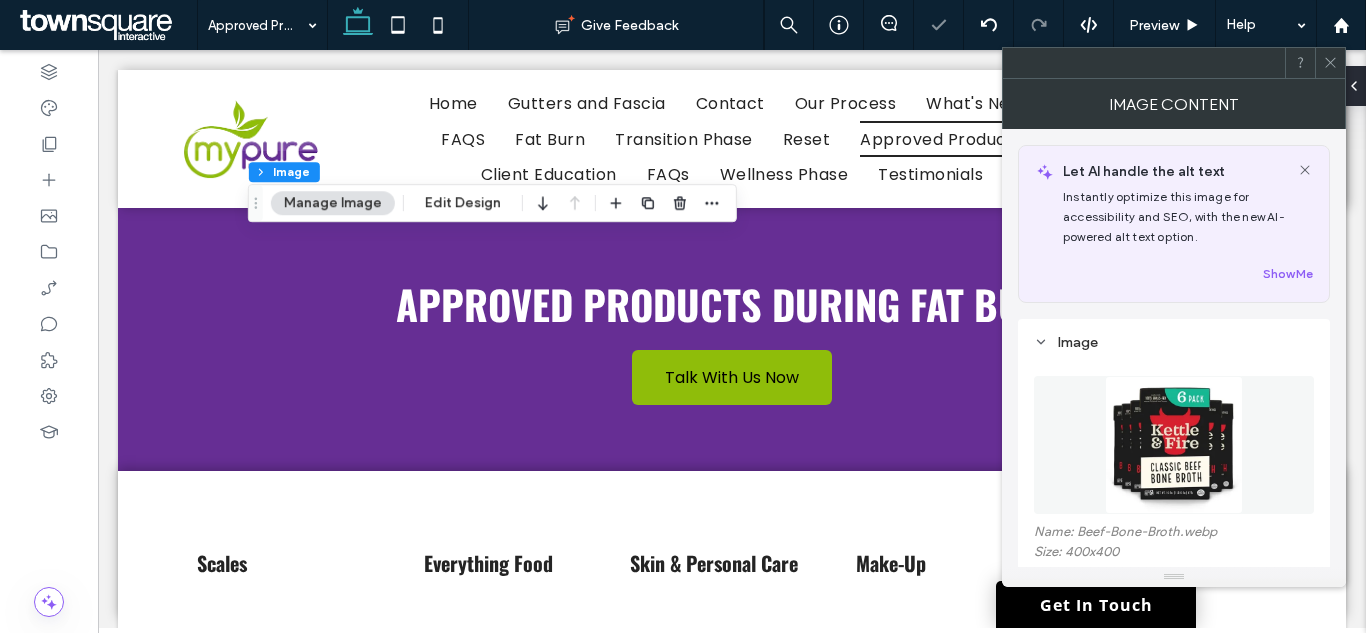 scroll, scrollTop: 4357, scrollLeft: 0, axis: vertical 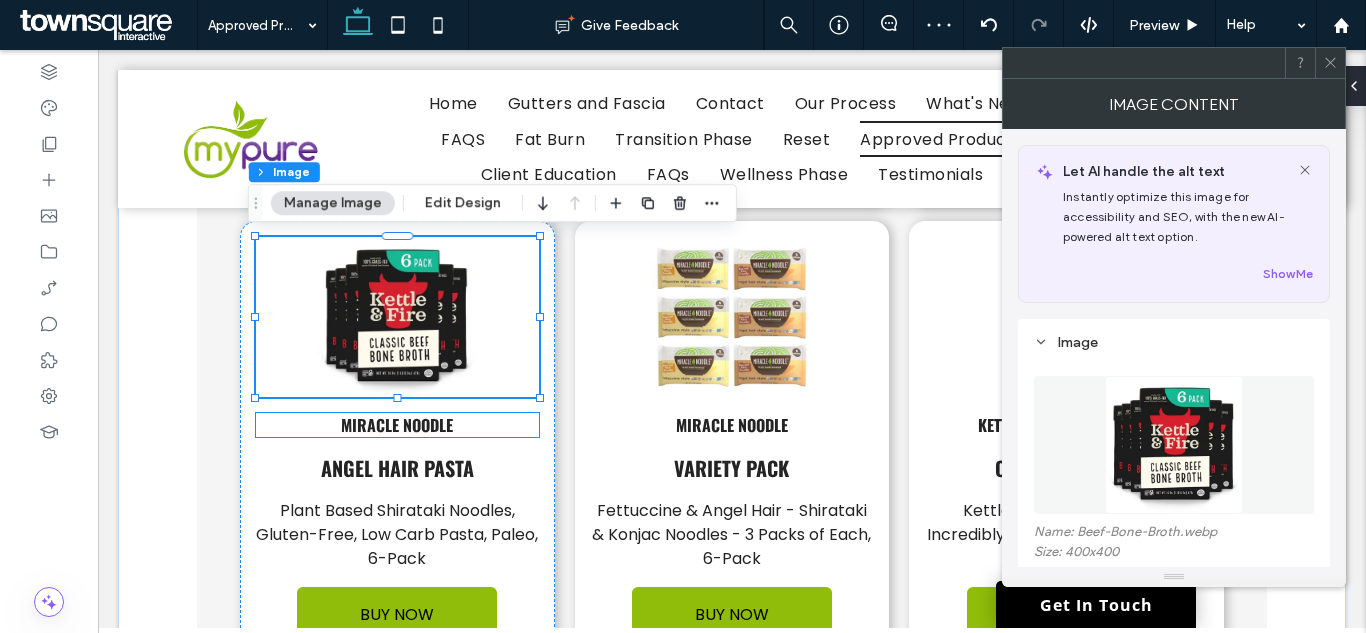 click on "Miracle Noodle" at bounding box center [397, 425] 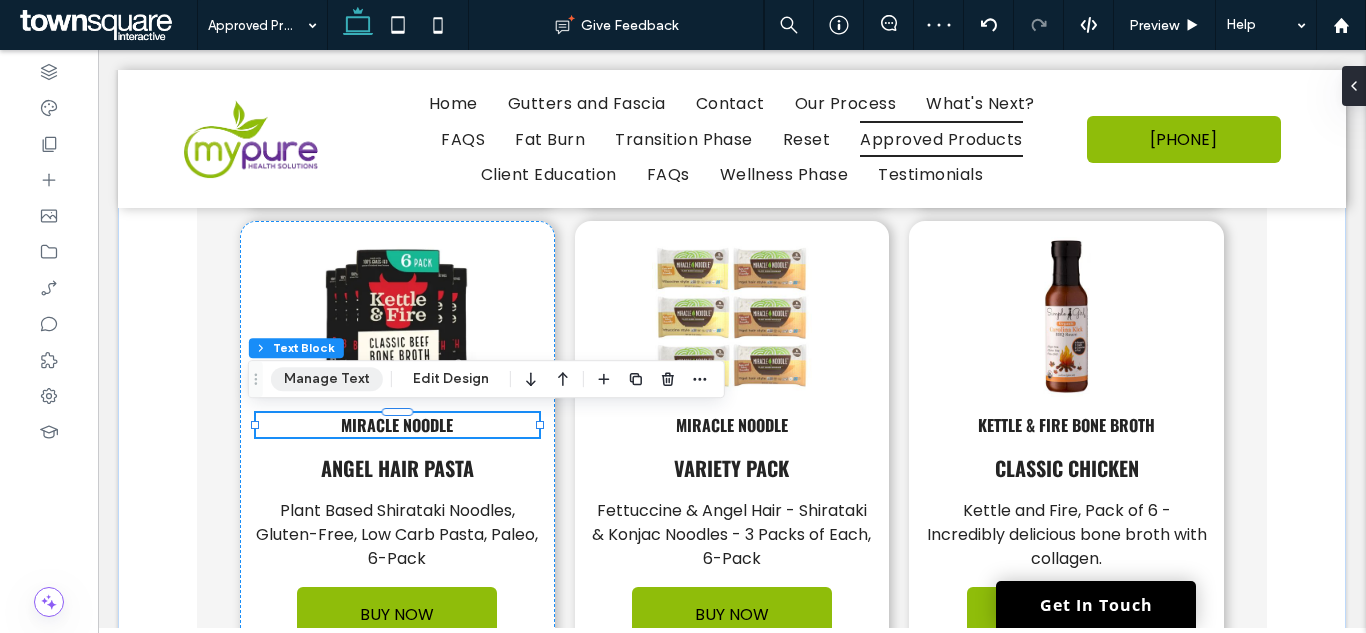 click on "Manage Text" at bounding box center (327, 379) 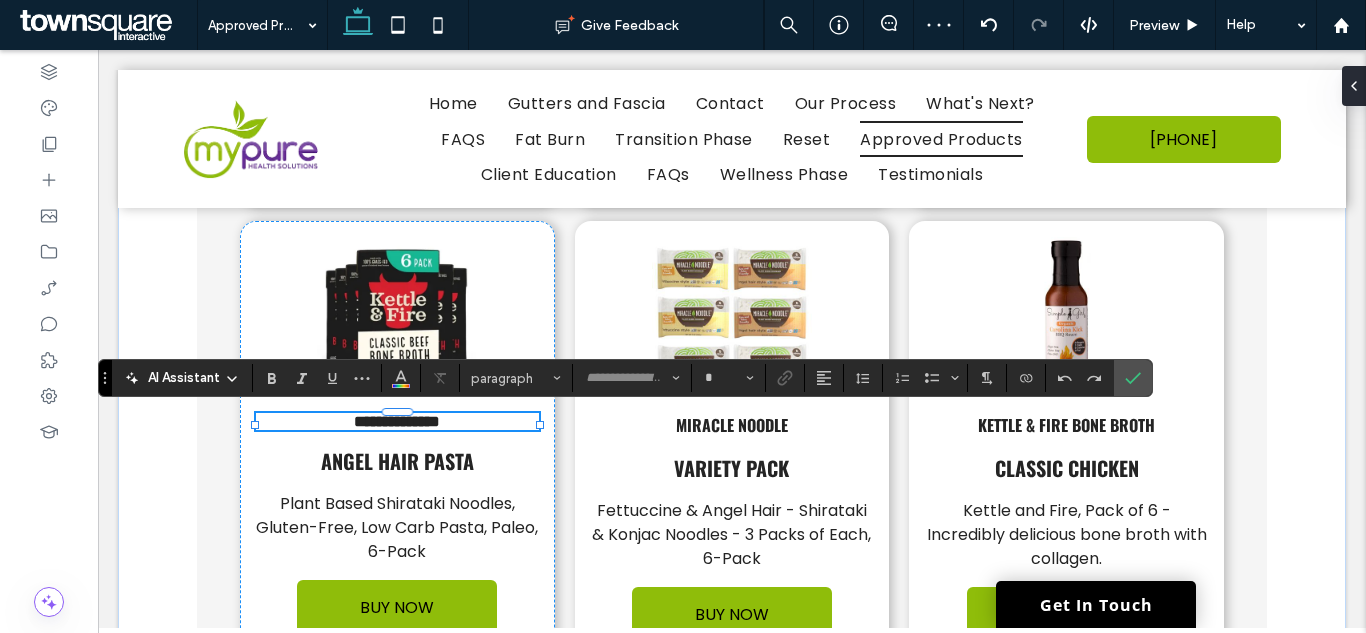 type on "******" 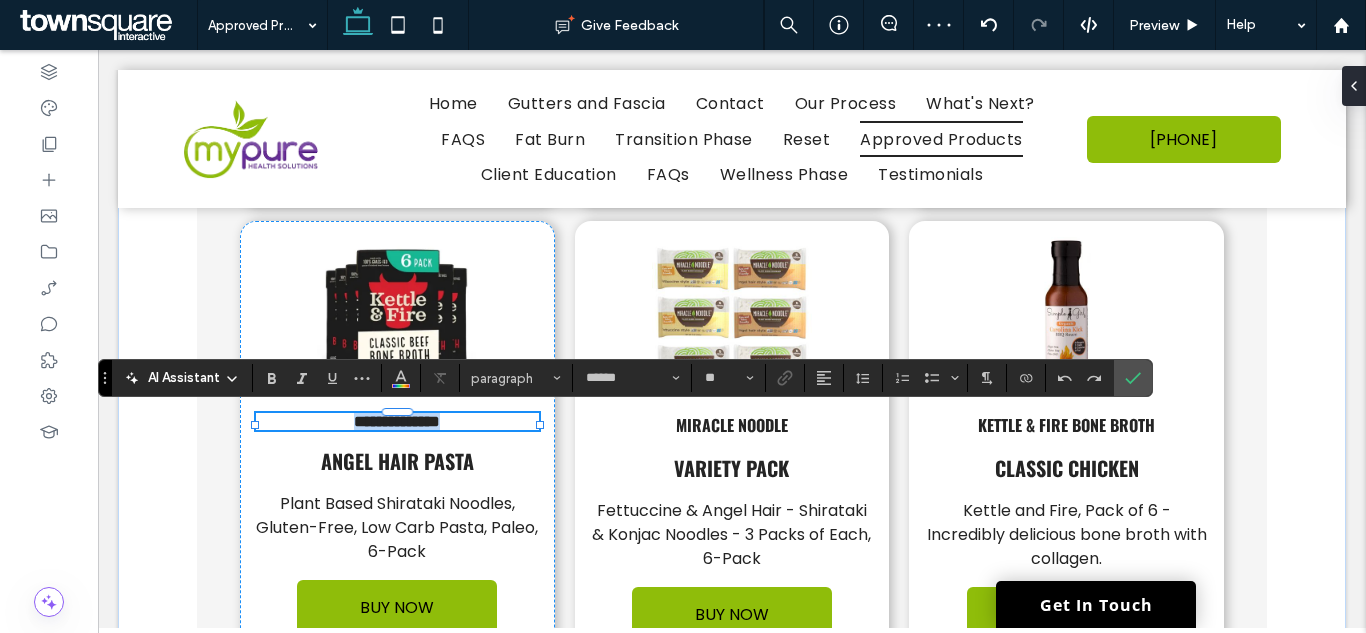 paste 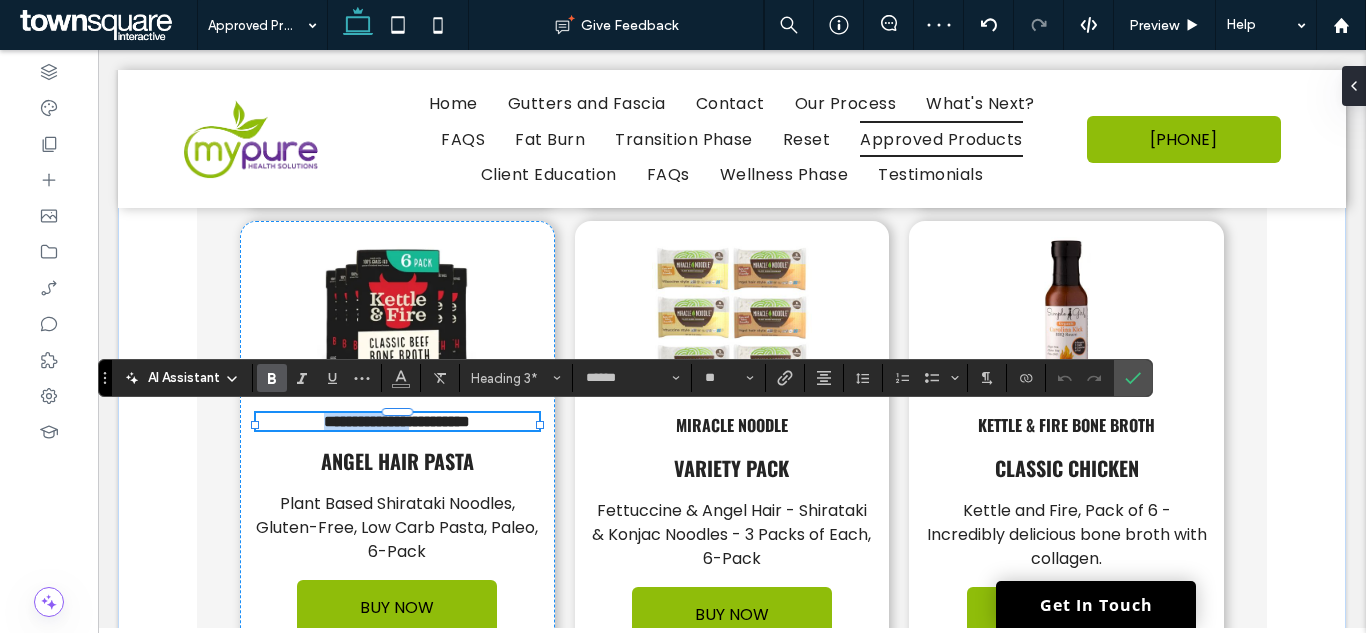 type 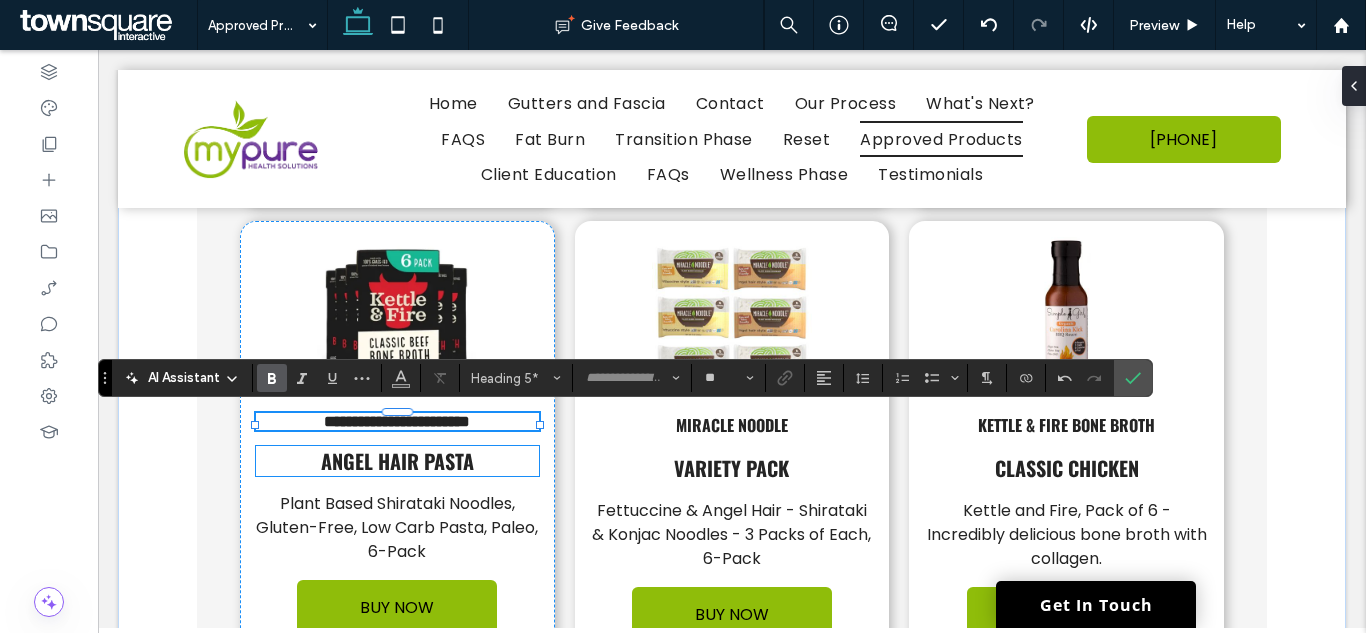 click on "Angel Hair Pasta" at bounding box center (397, 461) 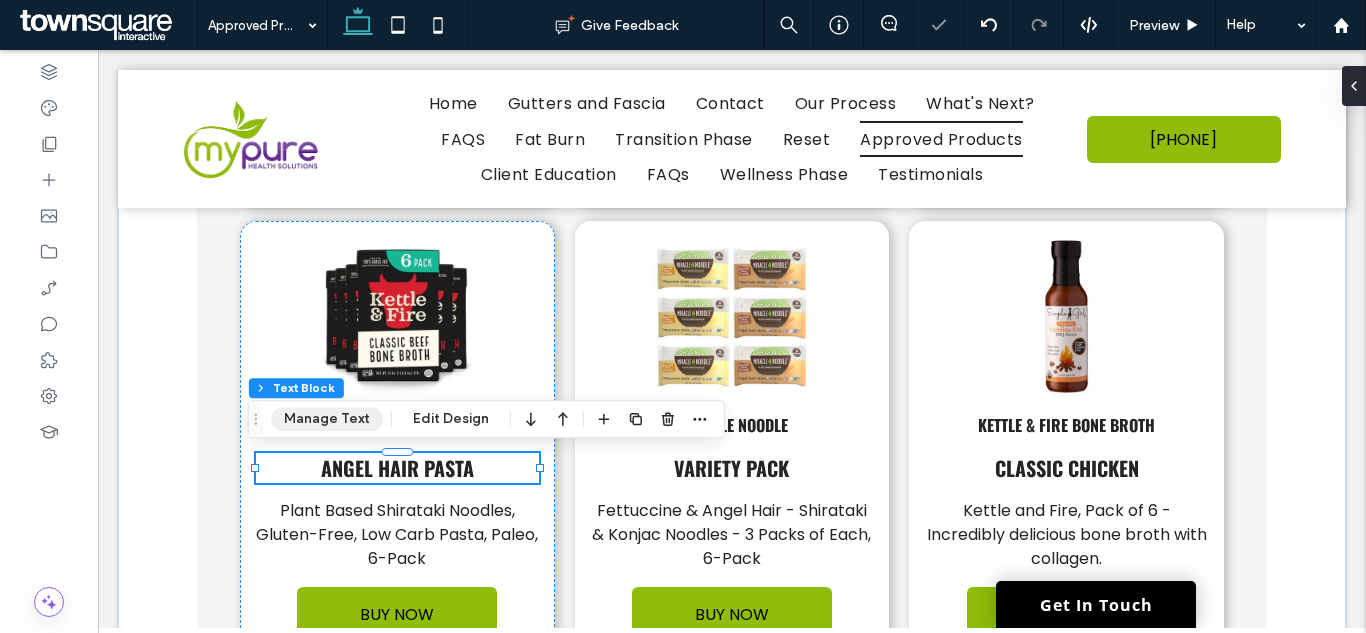 click on "Manage Text" at bounding box center [327, 419] 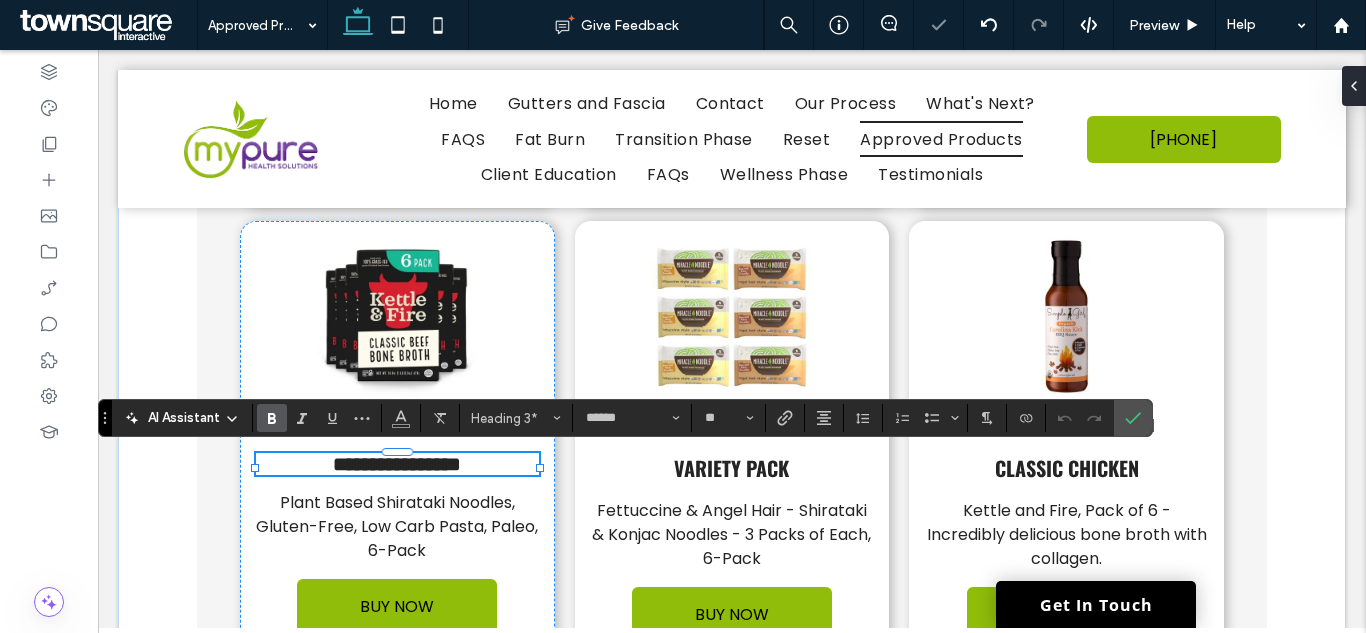 paste 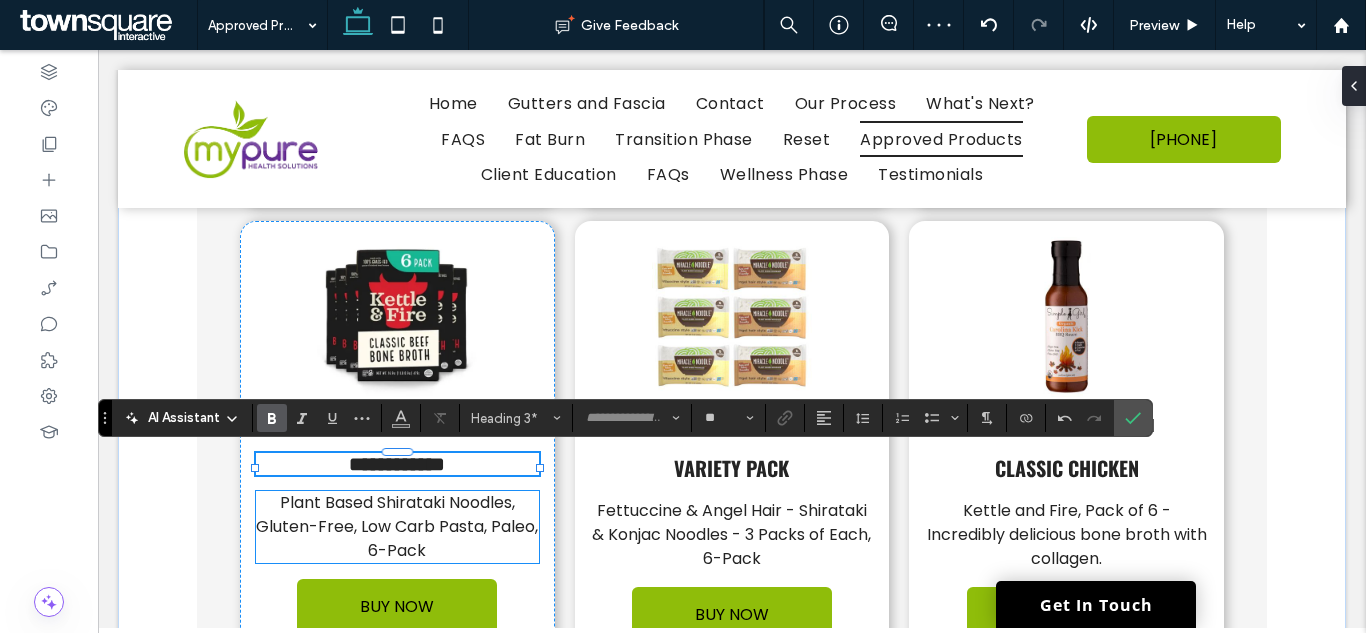 click on "Plant Based Shirataki Noodles, Gluten-Free, Low Carb Pasta, Paleo, 6-Pack" at bounding box center [397, 526] 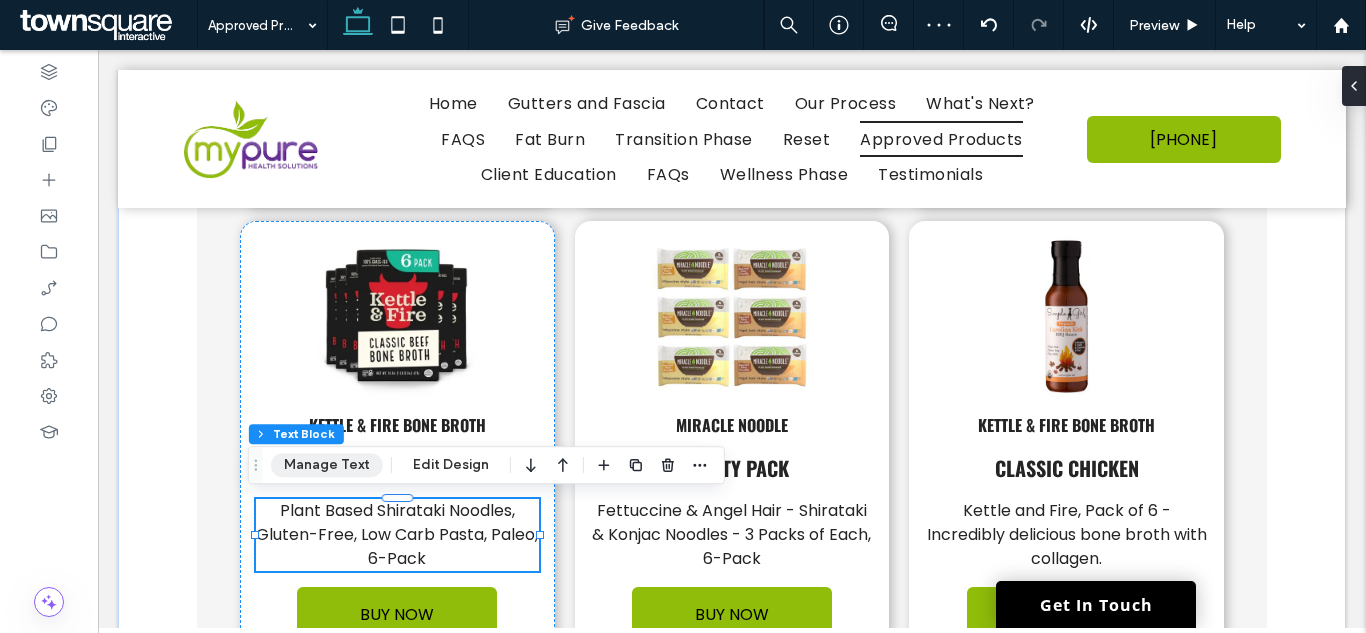 click on "Manage Text" at bounding box center (327, 465) 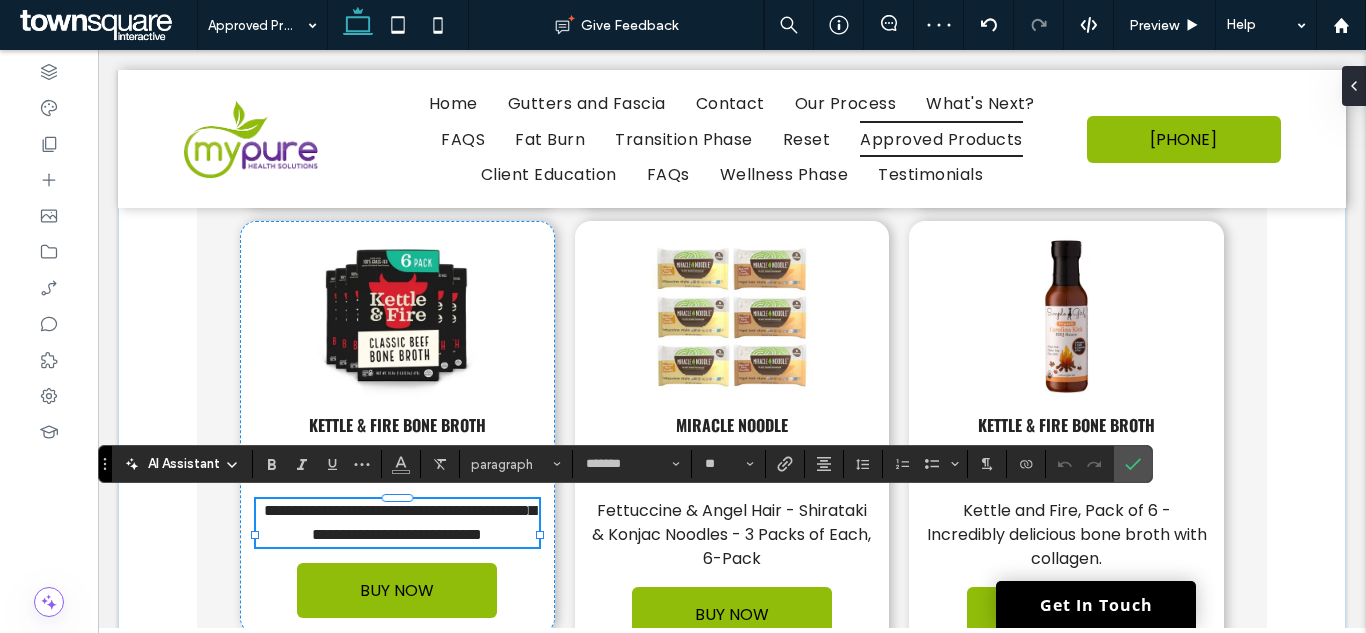 paste 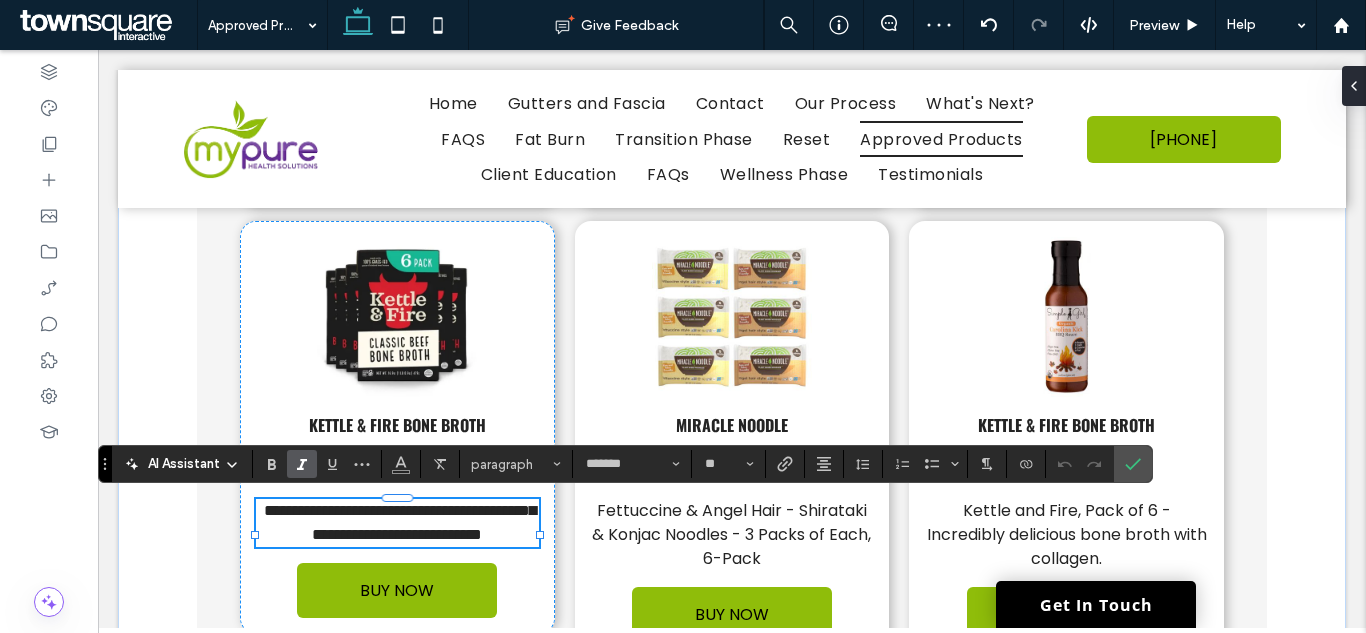 type 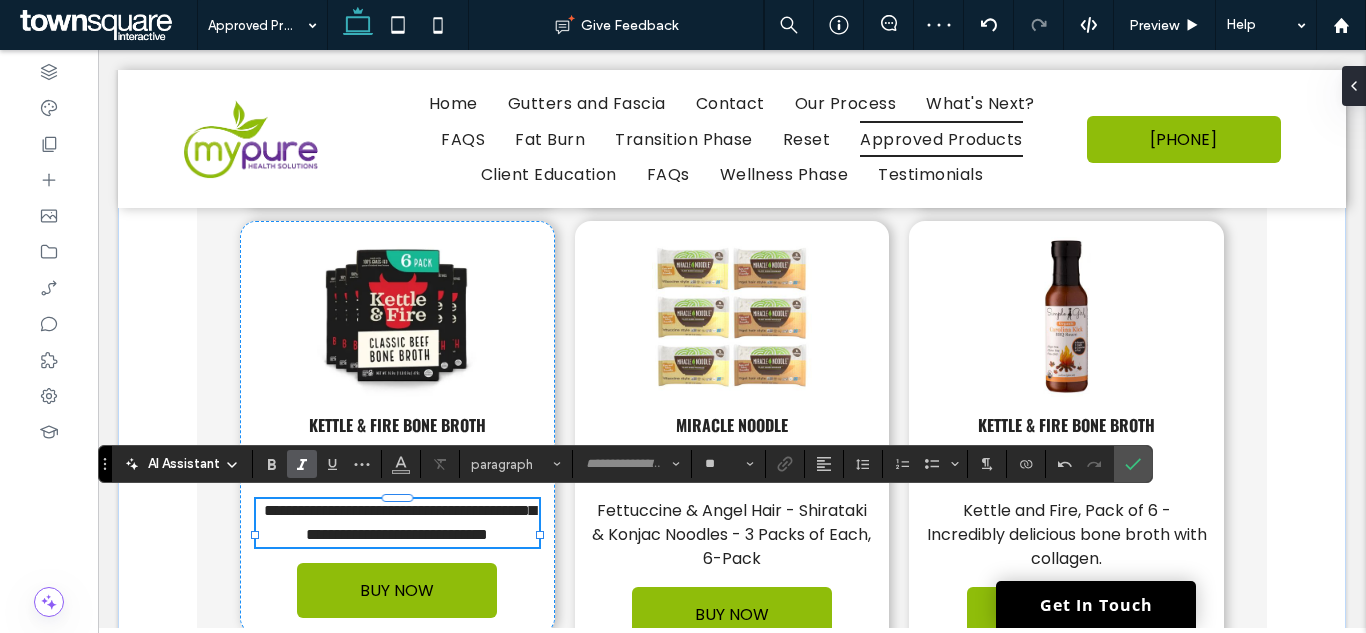 scroll, scrollTop: 3, scrollLeft: 0, axis: vertical 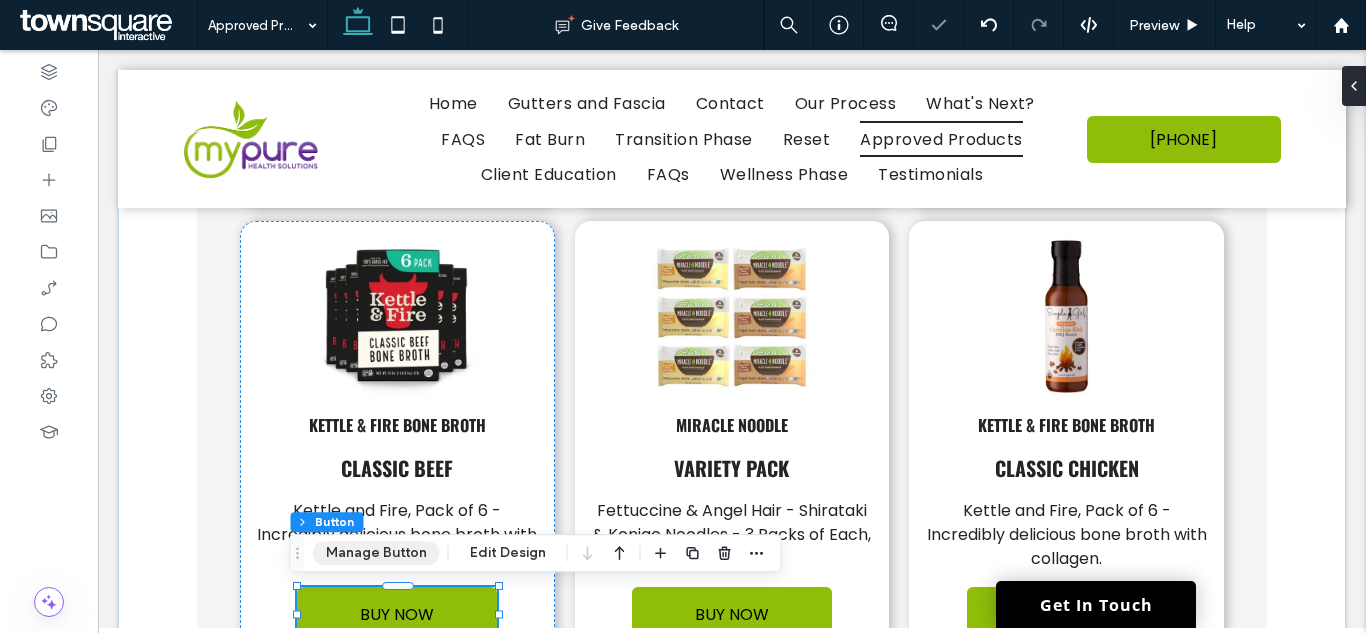 click on "Manage Button" at bounding box center [376, 553] 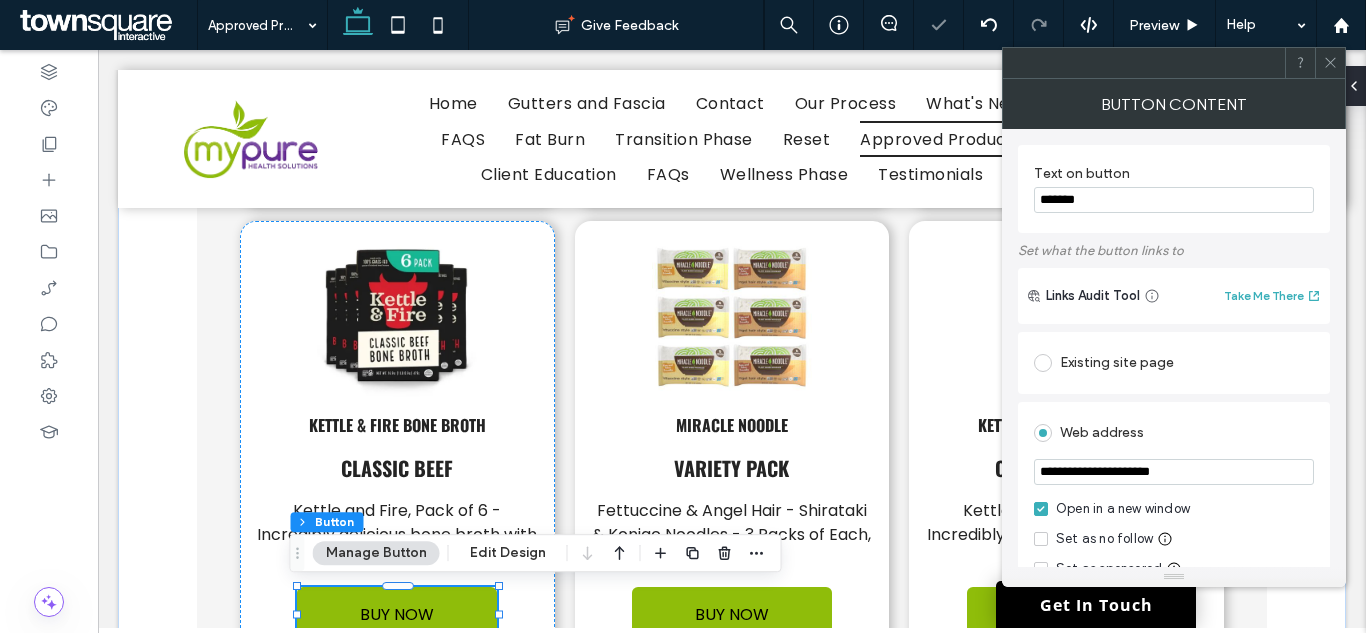 click on "**********" at bounding box center [1174, 472] 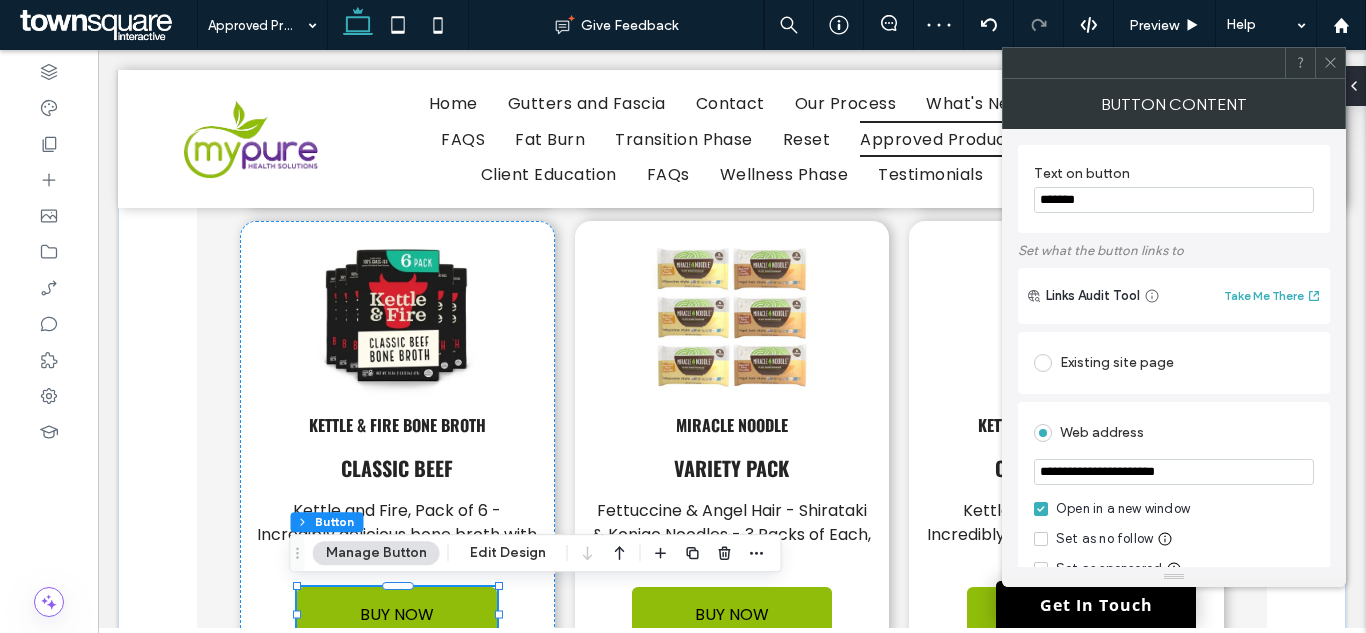type on "**********" 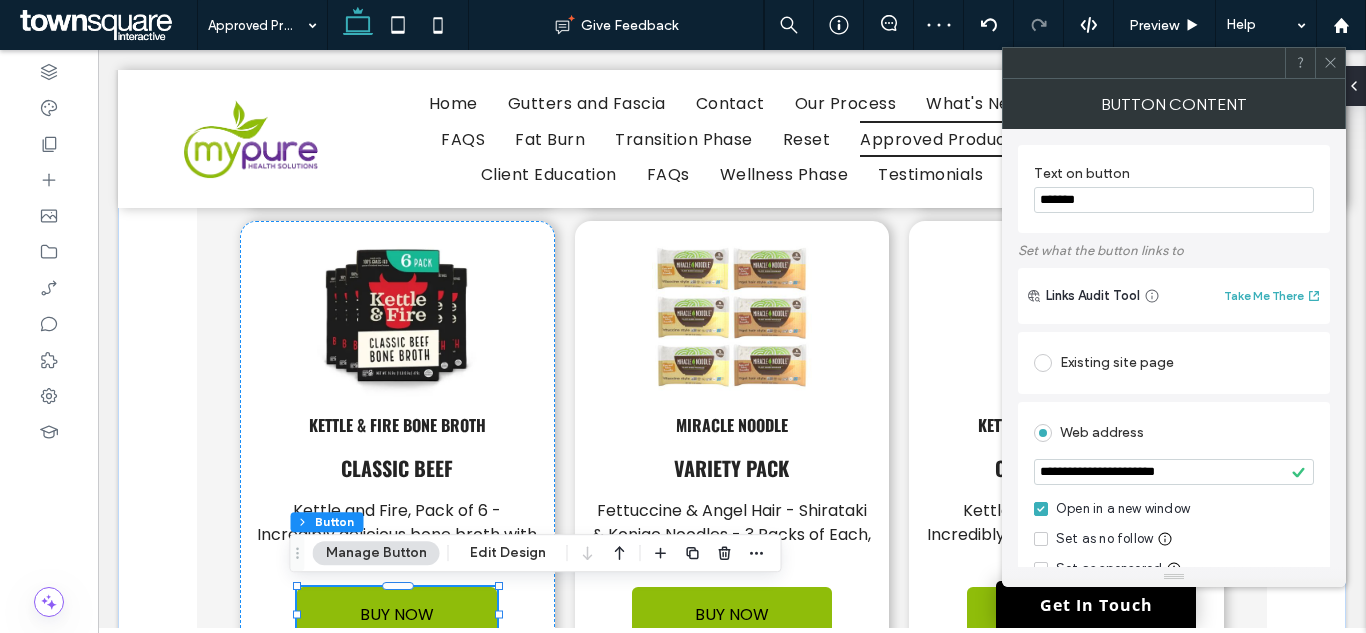 click at bounding box center (1330, 63) 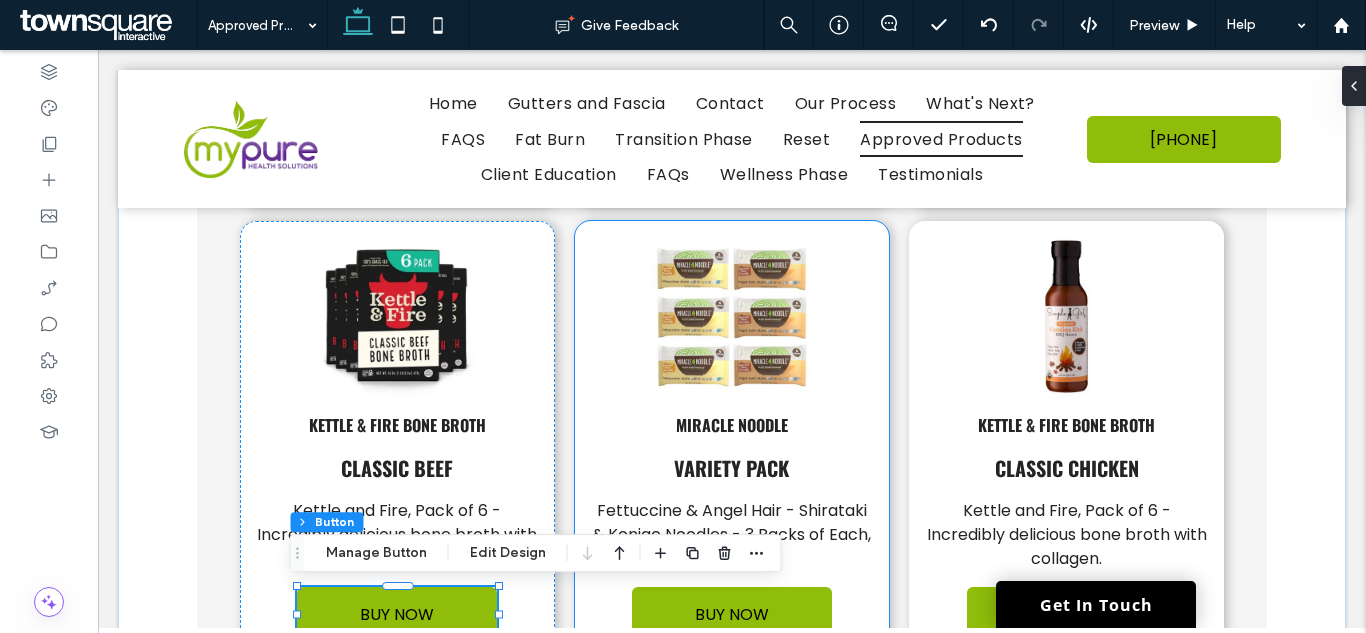 click on "Miracle noodle" at bounding box center (732, 425) 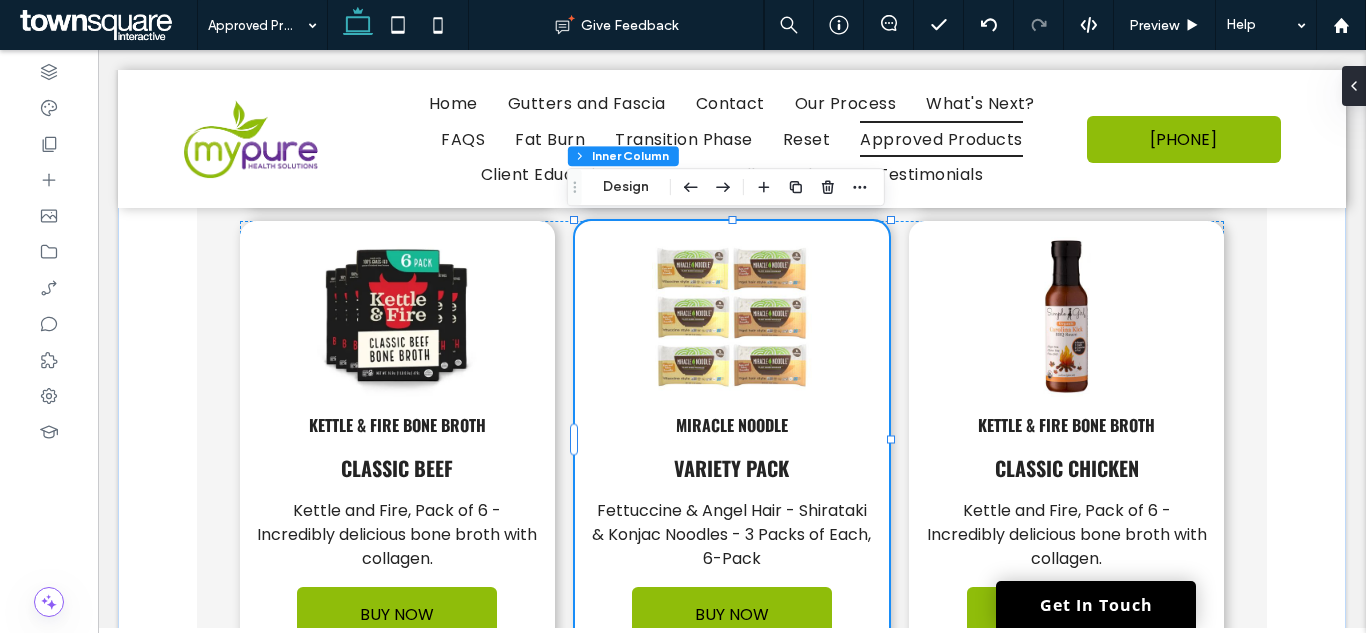 click on "Miracle noodle" at bounding box center [732, 425] 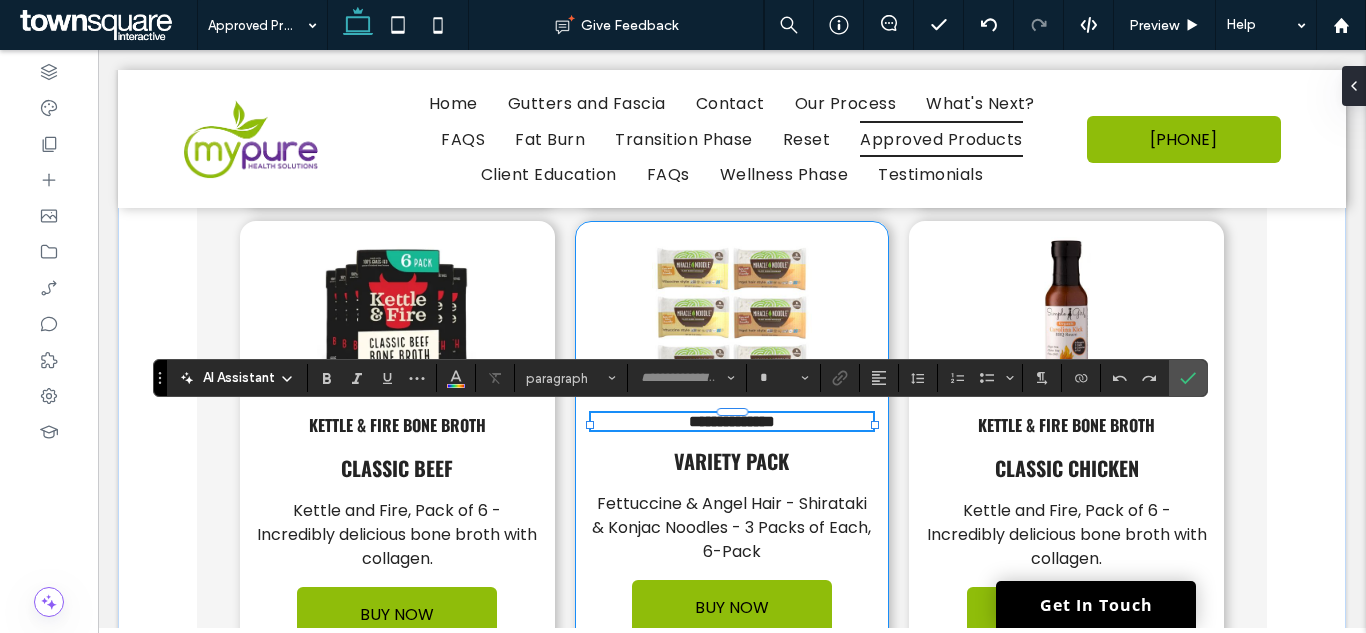 type on "******" 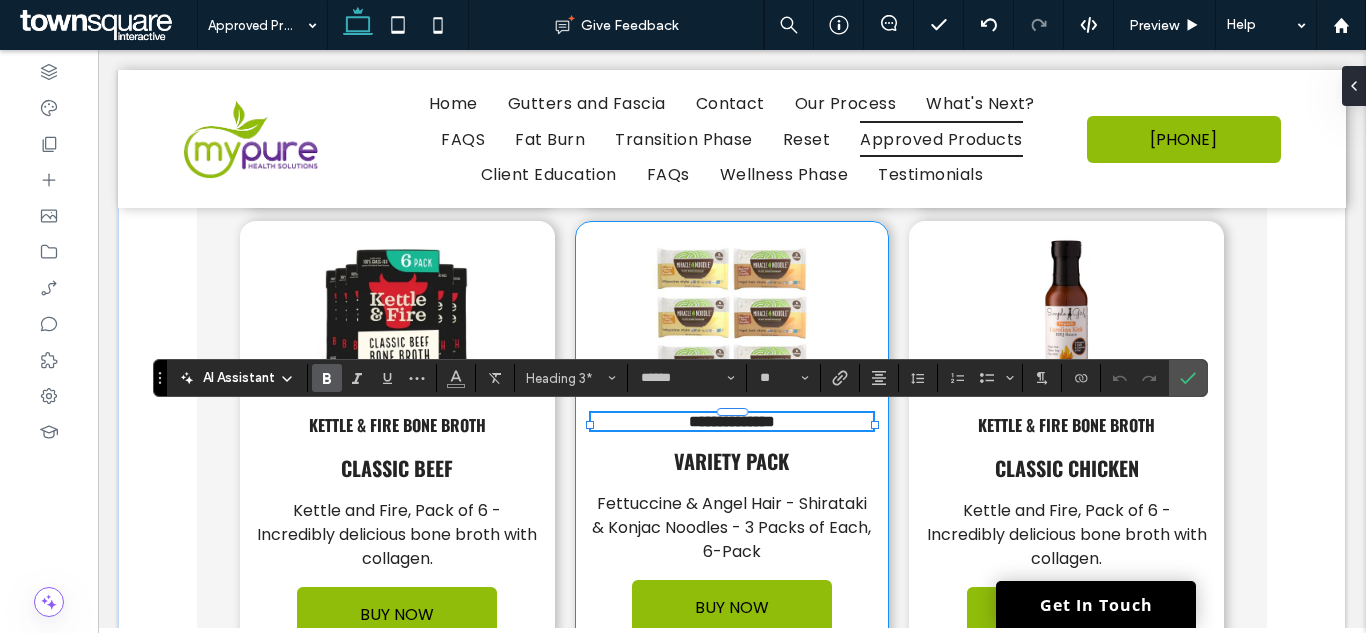 paste 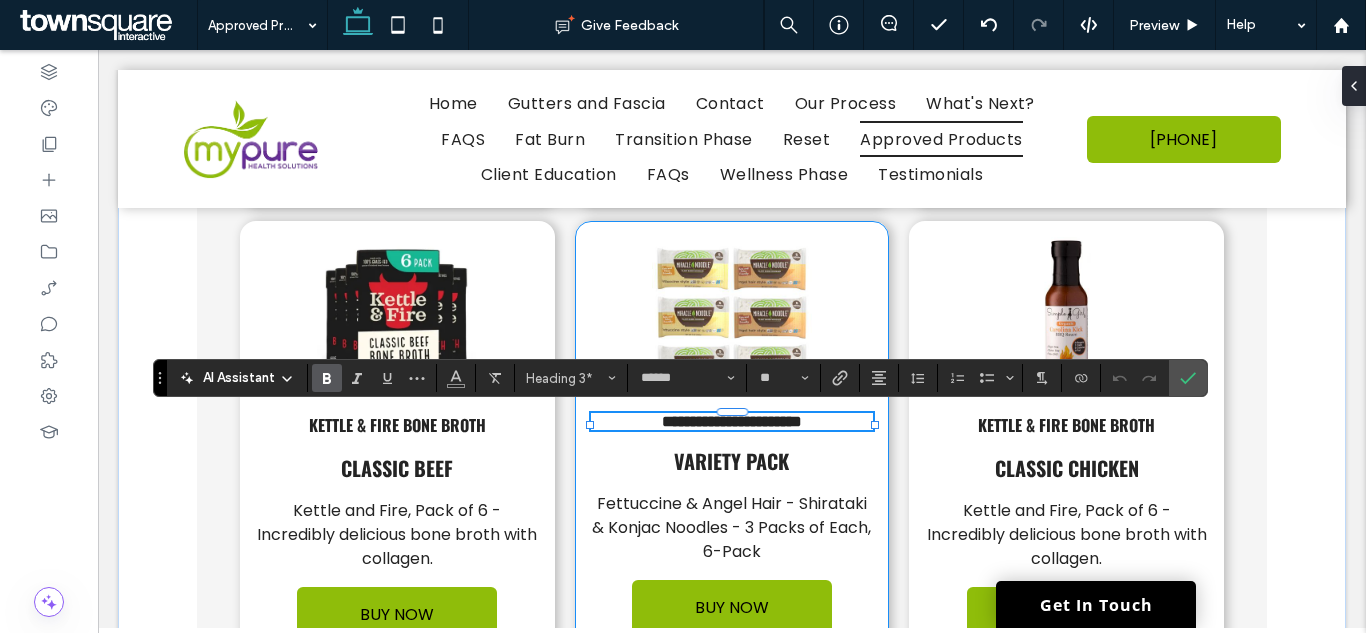 type 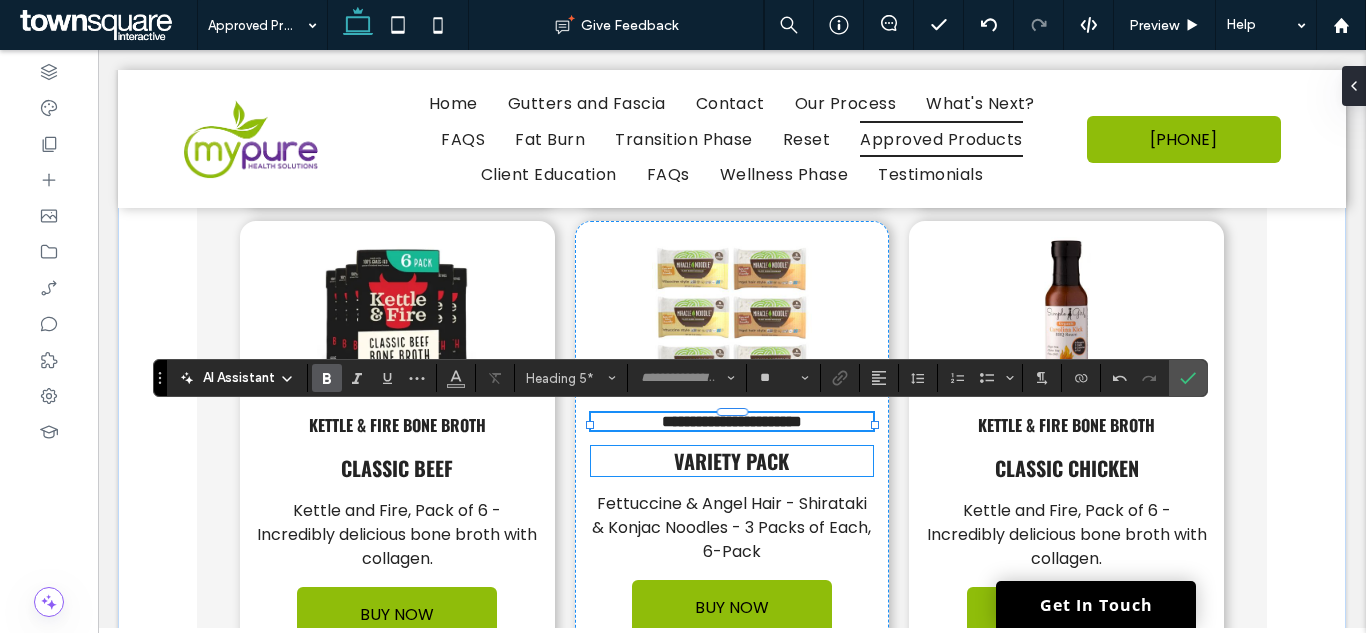 click on "Variety Pack" at bounding box center (731, 461) 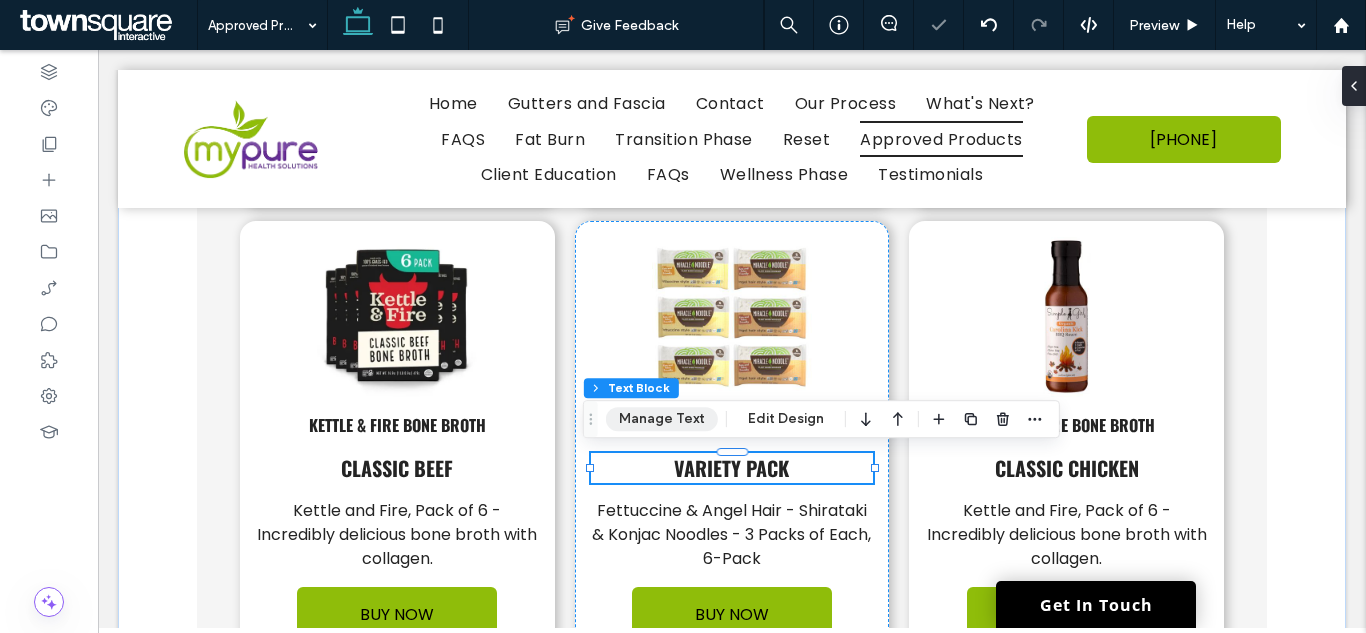 click on "Manage Text" at bounding box center (662, 419) 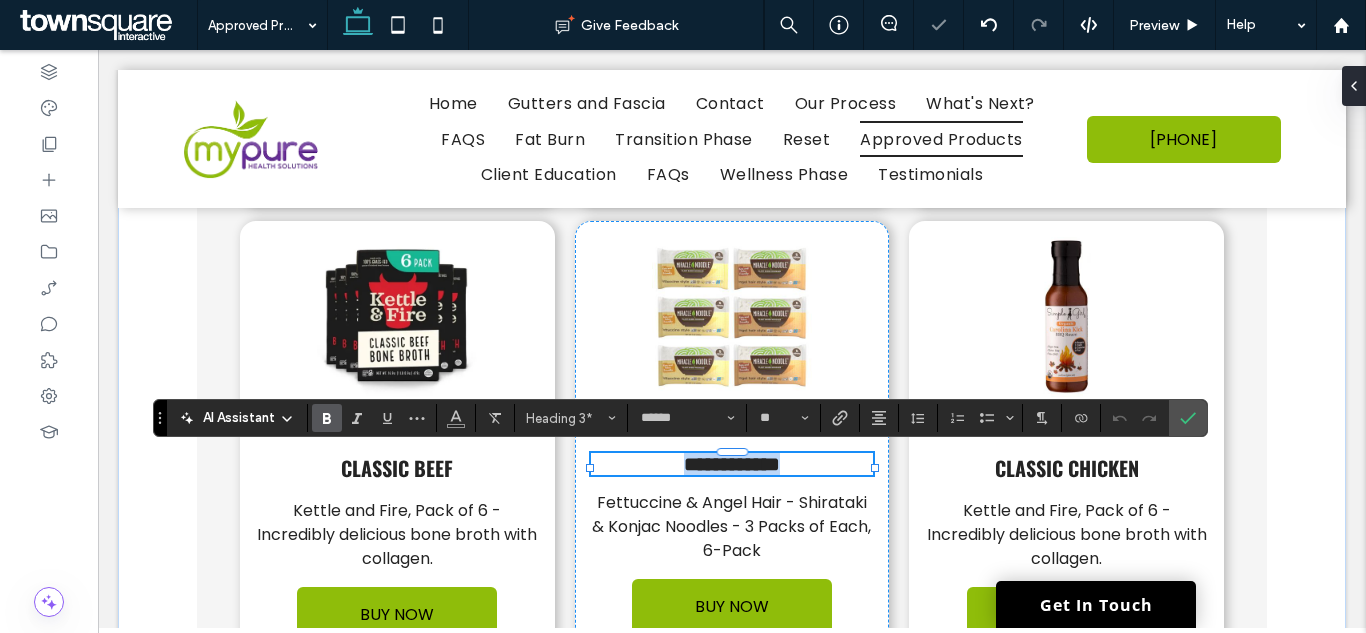 paste 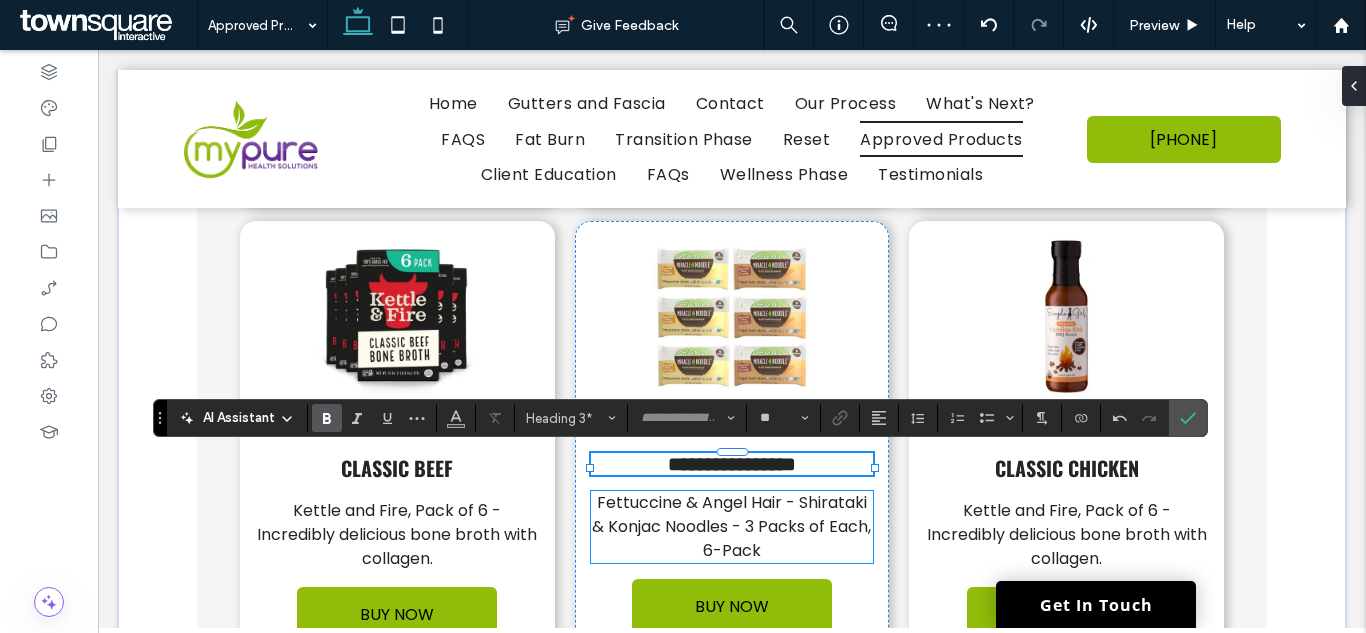 click on "Fettuccine & Angel Hair - Shirataki & Konjac Noodles - 3 Packs of Each, 6-Pack" at bounding box center [731, 526] 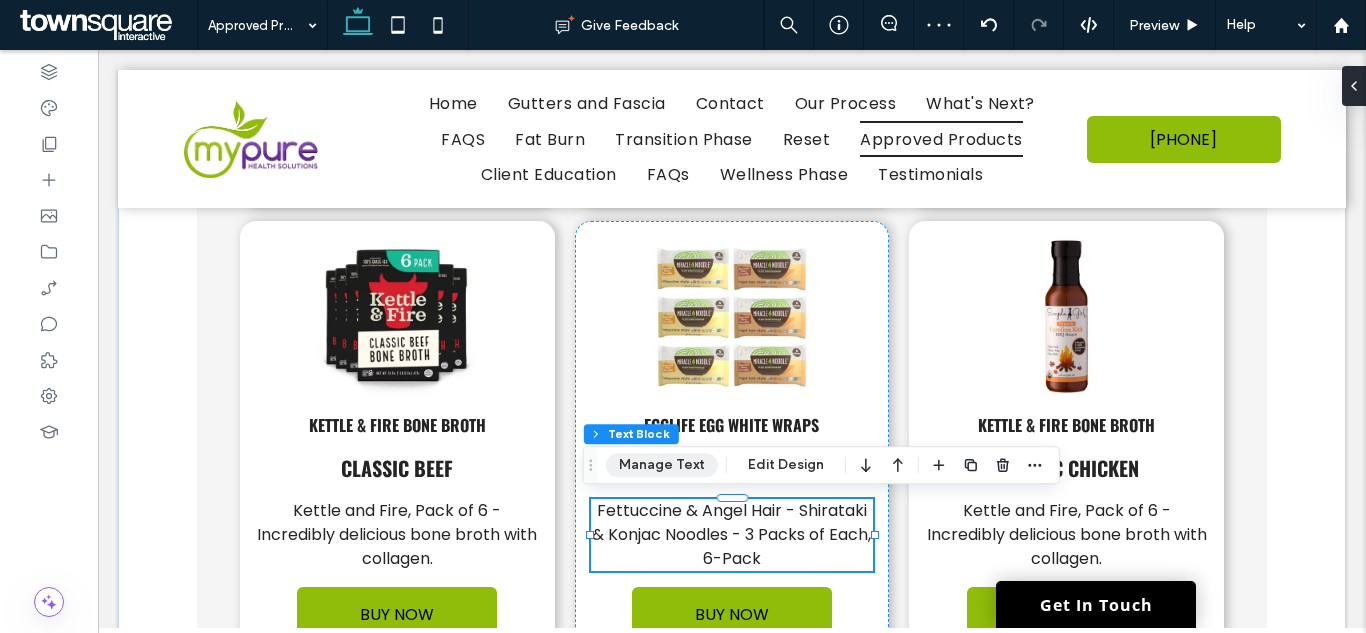click on "Manage Text" at bounding box center (662, 465) 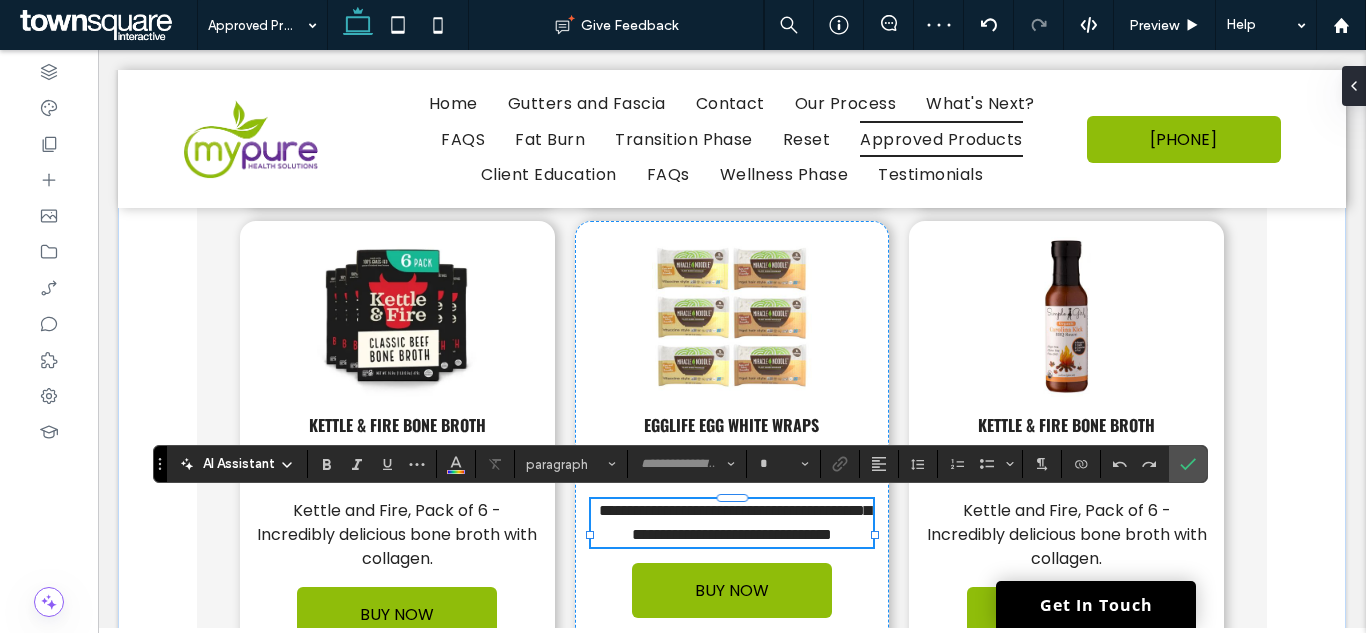 type on "*******" 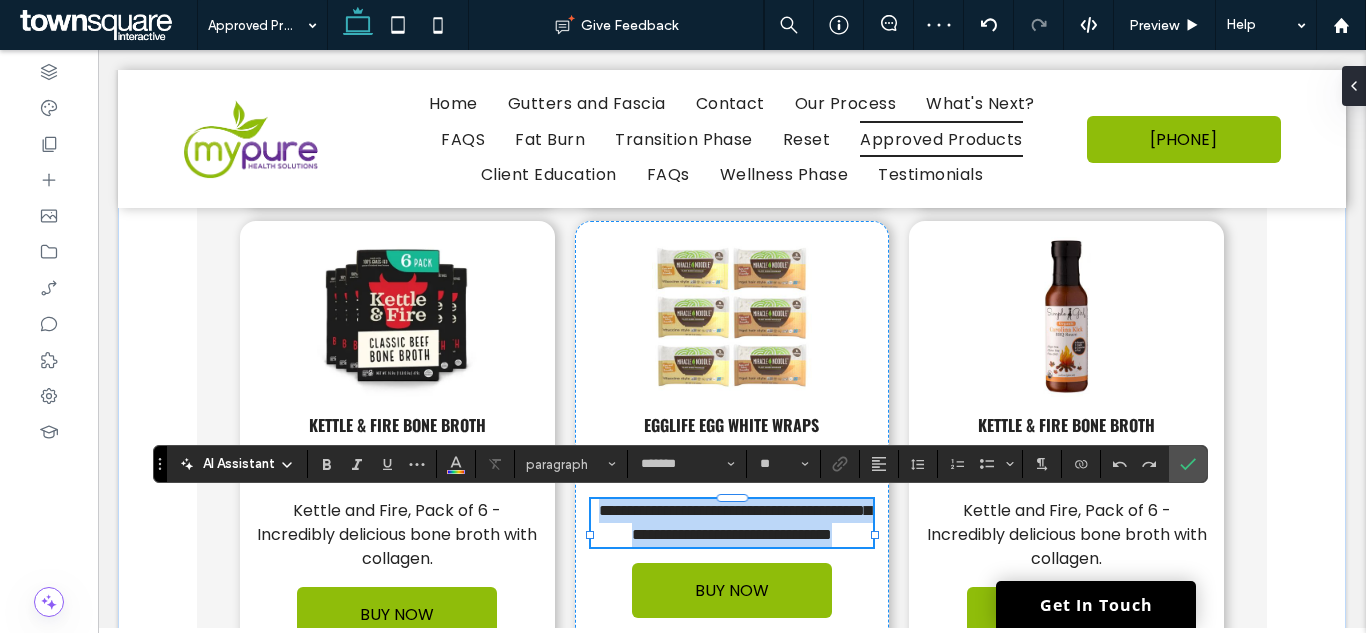 paste 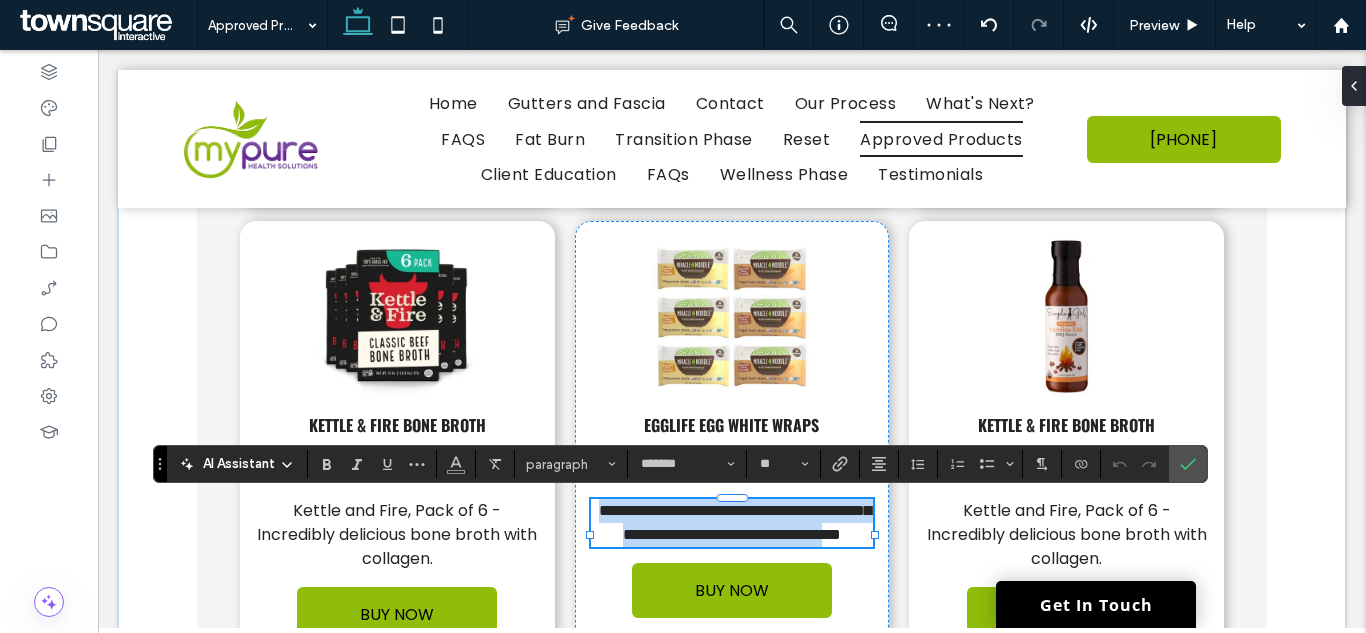 scroll, scrollTop: 3, scrollLeft: 0, axis: vertical 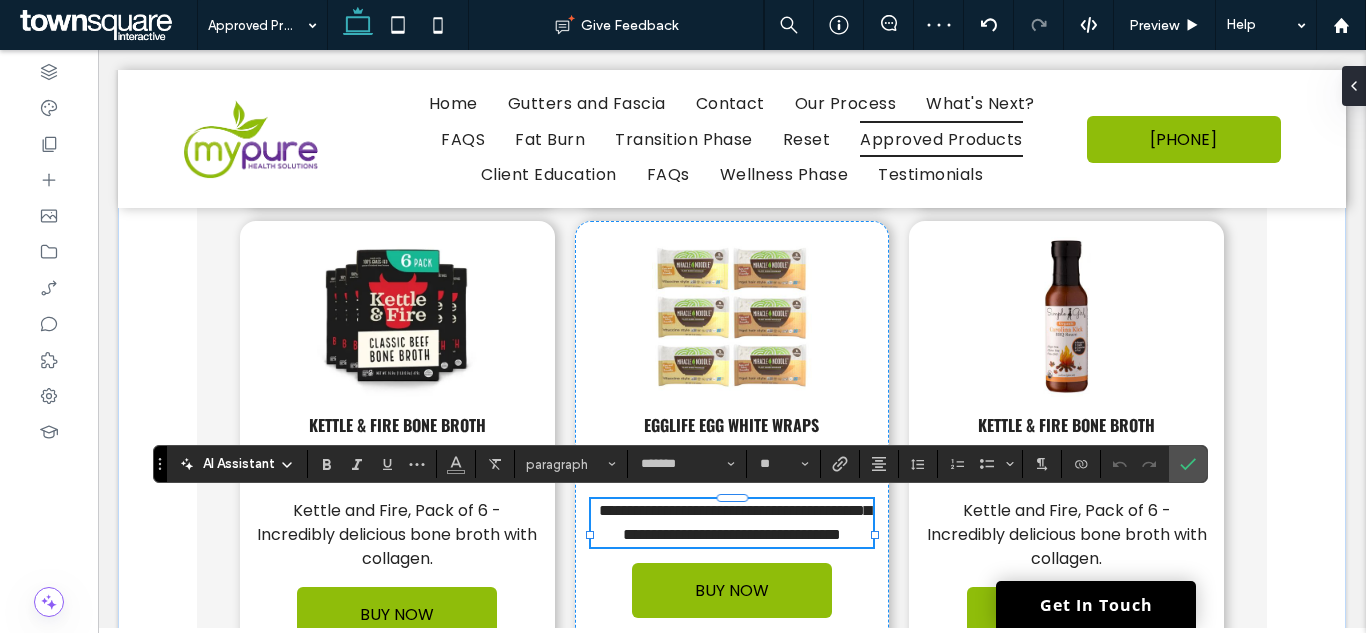 type 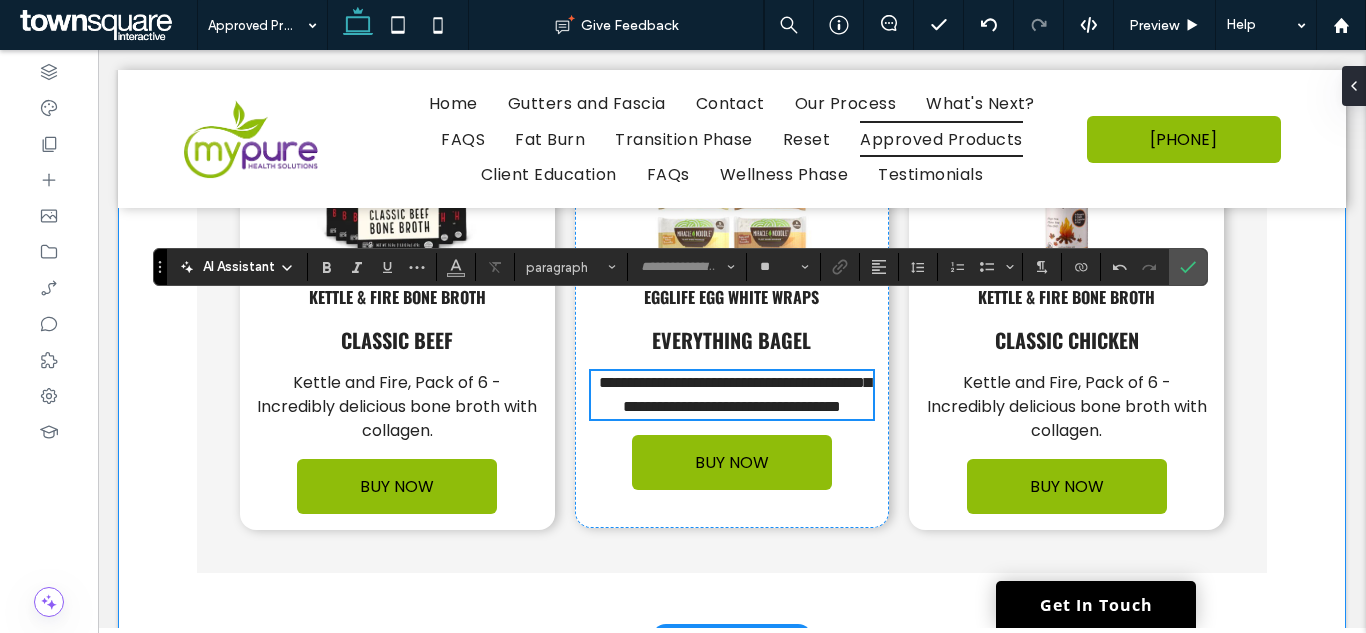 scroll, scrollTop: 4557, scrollLeft: 0, axis: vertical 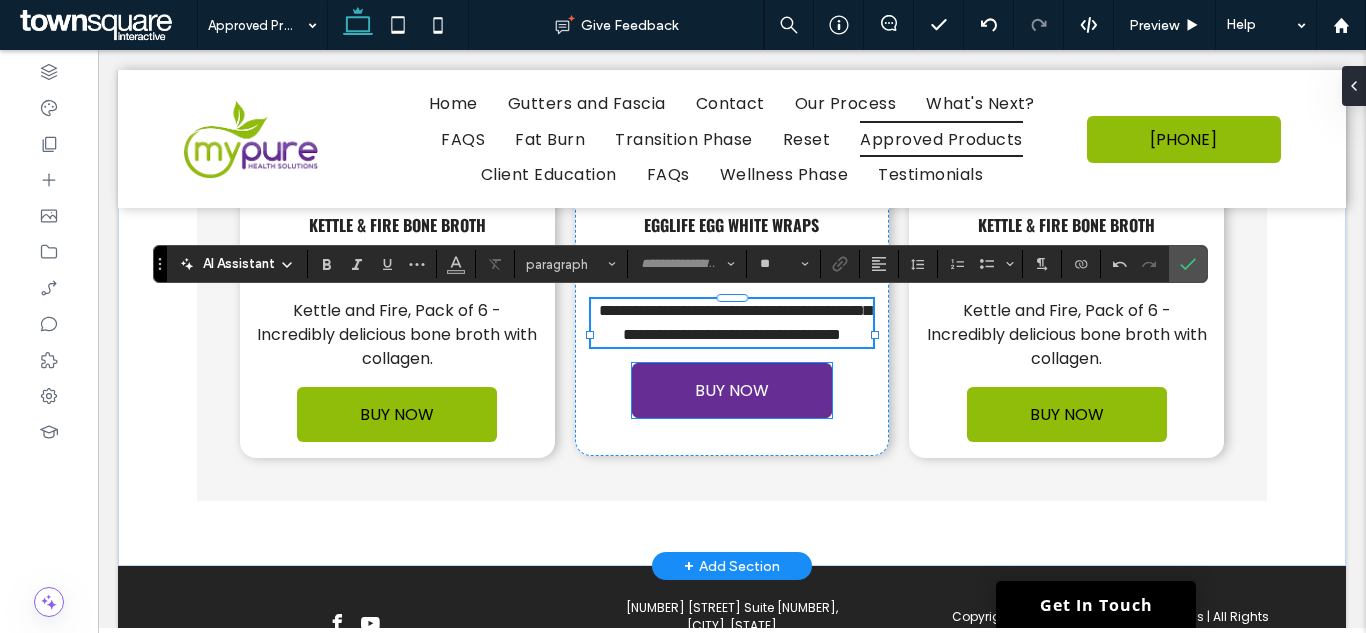 click on "BUY NOW" at bounding box center (732, 390) 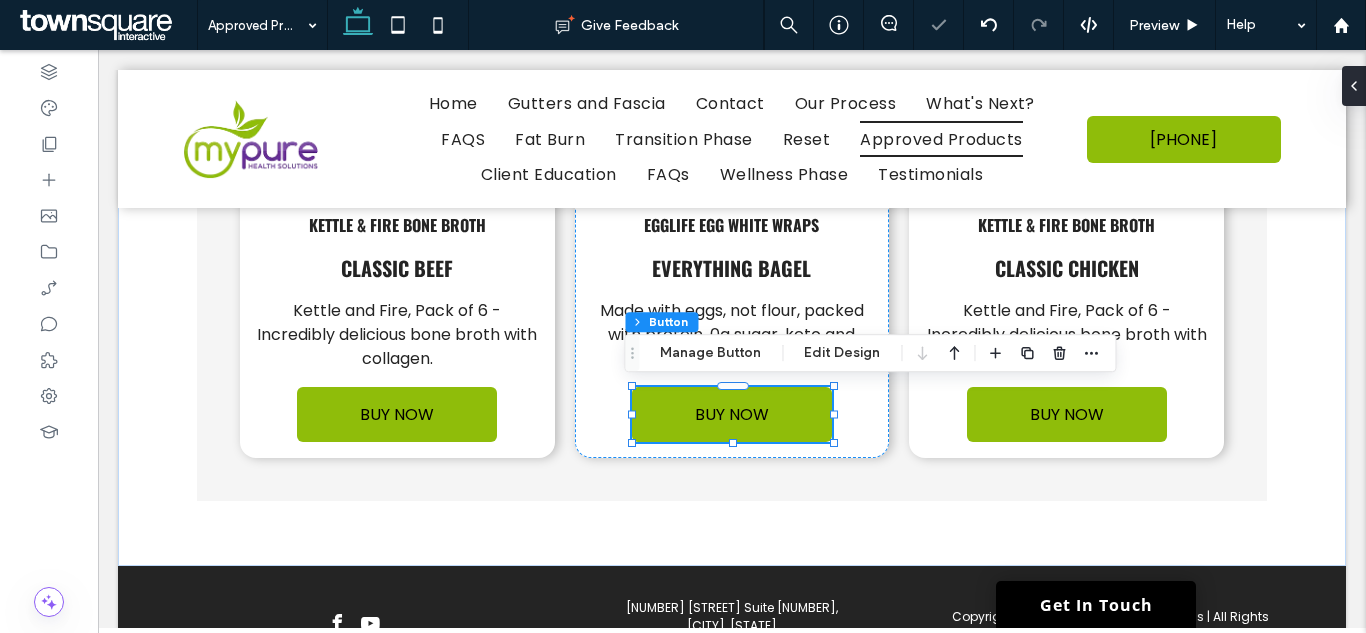 click on "Section Column Advanced Tabs Inner Column Inner Column Inner Column Button Manage Button Edit Design" at bounding box center [870, 353] 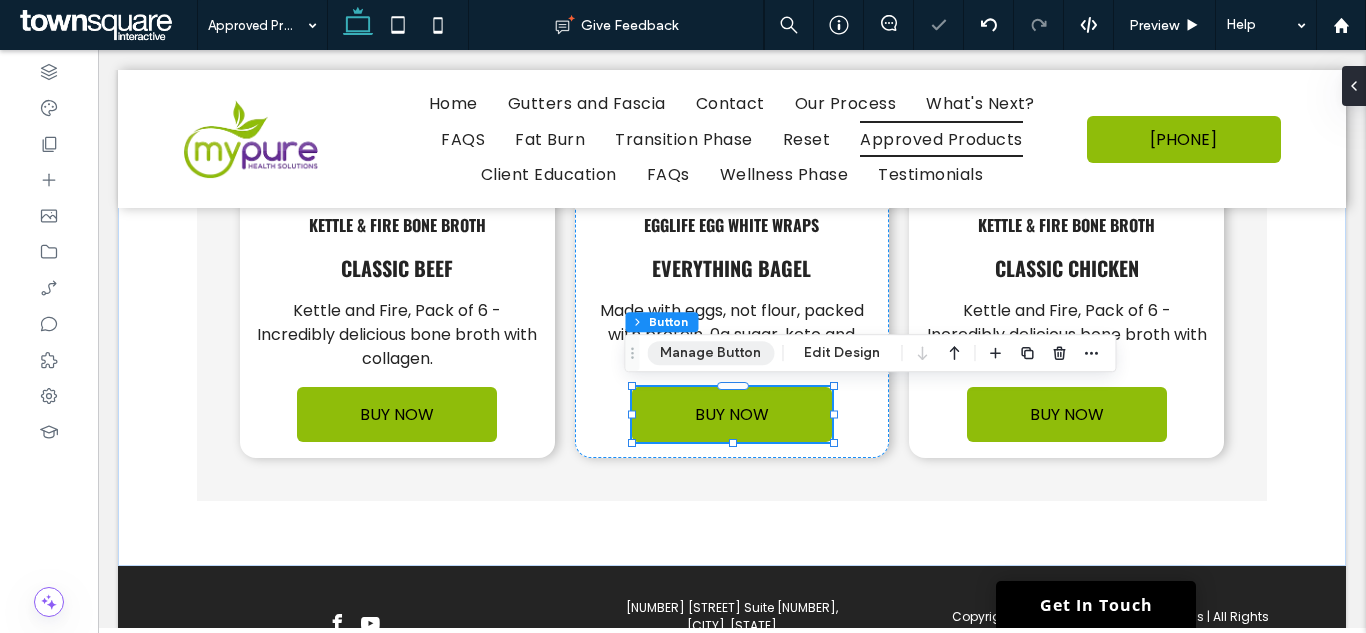 click on "Manage Button" at bounding box center [710, 353] 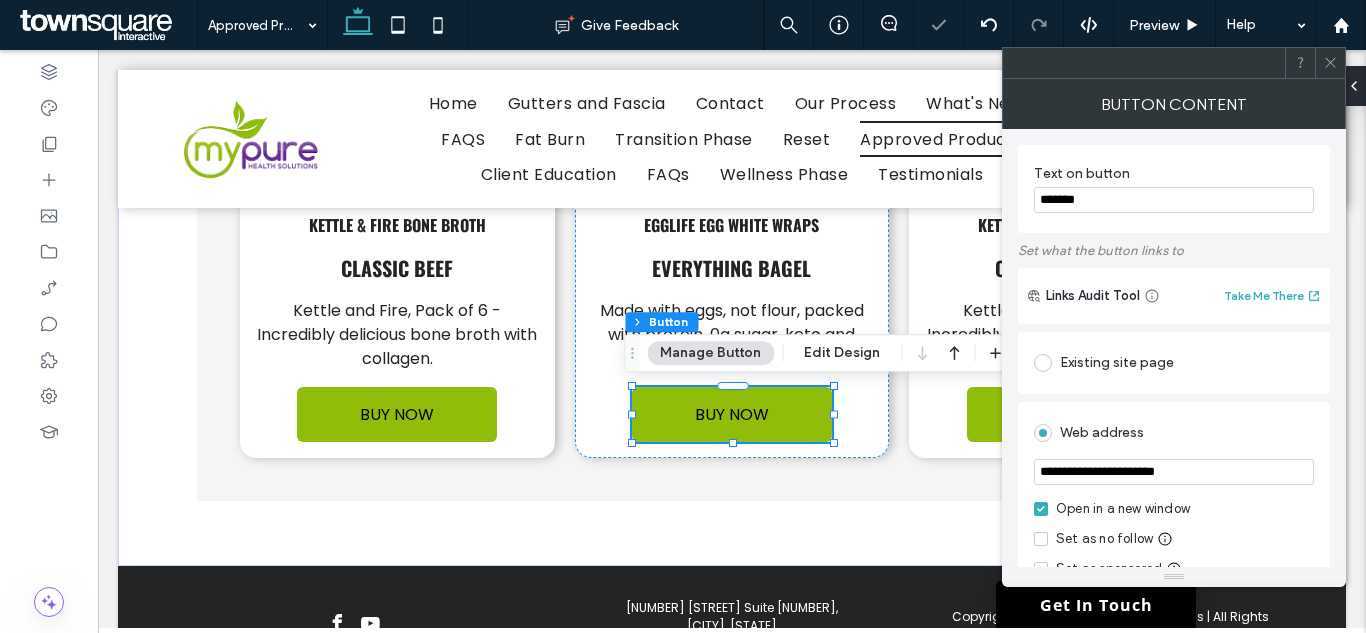 click on "**********" at bounding box center (1174, 472) 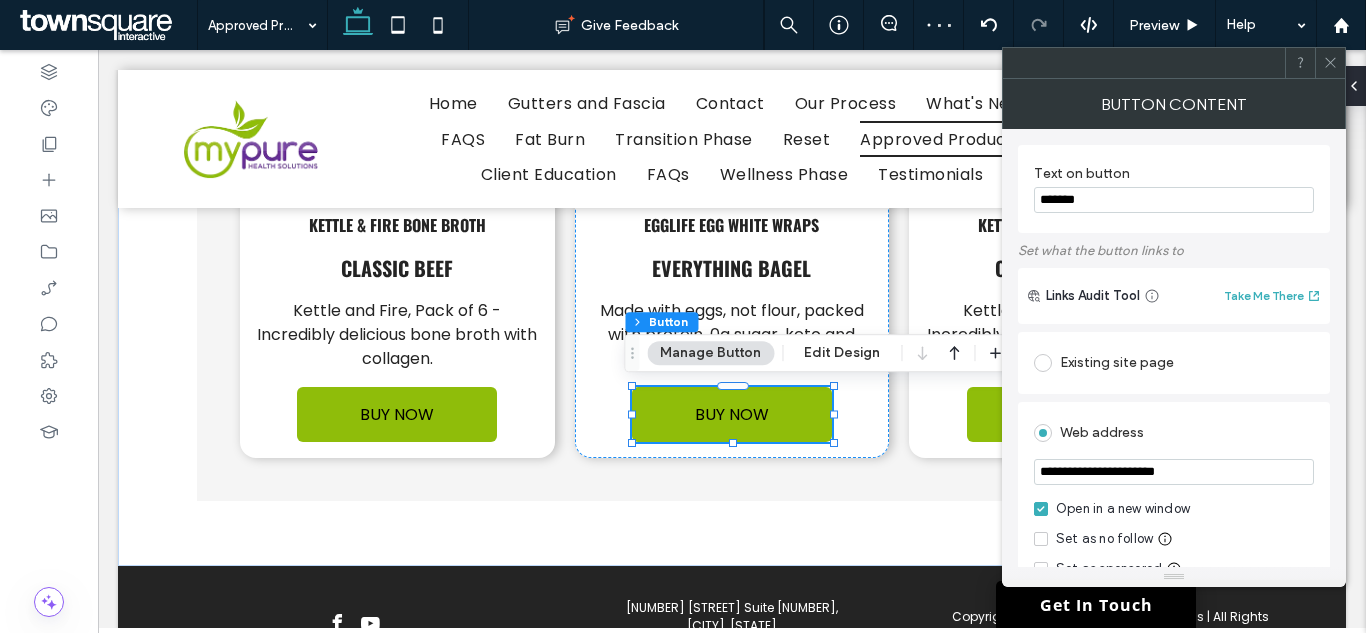 paste 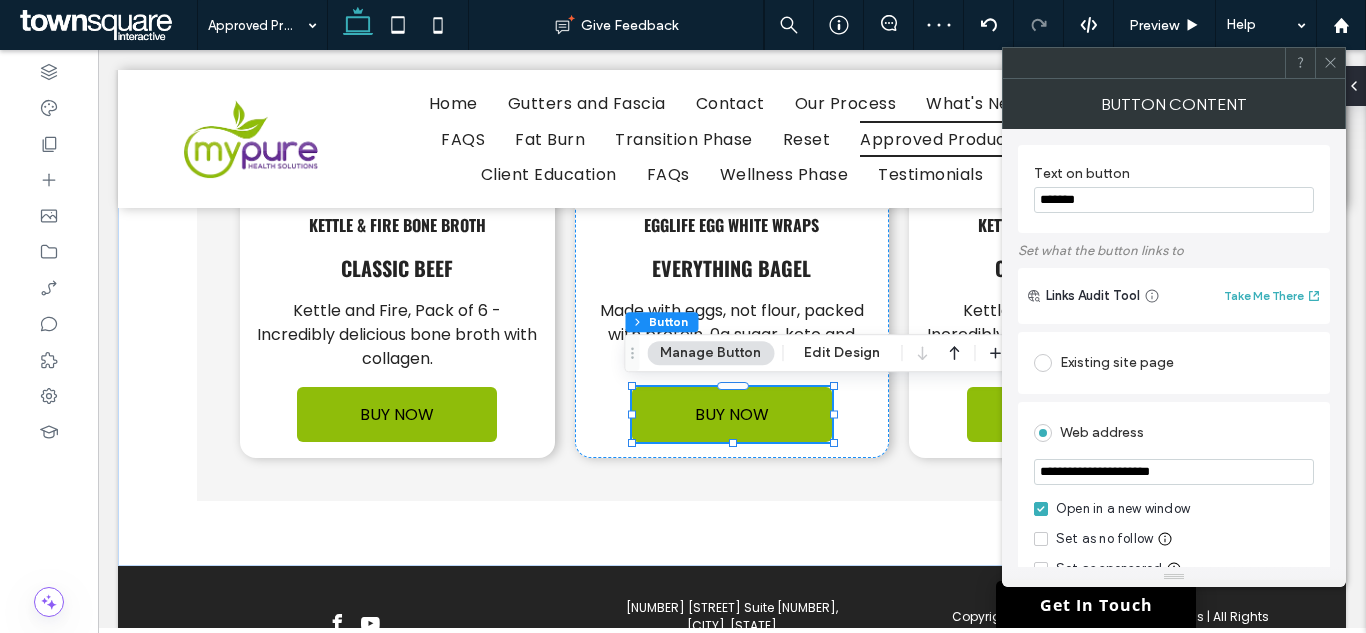 type on "**********" 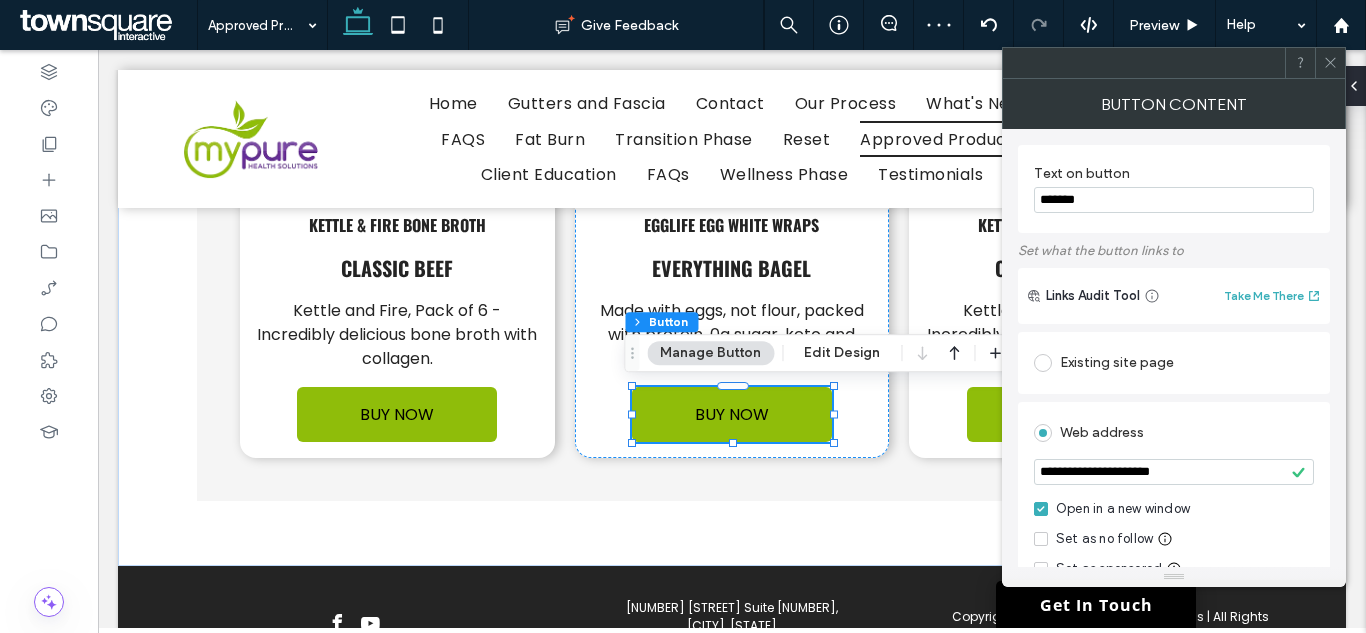 click at bounding box center [1330, 63] 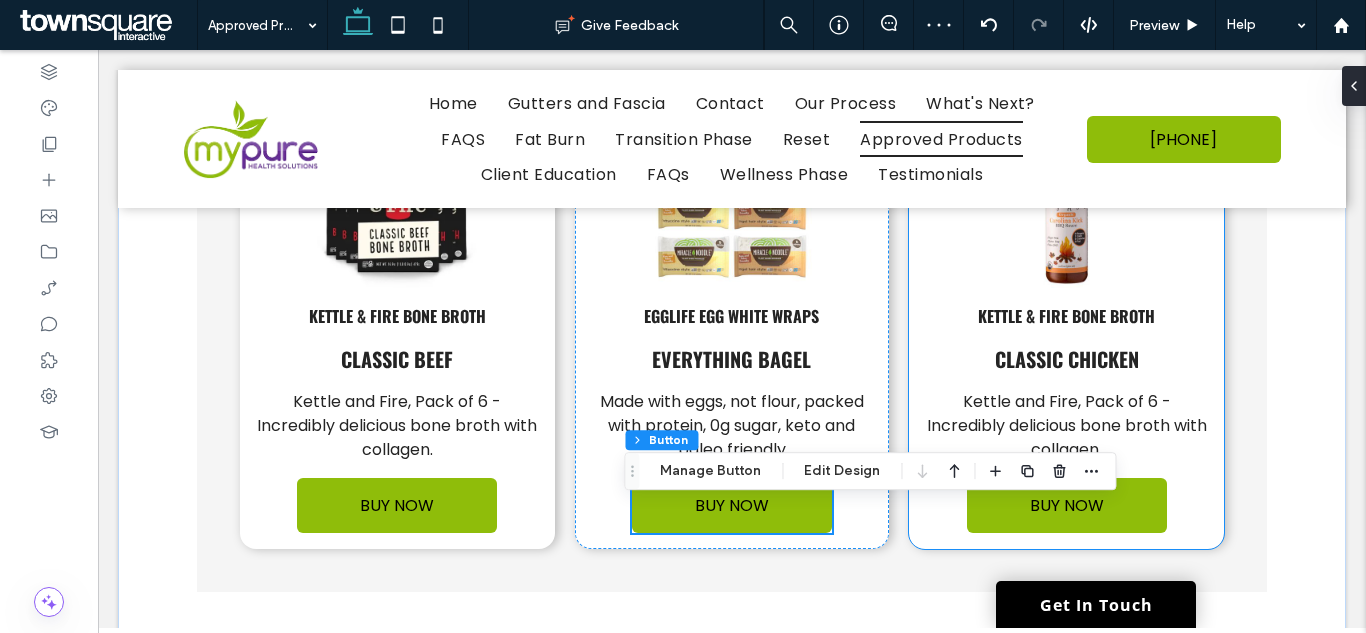 scroll, scrollTop: 4357, scrollLeft: 0, axis: vertical 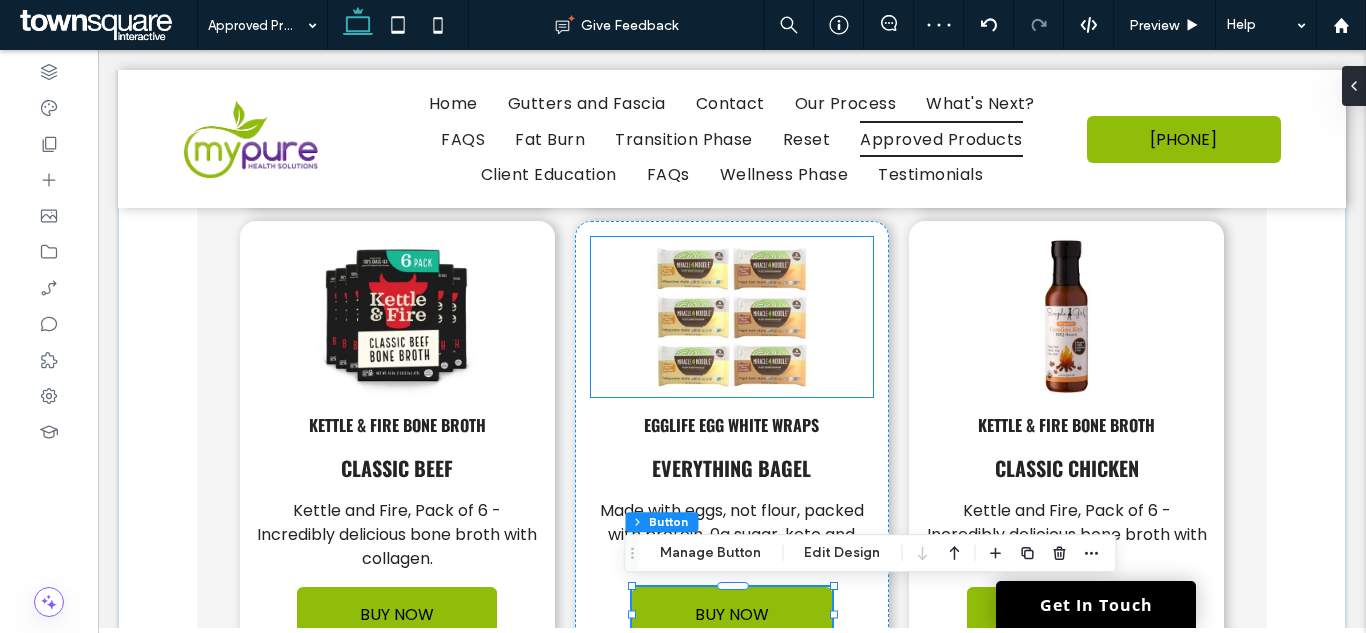 click at bounding box center (732, 317) 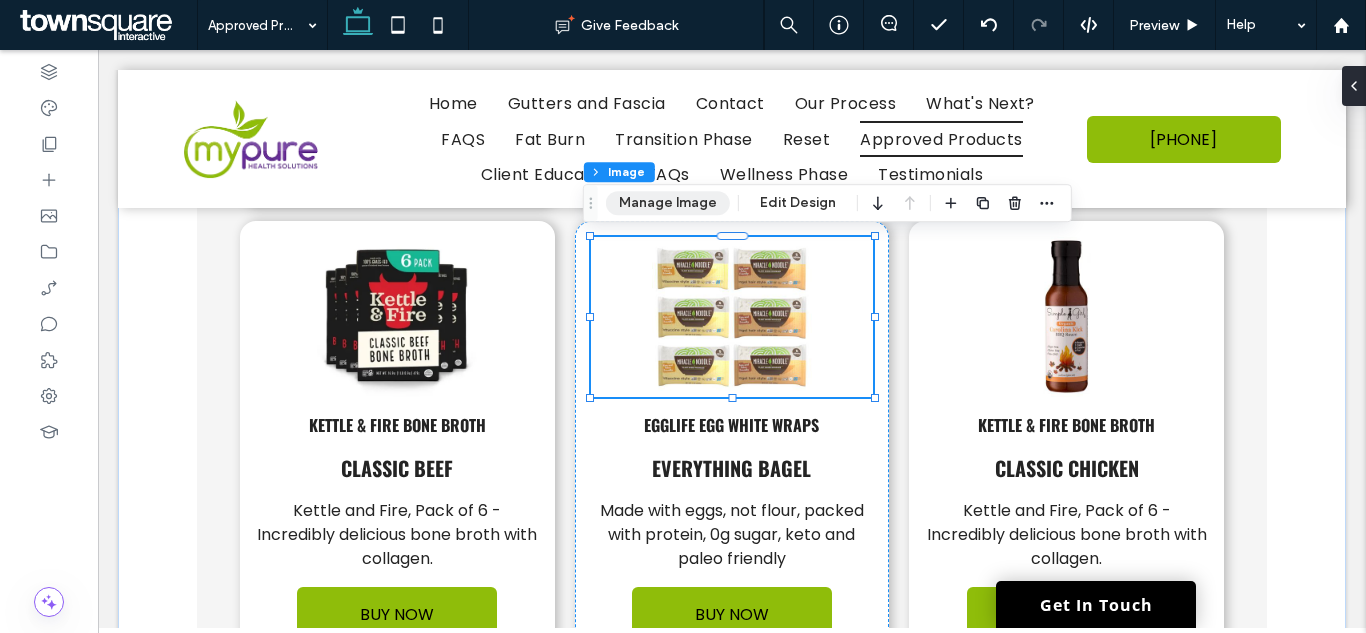 click on "Manage Image" at bounding box center (668, 203) 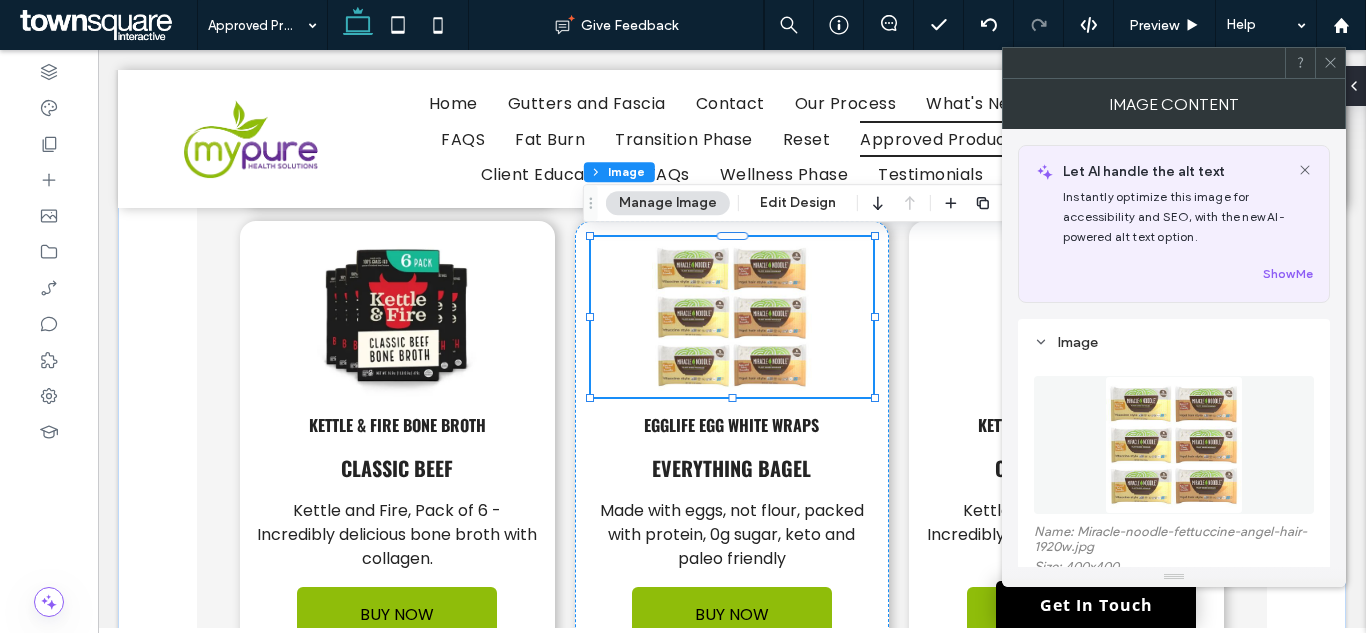 click at bounding box center [1174, 445] 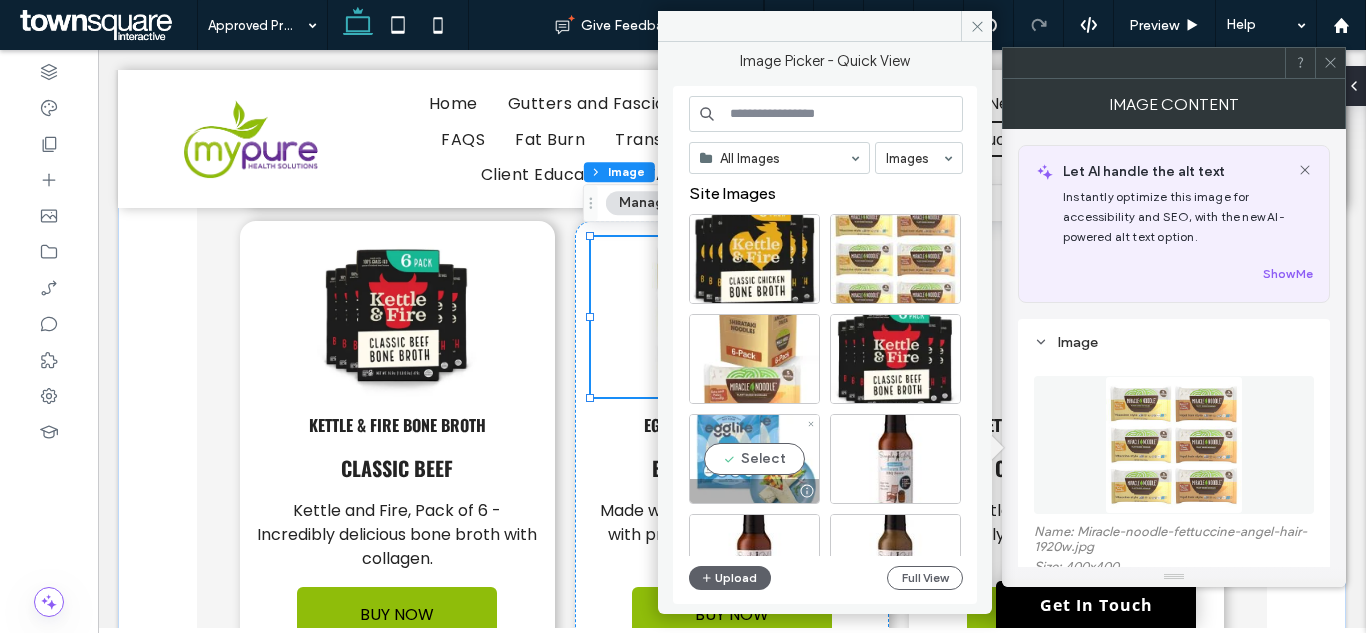 click on "Select" at bounding box center [754, 459] 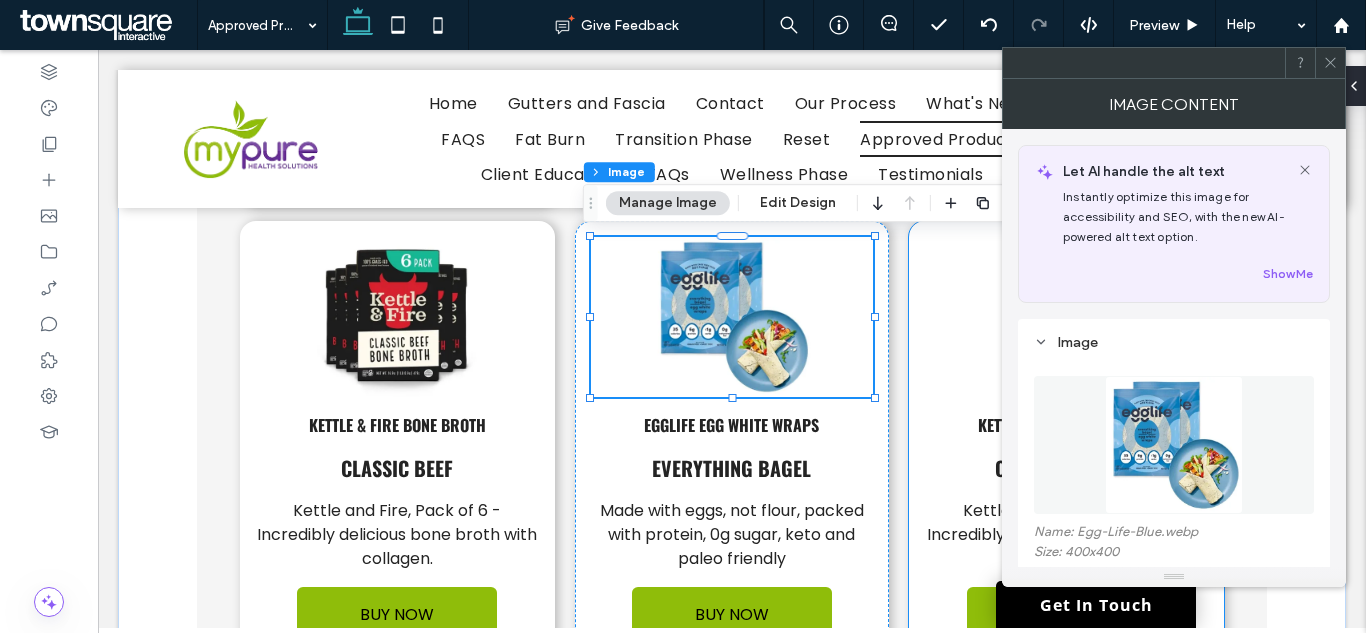 click on "Kettle & Fire Bone Broth
Classic Chicken
Kettle and Fire, Pack of 6 - Incredibly delicious bone broth with collagen.
BUY NOW" at bounding box center [1066, 439] 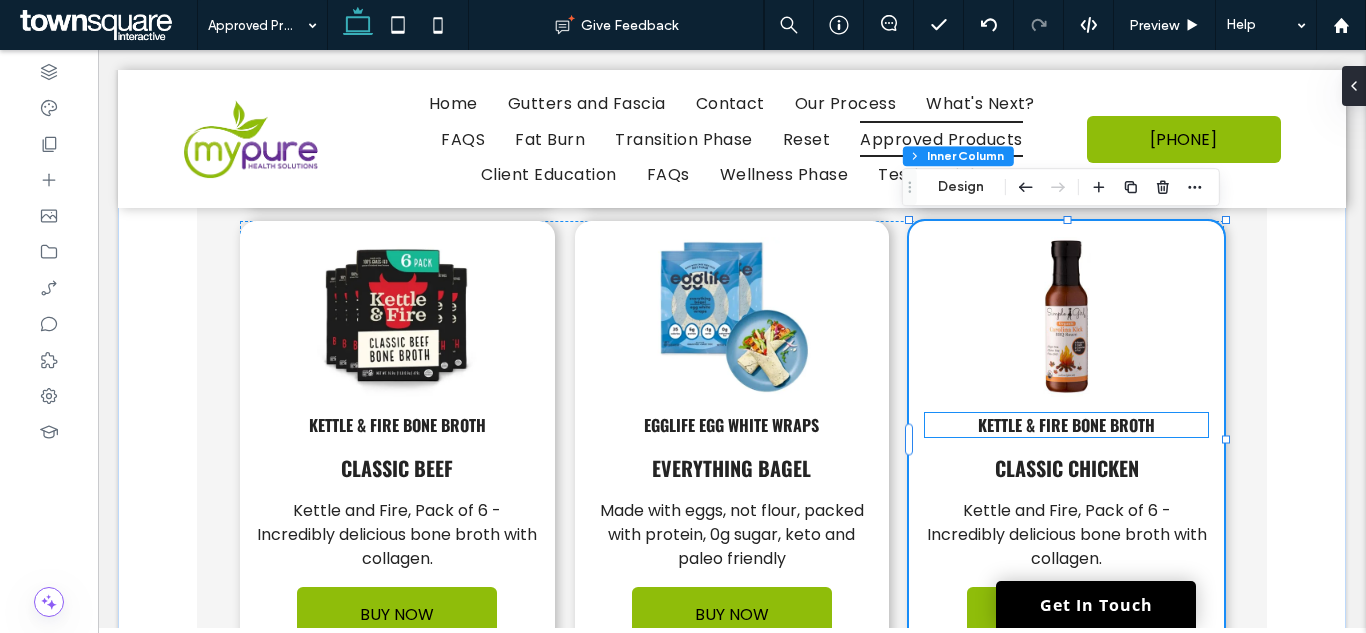 click on "Kettle & Fire Bone Broth" at bounding box center [1066, 425] 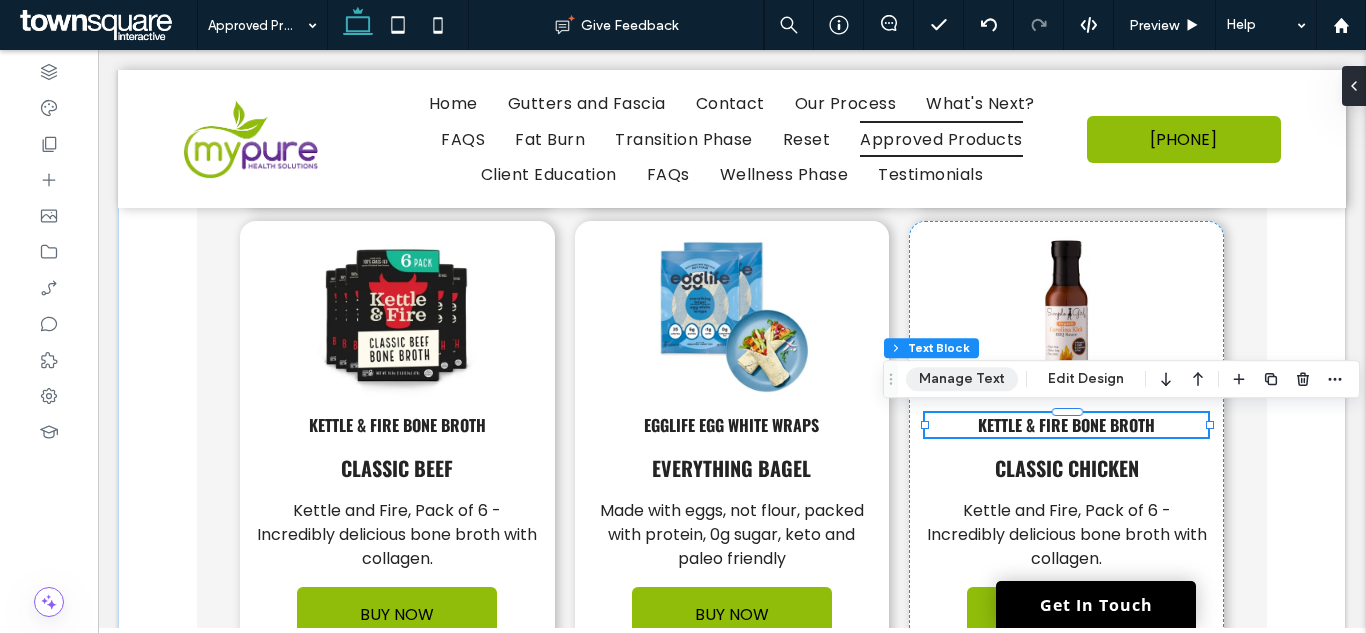 click on "Manage Text" at bounding box center [962, 379] 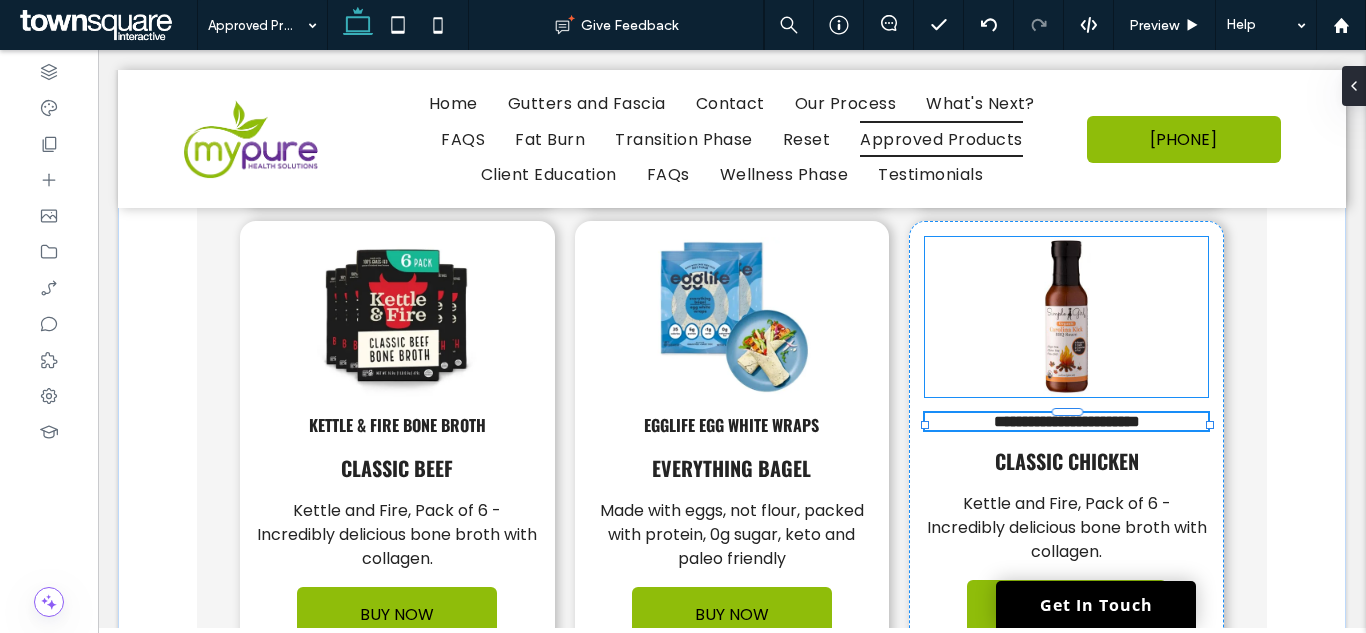 type on "******" 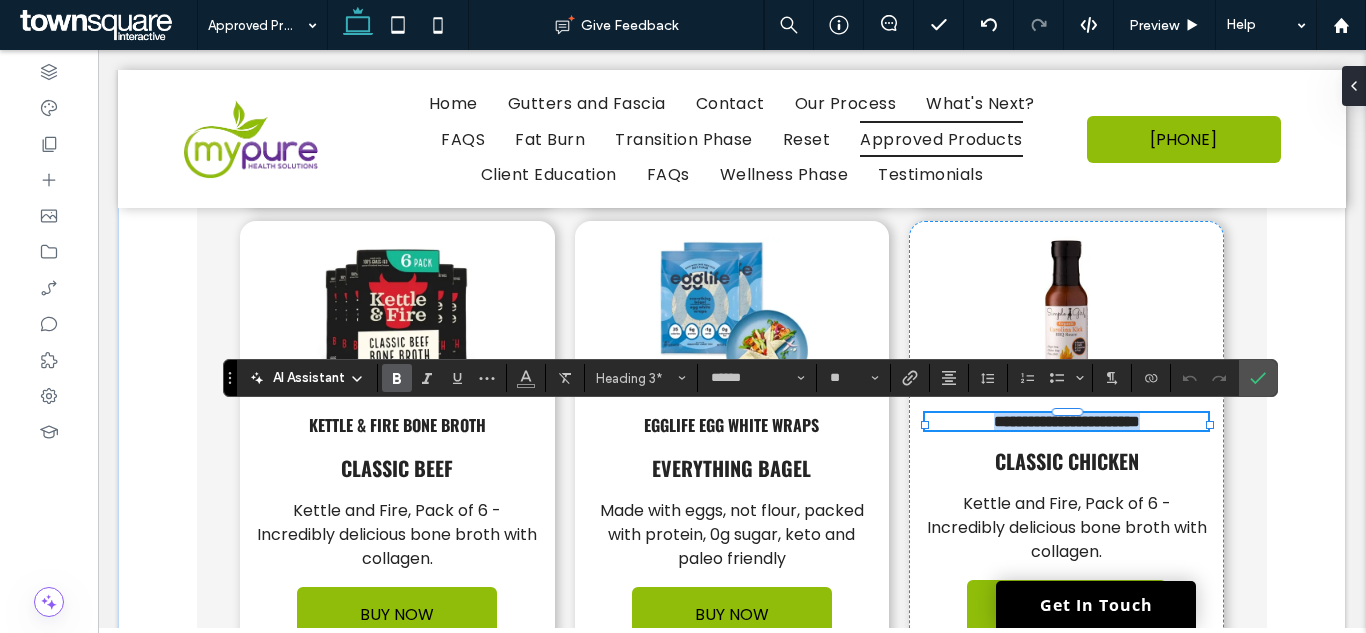 paste 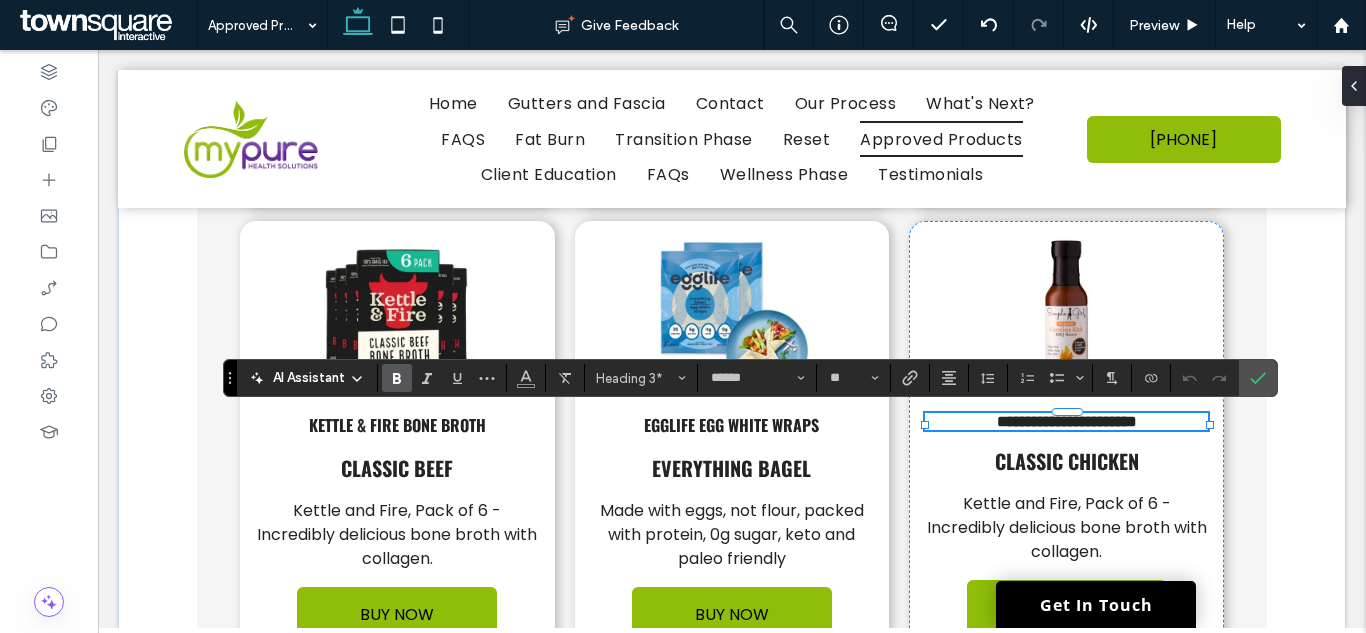 type 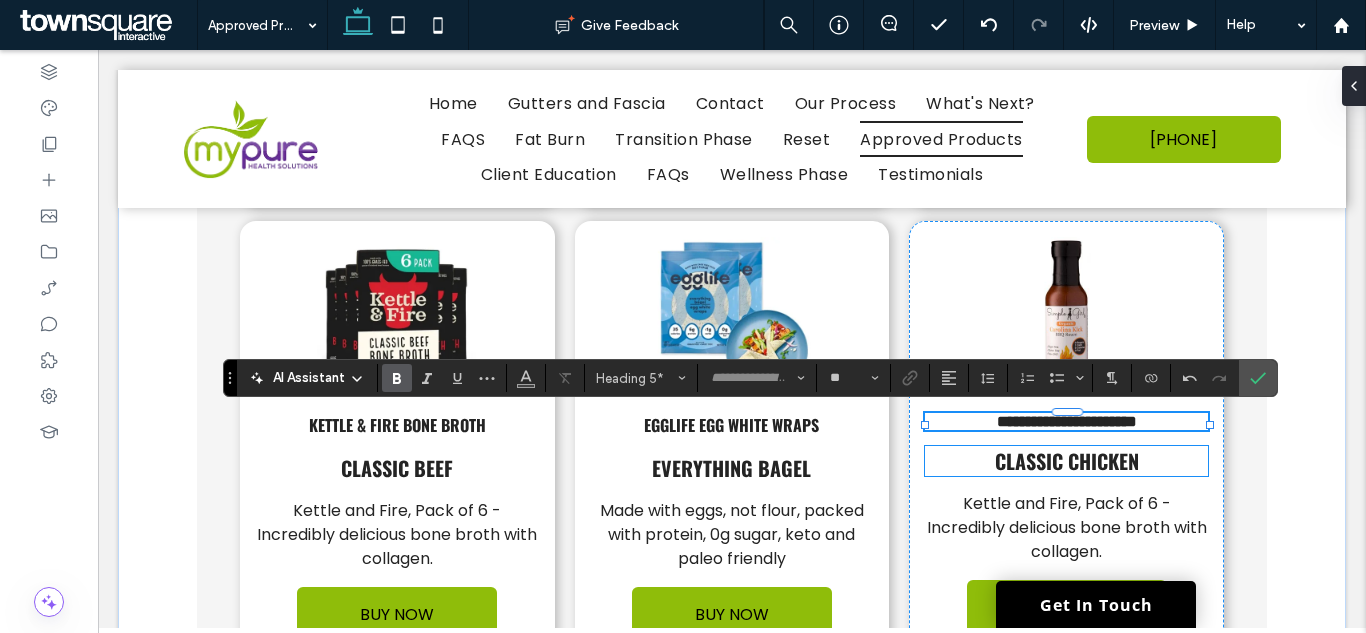 click on "Classic Chicken" at bounding box center [1067, 461] 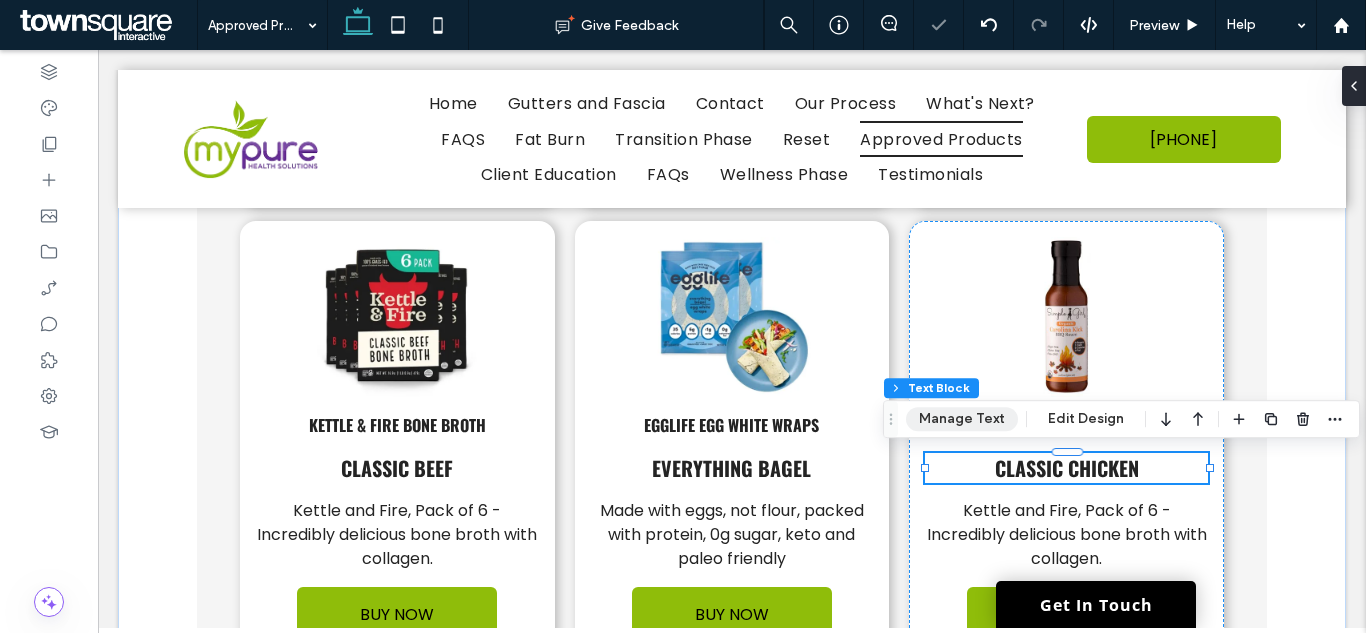 click on "Manage Text" at bounding box center [962, 419] 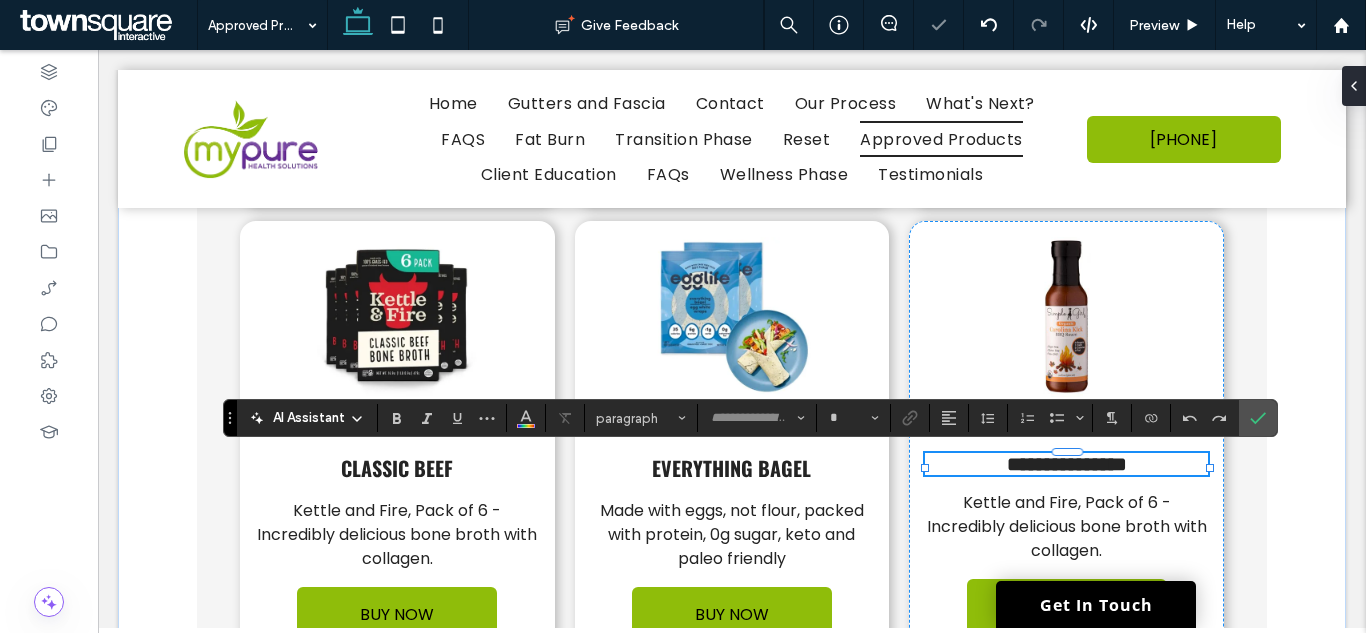 type on "******" 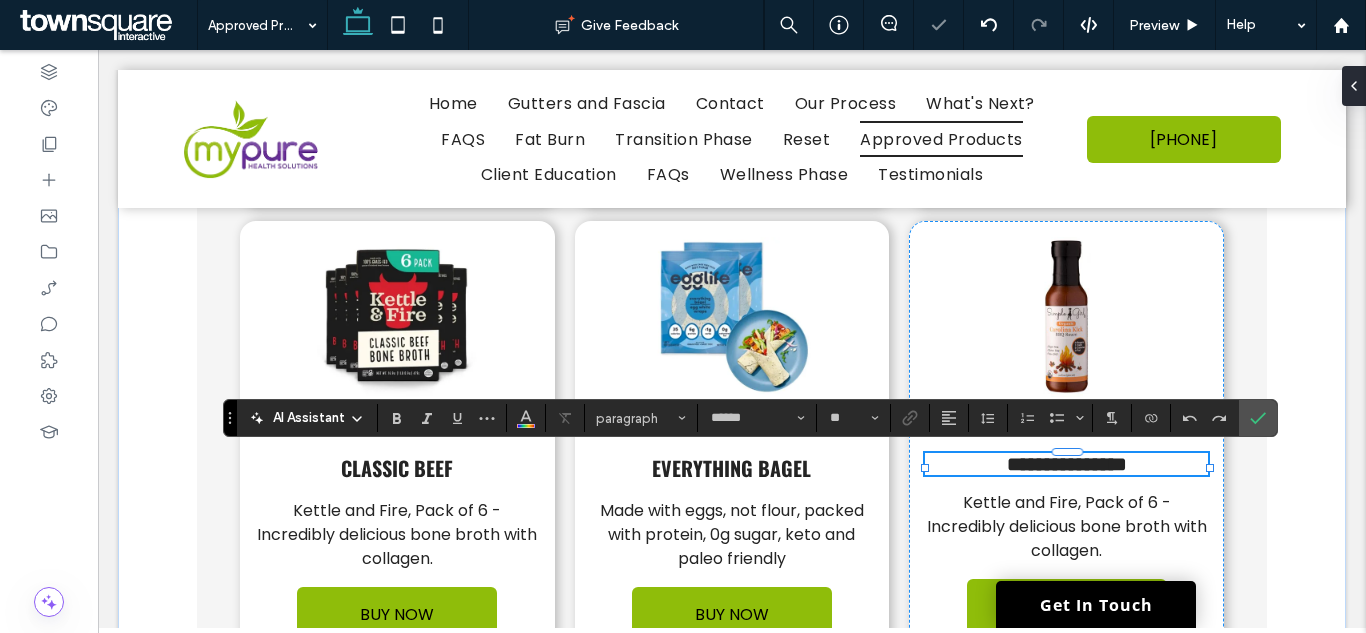 paste 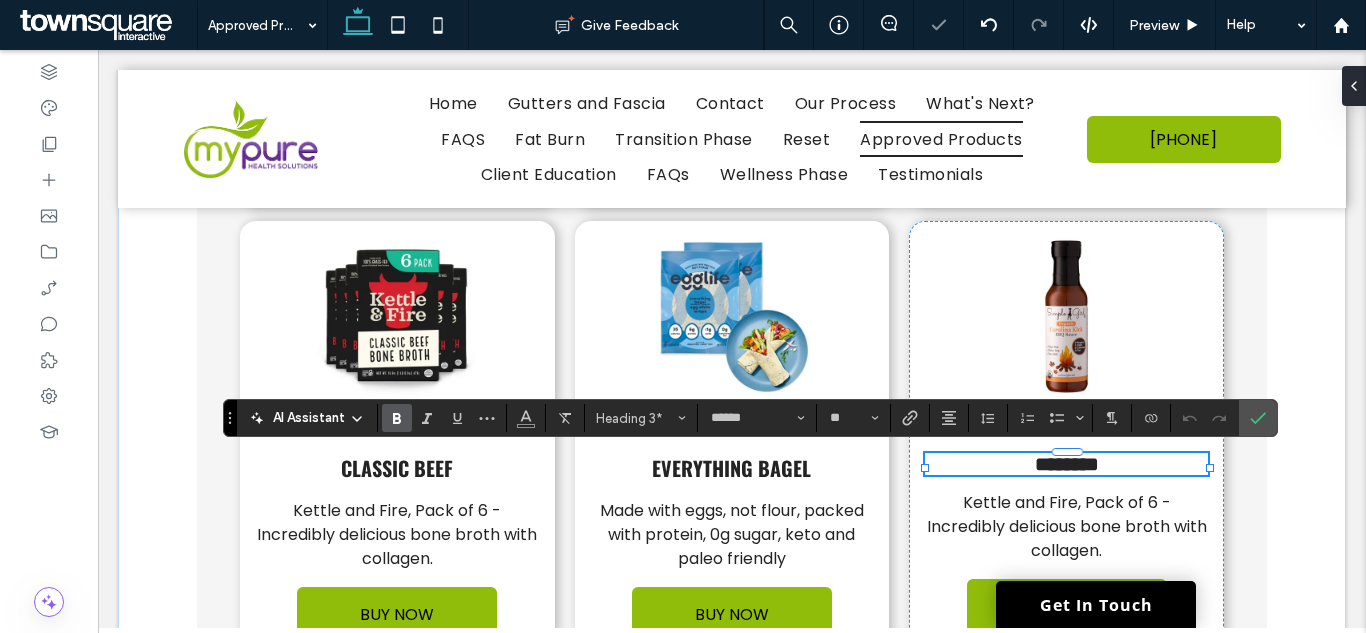 type 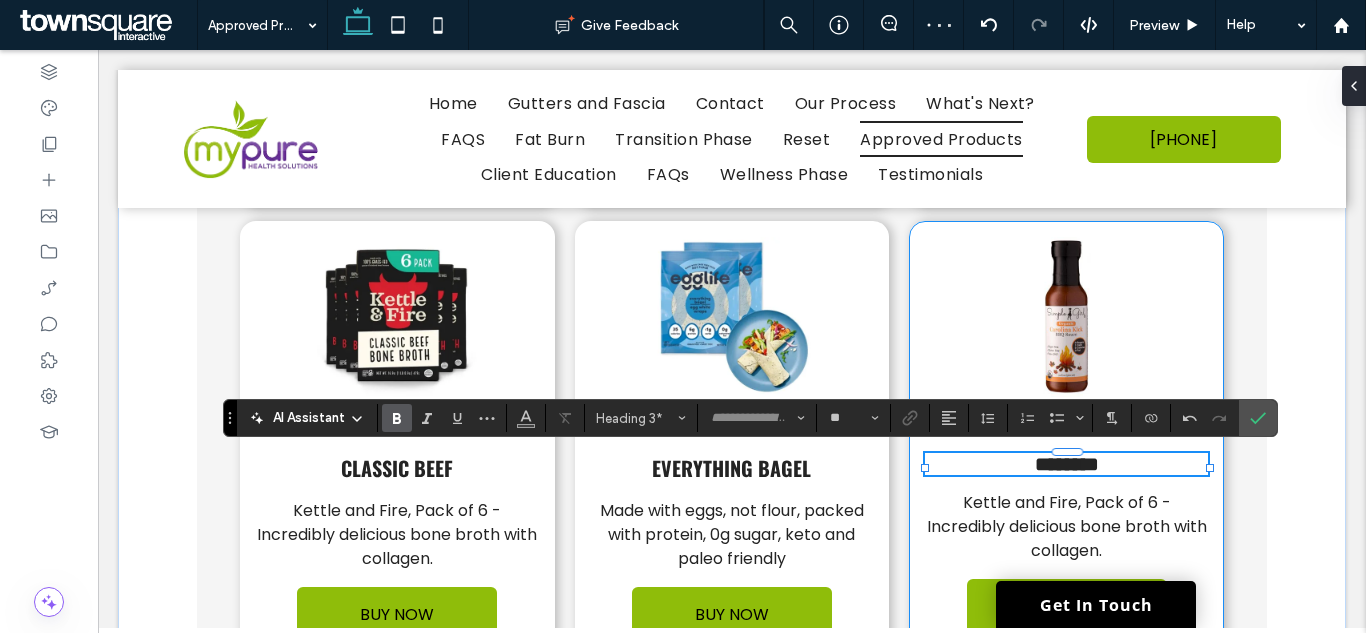 click on "egglife egg white wraps ******** ********
Kettle and Fire, Pack of 6 - Incredibly delicious bone broth with collagen.
BUY NOW" at bounding box center [1066, 435] 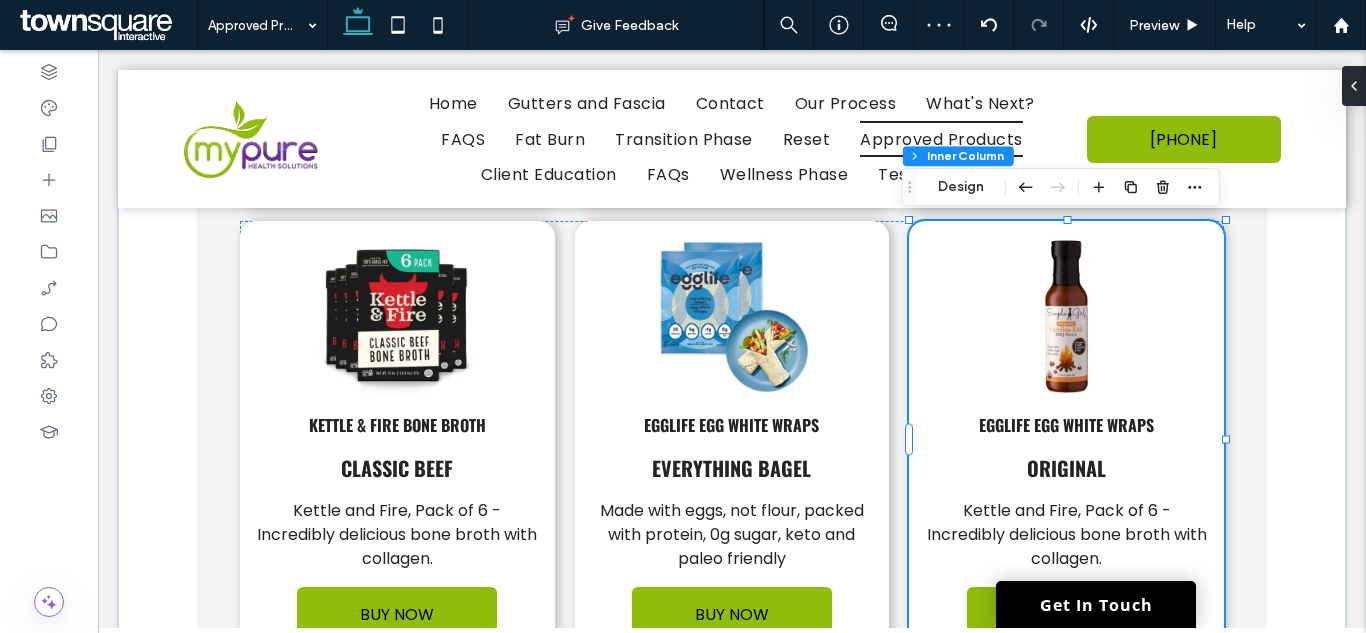 click on "Kettle and Fire, Pack of 6 - Incredibly delicious bone broth with collagen." at bounding box center [1067, 534] 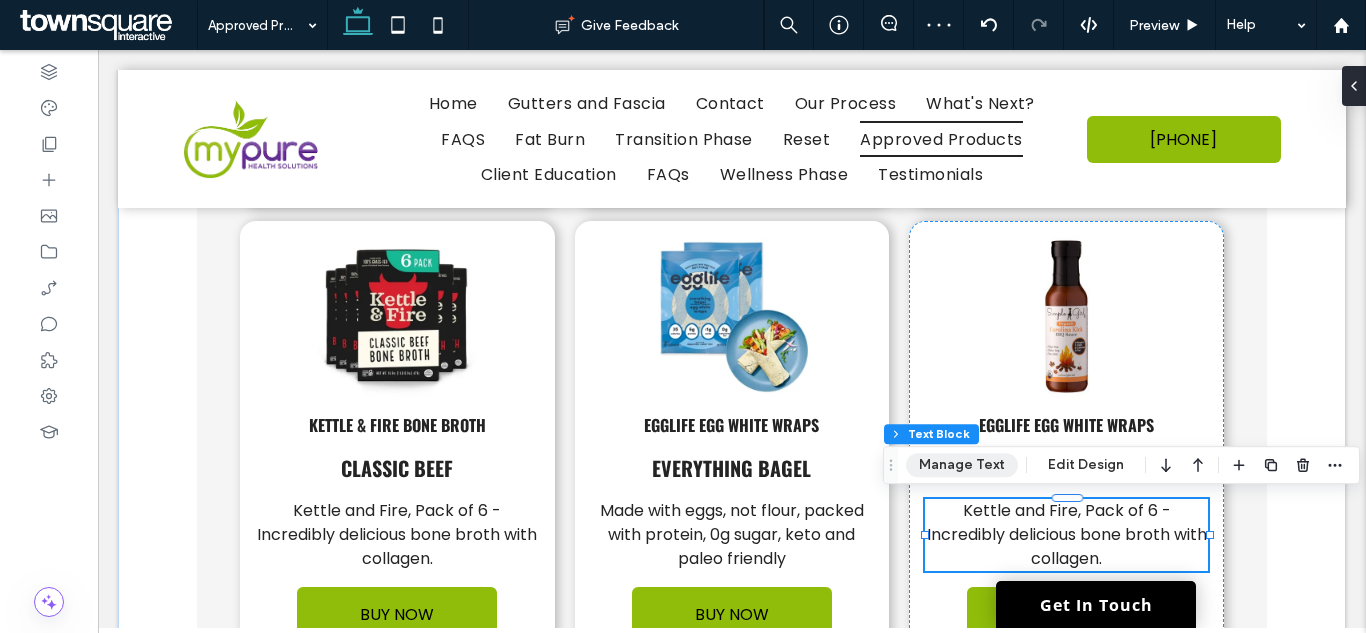 click on "Manage Text" at bounding box center (962, 465) 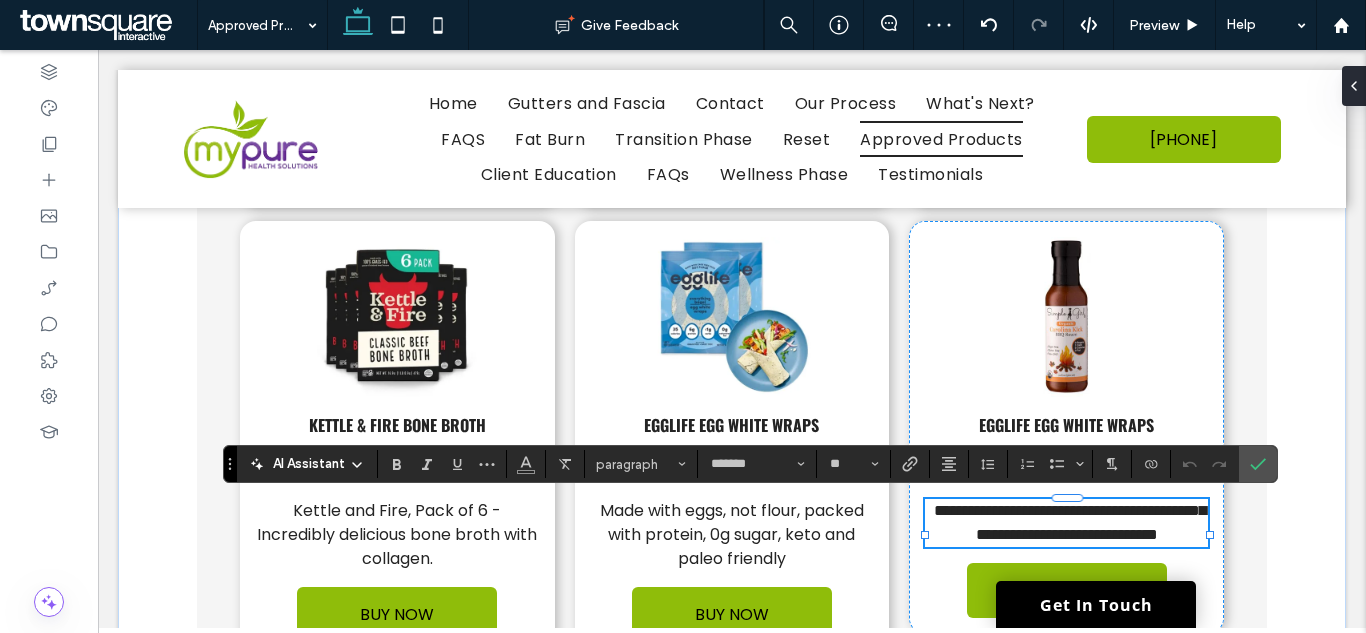 paste 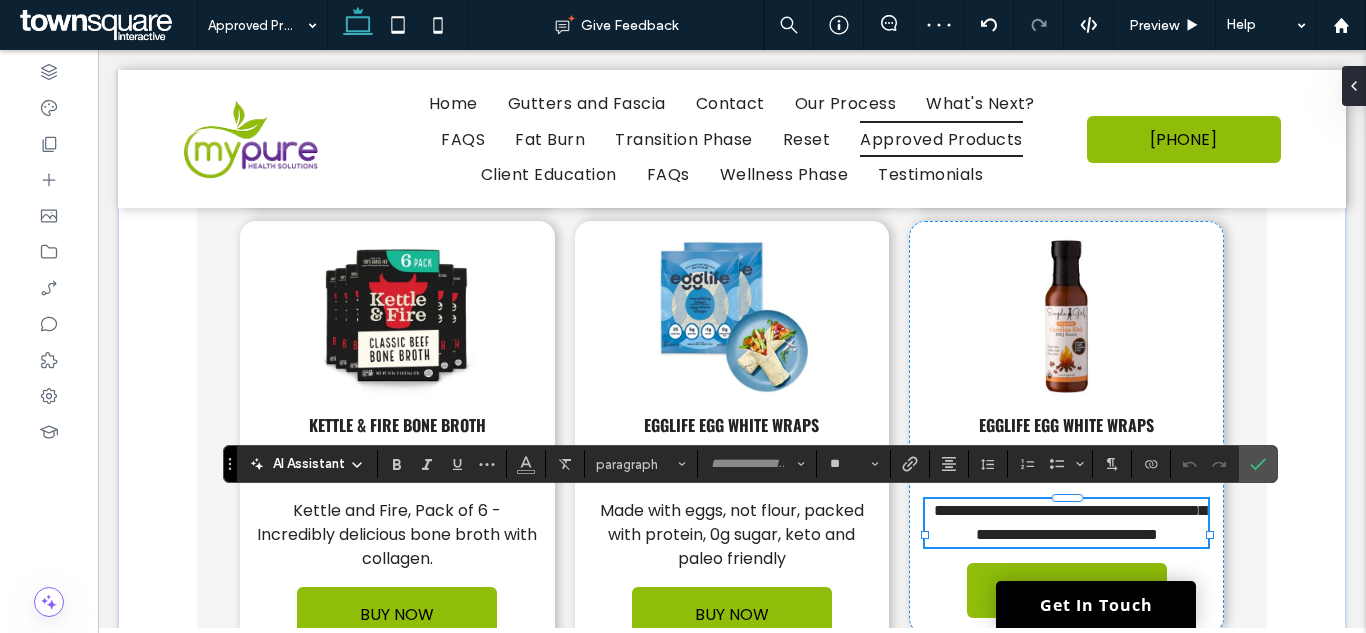 scroll, scrollTop: 3, scrollLeft: 0, axis: vertical 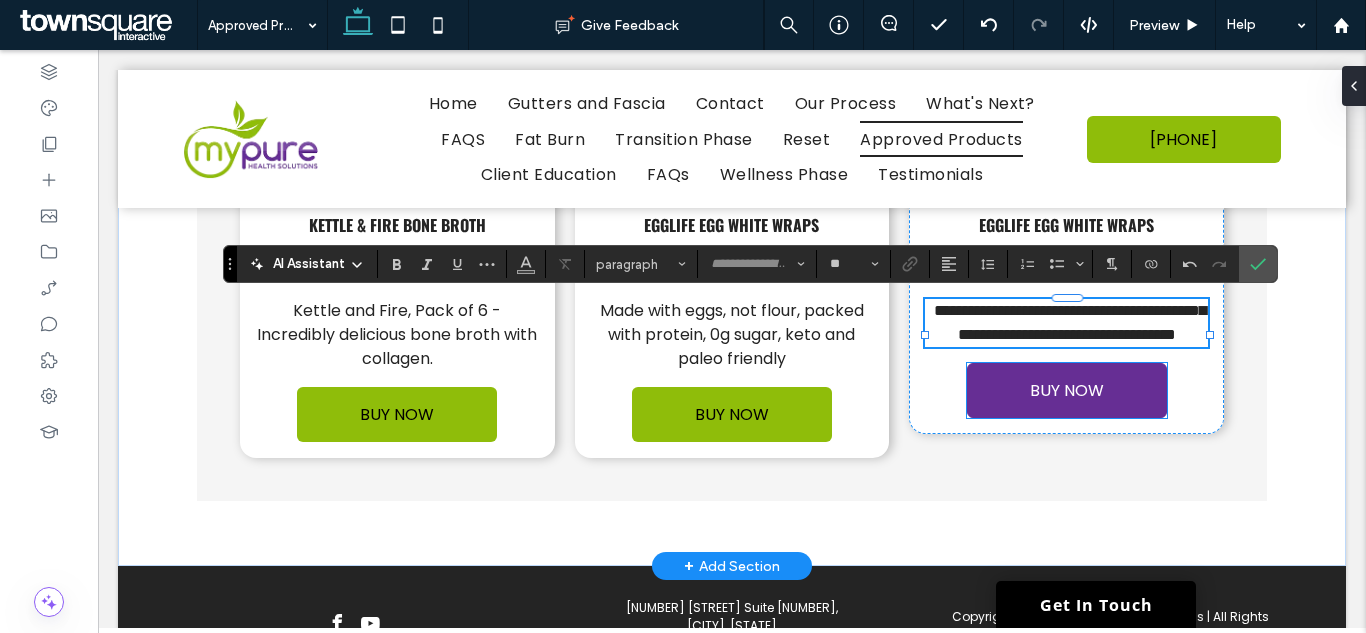 click on "BUY NOW" at bounding box center [1067, 390] 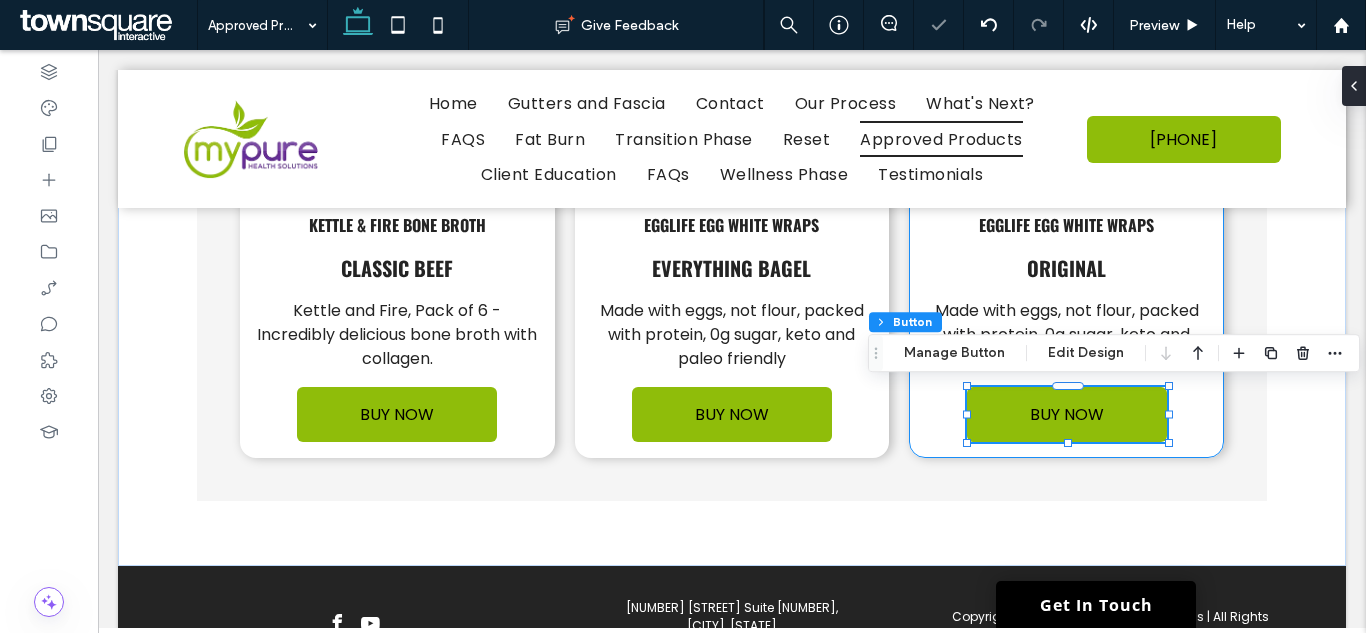 click on "Section Column Advanced Tabs Inner Column Inner Column Inner Column Button Manage Button Edit Design" at bounding box center [1114, 353] 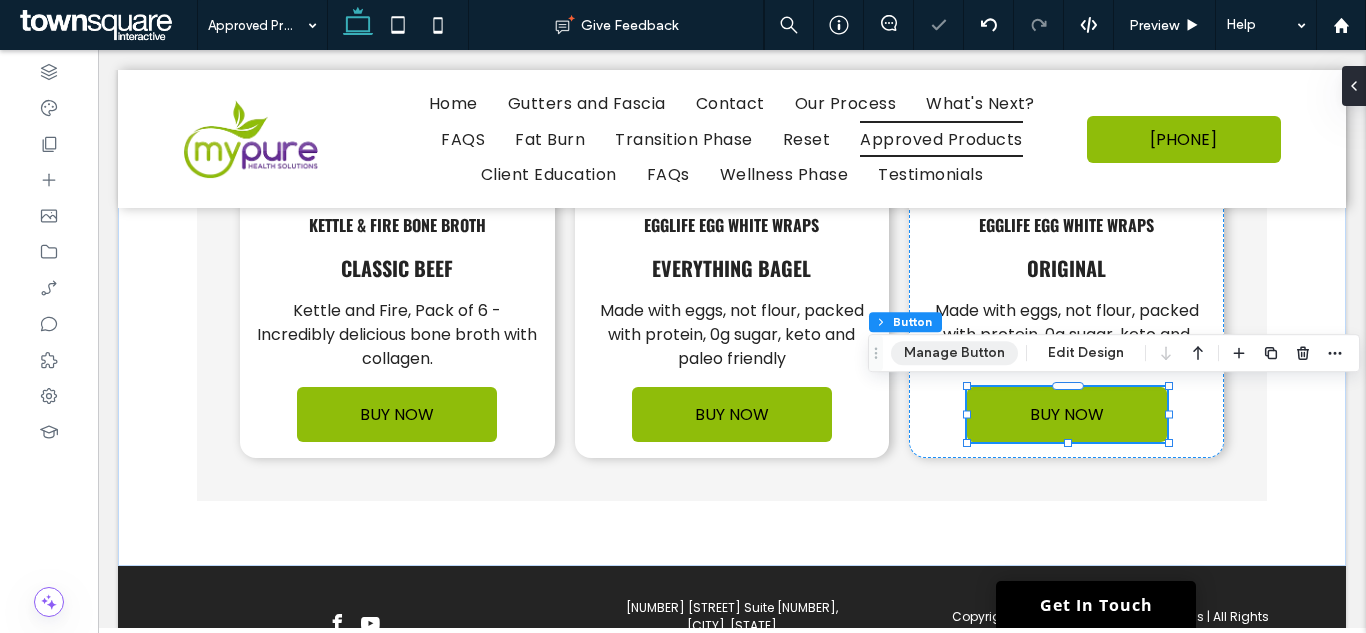 click on "Manage Button" at bounding box center [954, 353] 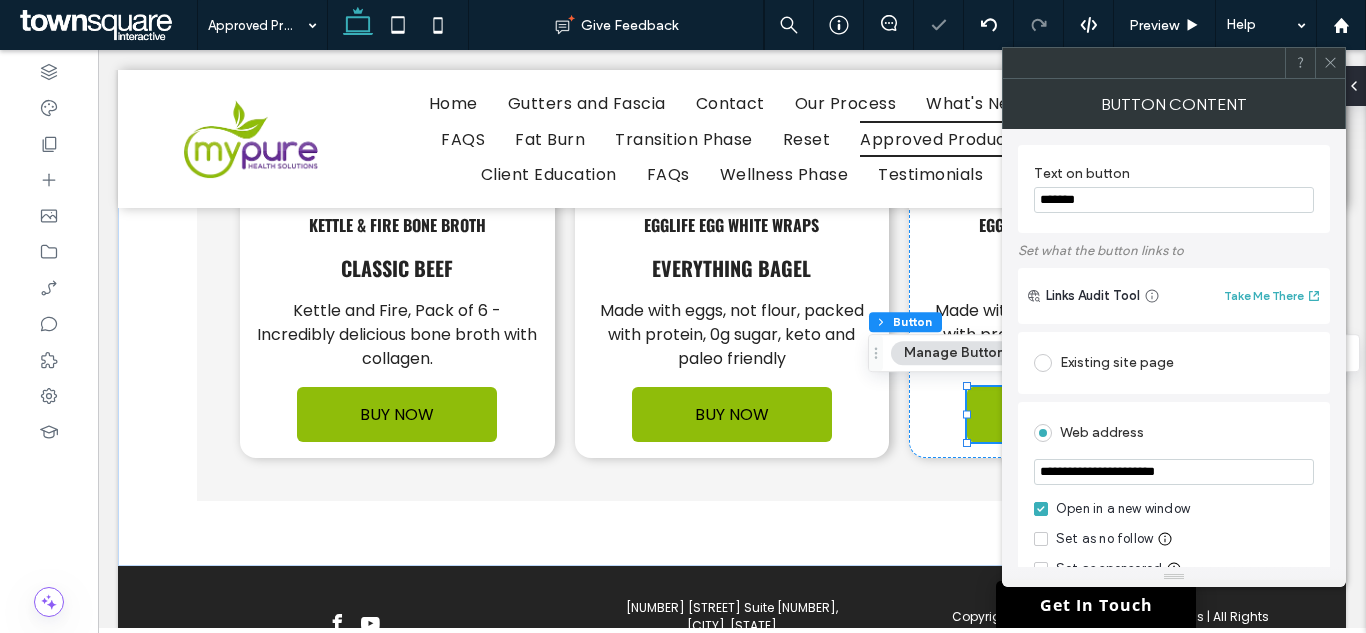 click on "**********" at bounding box center (1174, 472) 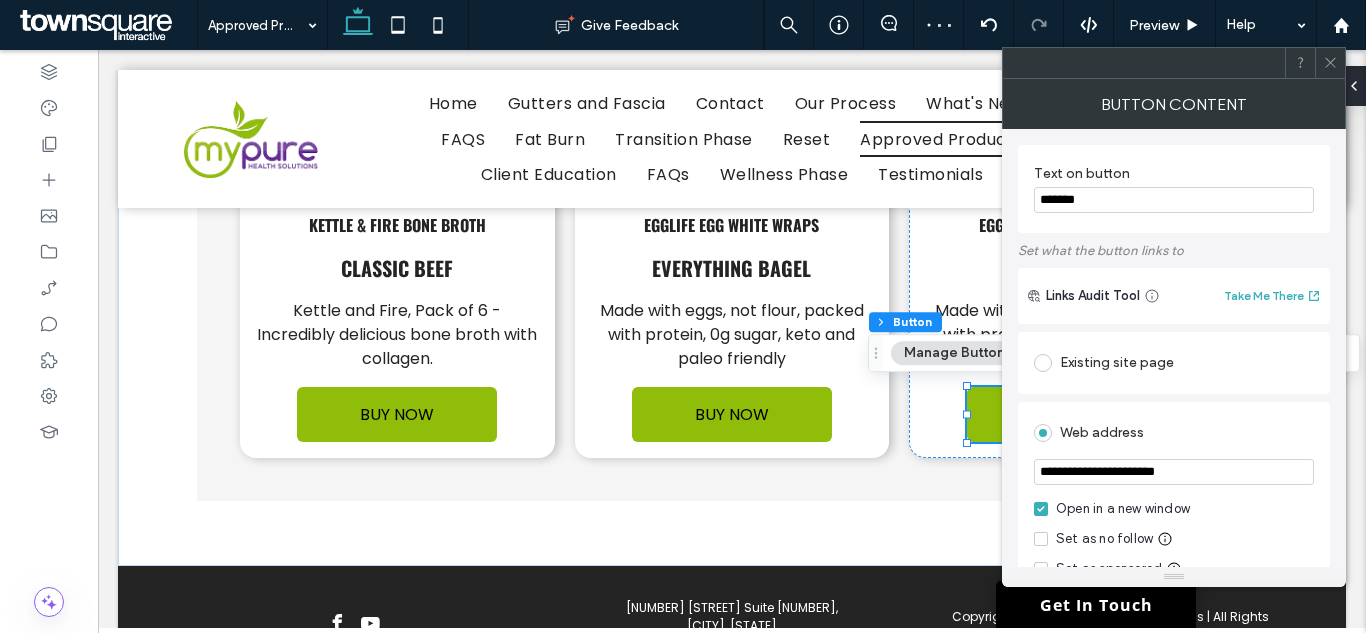paste 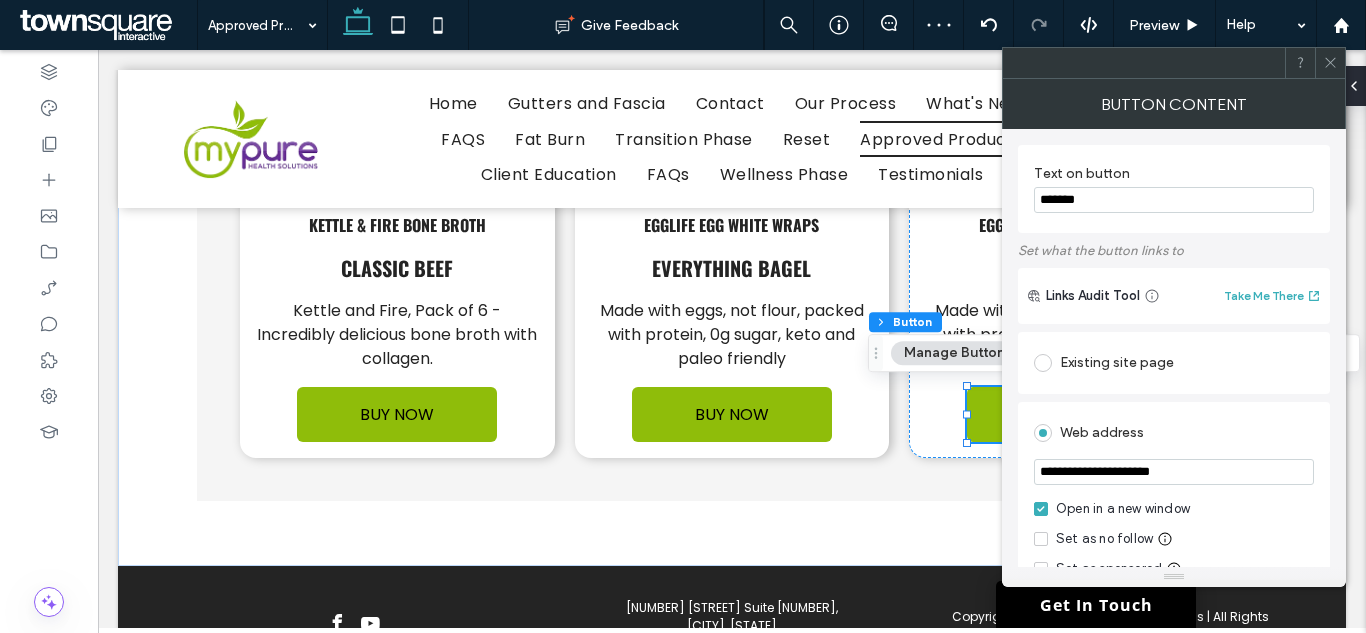 type on "**********" 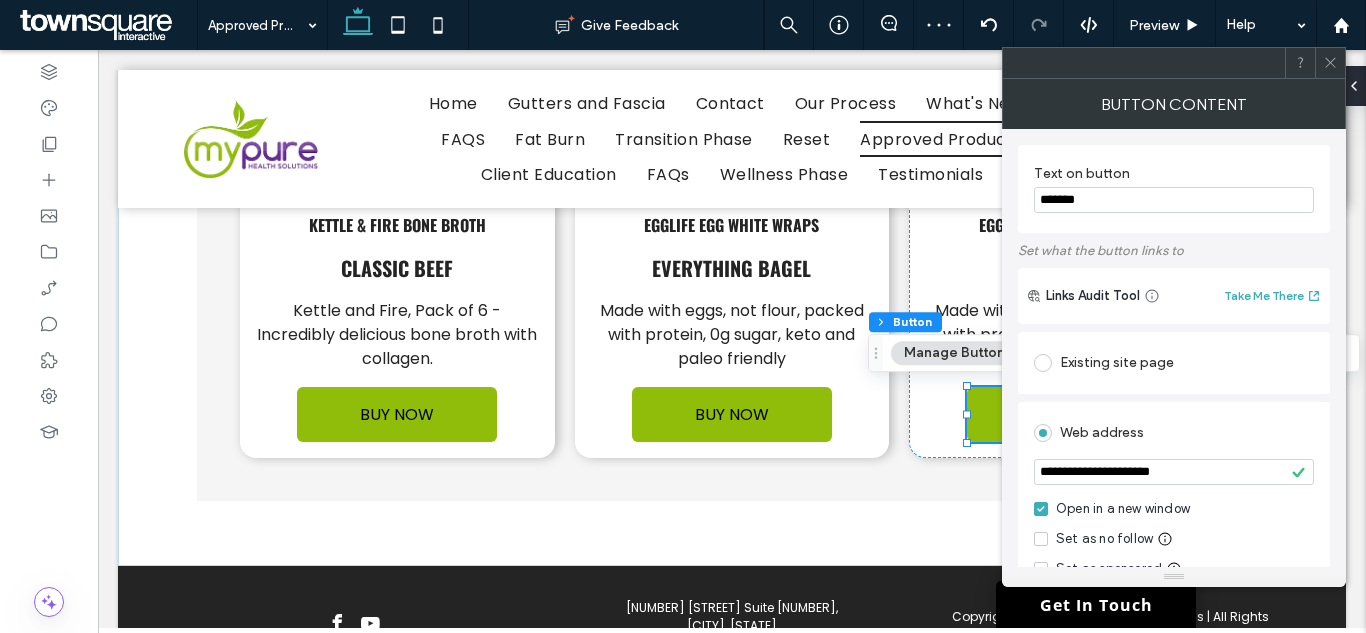 click 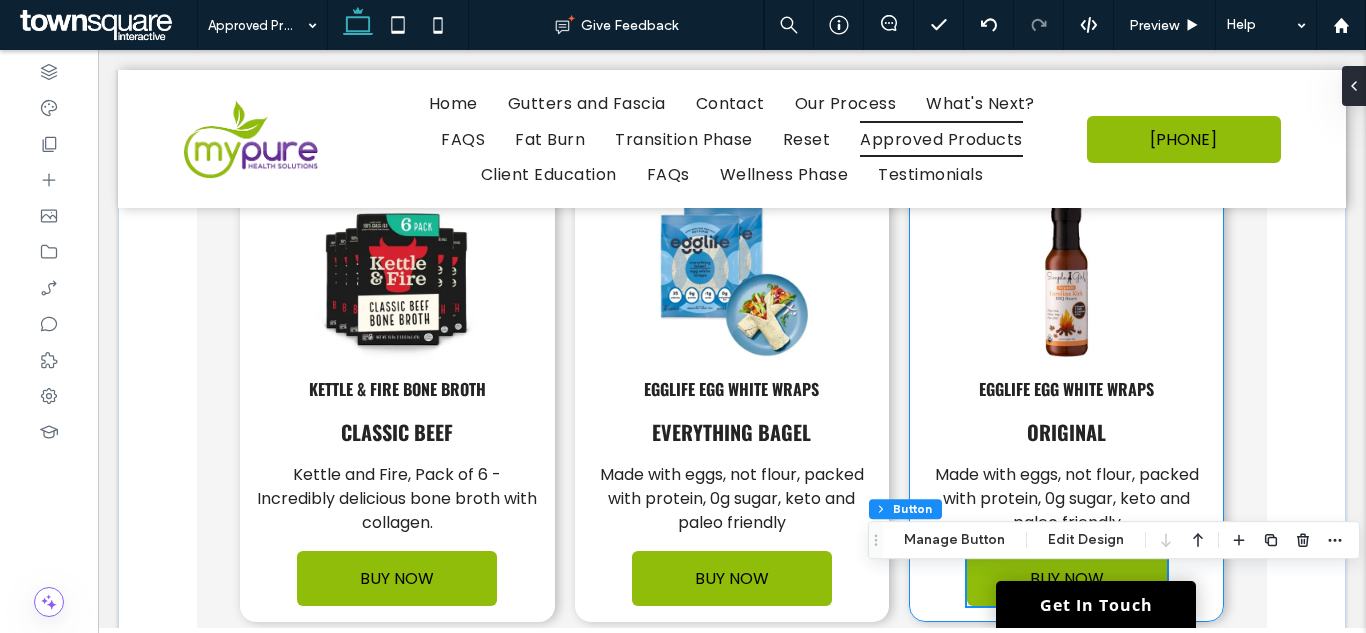 scroll, scrollTop: 4357, scrollLeft: 0, axis: vertical 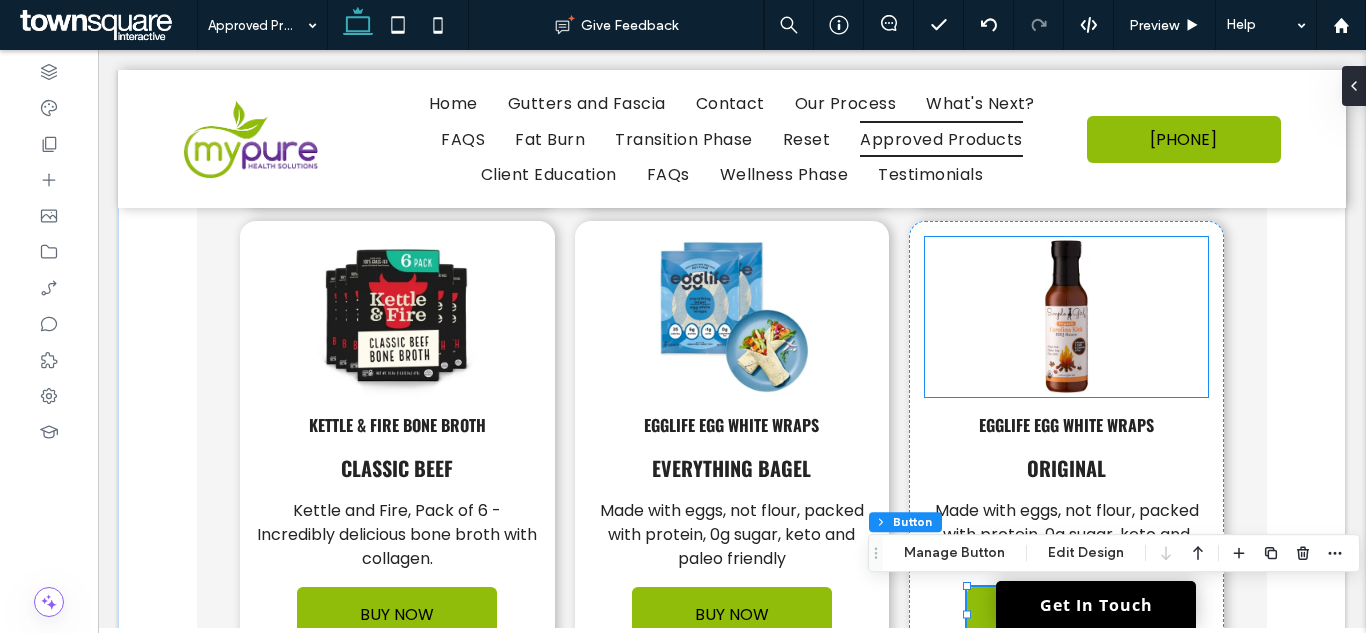 click at bounding box center (1066, 317) 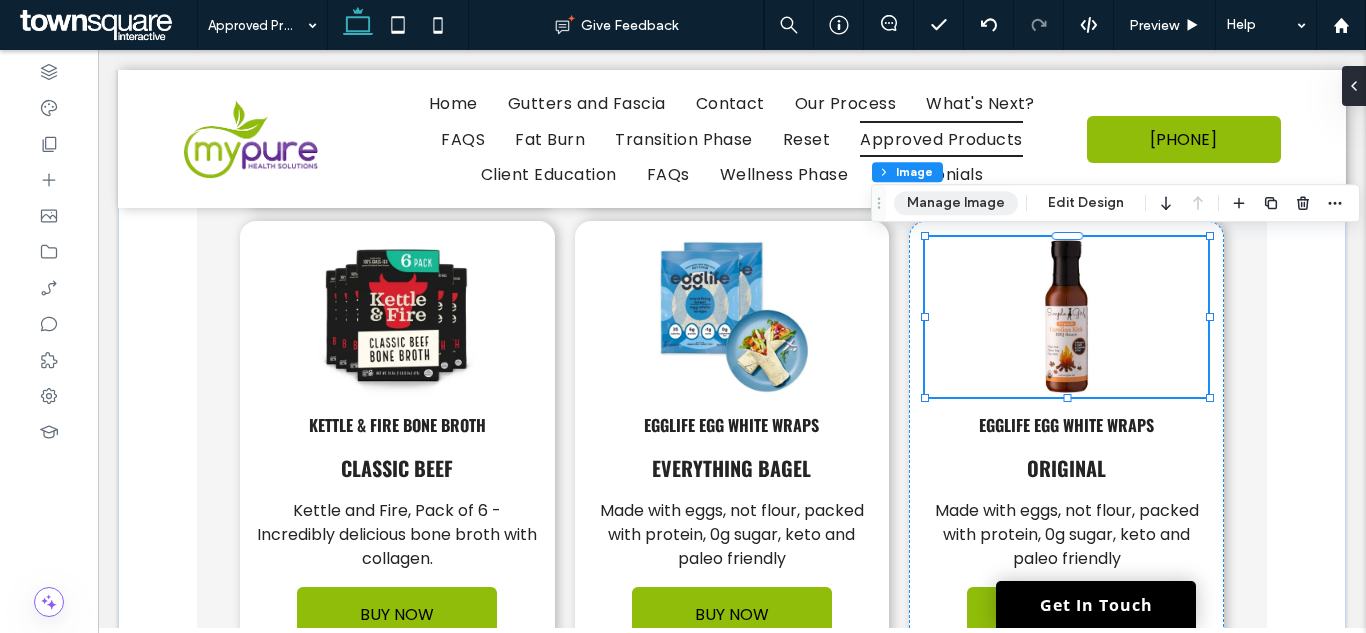 click on "Manage Image" at bounding box center (956, 203) 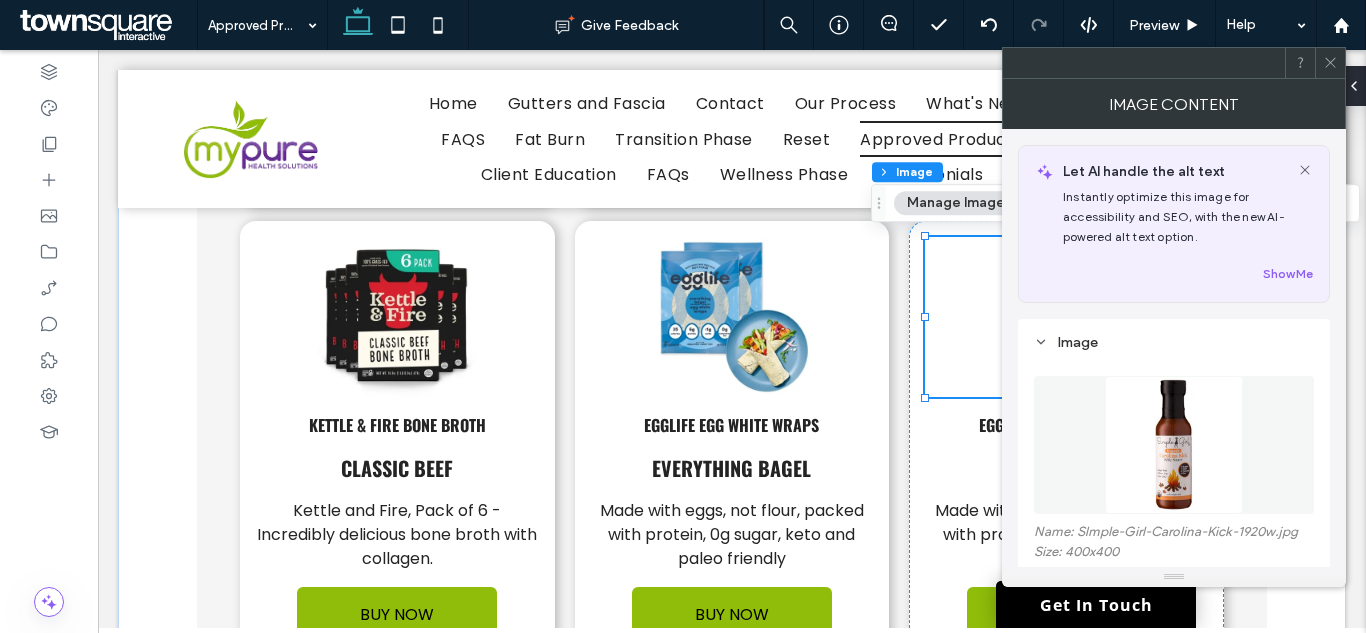 click at bounding box center [1174, 445] 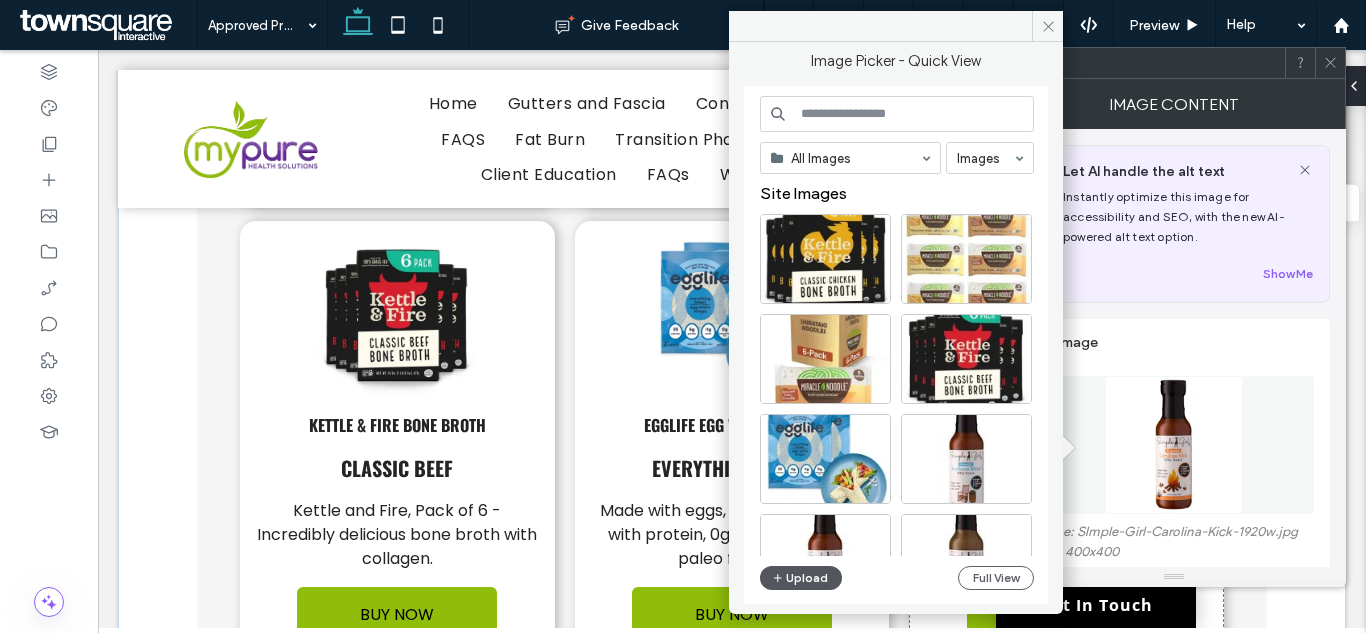 click on "Upload" at bounding box center [801, 578] 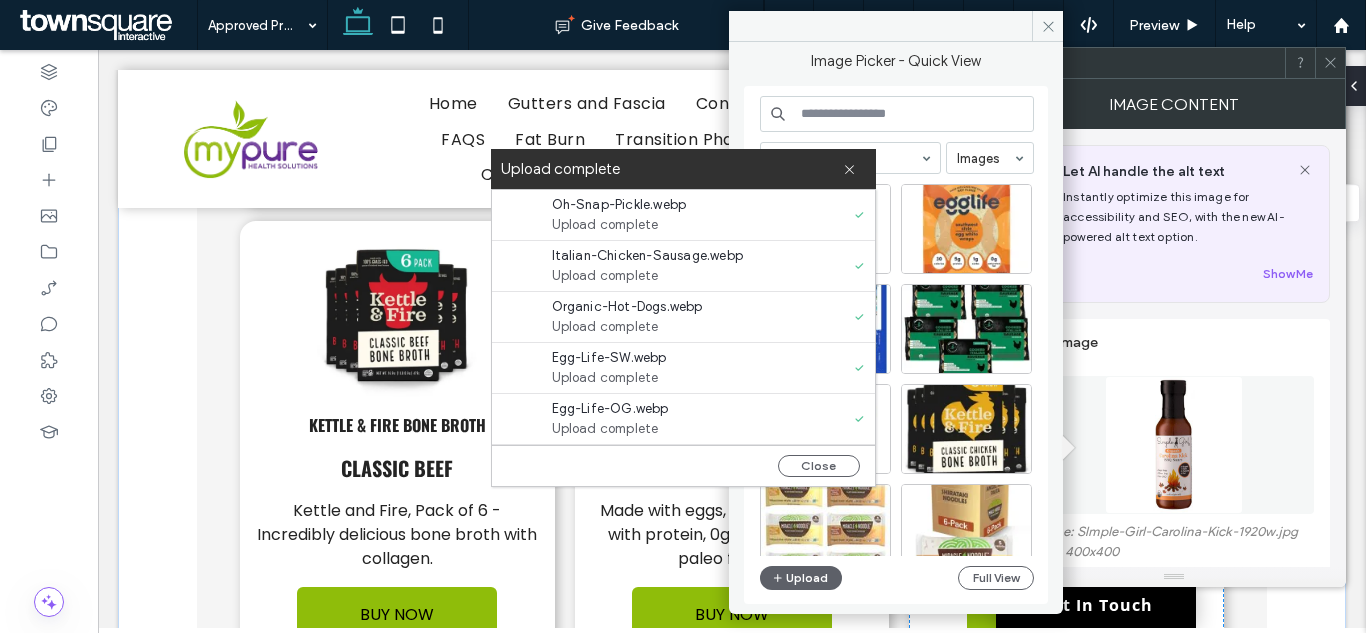 type 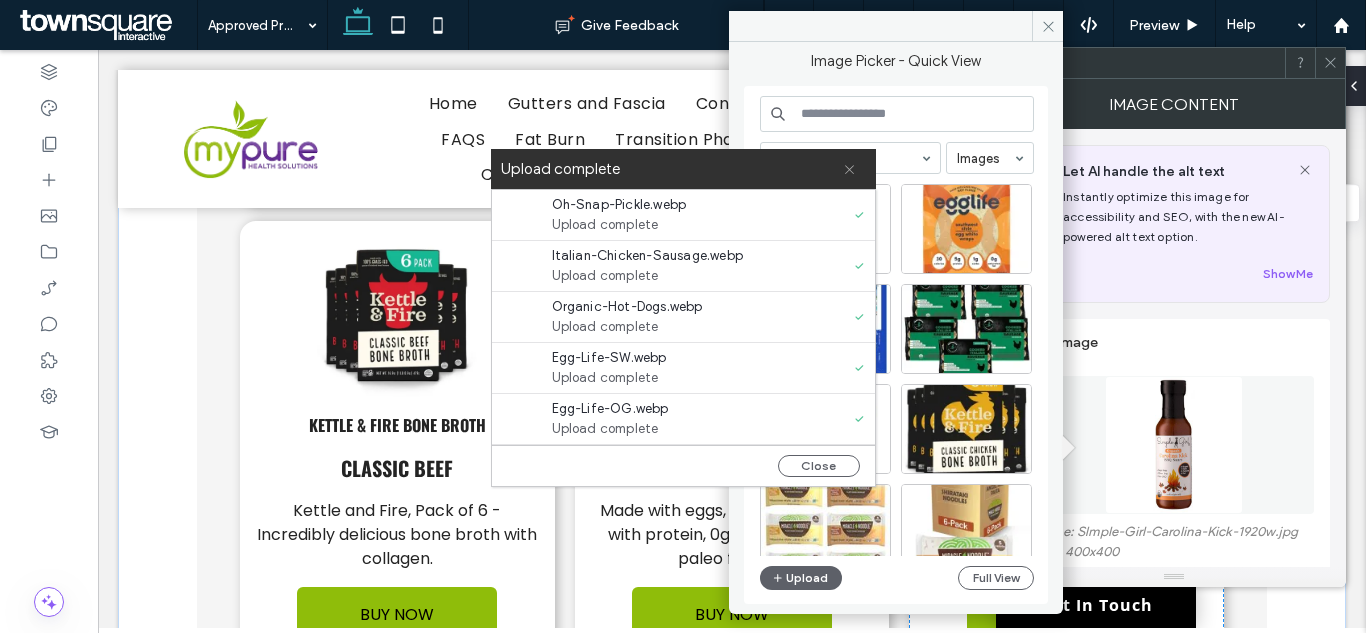 drag, startPoint x: 854, startPoint y: 167, endPoint x: 854, endPoint y: 190, distance: 23 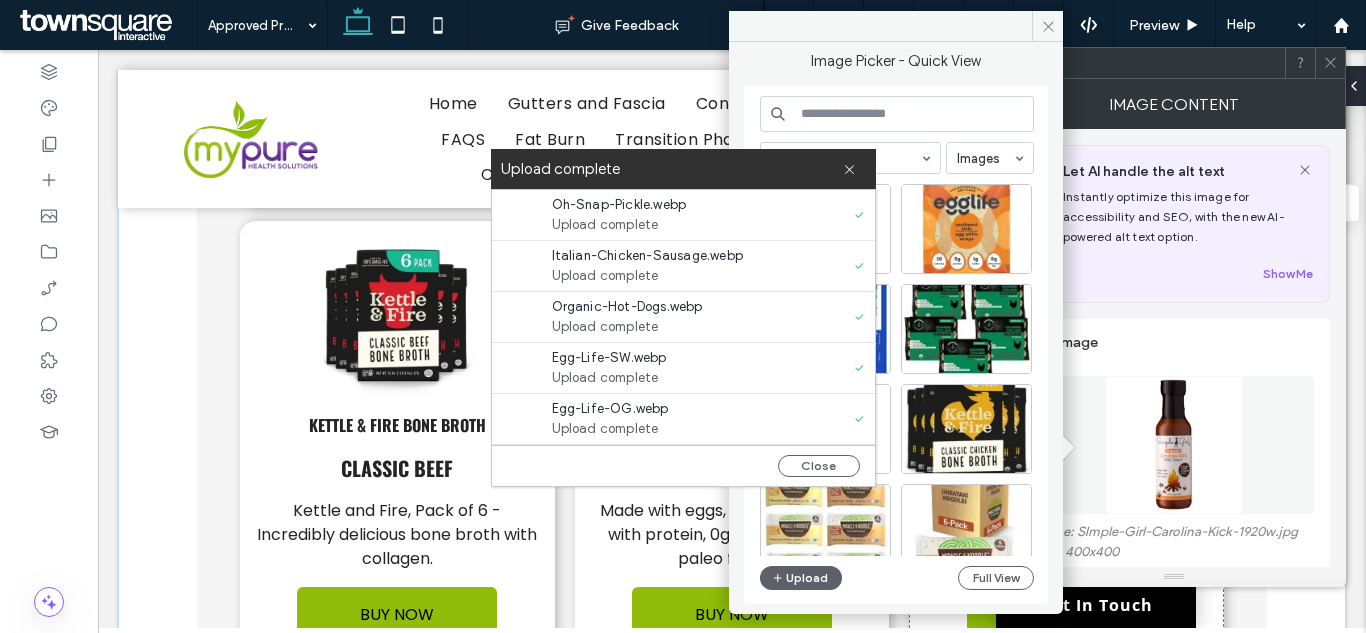 click 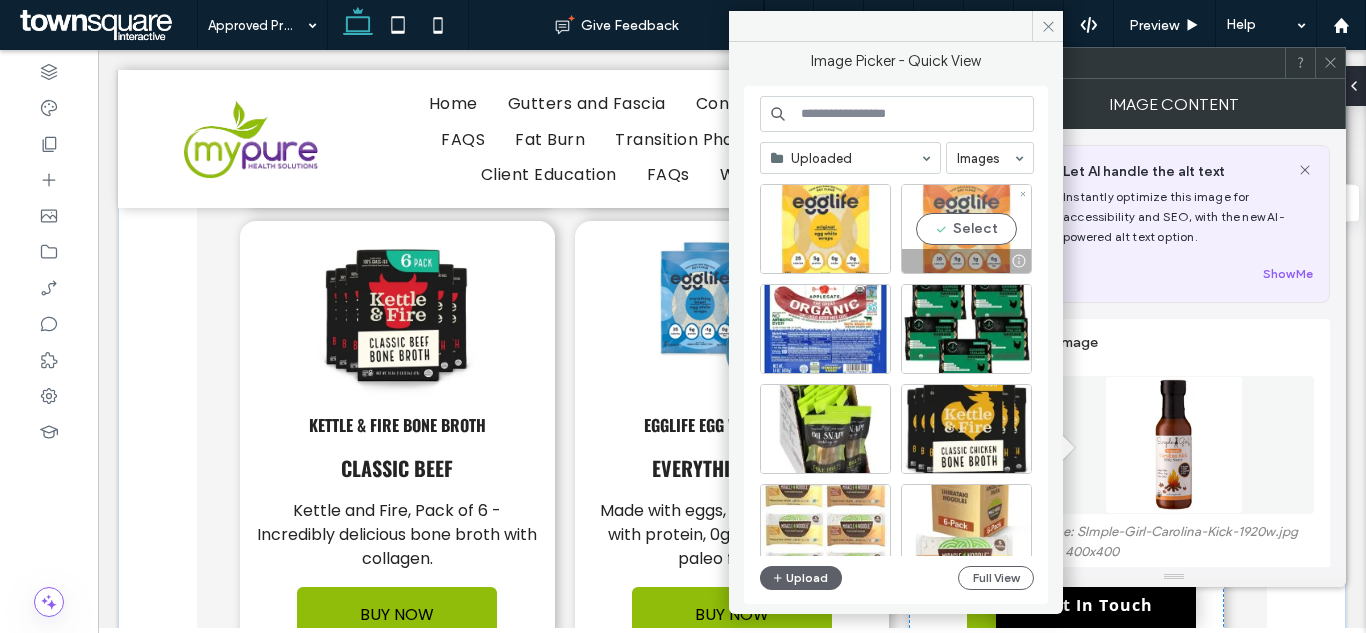 click on "Select" at bounding box center (966, 229) 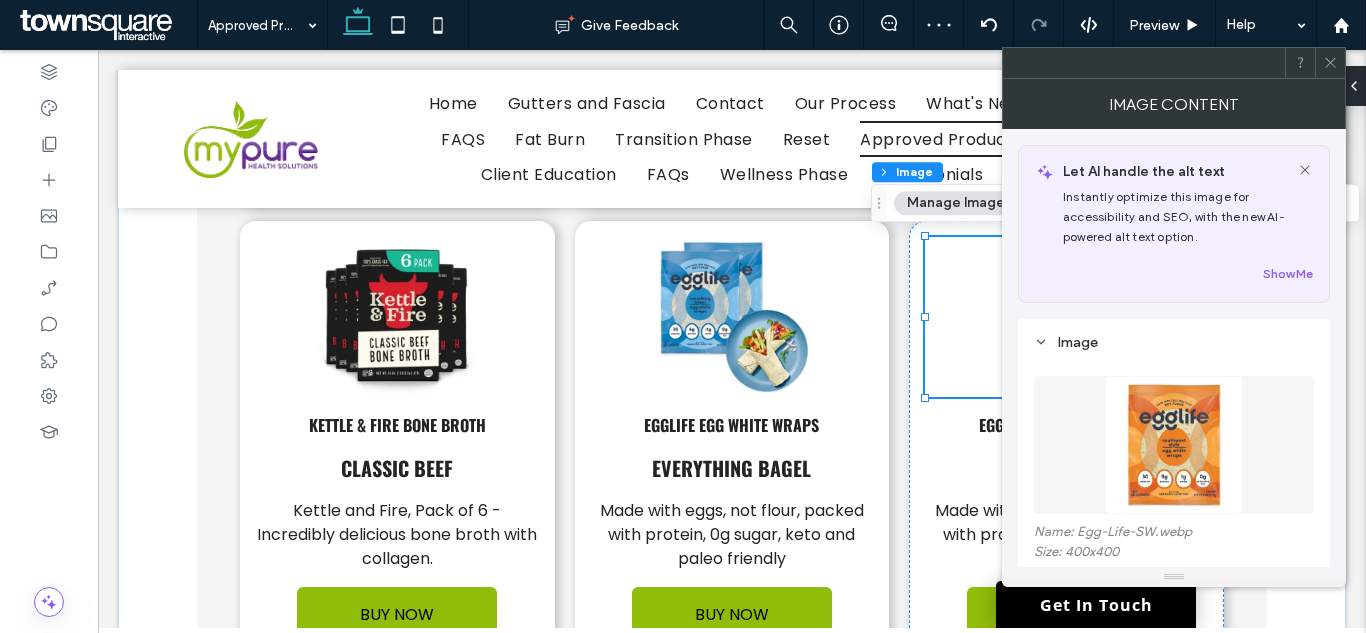 click at bounding box center [1174, 445] 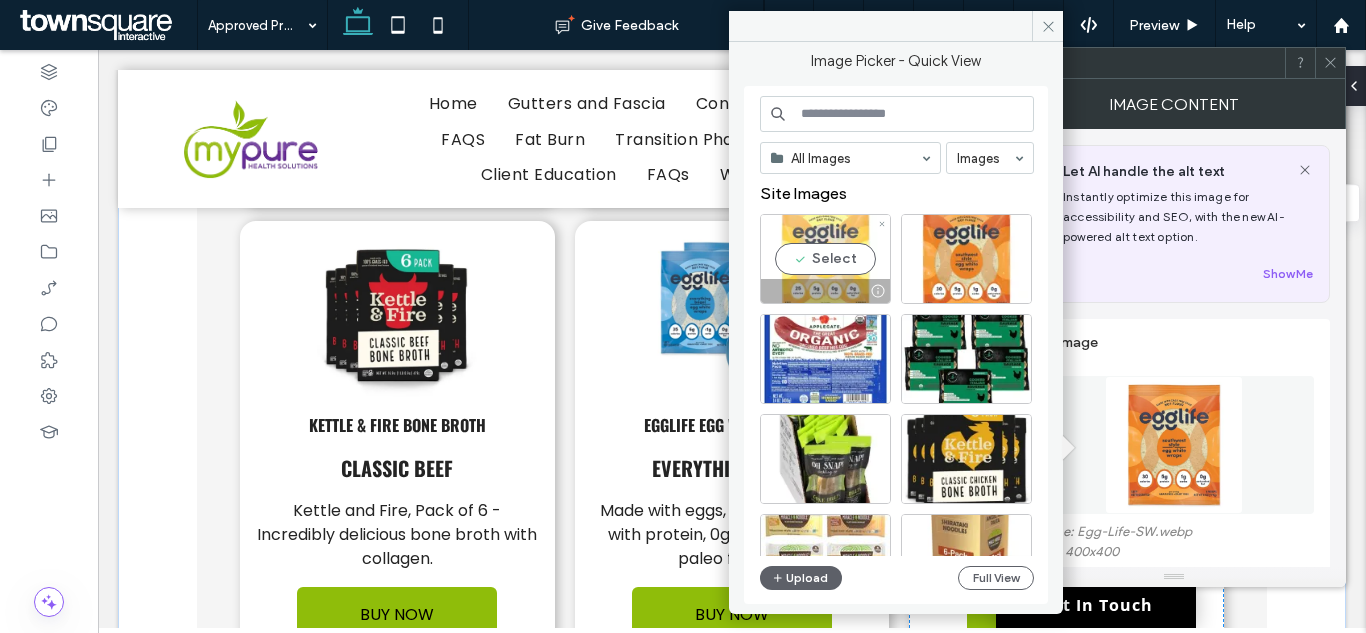click on "Select" at bounding box center (825, 259) 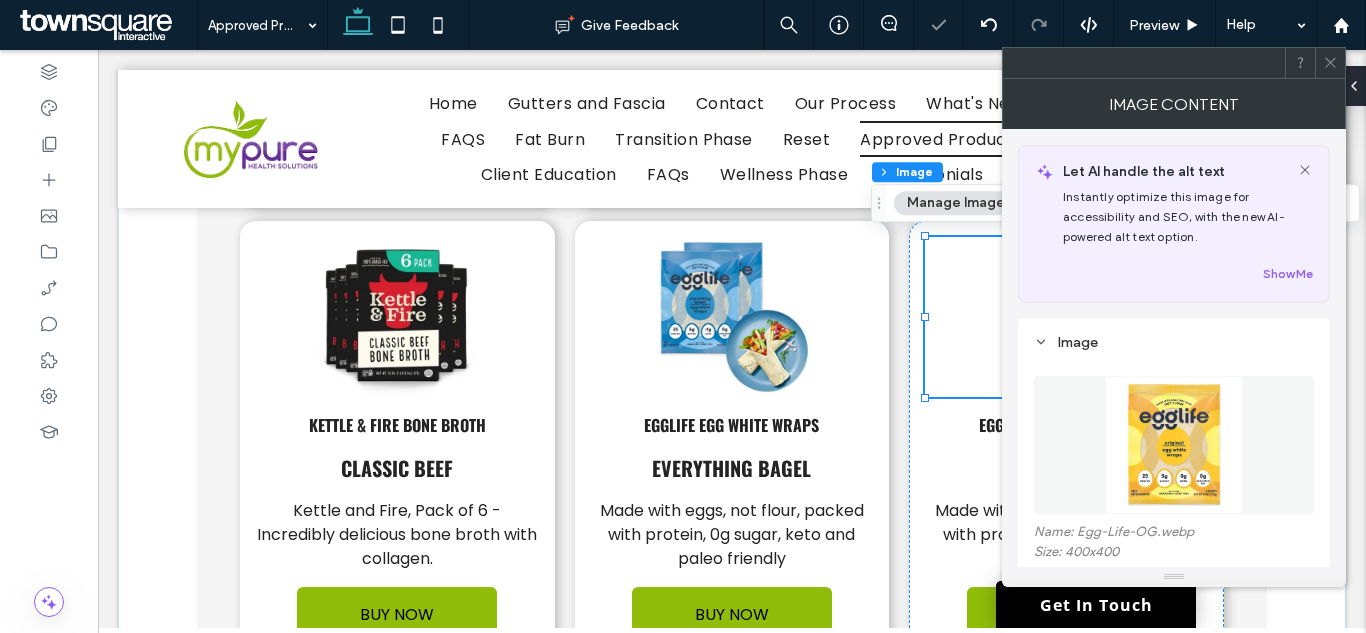 click 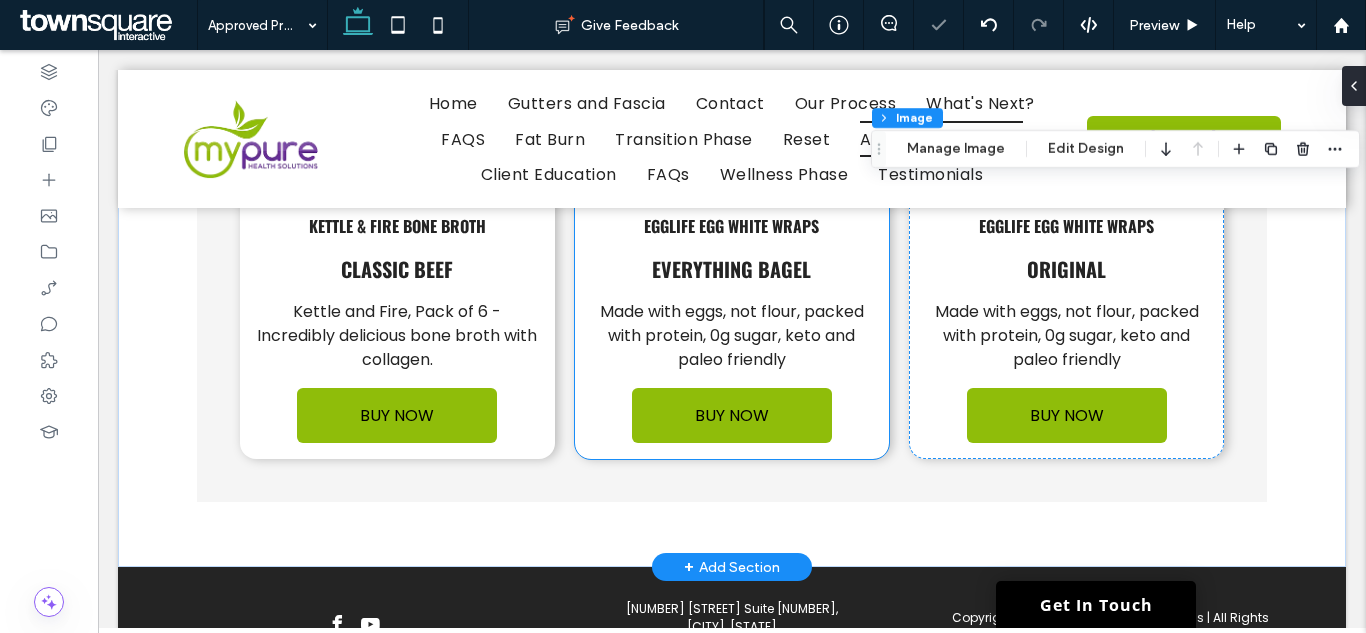scroll, scrollTop: 4354, scrollLeft: 0, axis: vertical 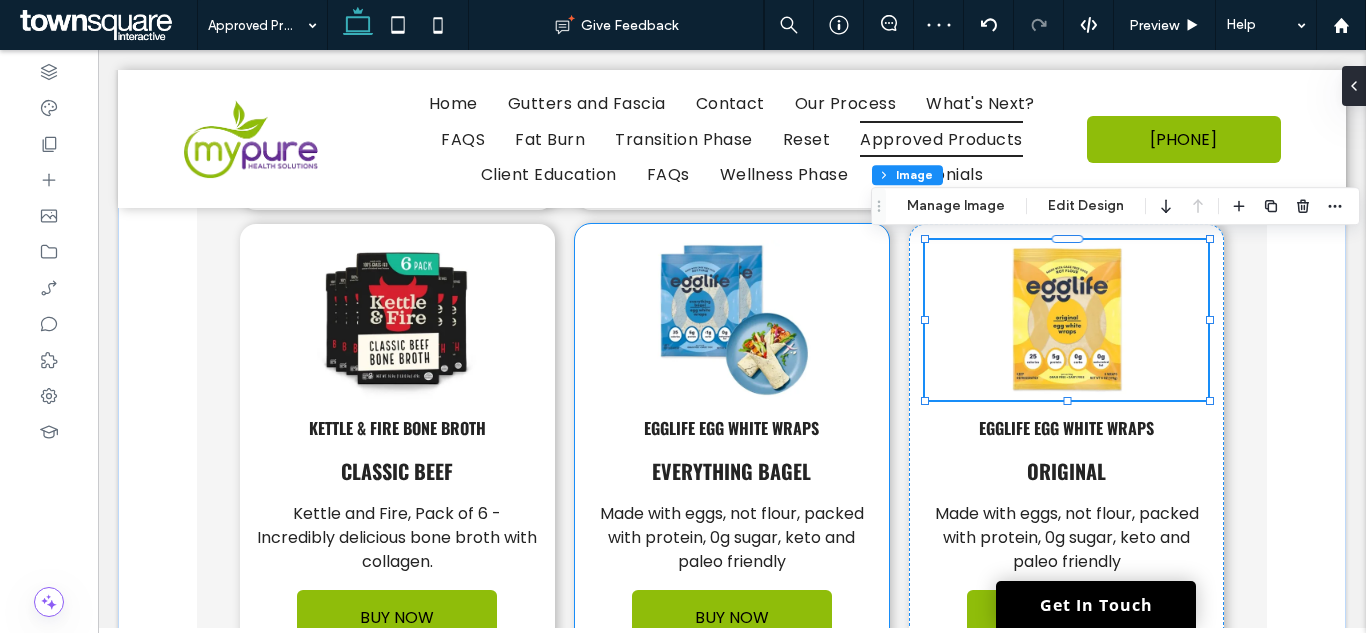 click on "Kettle & Fire Bone Broth Classic Beef Kettle and Fire, Pack of 6 - Incredibly delicious bone broth with collagen.
BUY NOW
egglife egg white wraps Everything Bagel Made with eggs, not flour, packed with protein, 0g sugar, keto and paleo friendly
BUY NOW
egglife egg white wraps Original Made with eggs, not flour, packed with protein, 0g sugar, keto and paleo friendly
BUY NOW" at bounding box center [732, 442] 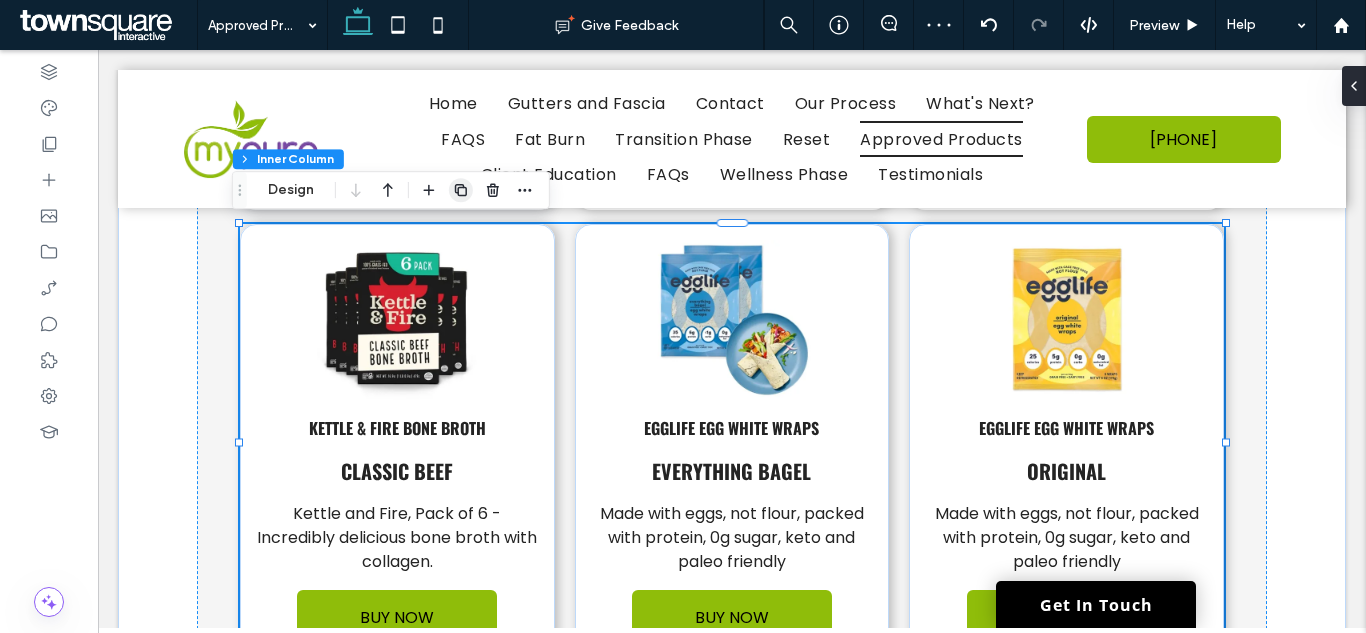 click 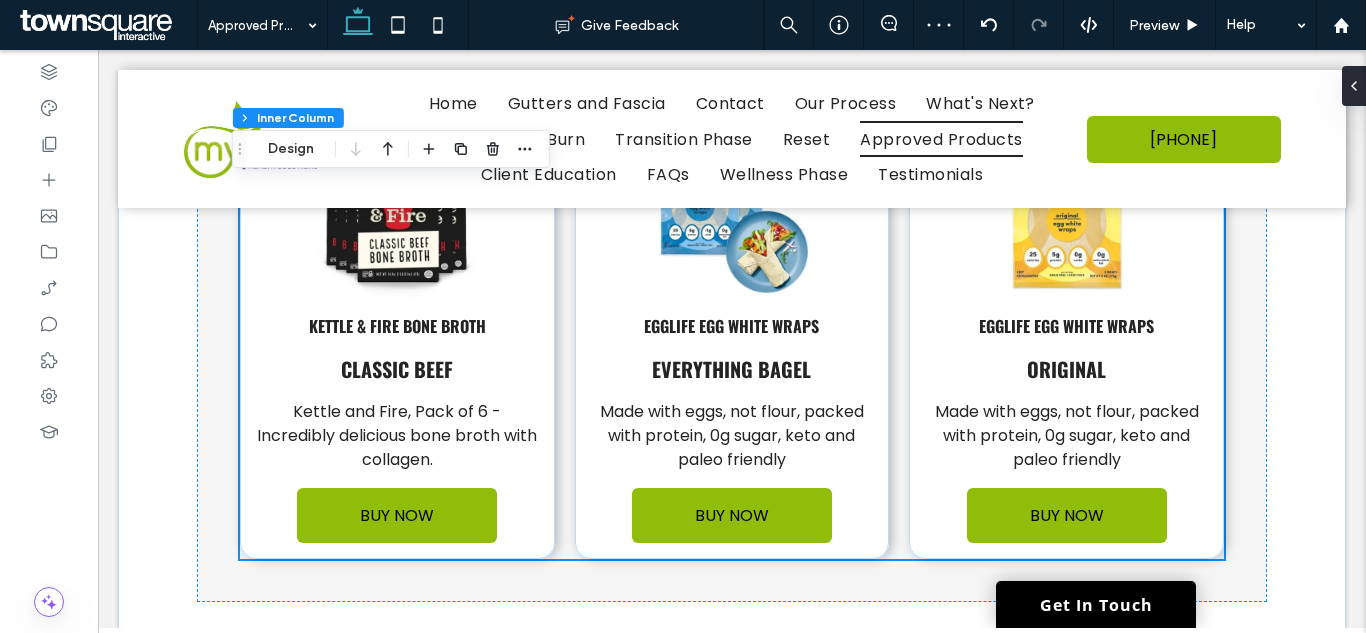 scroll, scrollTop: 4908, scrollLeft: 0, axis: vertical 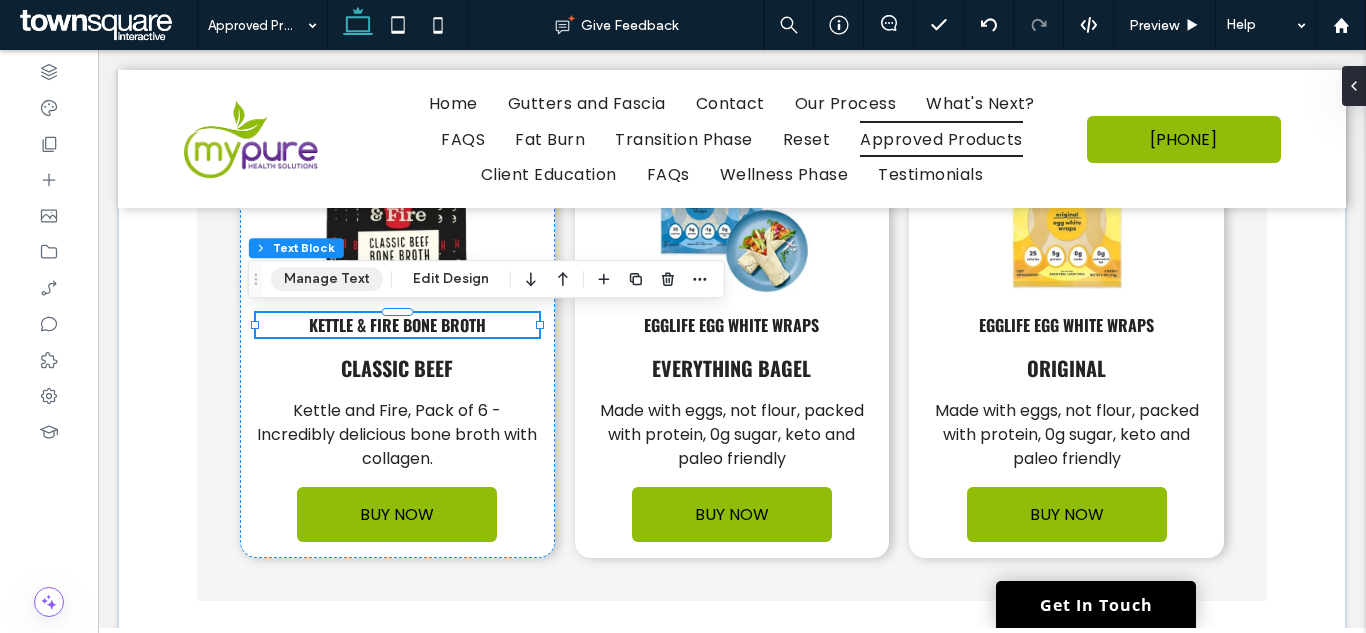 click on "Manage Text" at bounding box center [327, 279] 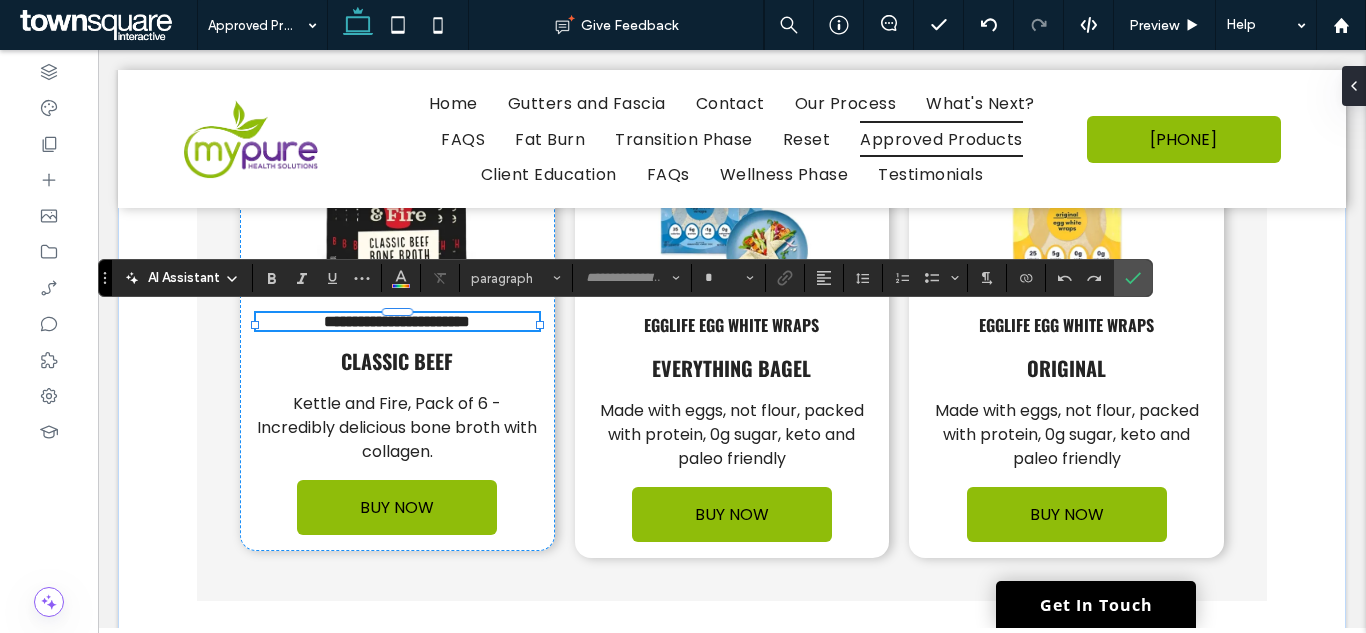 type on "******" 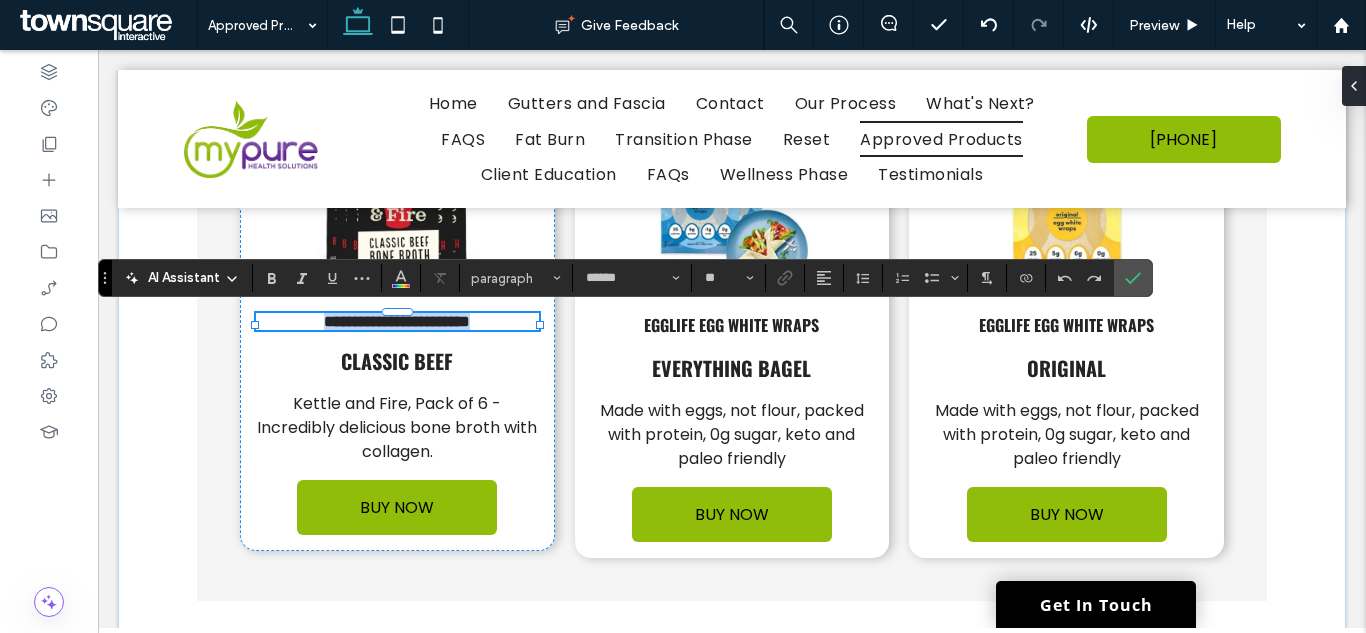 paste 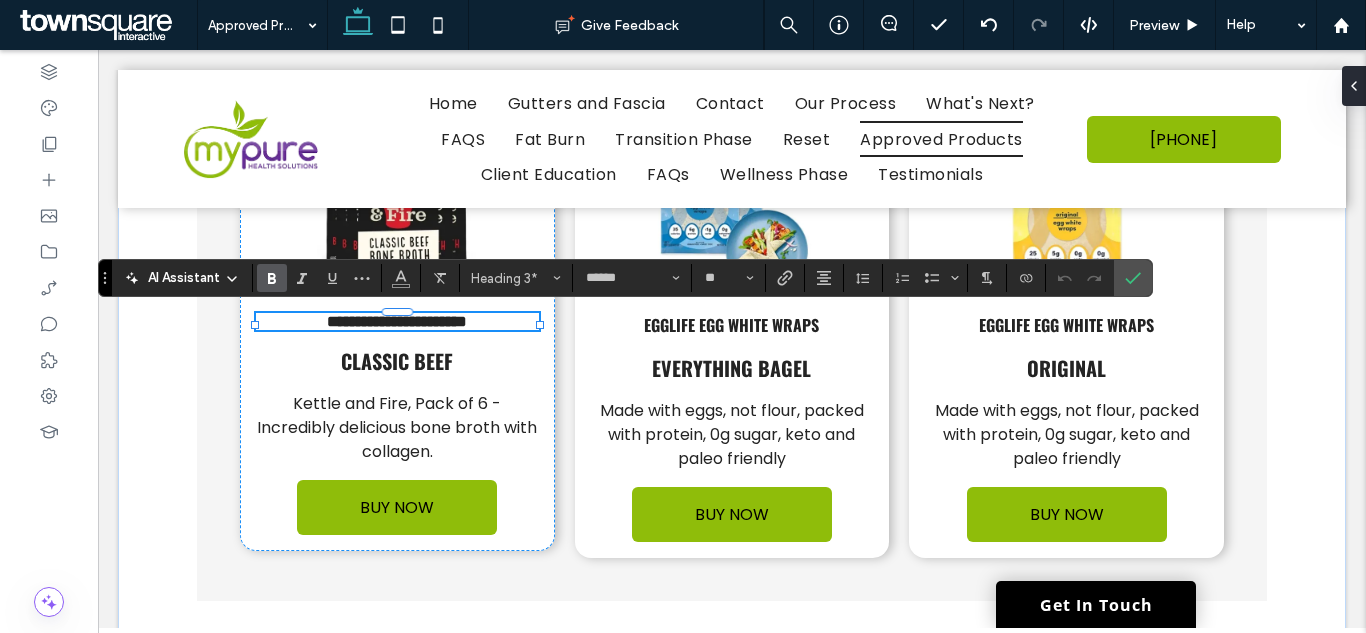type 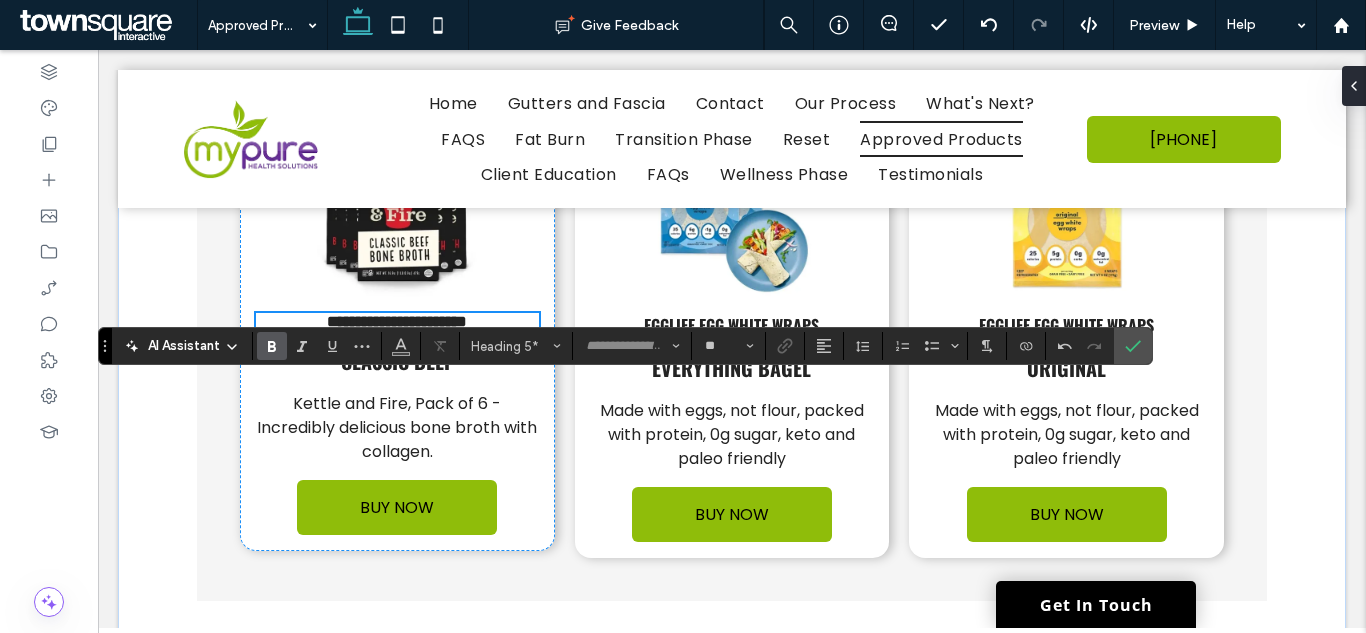 scroll, scrollTop: 4708, scrollLeft: 0, axis: vertical 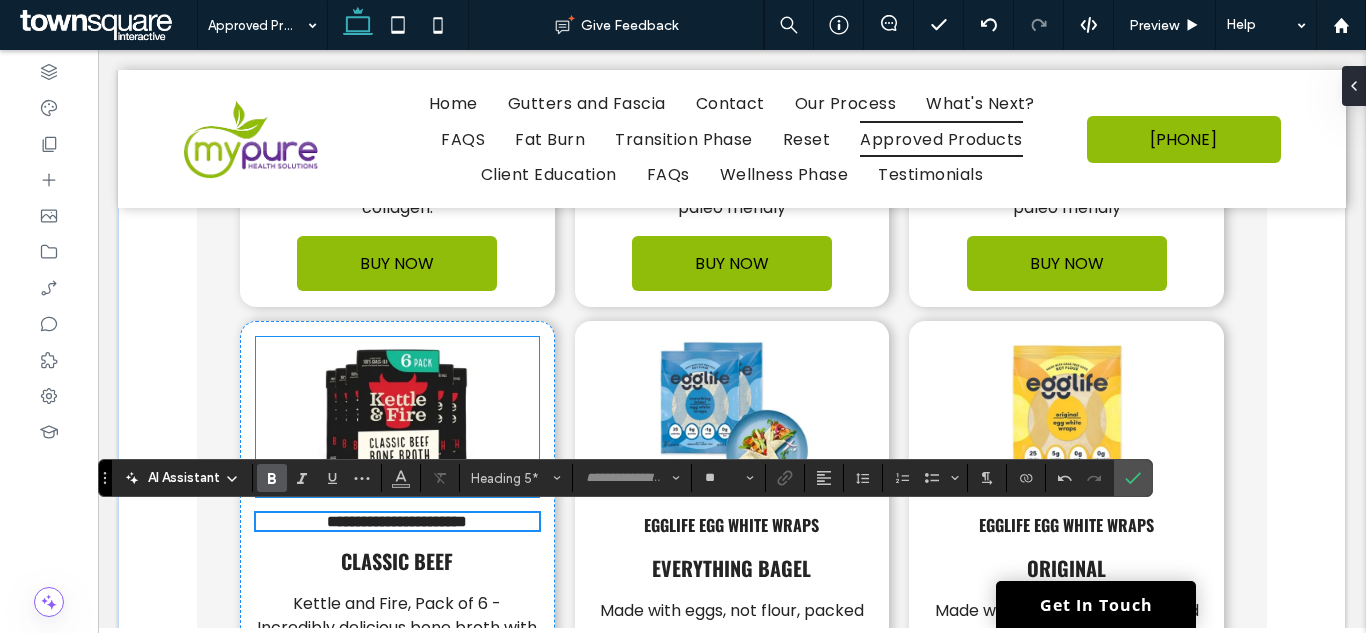 click at bounding box center [397, 417] 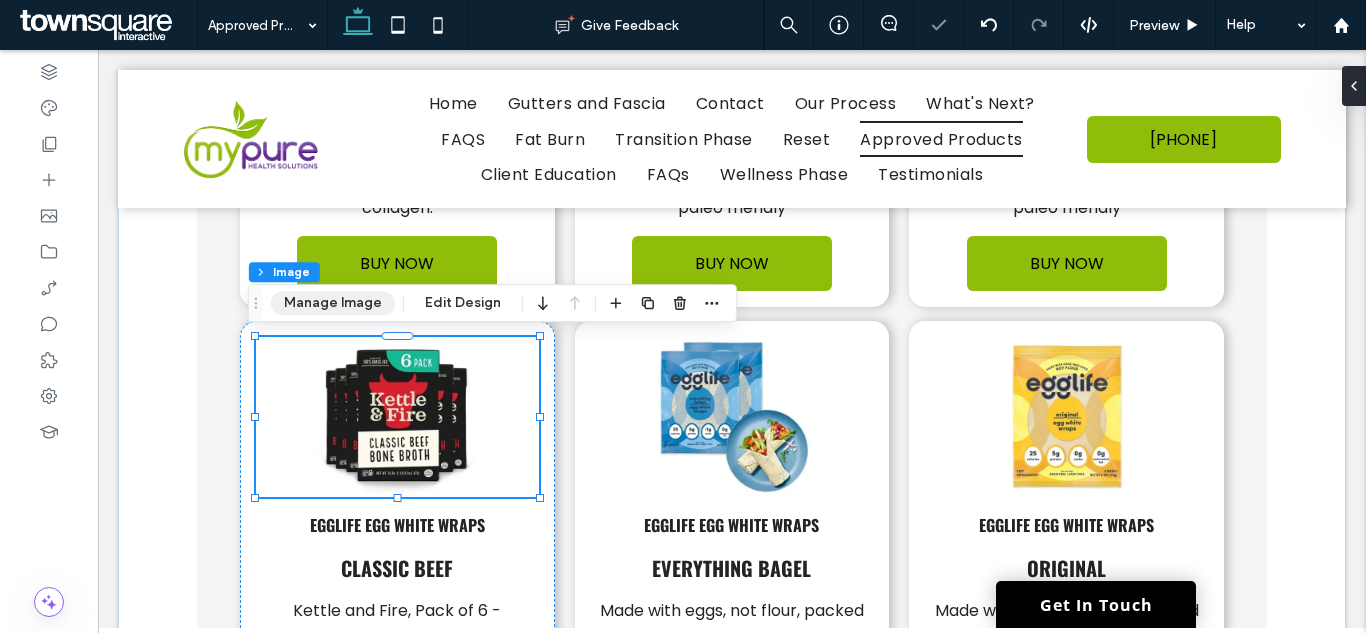 click on "Manage Image" at bounding box center [333, 303] 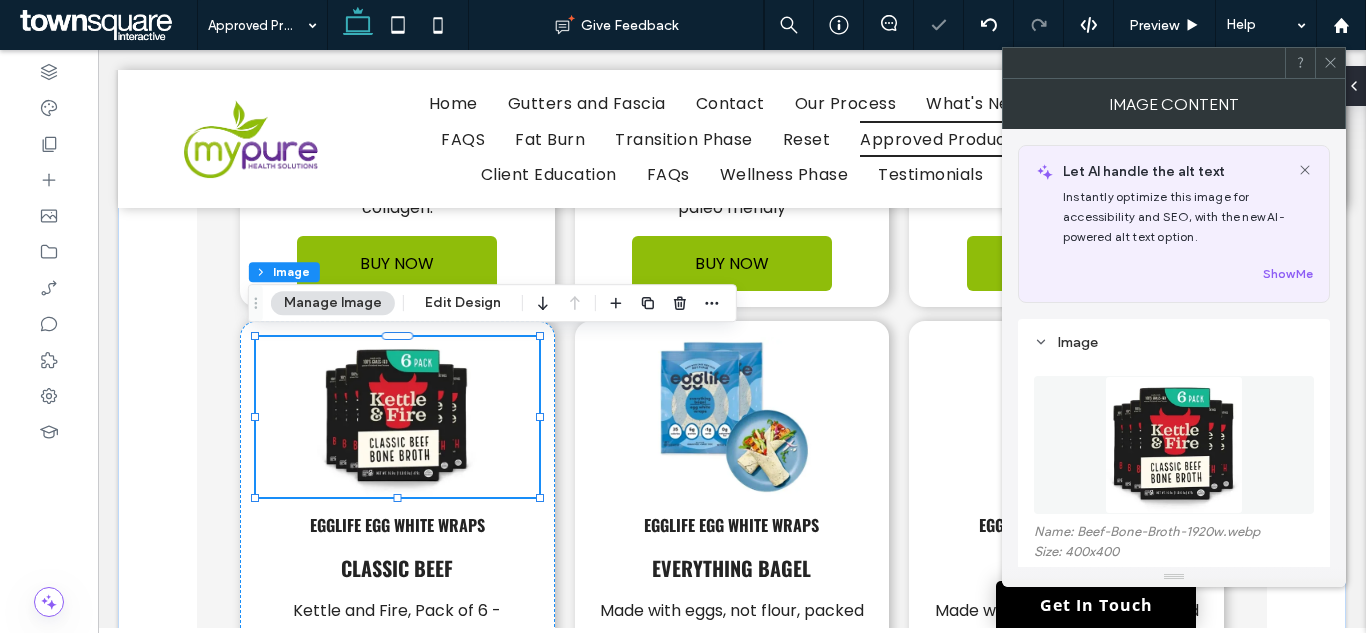 click at bounding box center [1174, 445] 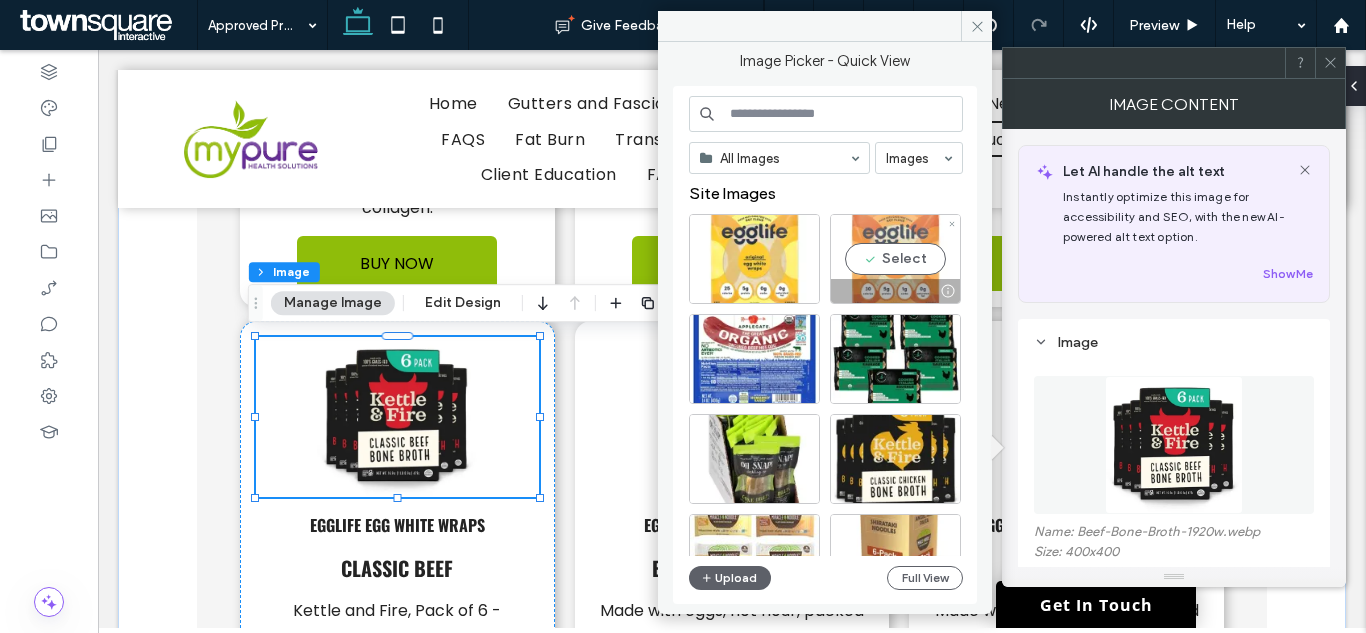 click on "Select" at bounding box center [895, 259] 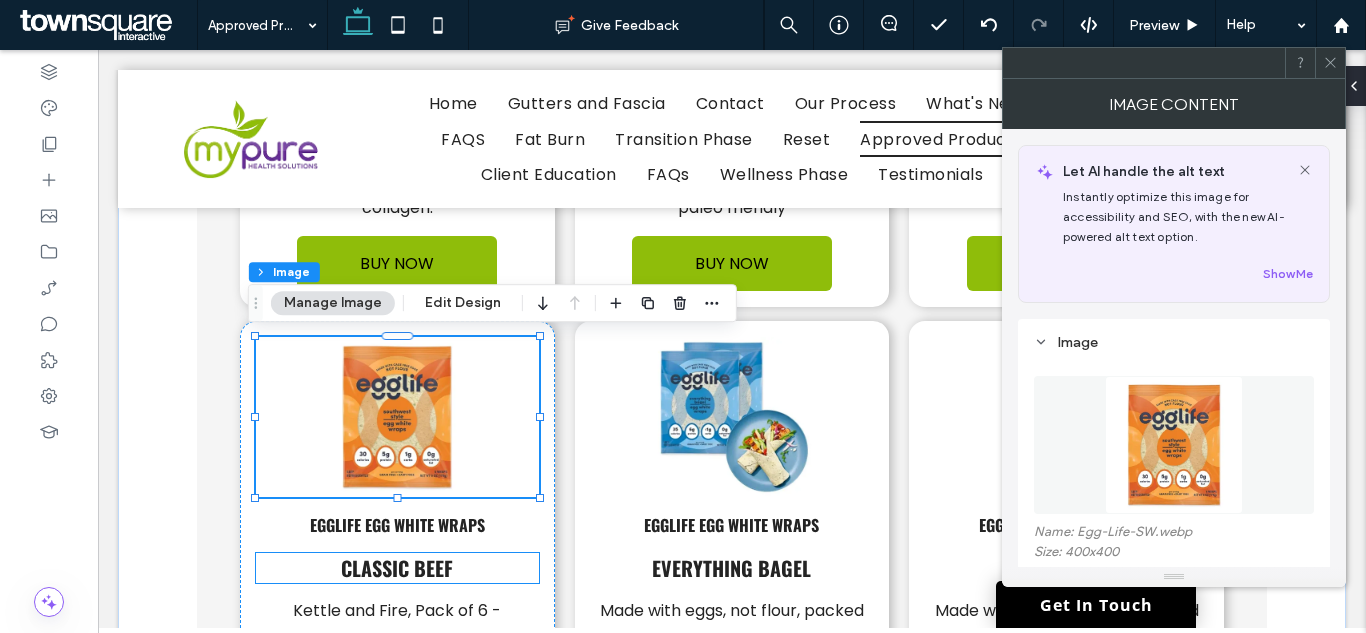 click on "Classic Beef" at bounding box center (397, 568) 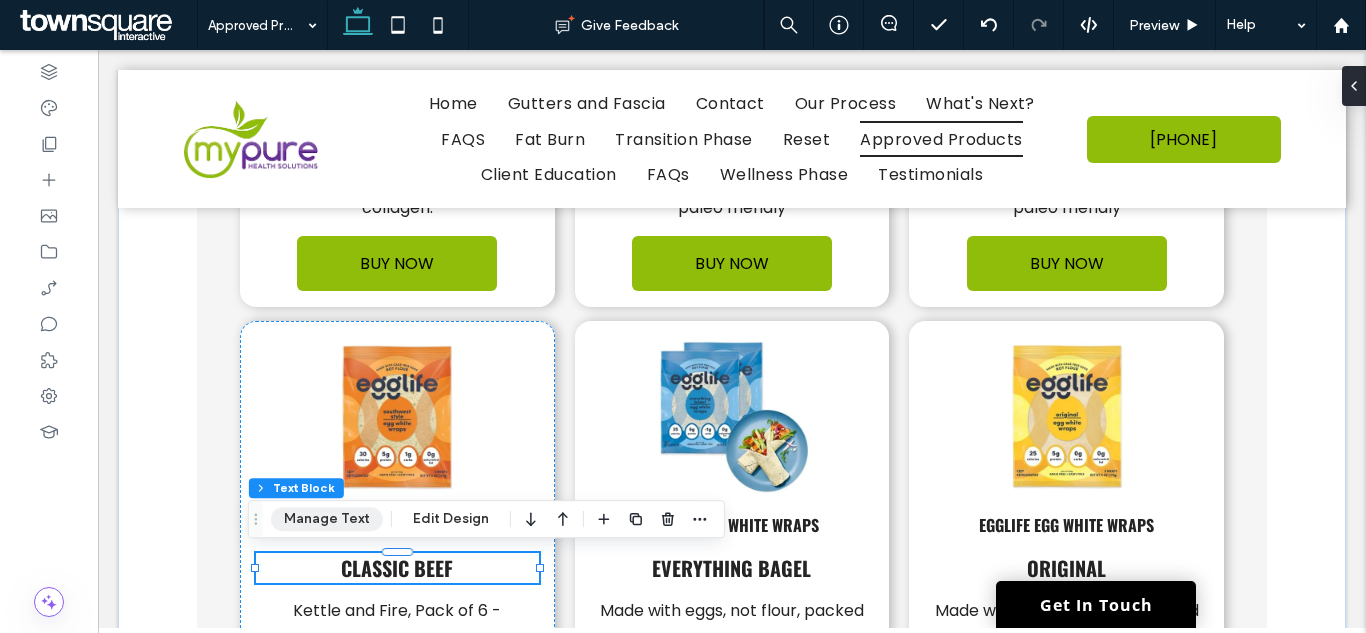 click on "Manage Text" at bounding box center [327, 519] 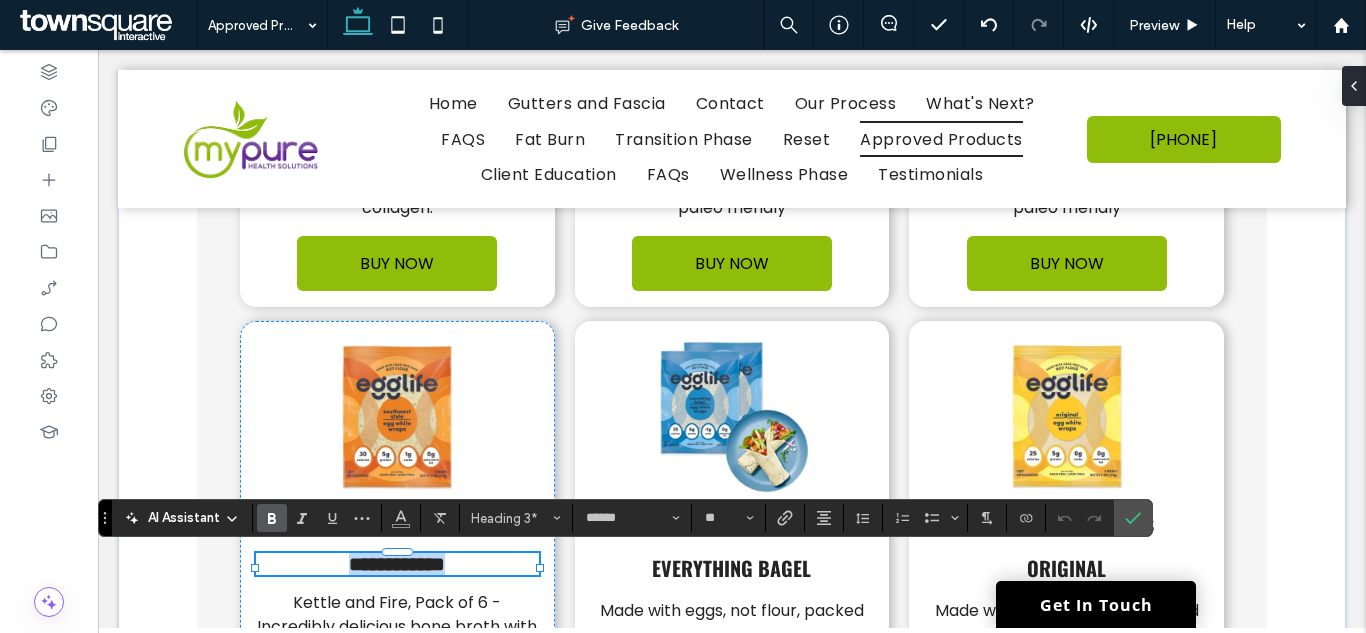 paste 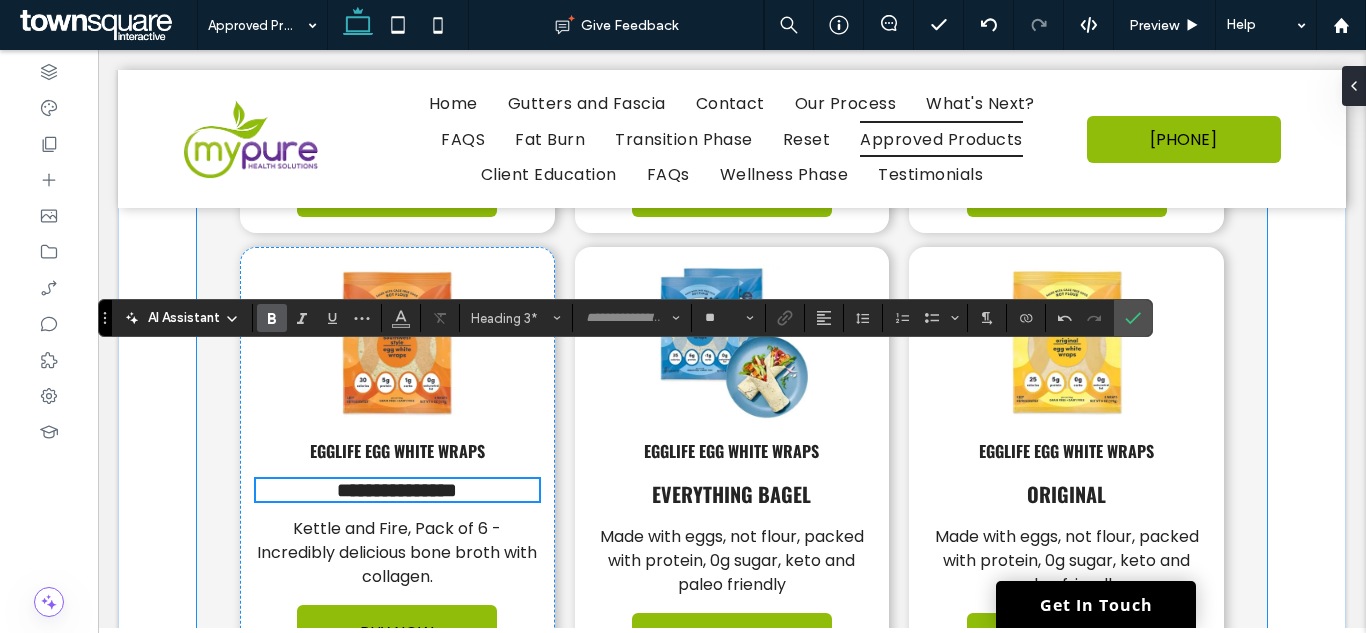 scroll, scrollTop: 4908, scrollLeft: 0, axis: vertical 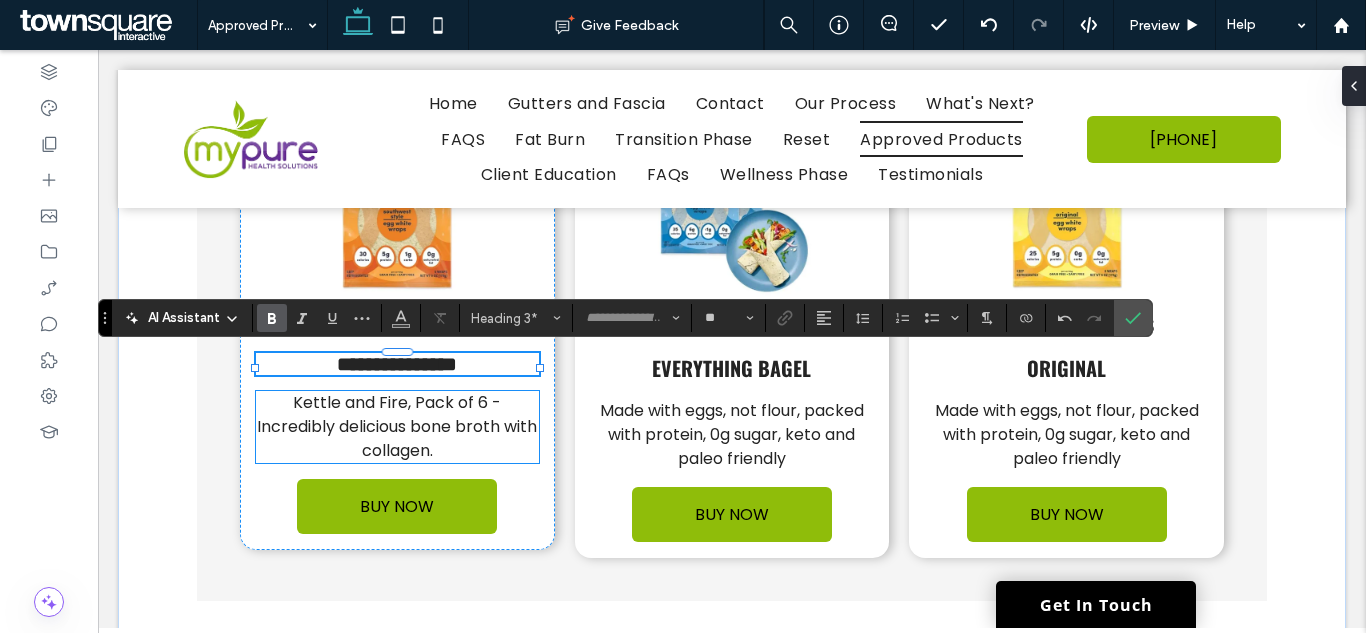 click on "Kettle and Fire, Pack of 6 - Incredibly delicious bone broth with collagen." at bounding box center [397, 426] 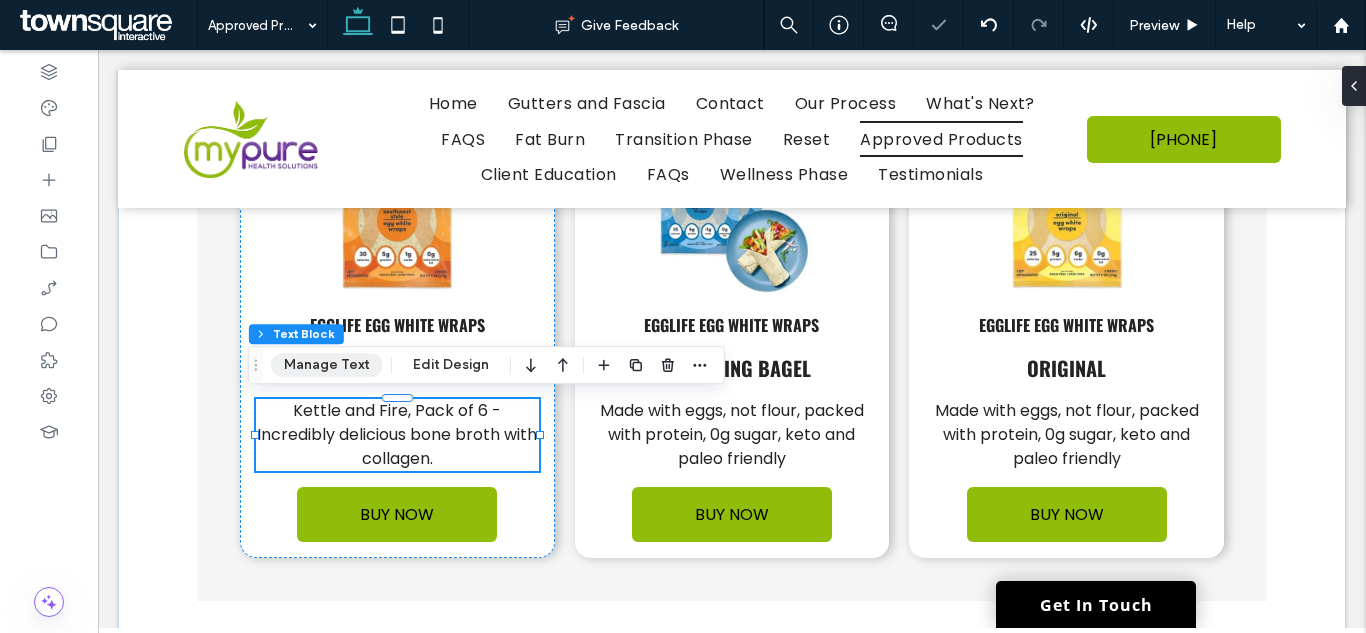 click on "Manage Text" at bounding box center [327, 365] 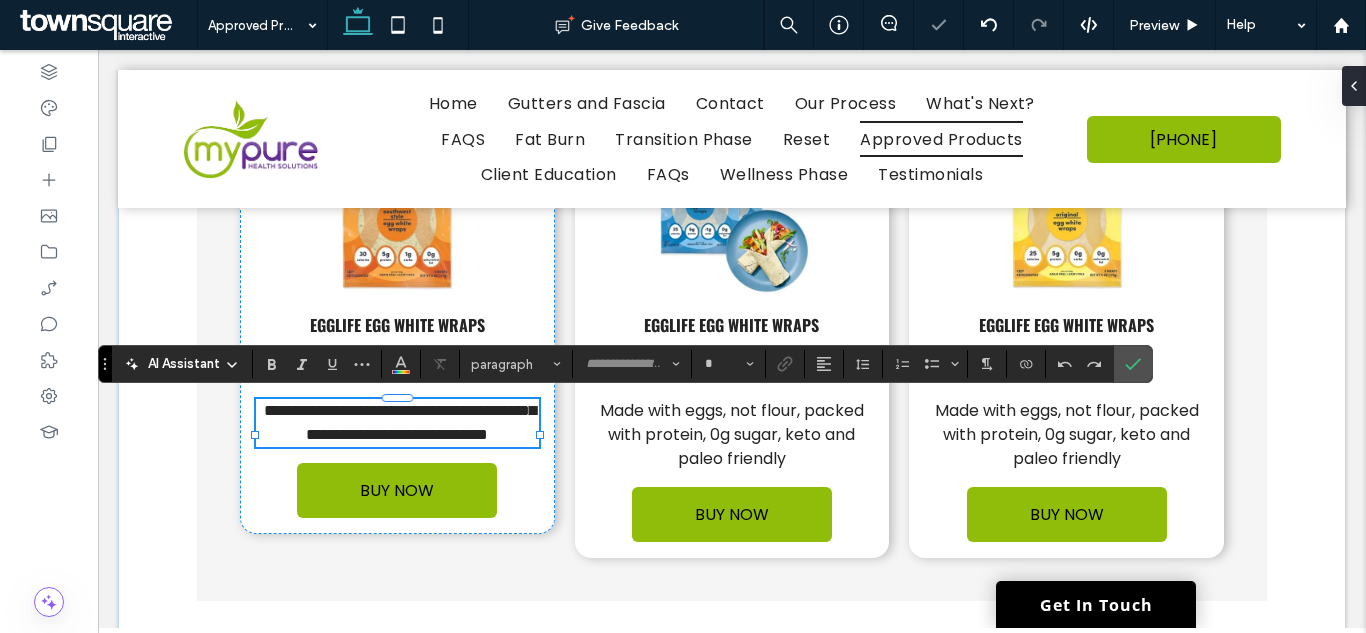 type on "*******" 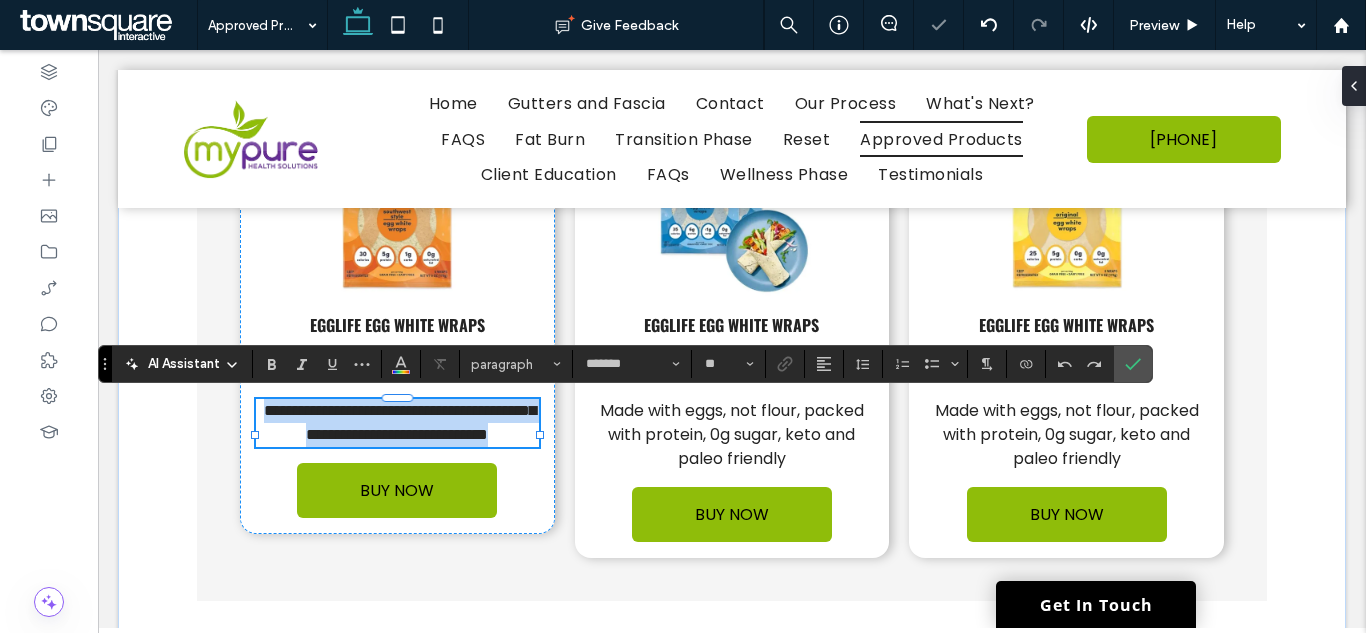 paste 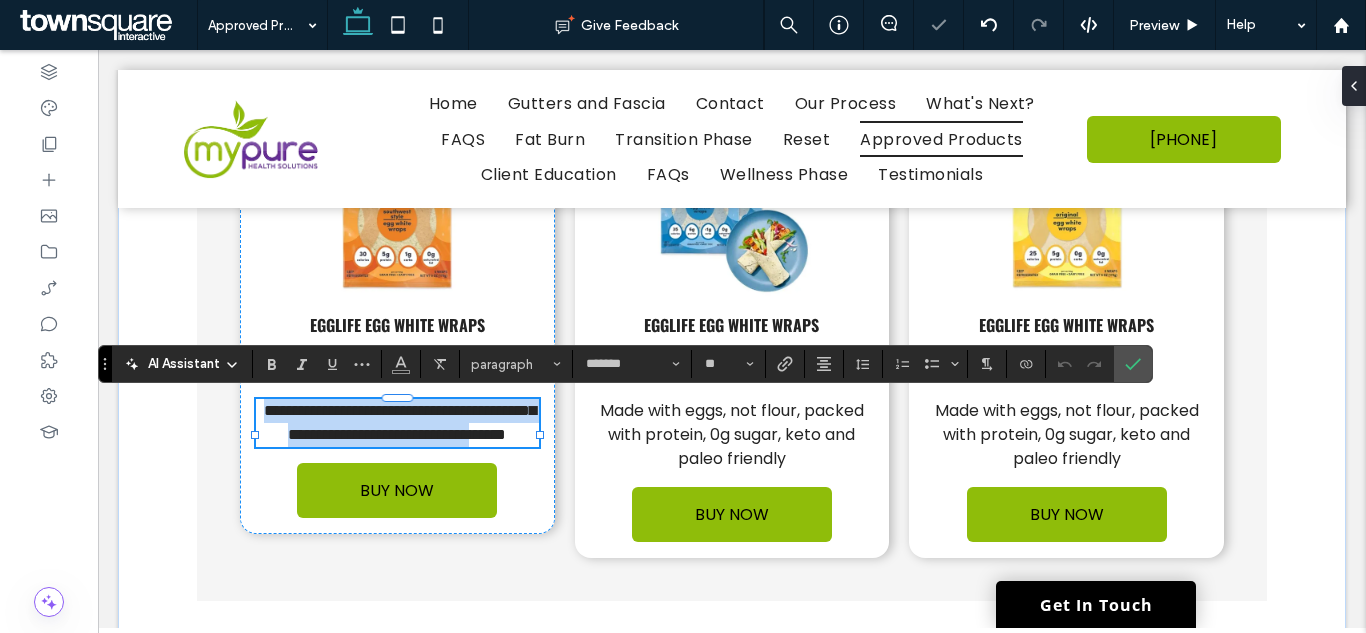 type 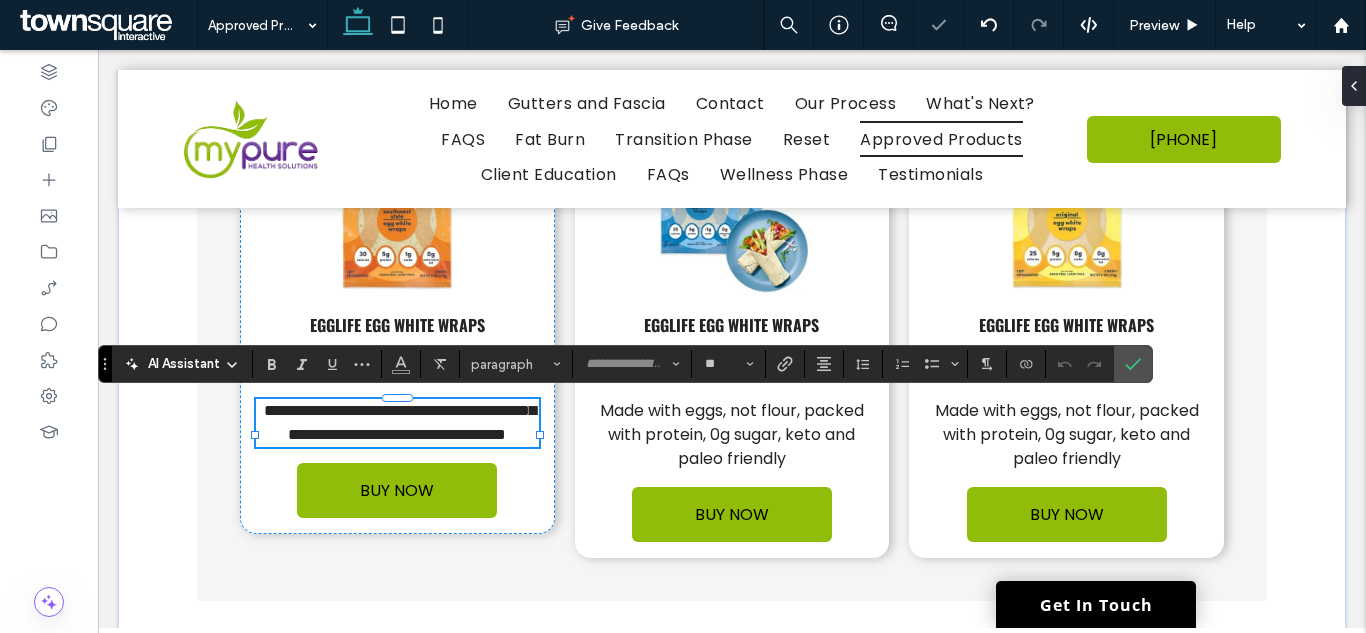scroll, scrollTop: 3, scrollLeft: 0, axis: vertical 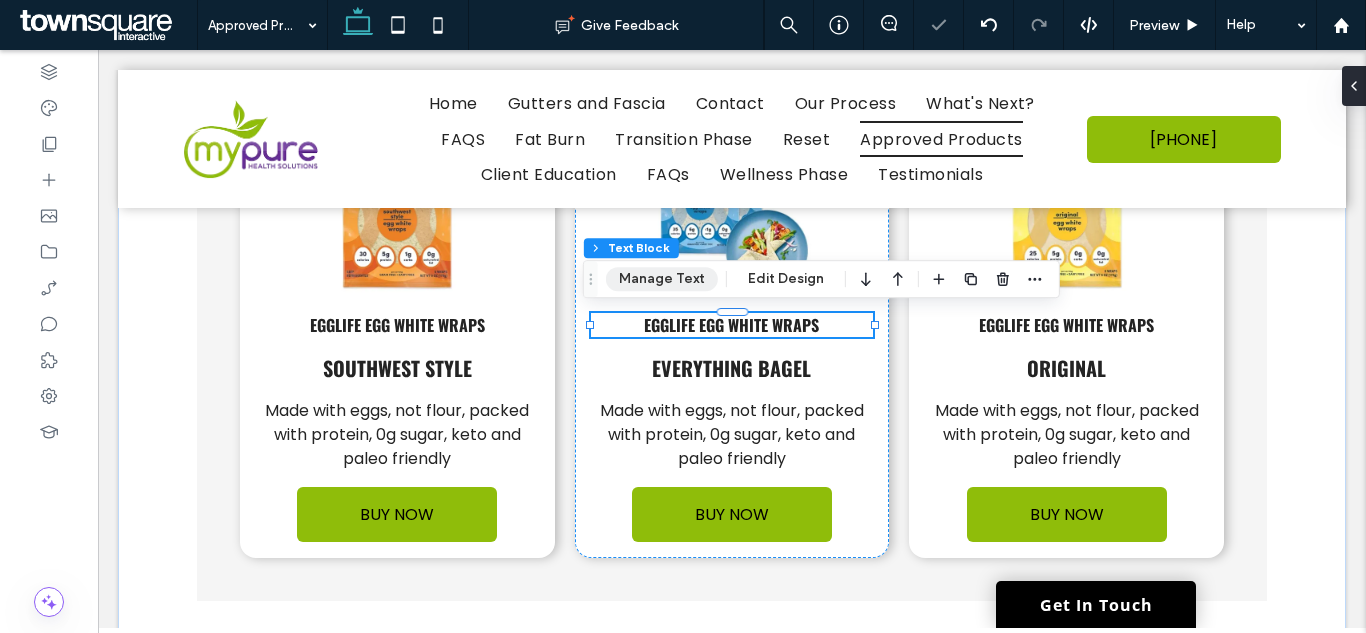click on "Manage Text" at bounding box center [662, 279] 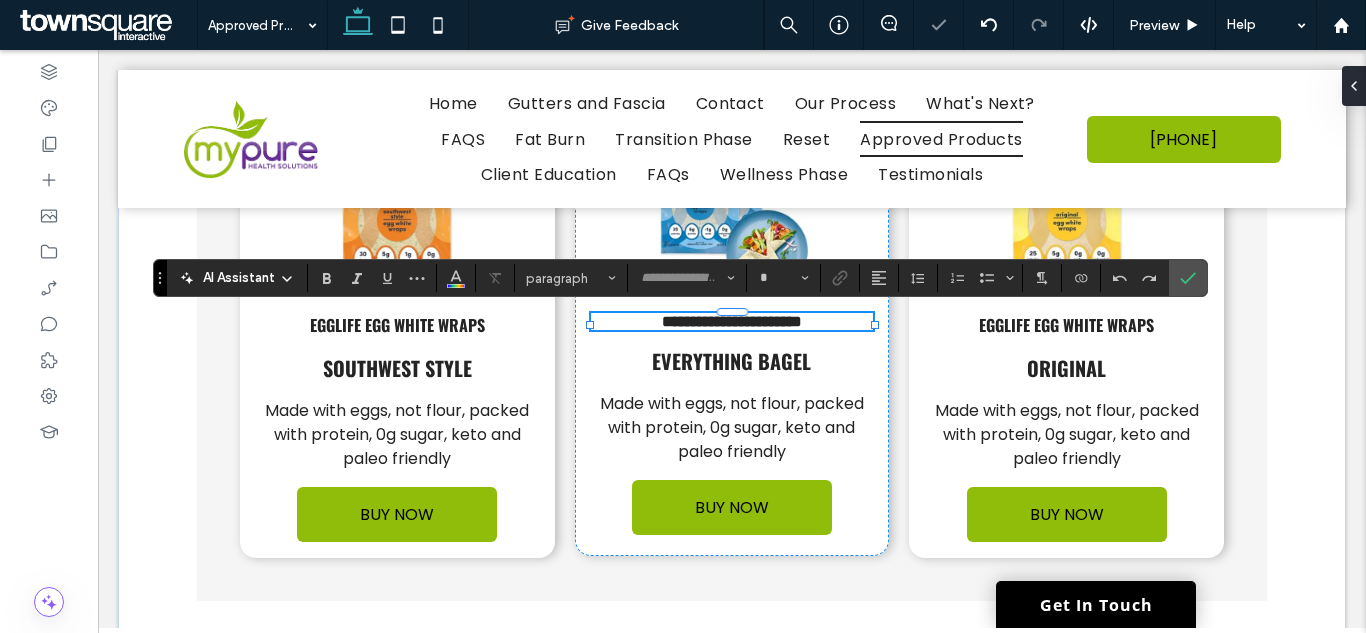 type on "******" 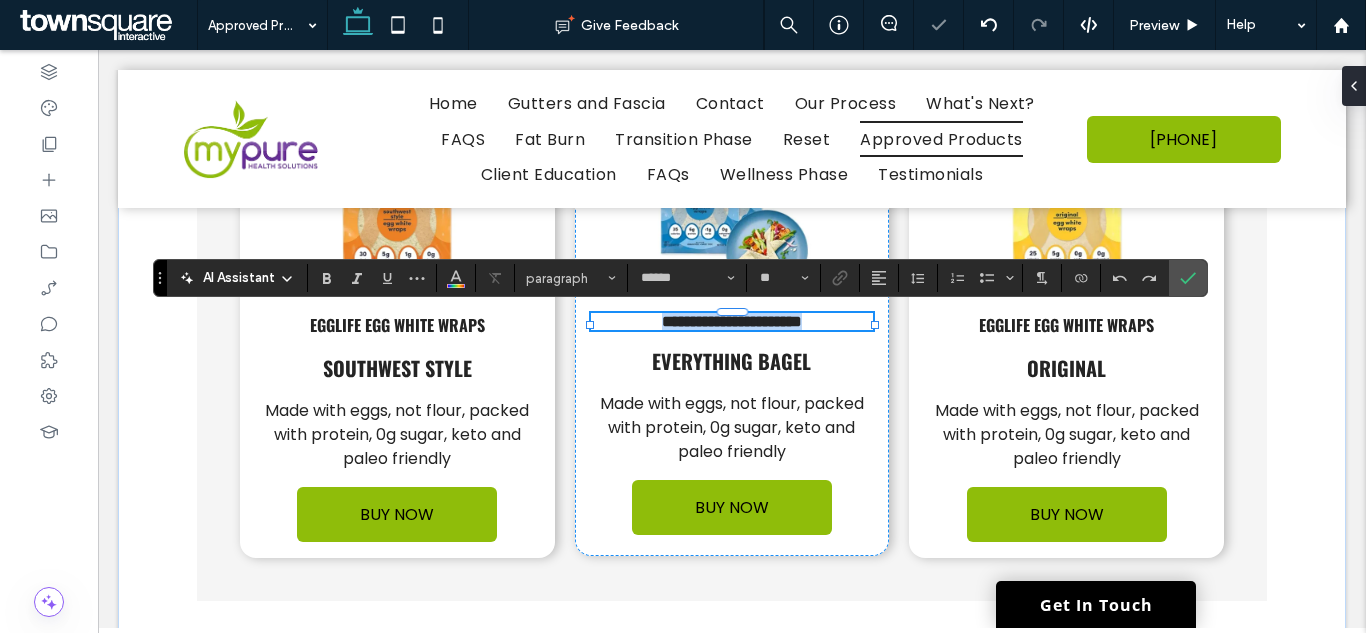 paste 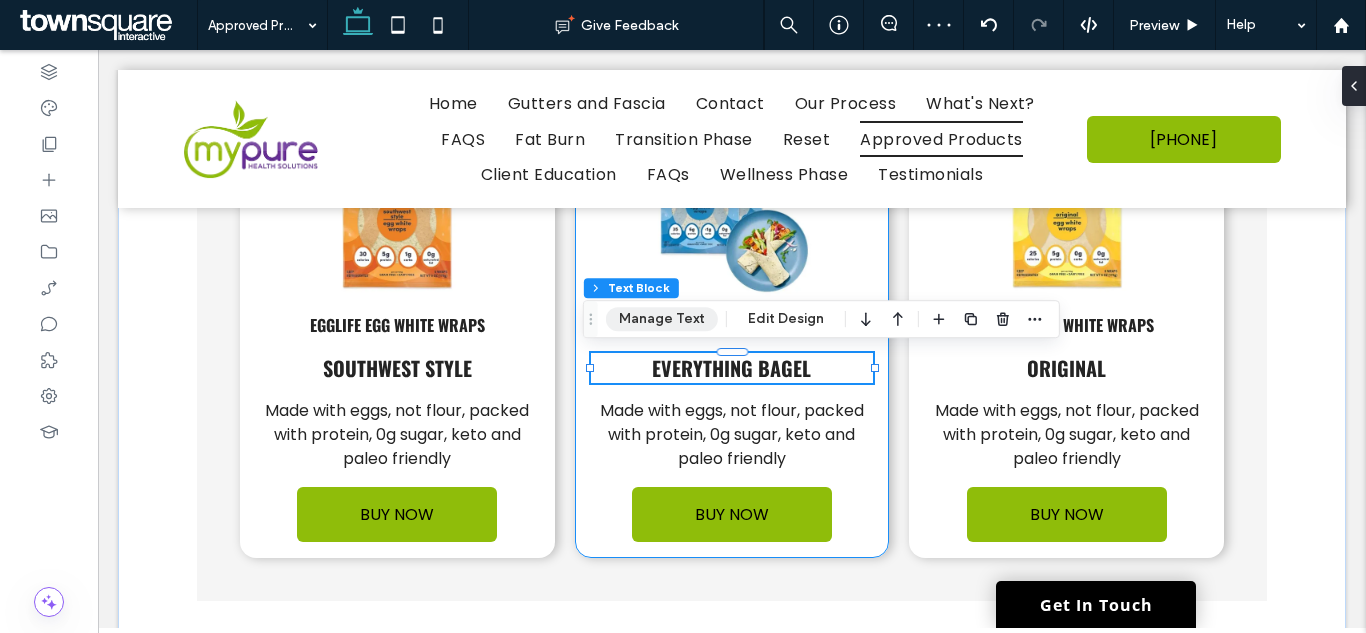 click on "Manage Text" at bounding box center (662, 319) 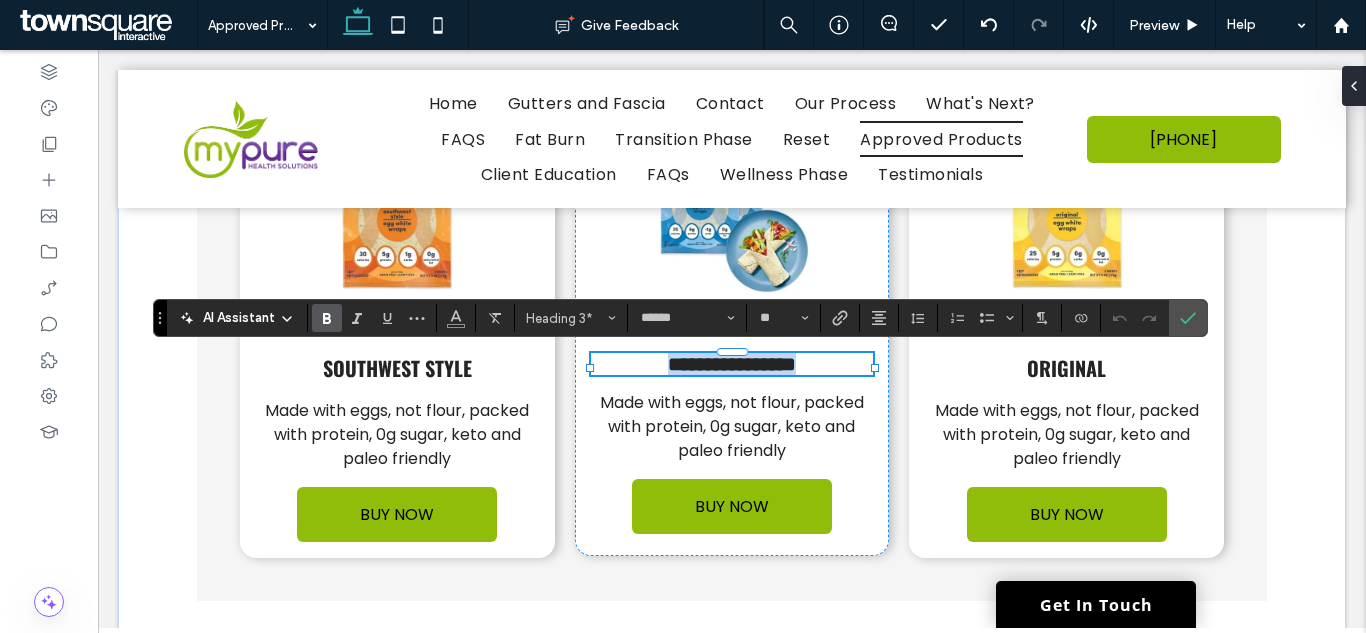 paste 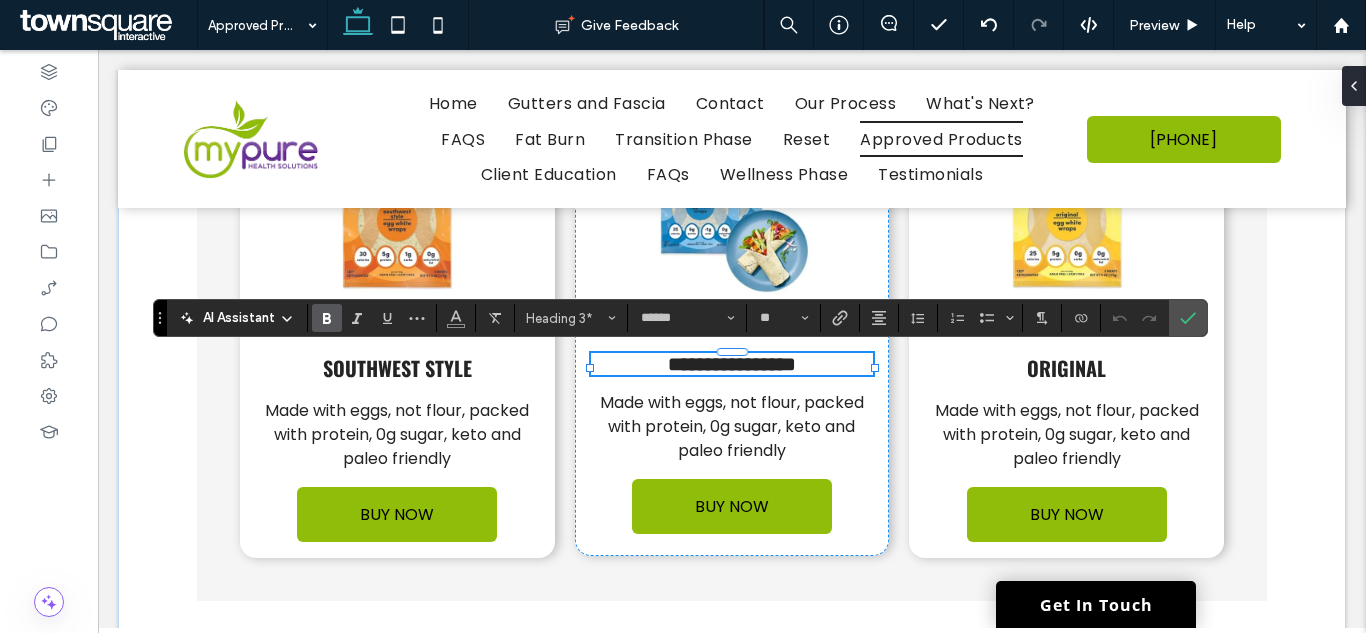 type 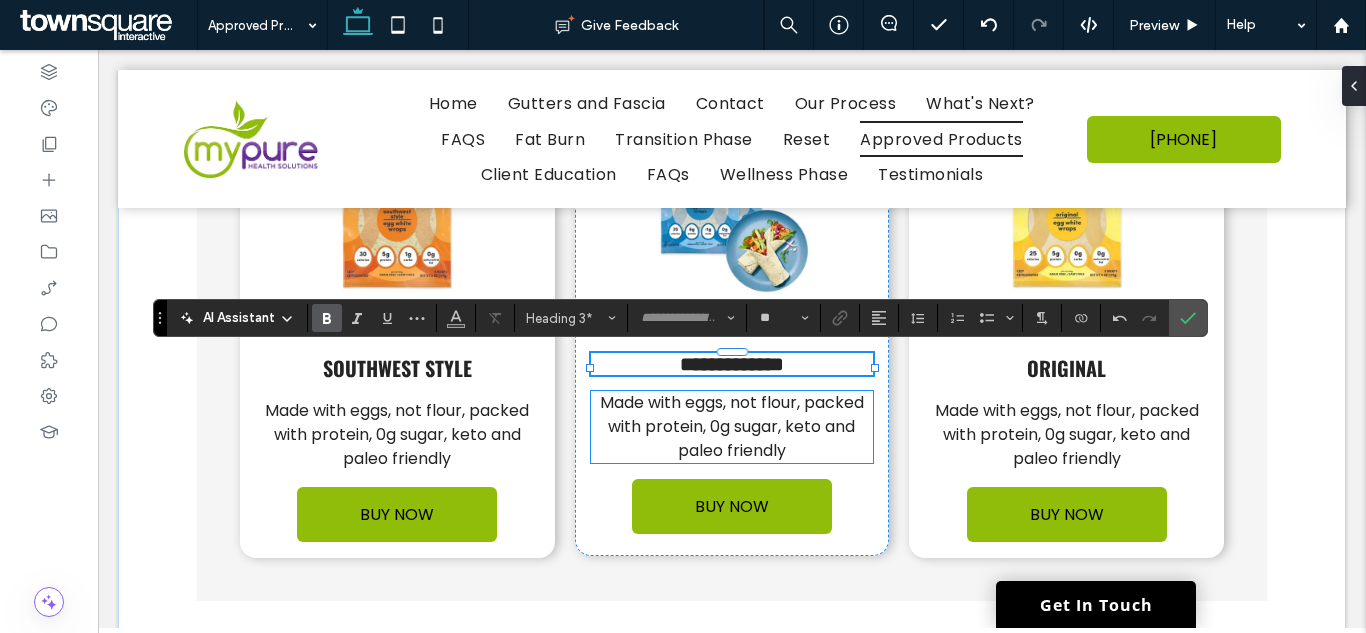 click on "Made with eggs, not flour, packed with protein, 0g sugar, keto and paleo friendly" at bounding box center [732, 426] 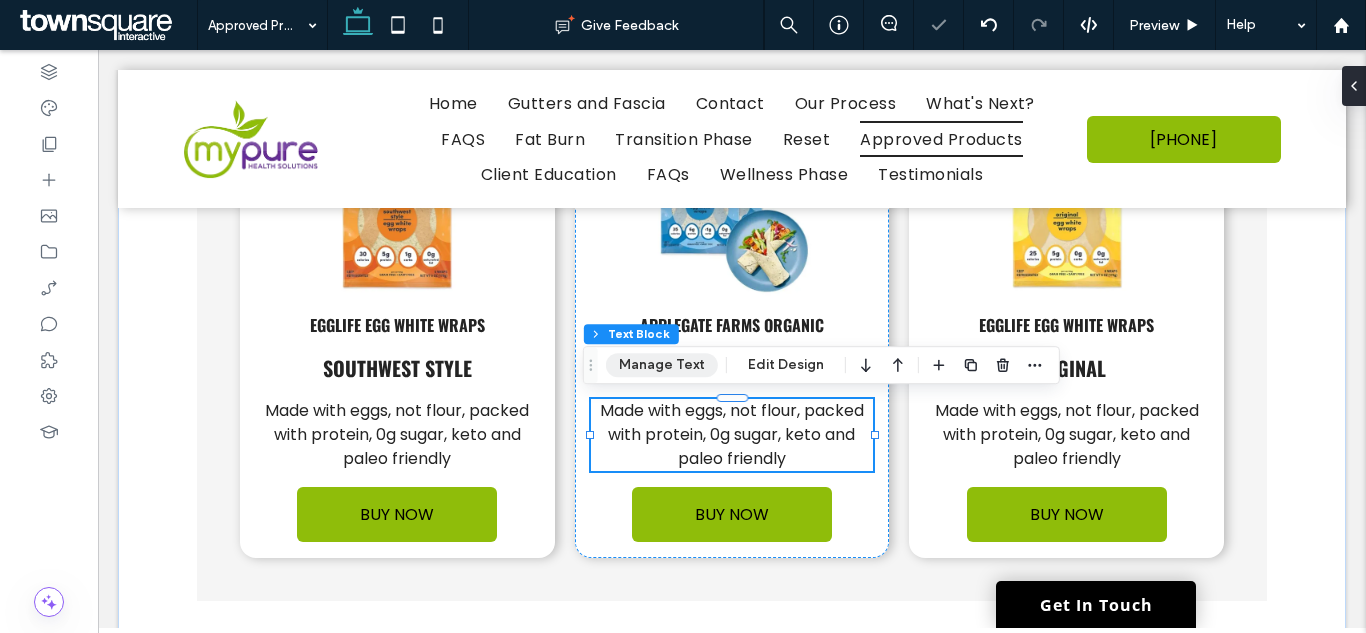 click on "Manage Text" at bounding box center (662, 365) 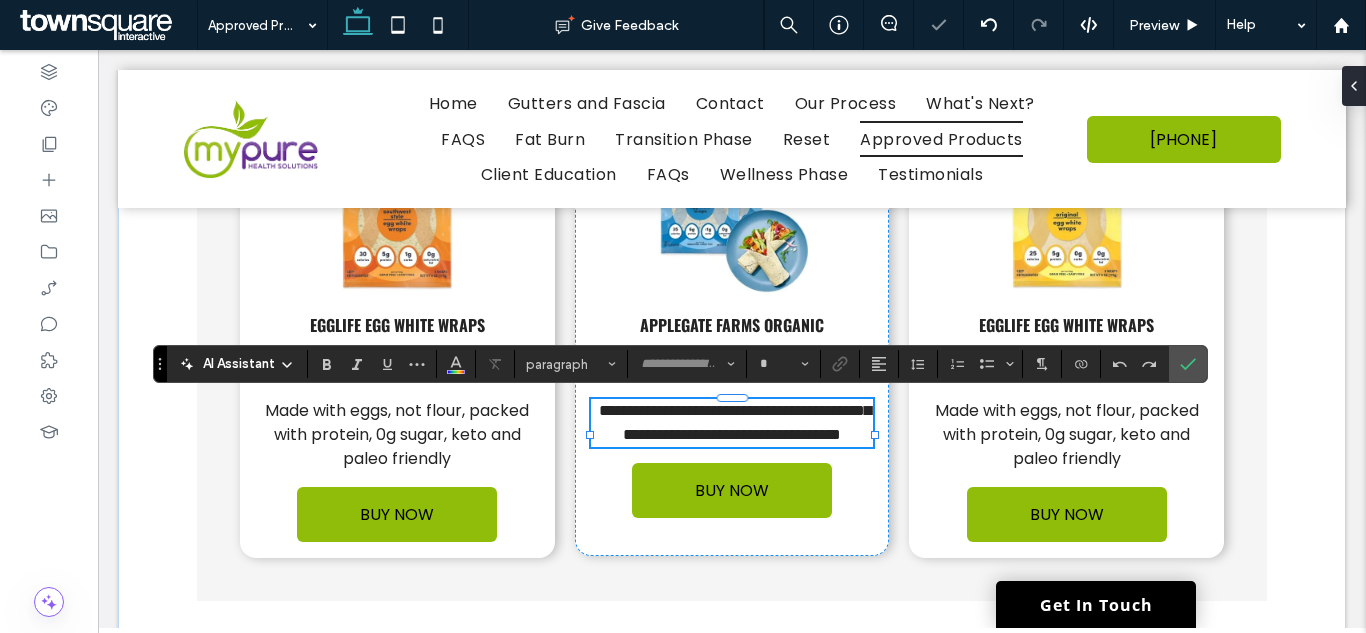 type on "*******" 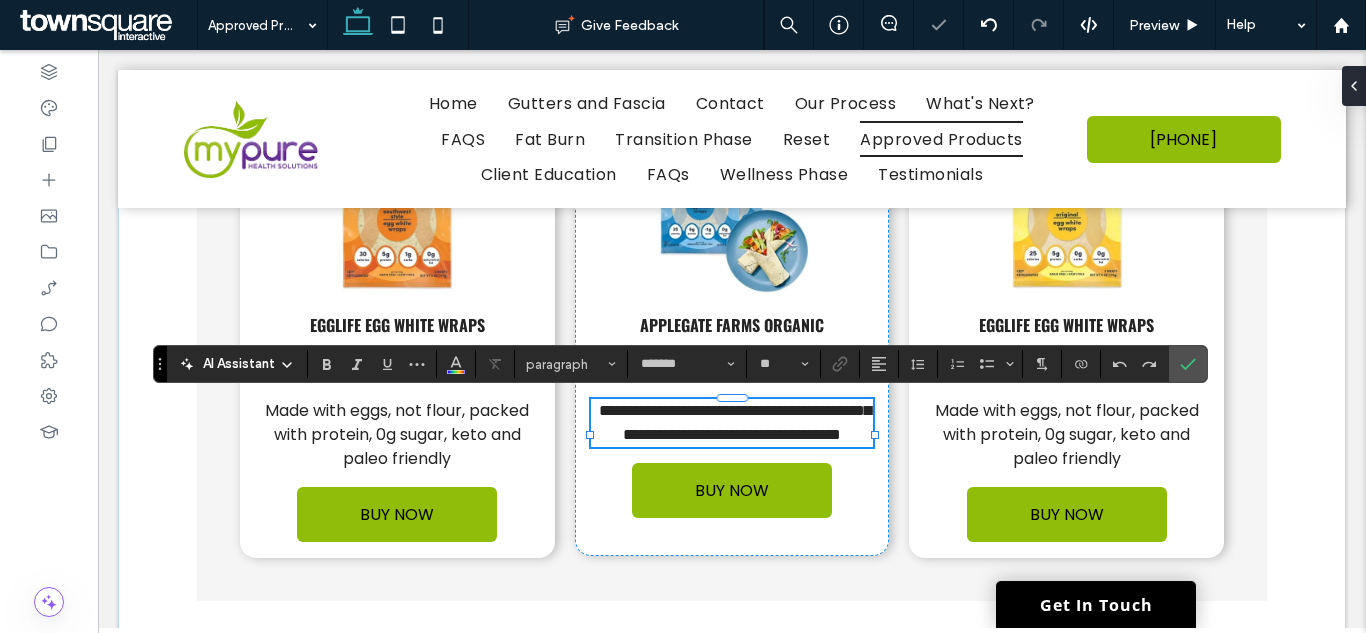 paste 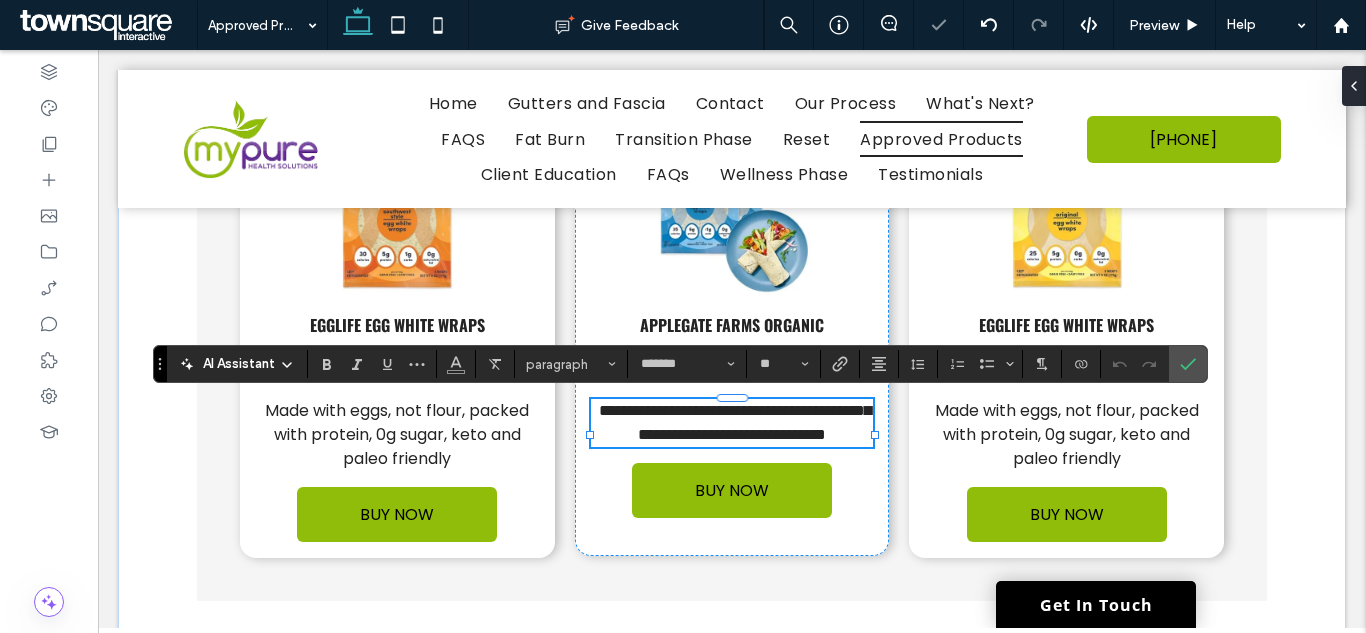 type 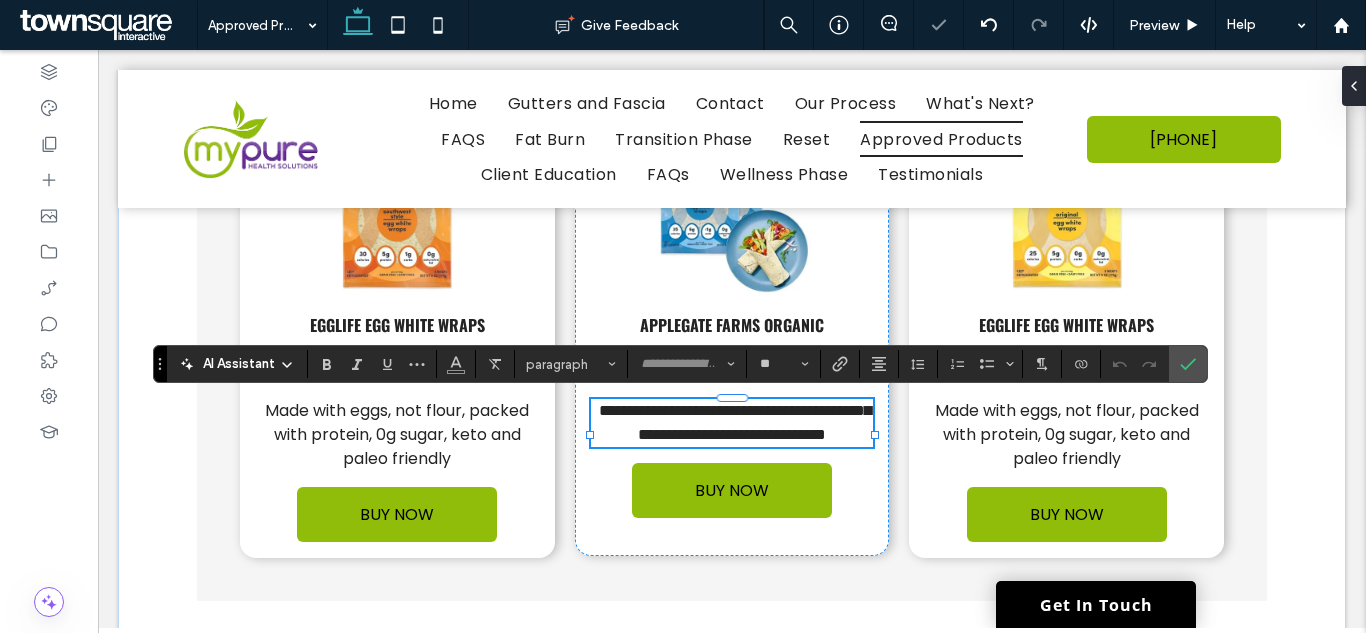 scroll, scrollTop: 3, scrollLeft: 0, axis: vertical 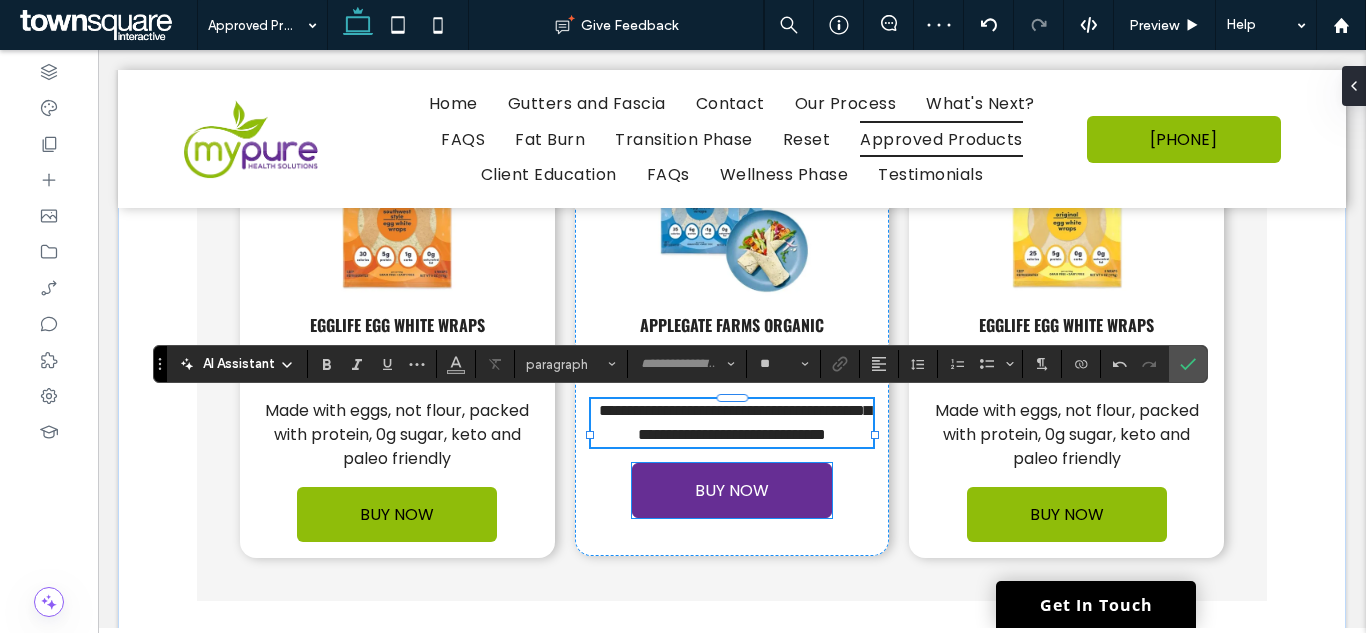 click on "BUY NOW" at bounding box center (732, 490) 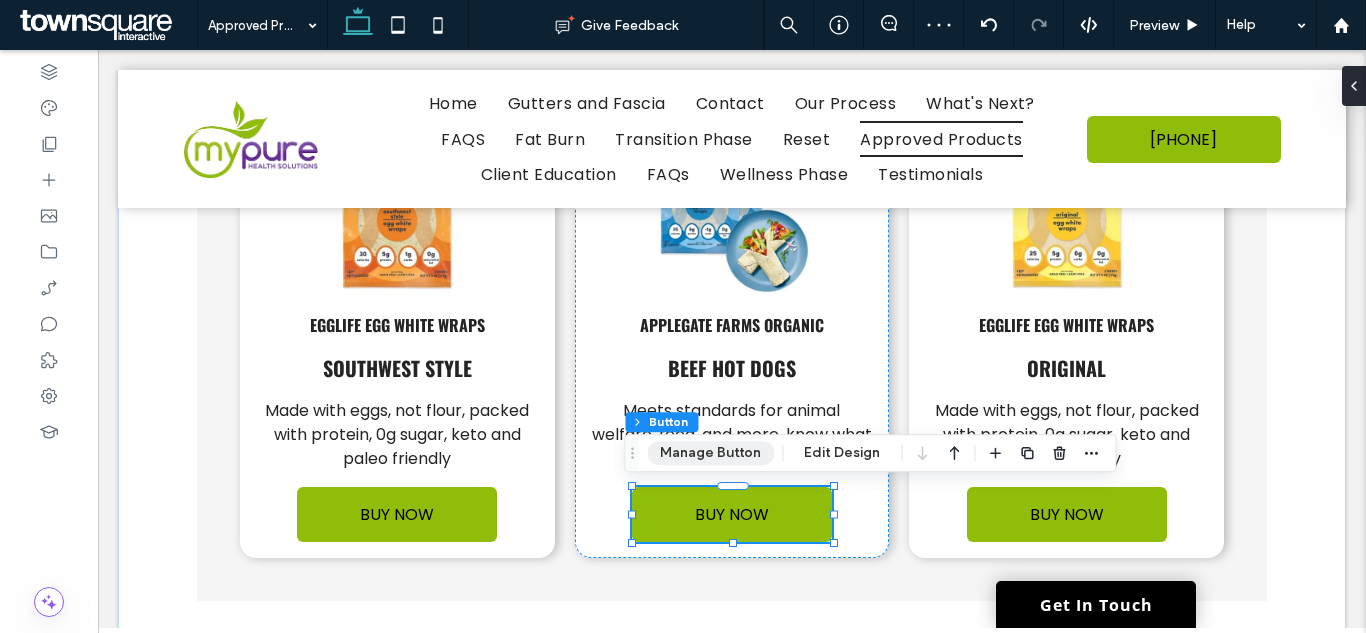 click on "Manage Button" at bounding box center (710, 453) 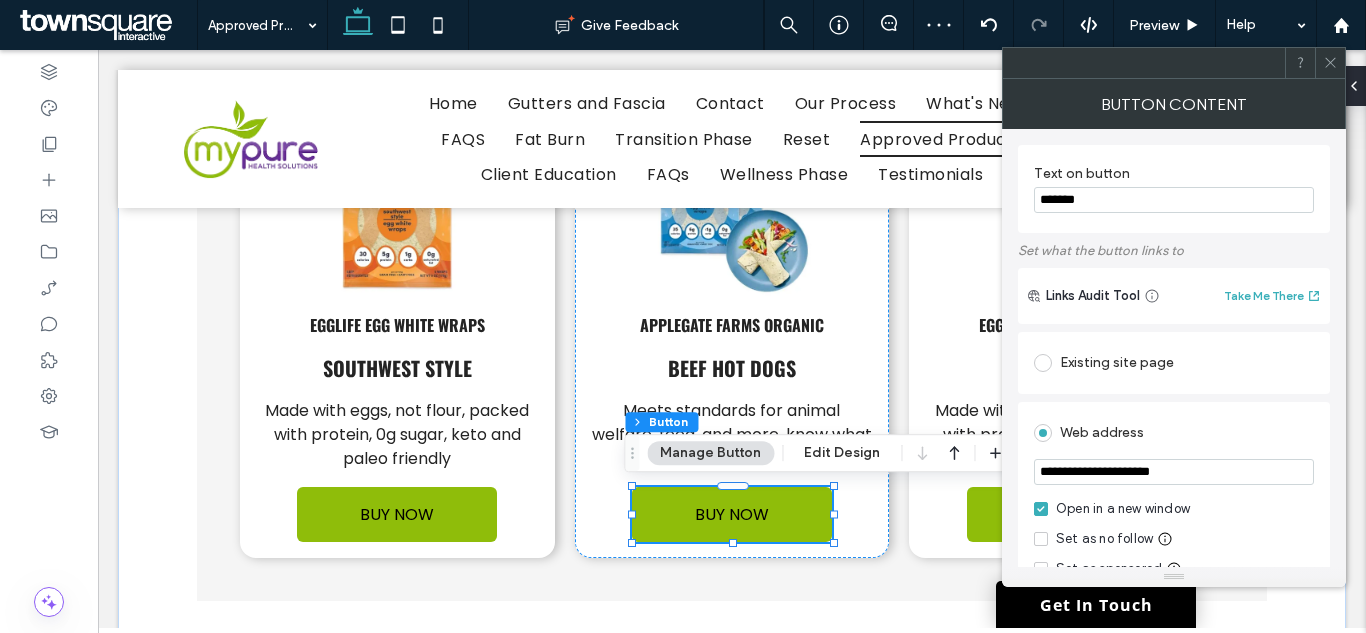 click on "**********" at bounding box center (1174, 520) 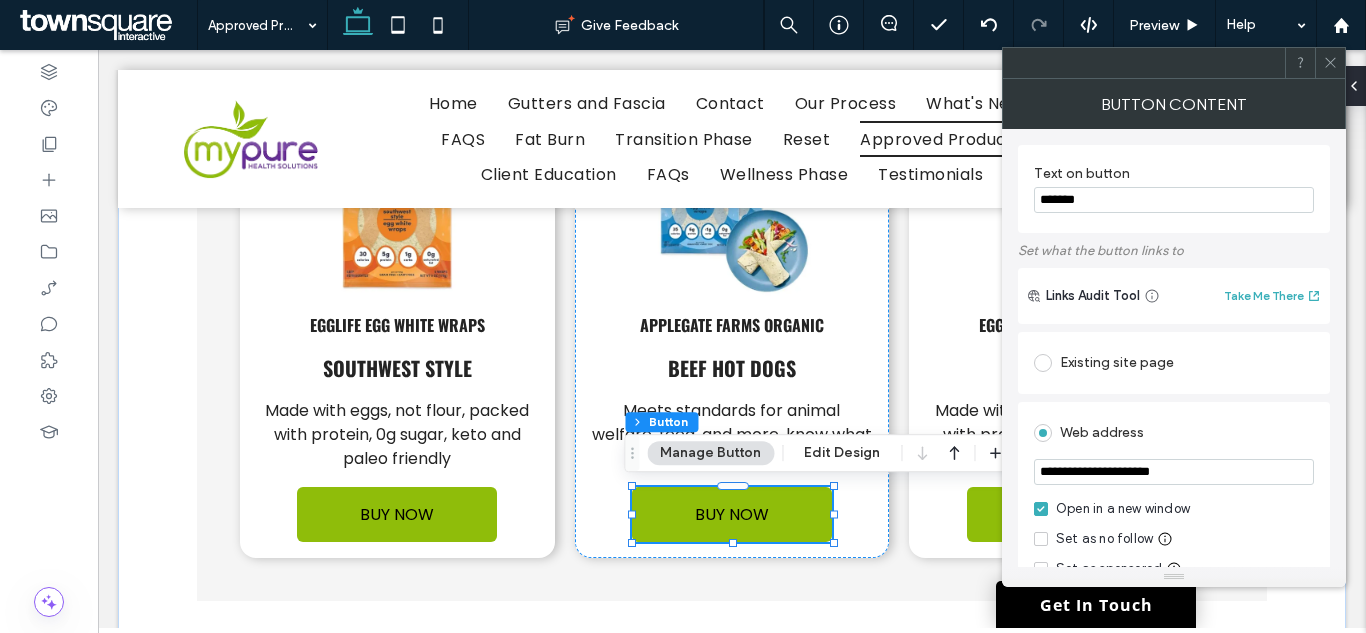 type on "**********" 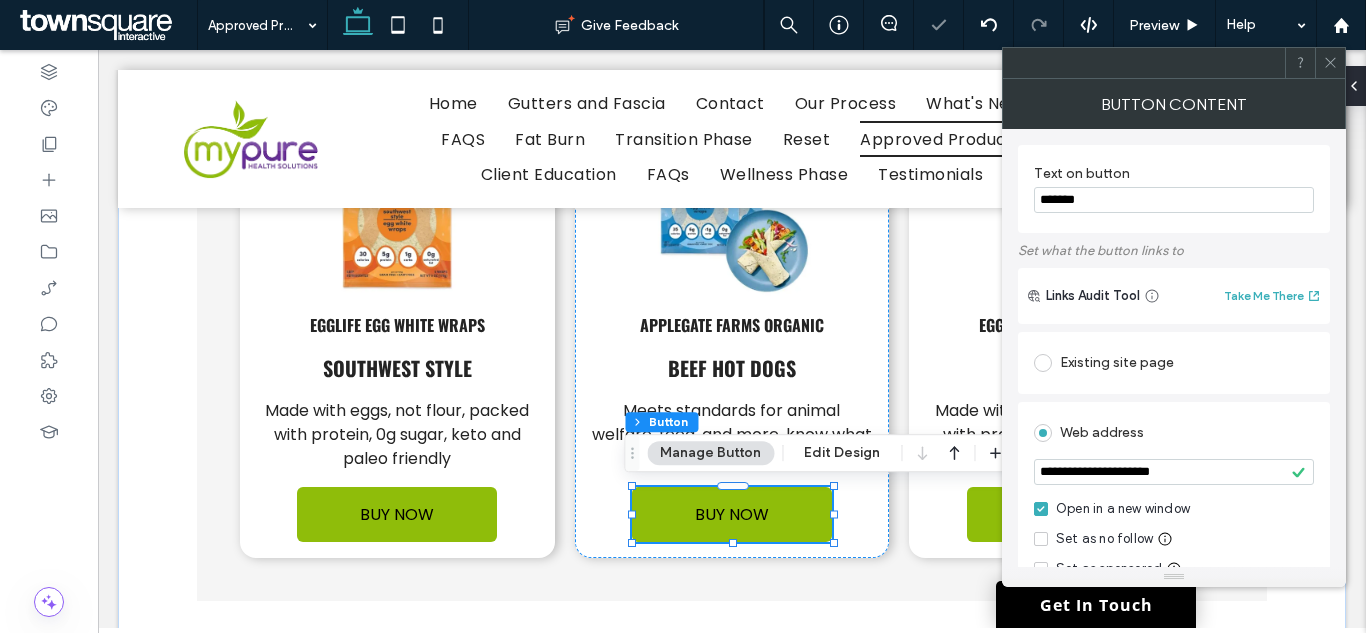 click on "**********" at bounding box center [1174, 520] 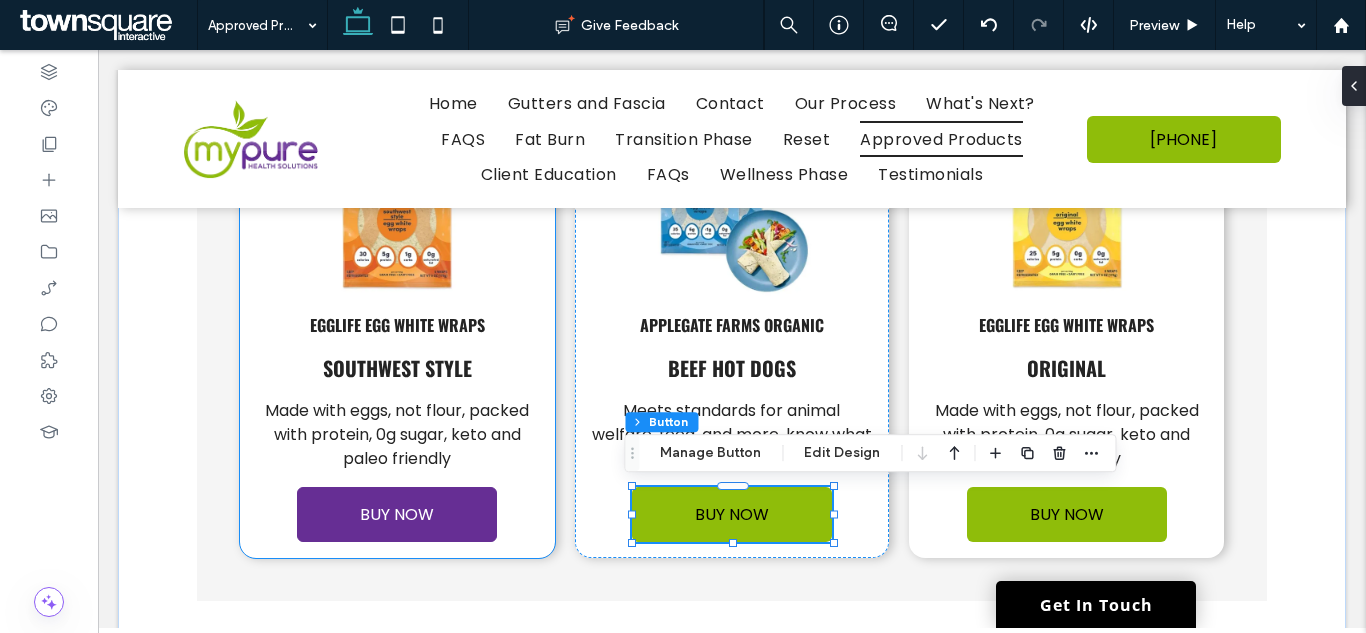 click on "BUY NOW" at bounding box center (397, 514) 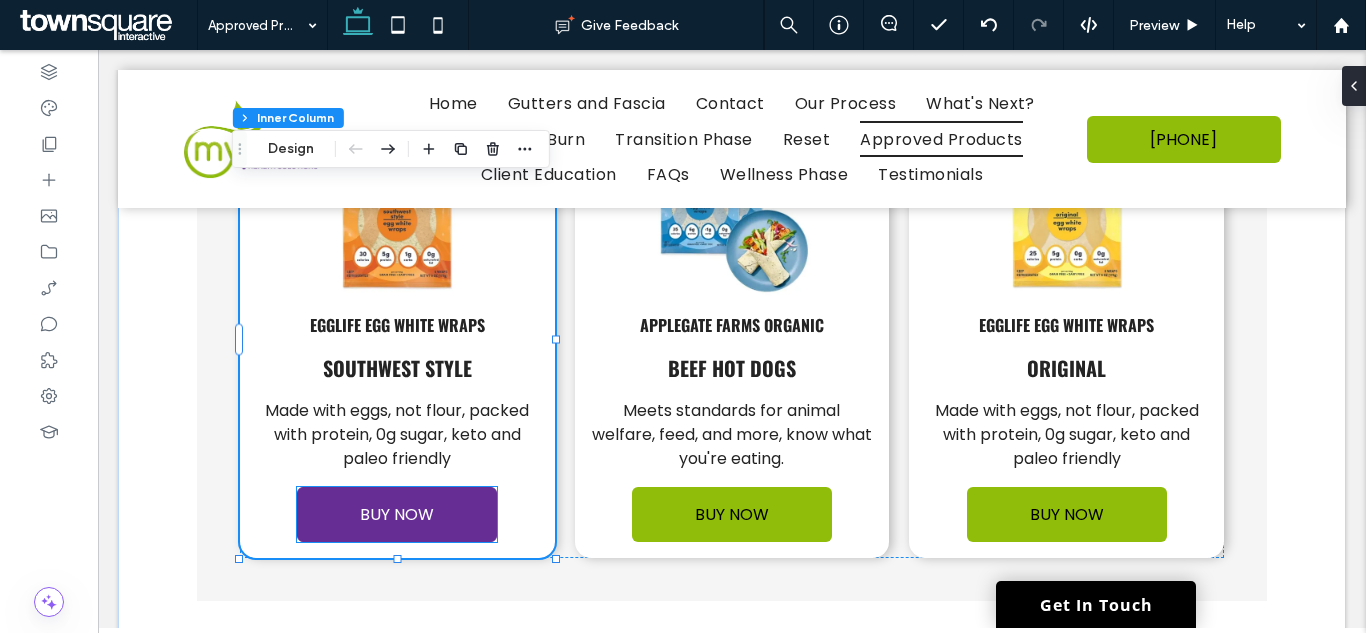 click on "BUY NOW" at bounding box center [397, 514] 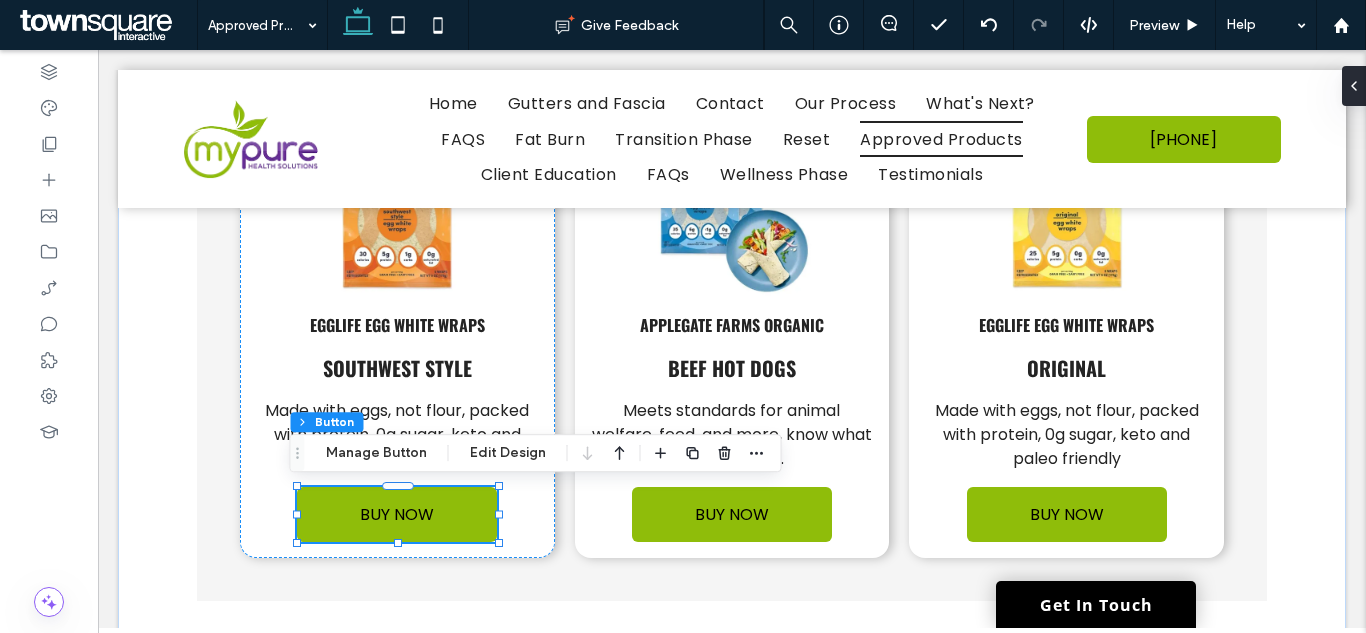 click on "Section Column Advanced Tabs Inner Column Inner Column Inner Column Button Manage Button Edit Design" at bounding box center [536, 453] 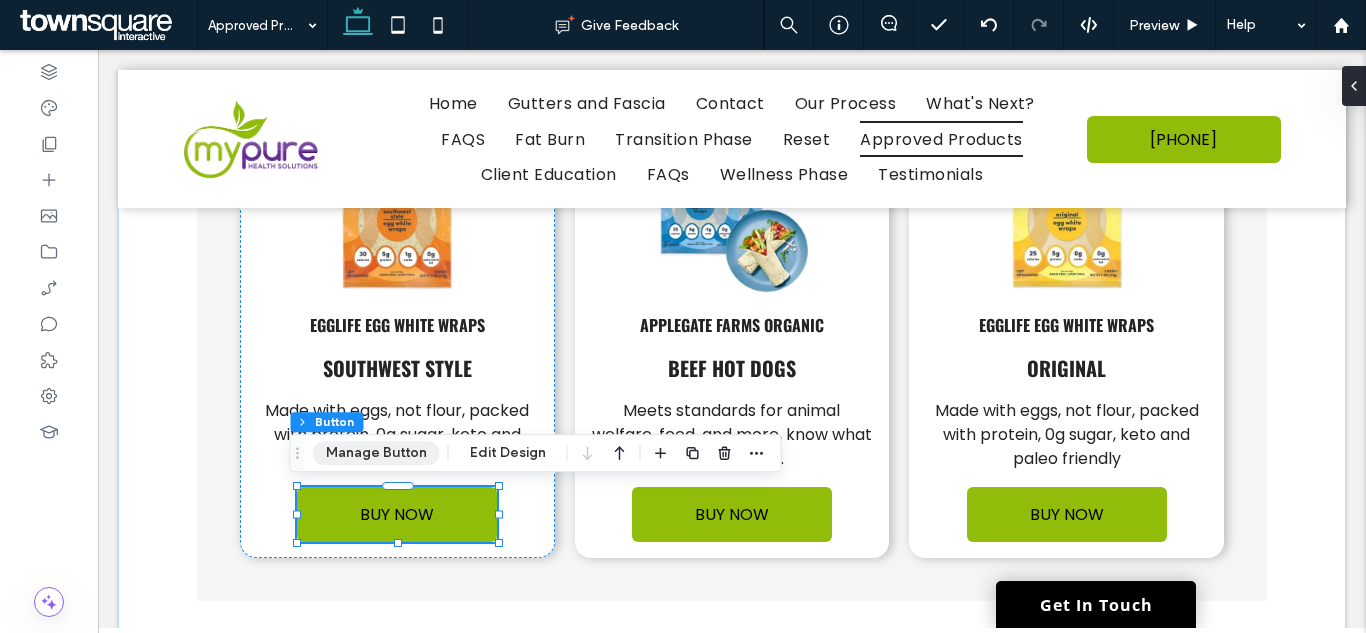 click on "Manage Button" at bounding box center (376, 453) 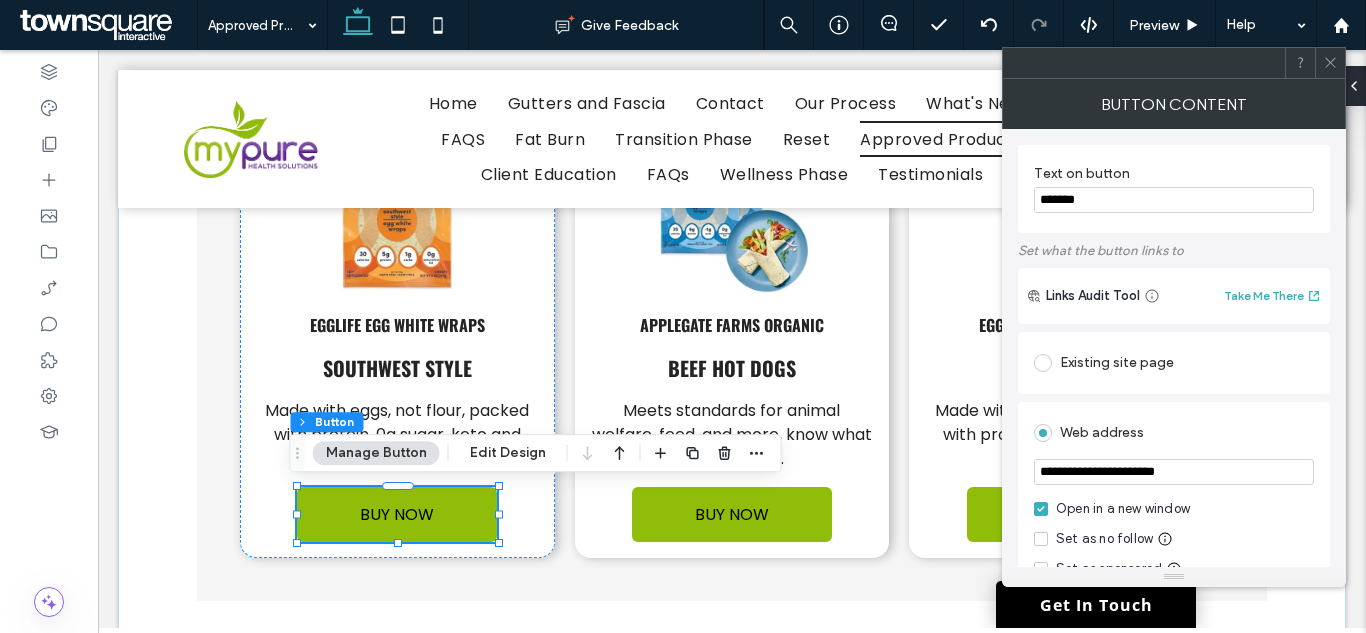 click on "**********" at bounding box center (1174, 472) 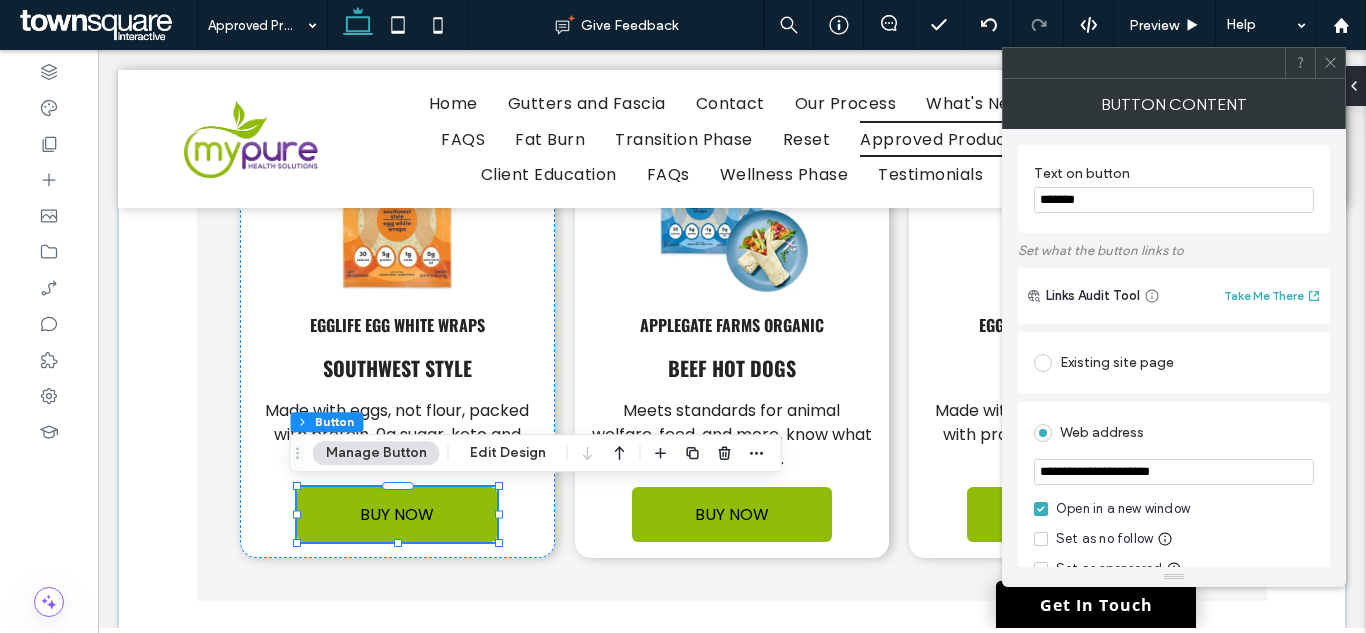 type on "**********" 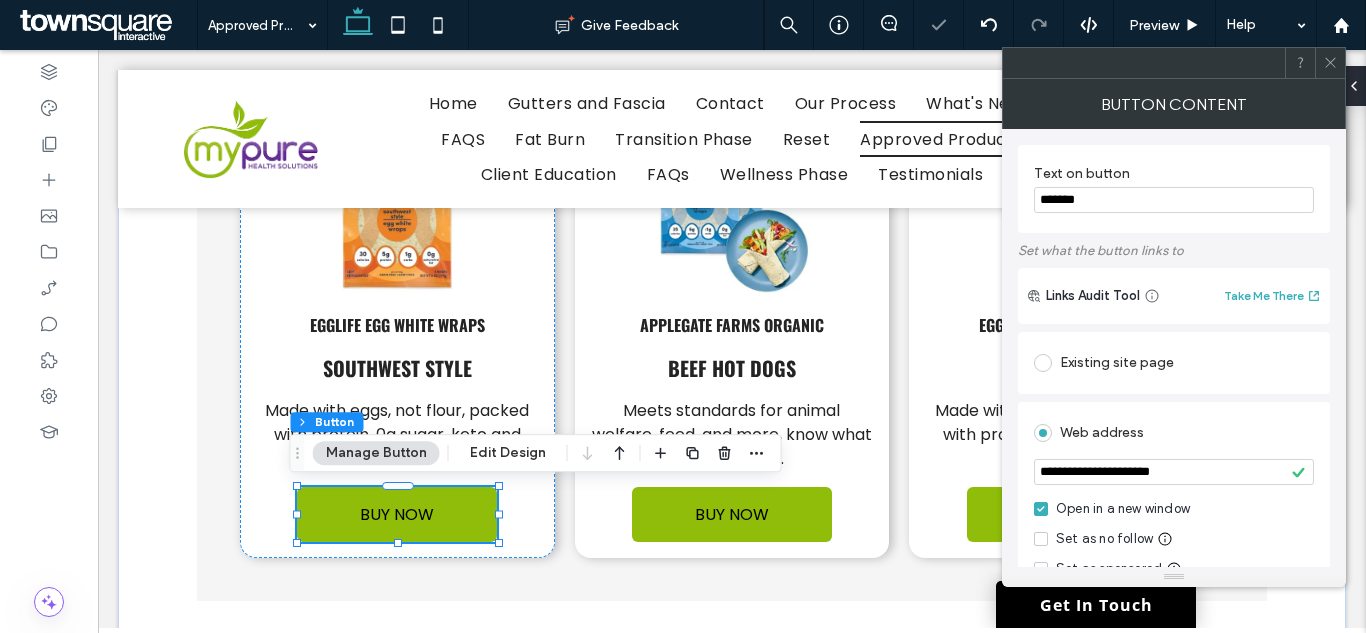 click at bounding box center [1330, 63] 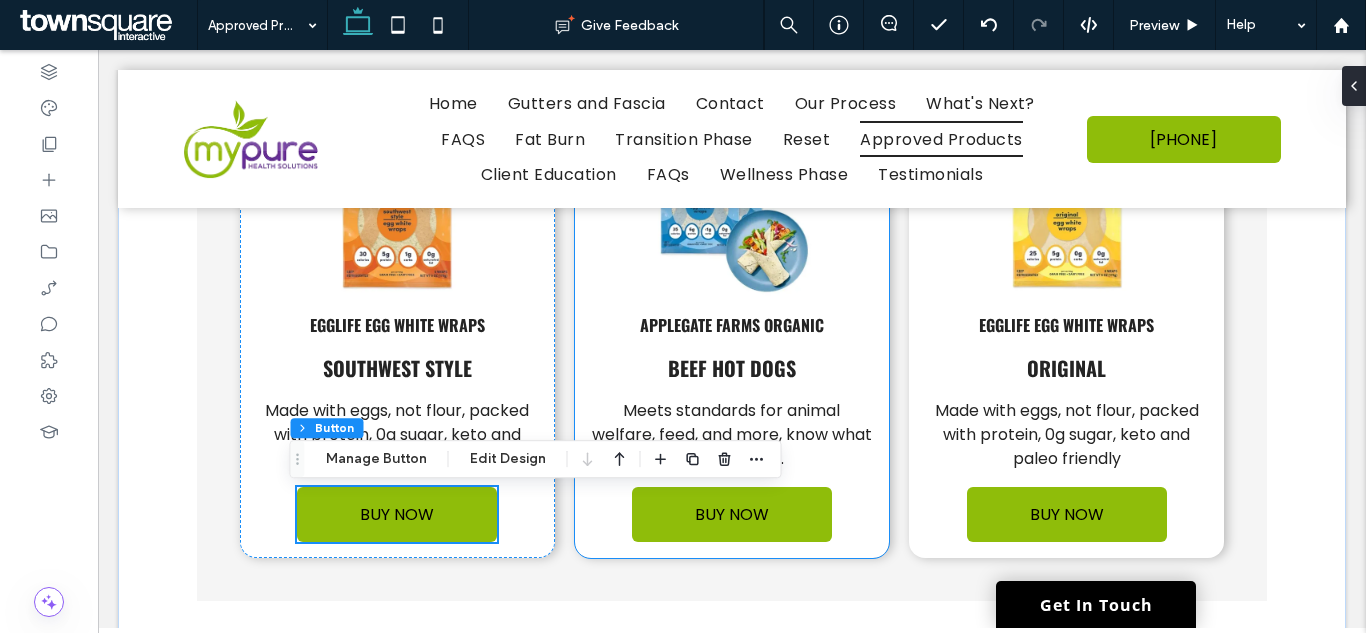 scroll, scrollTop: 4808, scrollLeft: 0, axis: vertical 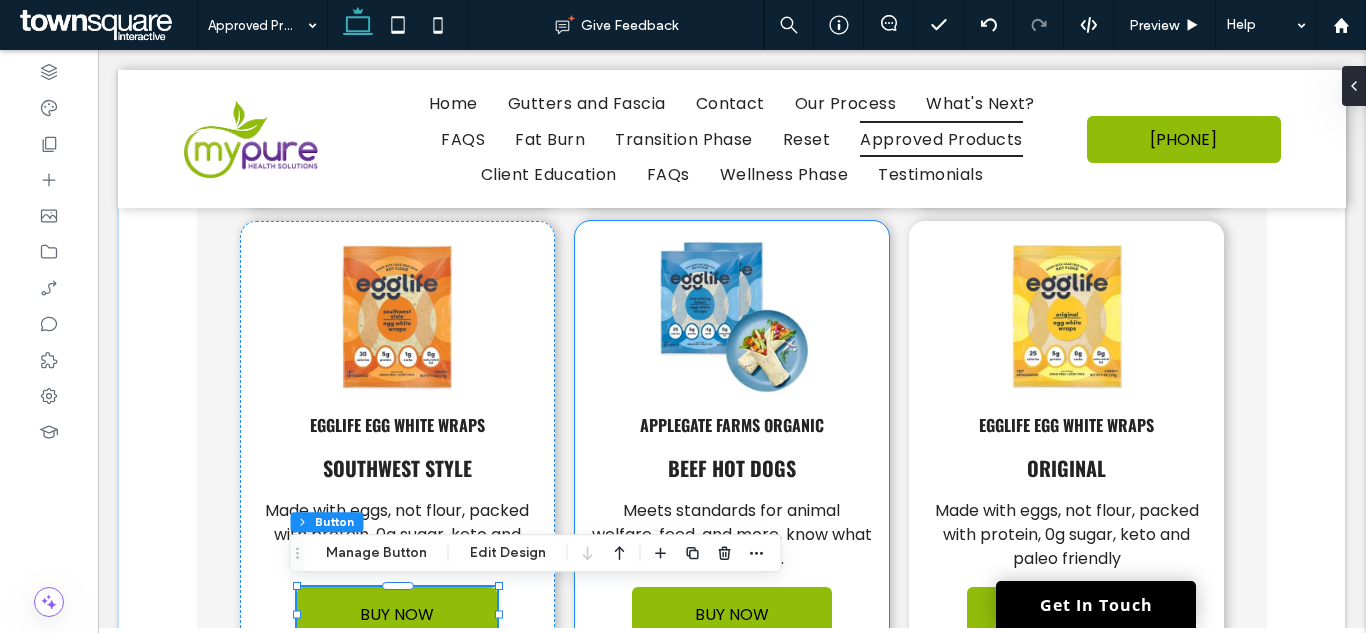 click at bounding box center (732, 317) 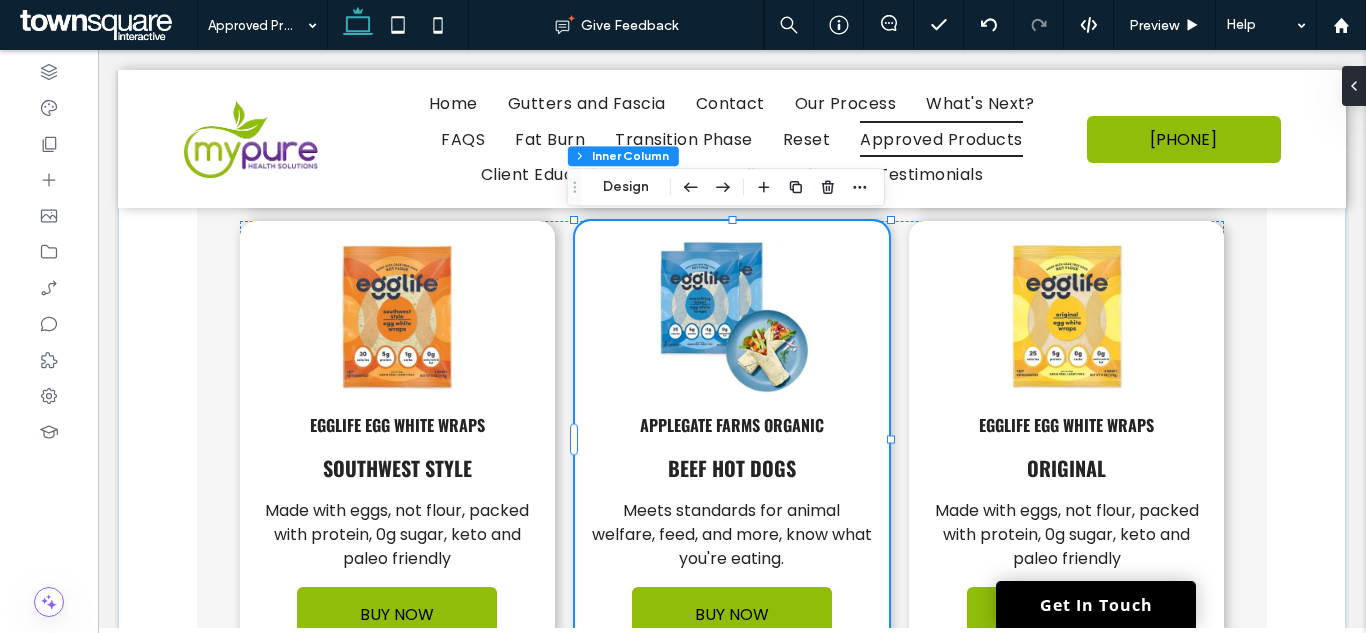 click at bounding box center [732, 317] 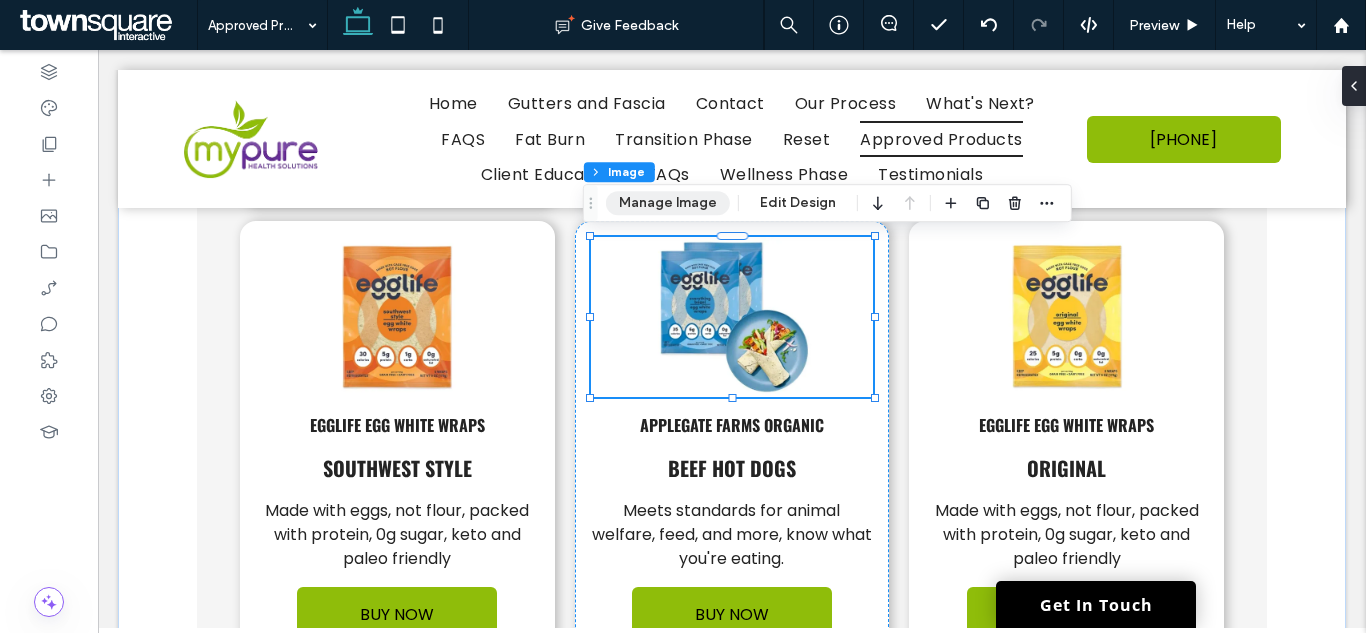 click on "Manage Image" at bounding box center (668, 203) 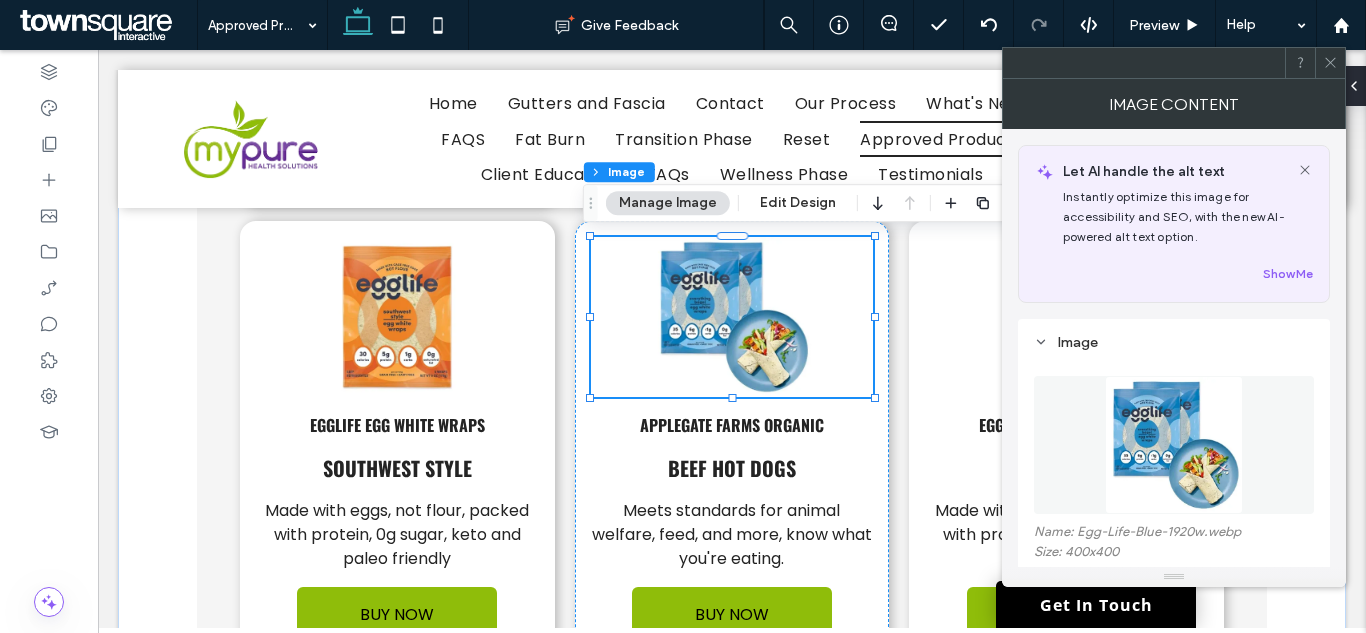 click at bounding box center [1174, 445] 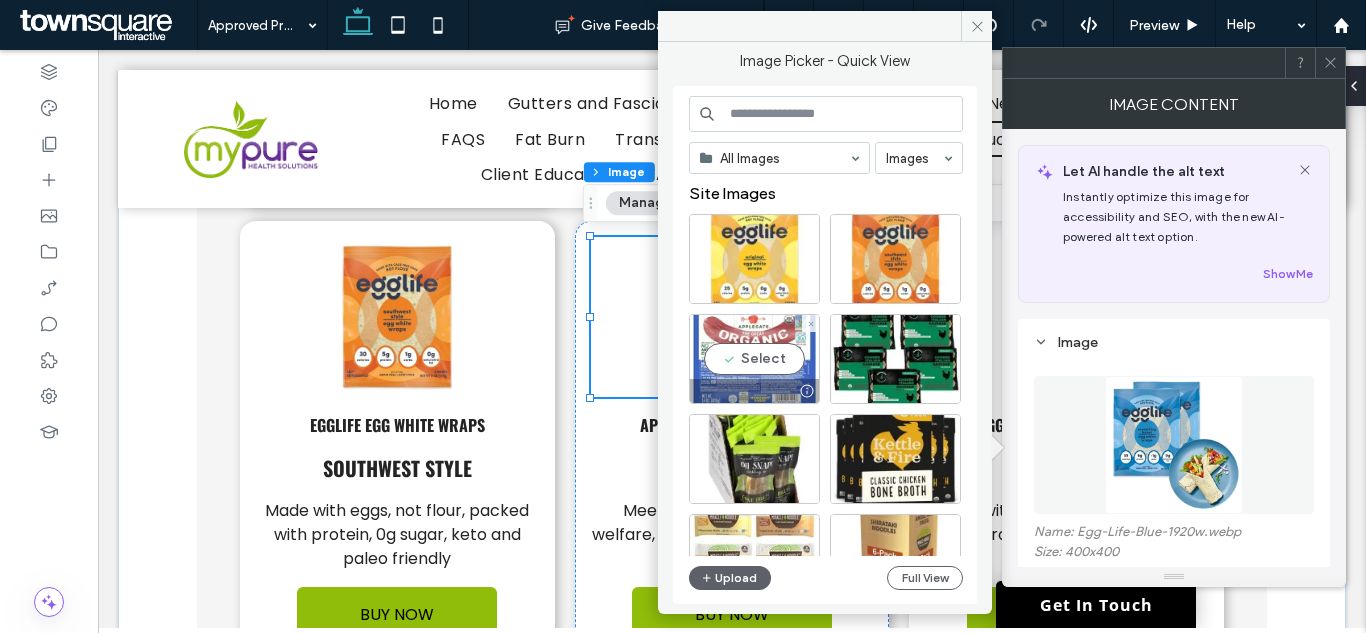 click on "Select" at bounding box center [754, 359] 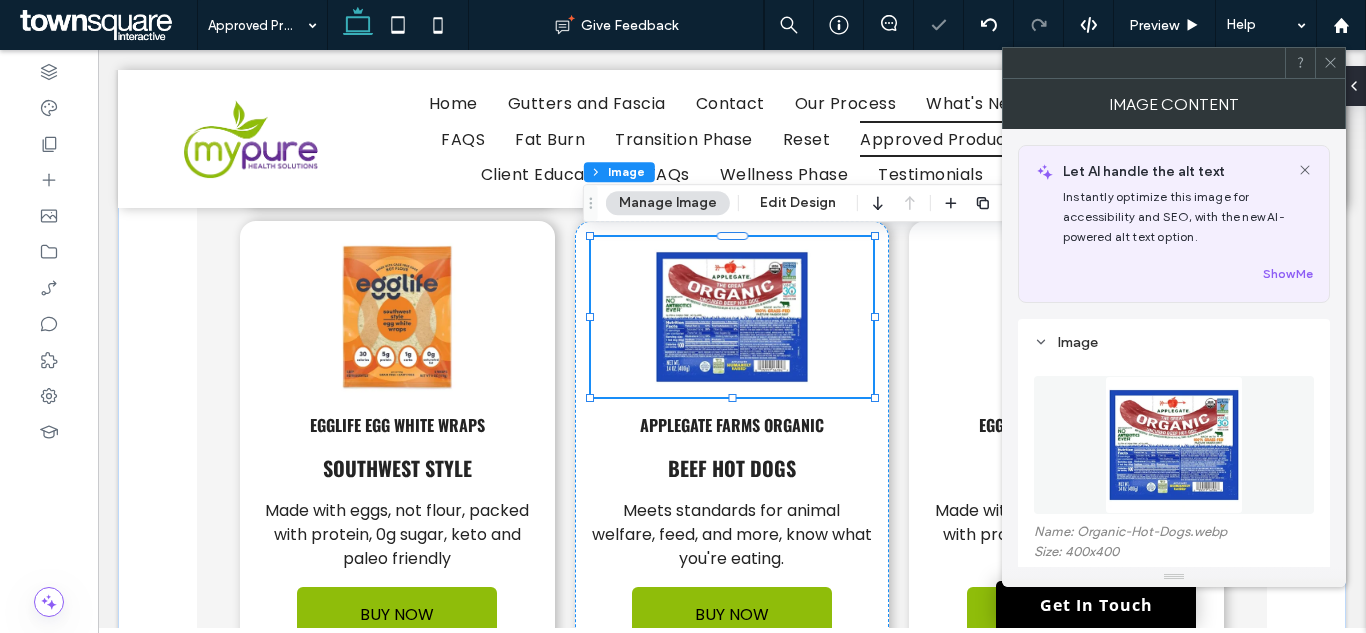 click 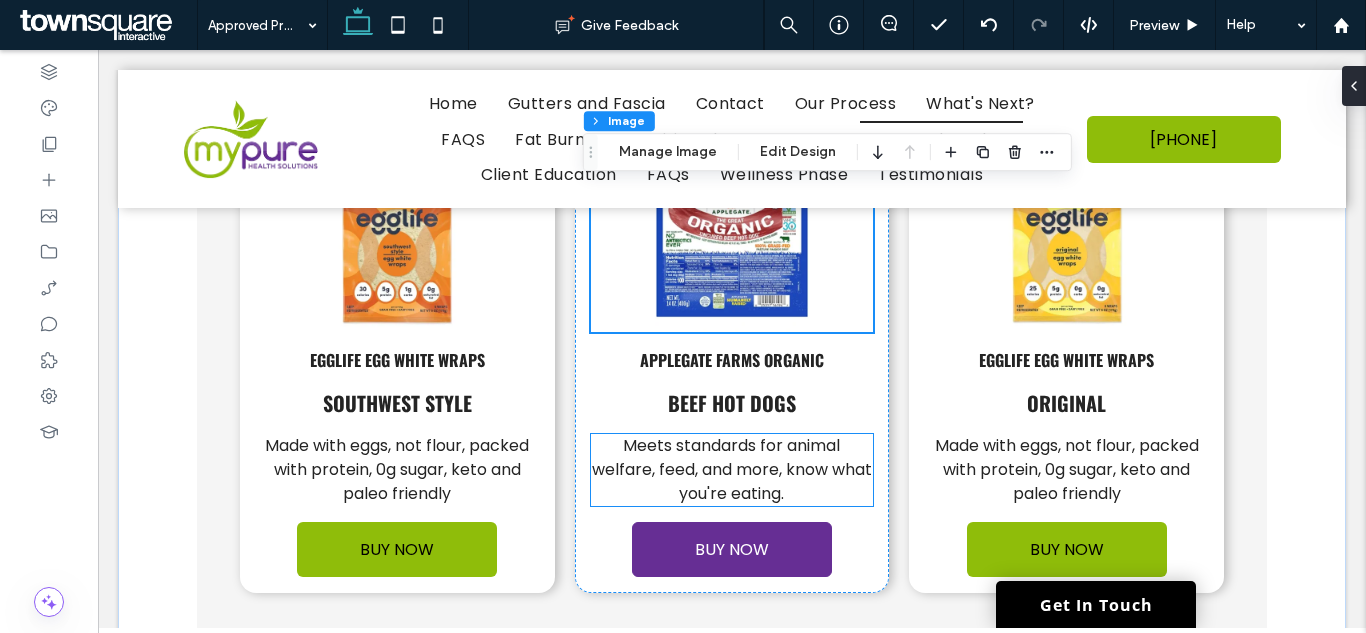 scroll, scrollTop: 4908, scrollLeft: 0, axis: vertical 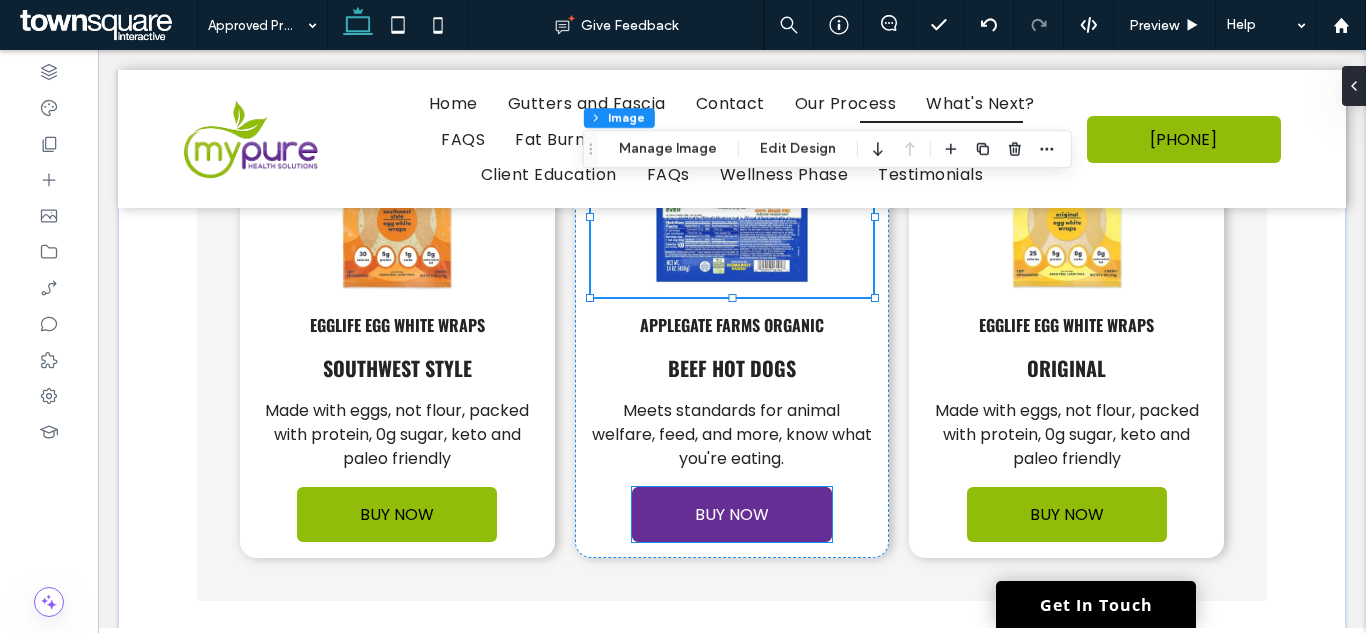 click on "BUY NOW" at bounding box center (732, 514) 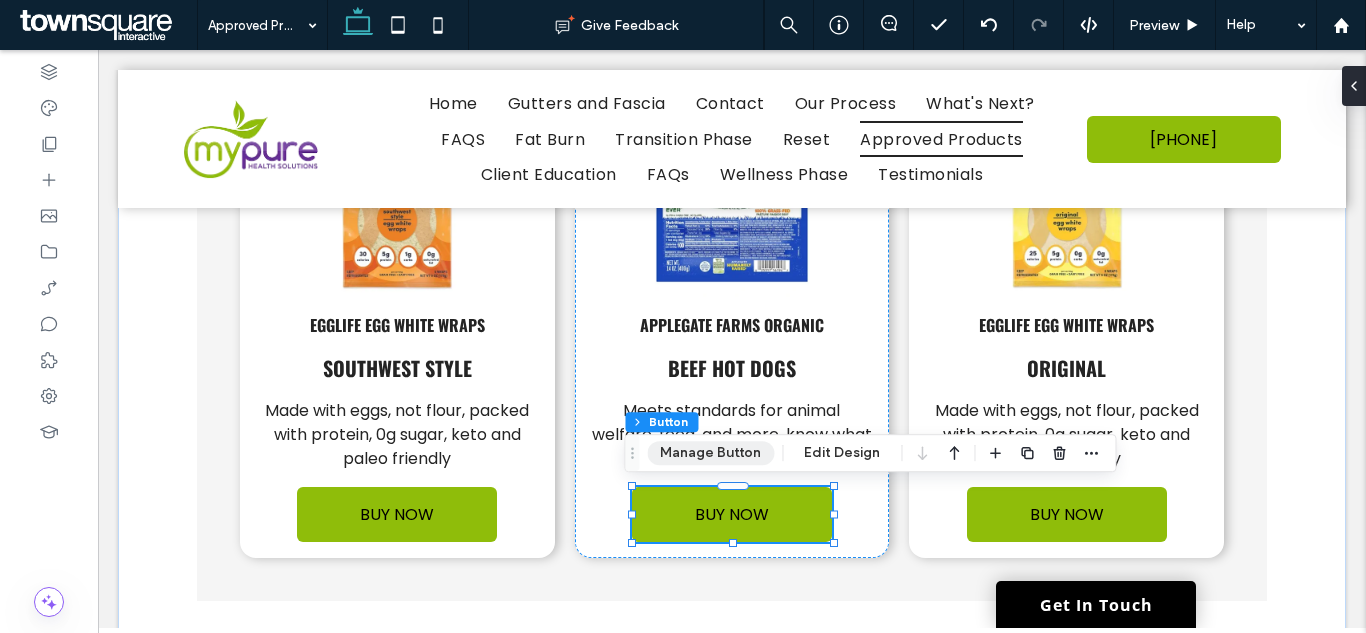 click on "Manage Button" at bounding box center (710, 453) 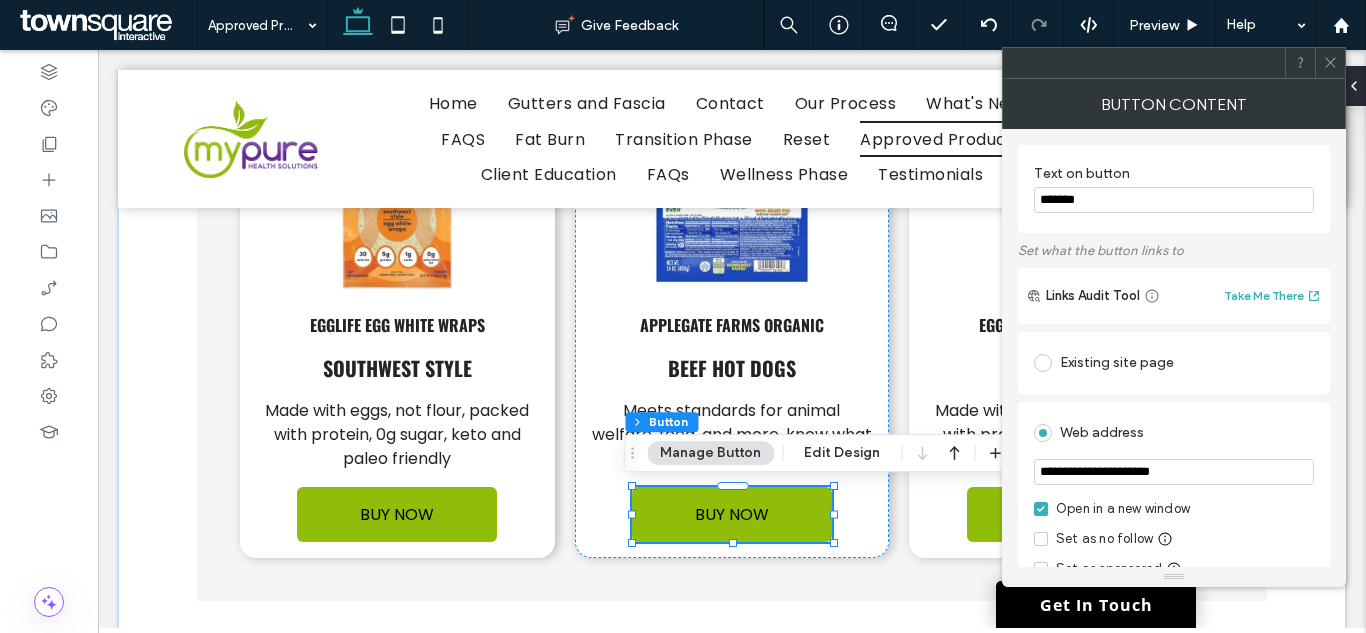 click on "**********" at bounding box center [1174, 472] 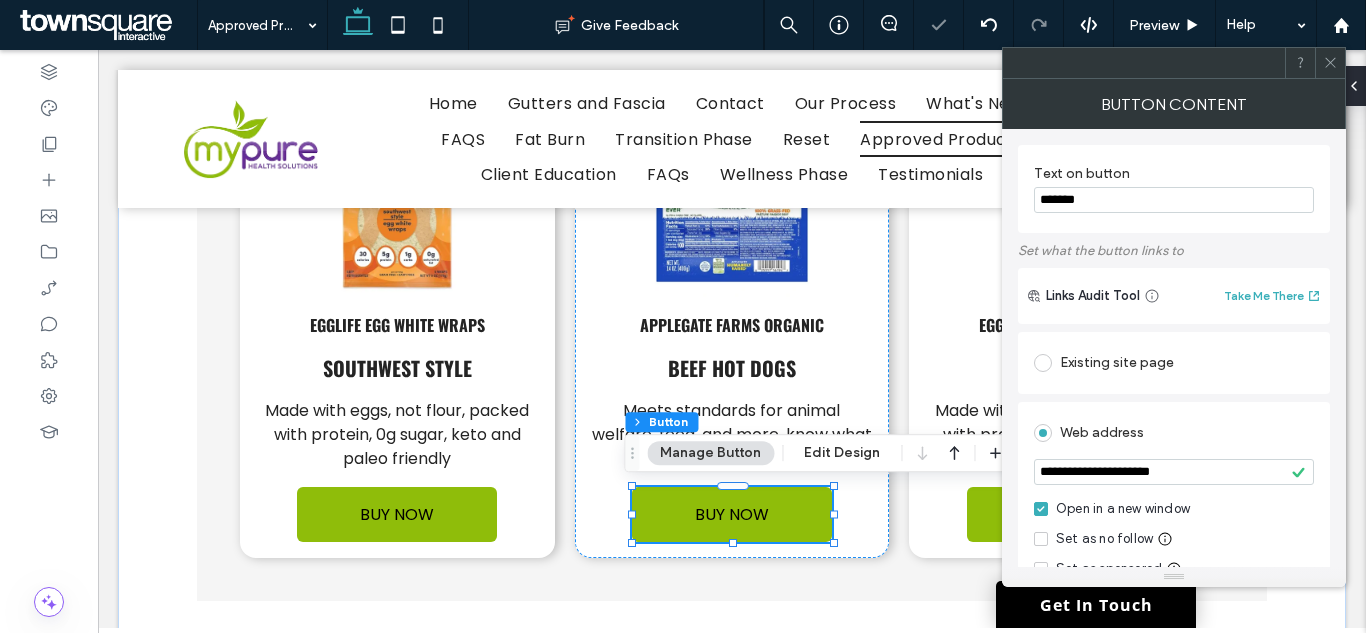 click 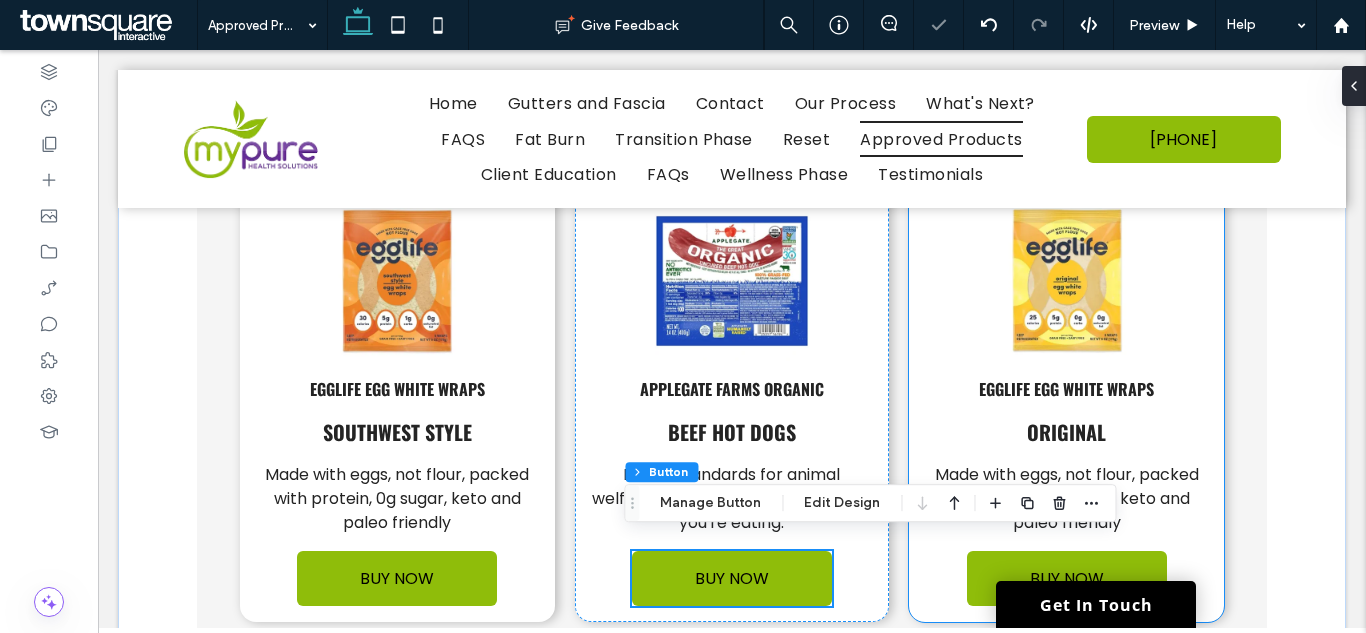 scroll, scrollTop: 4808, scrollLeft: 0, axis: vertical 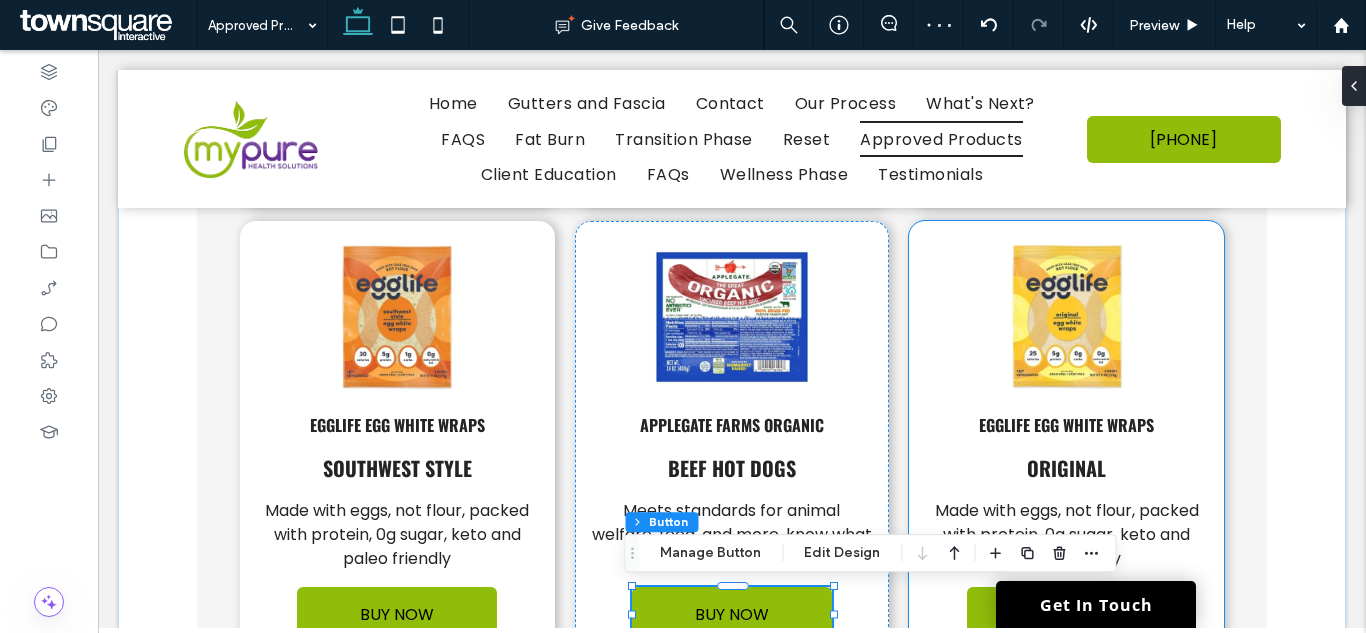 click on "egglife egg white wraps" at bounding box center (1066, 425) 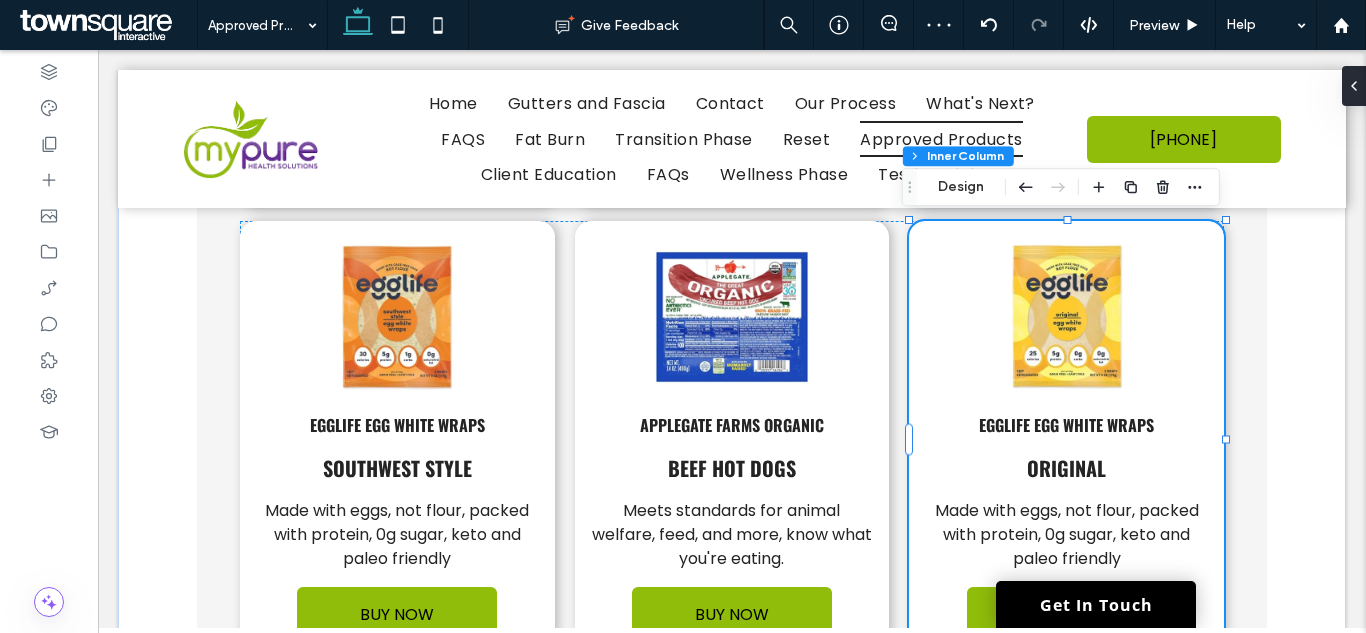 click on "egglife egg white wraps" at bounding box center [1066, 425] 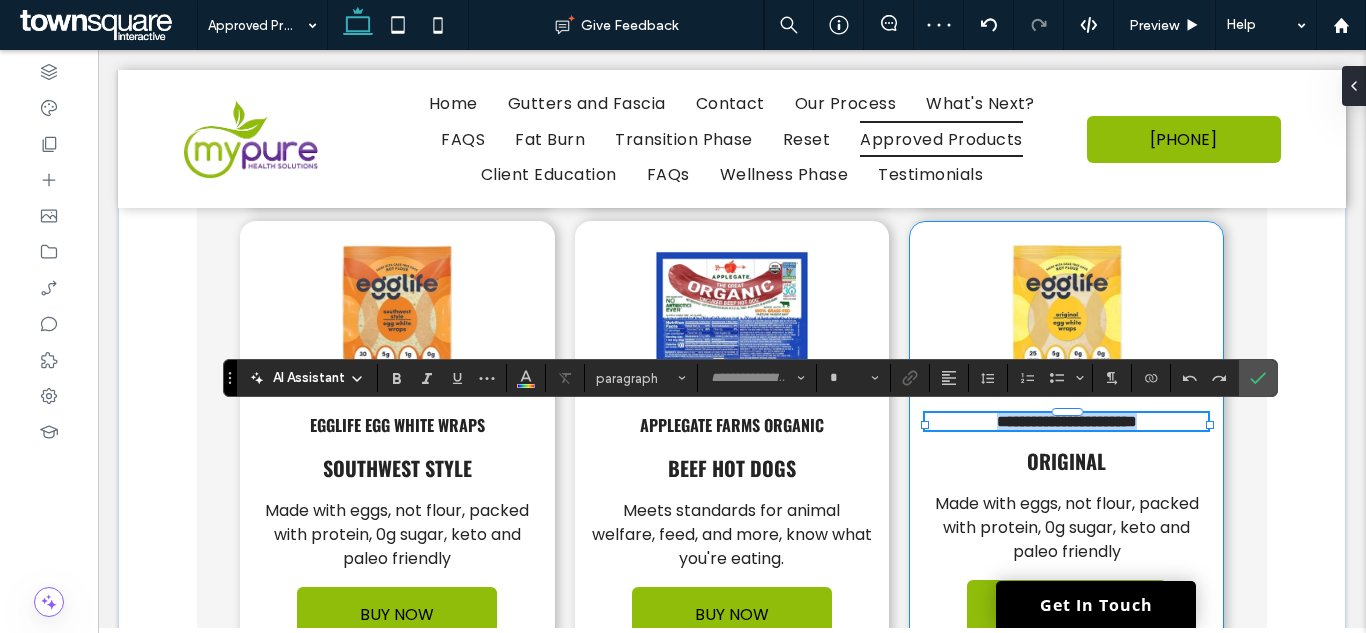 type on "******" 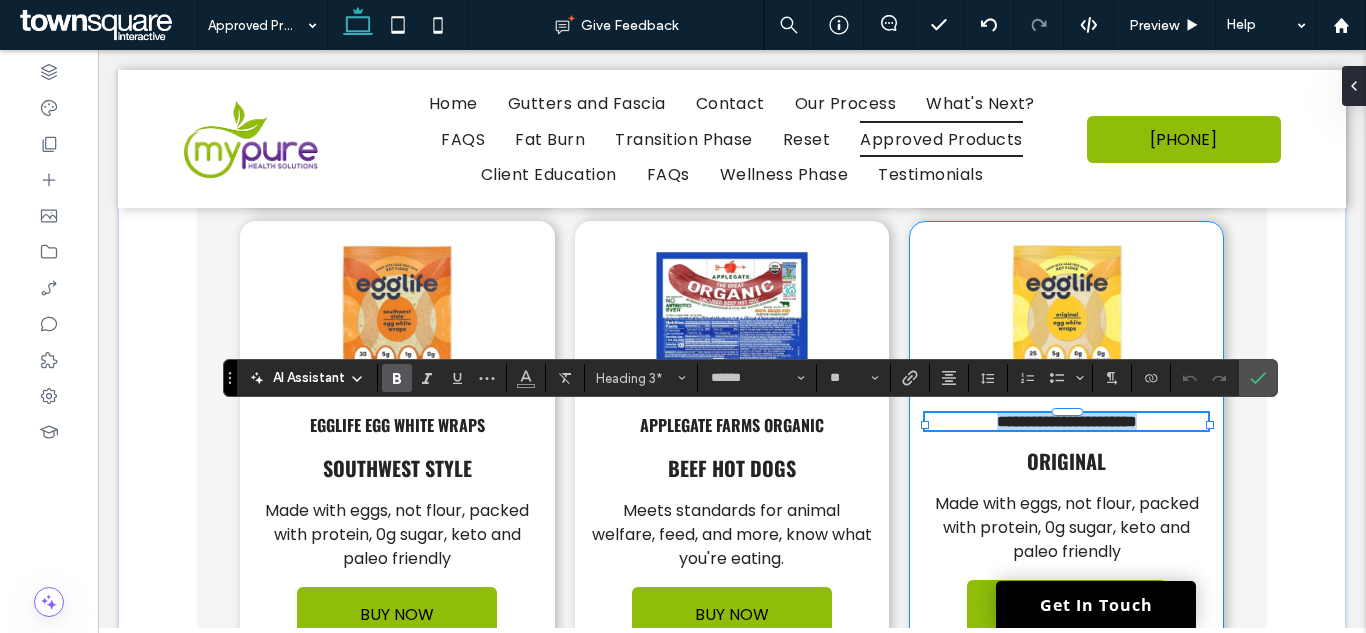 paste 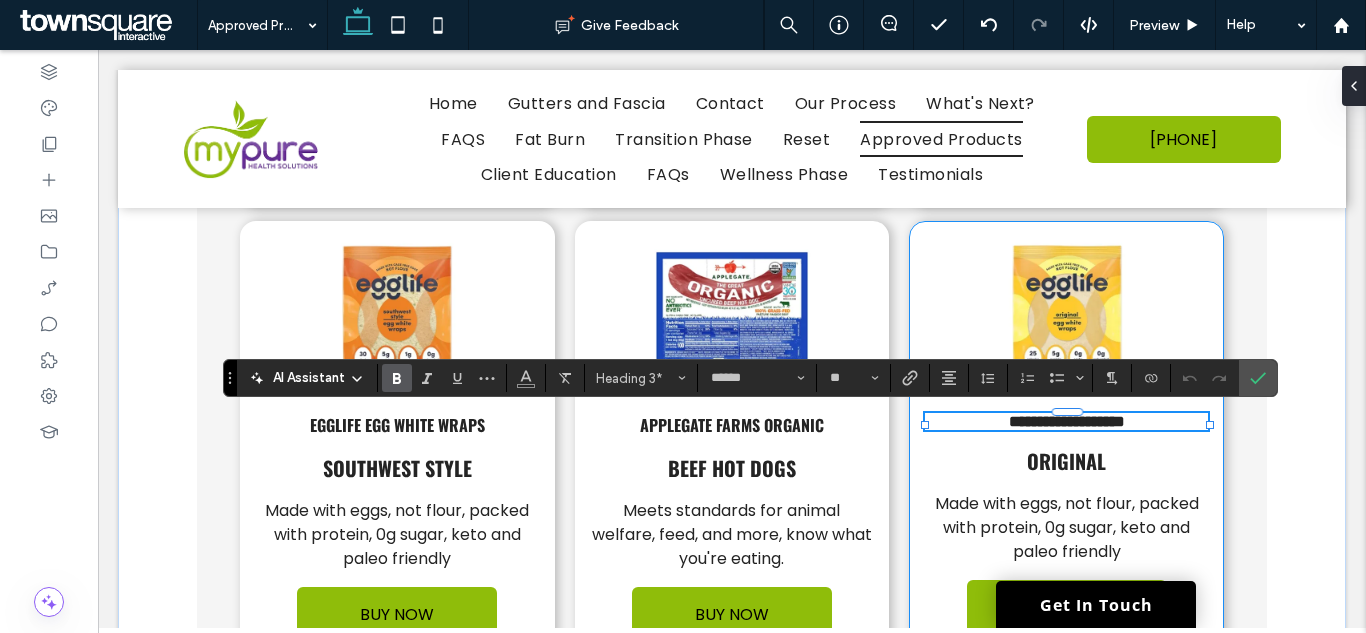 type 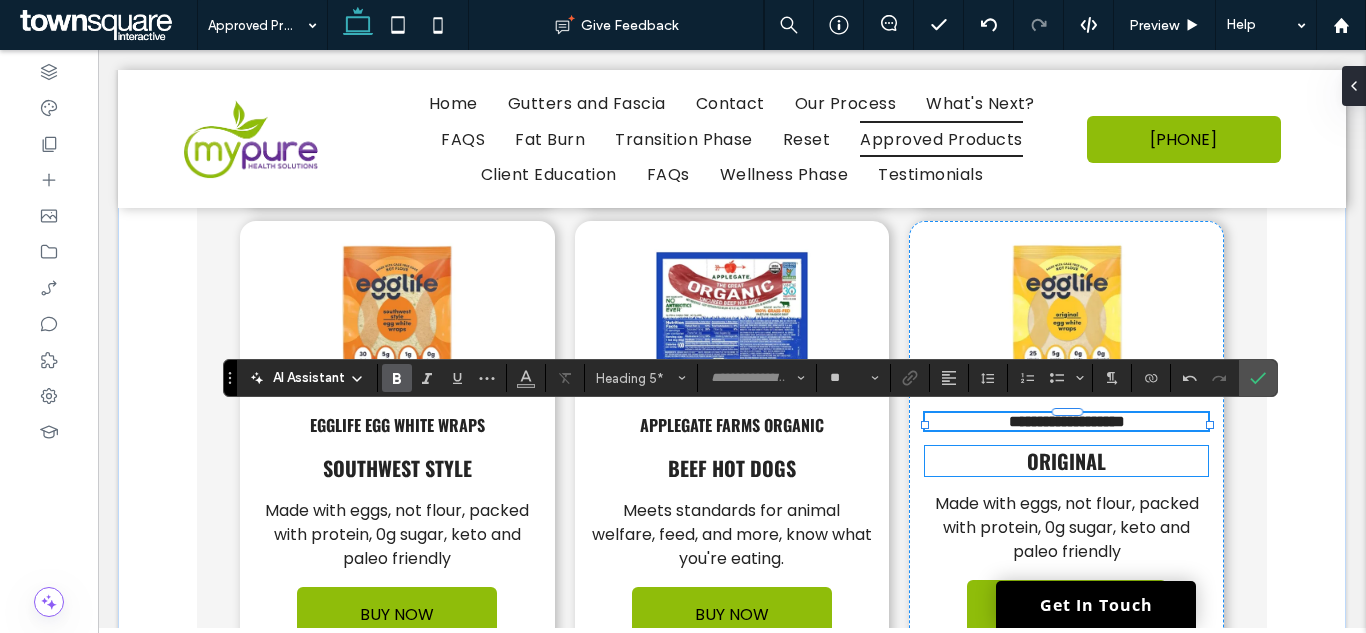 click on "Original" at bounding box center [1066, 461] 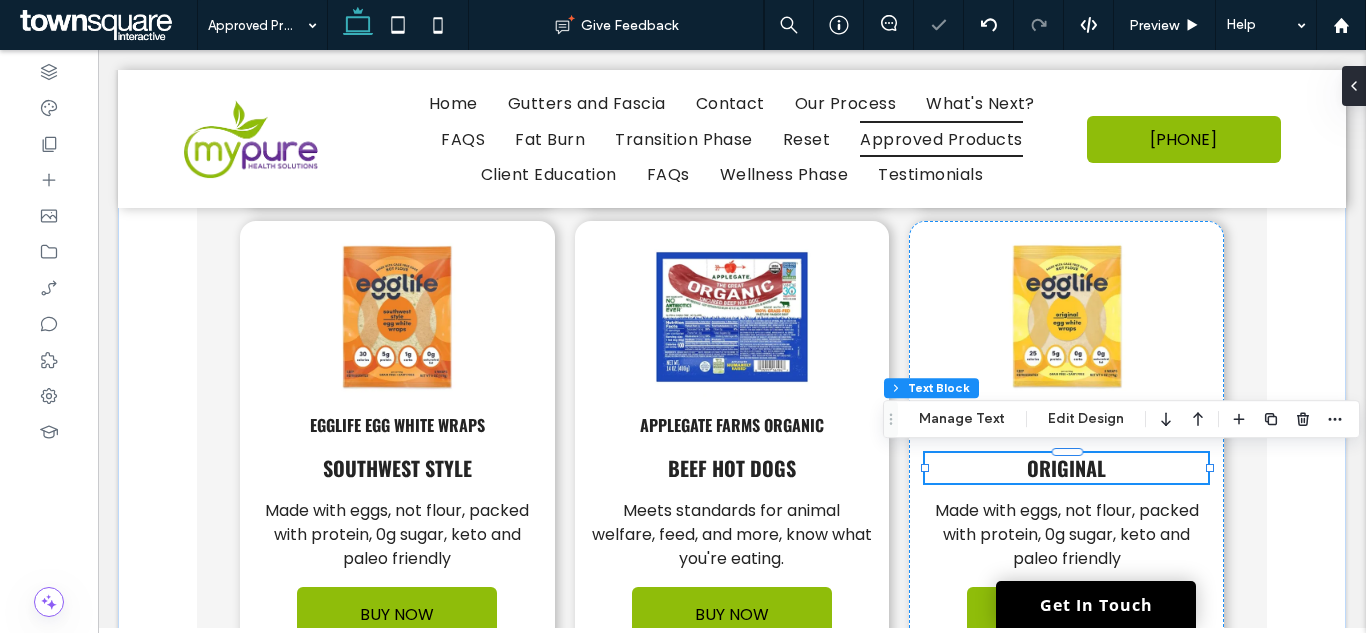 click on "Section Column Advanced Tabs Inner Column Inner Column Inner Column Text Block Manage Text Edit Design" at bounding box center [1121, 419] 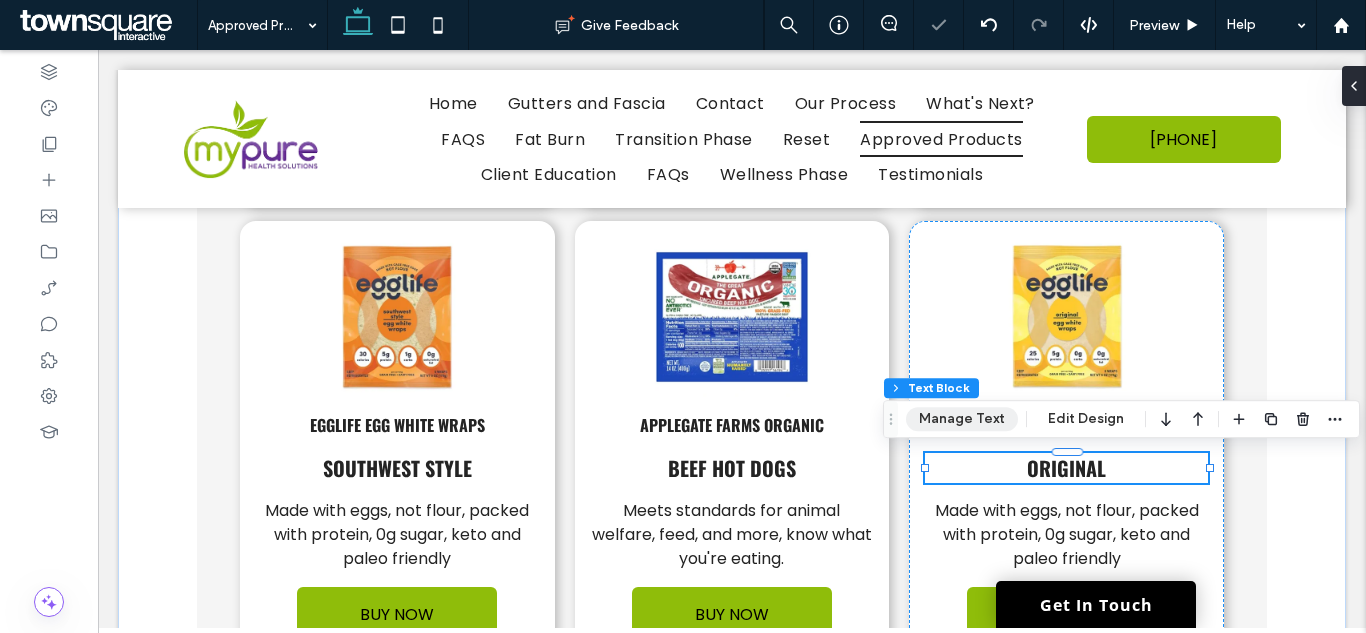 click on "Manage Text" at bounding box center [962, 419] 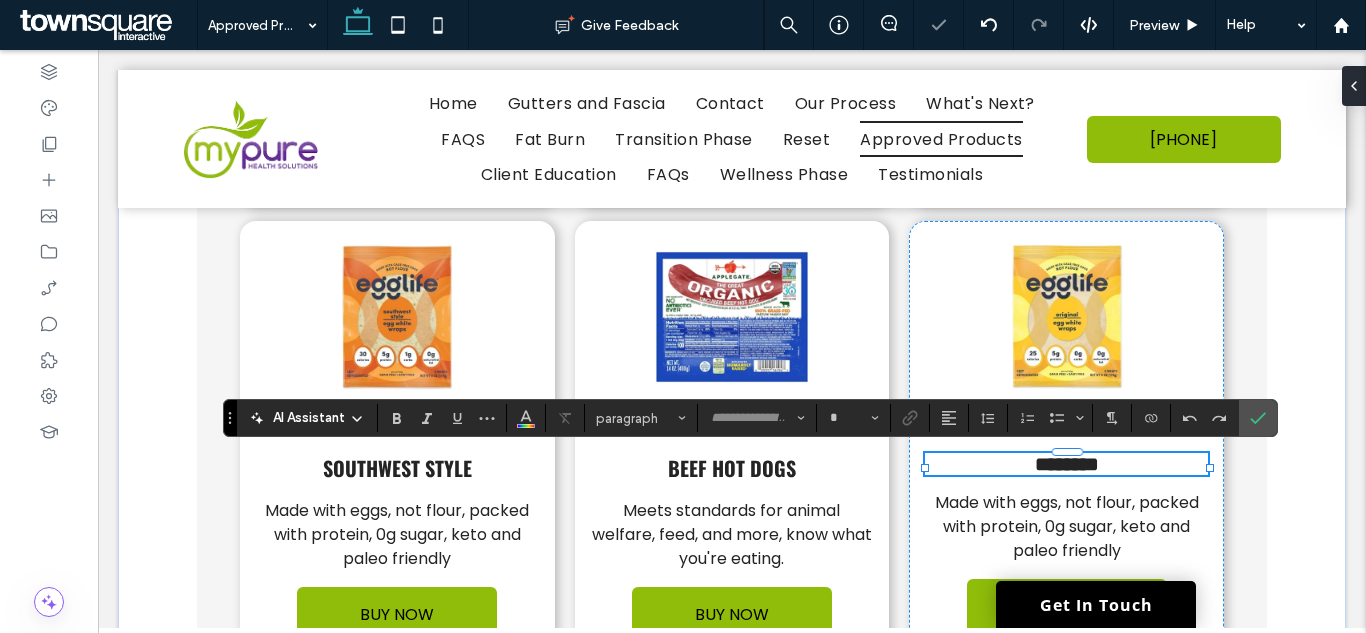 type on "******" 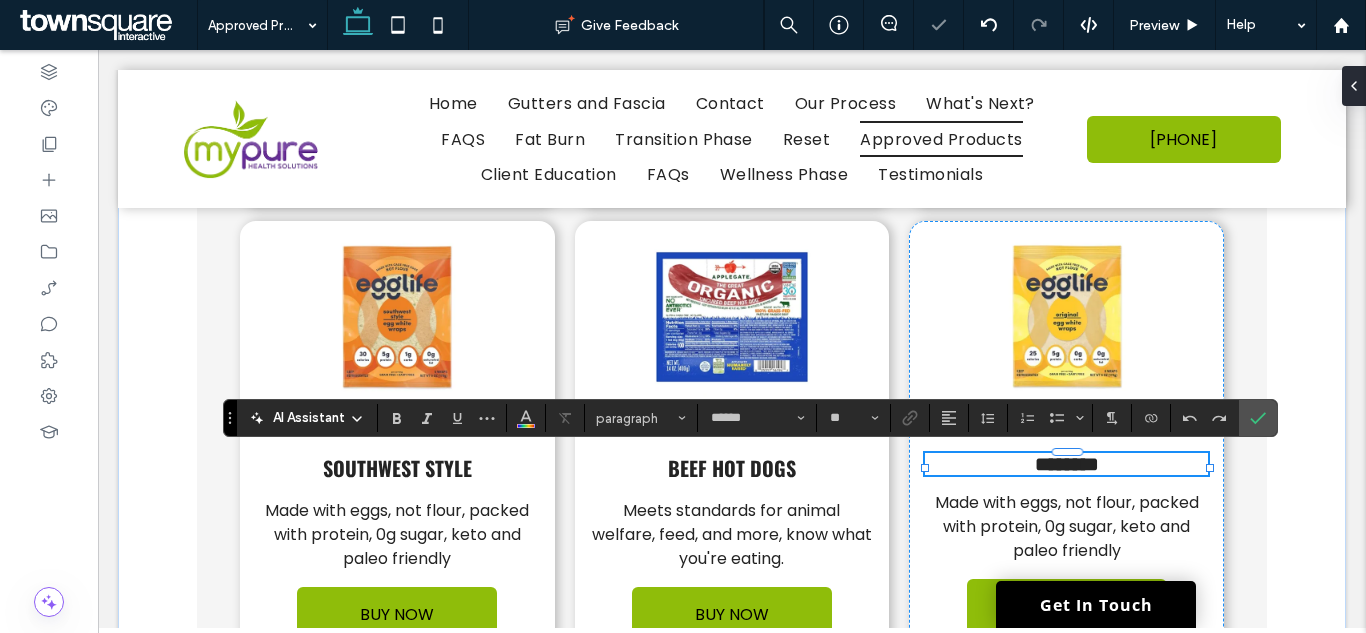paste 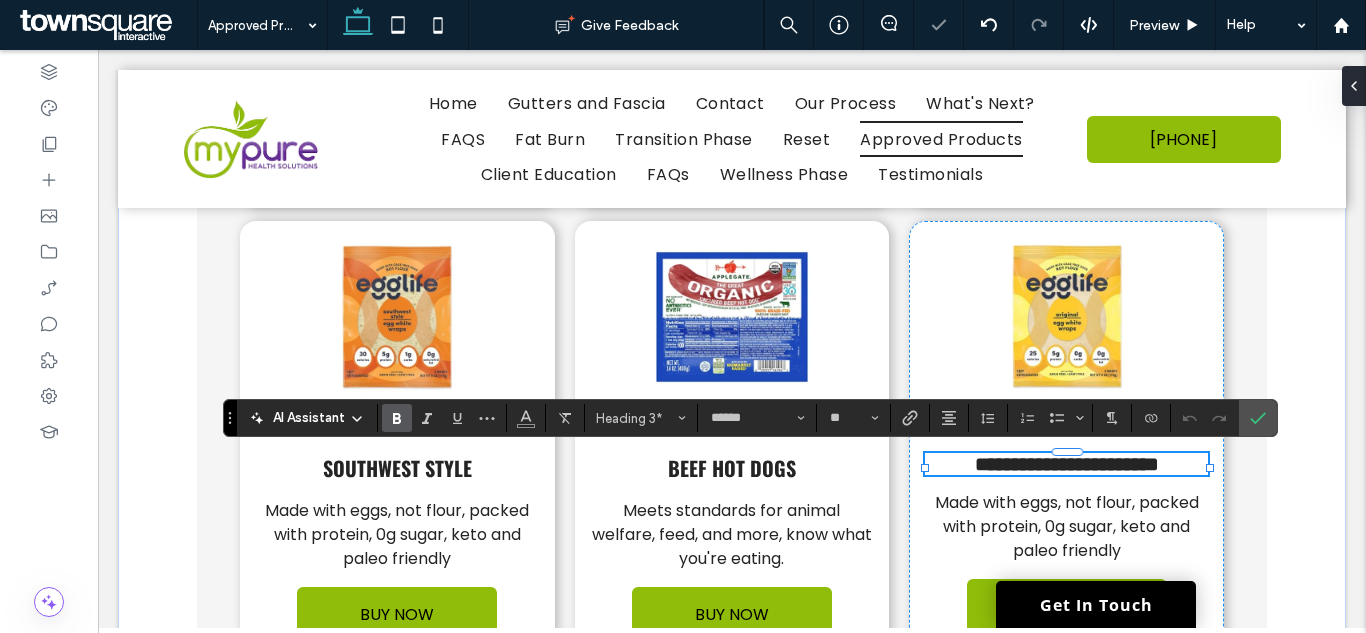 type 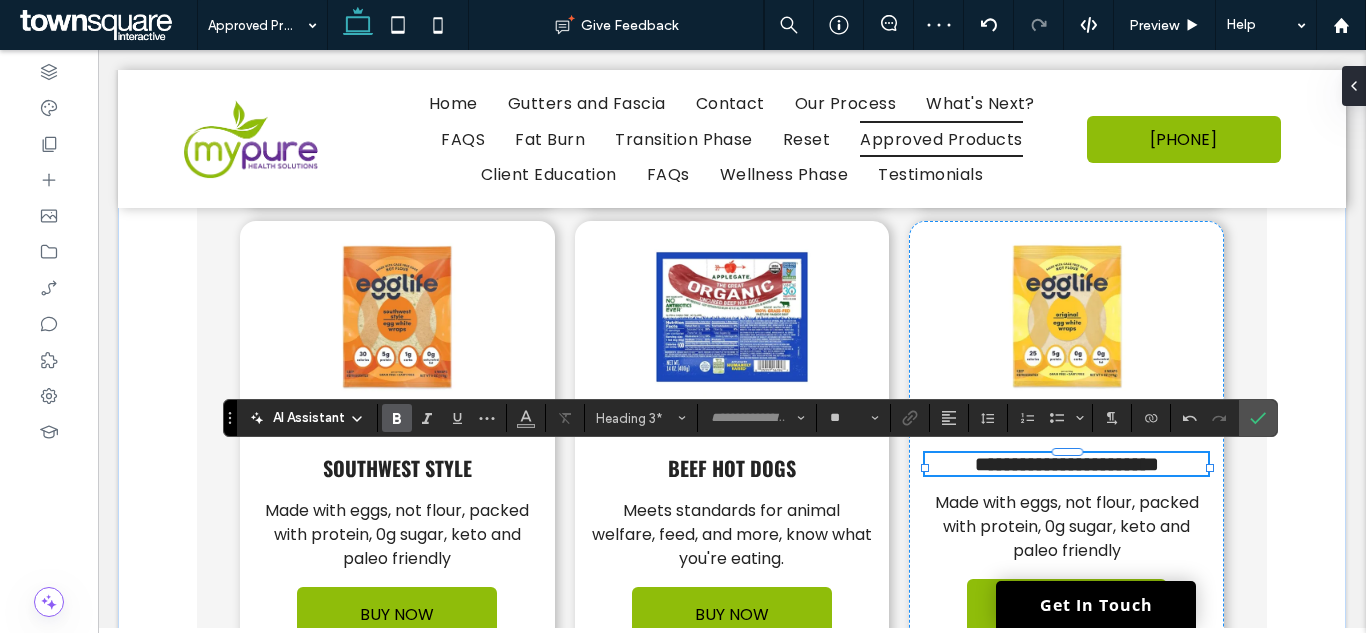 click on "Made with eggs, not flour, packed with protein, 0g sugar, keto and paleo friendly" at bounding box center [1067, 526] 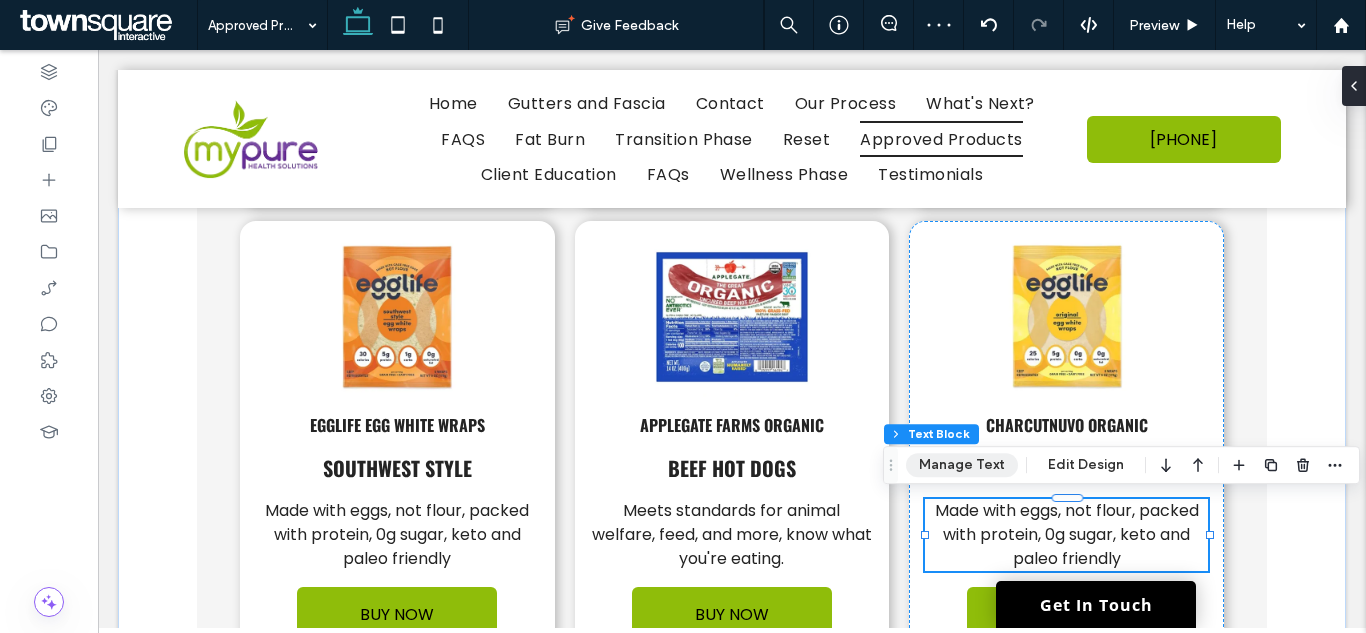click on "Manage Text" at bounding box center (962, 465) 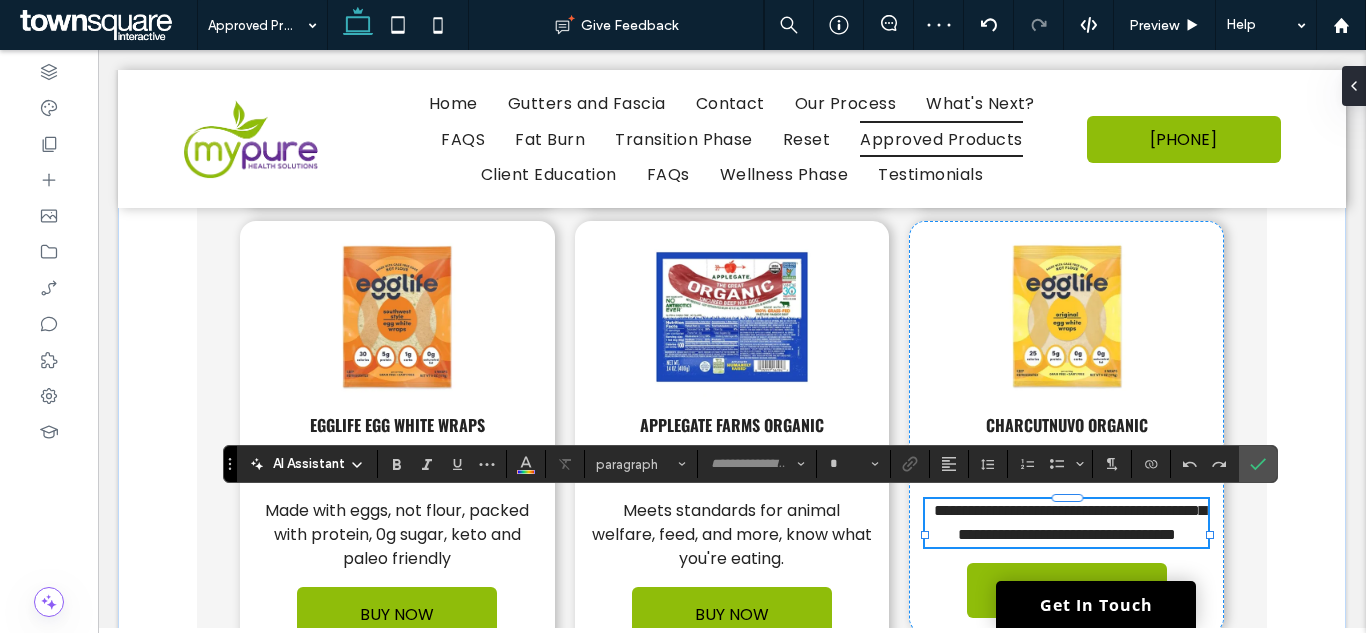 type on "*******" 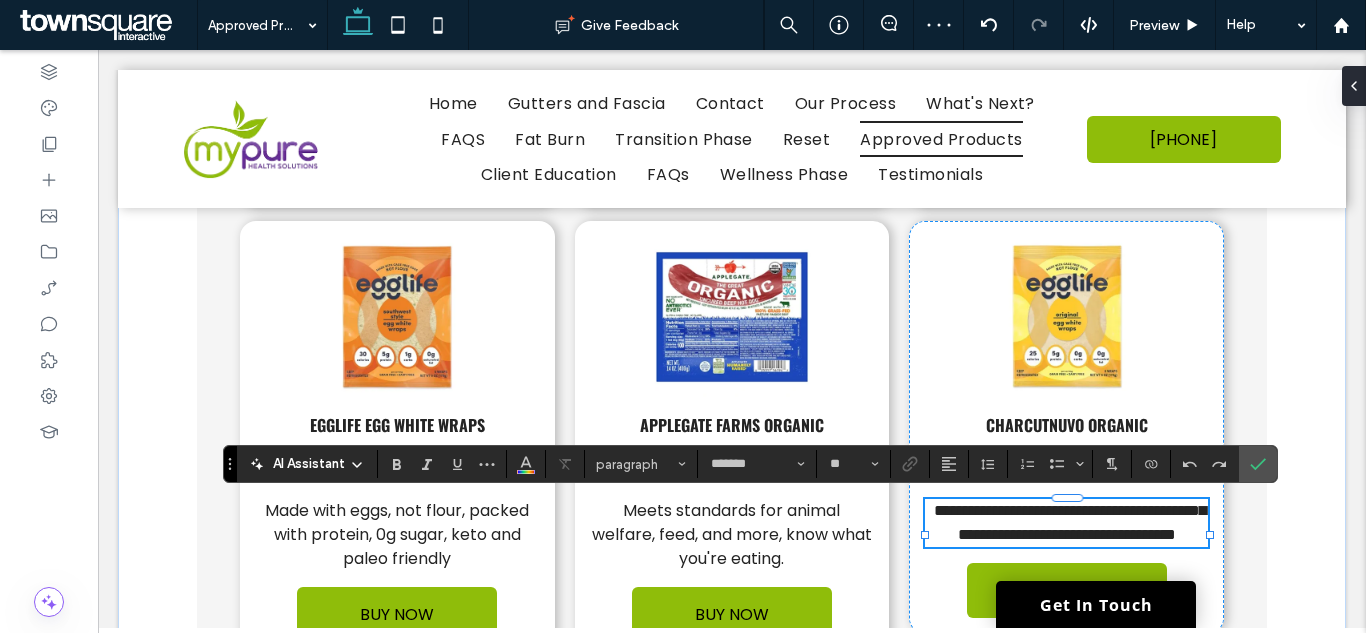 paste 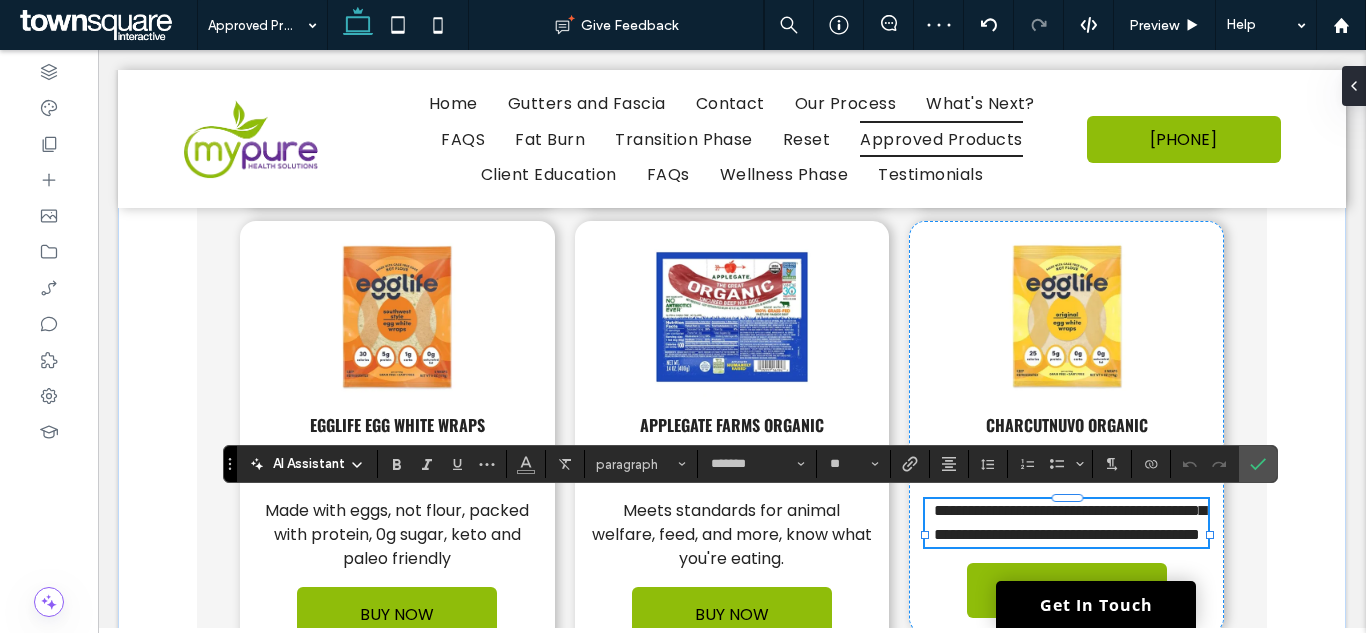 type 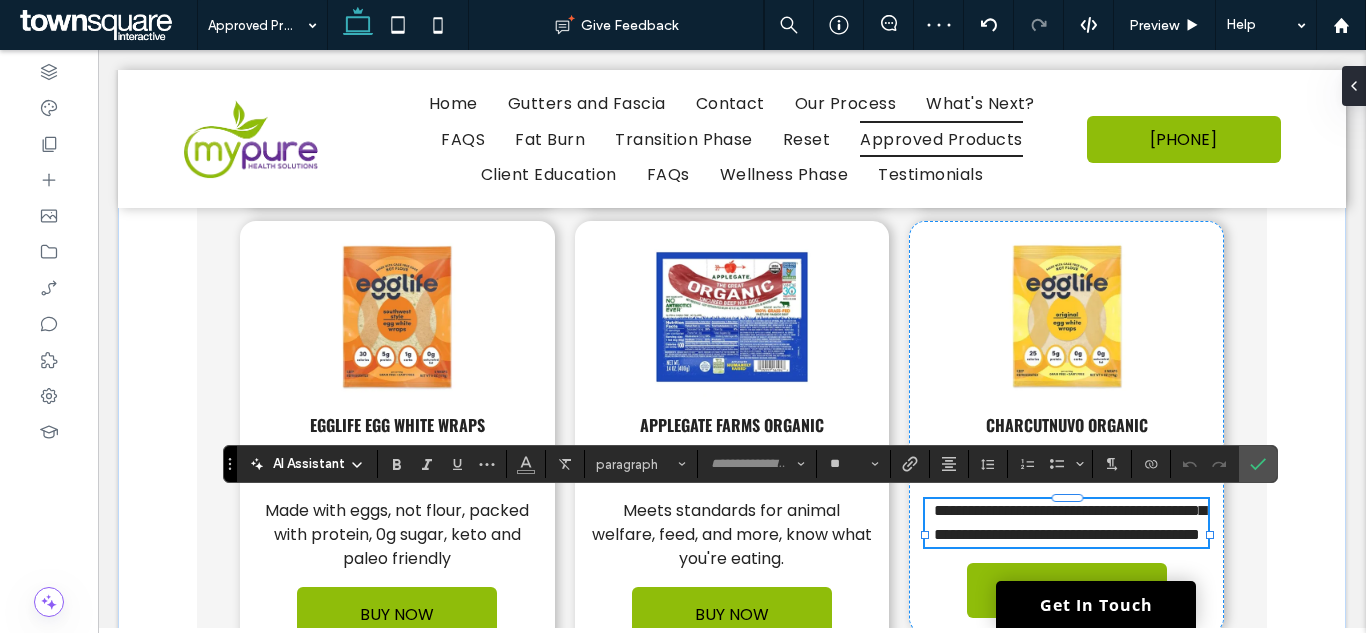 scroll, scrollTop: 3, scrollLeft: 0, axis: vertical 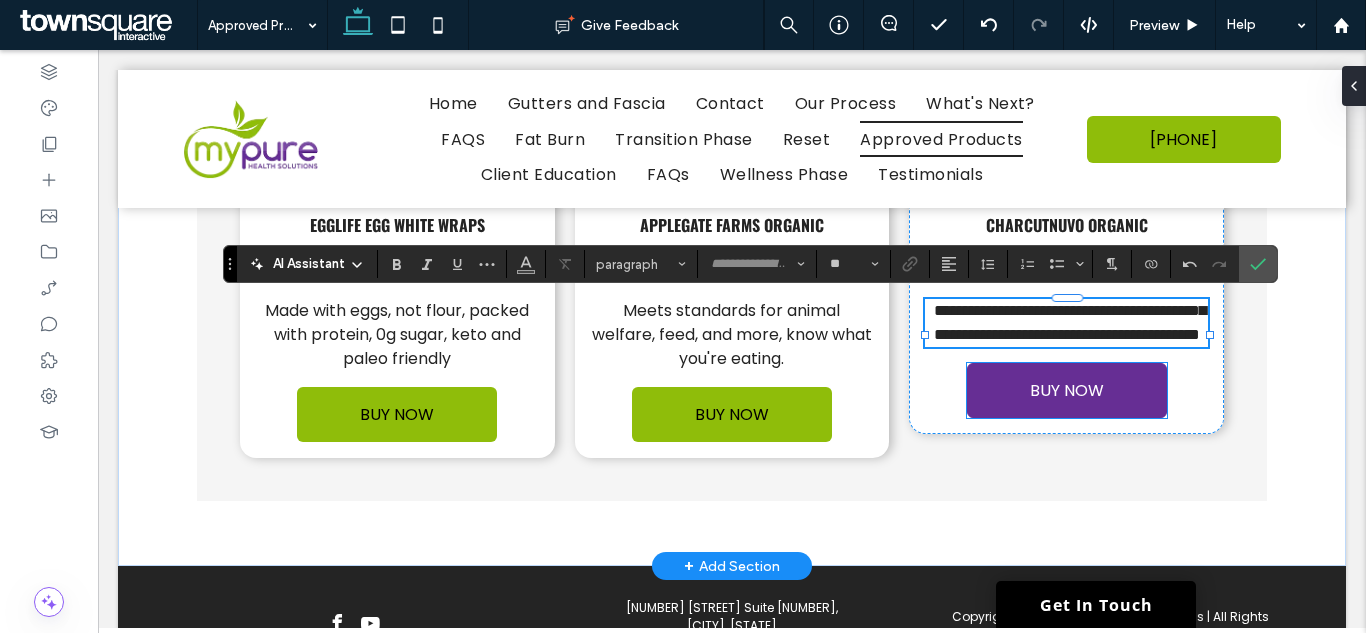 click on "BUY NOW" at bounding box center (1067, 390) 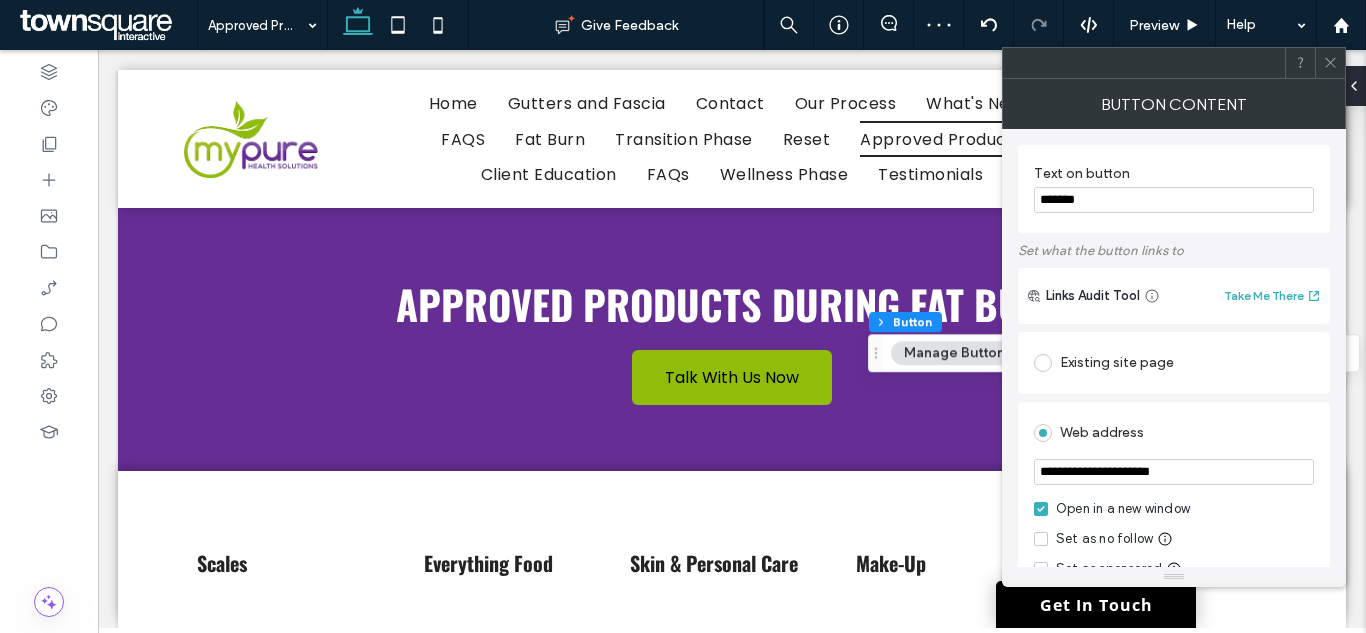 scroll, scrollTop: 5008, scrollLeft: 0, axis: vertical 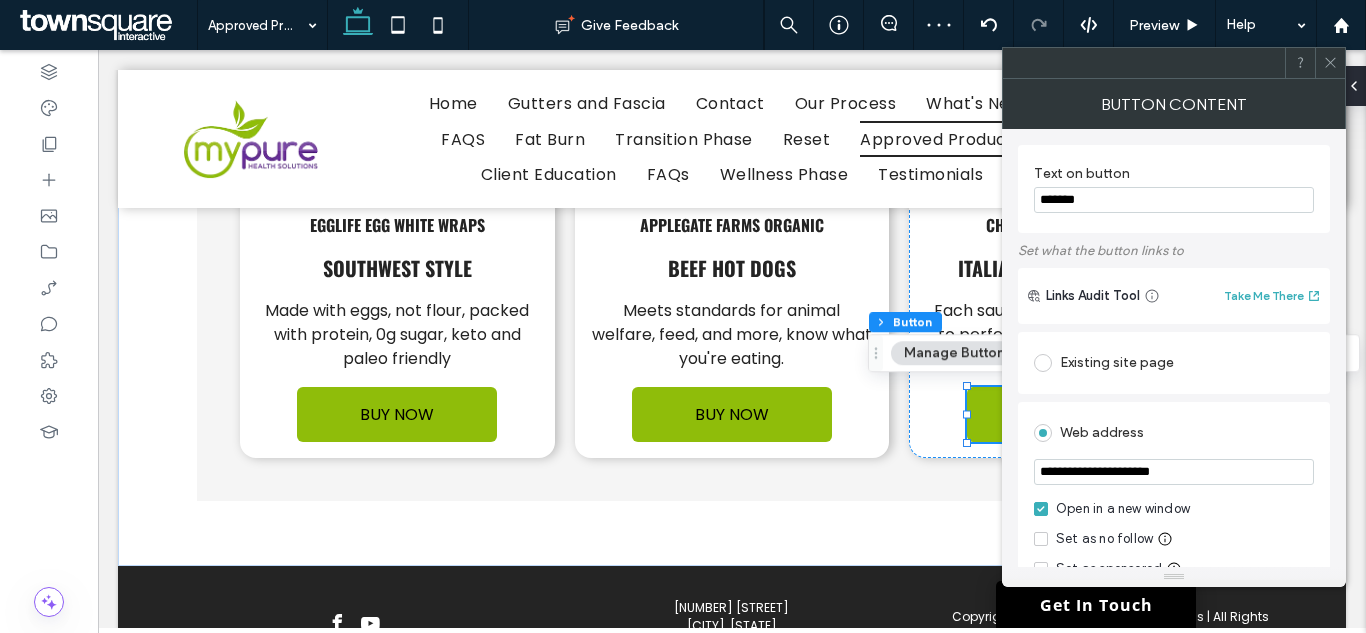 type on "**********" 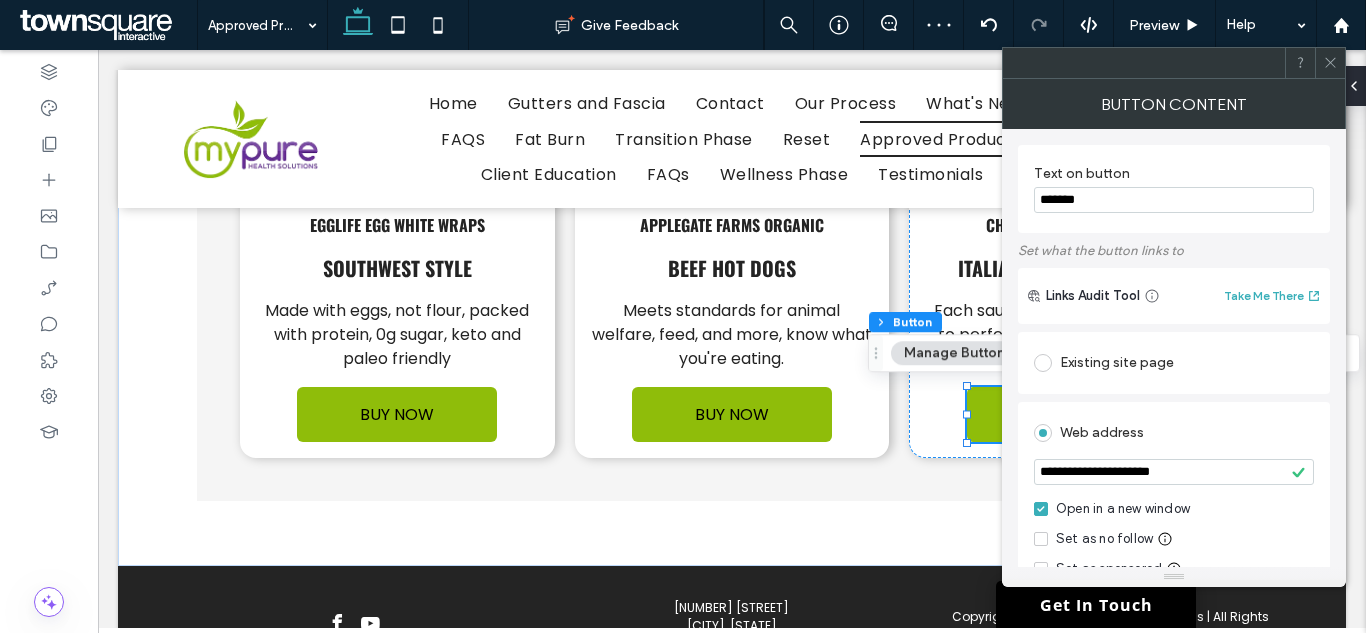 click at bounding box center (1330, 63) 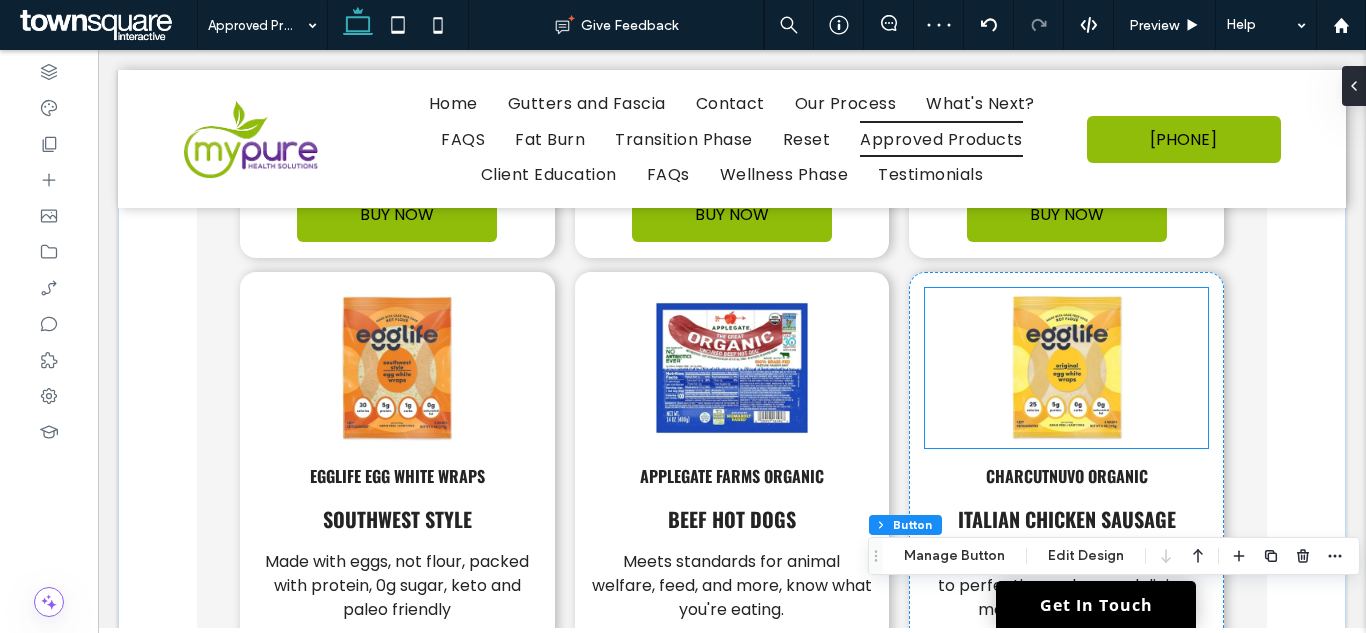 scroll, scrollTop: 4708, scrollLeft: 0, axis: vertical 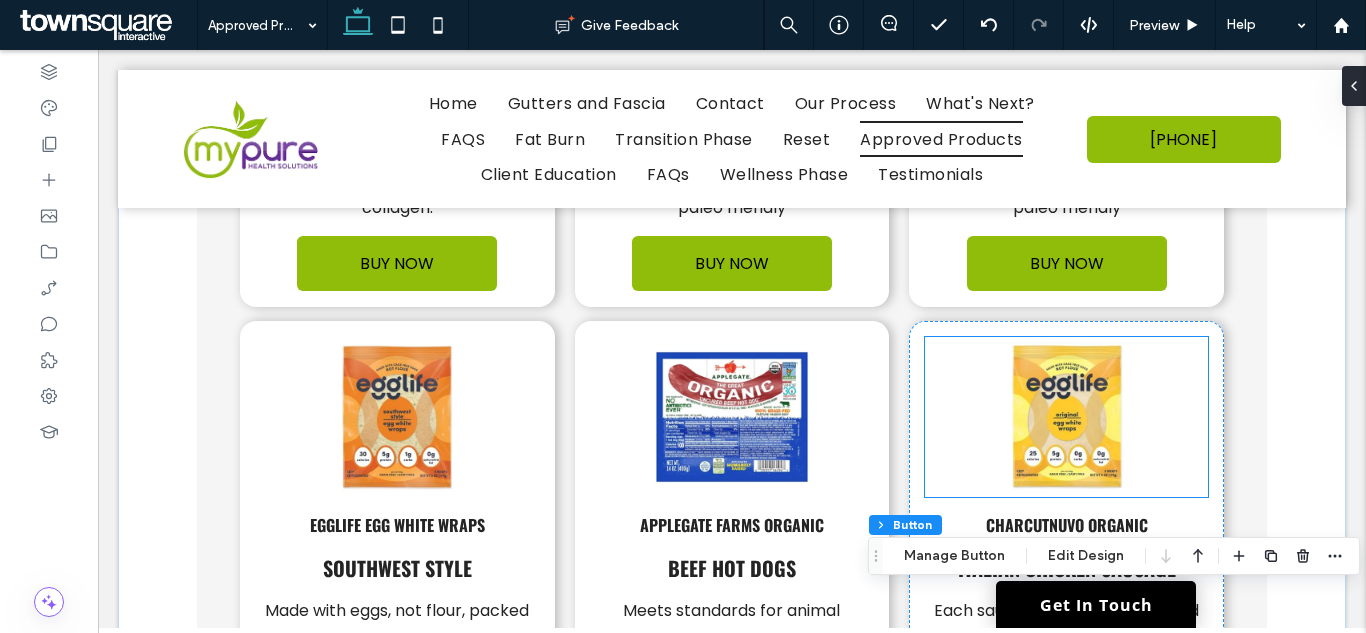 click at bounding box center [1066, 417] 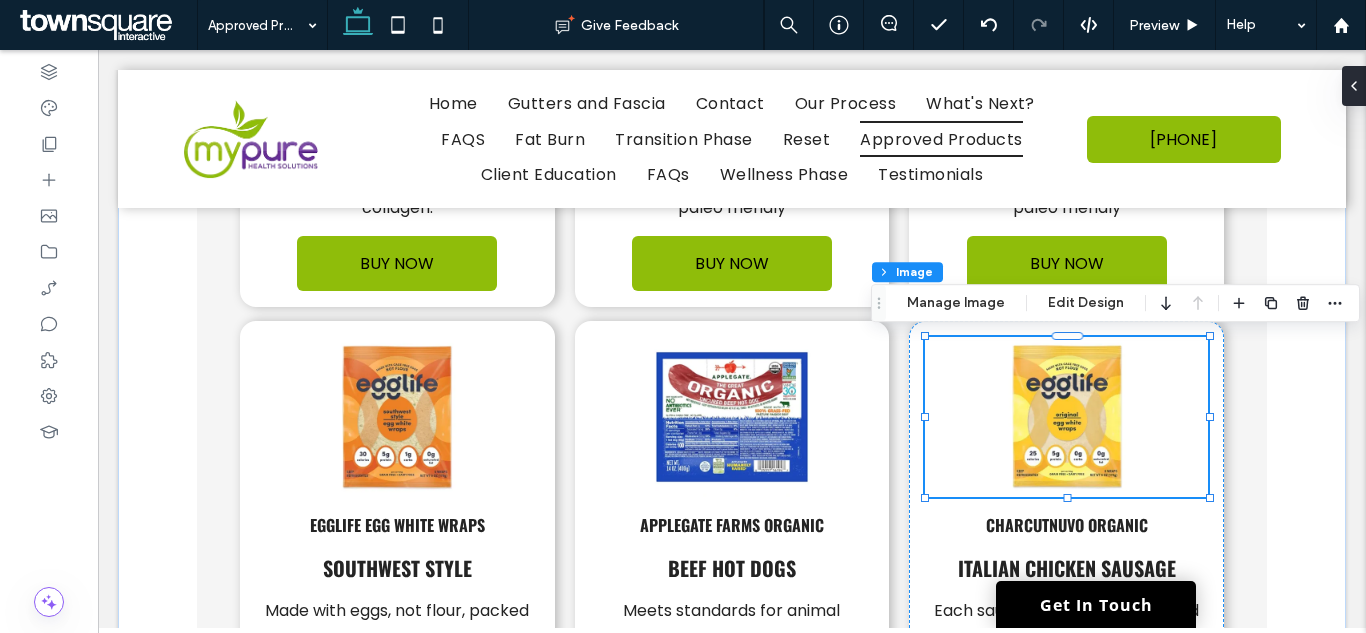 click on "Section Column Advanced Tabs Inner Column Inner Column Inner Column Image Manage Image Edit Design" at bounding box center (1115, 303) 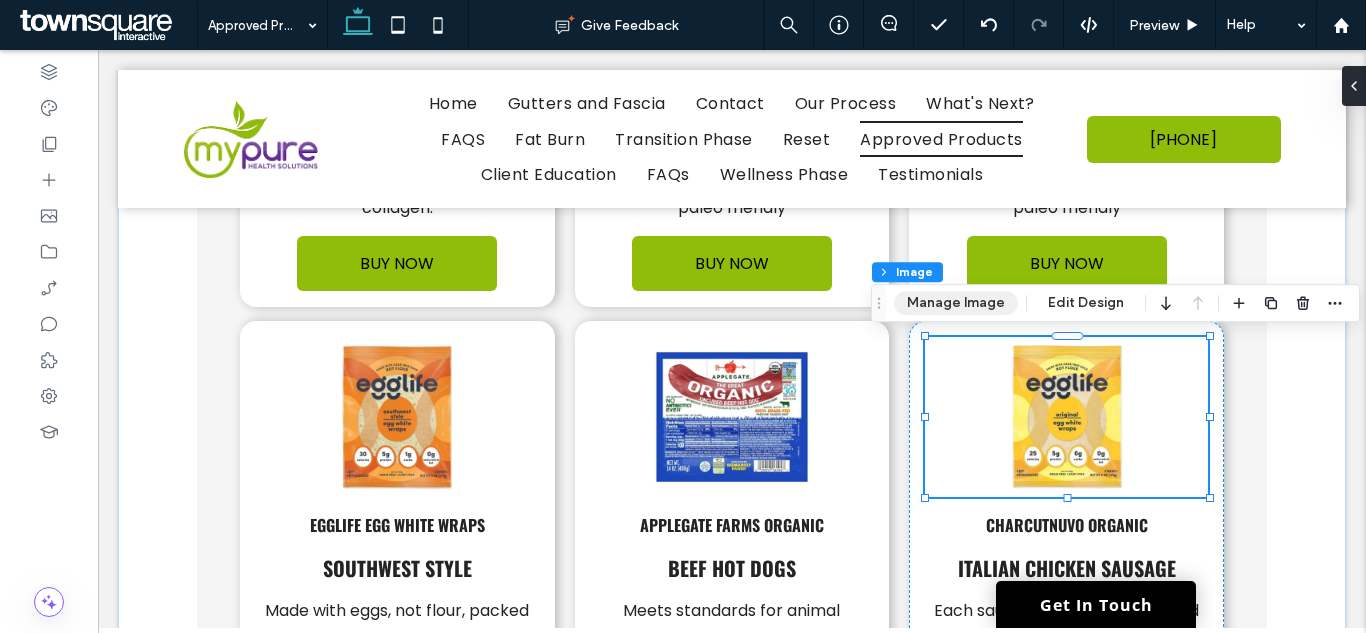 click on "Manage Image" at bounding box center [956, 303] 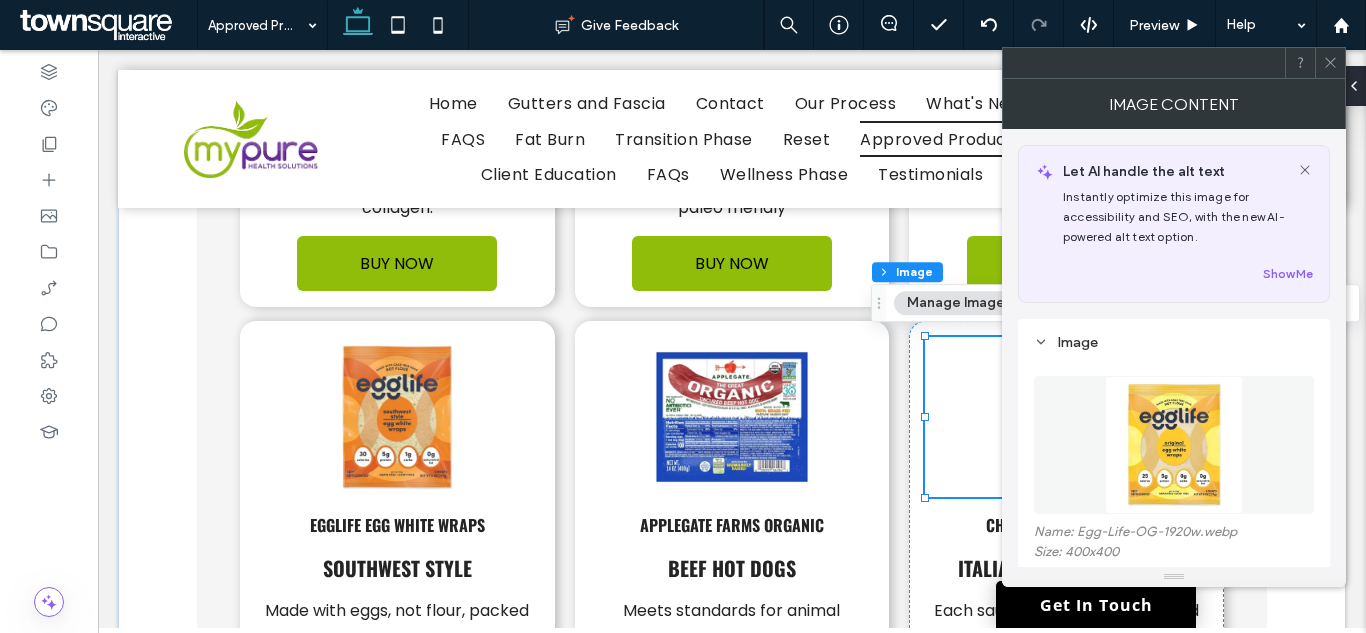 click at bounding box center (1174, 445) 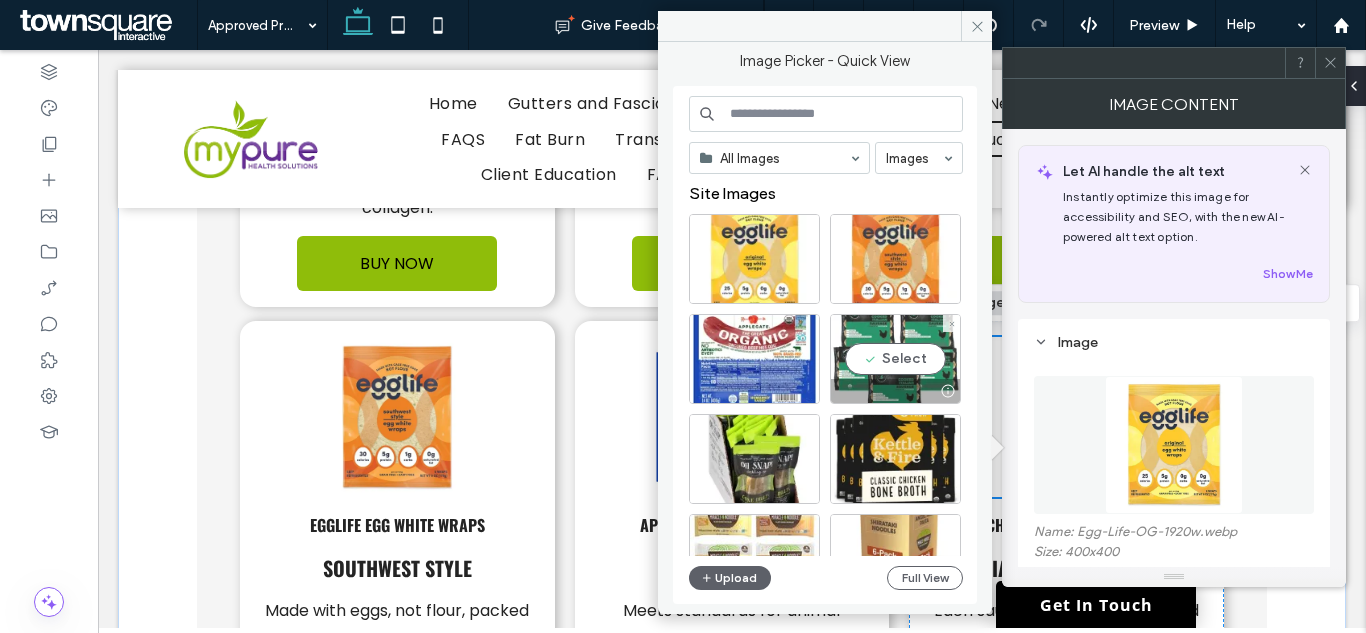click on "Select" at bounding box center (895, 359) 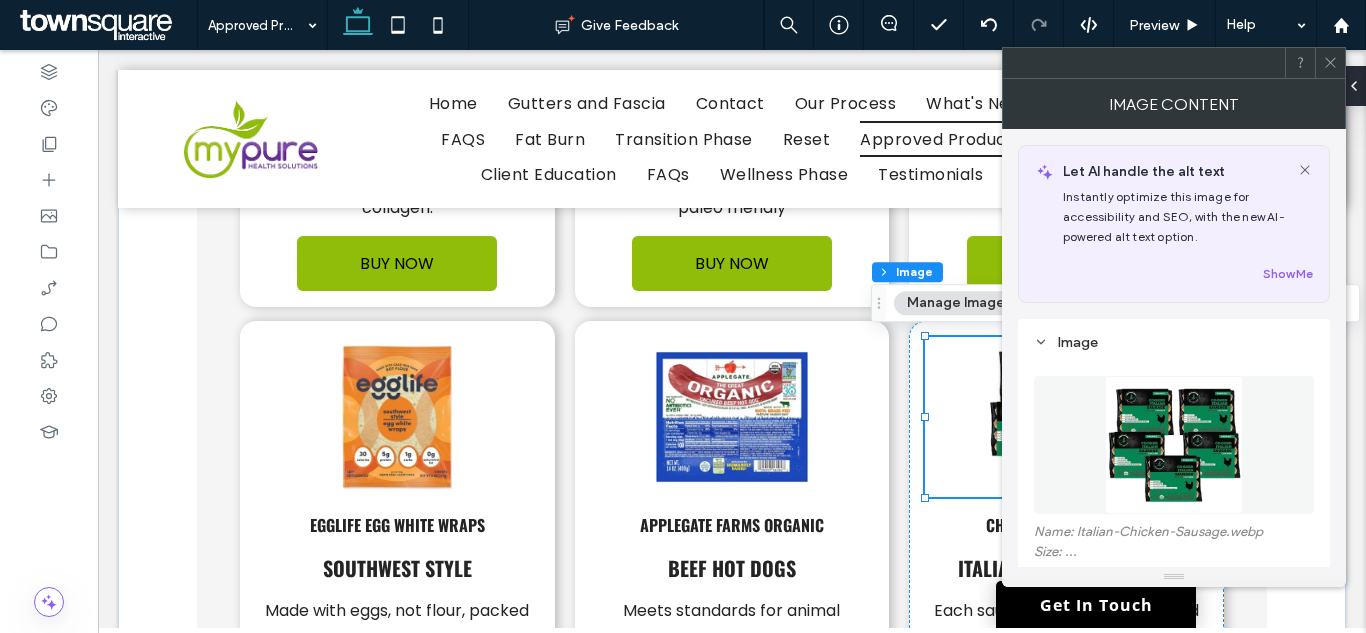 click 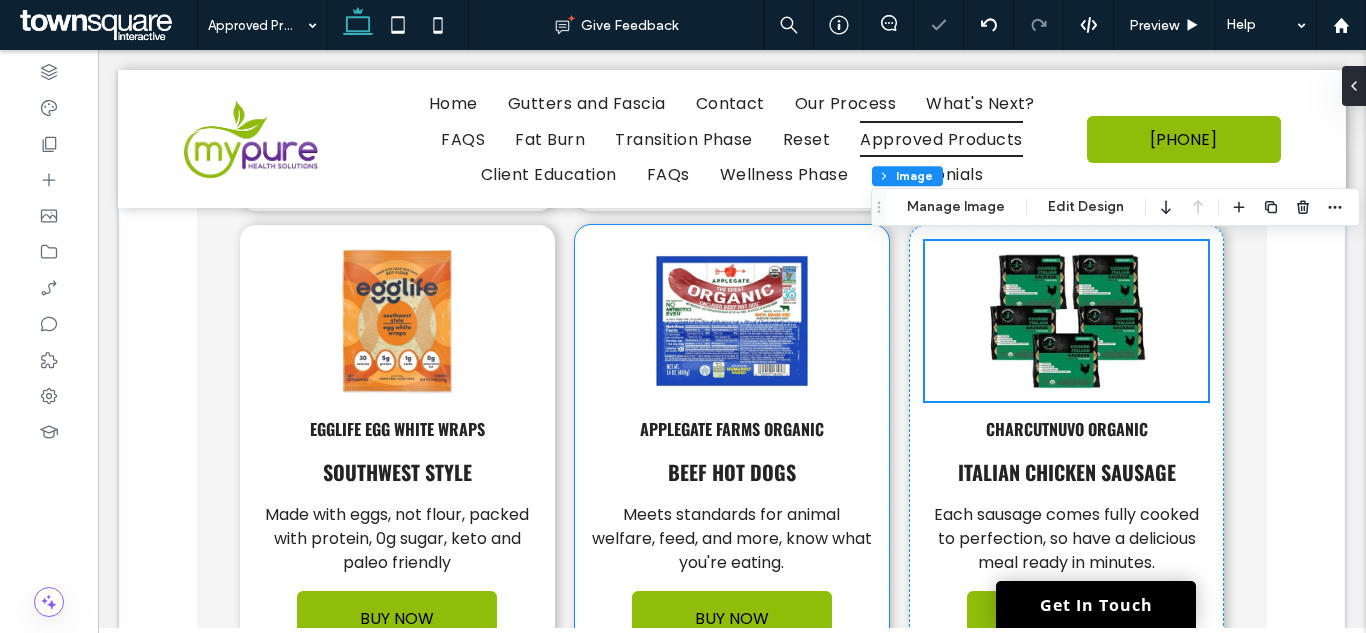 scroll, scrollTop: 4808, scrollLeft: 0, axis: vertical 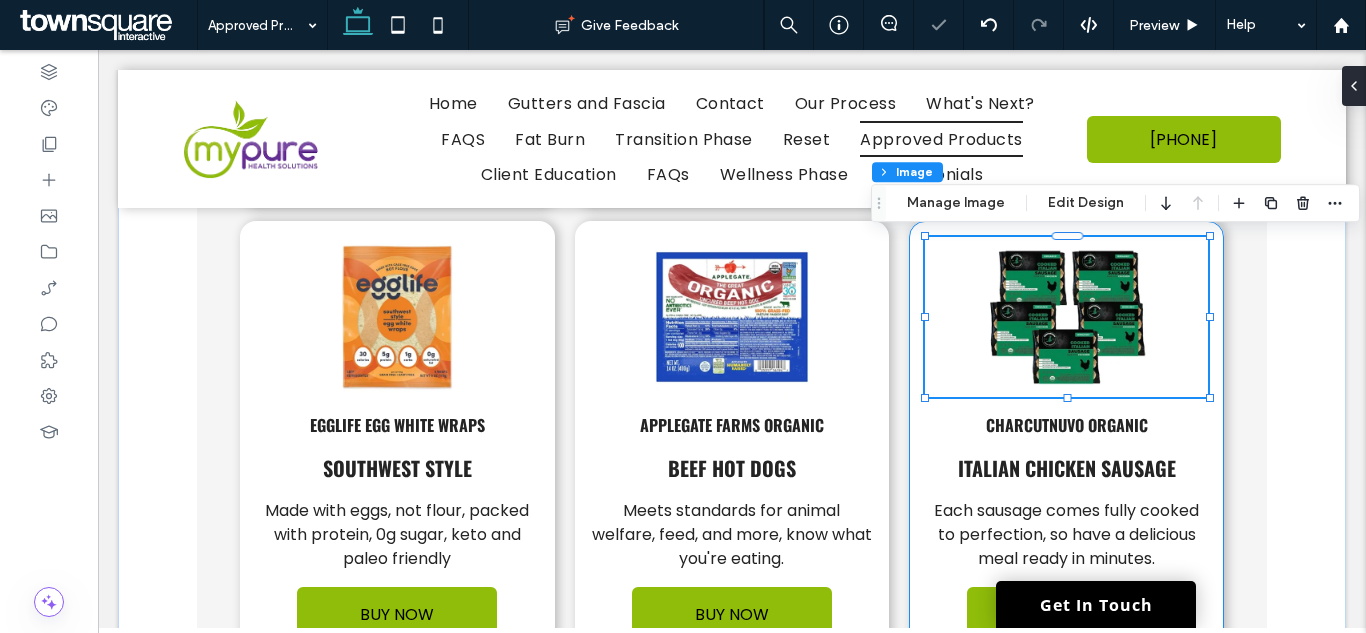click on "CharcutNuvo Organic Italian Chicken Sausage Each sausage comes fully cooked to perfection, so have a delicious meal ready in minutes.
BUY NOW" at bounding box center (1066, 439) 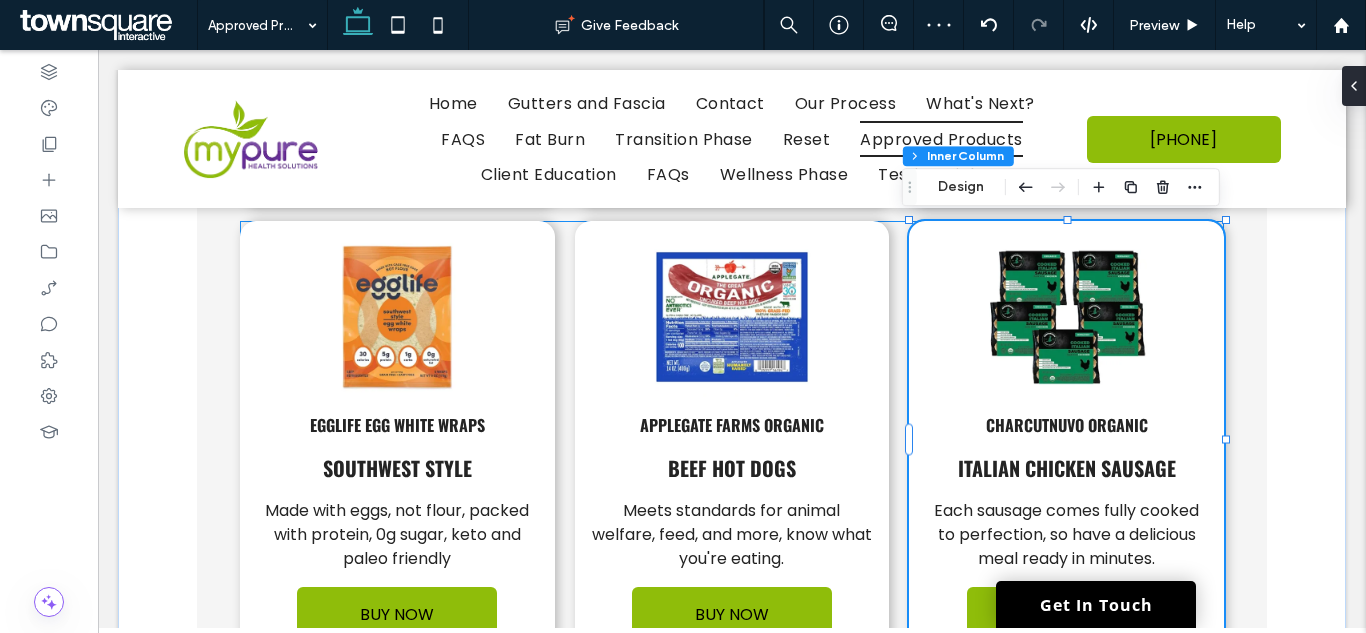 click on "egglife egg white wraps Southwest Style Made with eggs, not flour, packed with protein, 0g sugar, keto and paleo friendly
BUY NOW
Applegate Farms Organic Beef Hot Dogs Meets standards for animal welfare, feed, and more, know what you're eating.
BUY NOW
CharcutNuvo Organic Italian Chicken Sausage Each sausage comes fully cooked to perfection, so have a delicious meal ready in minutes.
BUY NOW" at bounding box center [732, 439] 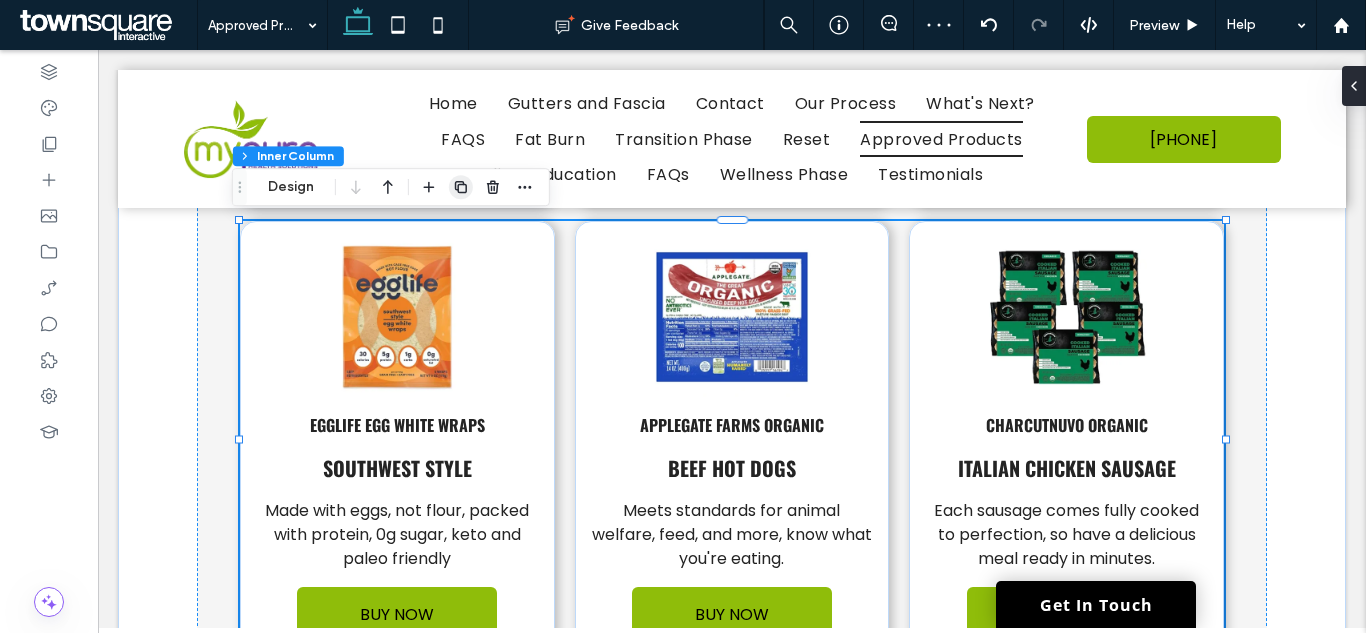 click 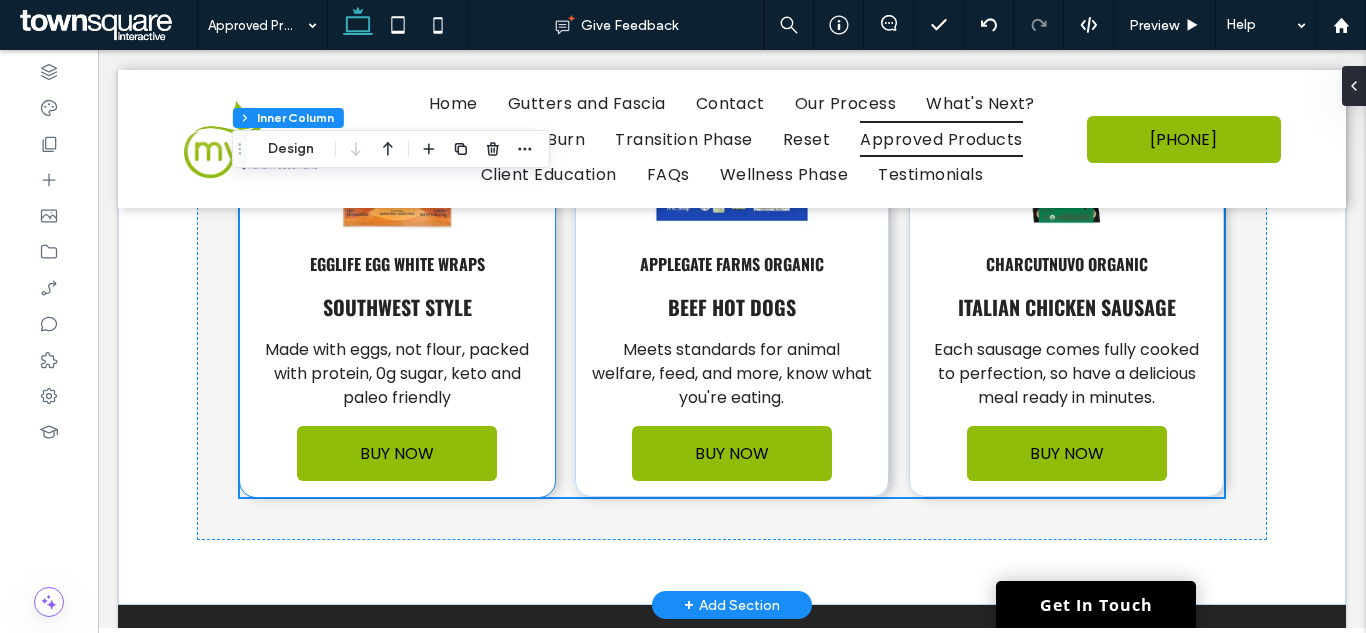 scroll, scrollTop: 5256, scrollLeft: 0, axis: vertical 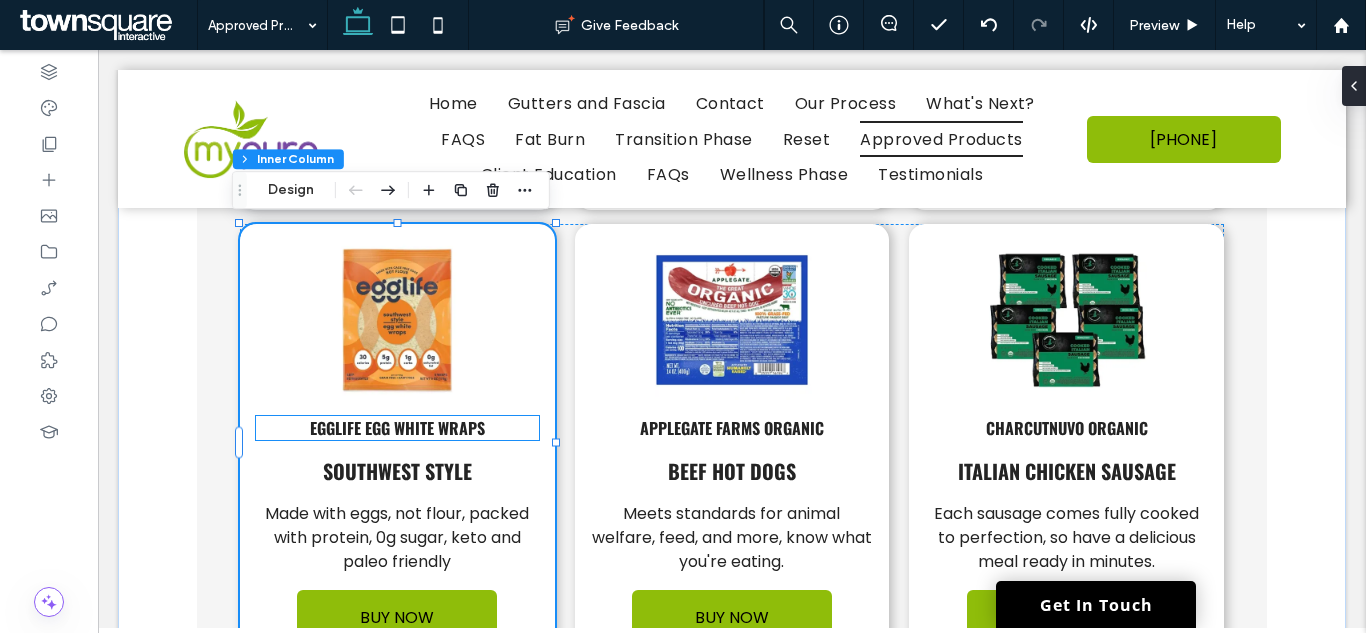 click on "egglife egg white wraps" at bounding box center [397, 428] 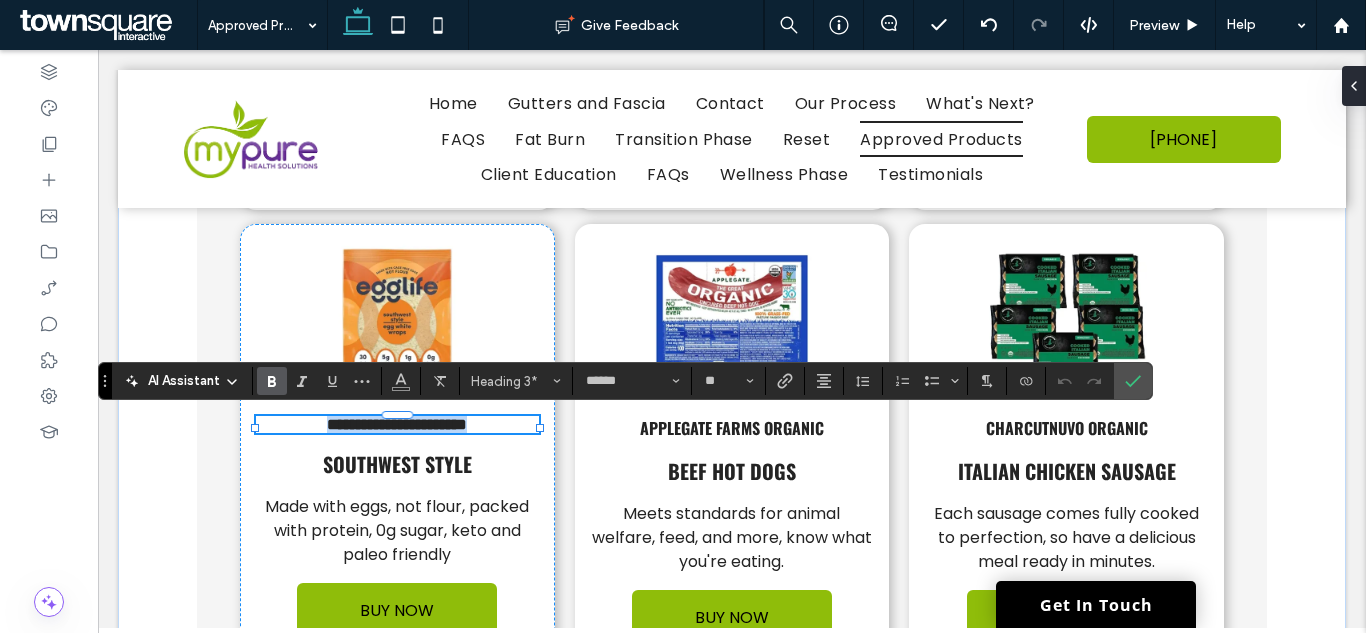 paste 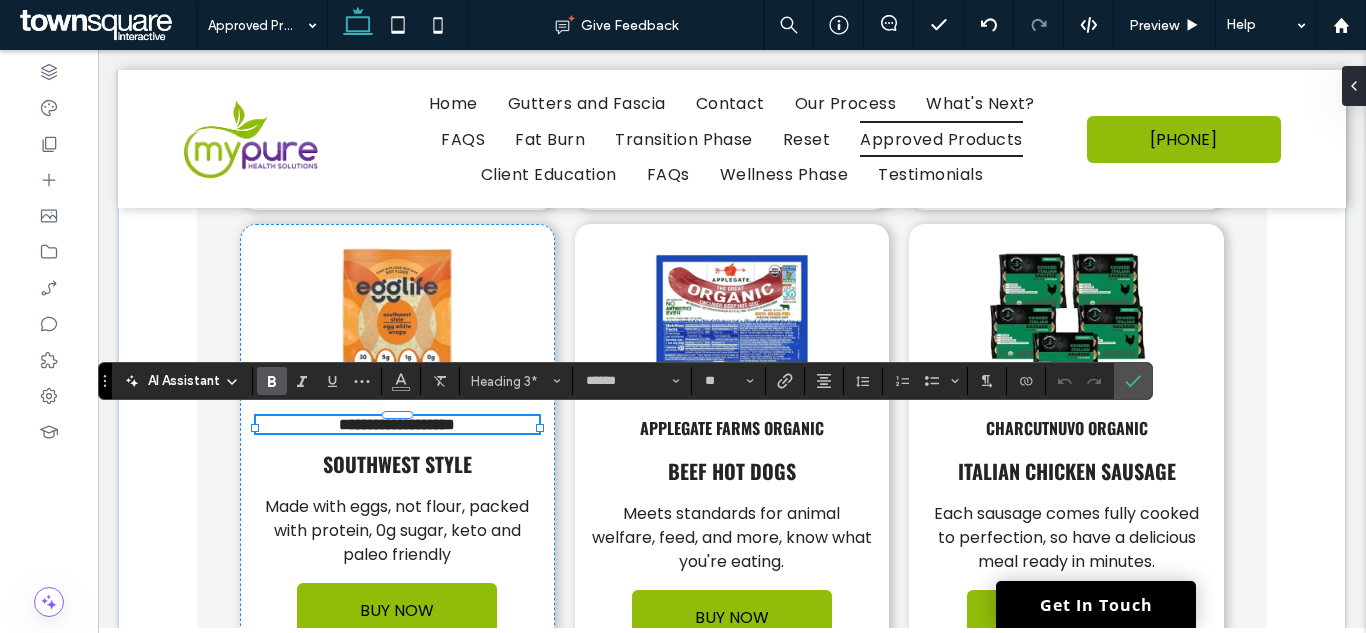 type 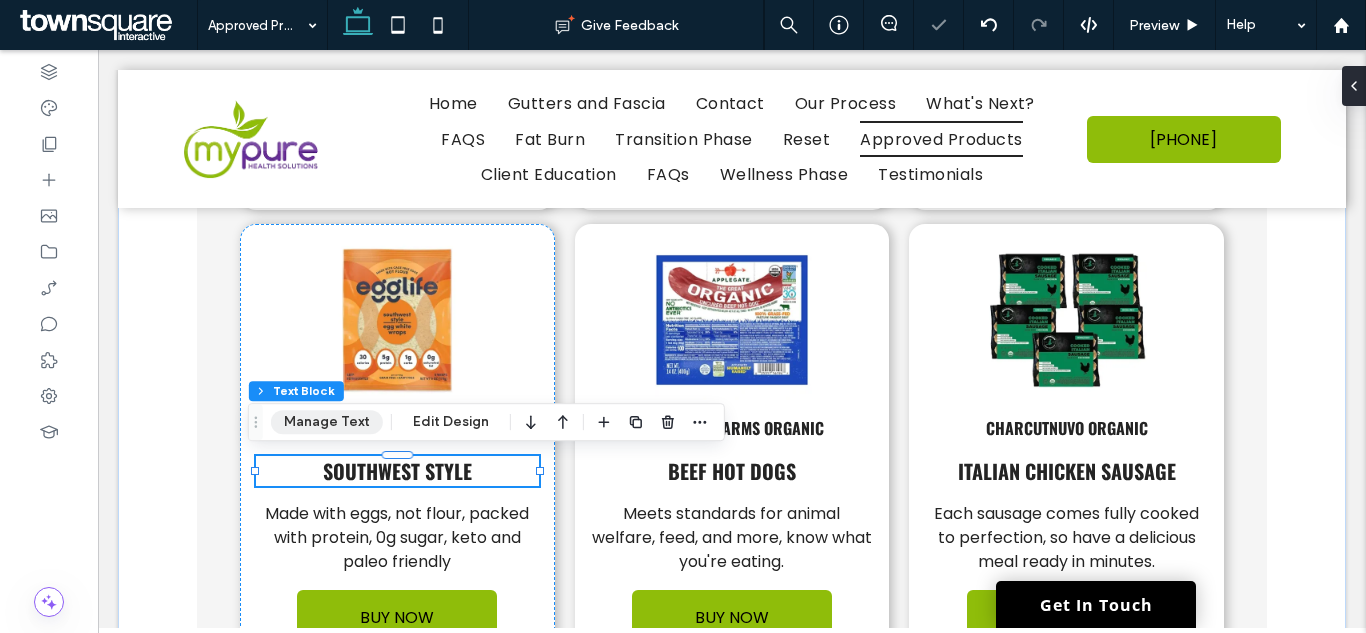 drag, startPoint x: 308, startPoint y: 419, endPoint x: 209, endPoint y: 369, distance: 110.909874 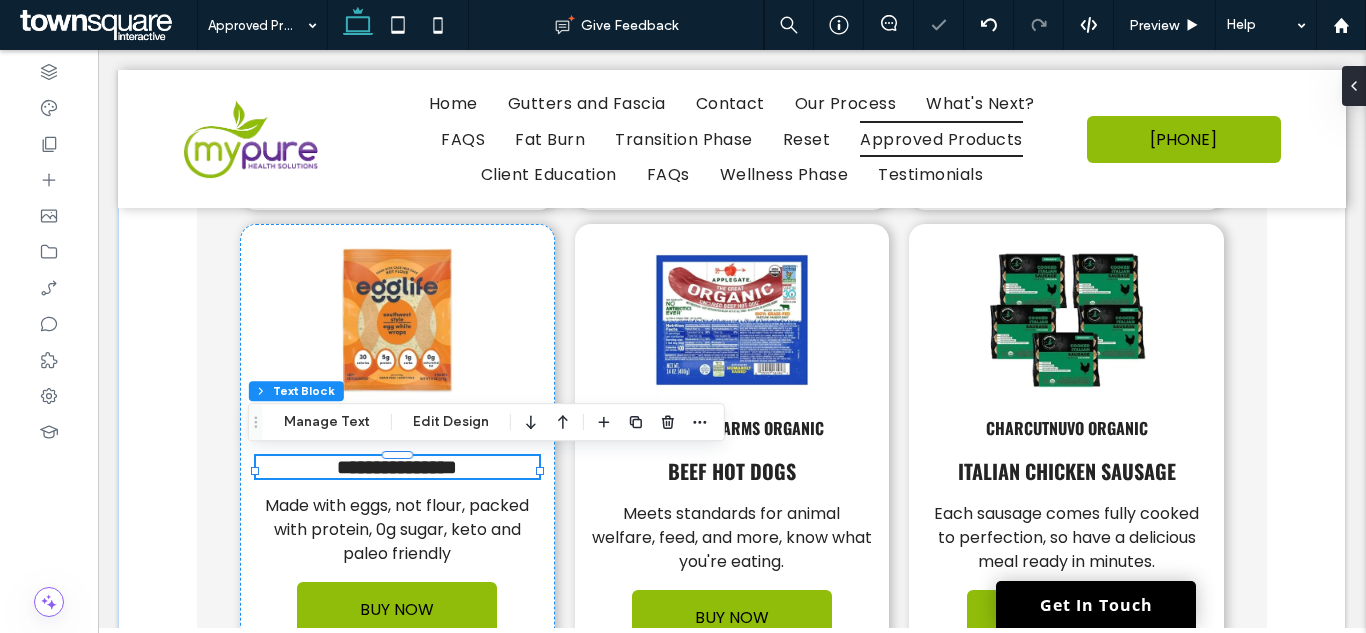 type 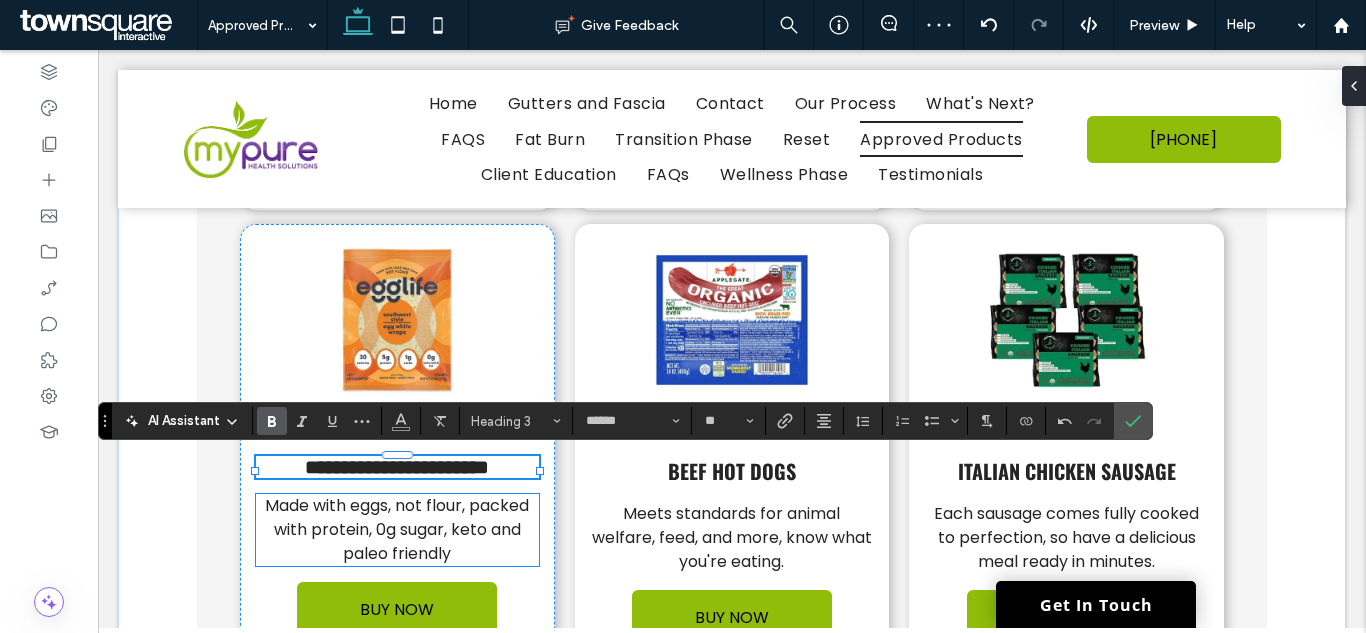 click on "Made with eggs, not flour, packed with protein, 0g sugar, keto and paleo friendly" at bounding box center (397, 529) 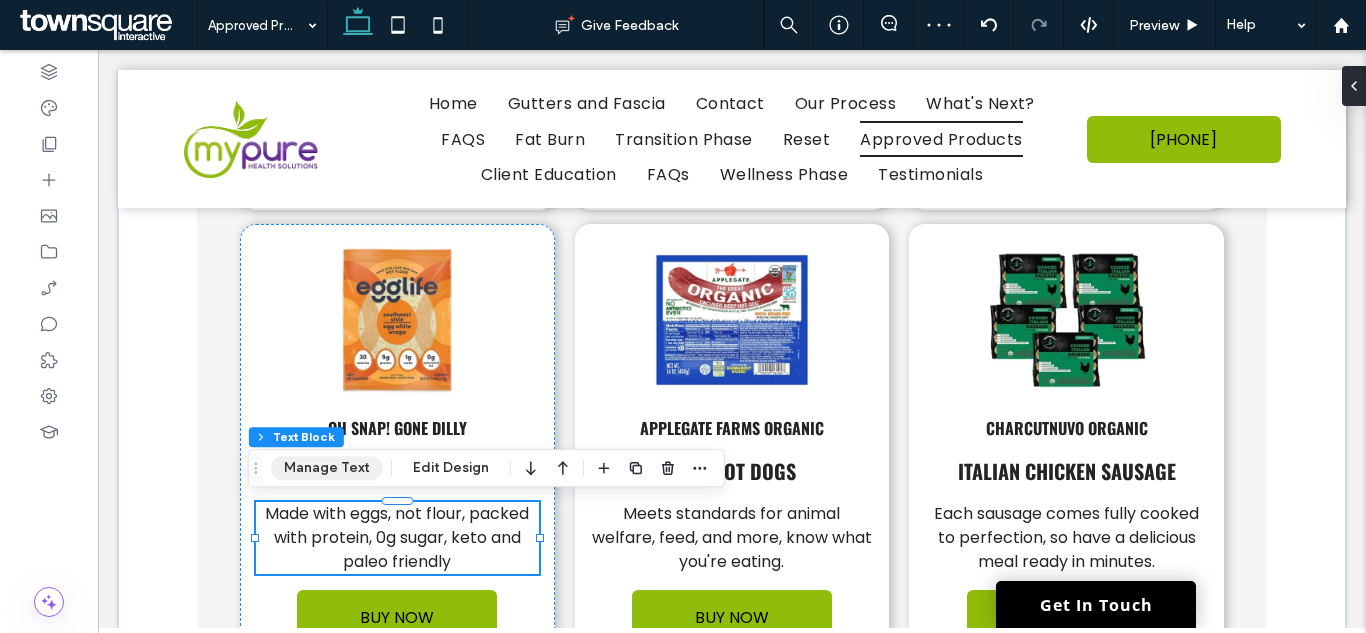 click on "Manage Text" at bounding box center (327, 468) 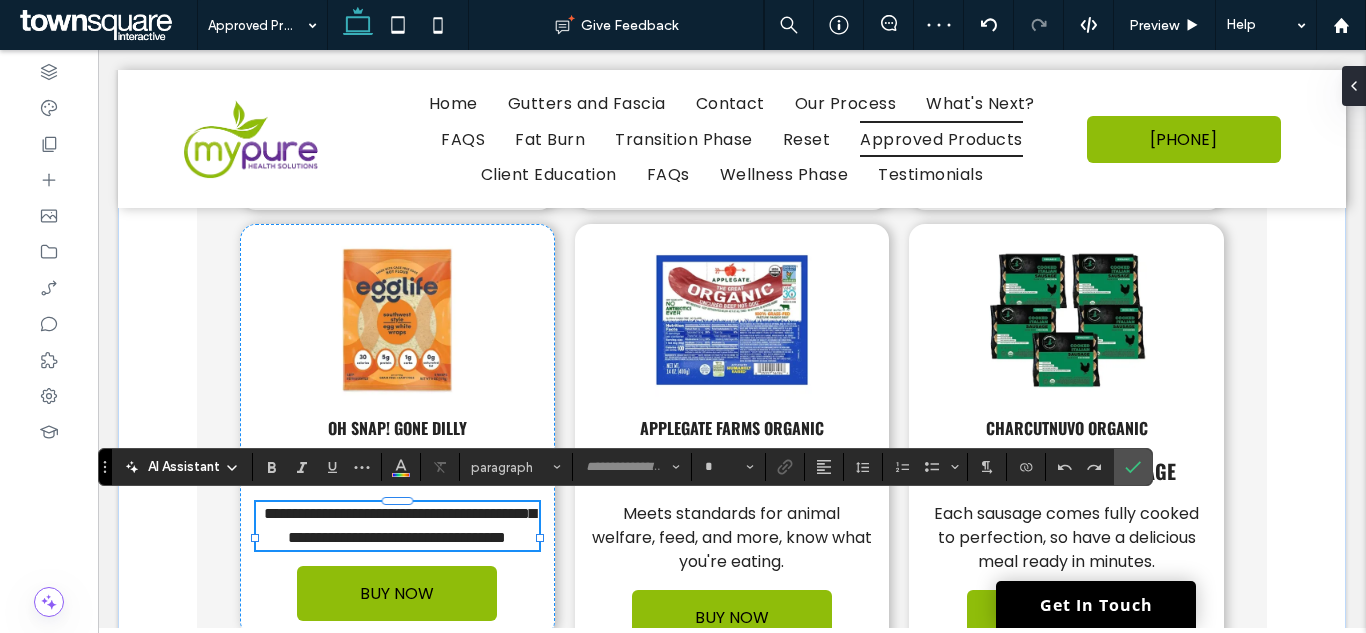 type on "*******" 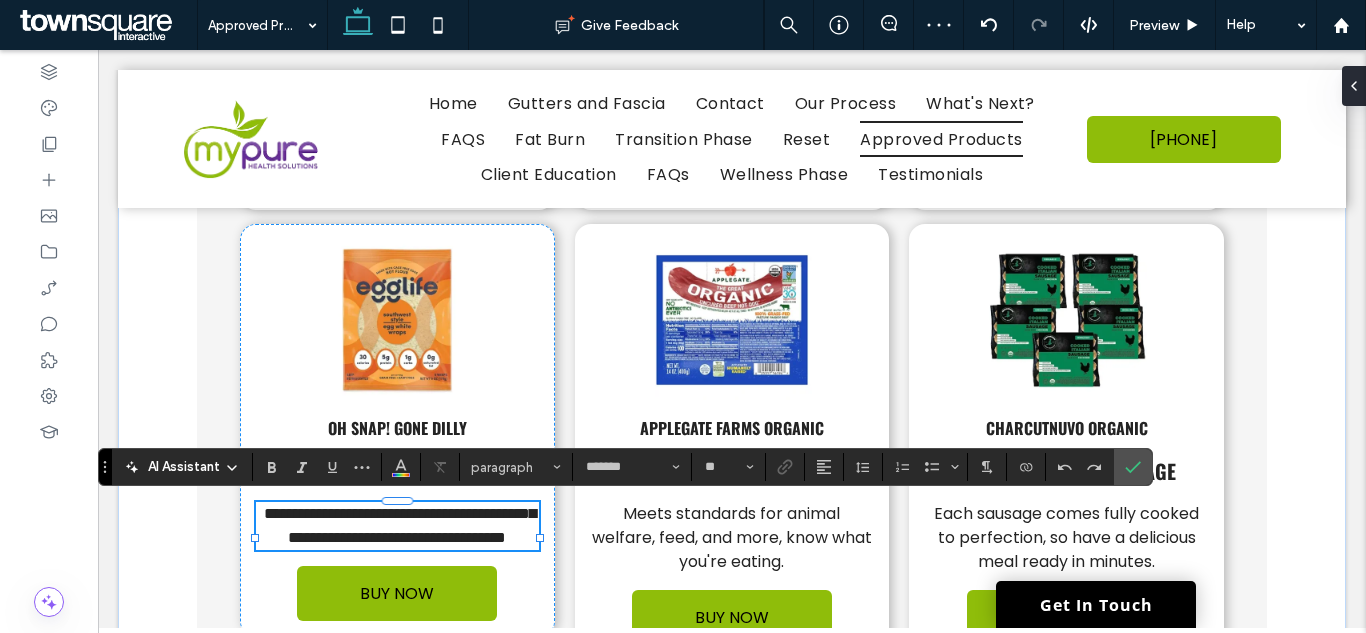 type 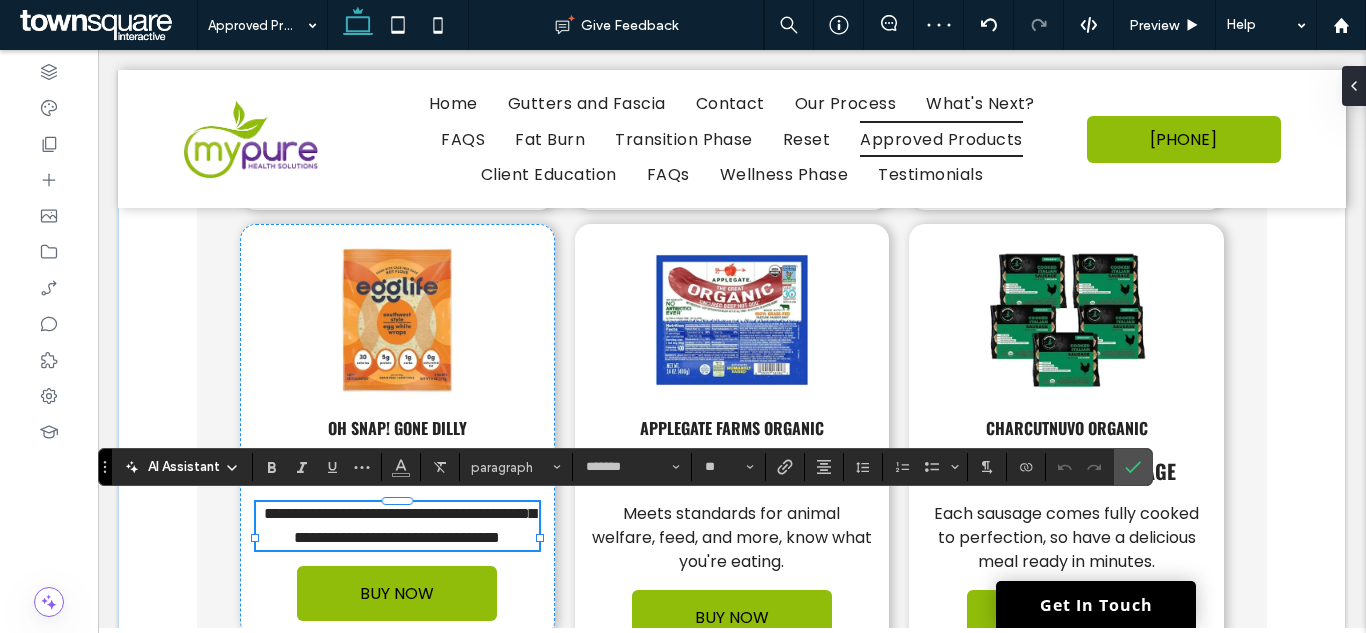 scroll, scrollTop: 3, scrollLeft: 0, axis: vertical 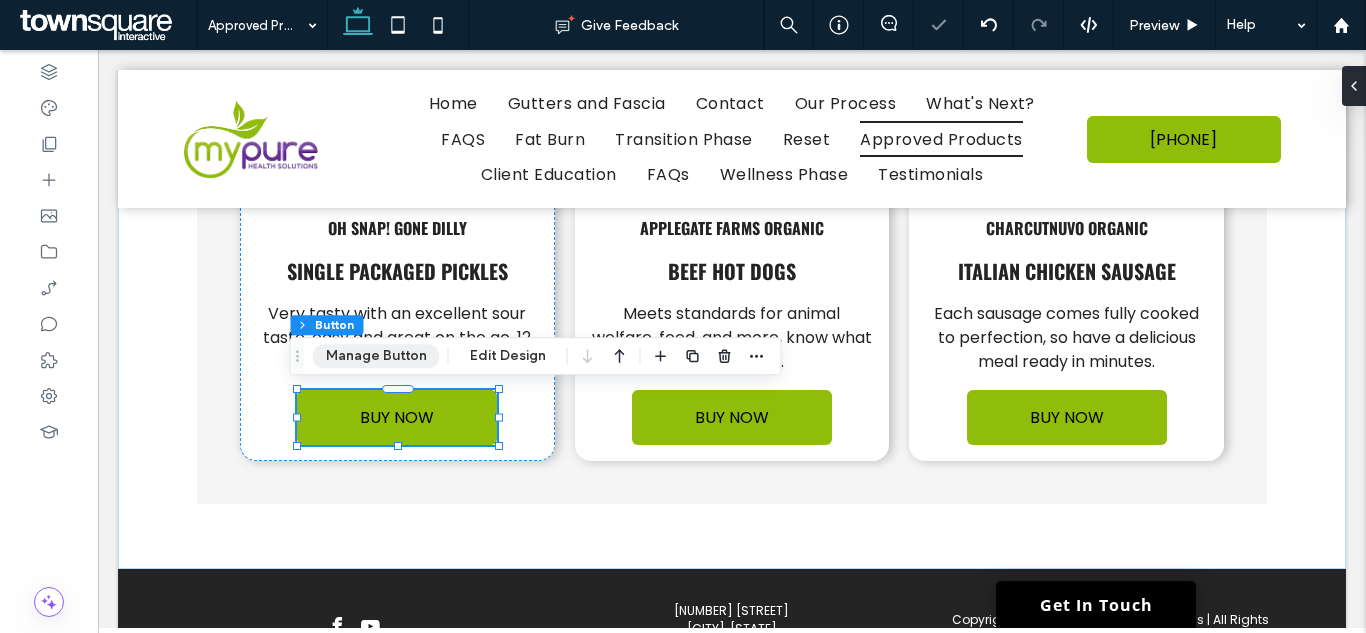 click on "Manage Button" at bounding box center (376, 356) 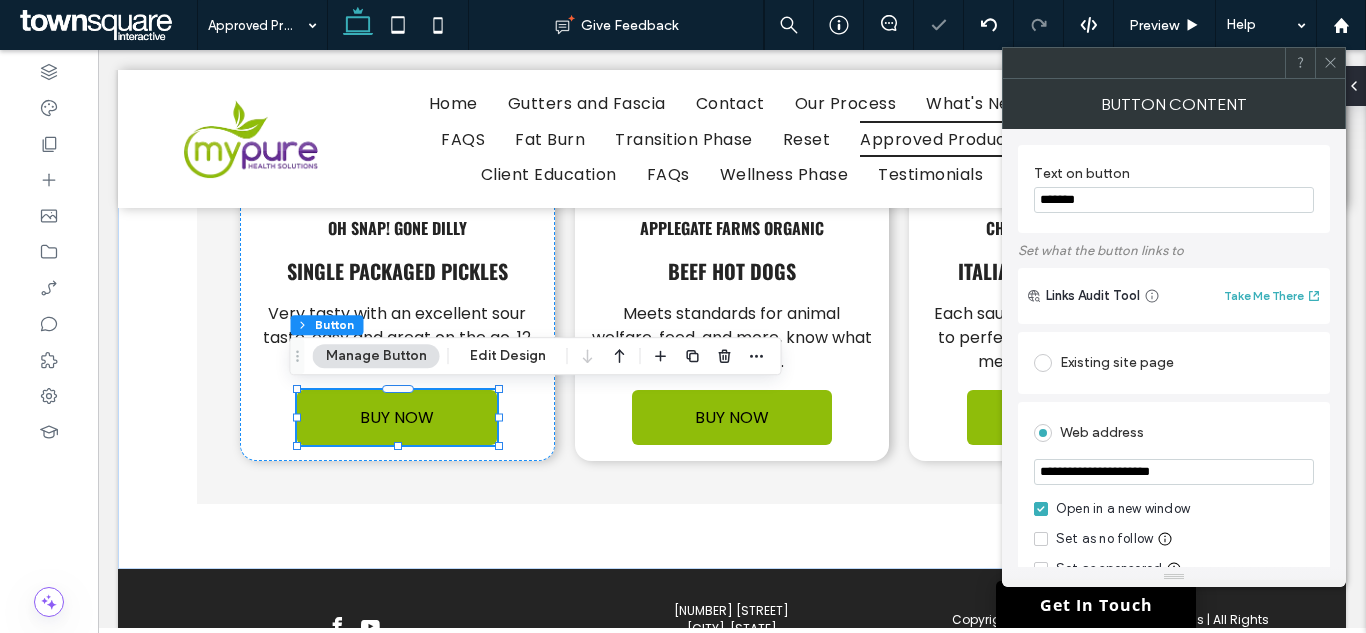 click on "**********" at bounding box center [1174, 472] 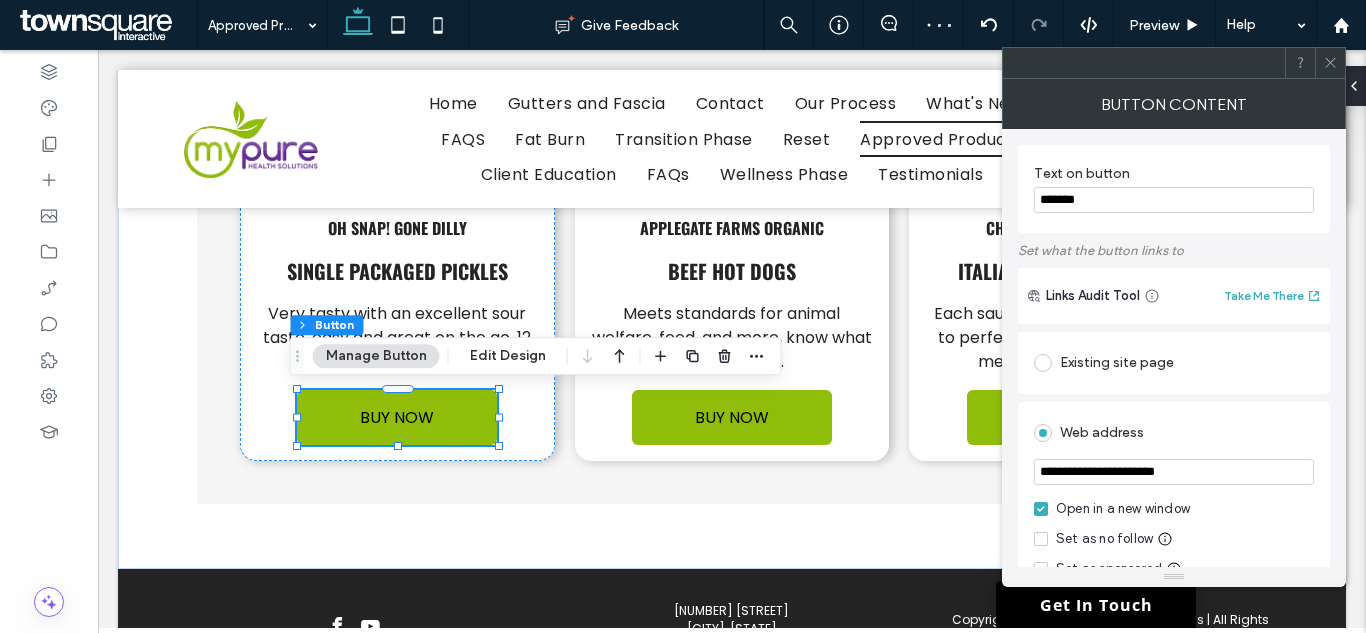 type on "**********" 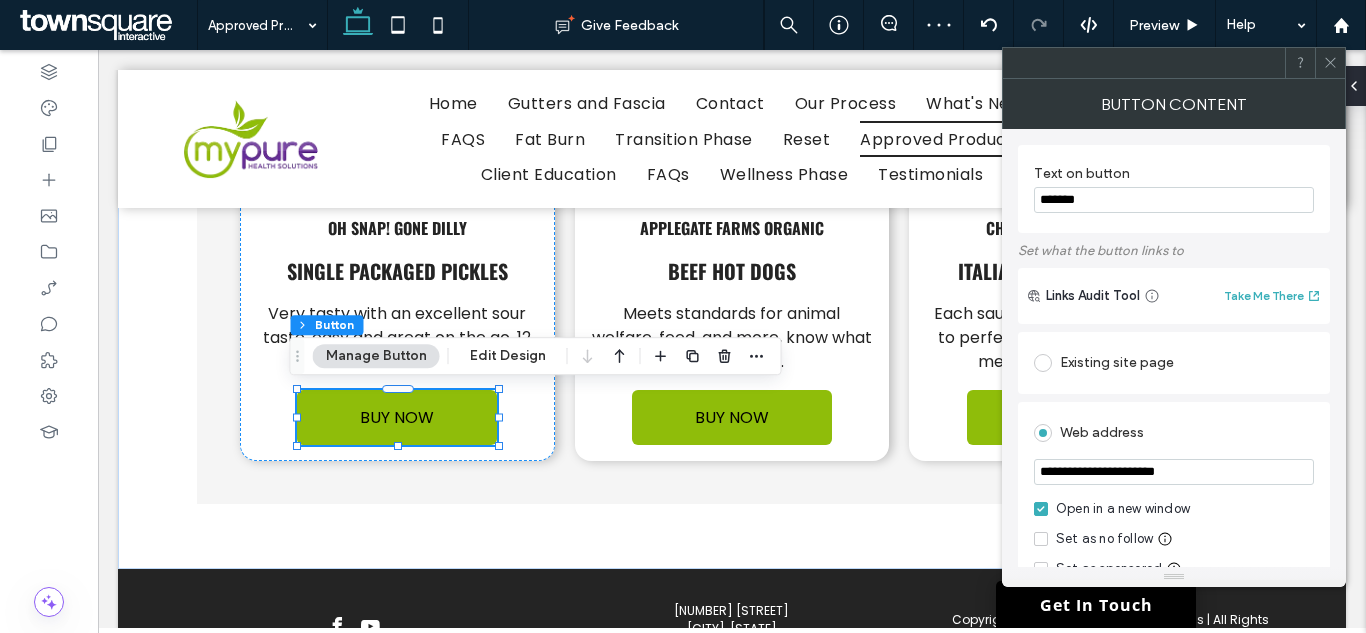 click on "**********" at bounding box center [1174, 348] 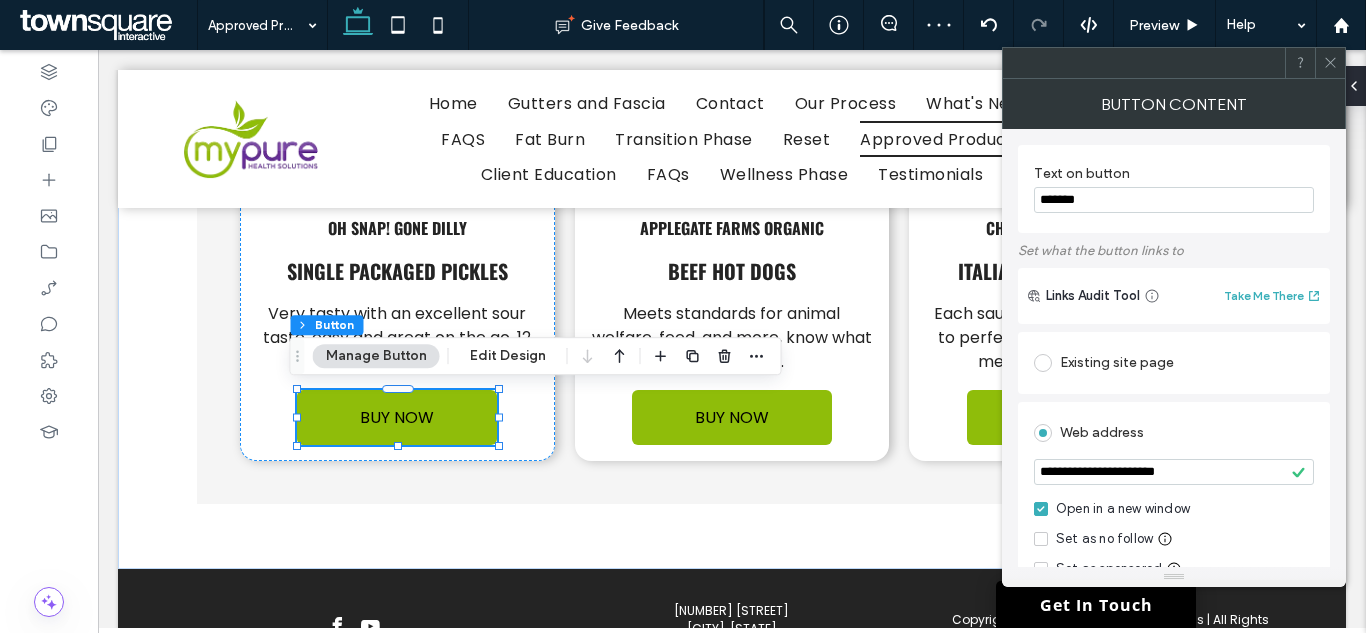 click 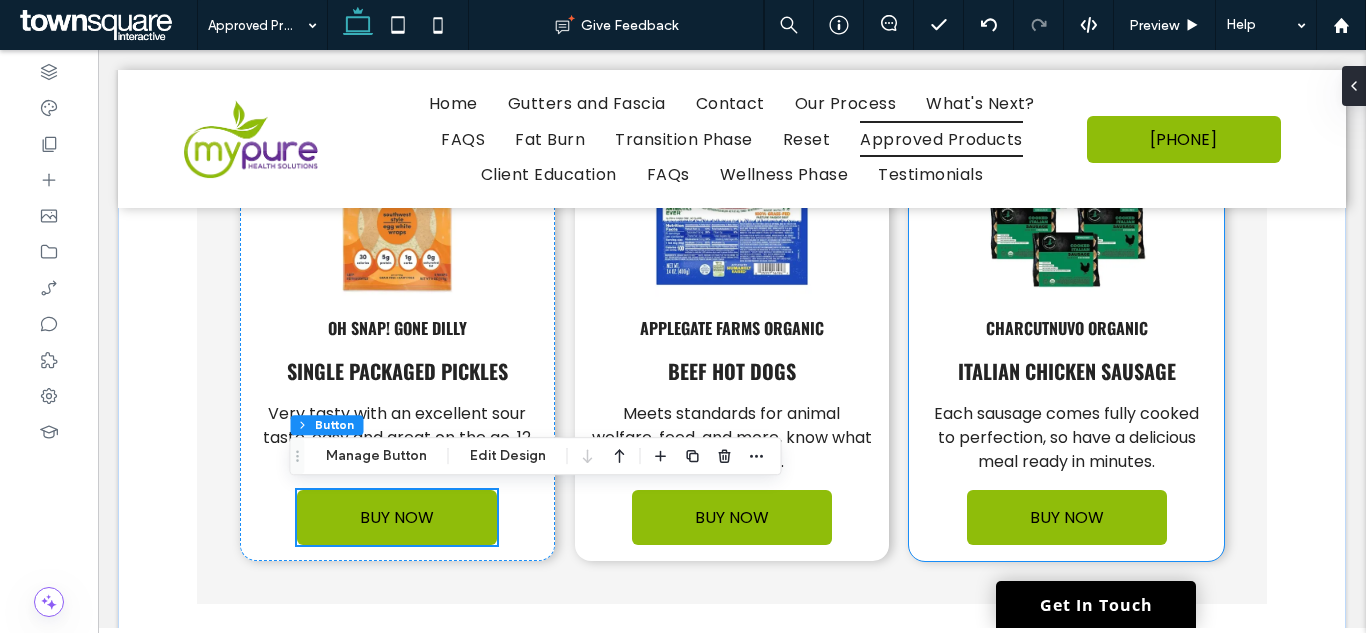 scroll, scrollTop: 5256, scrollLeft: 0, axis: vertical 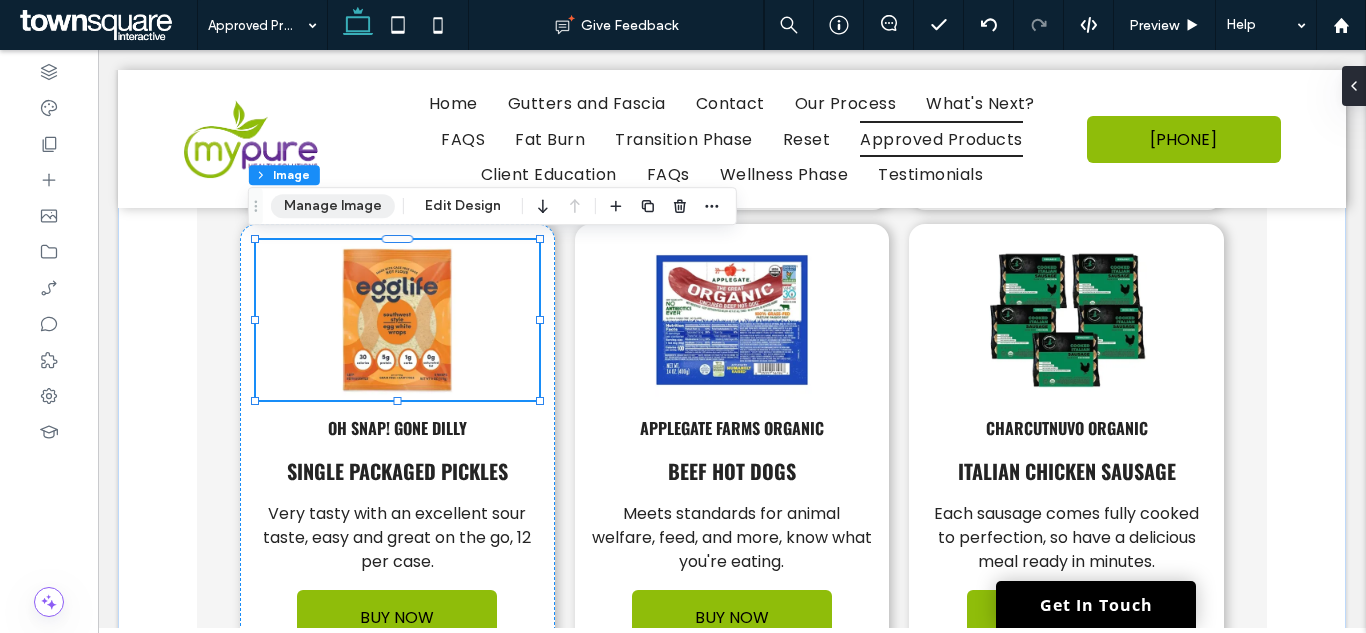 click on "Manage Image" at bounding box center (333, 206) 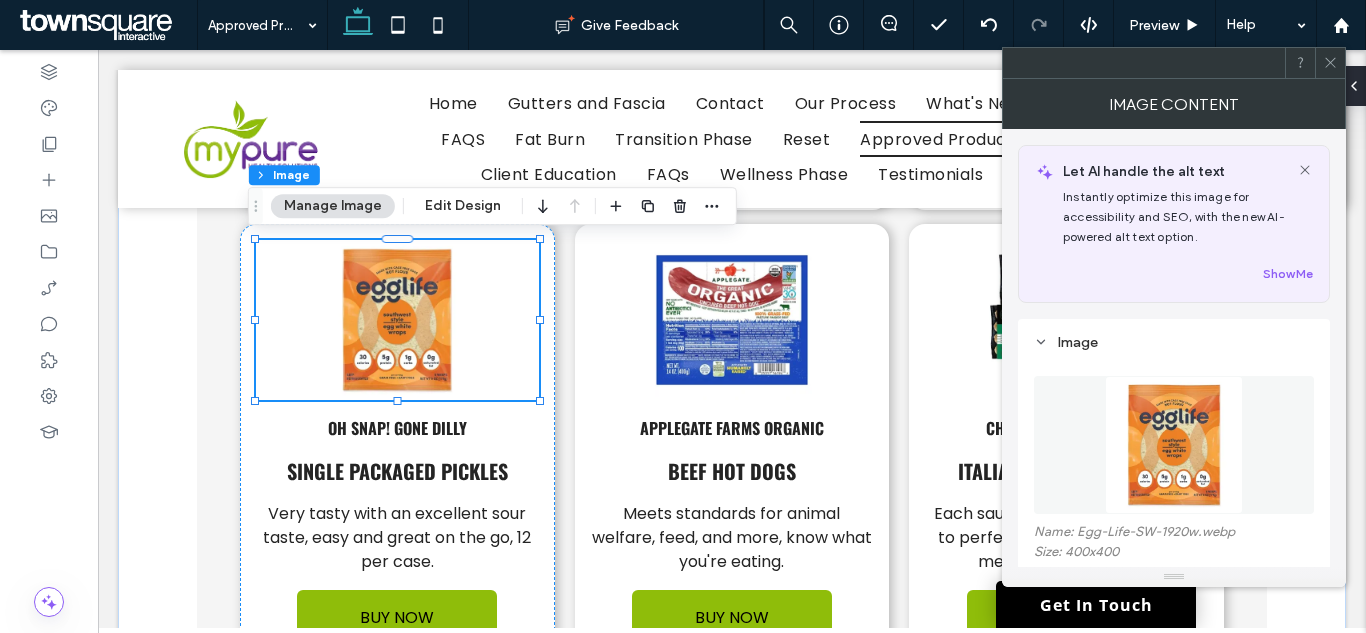 click at bounding box center [1174, 445] 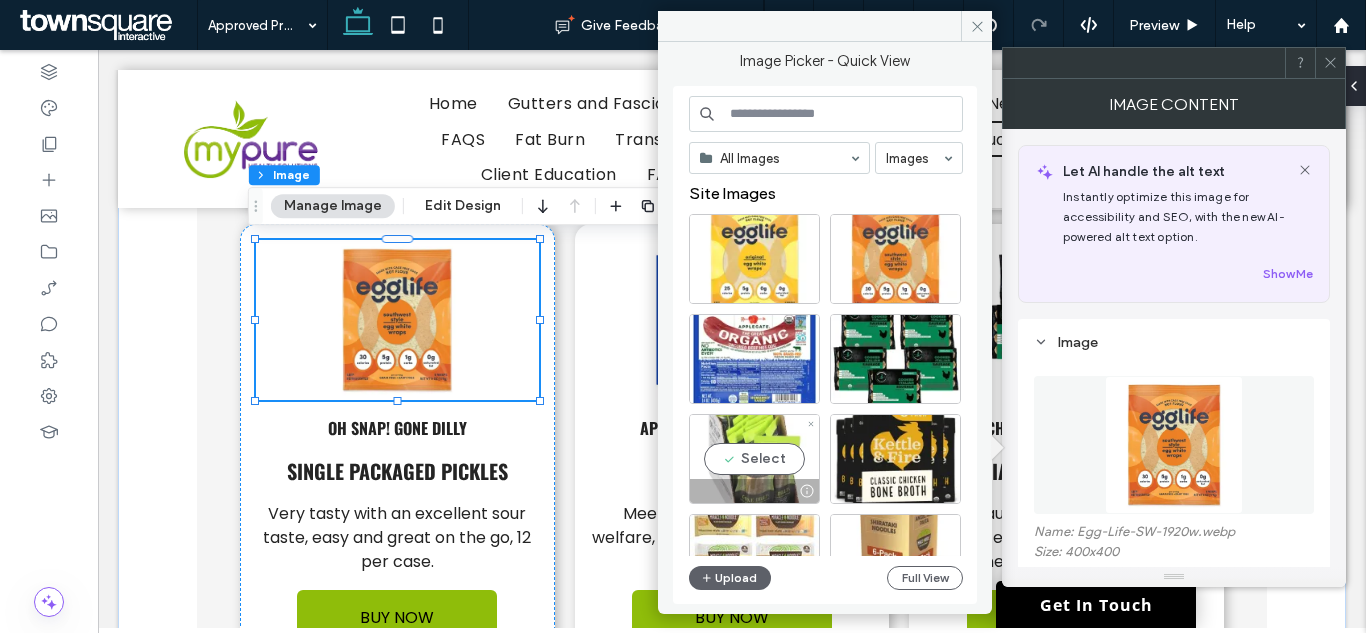 click on "Select" at bounding box center [754, 459] 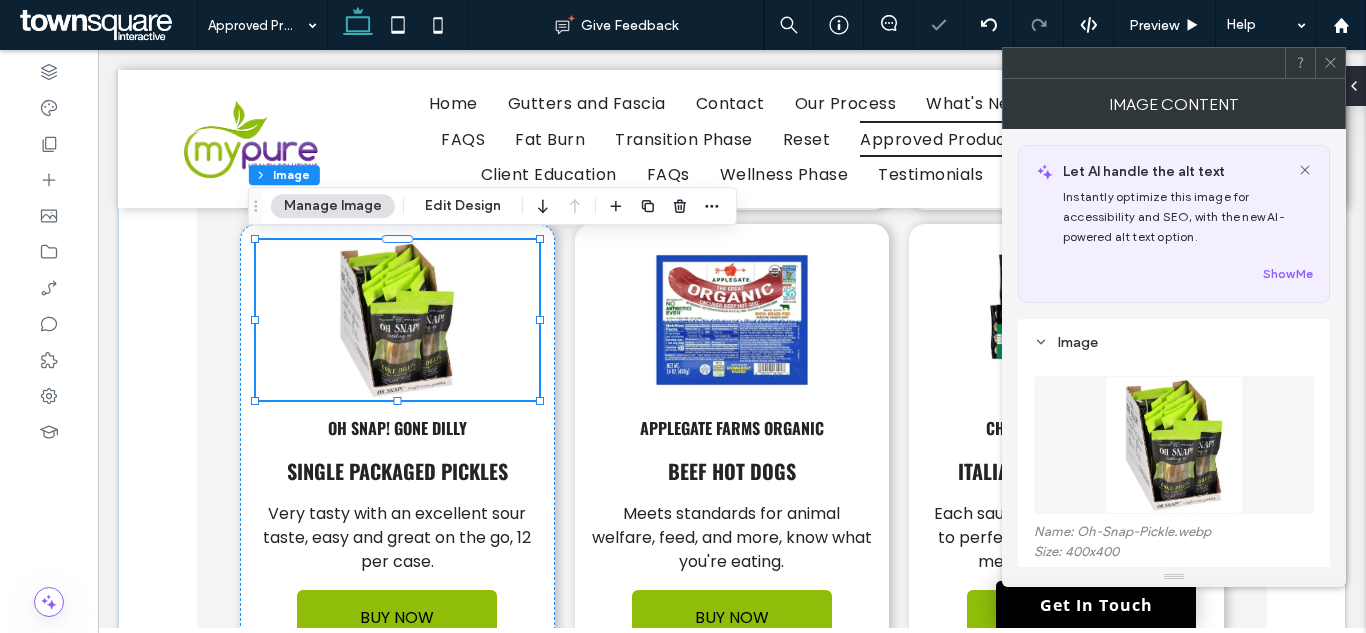 click 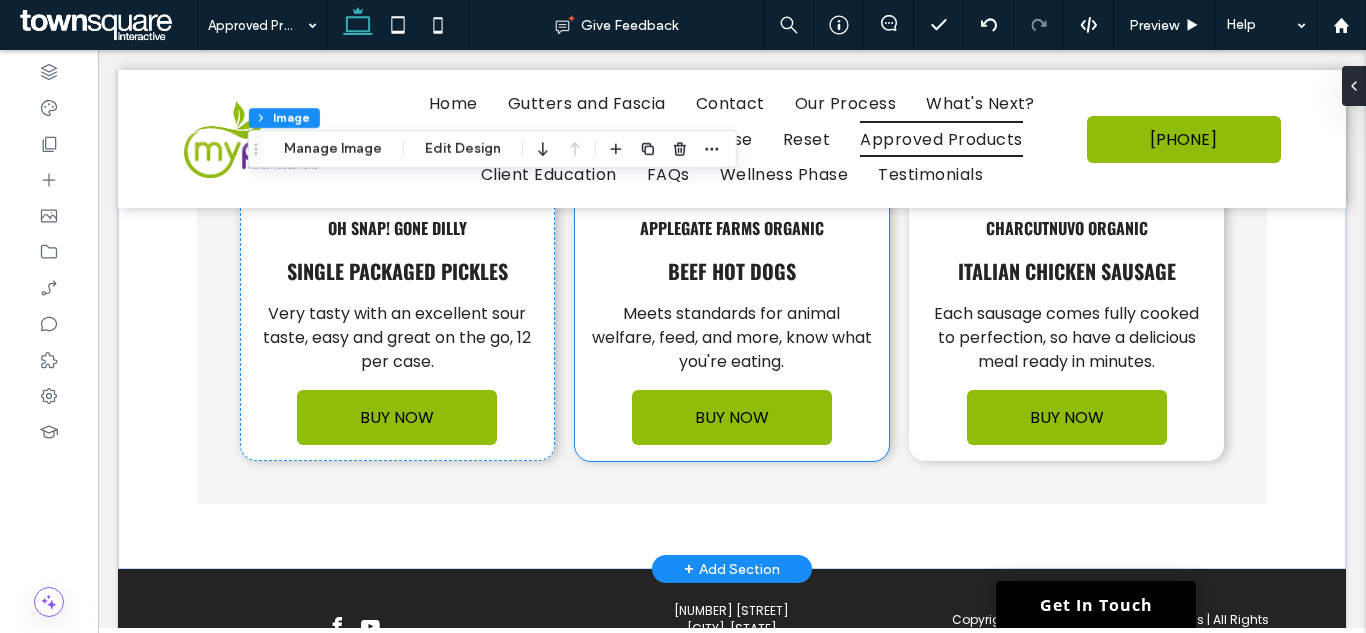 scroll, scrollTop: 5356, scrollLeft: 0, axis: vertical 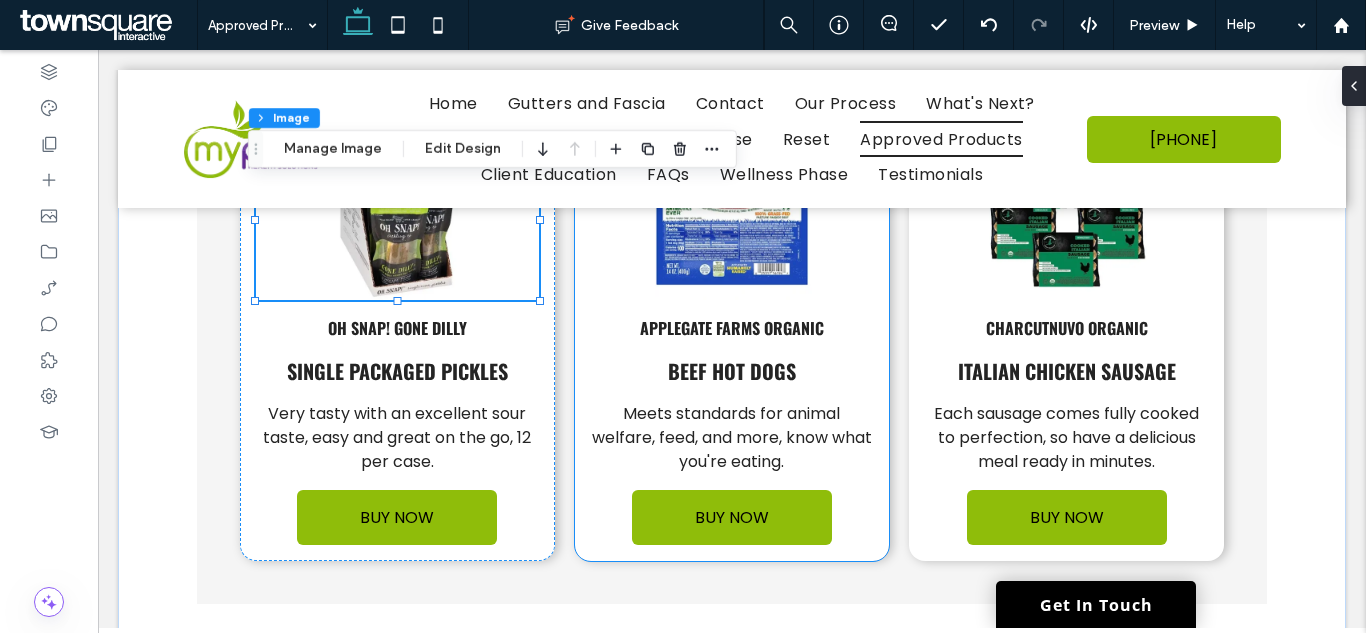 click on "Applegate Farms Organic
Beef Hot Dogs
Meets standards for animal welfare, feed, and more, know what you're eating.
BUY NOW" at bounding box center [732, 342] 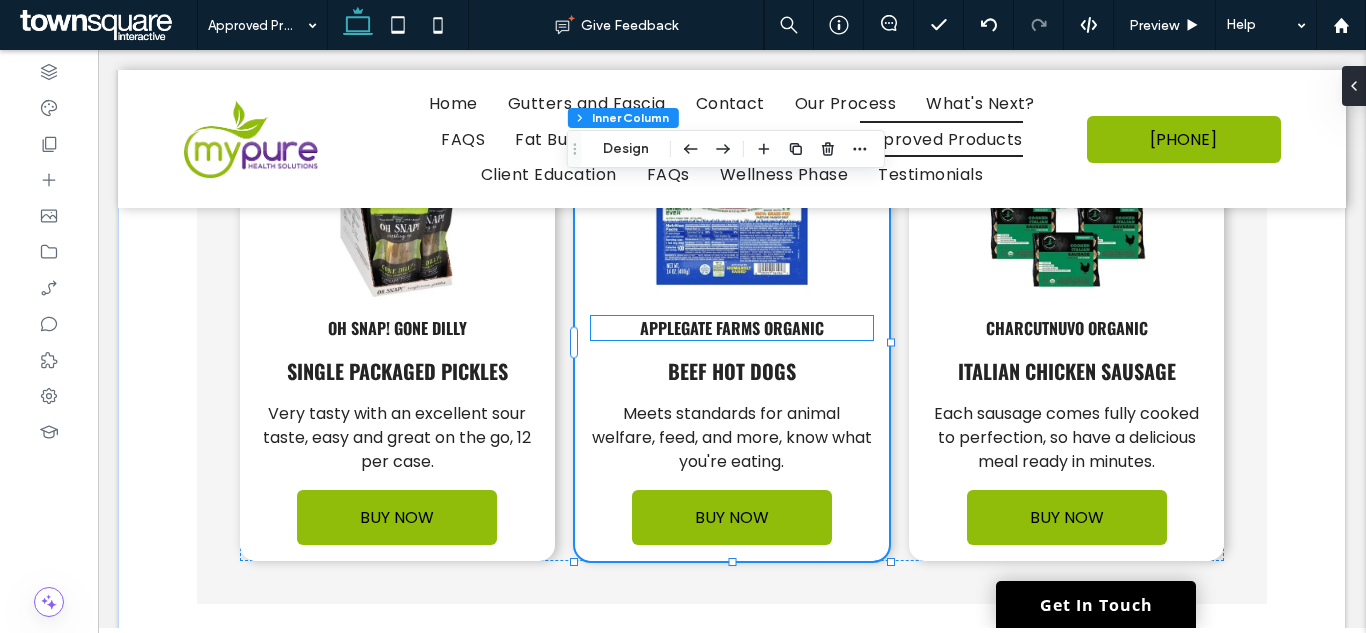 click on "Applegate Farms Organic" at bounding box center (732, 328) 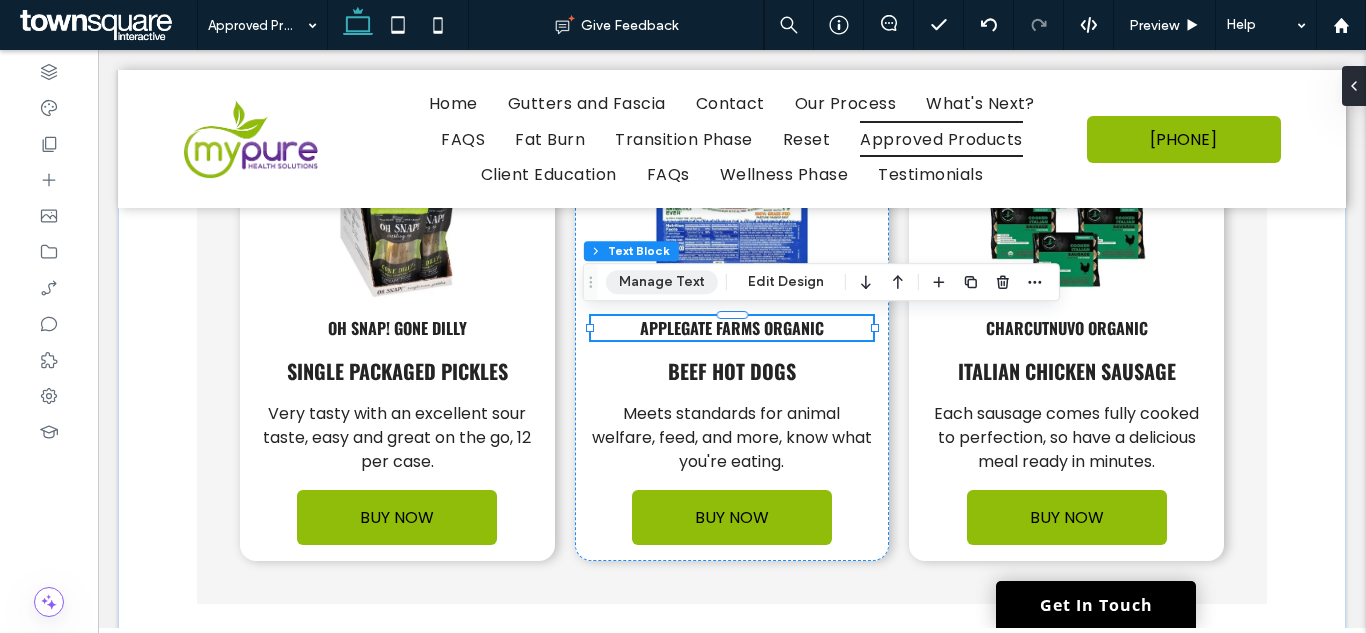 click on "Manage Text" at bounding box center (662, 282) 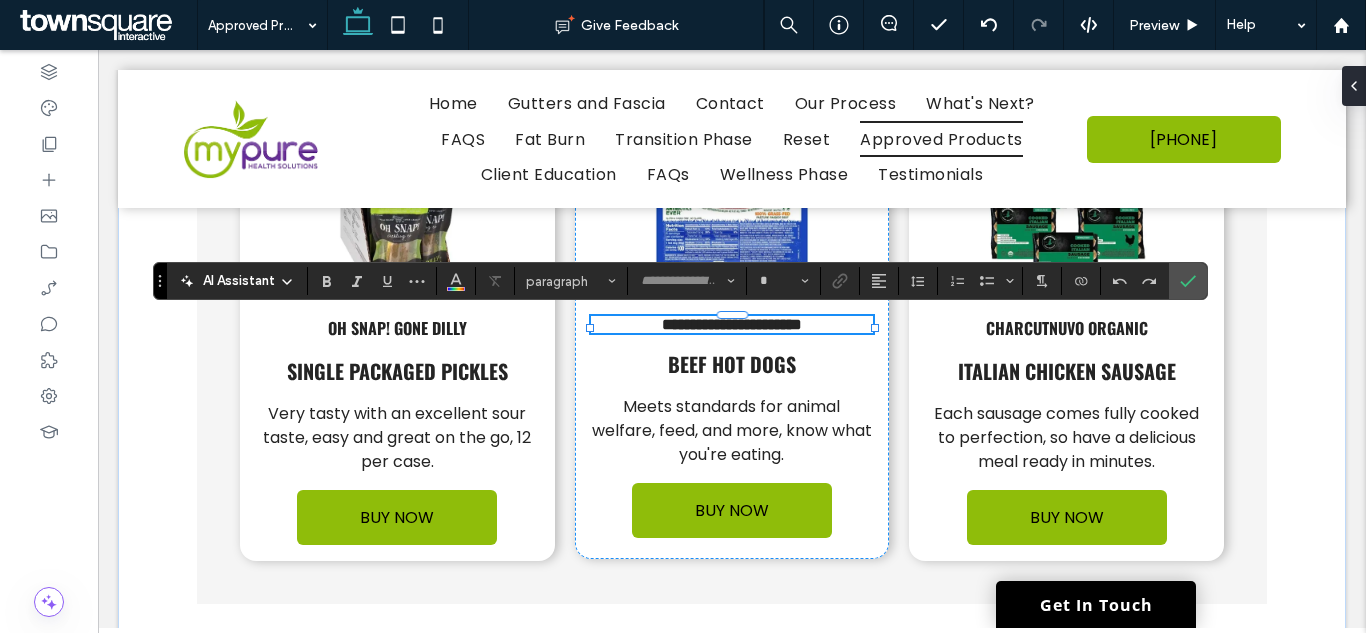 type on "******" 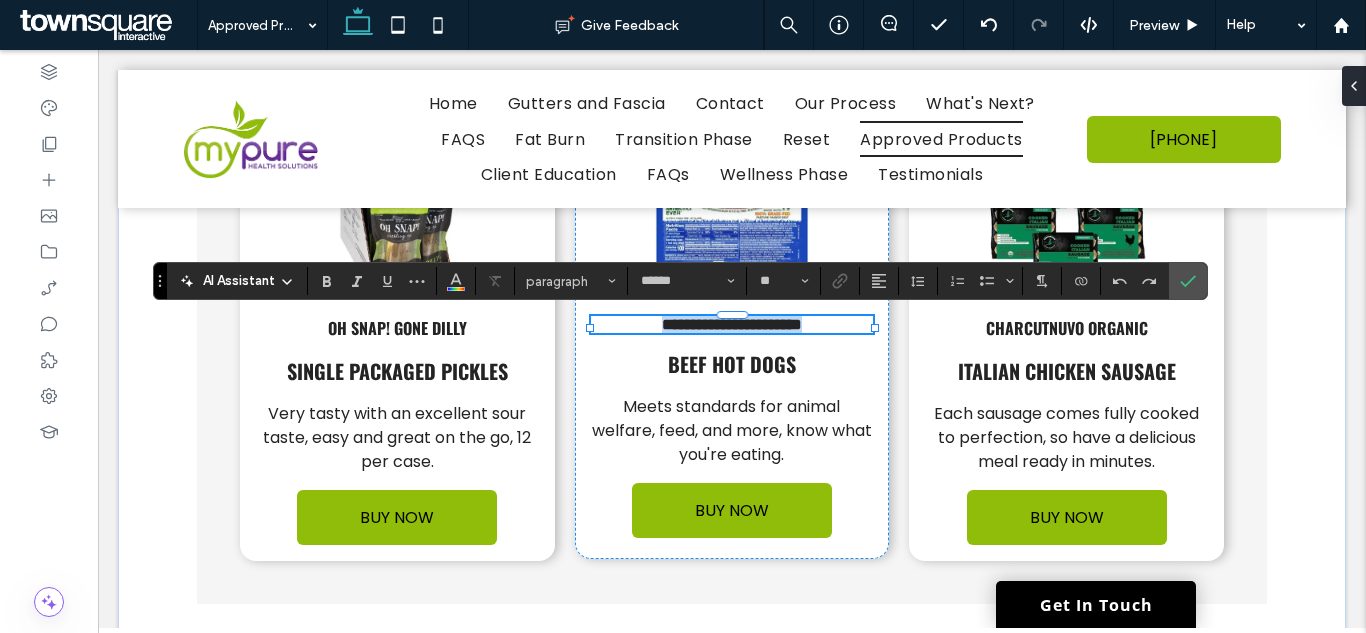 paste 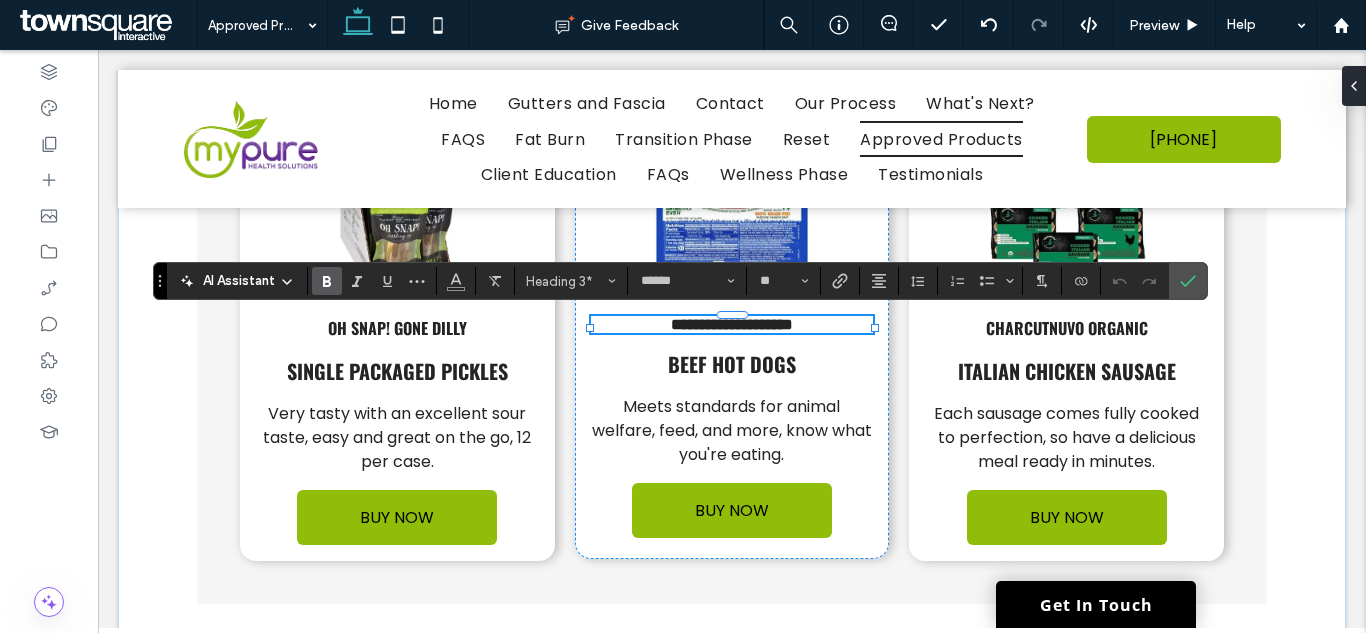 type 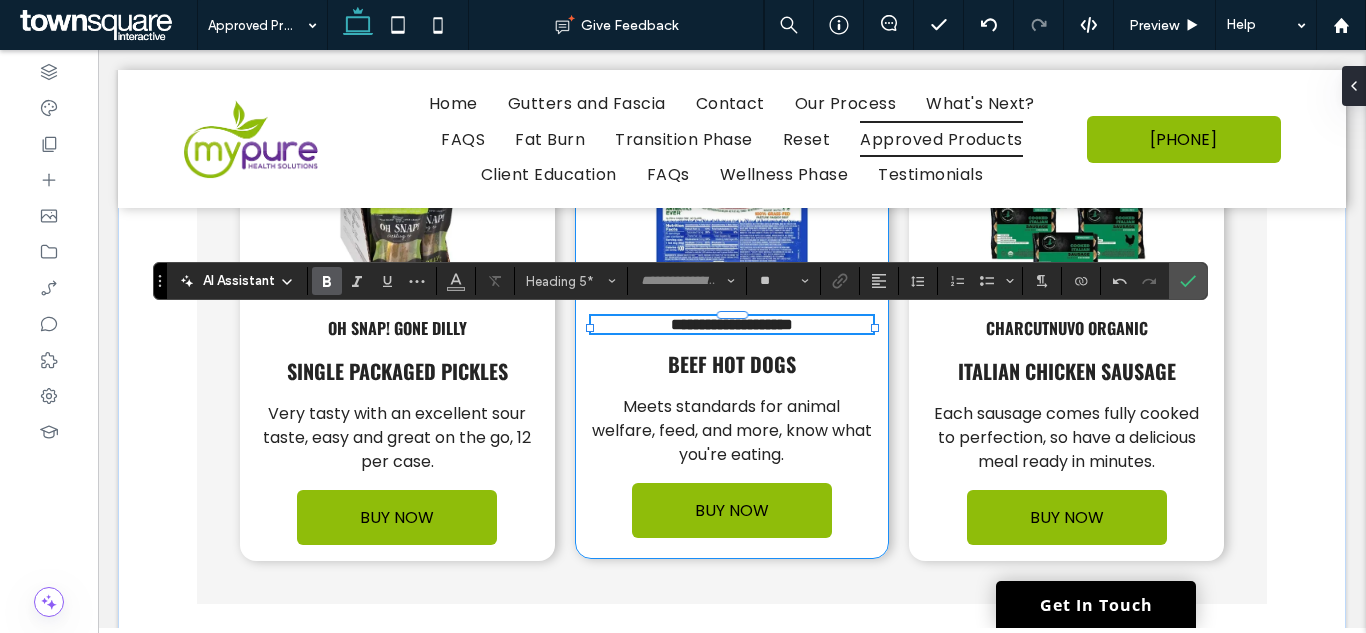 click on "**********" at bounding box center (732, 341) 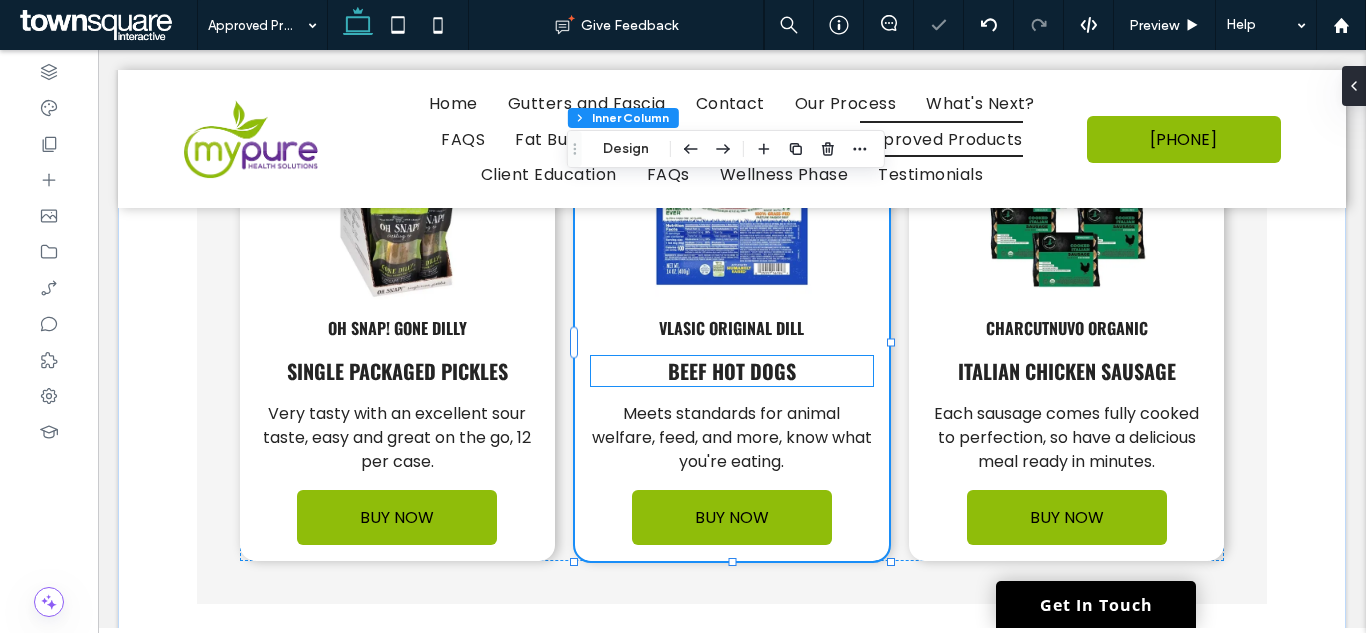 click on "Beef Hot Dogs" at bounding box center [732, 371] 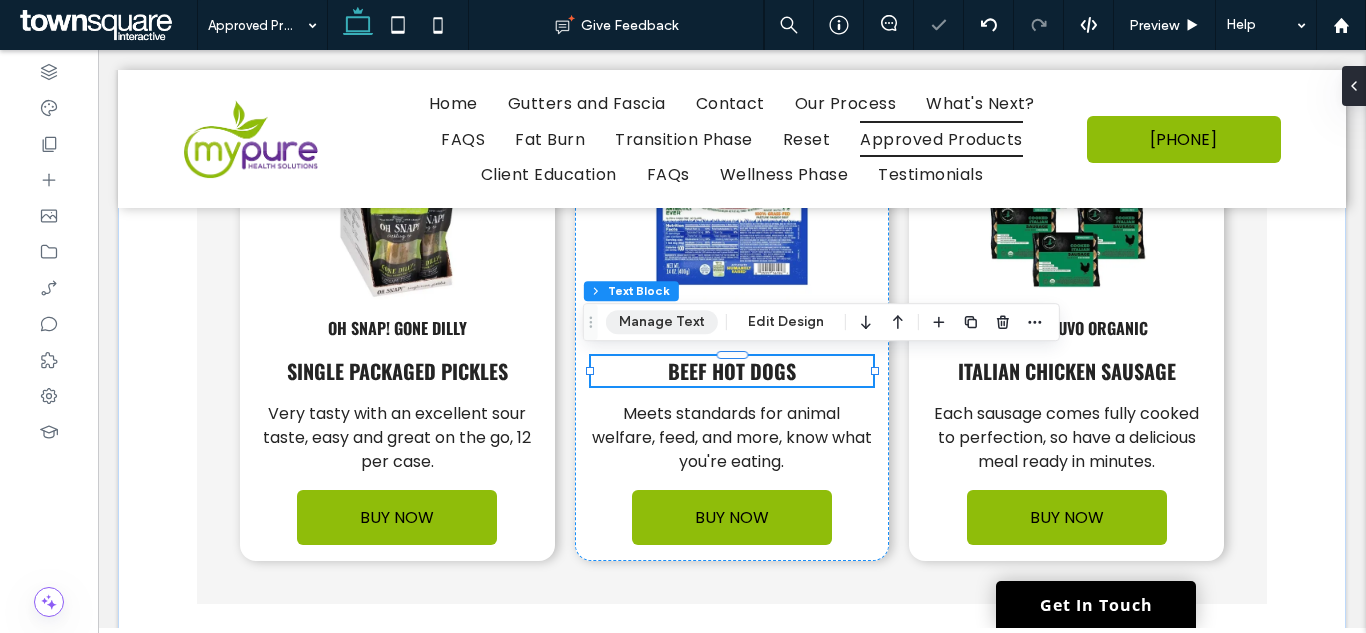 click on "Manage Text" at bounding box center (662, 322) 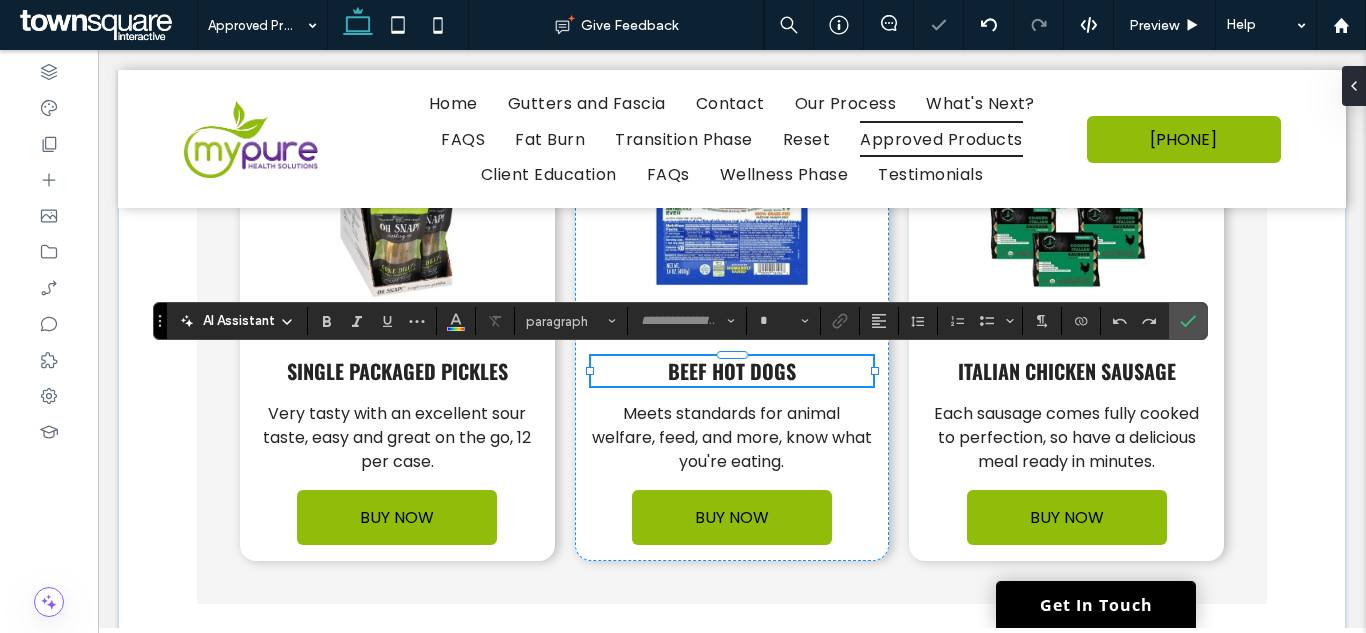type on "******" 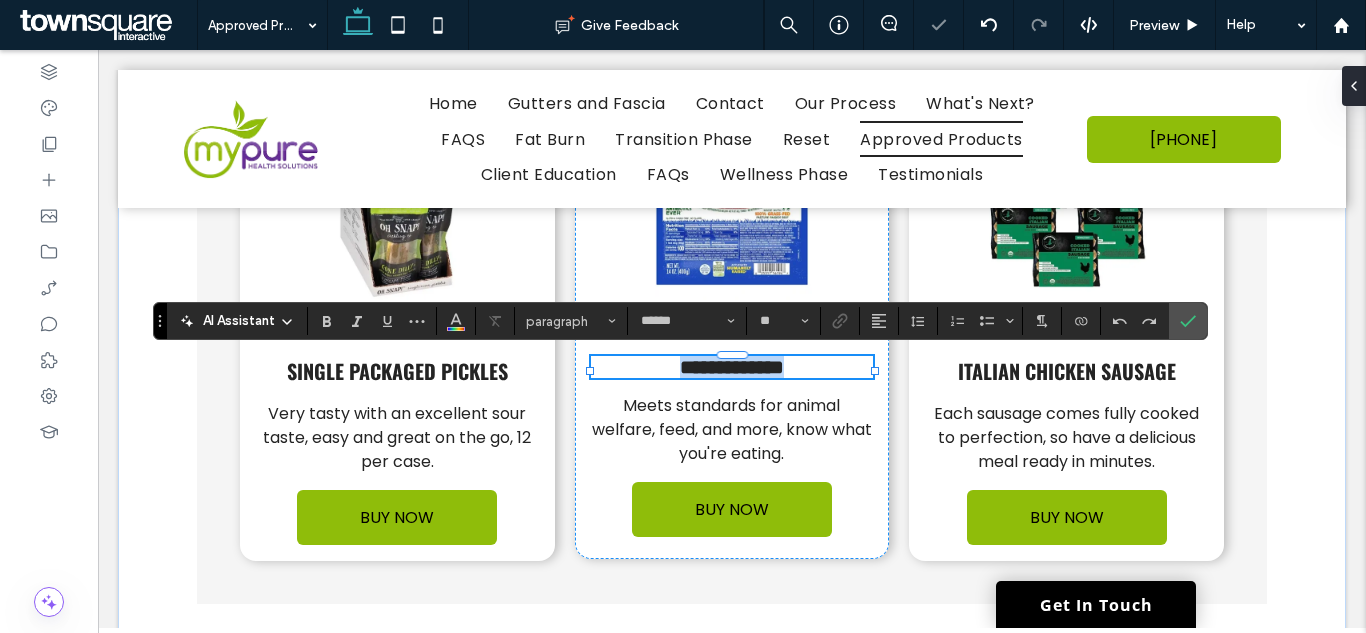 paste 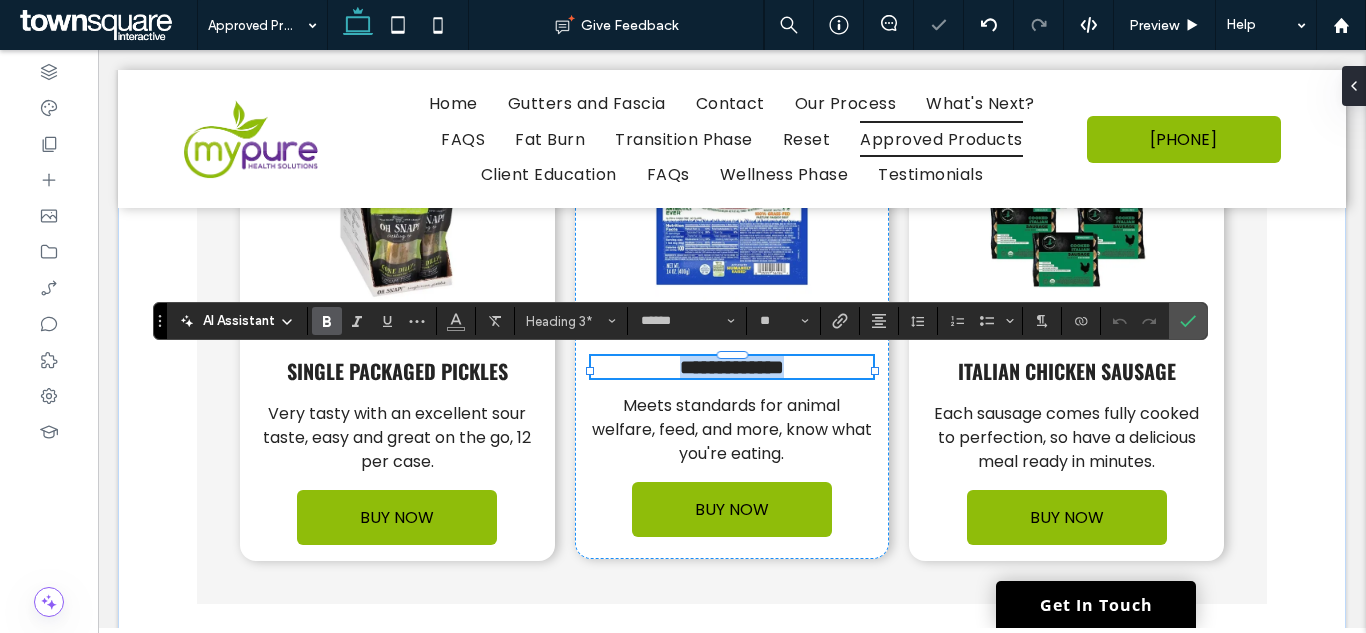 type 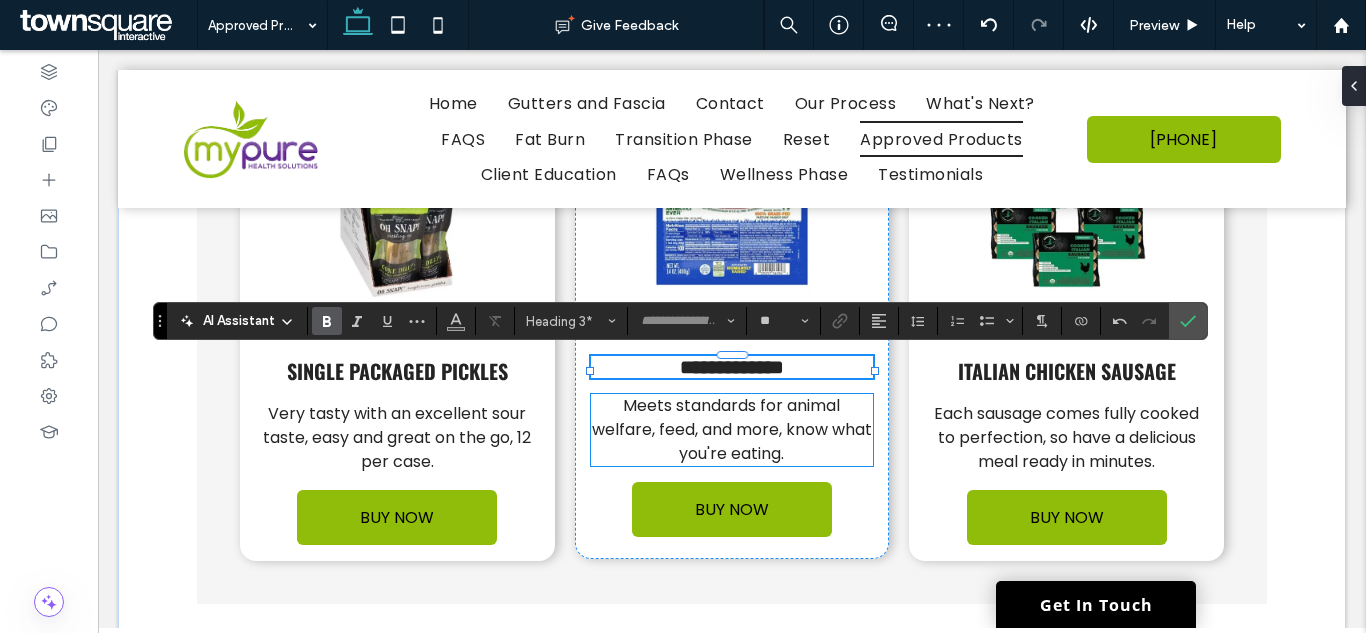 click on "Meets standards for animal welfare, feed, and more, know what you're eating." at bounding box center (732, 429) 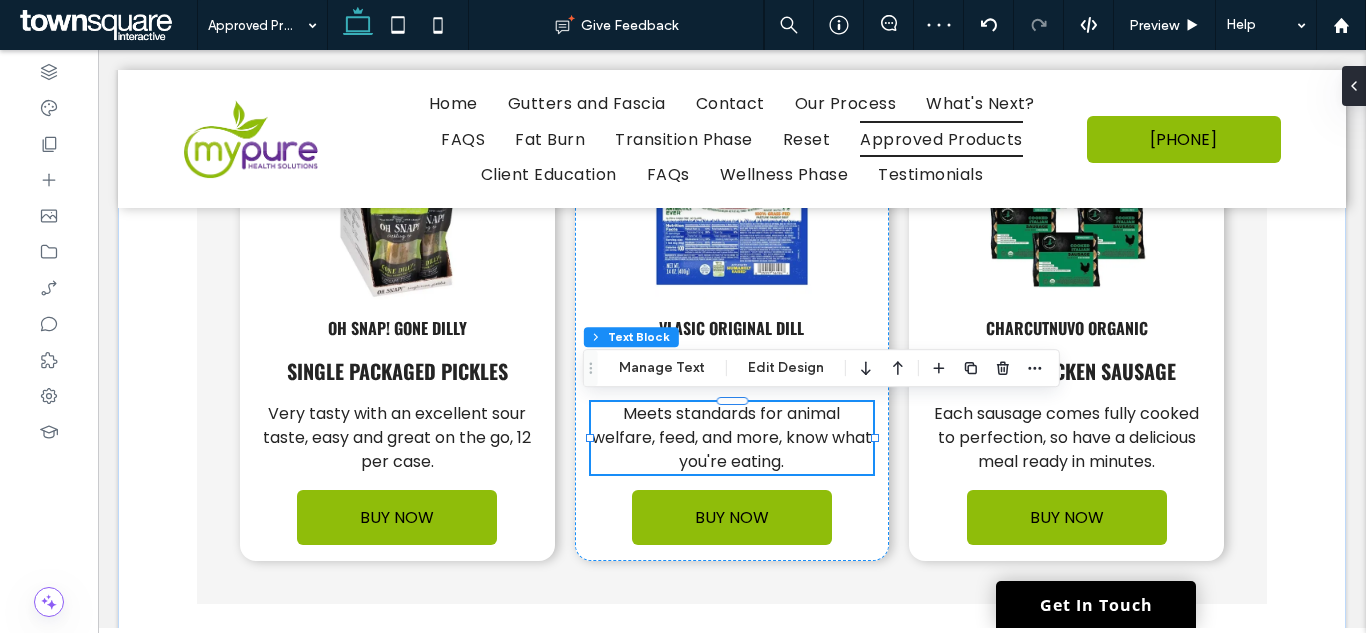 click on "Section Column Advanced Tabs Inner Column Inner Column Inner Column Text Block Manage Text Edit Design" at bounding box center (821, 368) 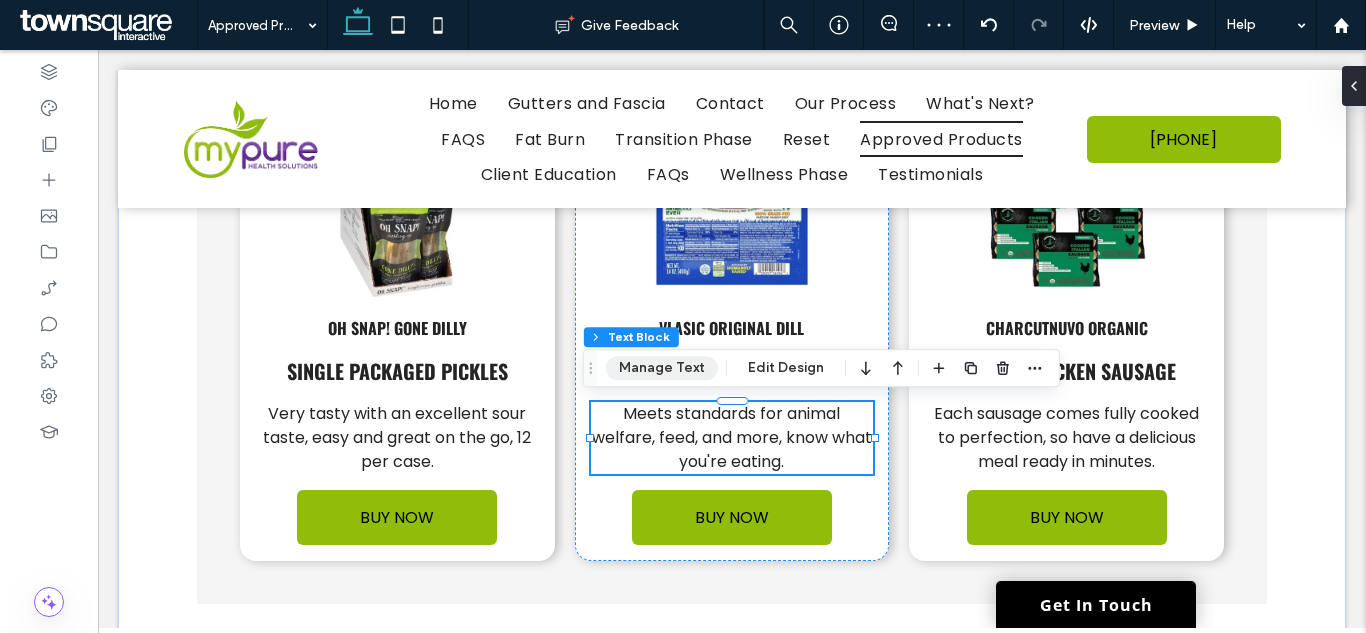click on "Manage Text" at bounding box center (662, 368) 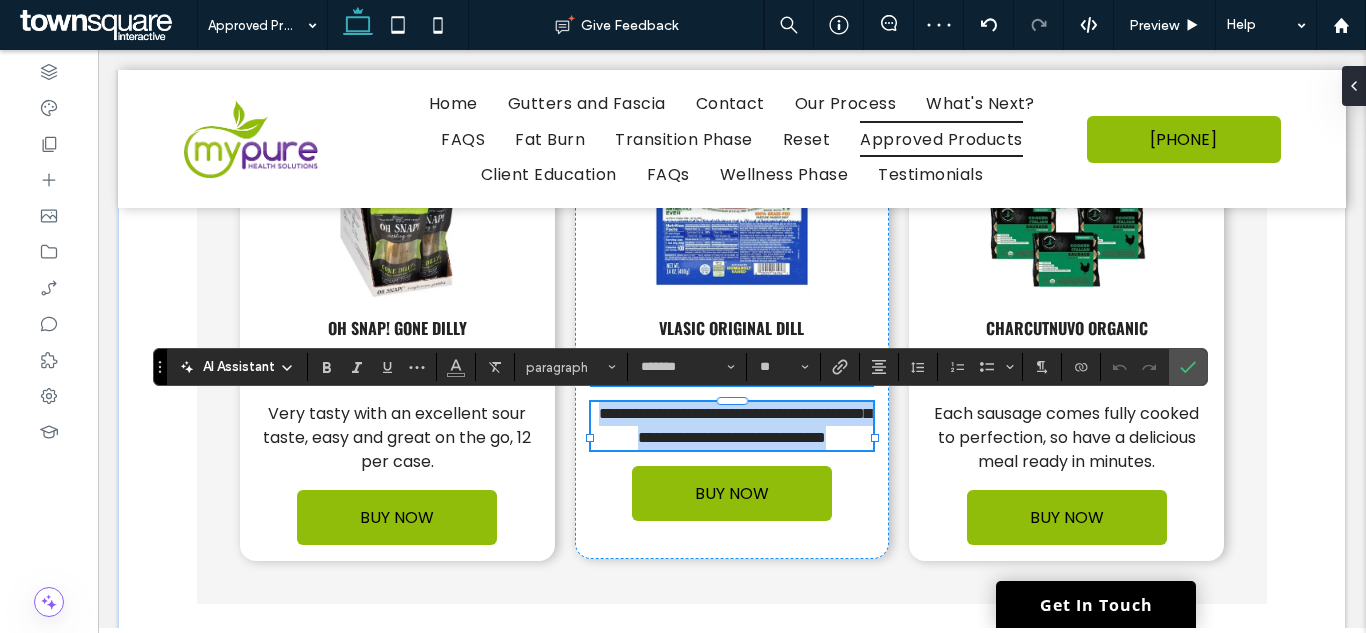 paste 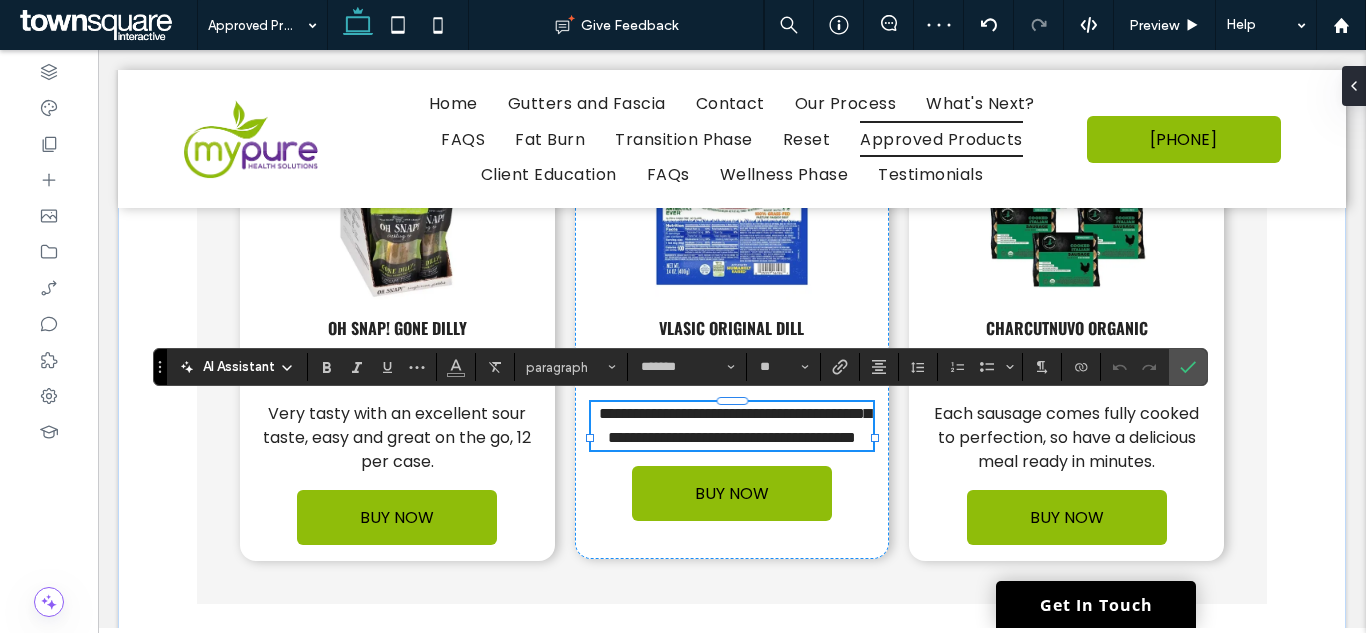 type 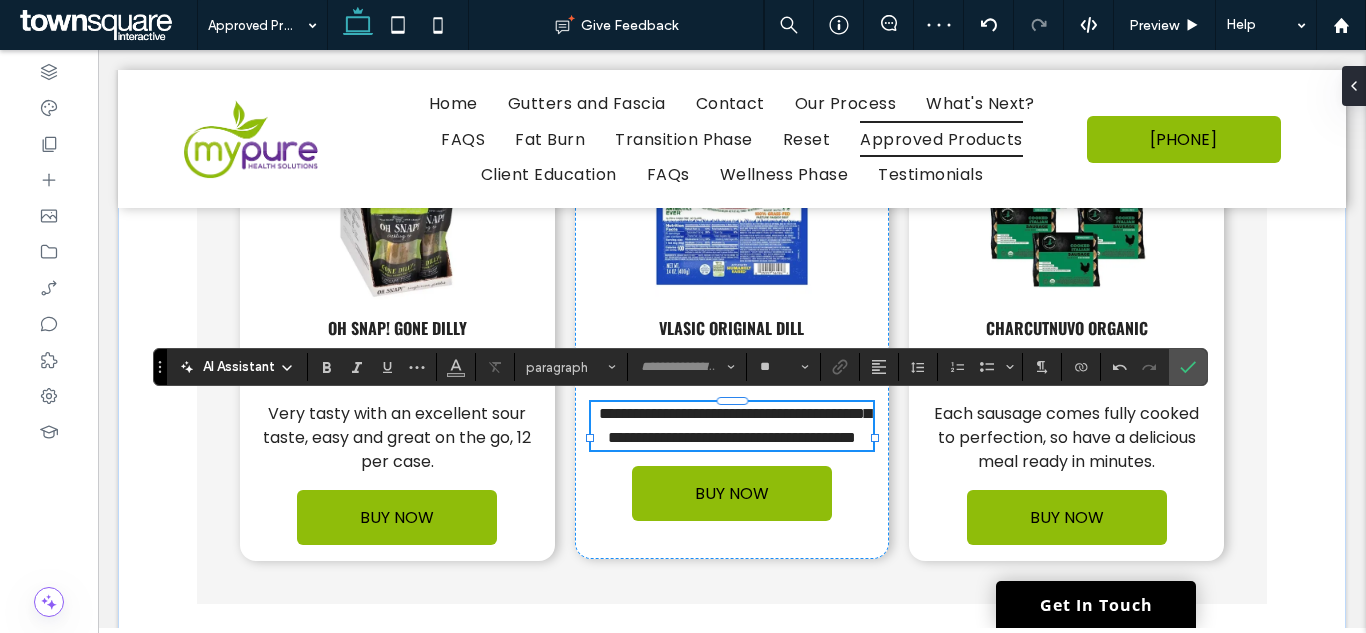 scroll, scrollTop: 3, scrollLeft: 0, axis: vertical 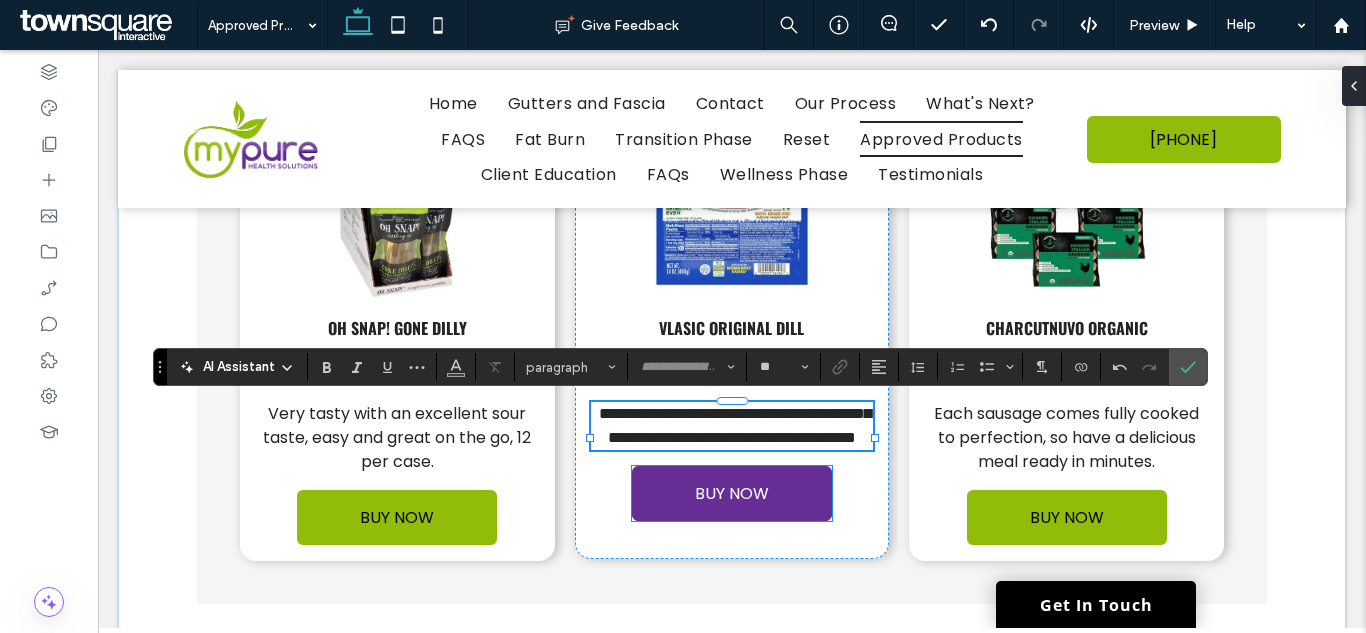 click on "BUY NOW" at bounding box center [732, 493] 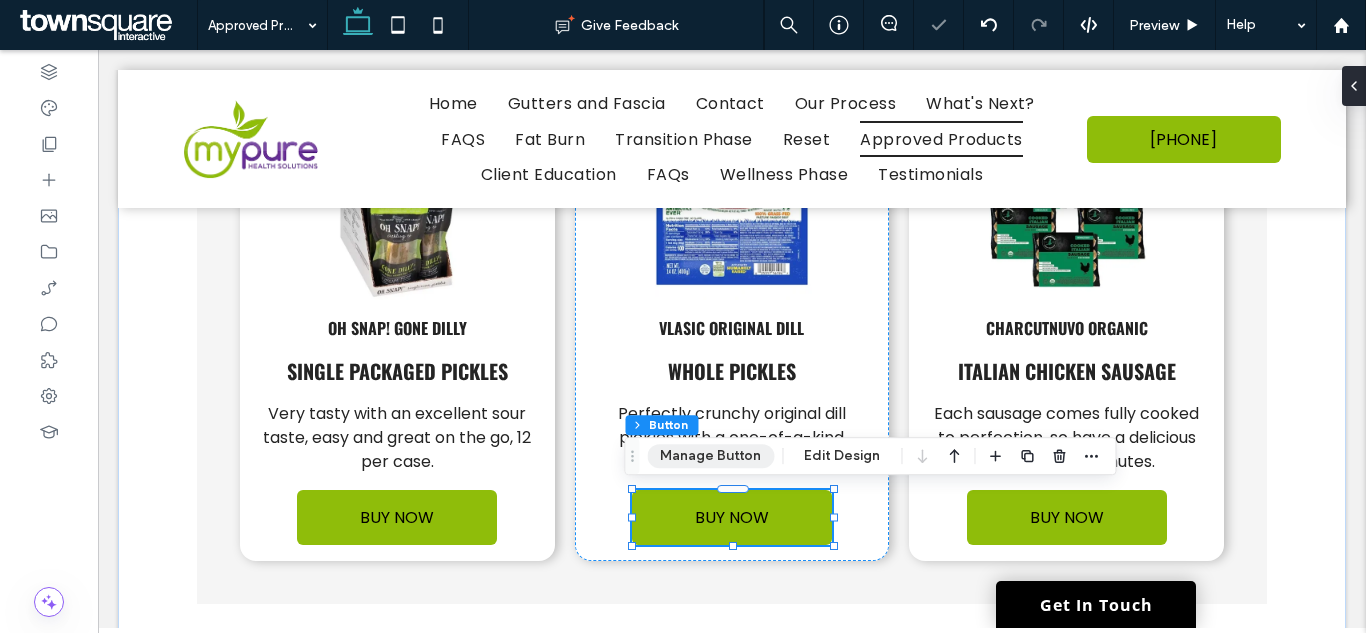 click on "Manage Button" at bounding box center (710, 456) 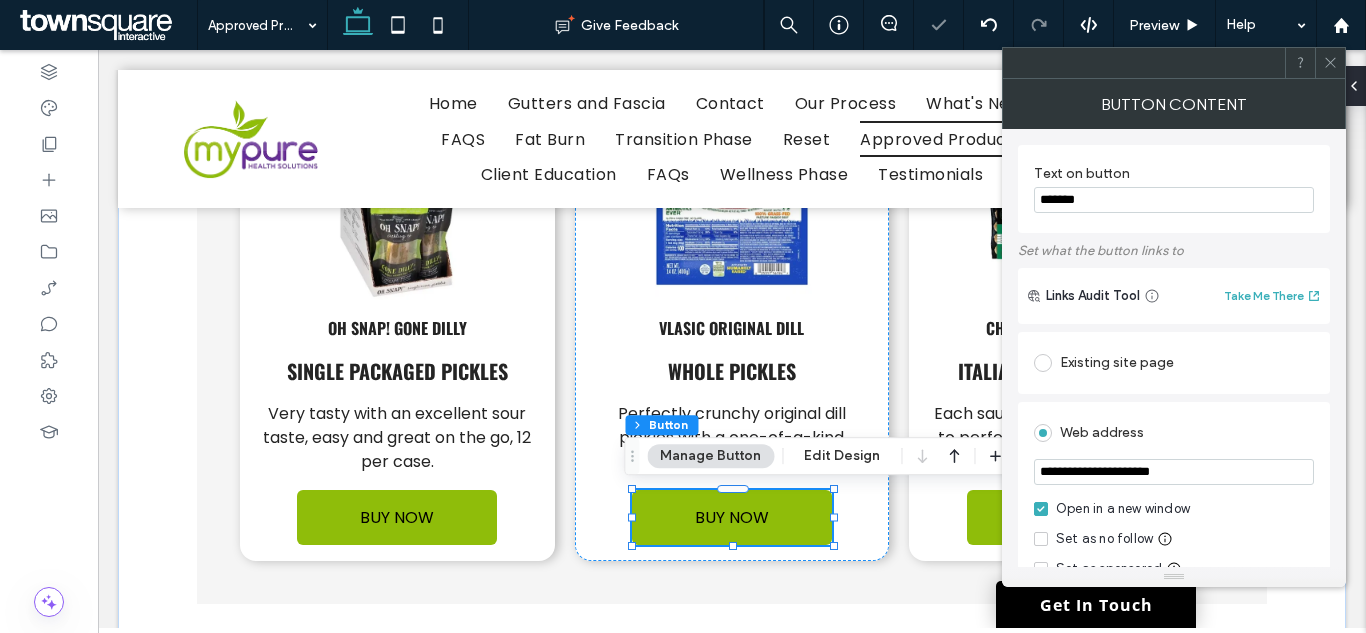 drag, startPoint x: 1186, startPoint y: 478, endPoint x: 1243, endPoint y: 471, distance: 57.428215 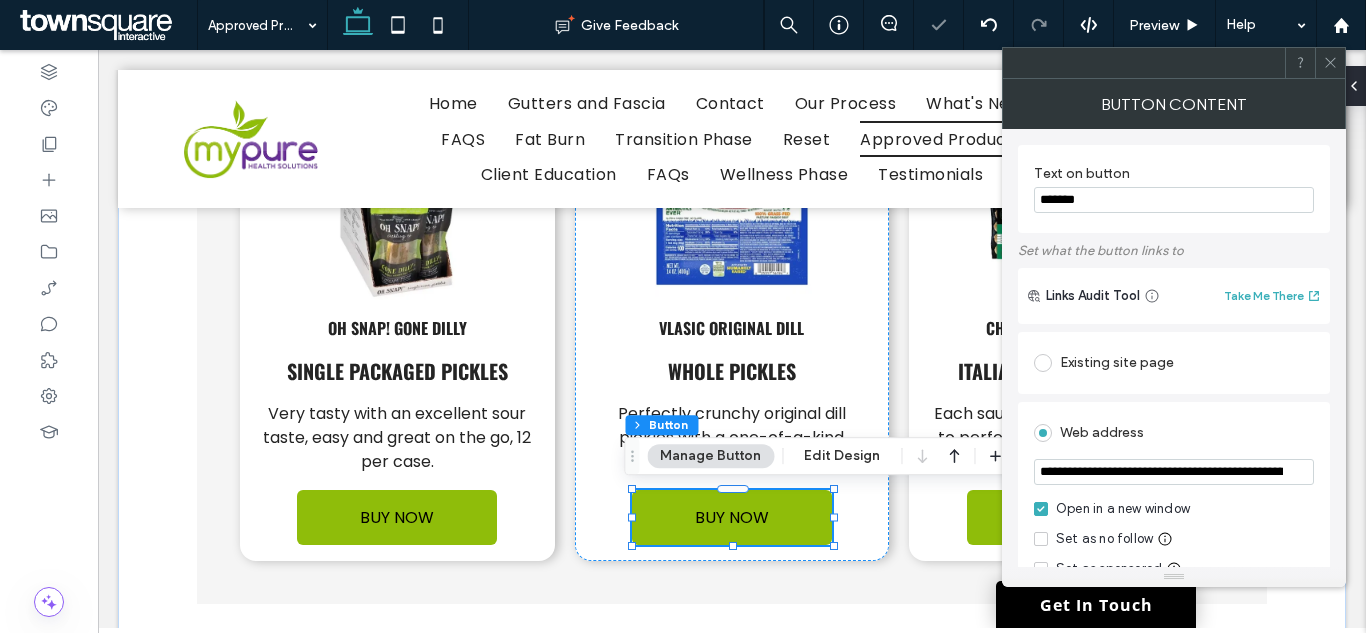 scroll, scrollTop: 0, scrollLeft: 232, axis: horizontal 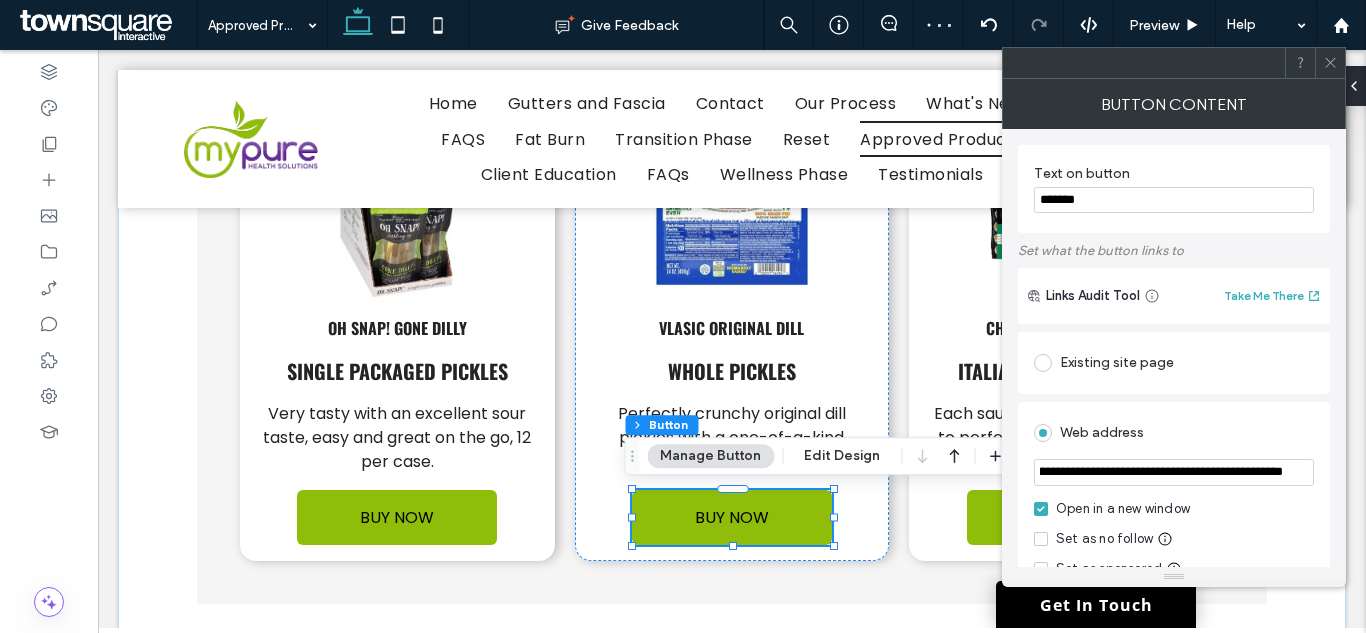 click on "**********" at bounding box center [1174, 348] 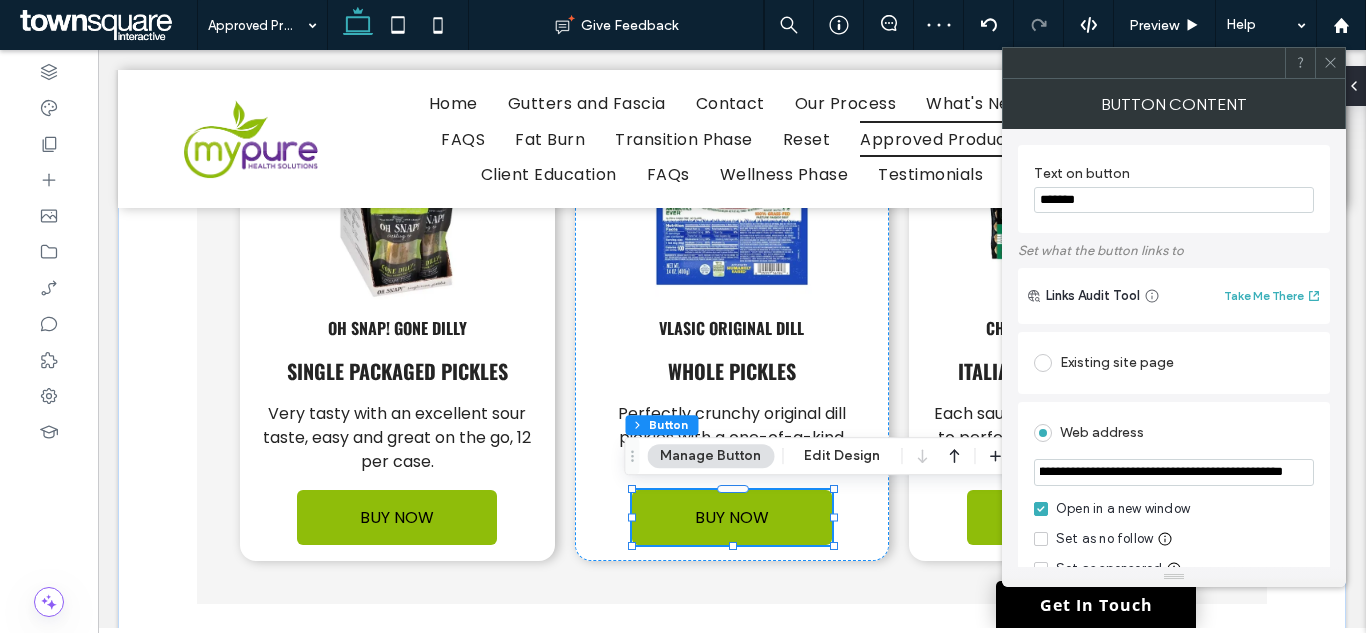scroll, scrollTop: 0, scrollLeft: 0, axis: both 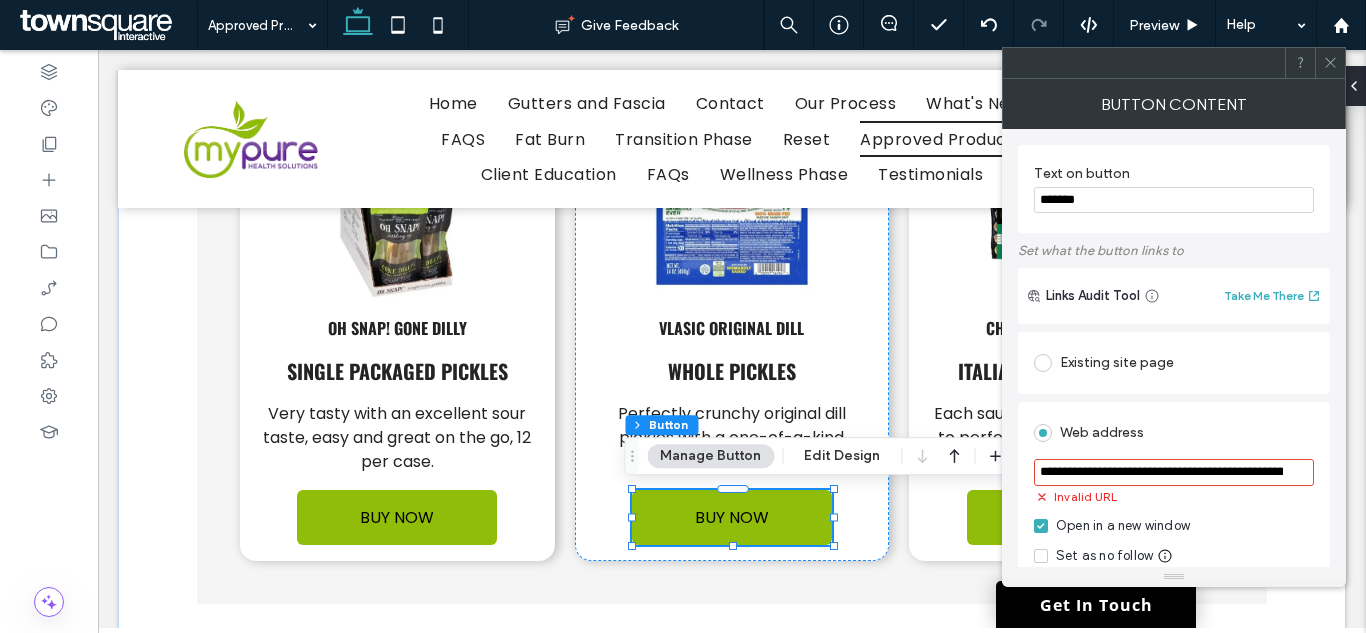 click on "**********" at bounding box center [1174, 472] 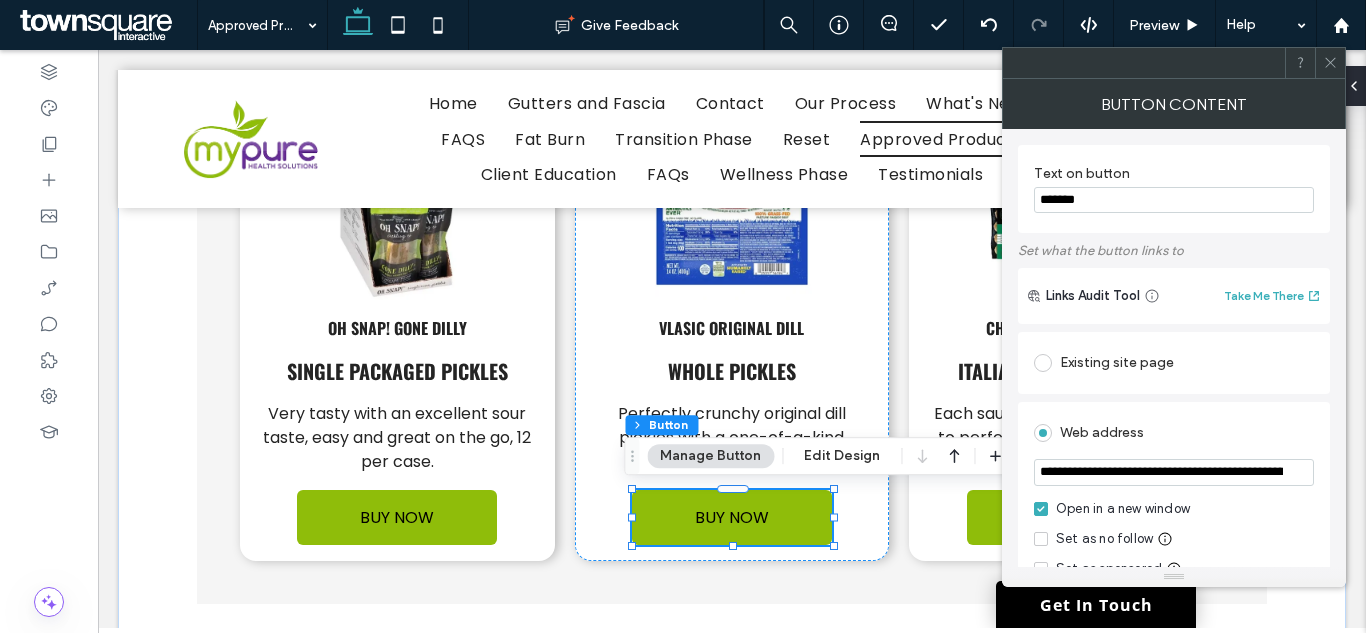 paste 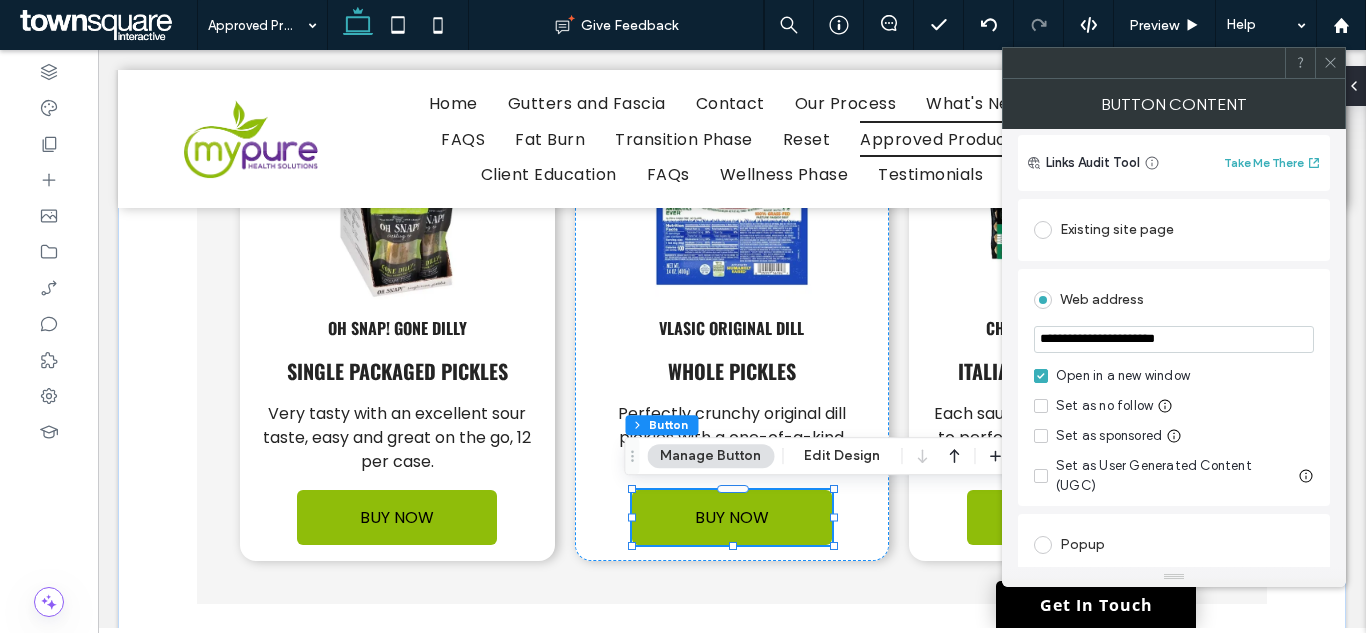 scroll, scrollTop: 83, scrollLeft: 0, axis: vertical 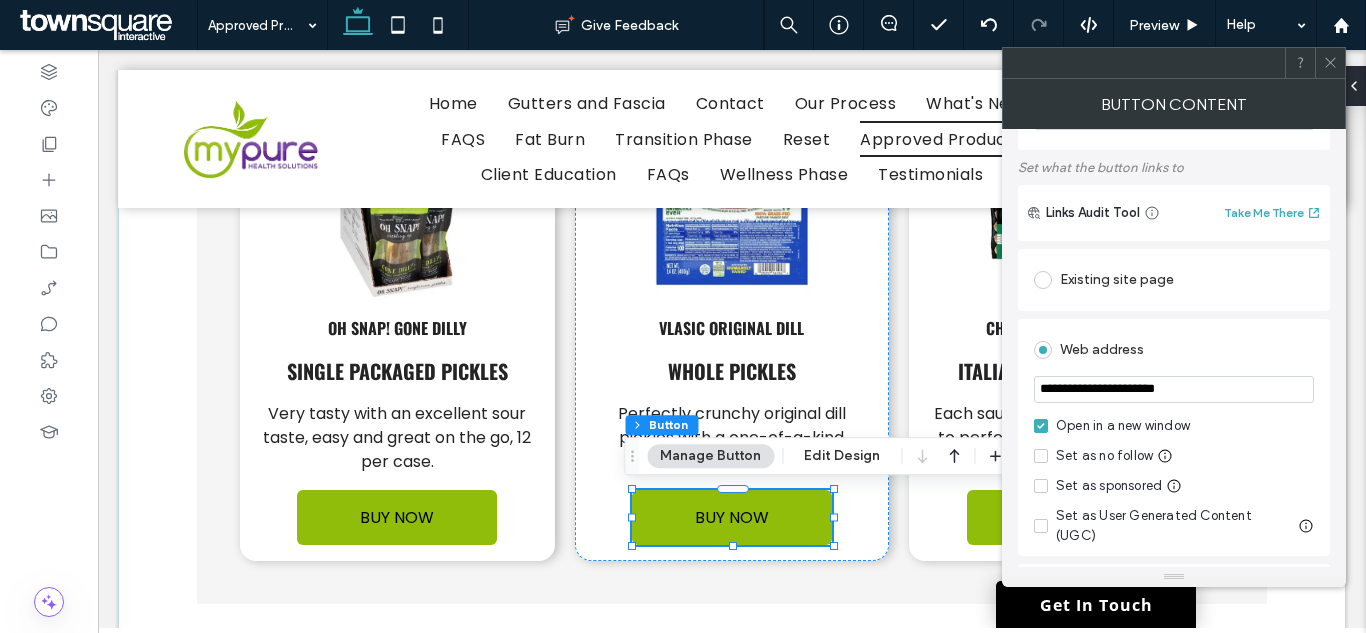 type on "**********" 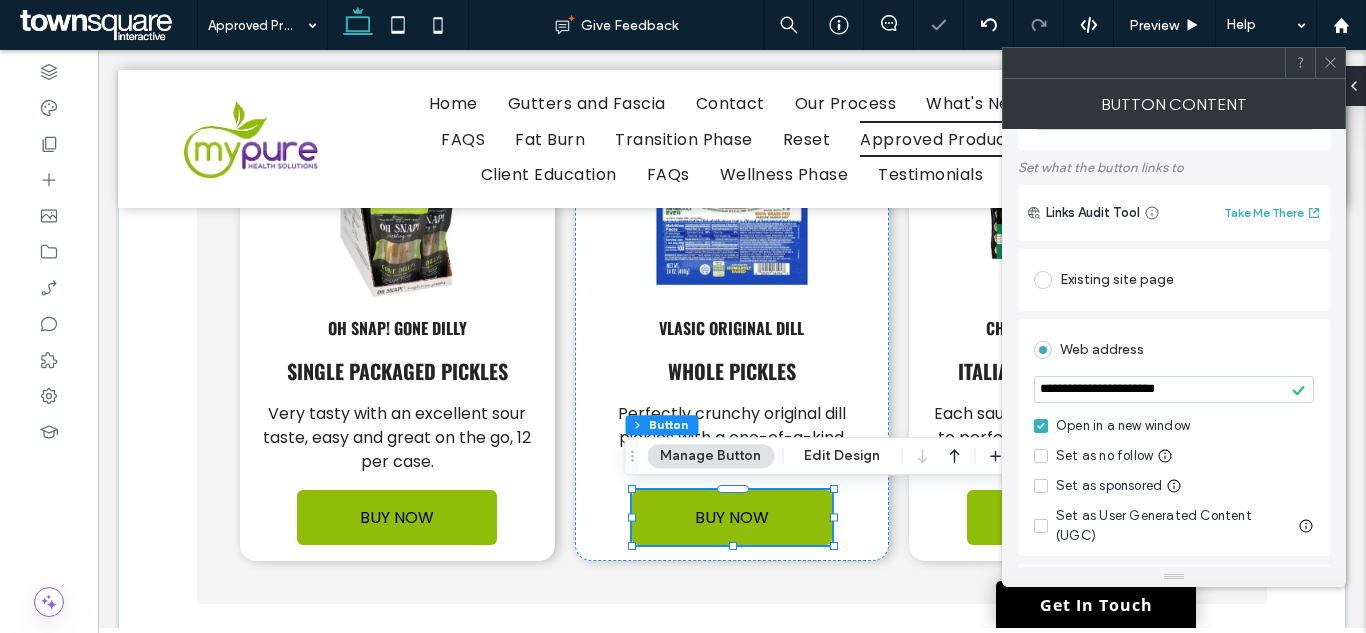 click 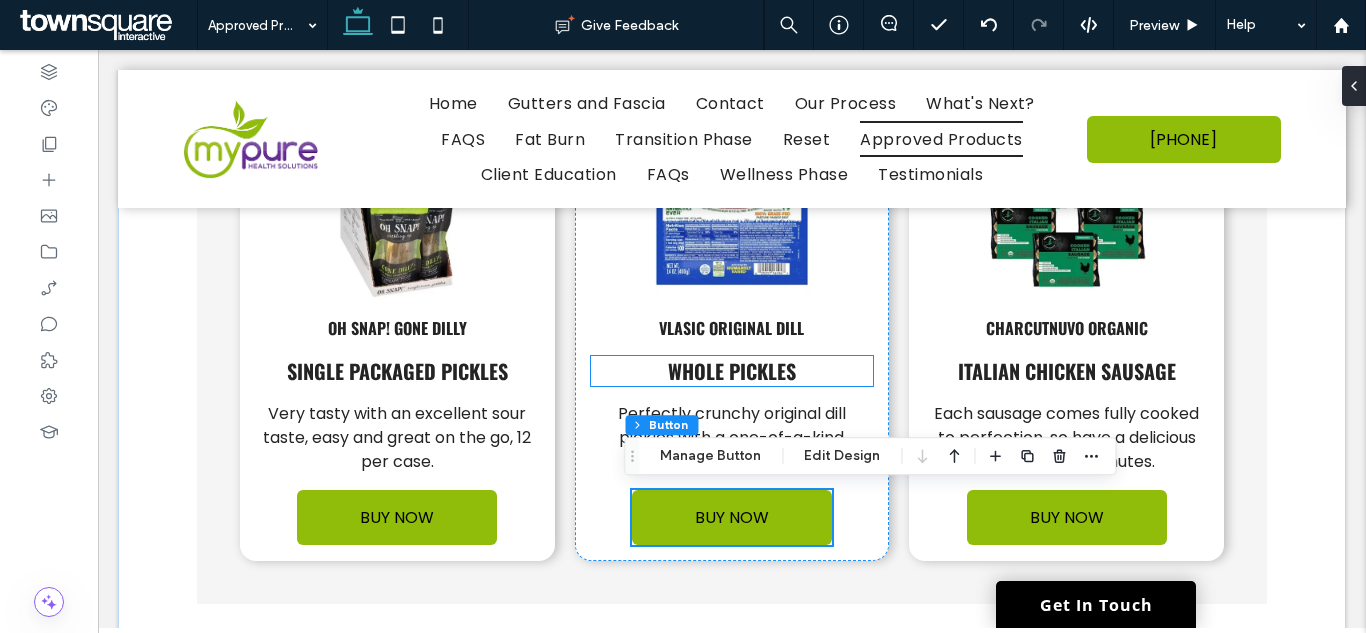 scroll, scrollTop: 5256, scrollLeft: 0, axis: vertical 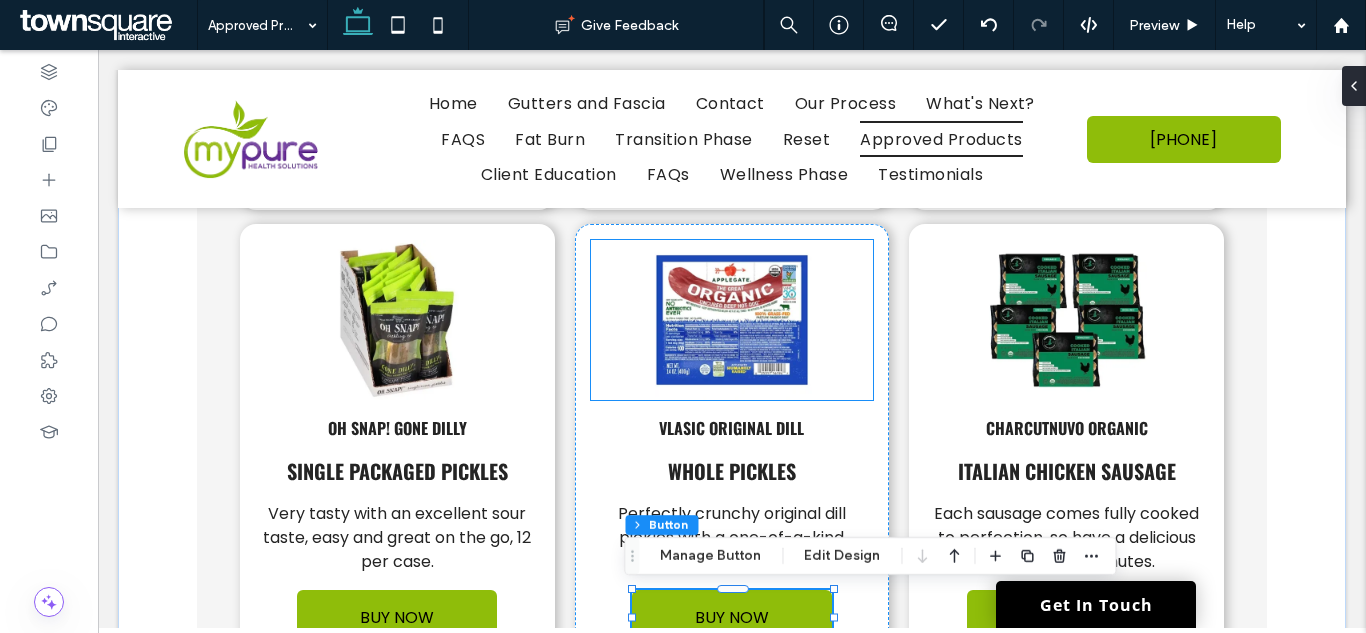 click at bounding box center [732, 320] 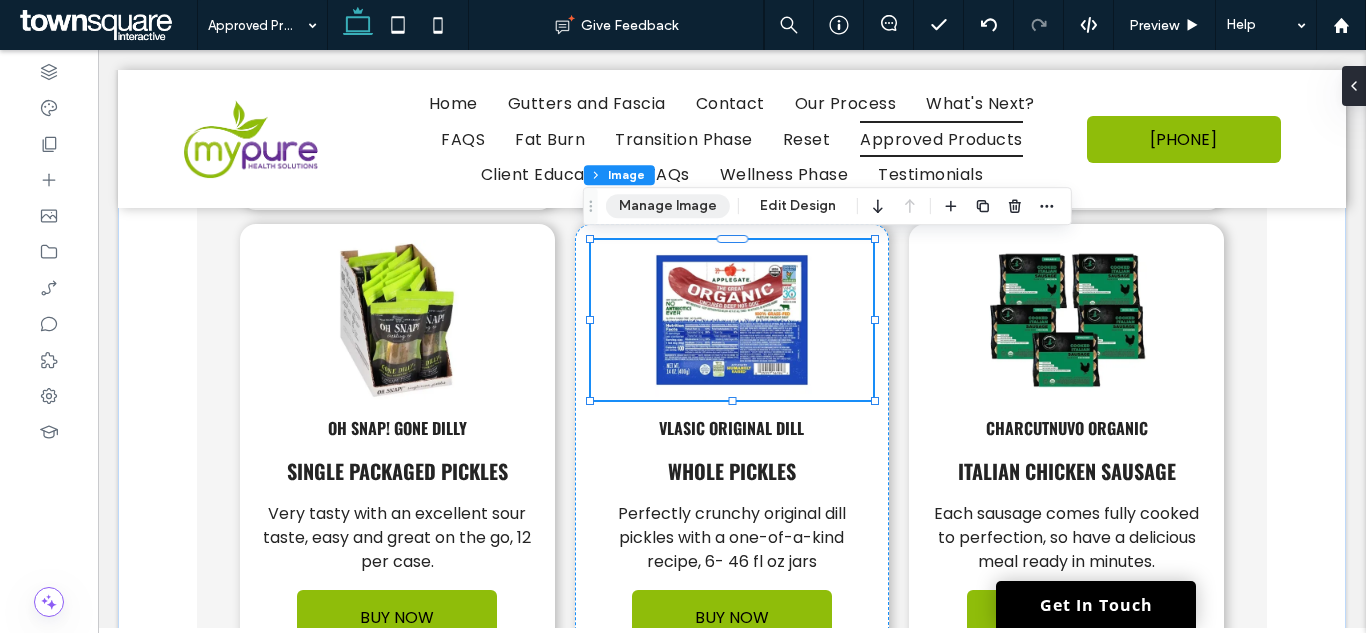 drag, startPoint x: 663, startPoint y: 216, endPoint x: 653, endPoint y: 211, distance: 11.18034 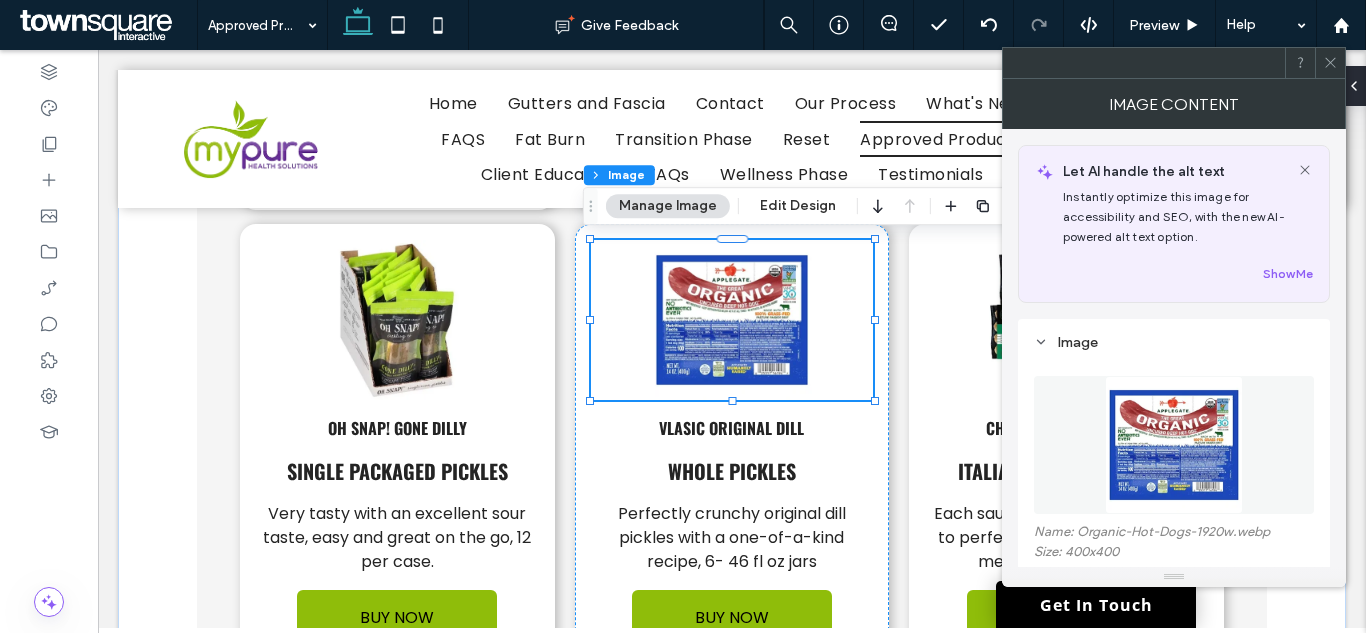 click at bounding box center (1174, 445) 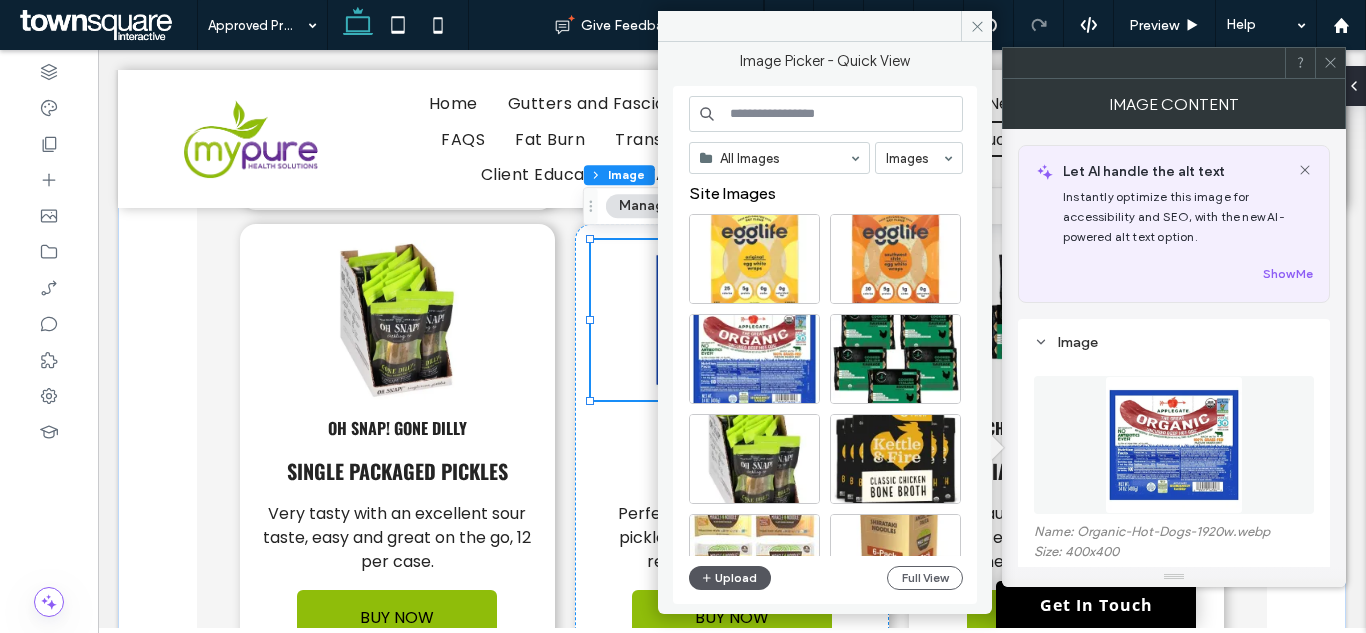 click on "Upload" at bounding box center (730, 578) 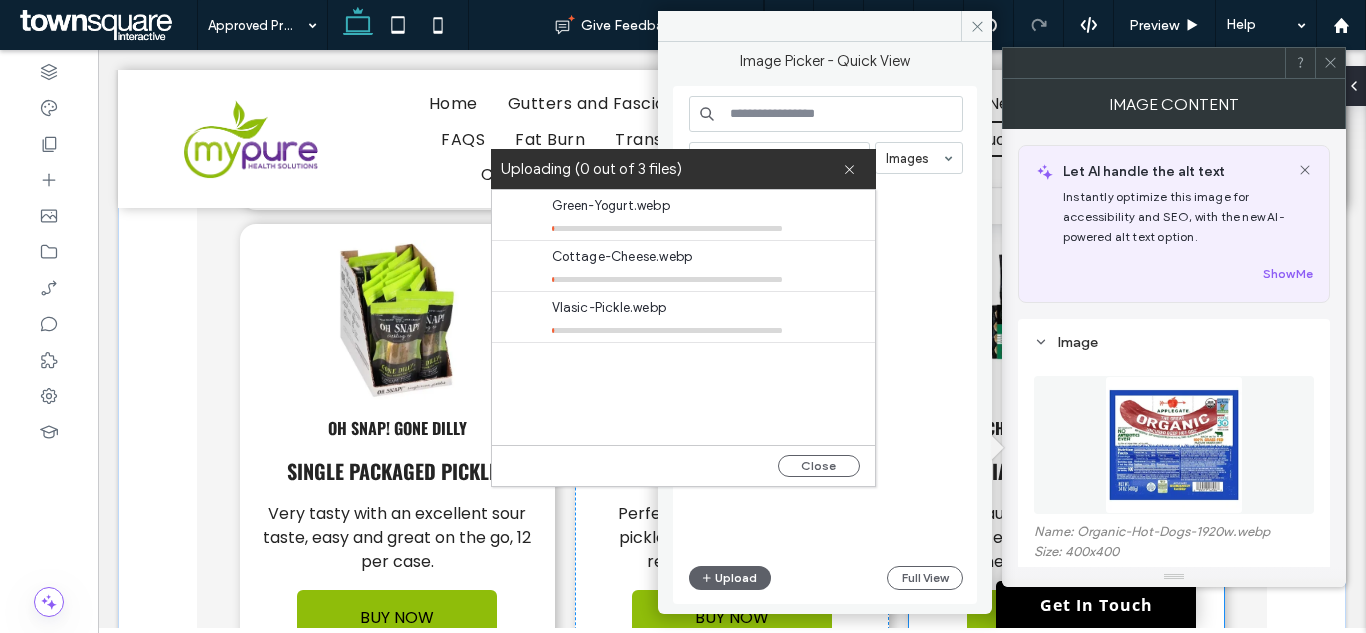type 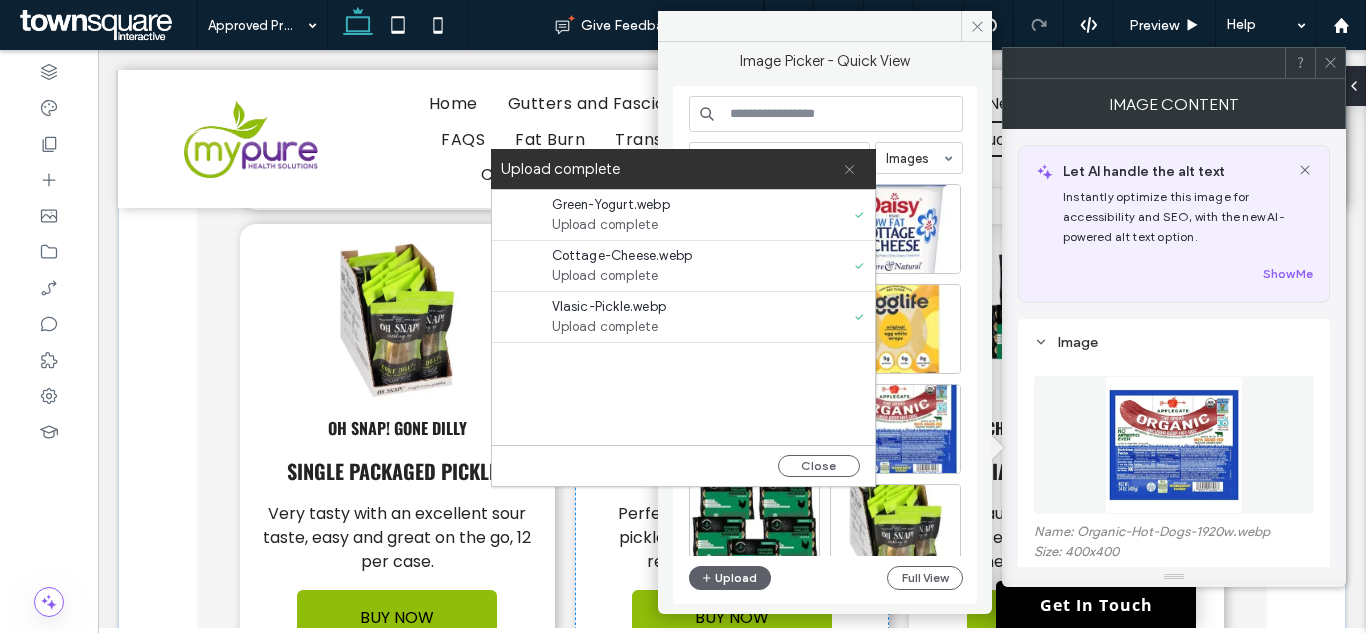 click 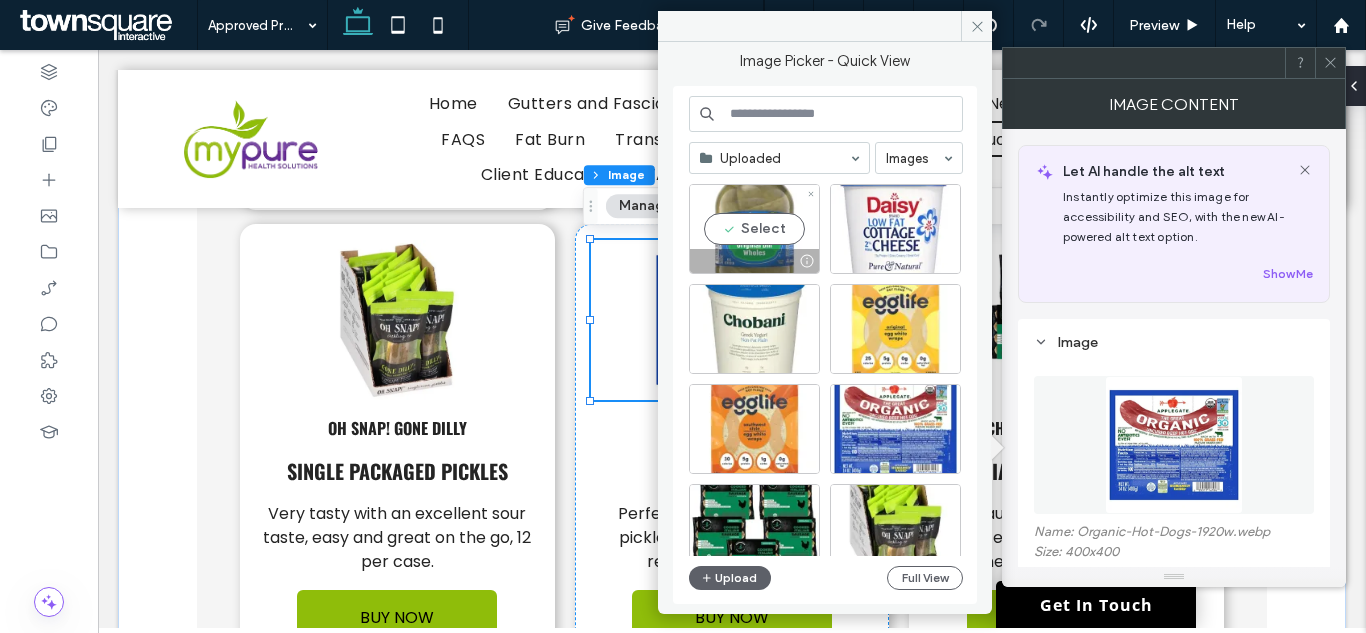 drag, startPoint x: 725, startPoint y: 230, endPoint x: 629, endPoint y: 180, distance: 108.24047 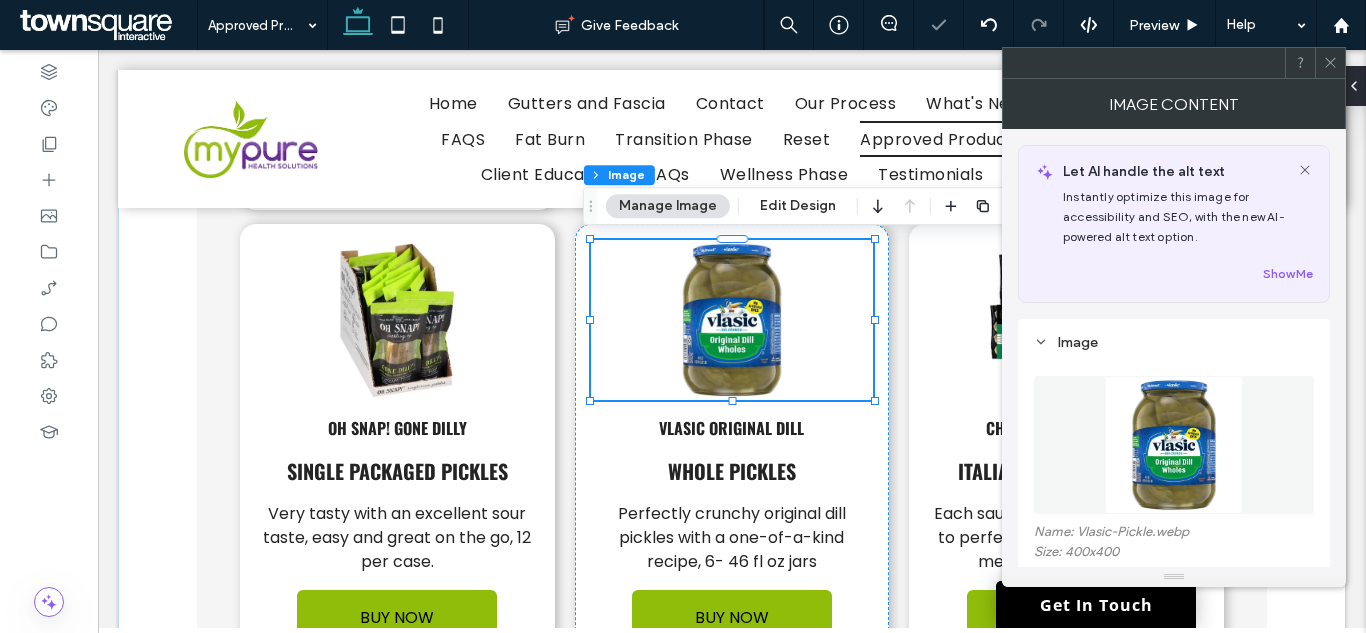 click 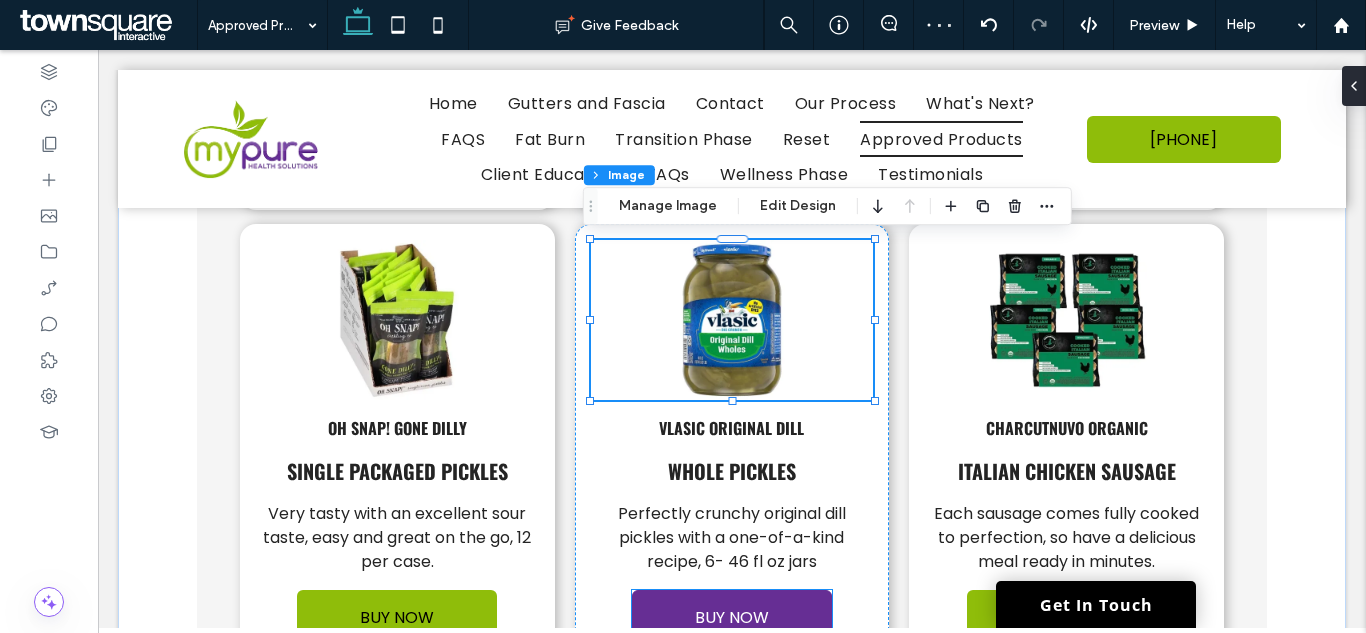 click on "BUY NOW" at bounding box center (732, 617) 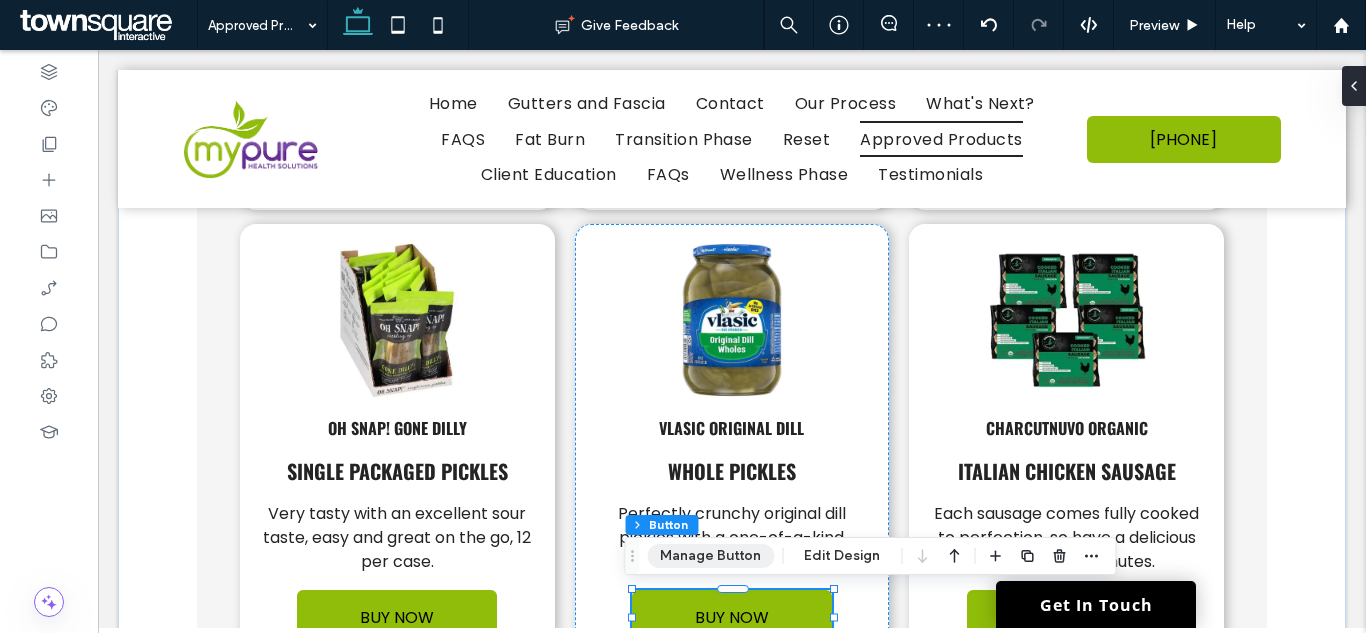 click on "Manage Button" at bounding box center [710, 556] 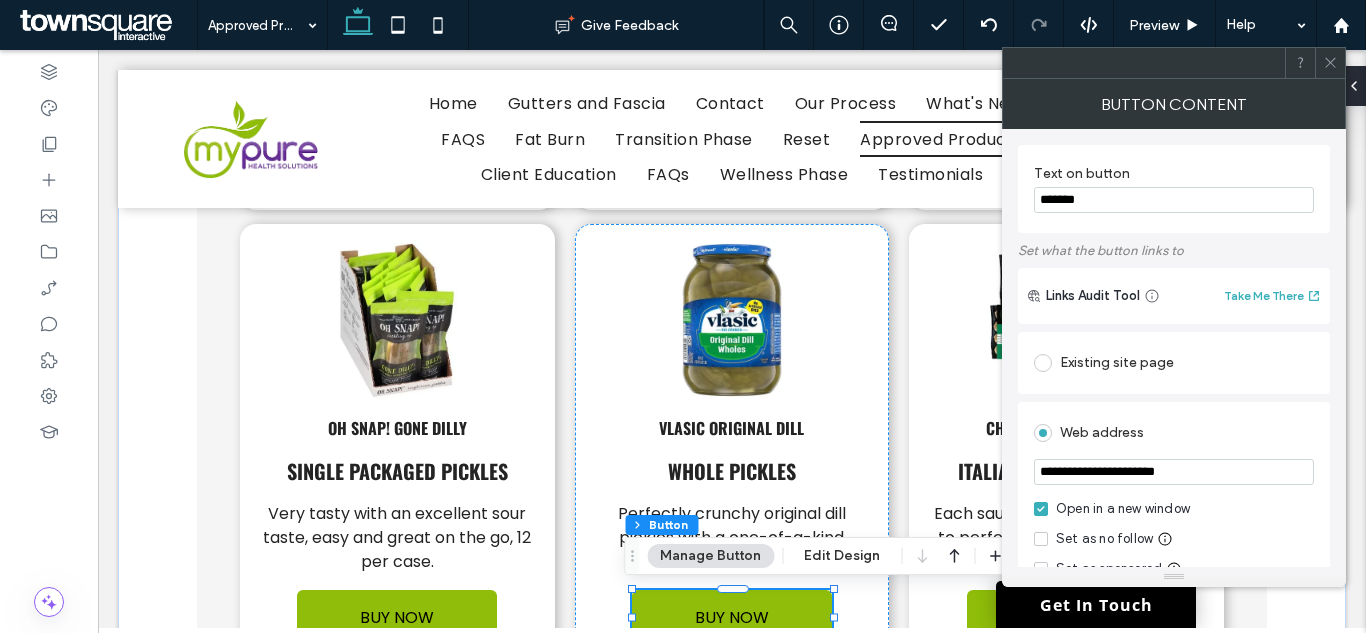 click on "**********" at bounding box center [1174, 472] 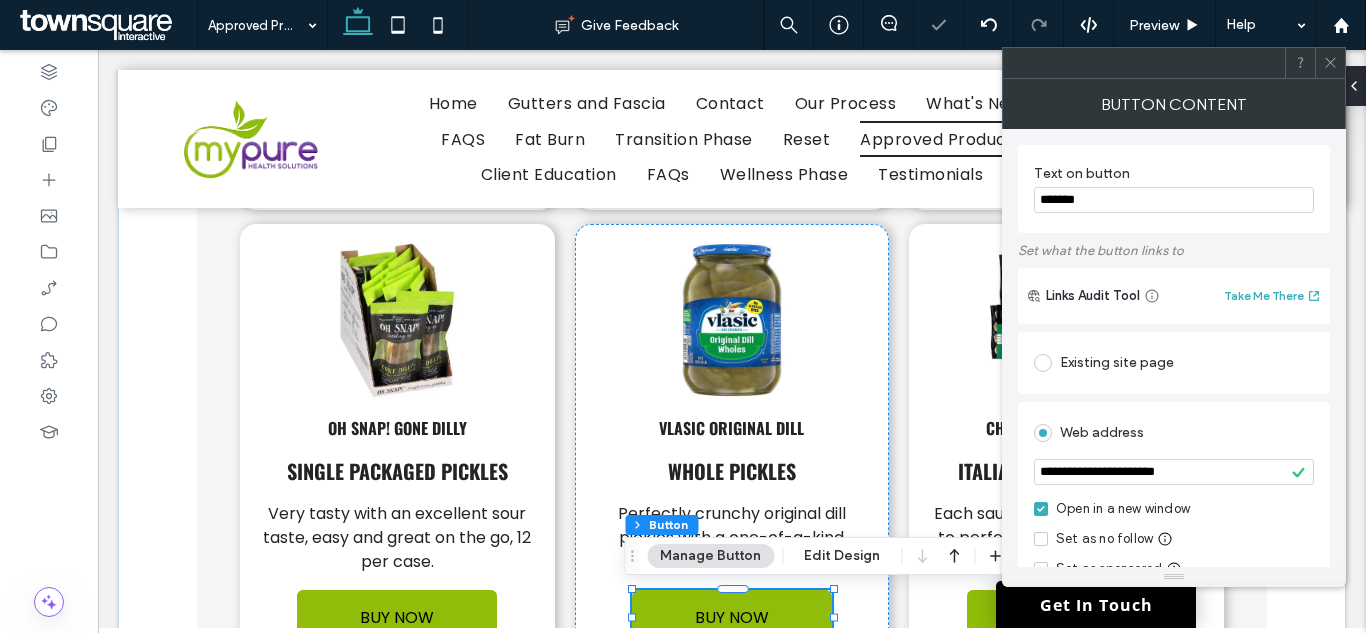 click on "**********" at bounding box center [1174, 520] 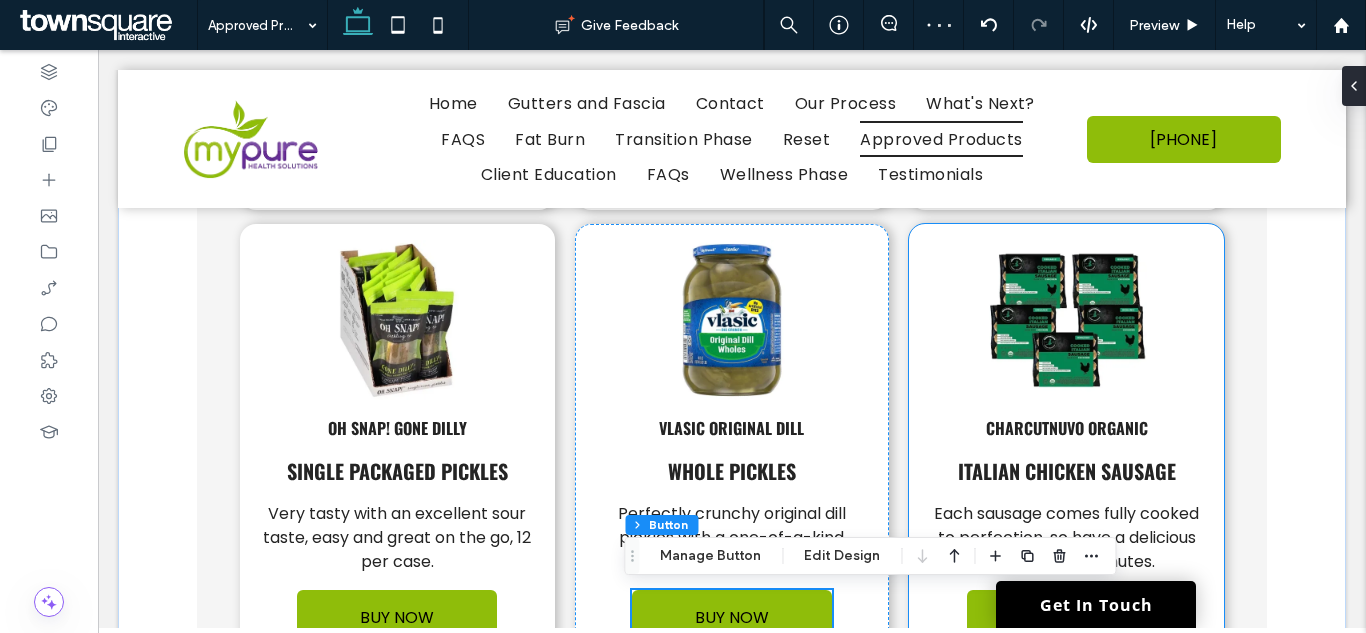 scroll, scrollTop: 5356, scrollLeft: 0, axis: vertical 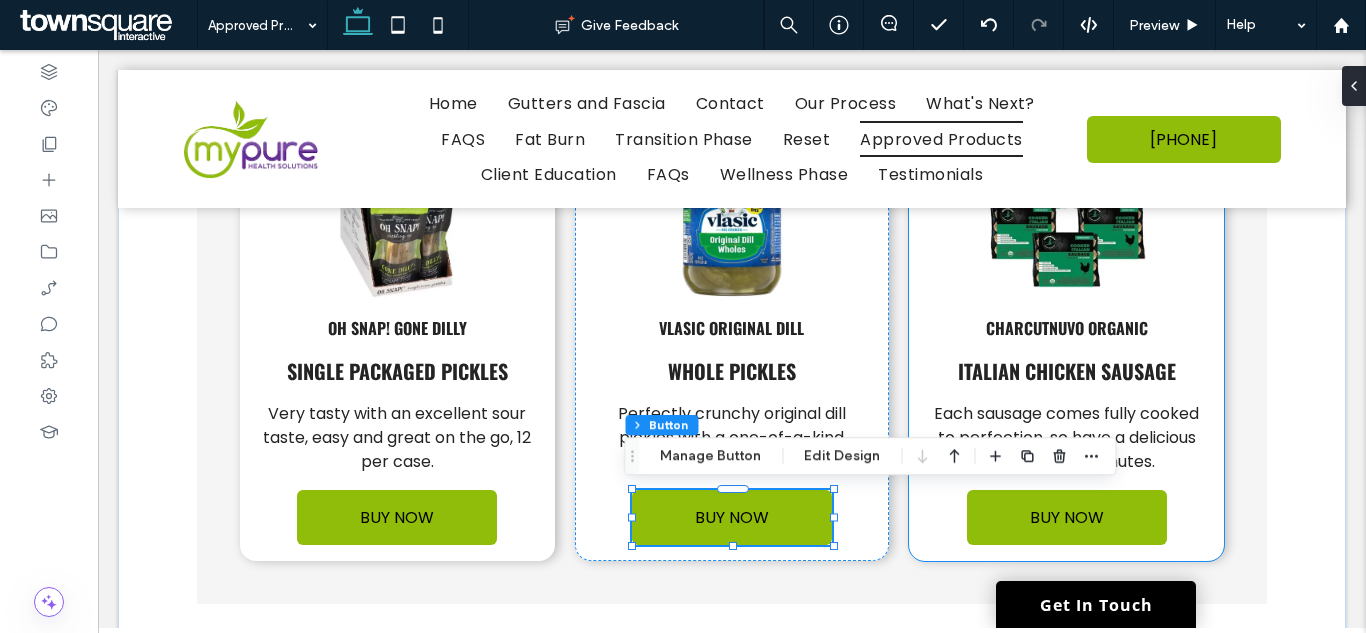 click on "Italian Chicken Sausage" at bounding box center (1067, 371) 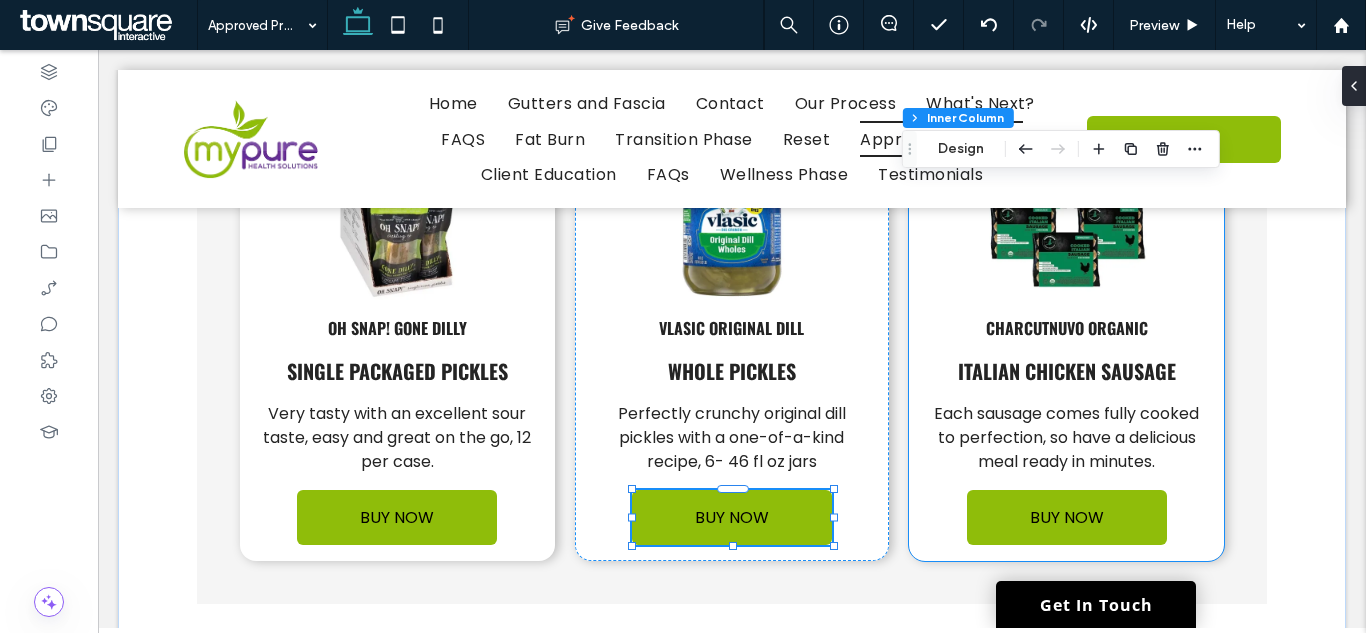 click on "Italian Chicken Sausage" at bounding box center (1067, 371) 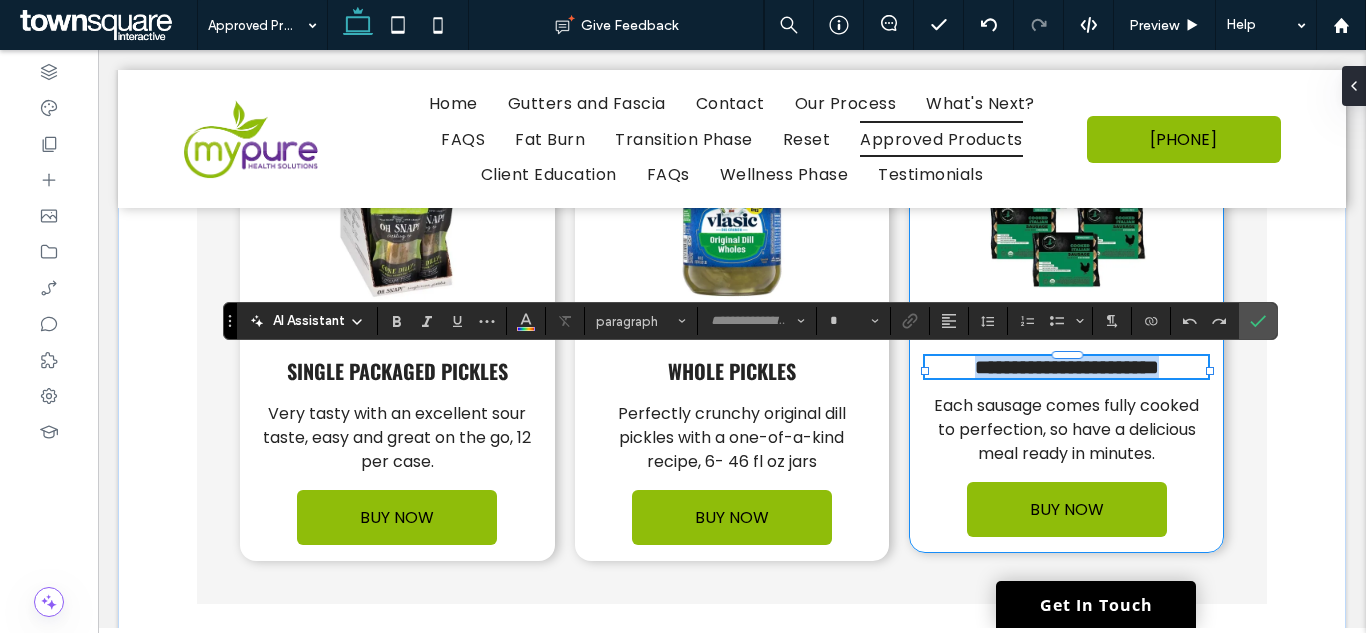 type on "******" 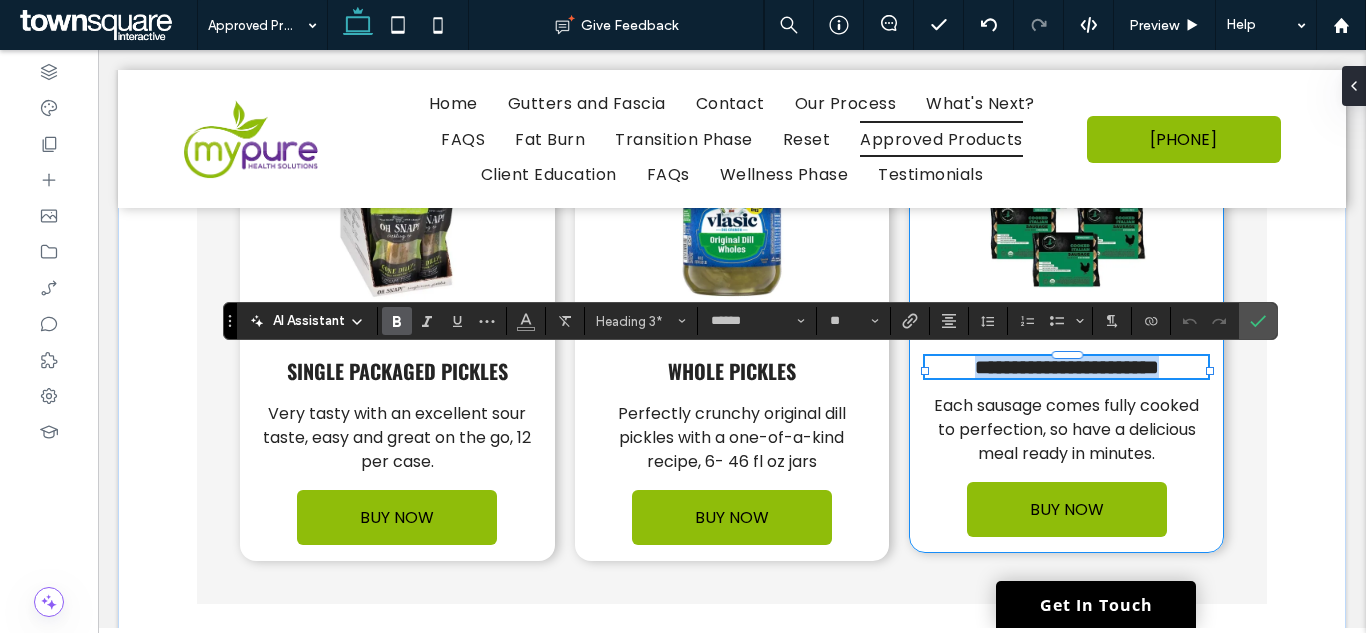 paste 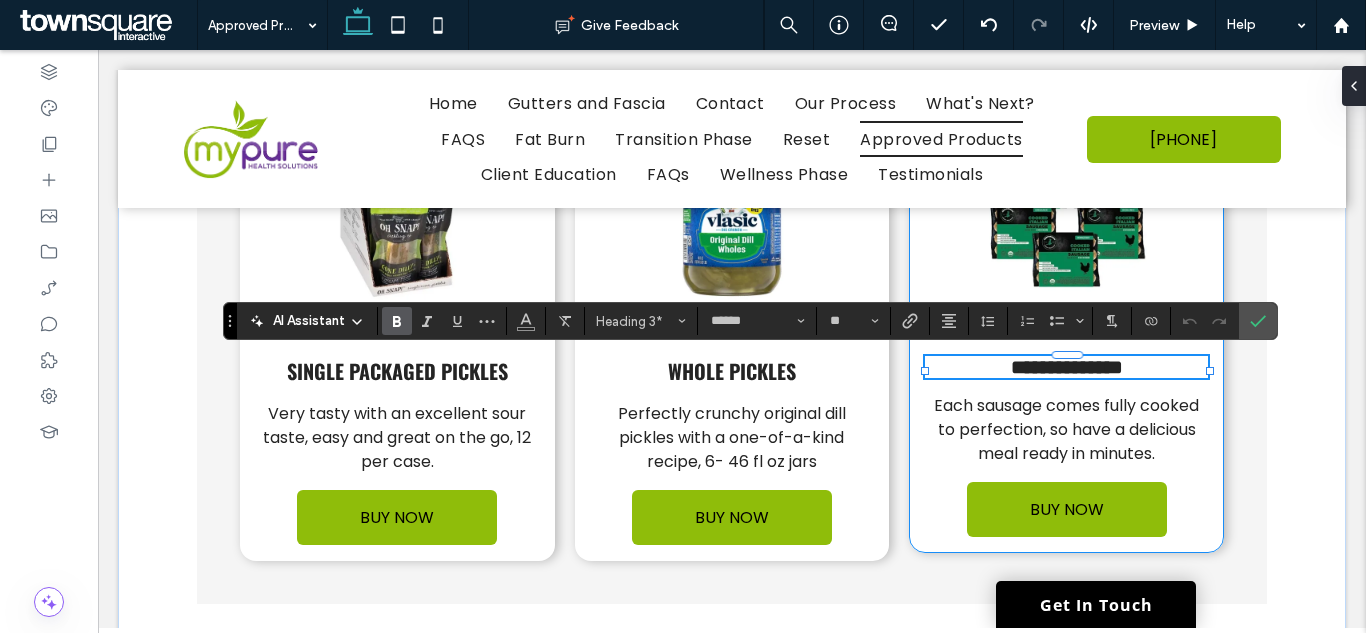 type 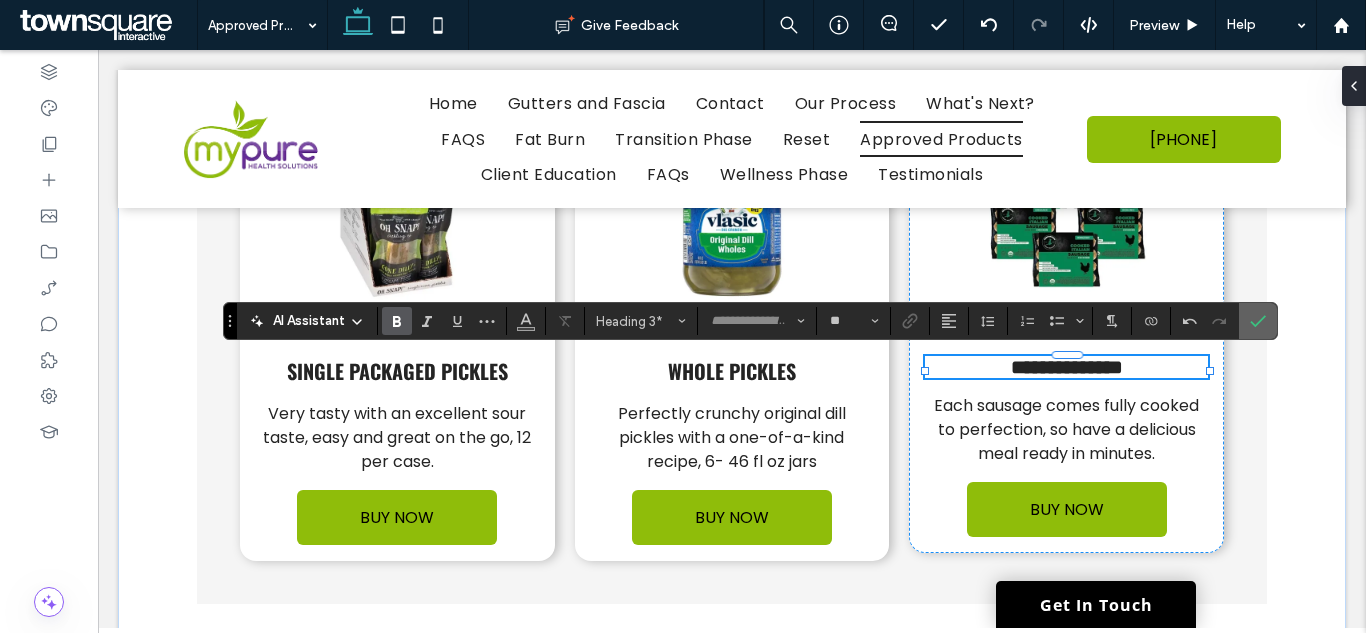 click at bounding box center (1258, 321) 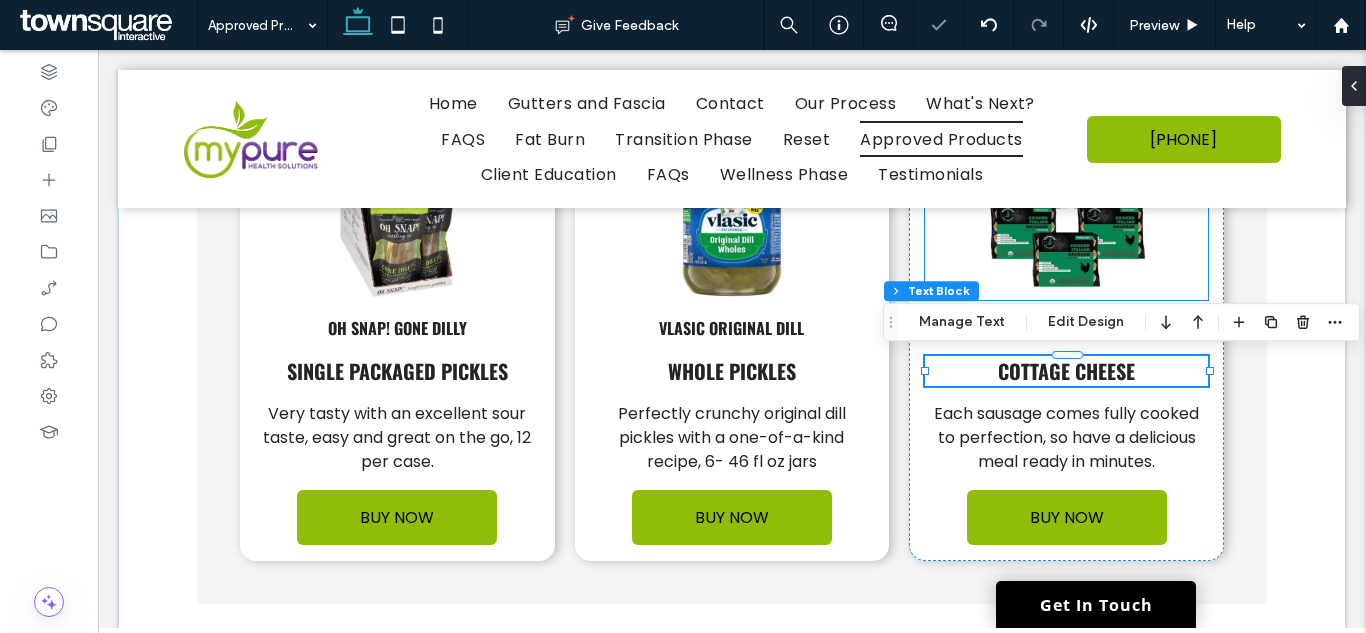 click at bounding box center (1066, 220) 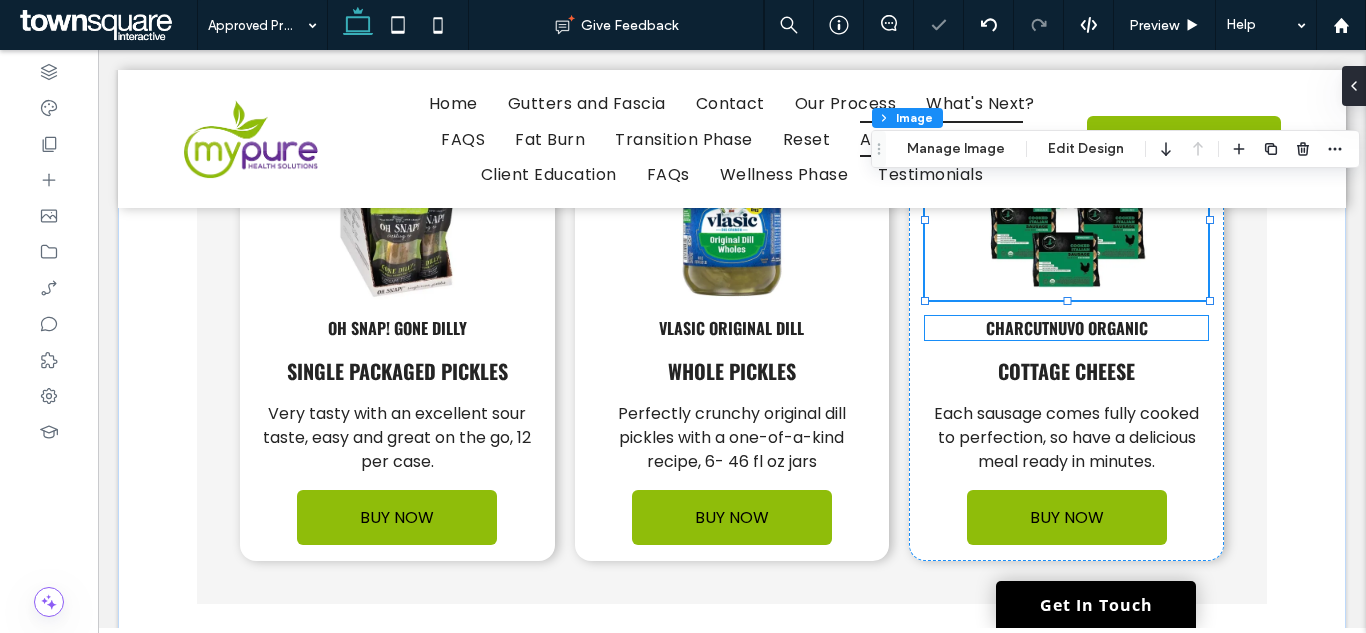 click on "CharcutNuvo Organic" at bounding box center (1067, 328) 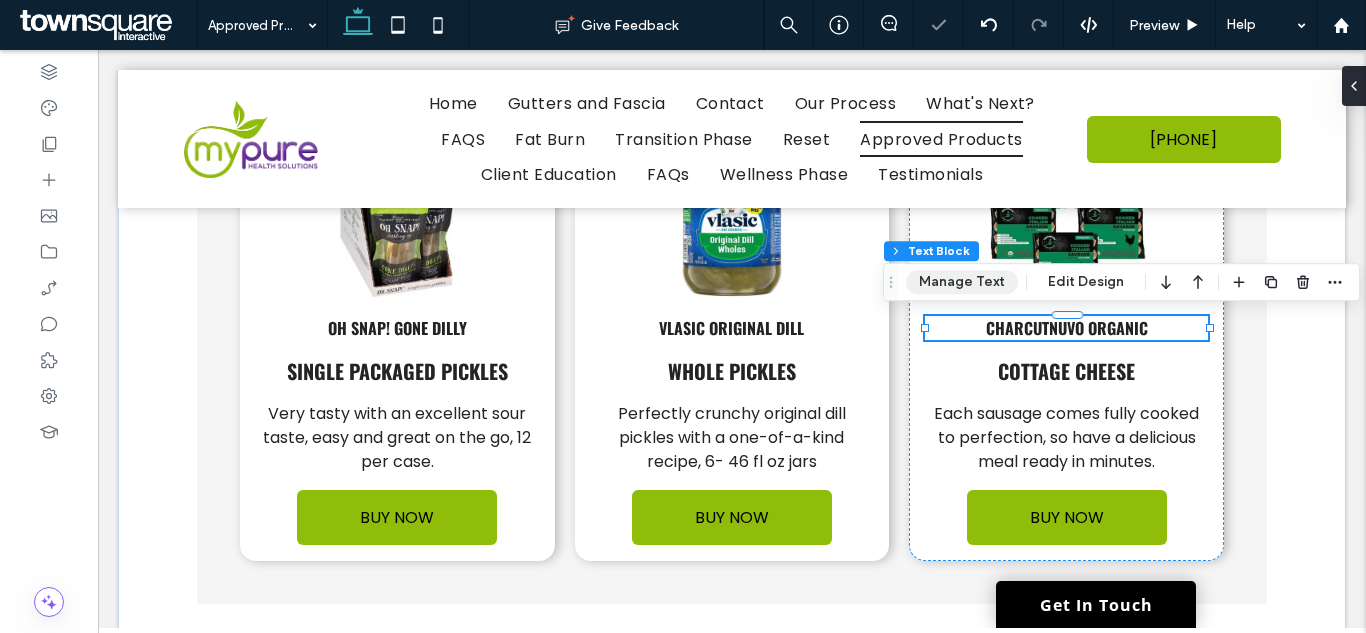 click on "Manage Text" at bounding box center [962, 282] 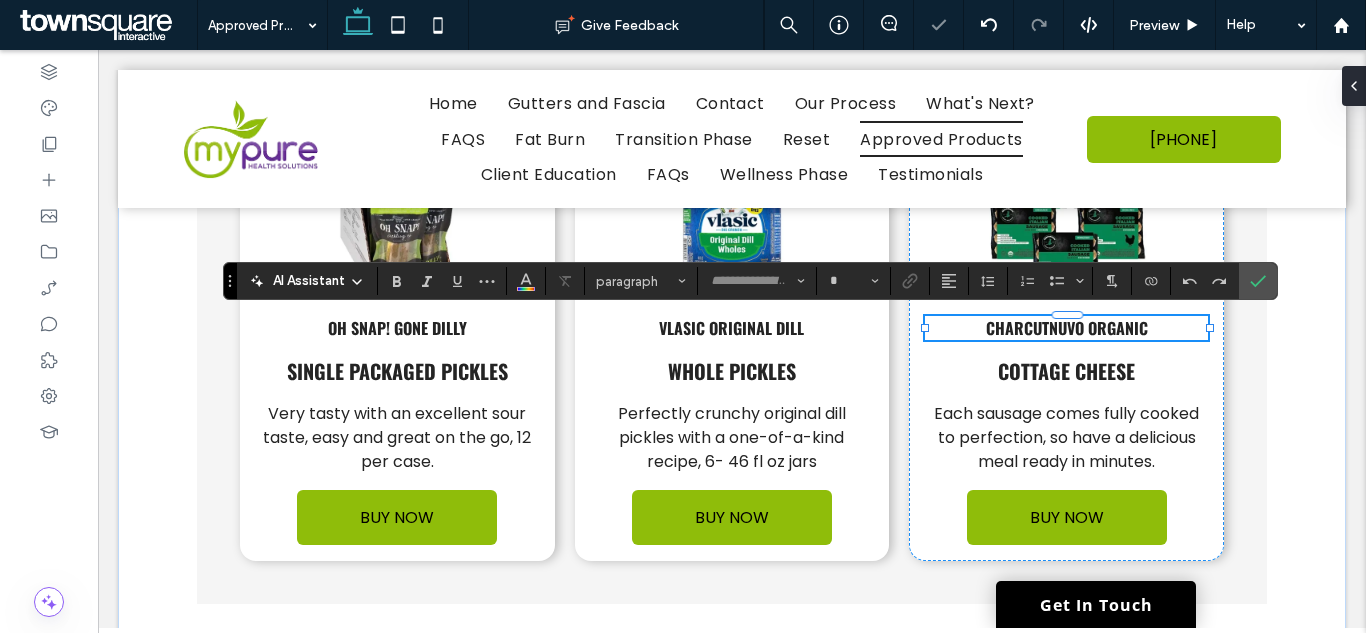 type on "******" 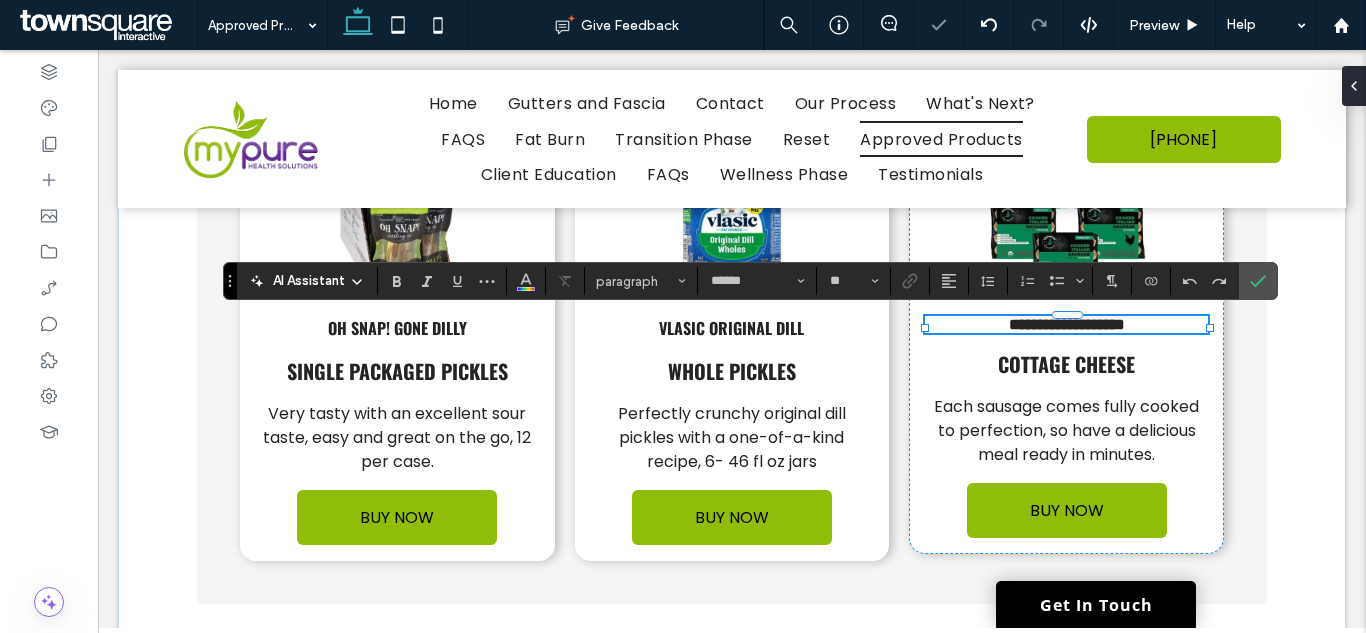 paste 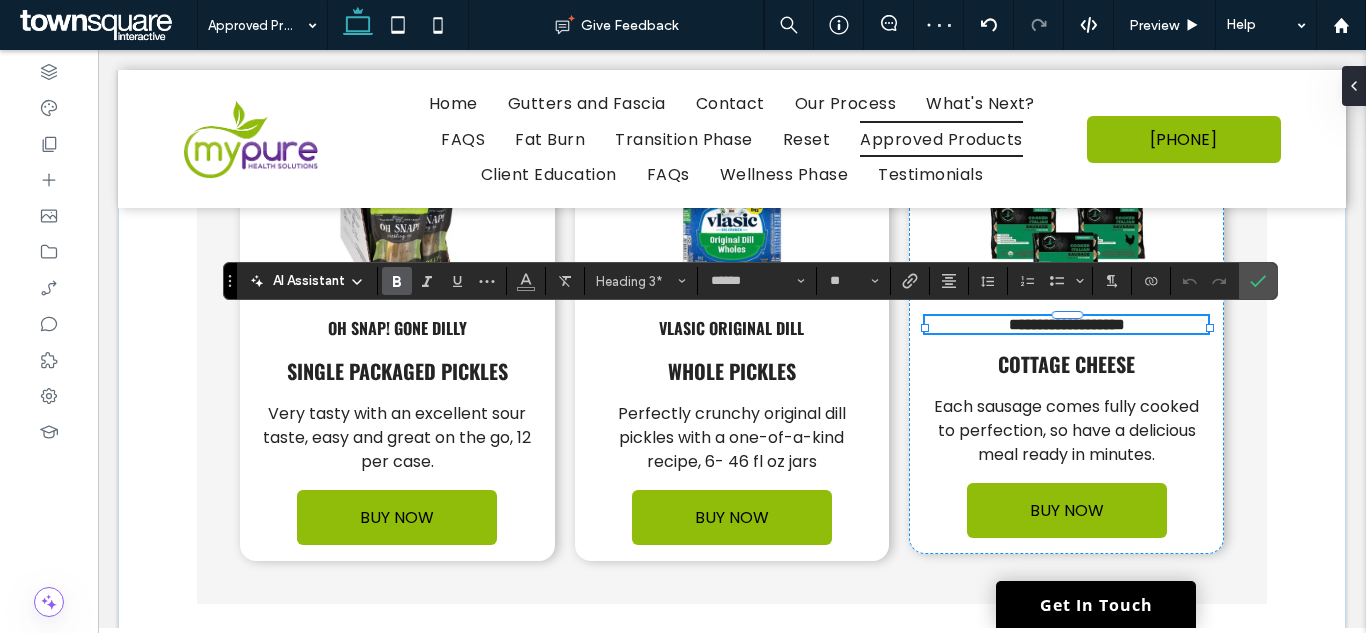 type 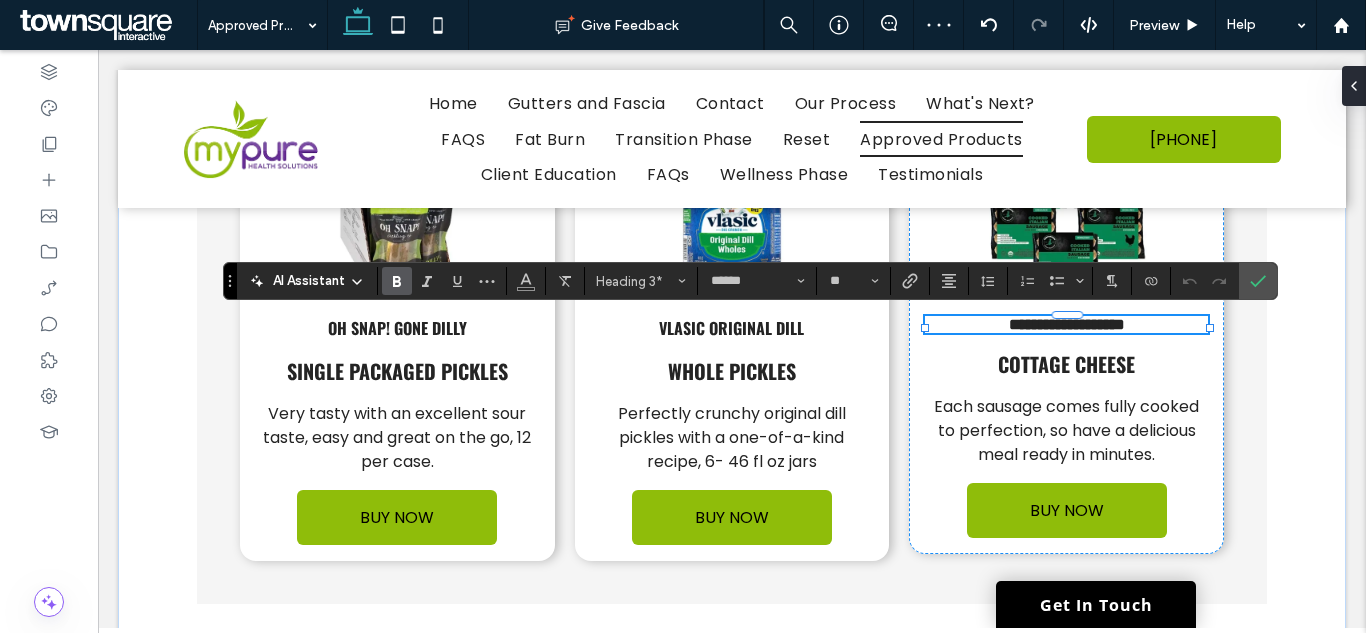 type on "**" 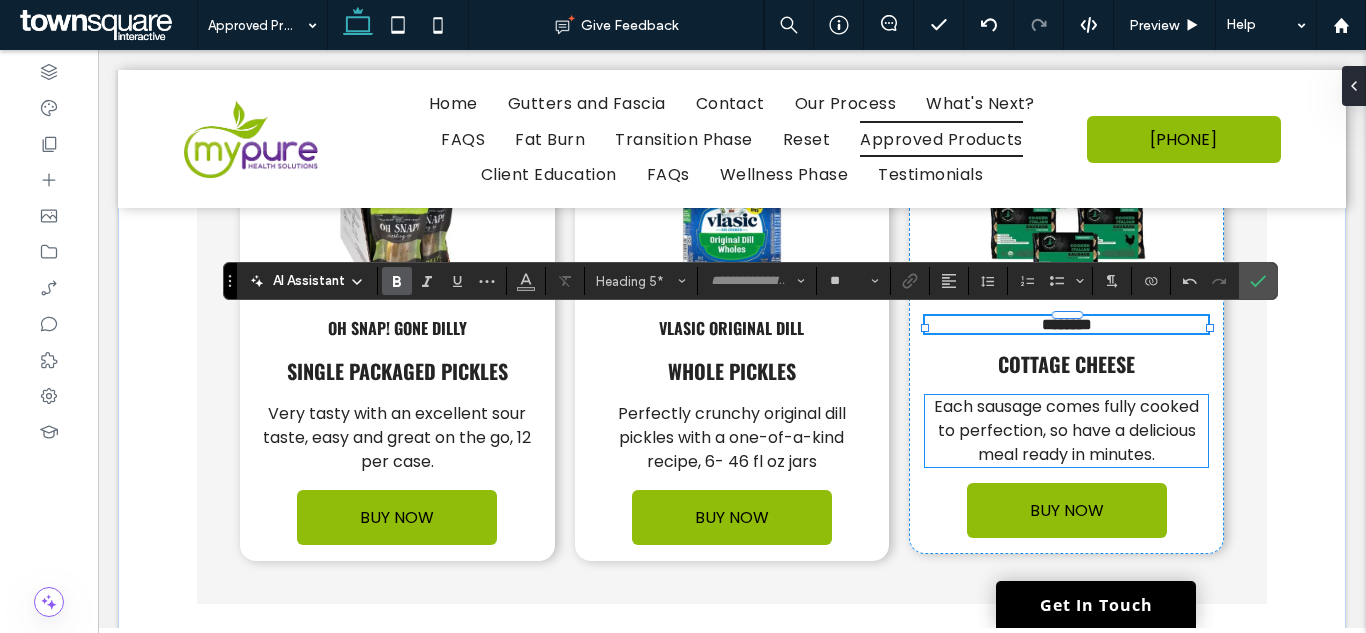 click on "Each sausage comes fully cooked to perfection, so have a delicious meal ready in minutes." at bounding box center (1066, 430) 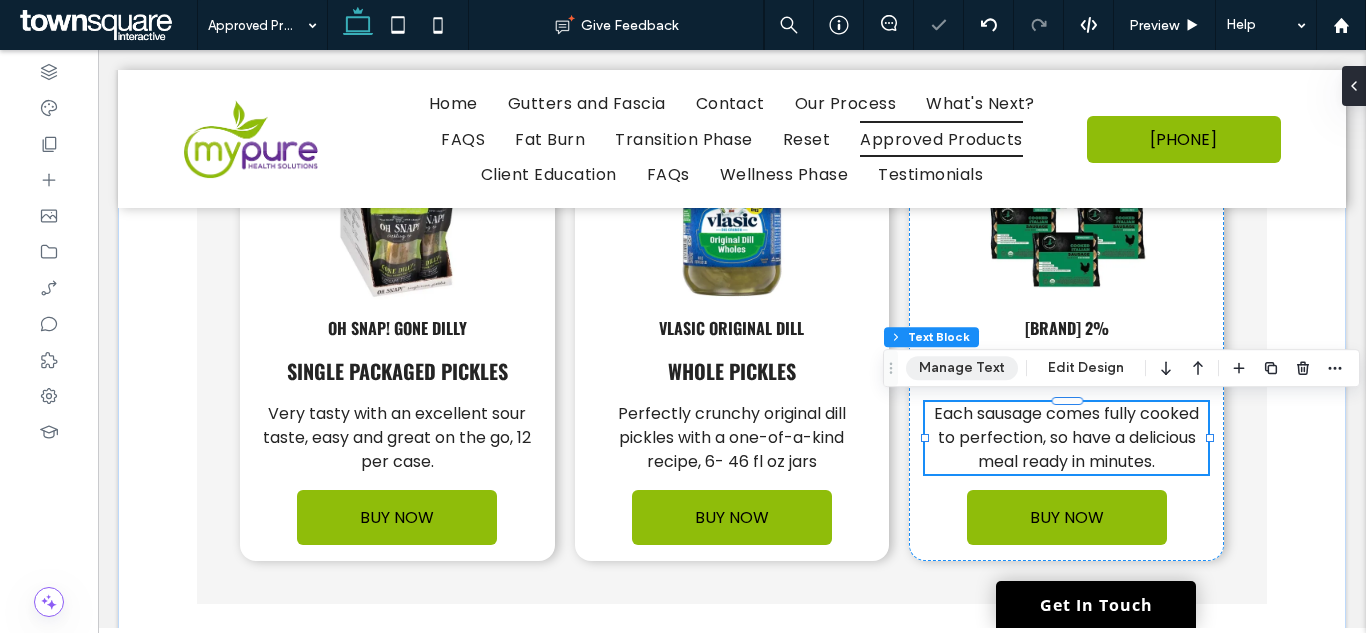 drag, startPoint x: 962, startPoint y: 373, endPoint x: 864, endPoint y: 322, distance: 110.47624 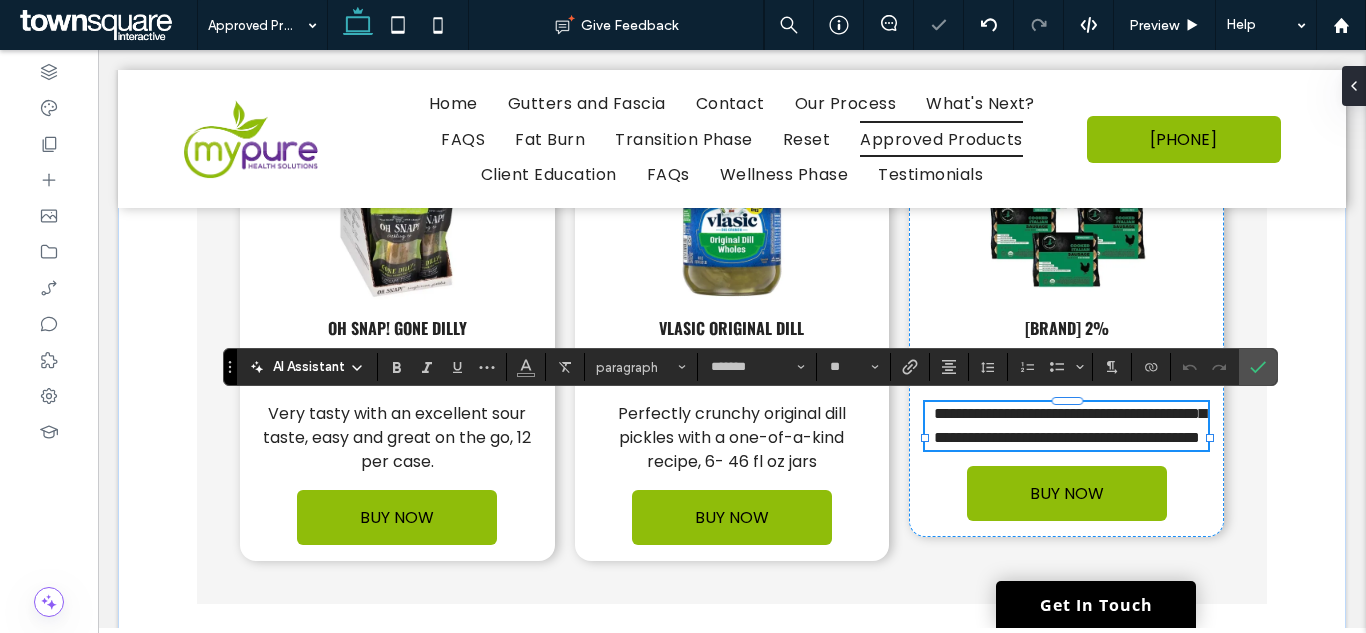 paste 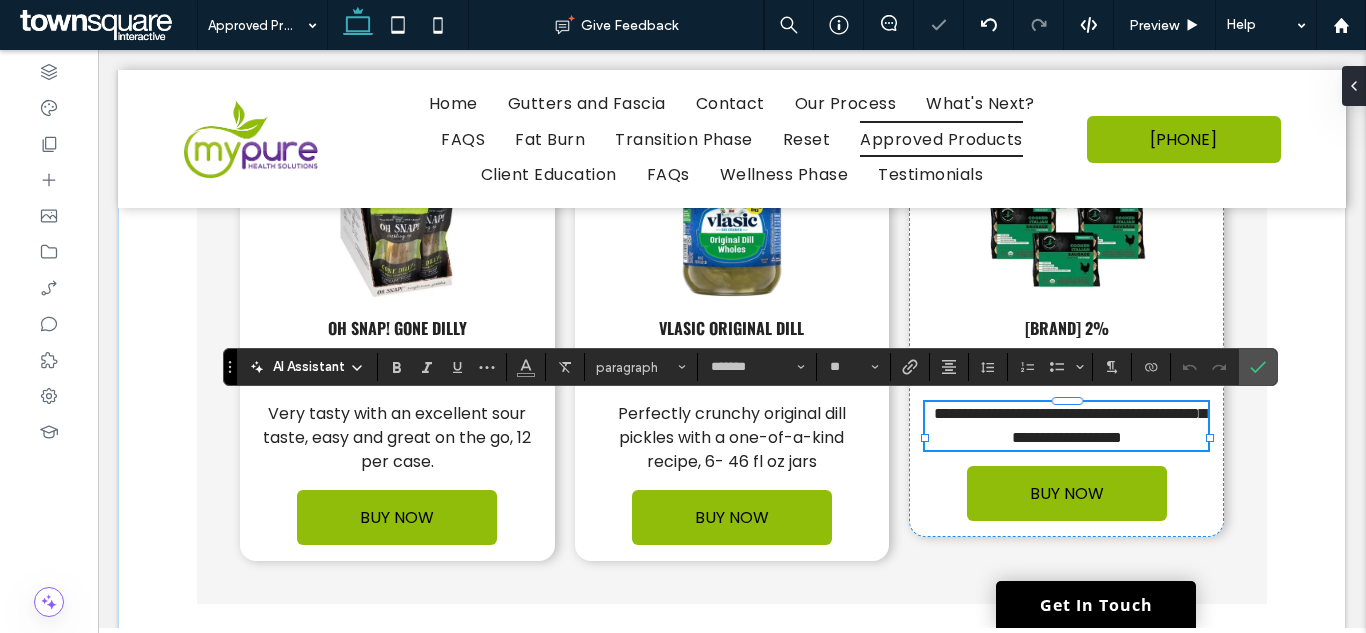 type 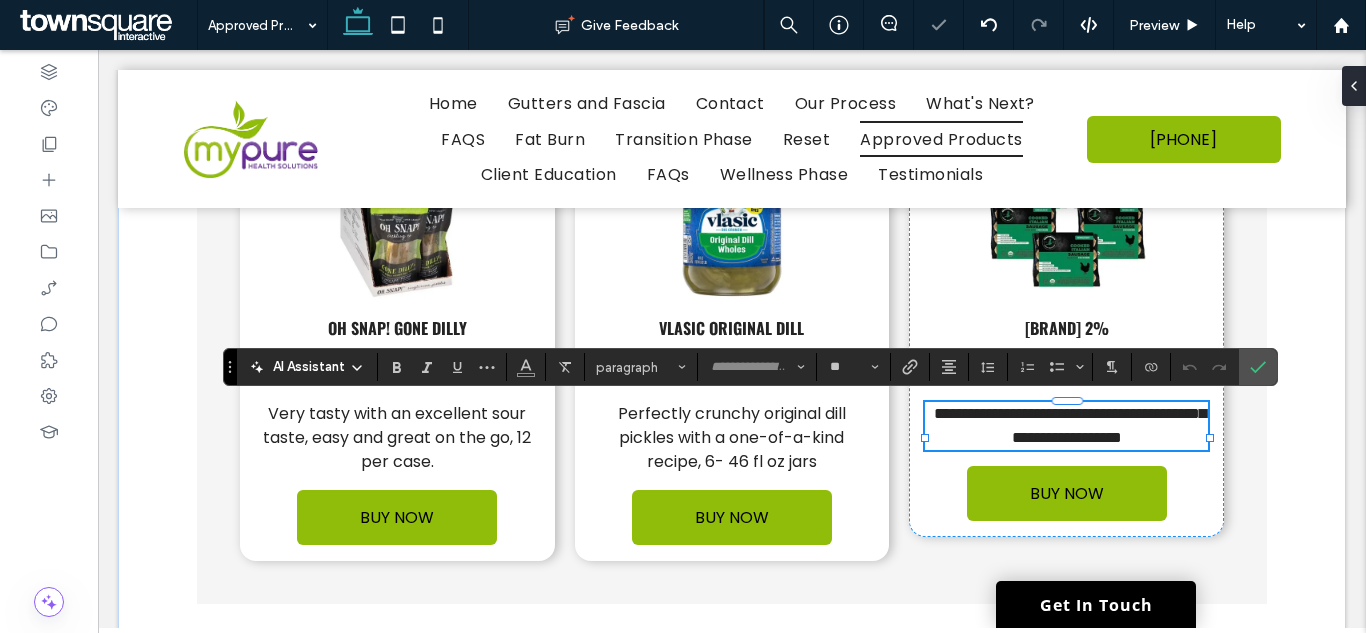 scroll, scrollTop: 3, scrollLeft: 0, axis: vertical 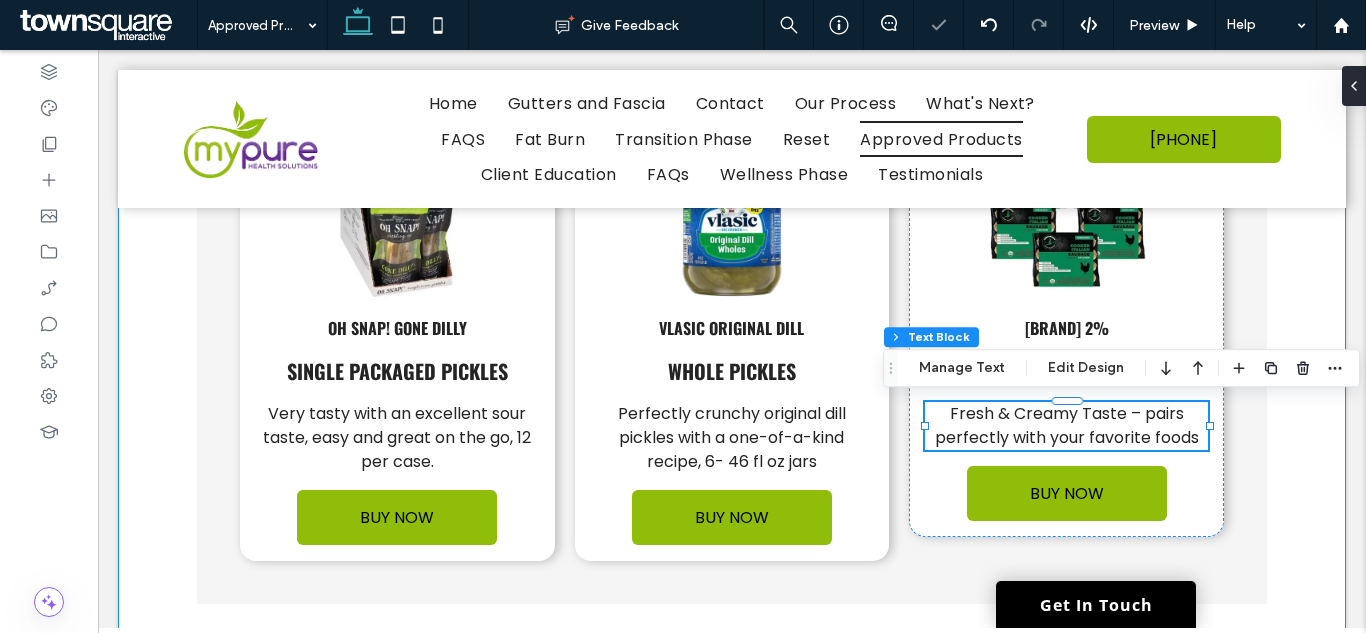 click on "Food & Condiments
Copy of Food & Condiments
Cooking
Snacks
Drinks
Supplements
Condiments
Condiments
Simple Girl Dressings
Food
Primal Kitchen
ketchup Set
Primal Kitchen Organic Unsweetened Ketchup Variety Pack, Original and Spicy, Pack of 2 ﻿
BUY NOW
Happy Belly
Yellow Mustard
Distilled Vinegar and Water, #1 Grade Mustard Seed, Salt, Turmeric, Paprika, and Spices
BUY NOW
Annie's Organic
Horseradish Mustard" at bounding box center [732, -1648] 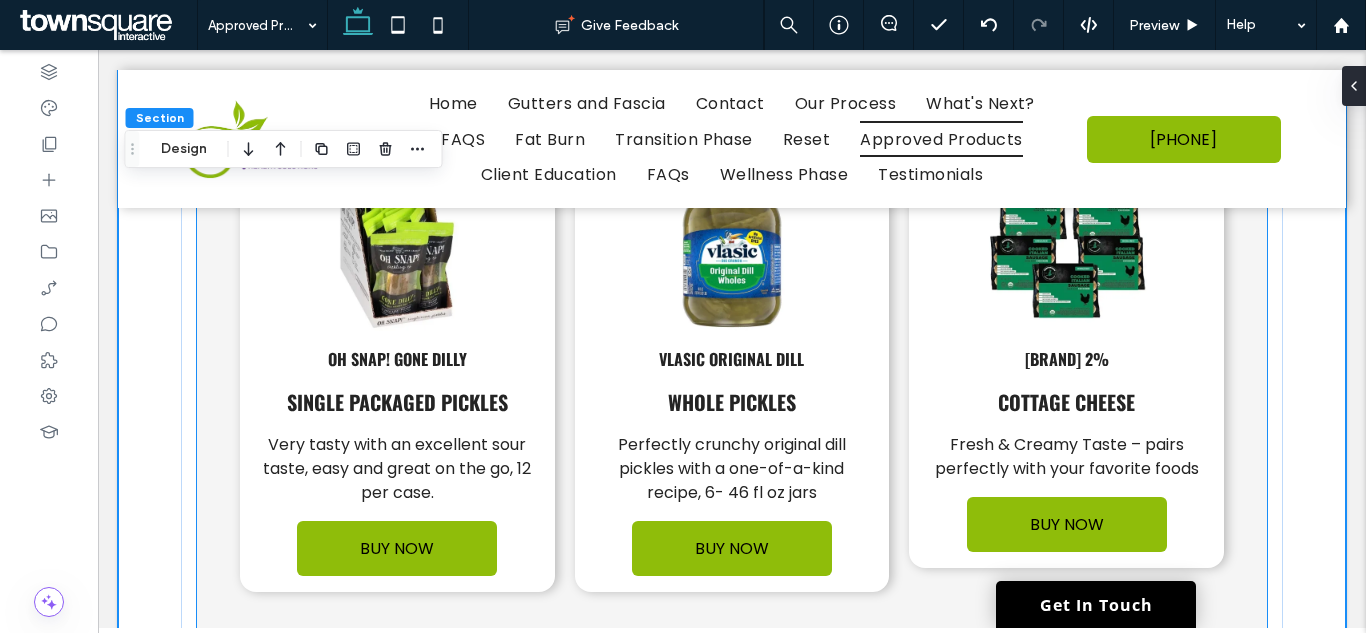 scroll, scrollTop: 5456, scrollLeft: 0, axis: vertical 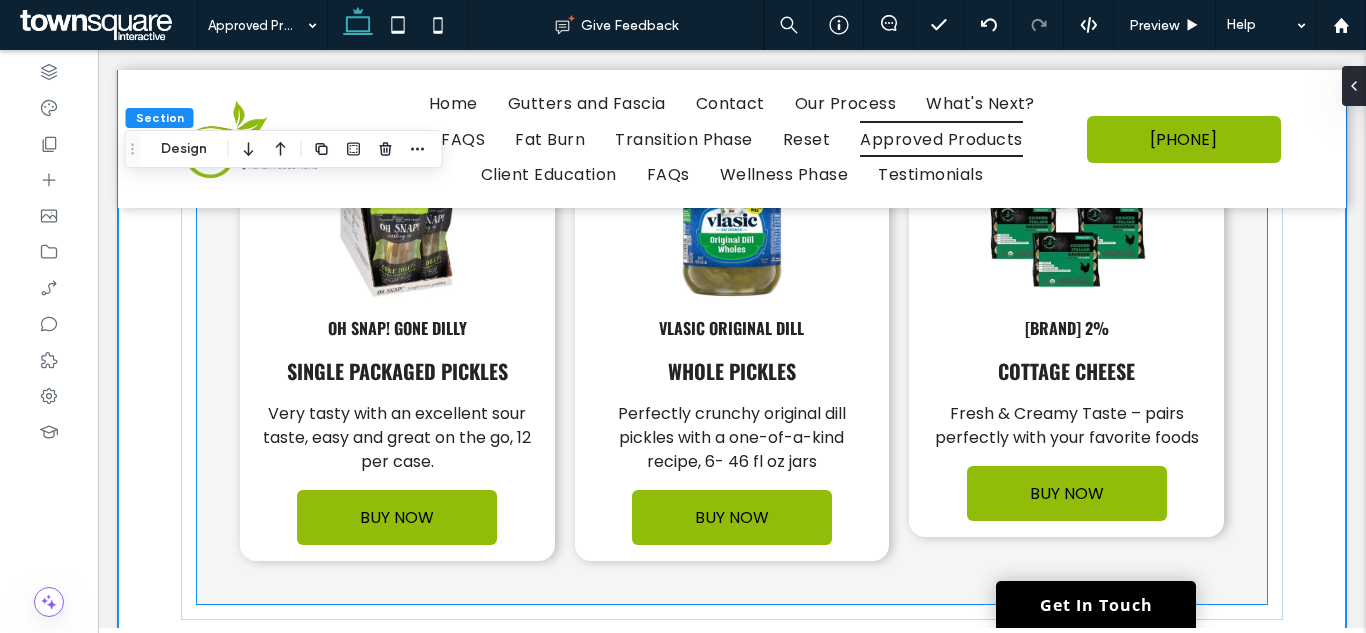 click on "Daisy 2%" at bounding box center [1067, 328] 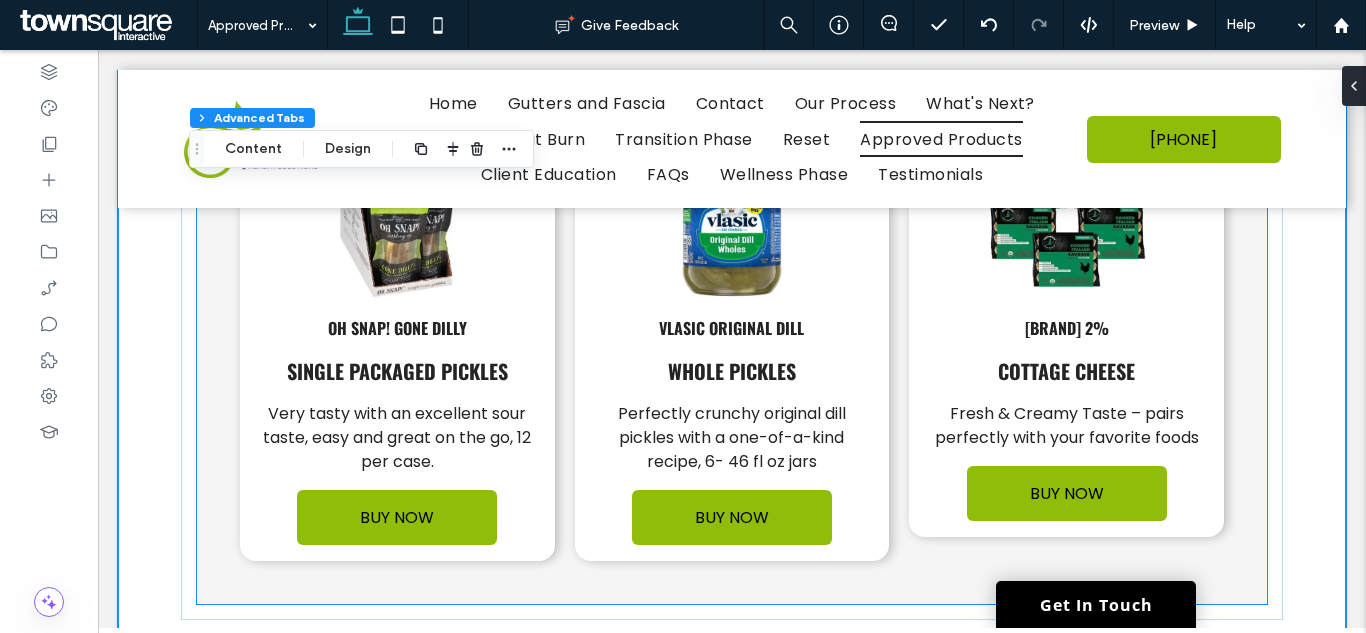 click on "Daisy 2%" at bounding box center (1067, 328) 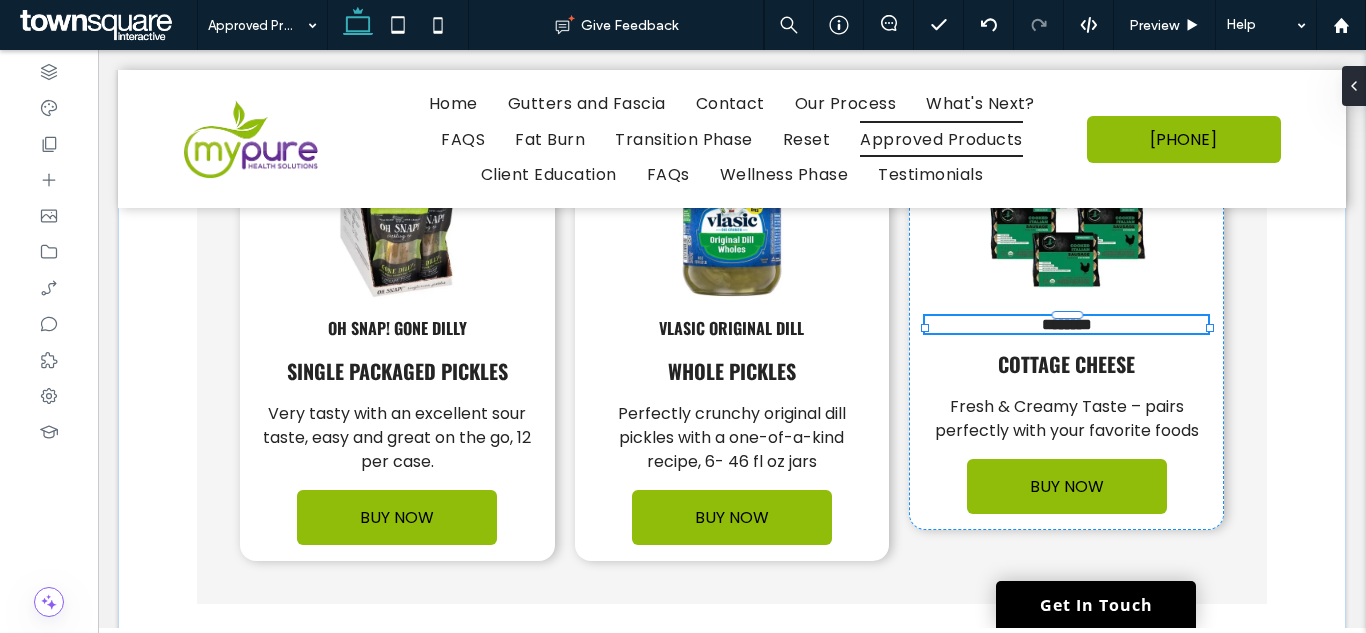 type on "******" 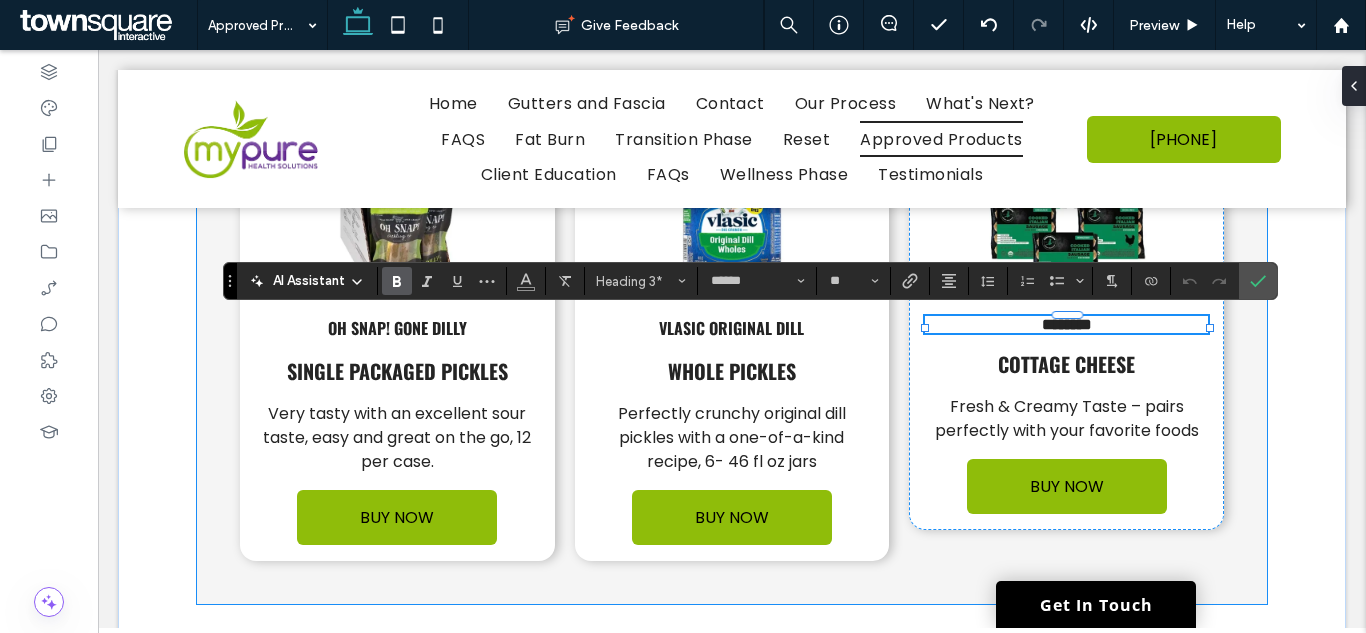 click on "Condiments
Condiments
Simple Girl Dressings
Food
Primal Kitchen
ketchup Set
Primal Kitchen Organic Unsweetened Ketchup Variety Pack, Original and Spicy, Pack of 2 ﻿
BUY NOW
Happy Belly
Yellow Mustard
Distilled Vinegar and Water, #1 Grade Mustard Seed, Salt, Turmeric, Paprika, and Spices
BUY NOW
Annie's Organic
Horseradish Mustard
Certified organic ingredients, No artificial flavors, synthetic colors or preservatives.
BUY NOW
Primal Kitchen
Spicy Brown Mustard
Certified Paleo, Keto Certified, Whole30 Approved®, and Kosher Certified.
BUY NOW
Primal Kitchen mustard
Dijon and spicy brown
﻿" at bounding box center (732, -1593) 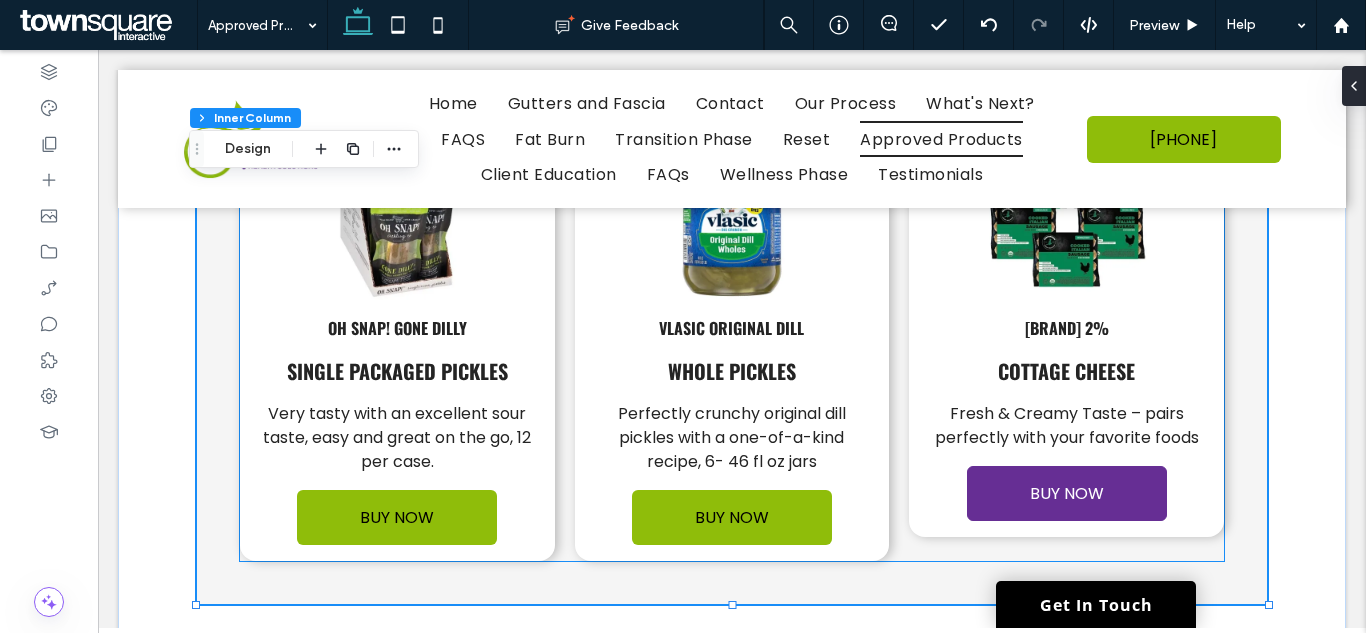 click on "BUY NOW" at bounding box center (1067, 493) 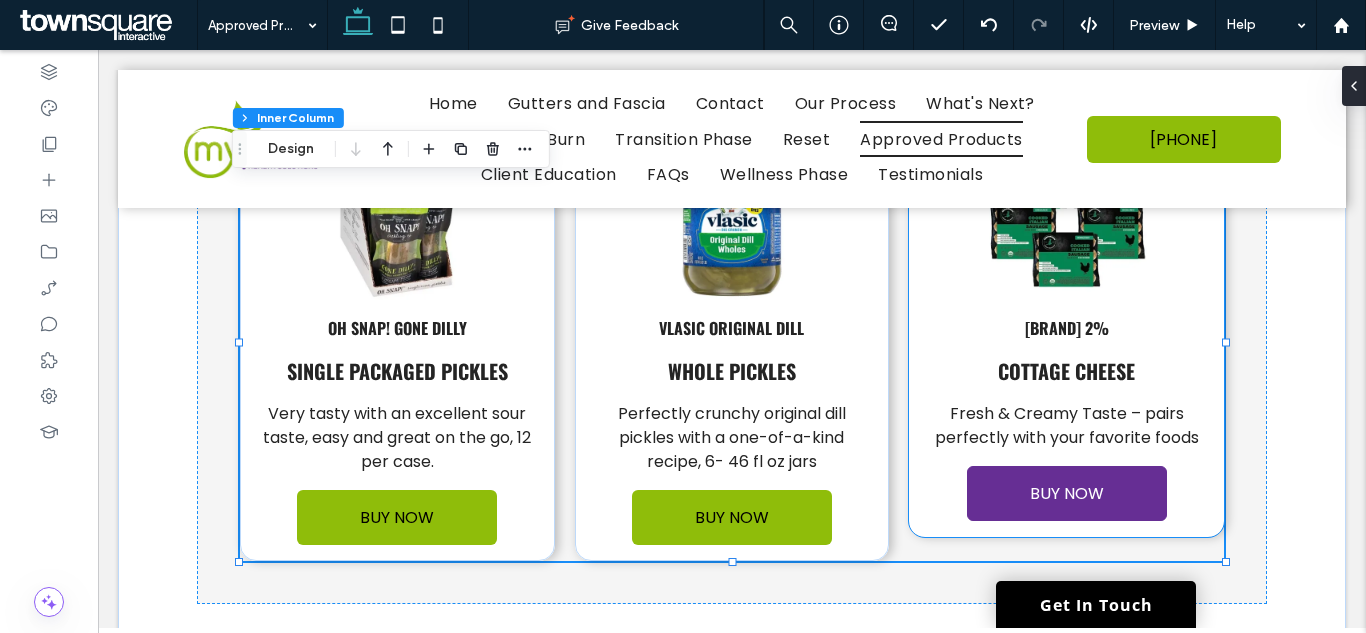 click on "BUY NOW" at bounding box center [1067, 493] 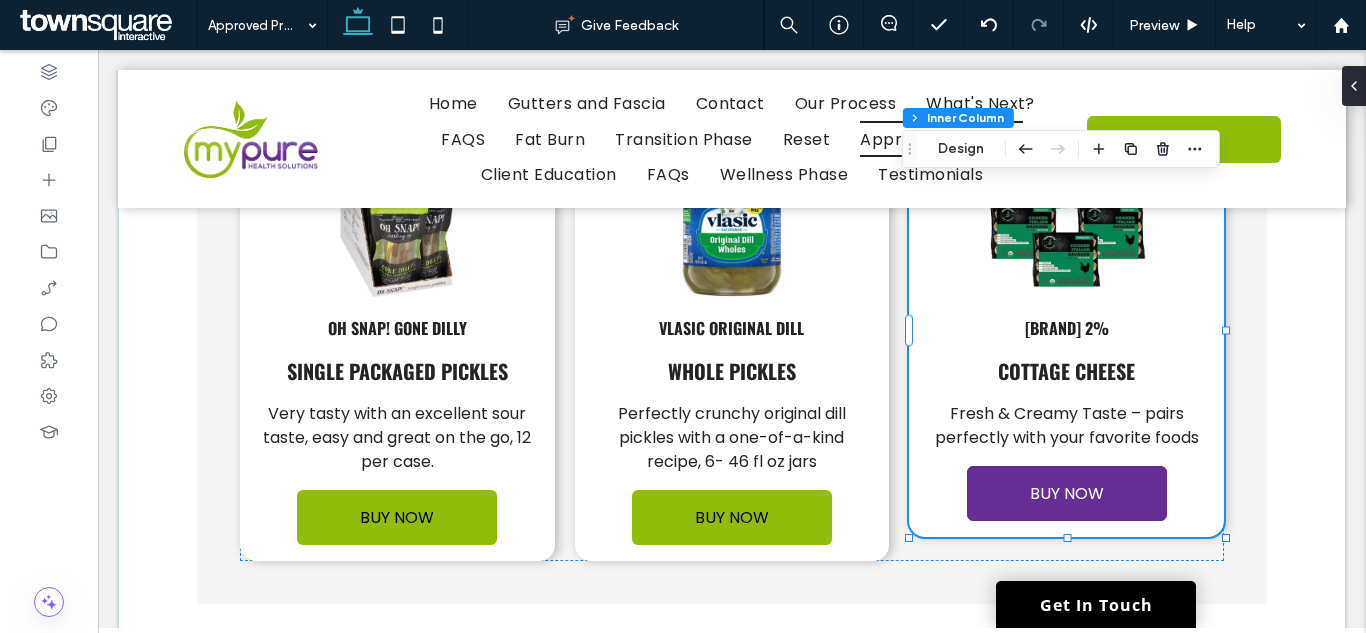 click on "BUY NOW" at bounding box center [1067, 493] 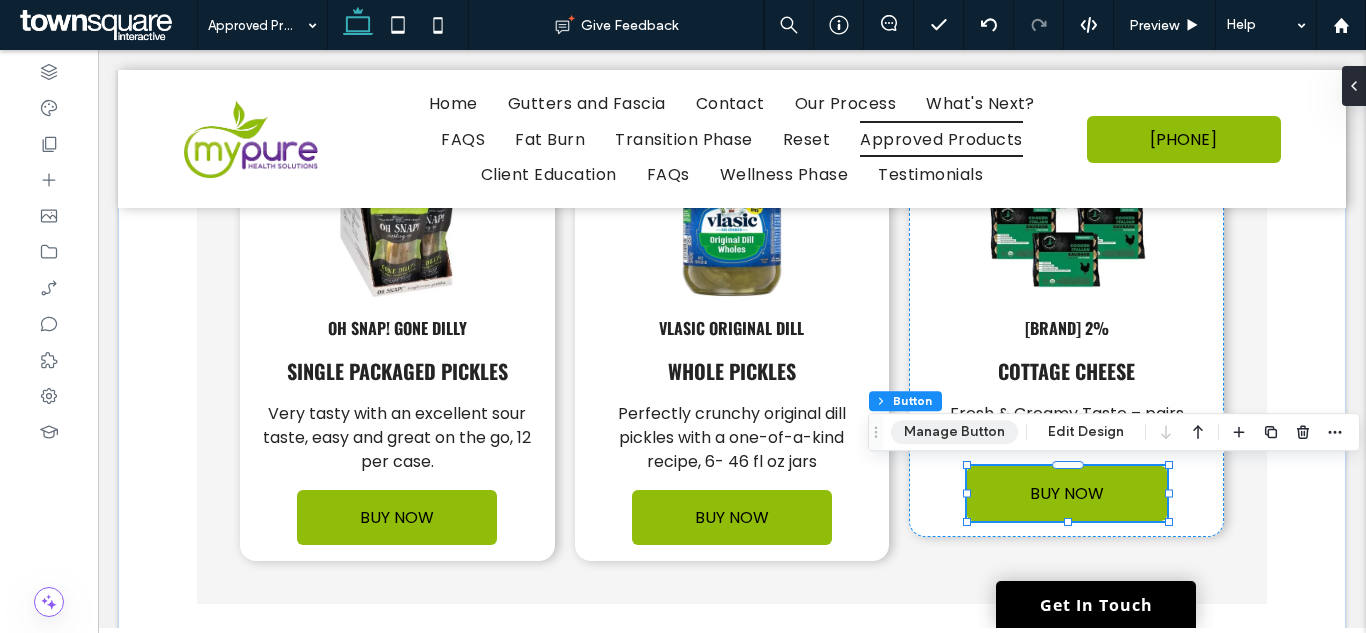 click on "Manage Button" at bounding box center (954, 432) 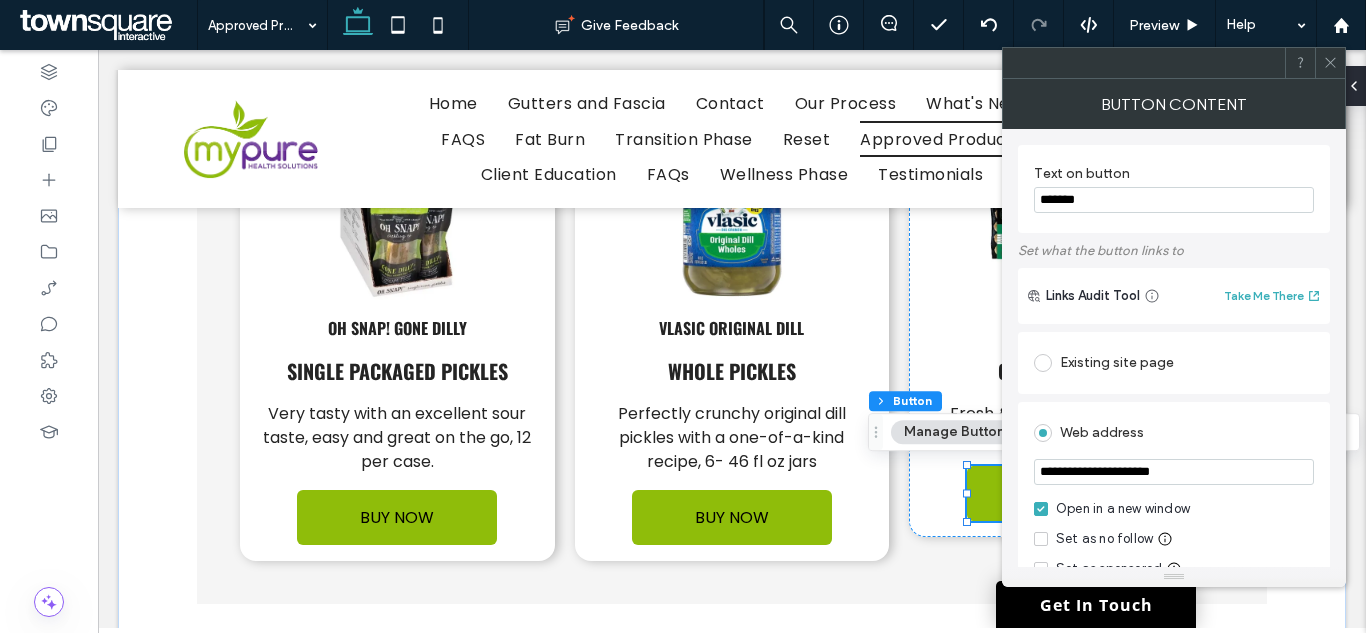 click on "**********" at bounding box center (1174, 472) 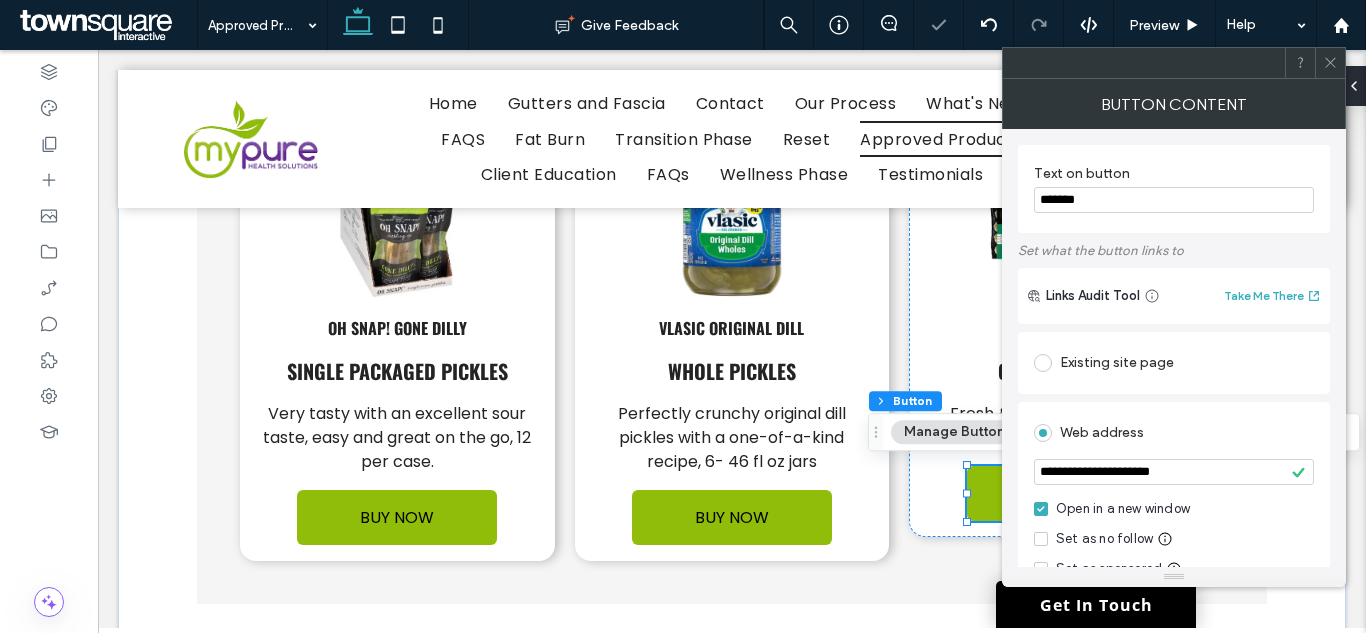 click 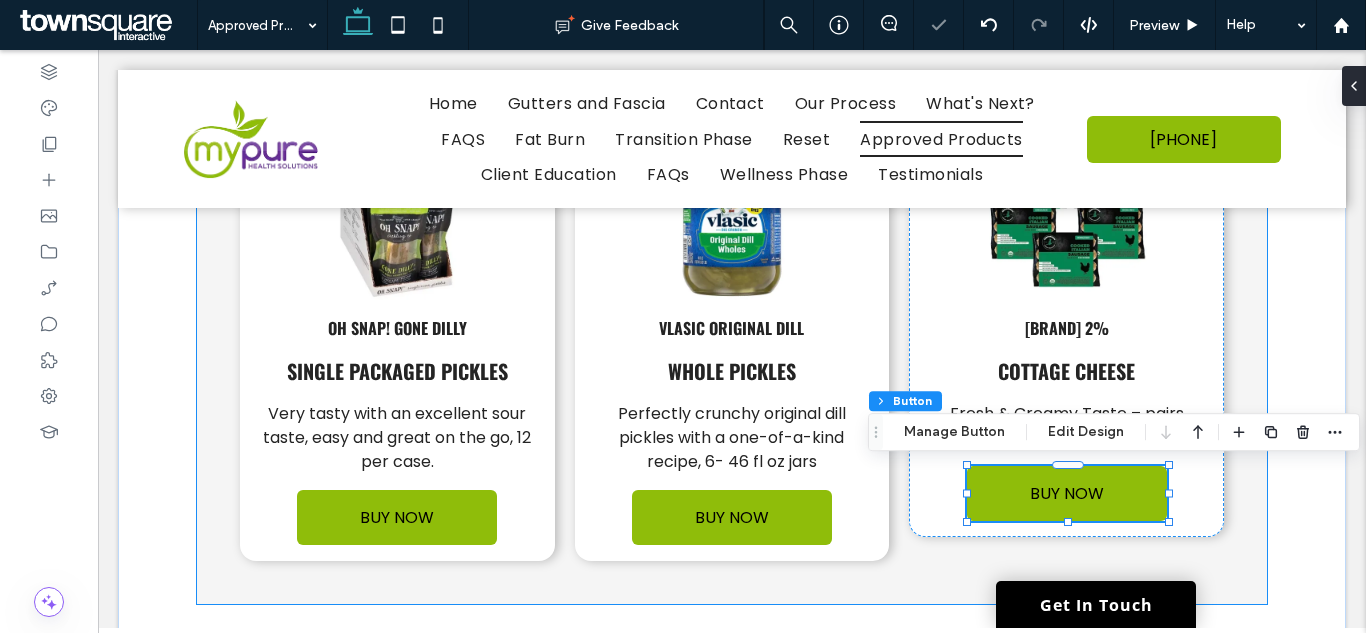 click on "Condiments
Condiments
Simple Girl Dressings
Food
Primal Kitchen
ketchup Set
Primal Kitchen Organic Unsweetened Ketchup Variety Pack, Original and Spicy, Pack of 2 ﻿
BUY NOW
Happy Belly
Yellow Mustard
Distilled Vinegar and Water, #1 Grade Mustard Seed, Salt, Turmeric, Paprika, and Spices
BUY NOW
Annie's Organic
Horseradish Mustard
Certified organic ingredients, No artificial flavors, synthetic colors or preservatives.
BUY NOW
Primal Kitchen
Spicy Brown Mustard
Certified Paleo, Keto Certified, Whole30 Approved®, and Kosher Certified.
BUY NOW
Primal Kitchen mustard
Dijon and spicy brown
﻿" at bounding box center [732, -1593] 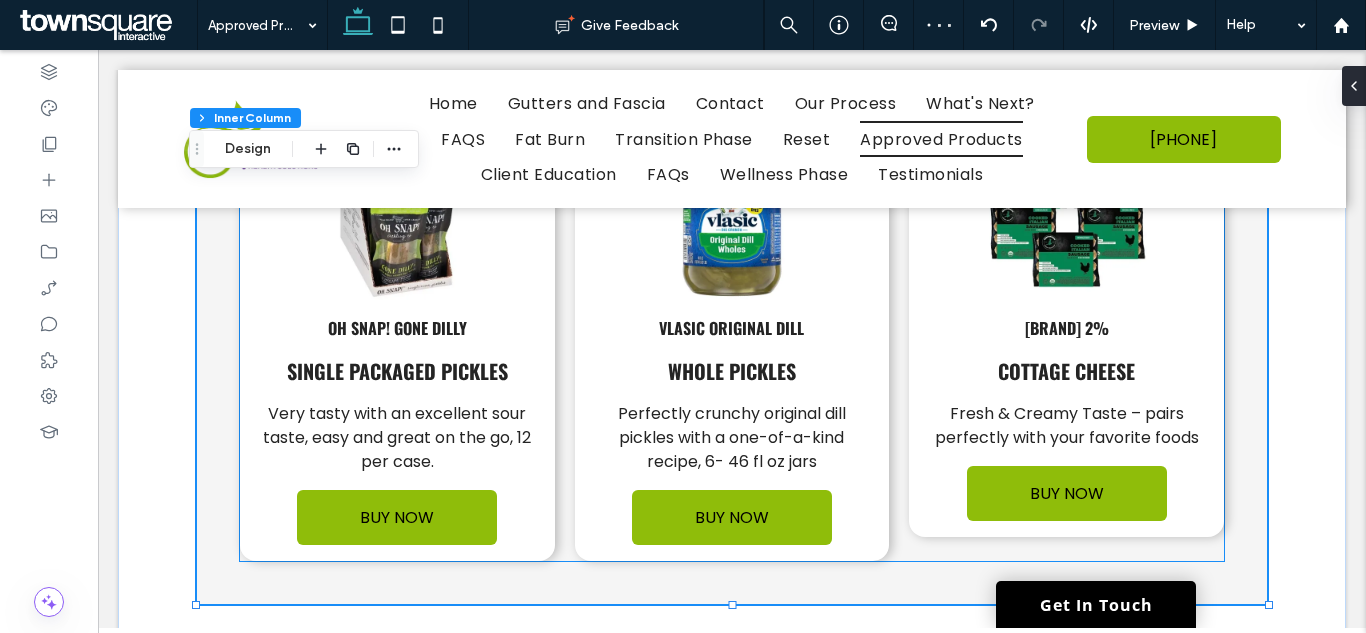 click on "Vlasic Original Dill Whole Pickles Perfectly crunchy original dill pickles with a one-of-a-kind recipe, 6- 46 fl oz jars
BUY NOW" at bounding box center [732, 342] 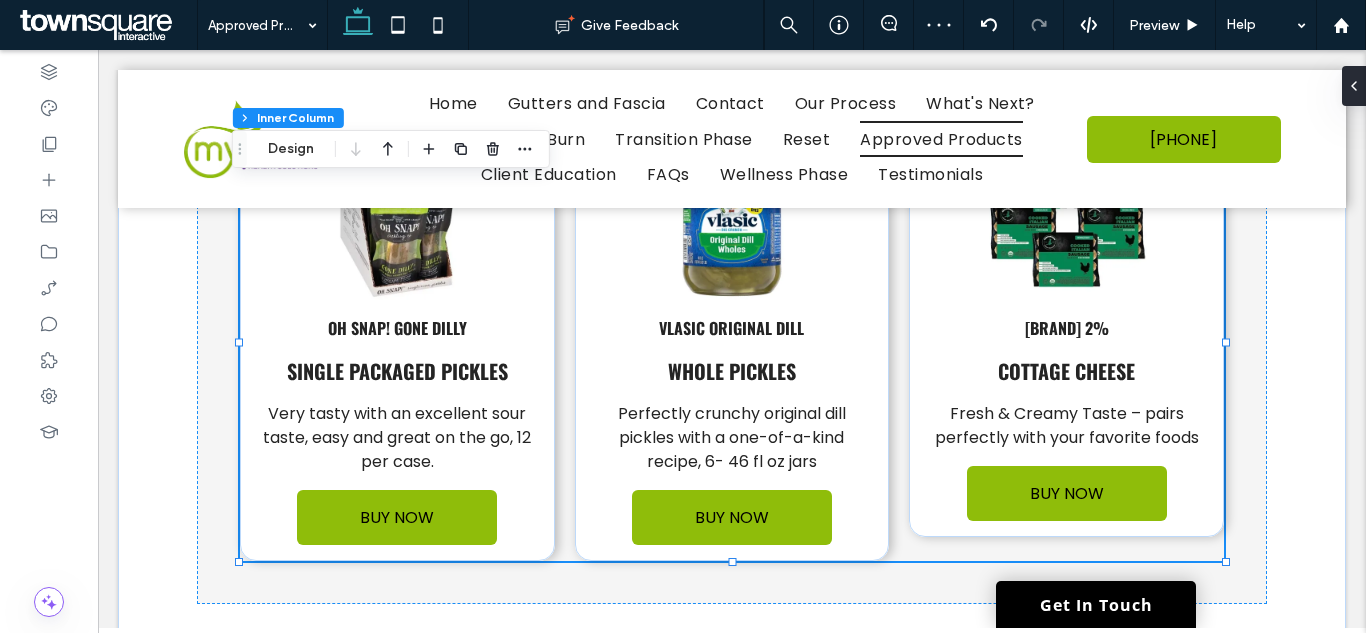 click on "Vlasic Original Dill Whole Pickles Perfectly crunchy original dill pickles with a one-of-a-kind recipe, 6- 46 fl oz jars
BUY NOW" at bounding box center (732, 342) 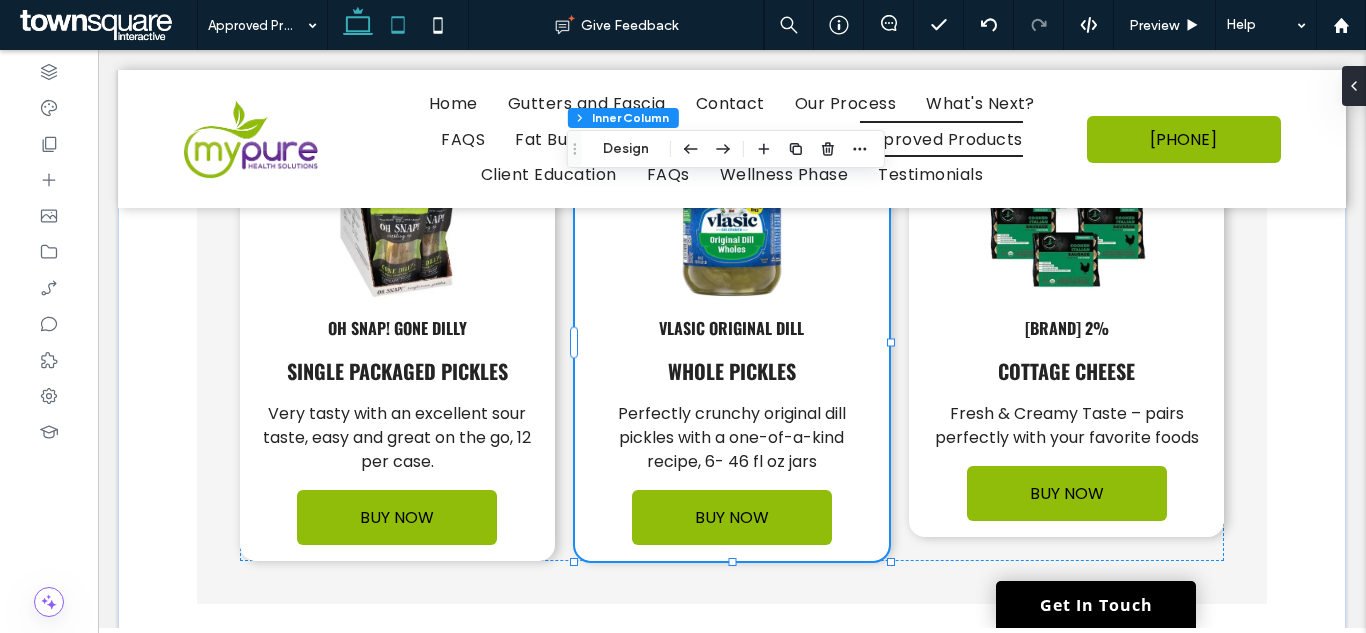 click 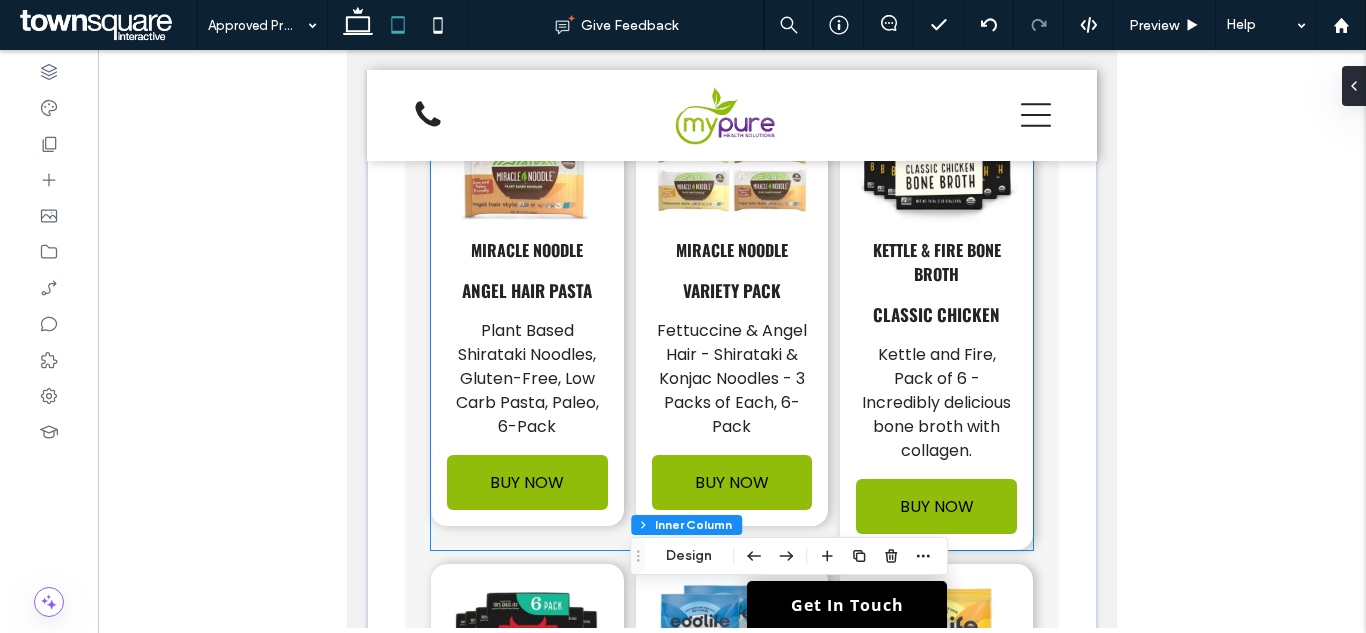 scroll, scrollTop: 4567, scrollLeft: 0, axis: vertical 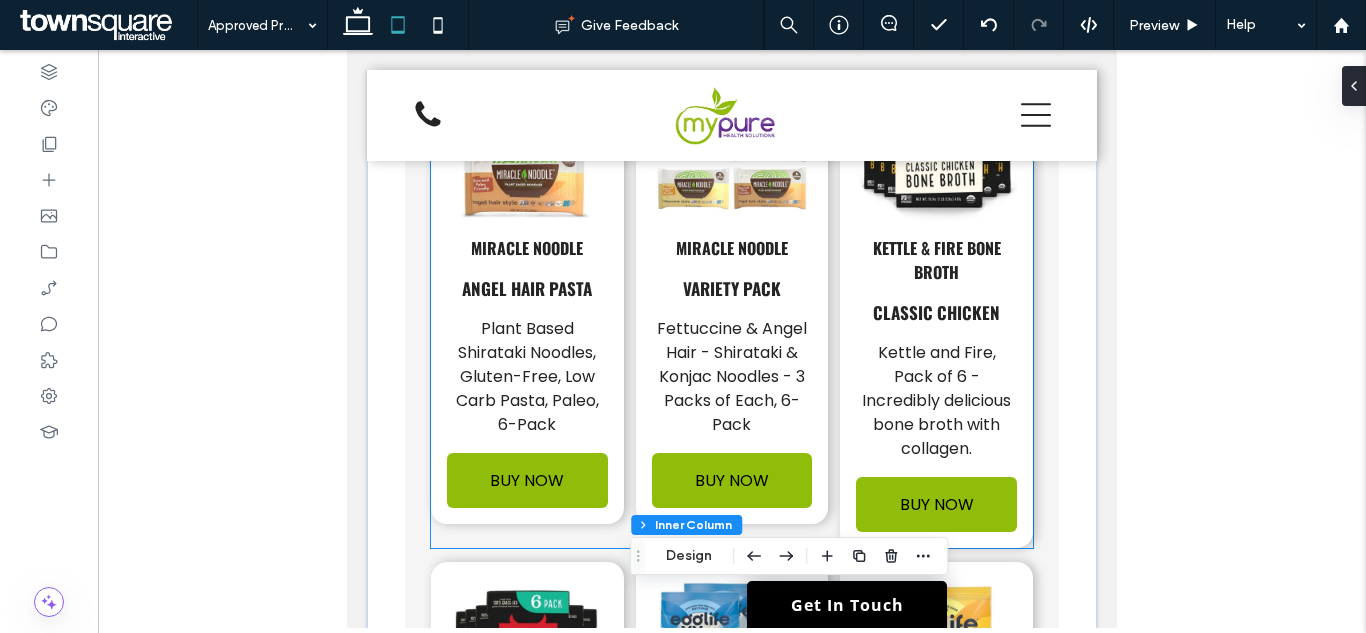 click on "Kettle & Fire Bone Broth" at bounding box center [937, 260] 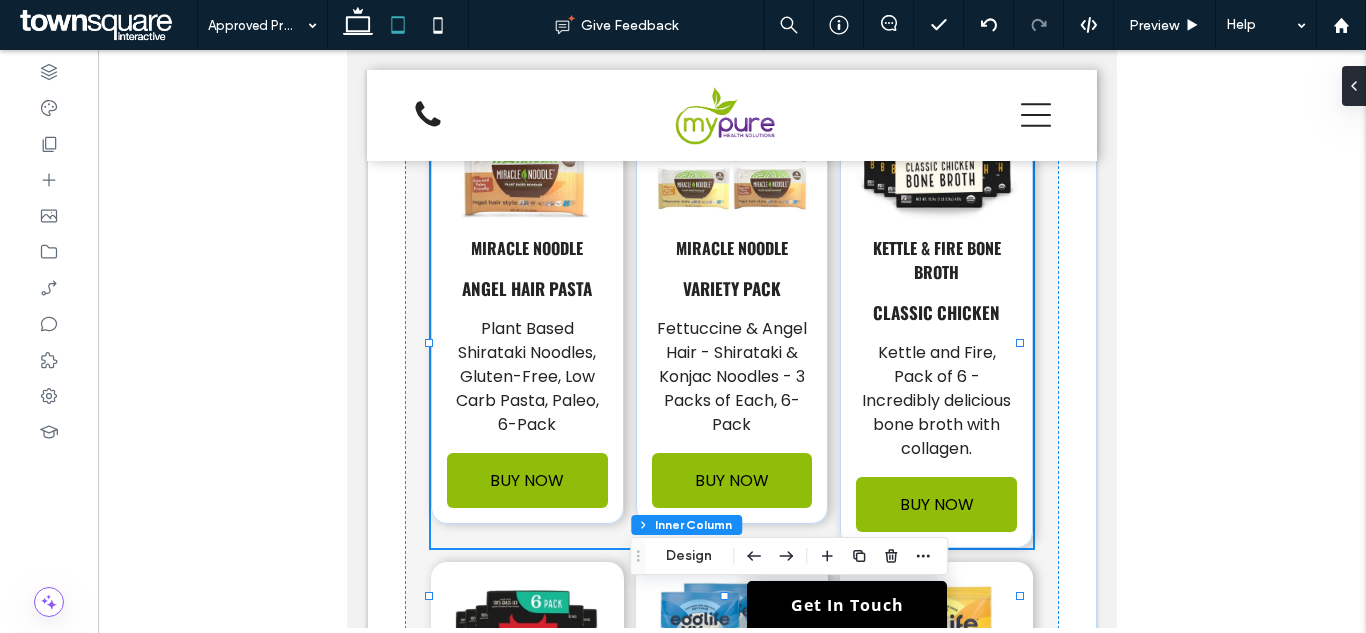 click on "Kettle & Fire Bone Broth" at bounding box center [937, 260] 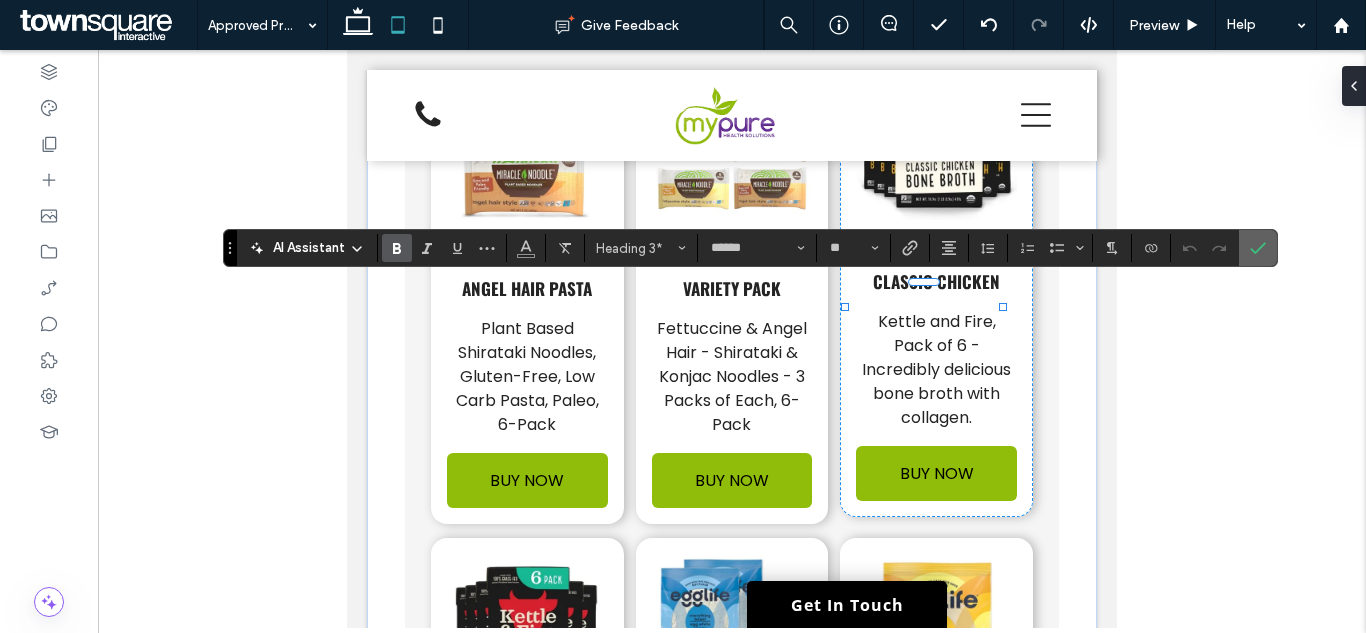 click 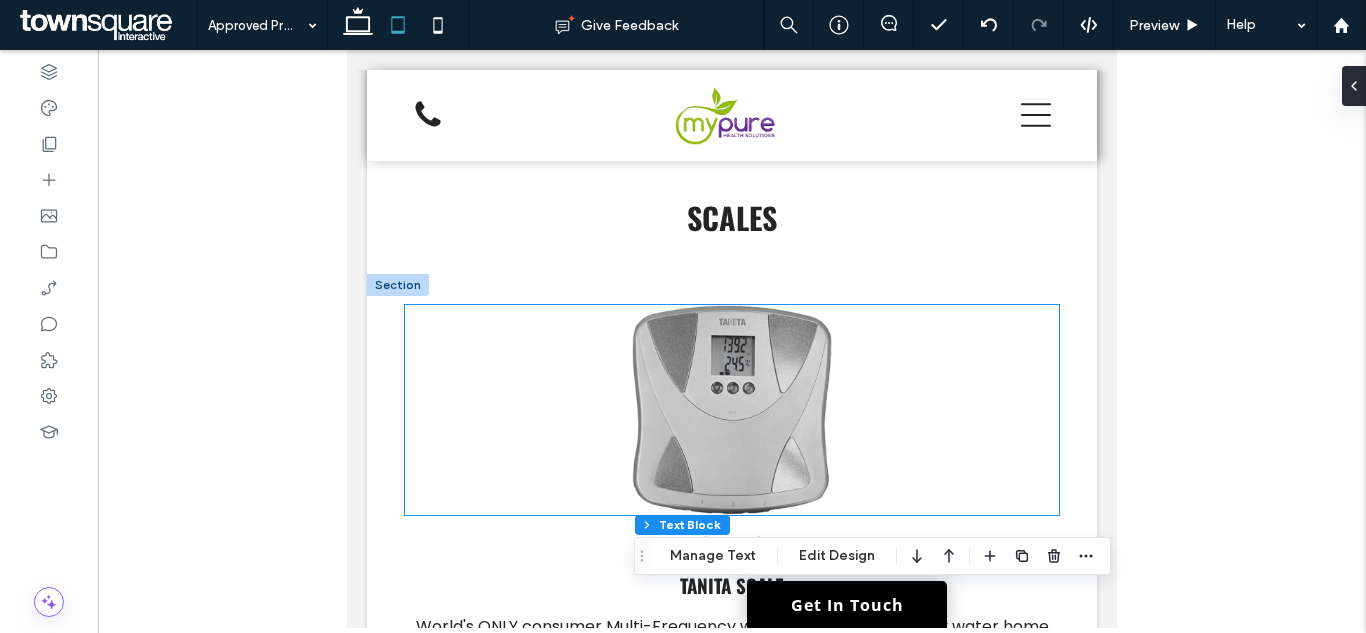 scroll, scrollTop: 300, scrollLeft: 0, axis: vertical 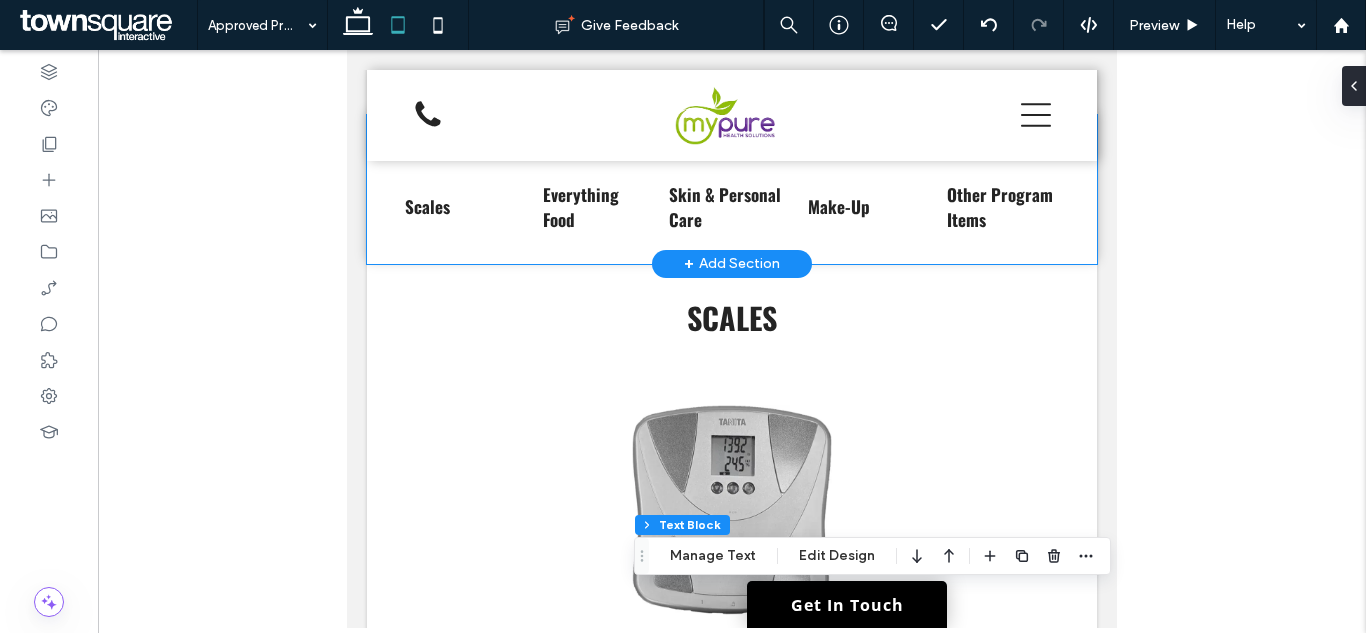 click on "Scales
Everything Food
Skin & Personal Care
Make-Up
Other Program Items" at bounding box center [732, 189] 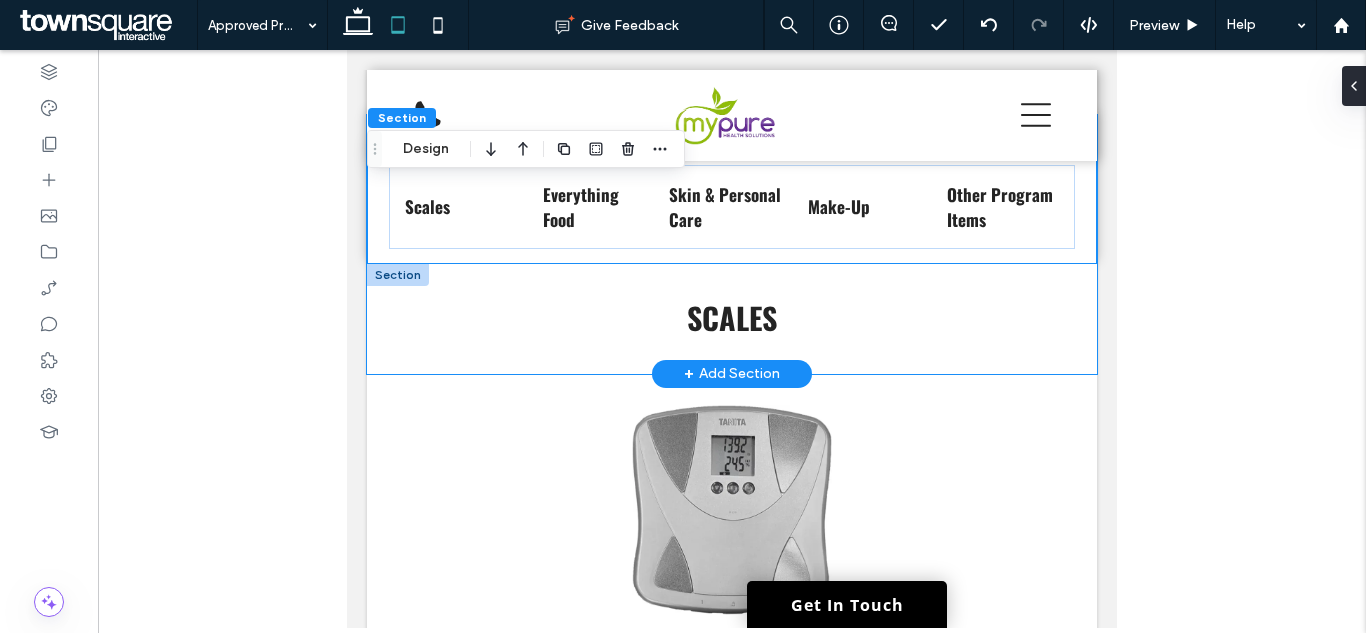 click on "Scales" at bounding box center (732, 319) 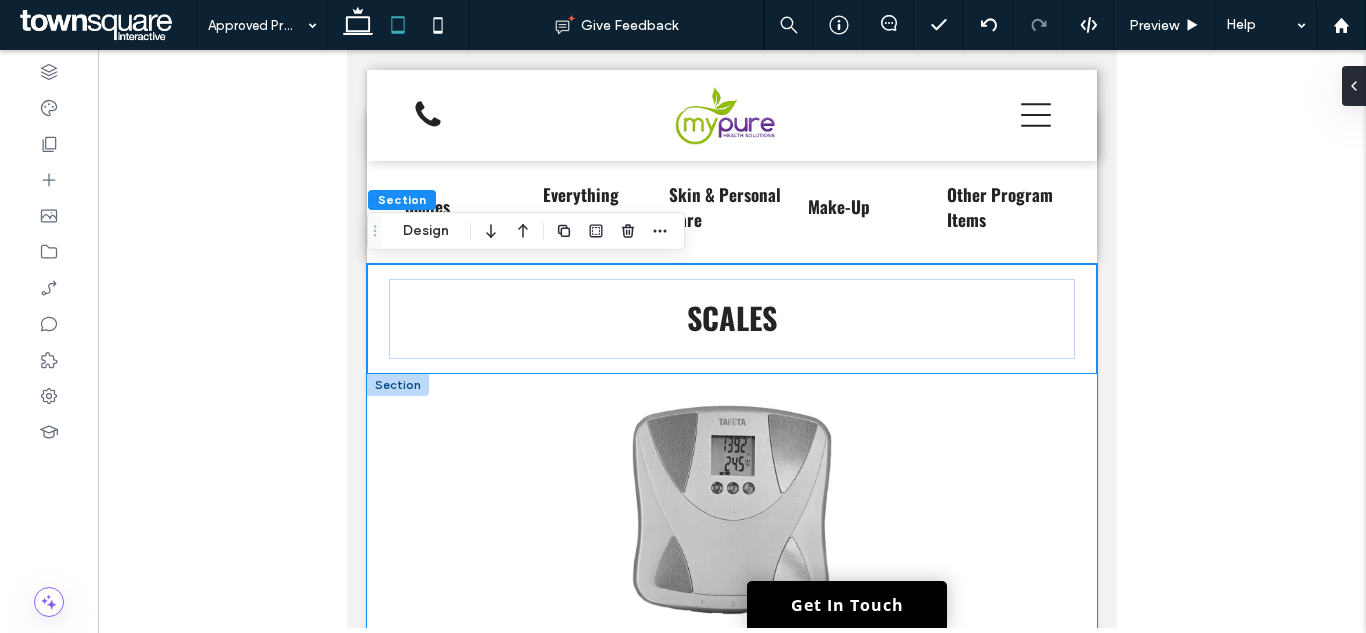 click on "Body Weigh
Tanita Scale
World's ONLY consumer Multi-Frequency weight, body fat, and body water home scale.
BUY NOW
Etekcity Food
Kitchen Scale
Digital Ounces and Grams for Cooking, Baking, Meal Prep, Dieting, and Weight Loss 11lb/5kg 304 Stainless Steel
BUY NOW" at bounding box center [732, 863] 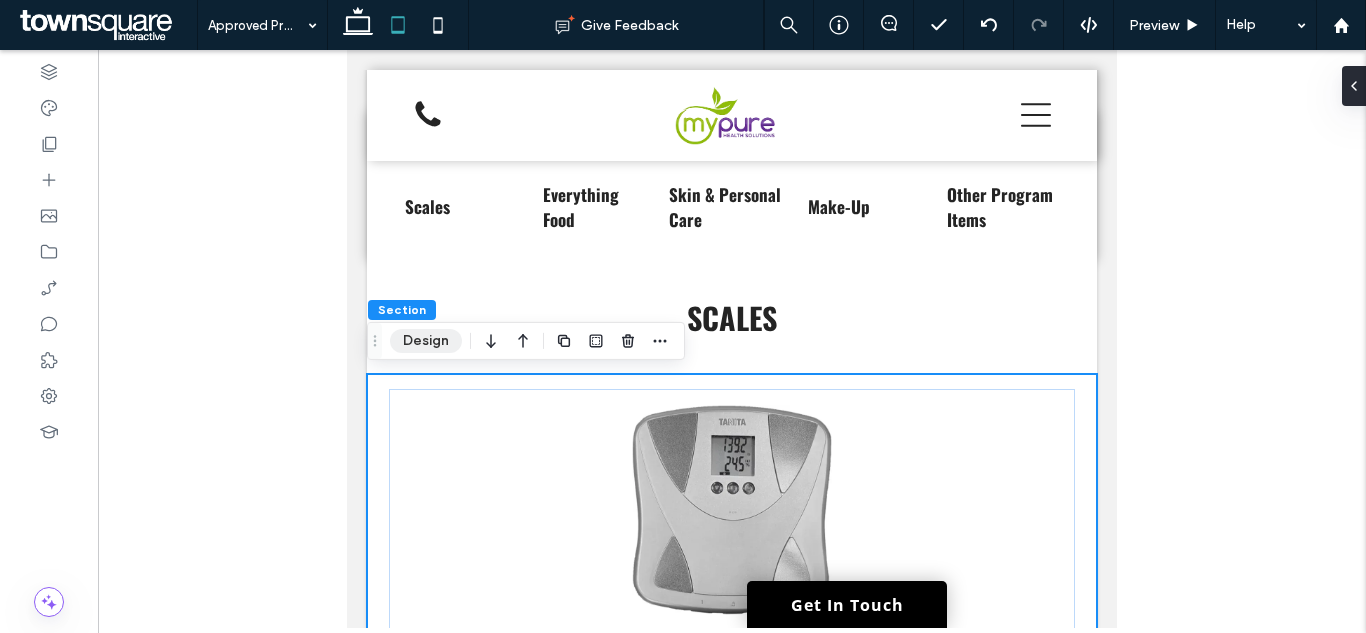 click on "Design" at bounding box center (426, 341) 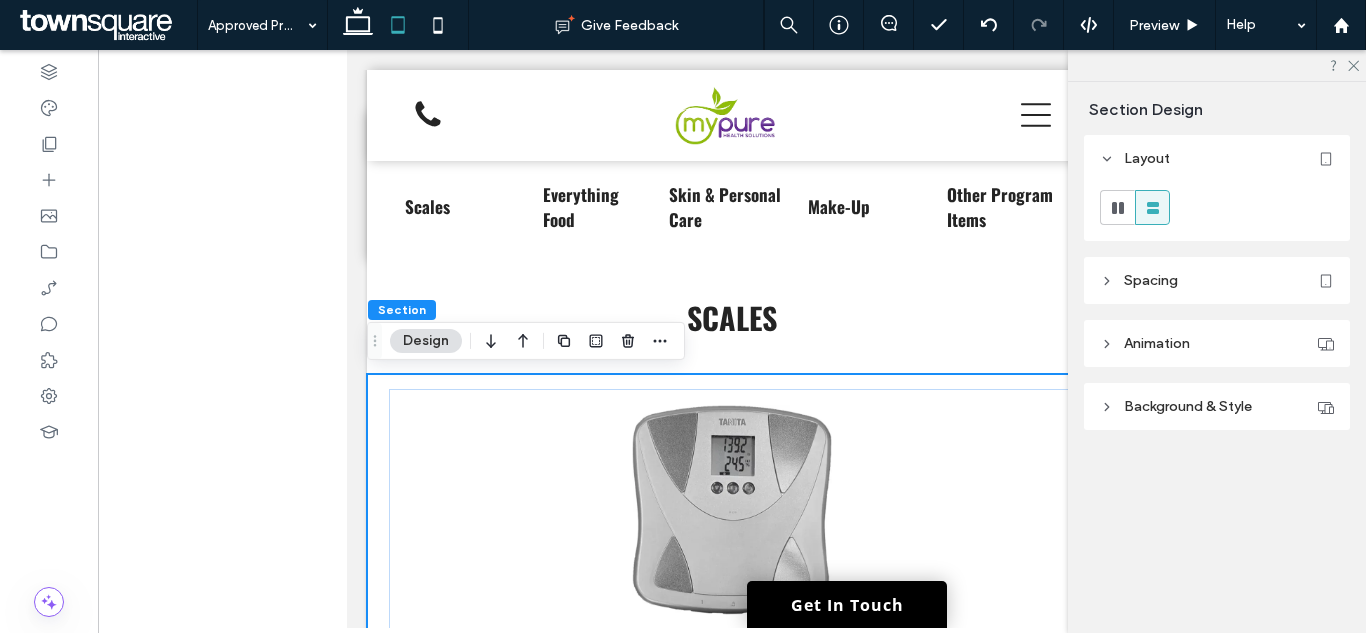 click 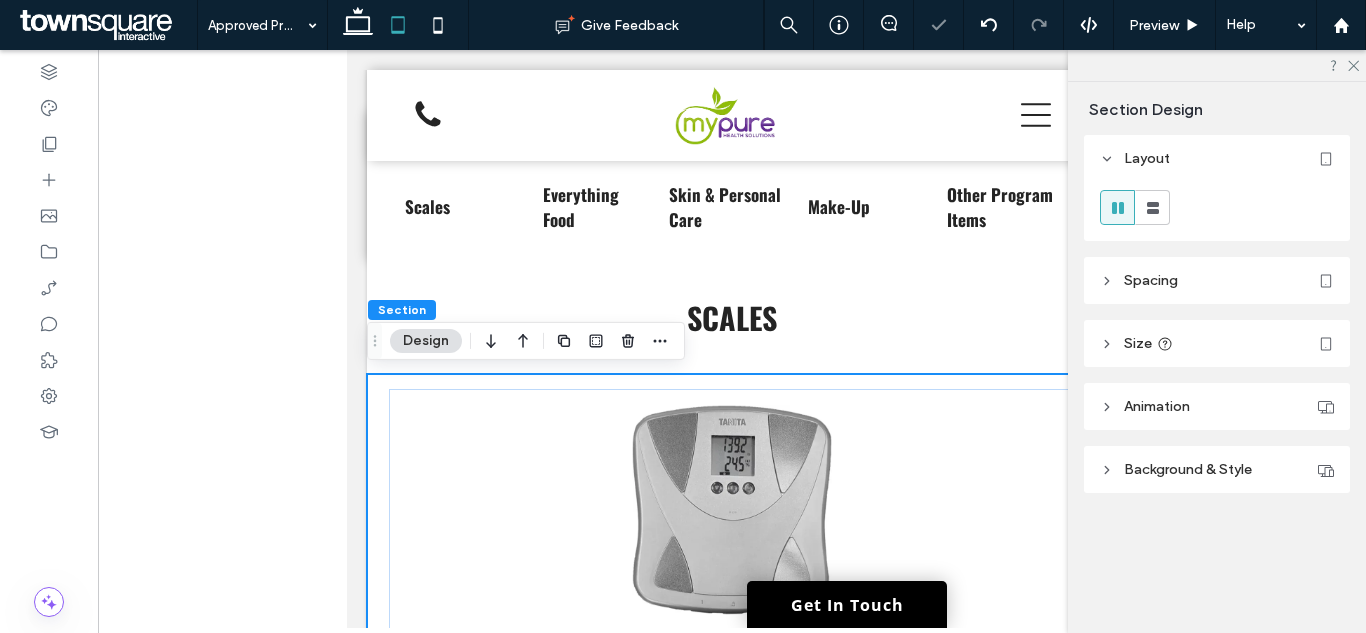 type on "***" 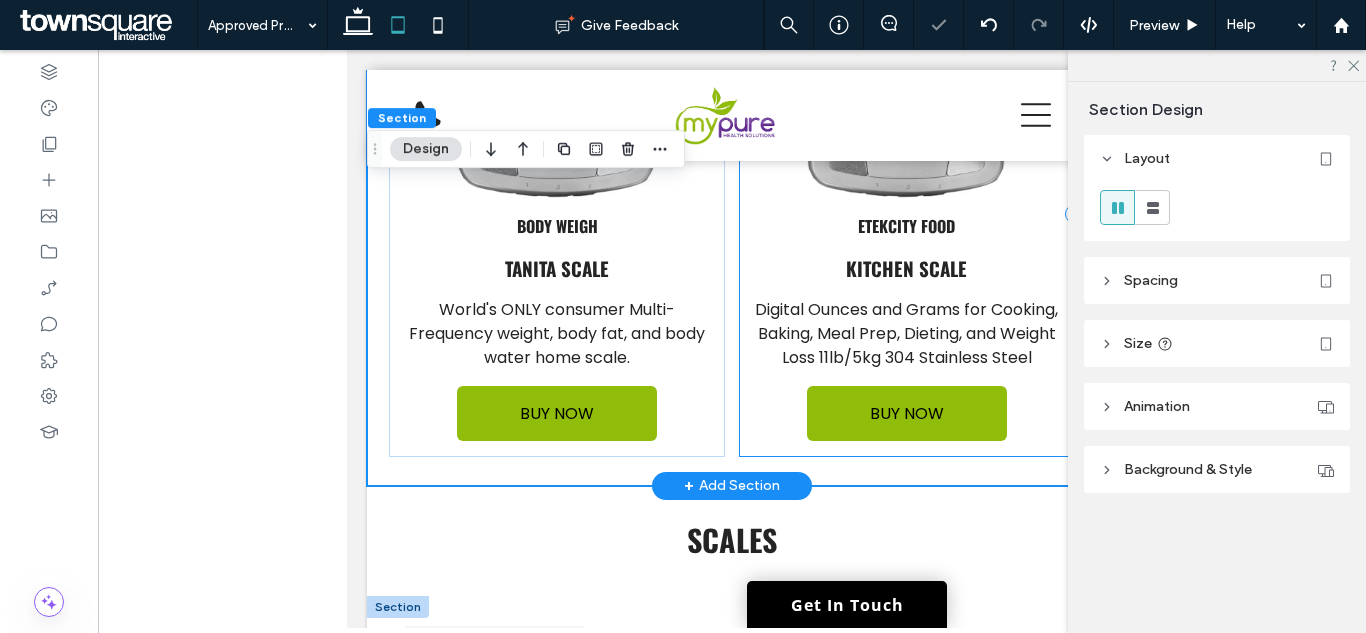 scroll, scrollTop: 800, scrollLeft: 0, axis: vertical 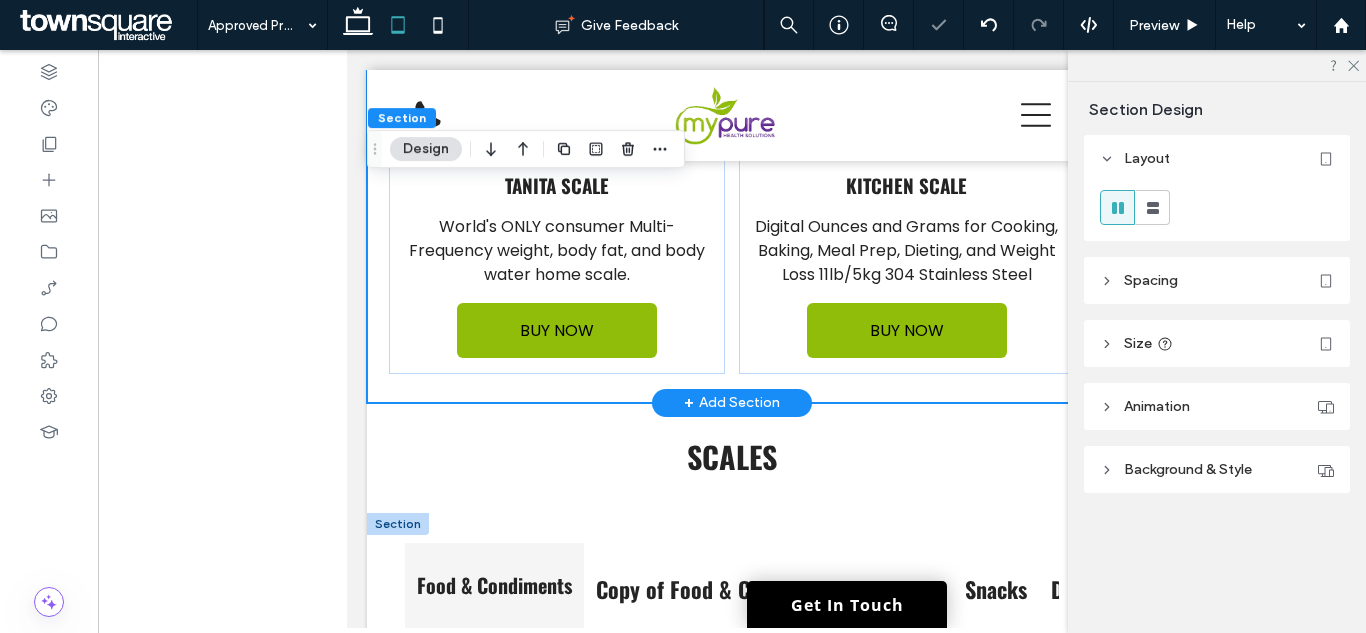 click on "Body Weigh
Tanita Scale
World's ONLY consumer Multi-Frequency weight, body fat, and body water home scale.
BUY NOW
Etekcity Food
Kitchen Scale
Digital Ounces and Grams for Cooking, Baking, Meal Prep, Dieting, and Weight Loss 11lb/5kg 304 Stainless Steel
BUY NOW" at bounding box center [732, 138] 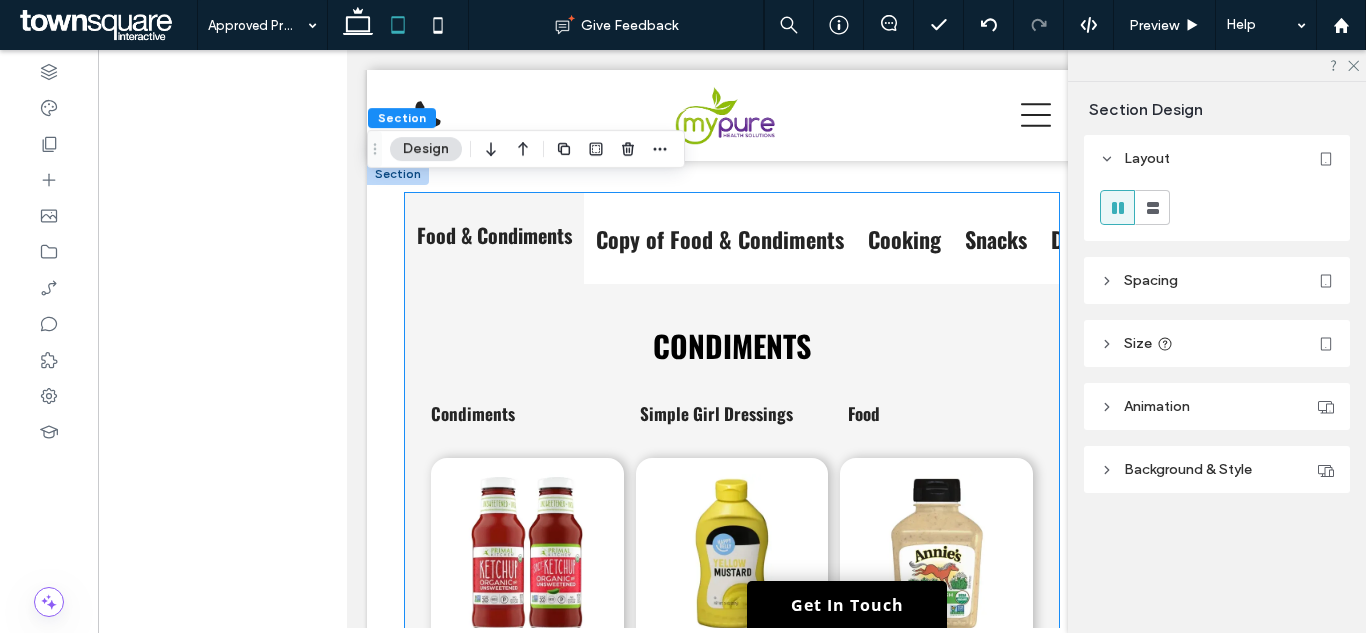 scroll, scrollTop: 1000, scrollLeft: 0, axis: vertical 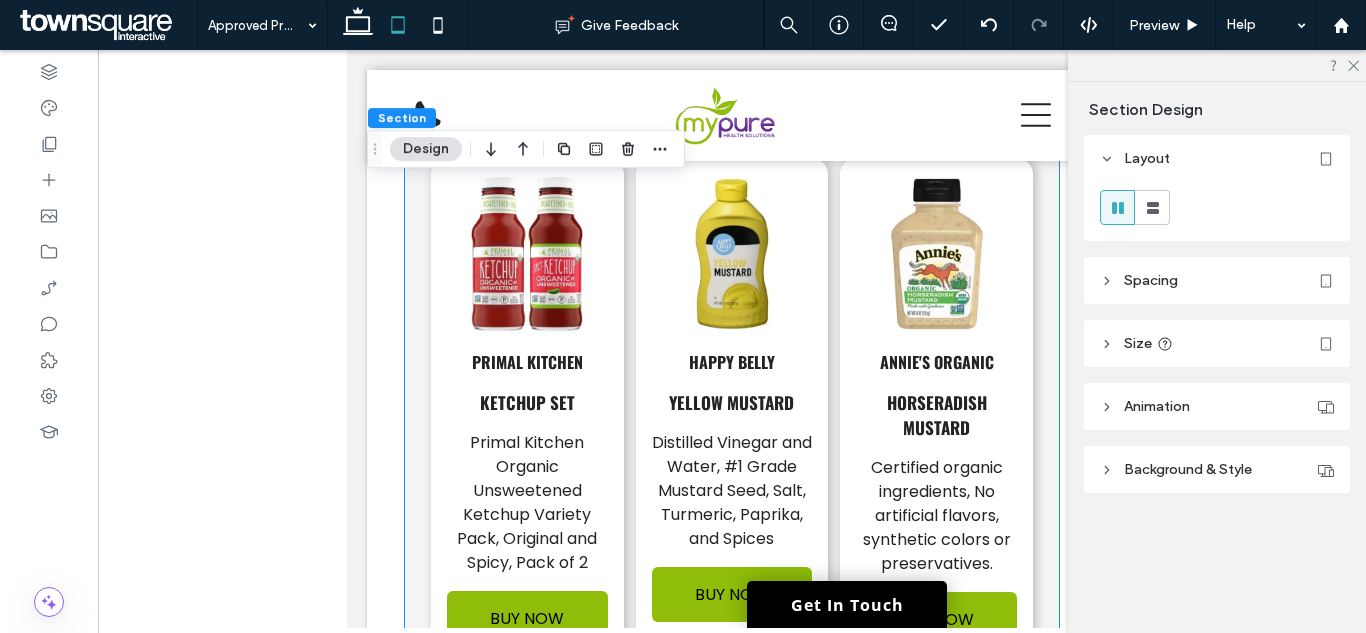 click on "Happy Belly
Yellow Mustard
Distilled Vinegar and Water, #1 Grade Mustard Seed, Salt, Turmeric, Paprika, and Spices
BUY NOW" at bounding box center (732, 408) 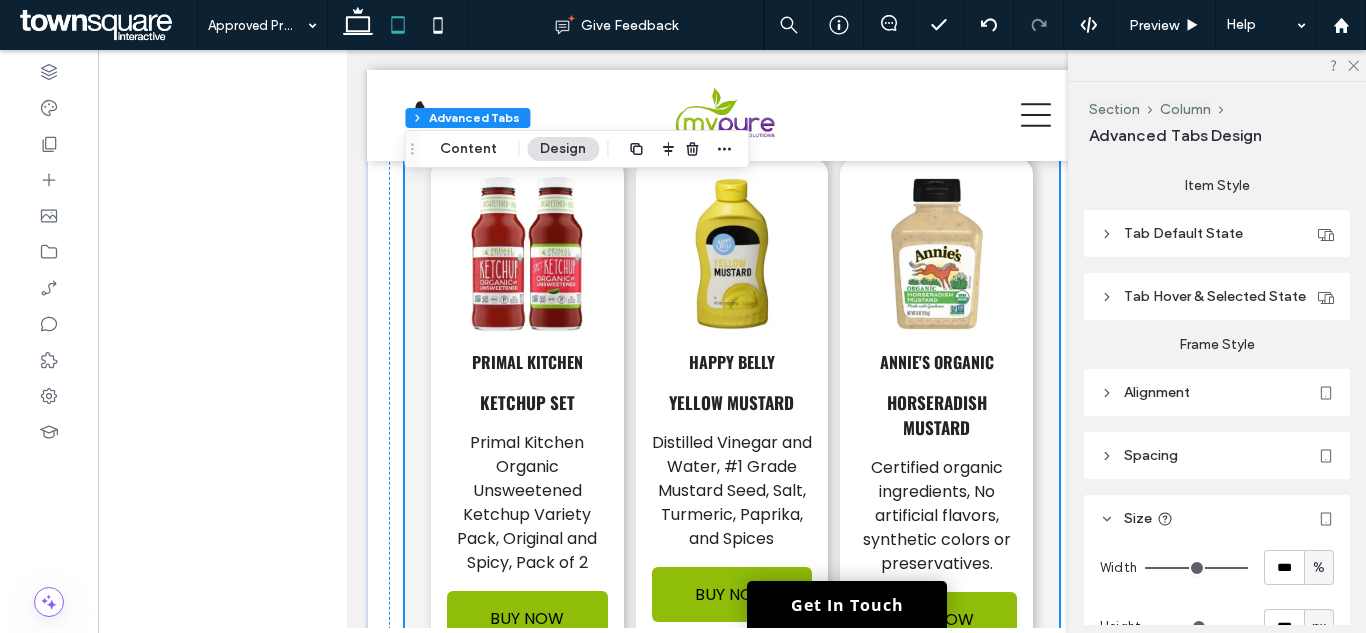 click on "Primal Kitchen
ketchup Set
Primal Kitchen Organic Unsweetened Ketchup Variety Pack, Original and Spicy, Pack of 2 ﻿
BUY NOW
Happy Belly
Yellow Mustard
Distilled Vinegar and Water, #1 Grade Mustard Seed, Salt, Turmeric, Paprika, and Spices
BUY NOW
Annie's Organic
Horseradish Mustard
Certified organic ingredients, No artificial flavors, synthetic colors or preservatives.
BUY NOW" at bounding box center [732, 410] 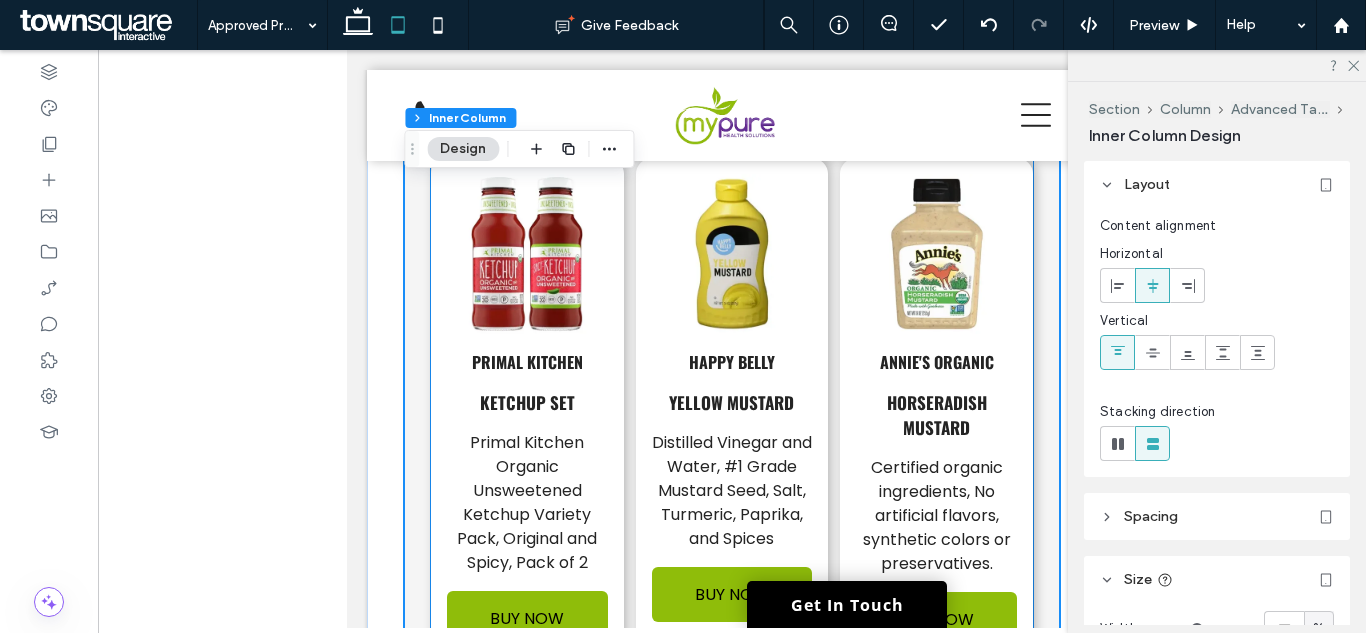 click on "Primal Kitchen
ketchup Set
Primal Kitchen Organic Unsweetened Ketchup Variety Pack, Original and Spicy, Pack of 2 ﻿
BUY NOW" at bounding box center [527, 410] 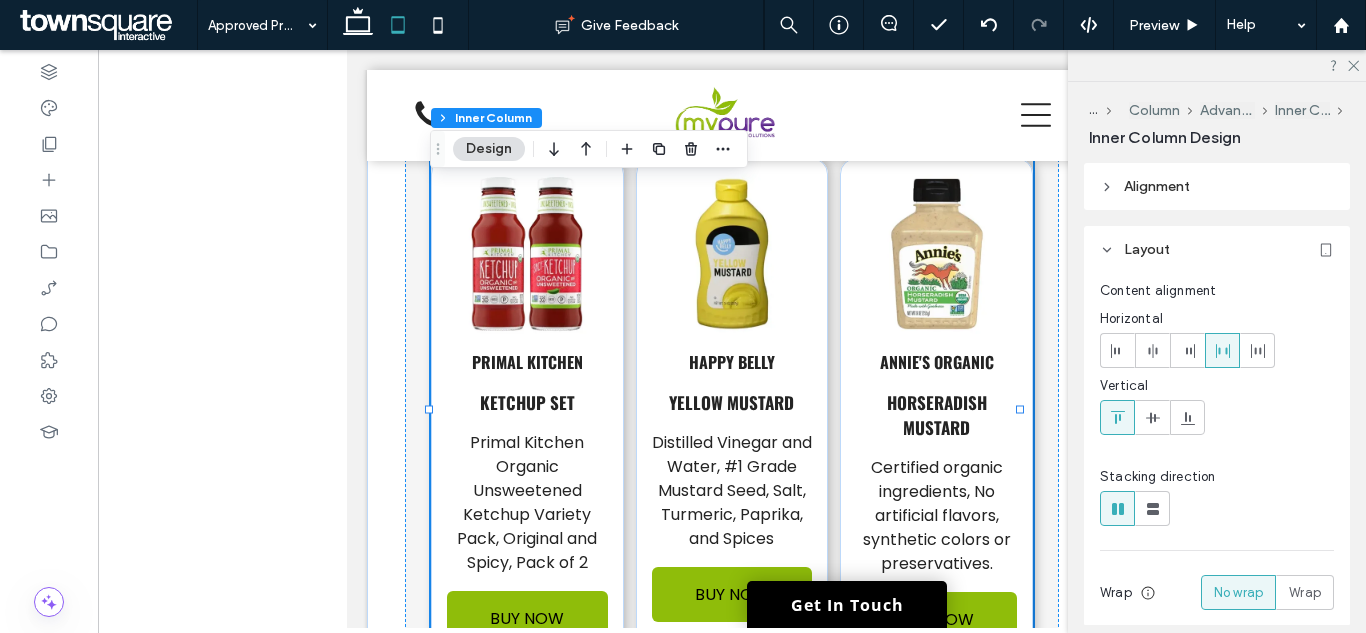 click on "Primal Kitchen
ketchup Set
Primal Kitchen Organic Unsweetened Ketchup Variety Pack, Original and Spicy, Pack of 2 ﻿
BUY NOW" at bounding box center [527, 410] 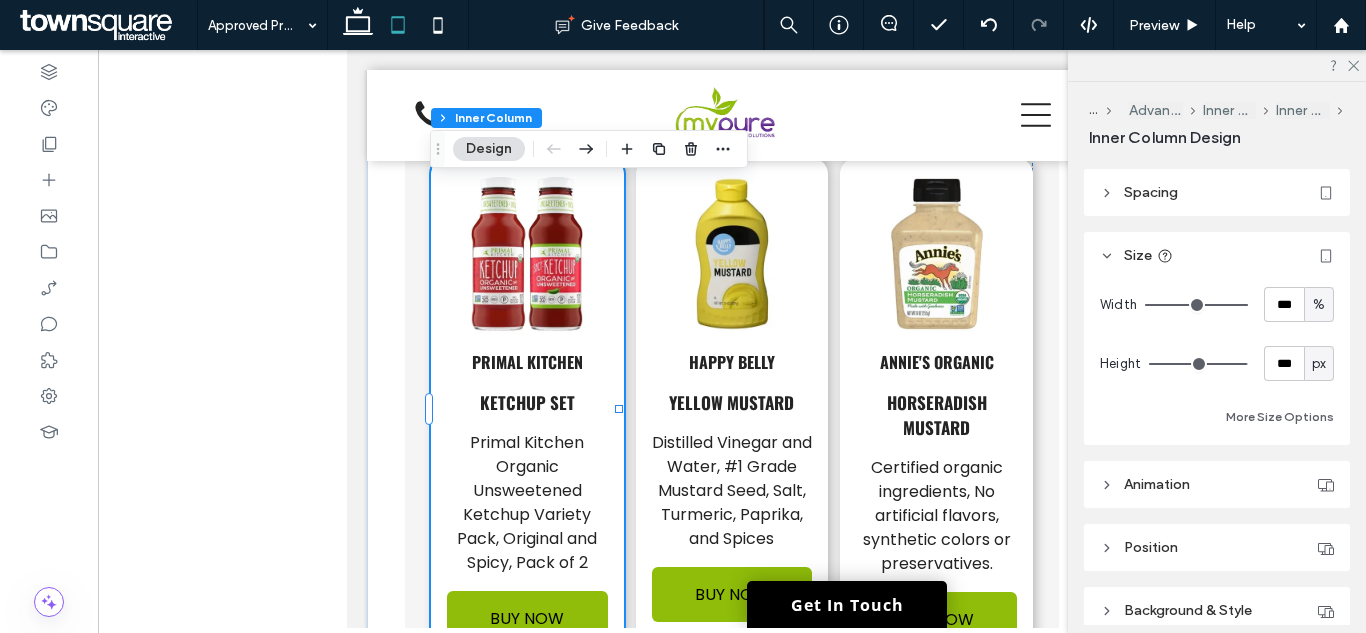 scroll, scrollTop: 400, scrollLeft: 0, axis: vertical 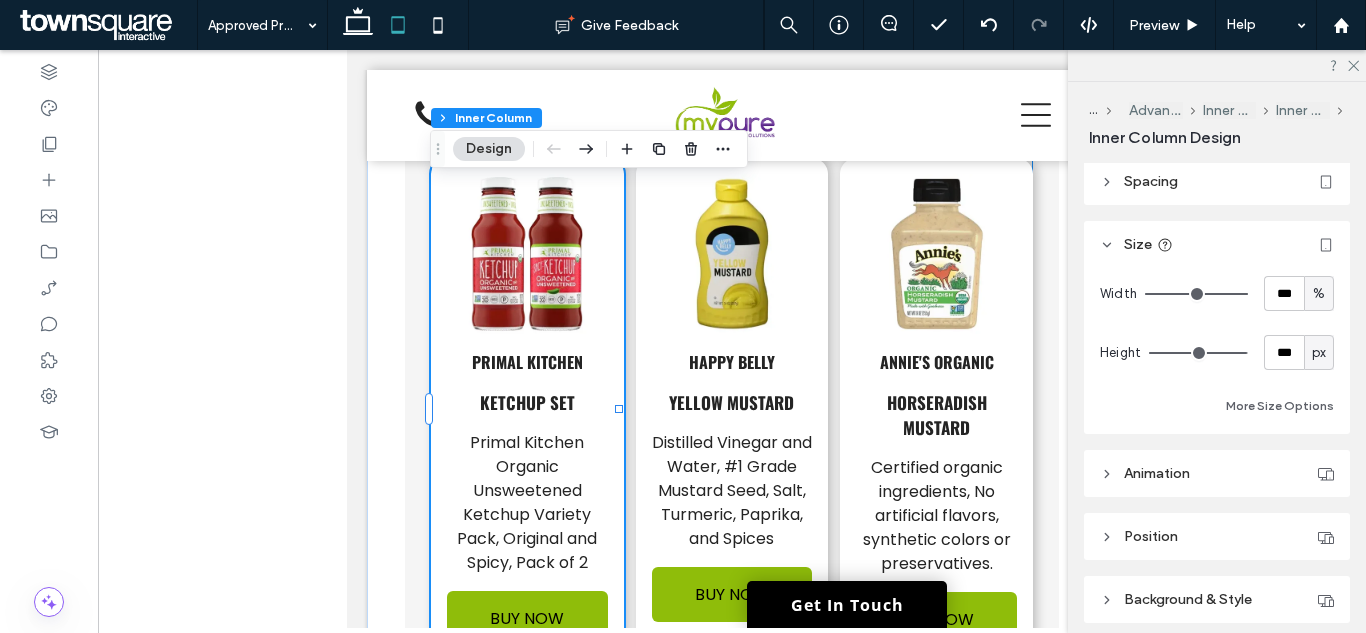 click on "Primal Kitchen
ketchup Set
Primal Kitchen Organic Unsweetened Ketchup Variety Pack, Original and Spicy, Pack of 2 ﻿
BUY NOW
Happy Belly
Yellow Mustard
Distilled Vinegar and Water, #1 Grade Mustard Seed, Salt, Turmeric, Paprika, and Spices
BUY NOW
Annie's Organic
Horseradish Mustard
Certified organic ingredients, No artificial flavors, synthetic colors or preservatives.
BUY NOW" at bounding box center [732, 410] 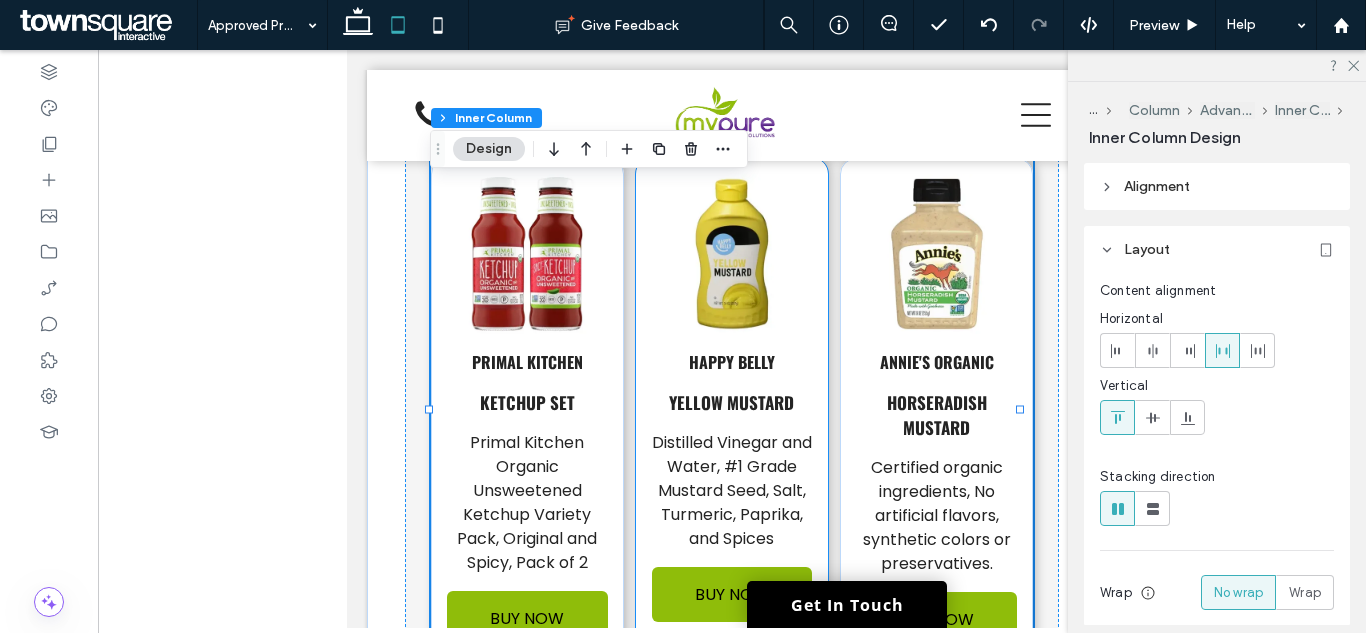 click on "Happy Belly
Yellow Mustard
Distilled Vinegar and Water, #1 Grade Mustard Seed, Salt, Turmeric, Paprika, and Spices
BUY NOW" at bounding box center (732, 408) 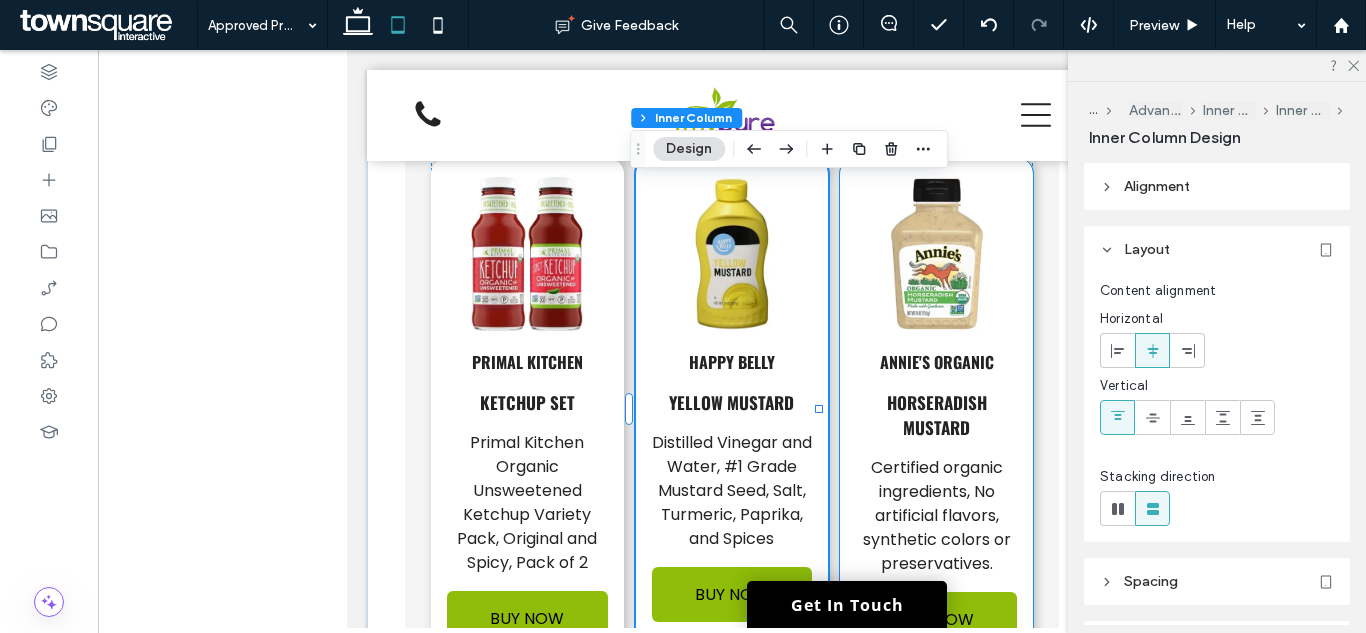 click on "Annie's Organic
Horseradish Mustard
Certified organic ingredients, No artificial flavors, synthetic colors or preservatives.
BUY NOW" at bounding box center [936, 410] 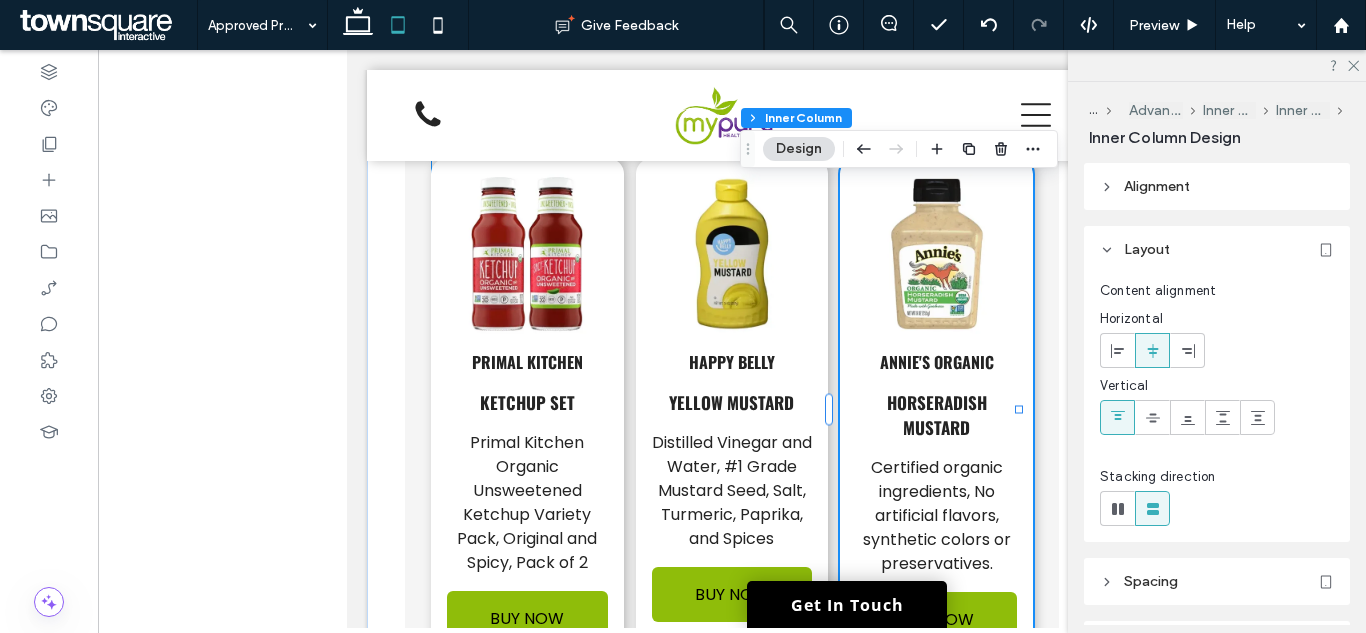 click on "Primal Kitchen
ketchup Set
Primal Kitchen Organic Unsweetened Ketchup Variety Pack, Original and Spicy, Pack of 2 ﻿
BUY NOW
Happy Belly
Yellow Mustard
Distilled Vinegar and Water, #1 Grade Mustard Seed, Salt, Turmeric, Paprika, and Spices
BUY NOW
Annie's Organic
Horseradish Mustard
Certified organic ingredients, No artificial flavors, synthetic colors or preservatives.
BUY NOW" at bounding box center (732, 410) 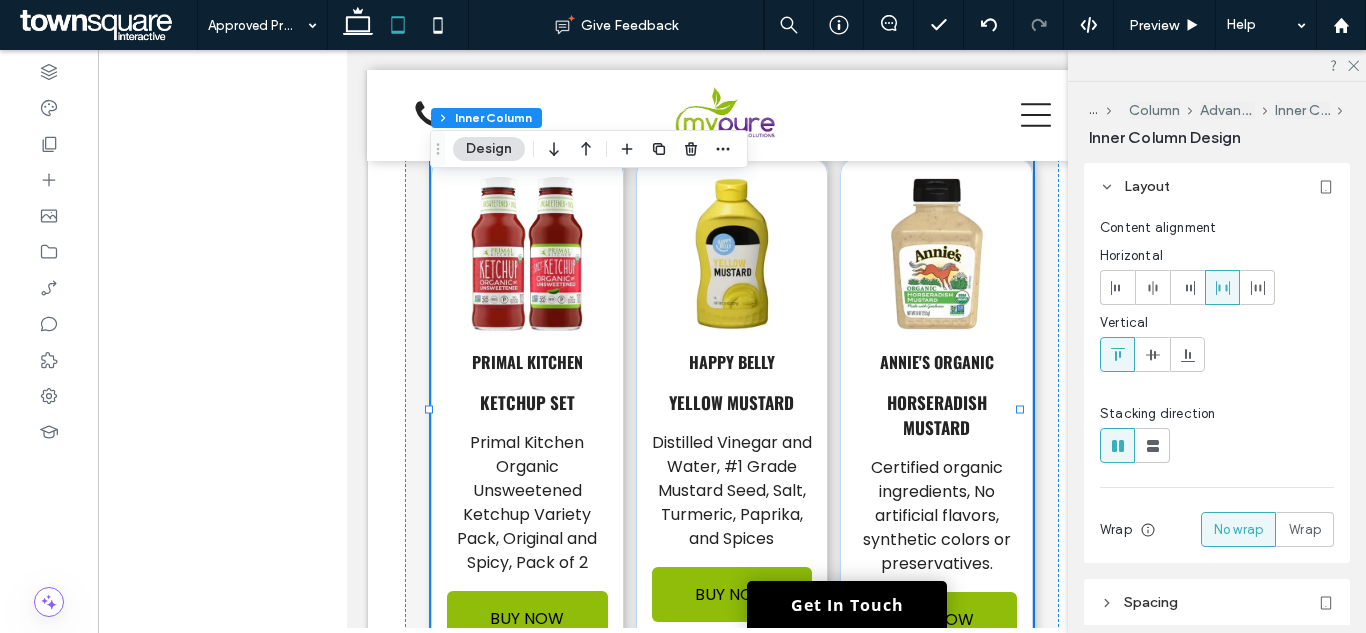 scroll, scrollTop: 300, scrollLeft: 0, axis: vertical 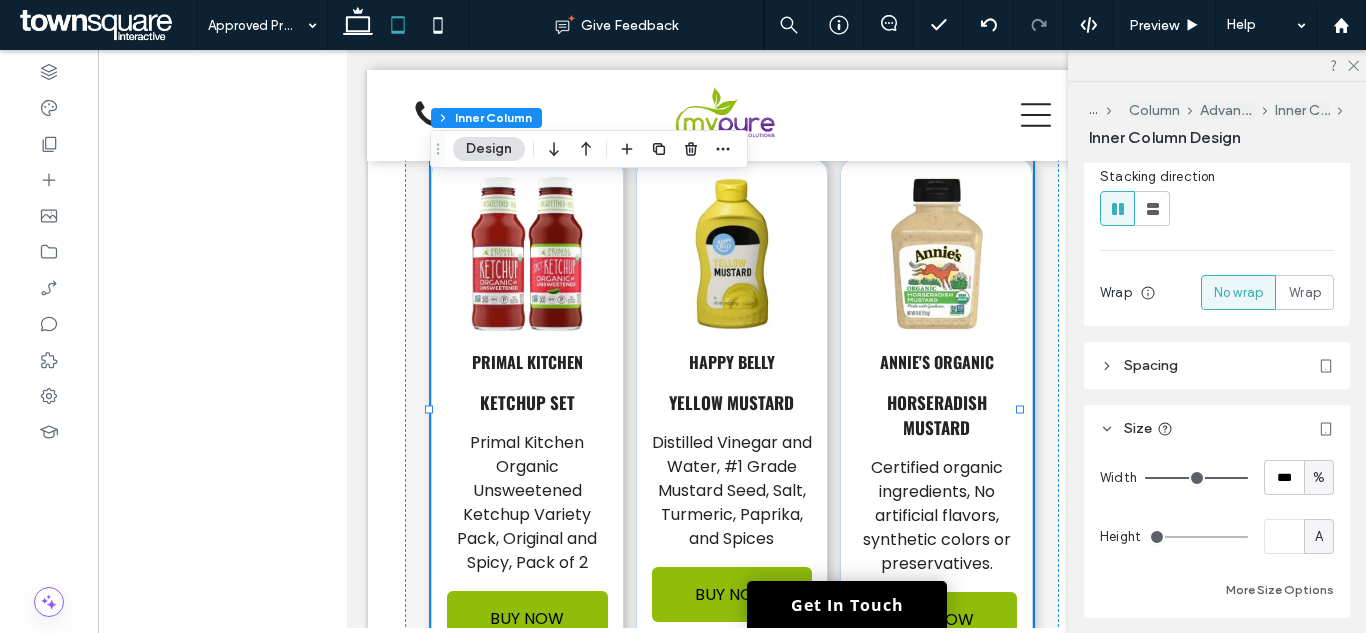 click 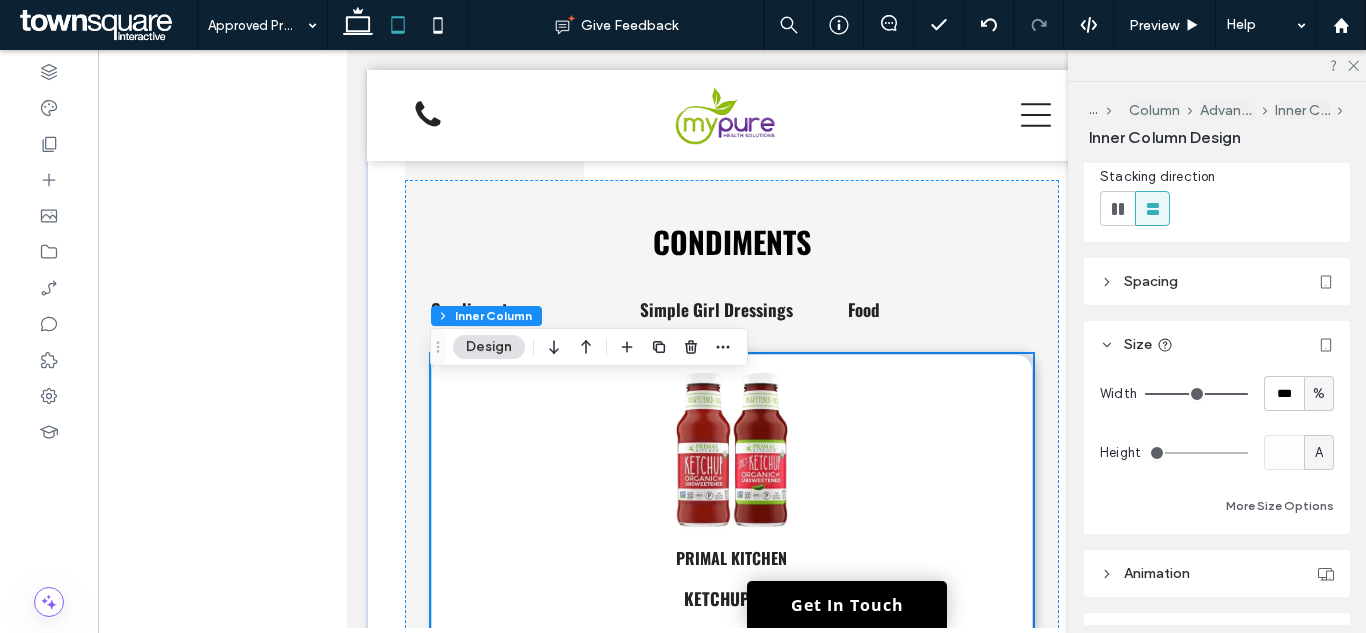scroll, scrollTop: 1250, scrollLeft: 0, axis: vertical 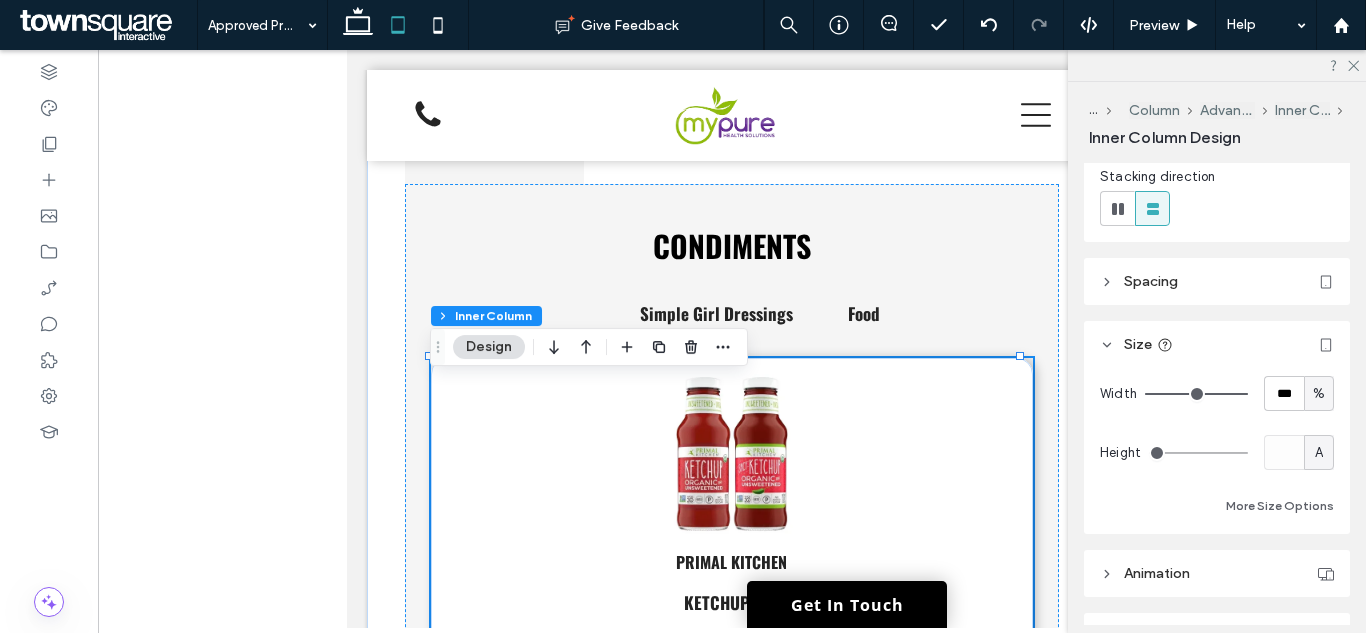 click 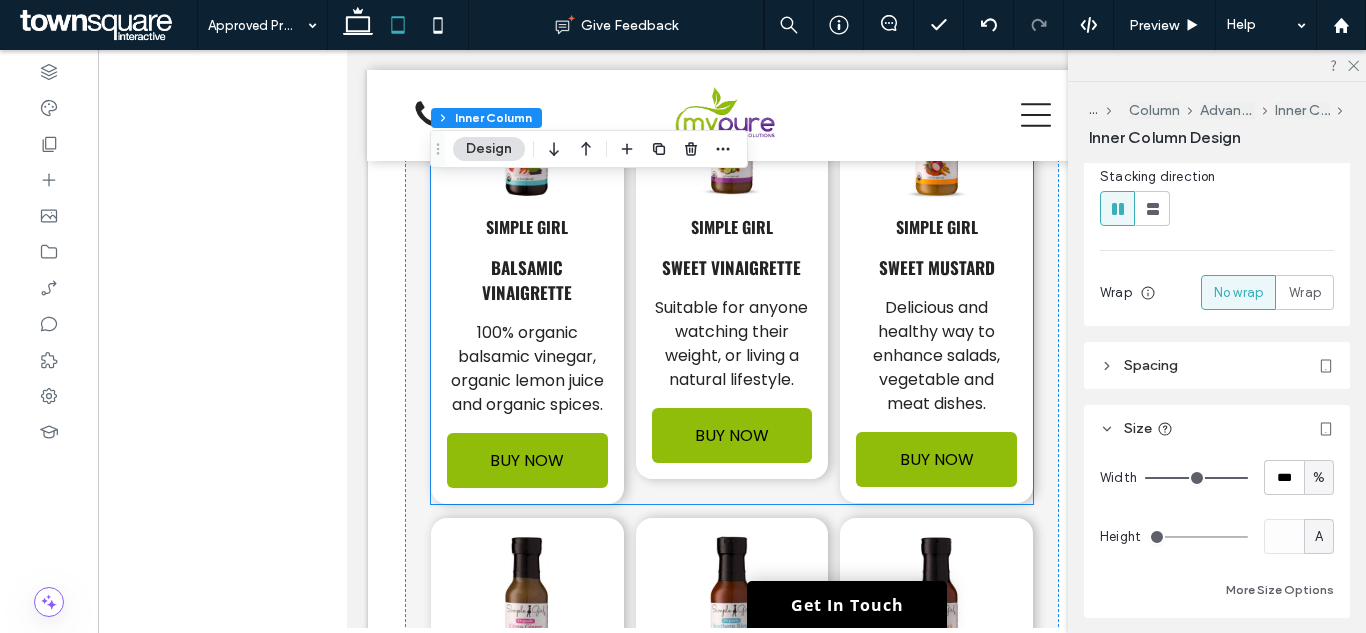 scroll, scrollTop: 3250, scrollLeft: 0, axis: vertical 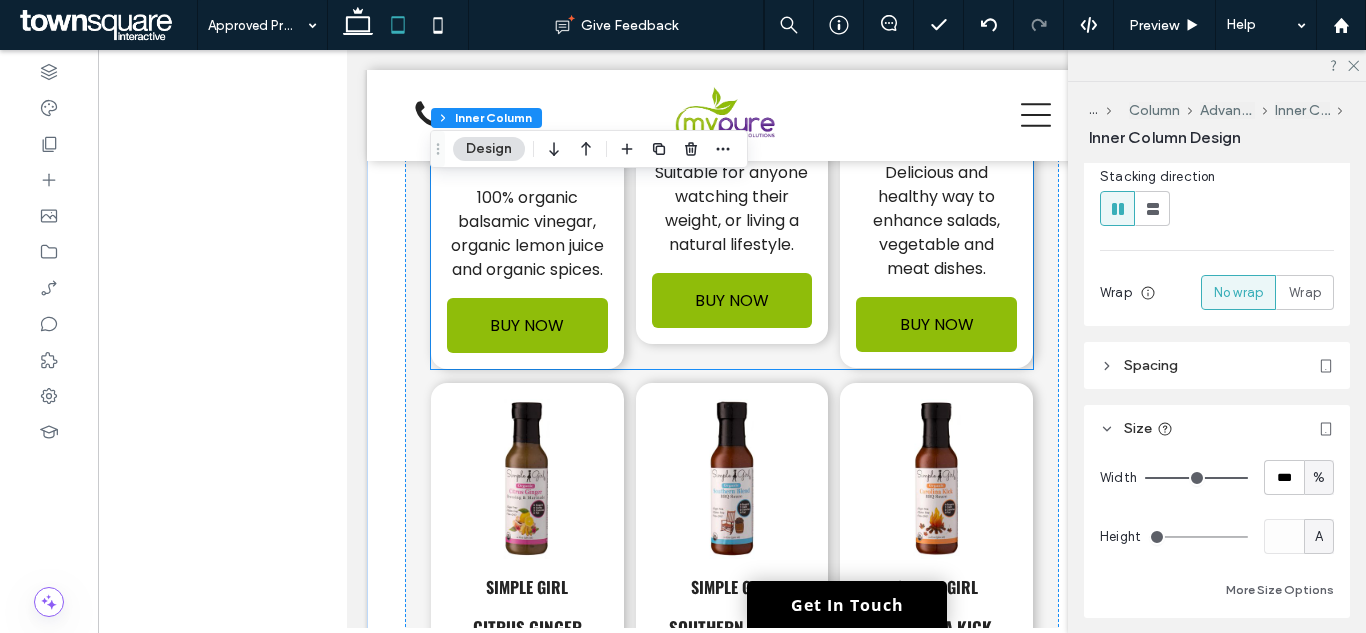 click on "Simple Girl
balsamic vinaigrette
100% organic balsamic vinegar, organic lemon juice and organic spices.
BUY NOW
Simple Girl
Sweet Vinaigrette
Suitable for anyone watching their weight, or living a natural lifestyle.
BUY NOW
Simple Girl
Sweet Mustard
Delicious and healthy way to enhance salads, vegetable and meat dishes.
BUY NOW" at bounding box center [732, 128] 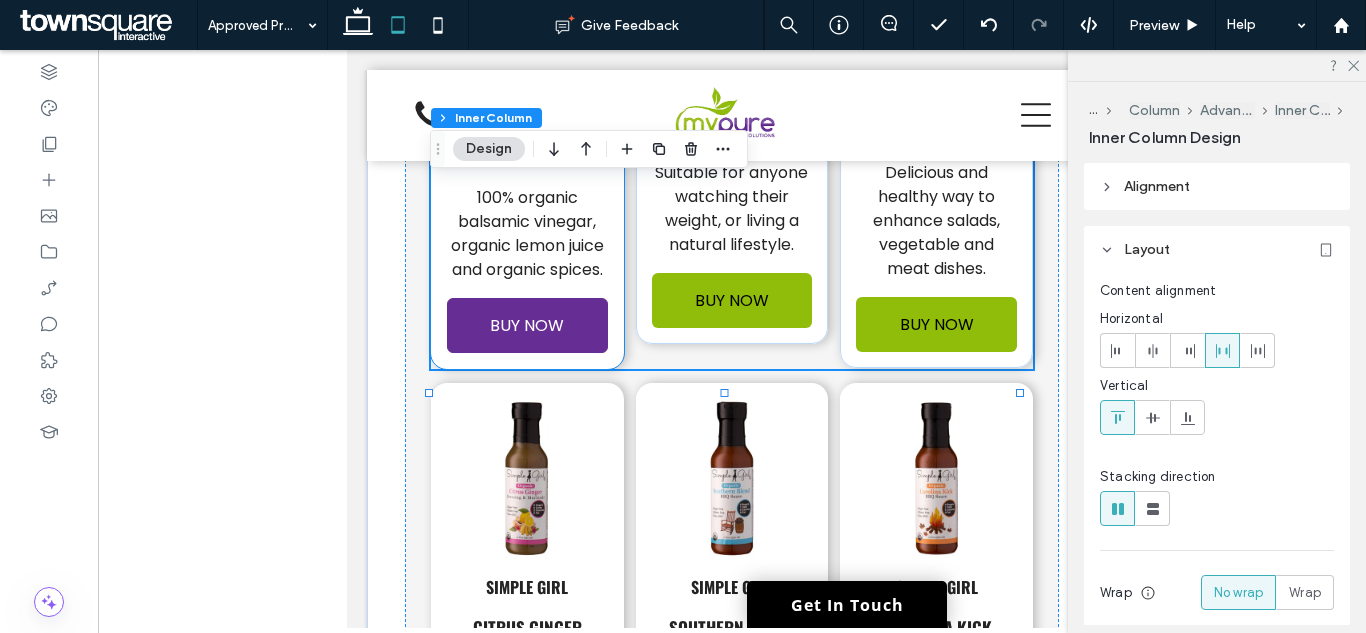 click on "BUY NOW" at bounding box center (527, 325) 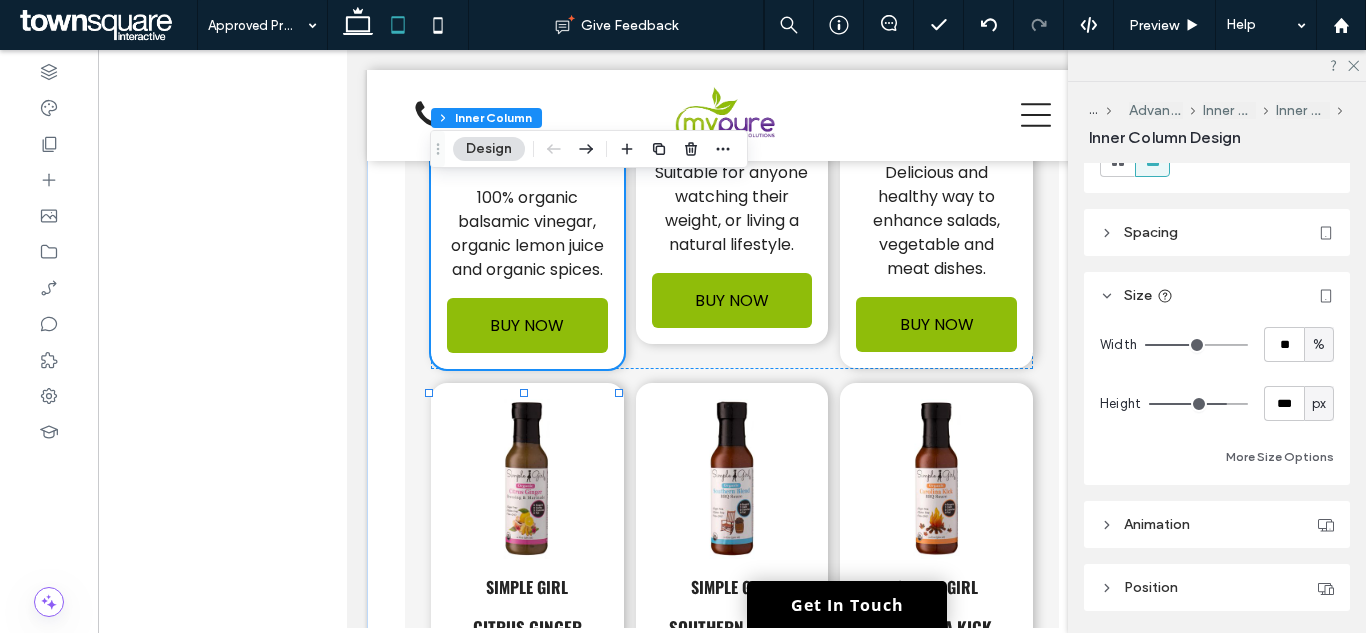 scroll, scrollTop: 400, scrollLeft: 0, axis: vertical 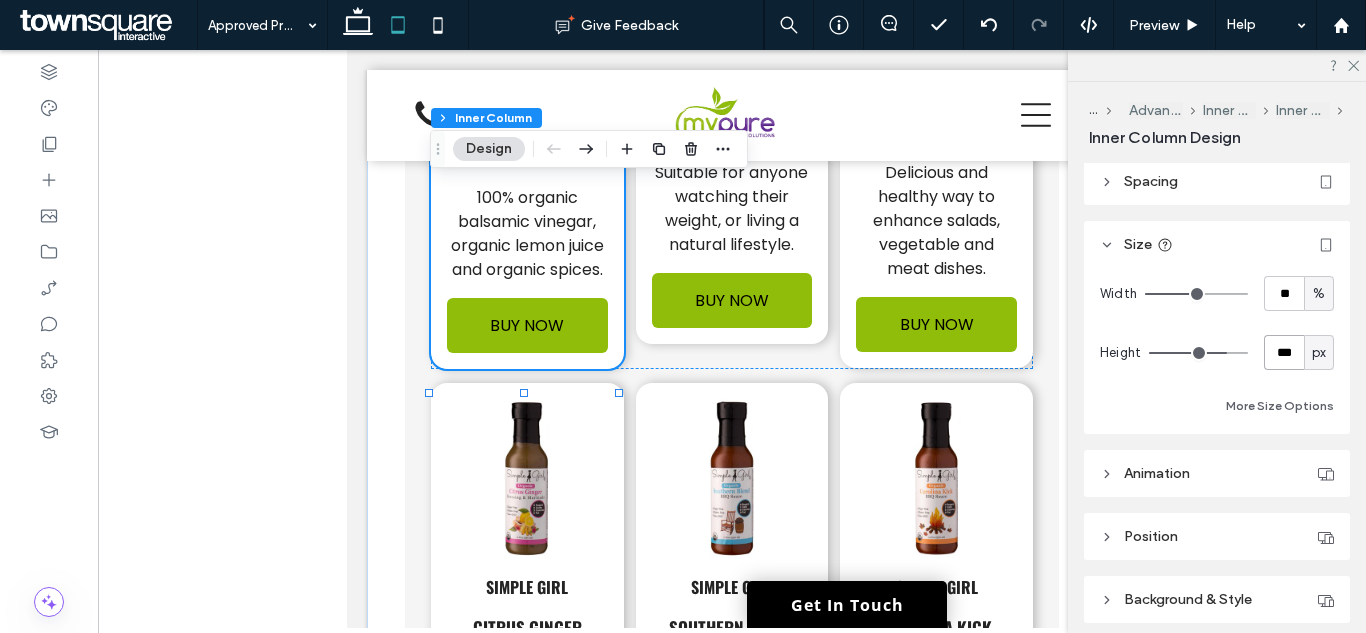click on "***" at bounding box center (1284, 352) 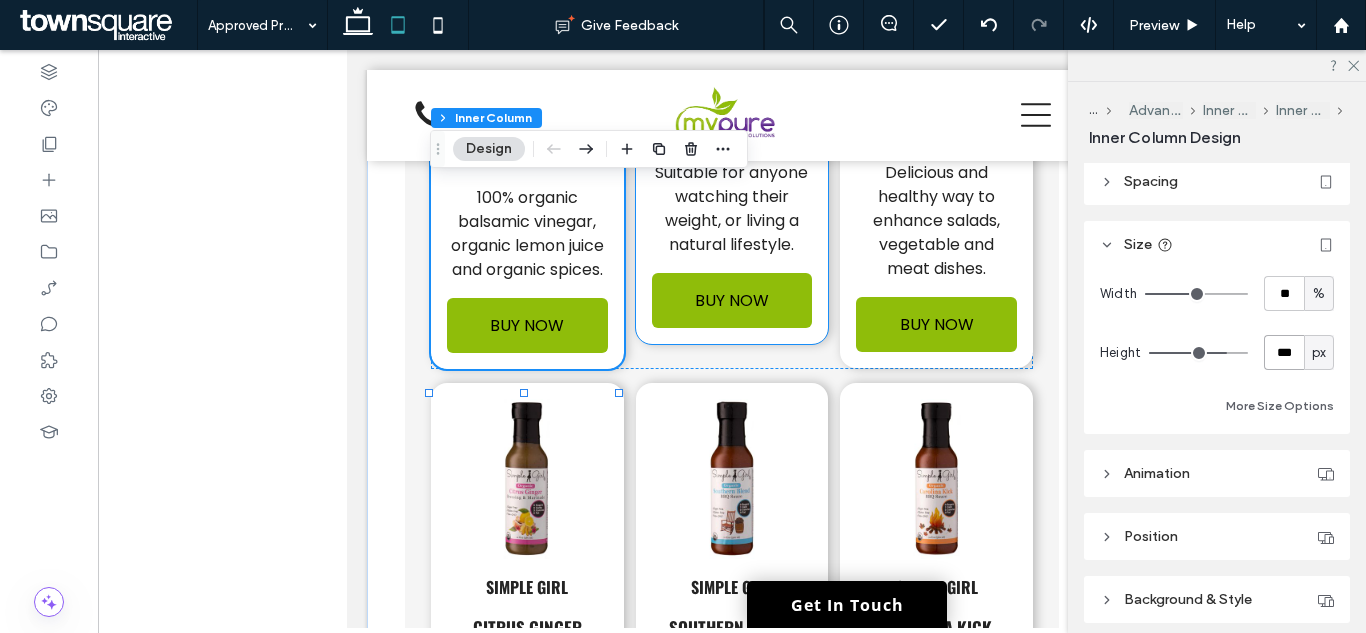 click on "Simple Girl
Sweet Vinaigrette
Suitable for anyone watching their weight, or living a natural lifestyle.
BUY NOW" at bounding box center (732, 116) 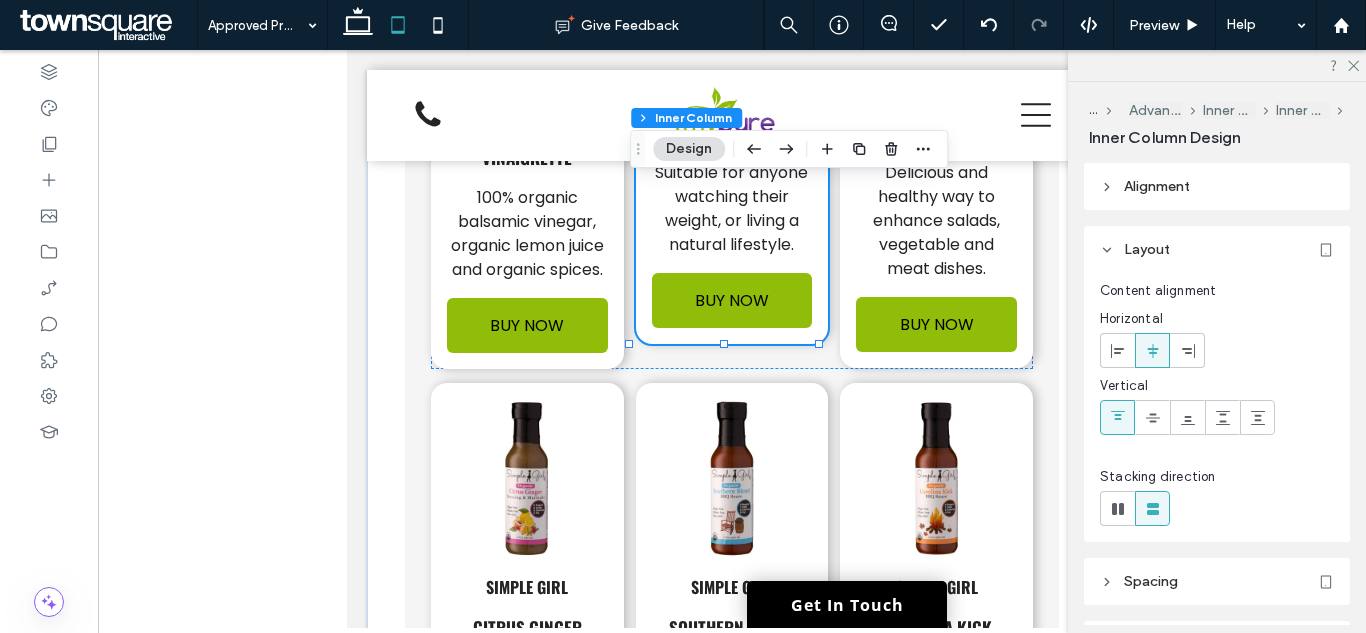 scroll, scrollTop: 400, scrollLeft: 0, axis: vertical 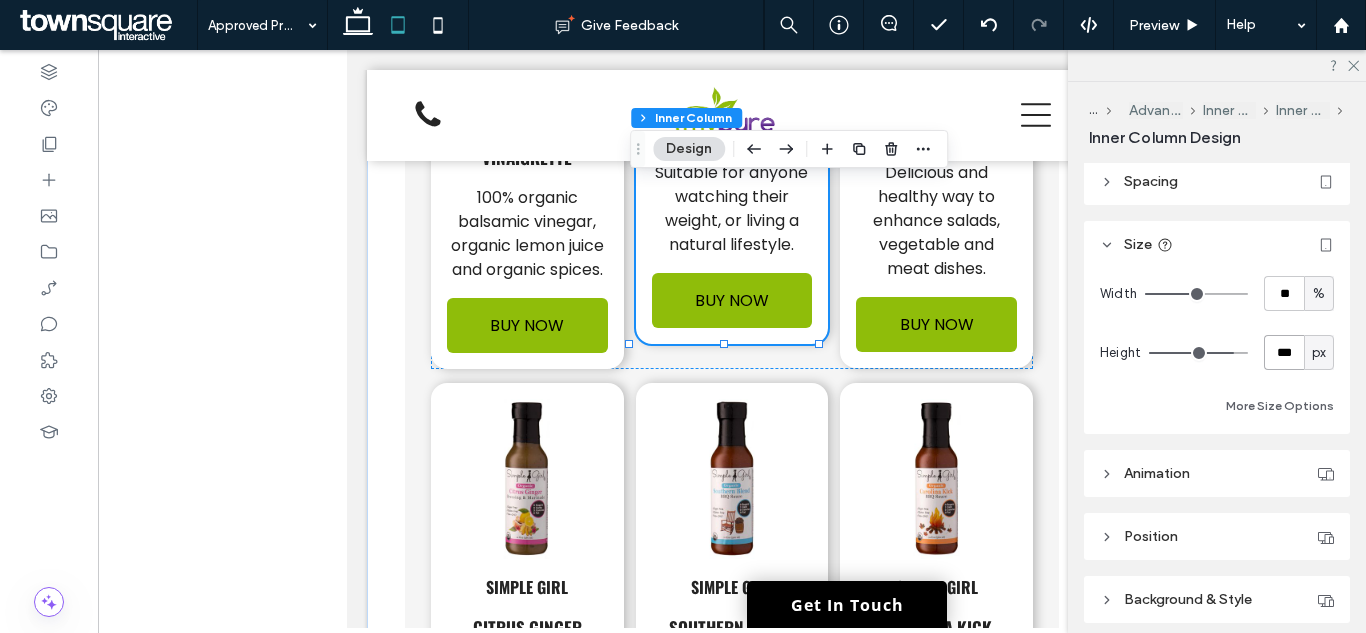 click on "***" at bounding box center [1284, 352] 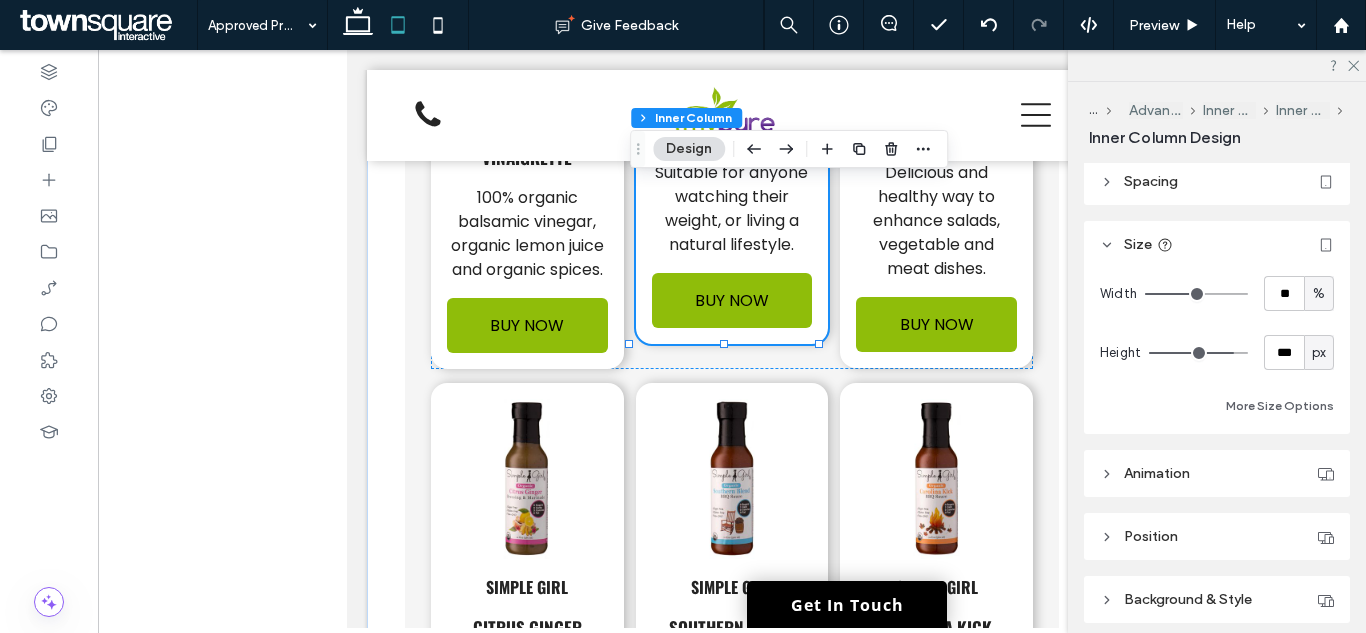 click on "Width ** % Height *** px More Size Options" at bounding box center (1217, 351) 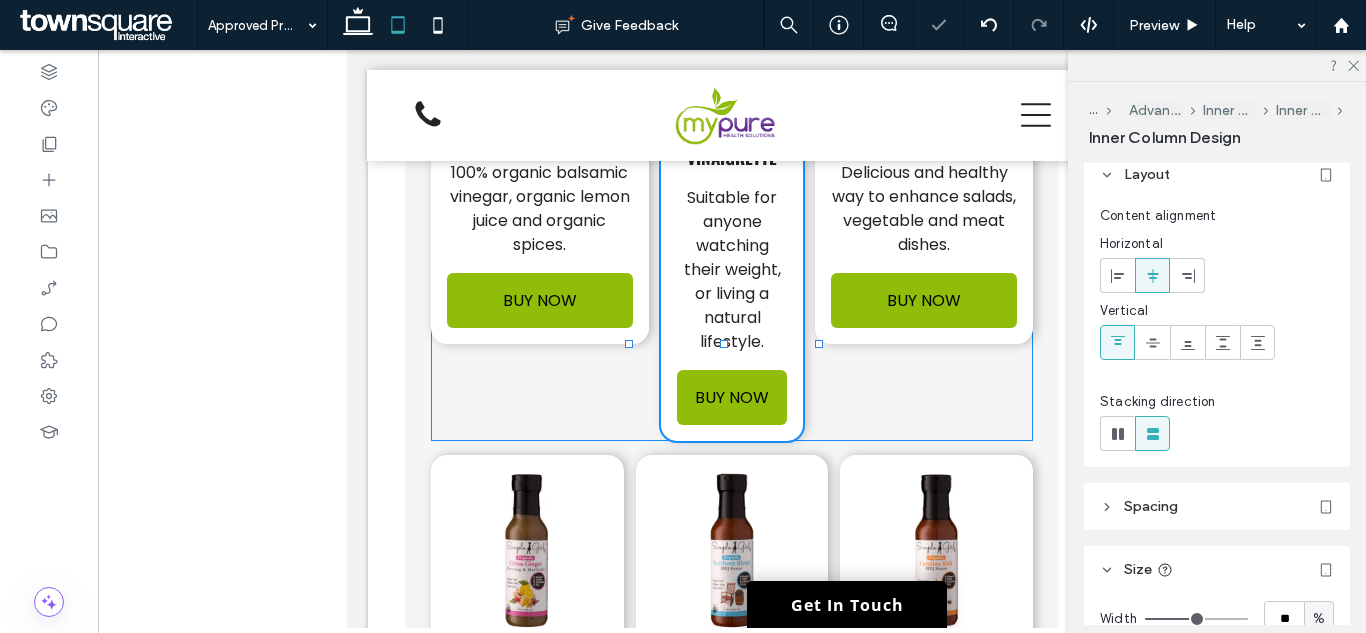 scroll, scrollTop: 0, scrollLeft: 0, axis: both 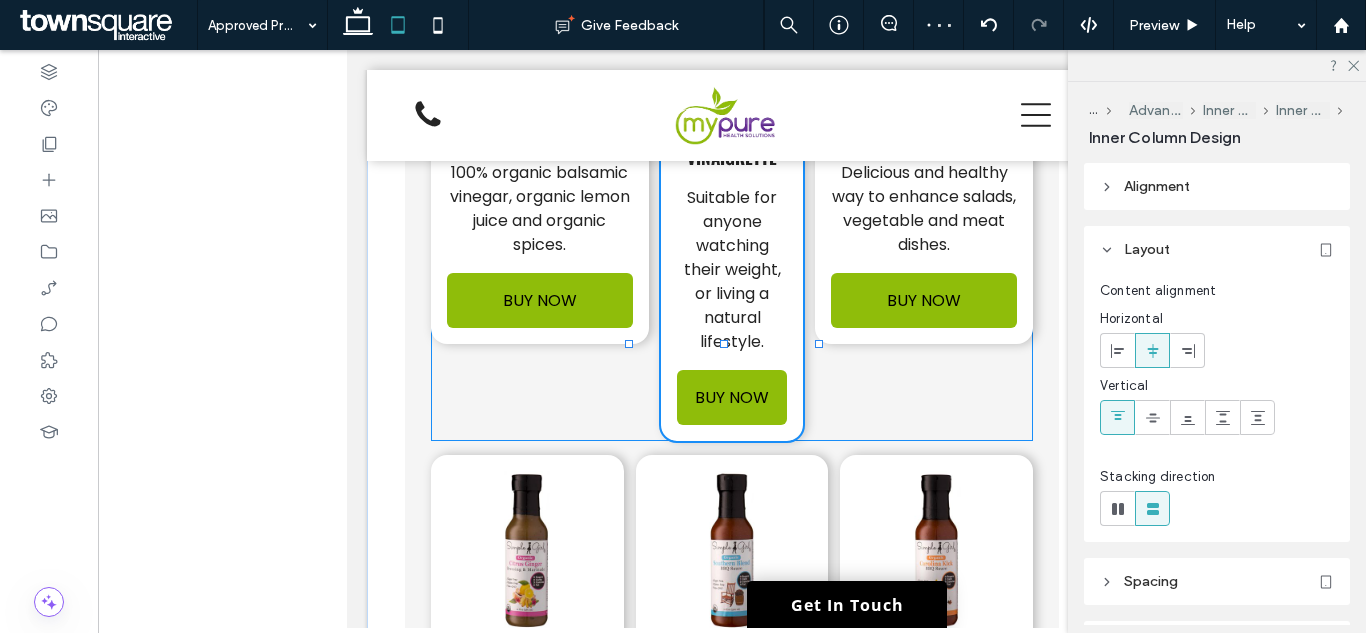click at bounding box center (724, 343) 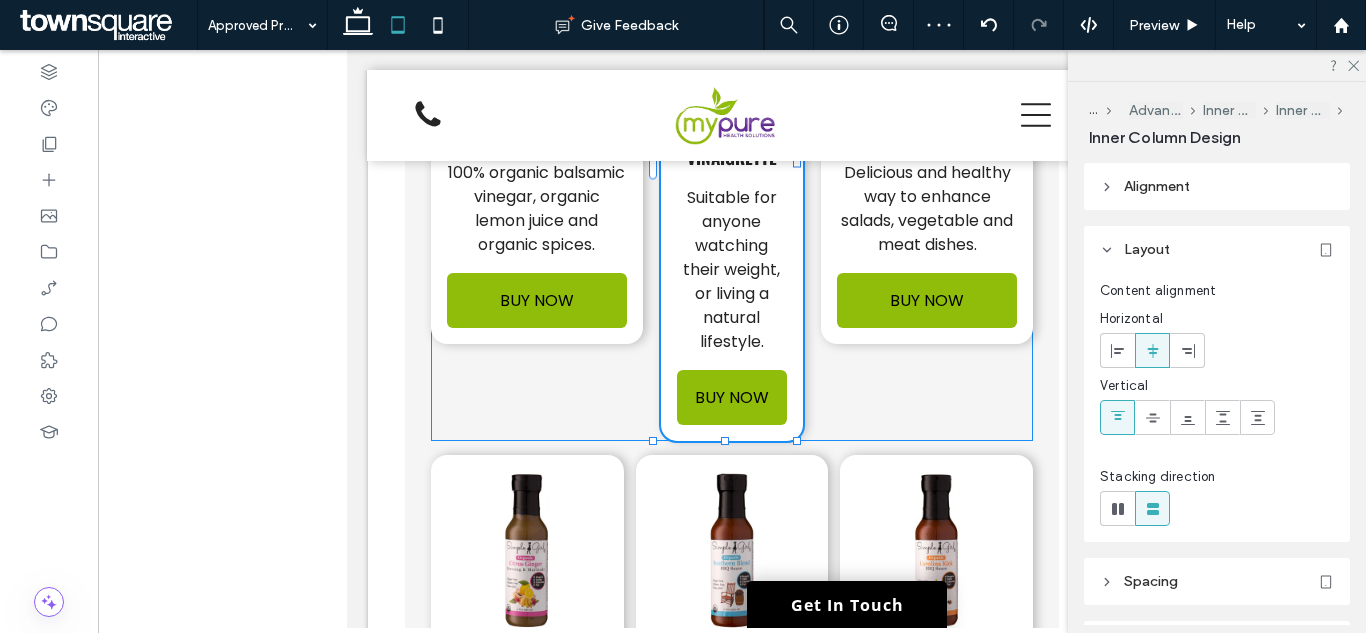 type on "***" 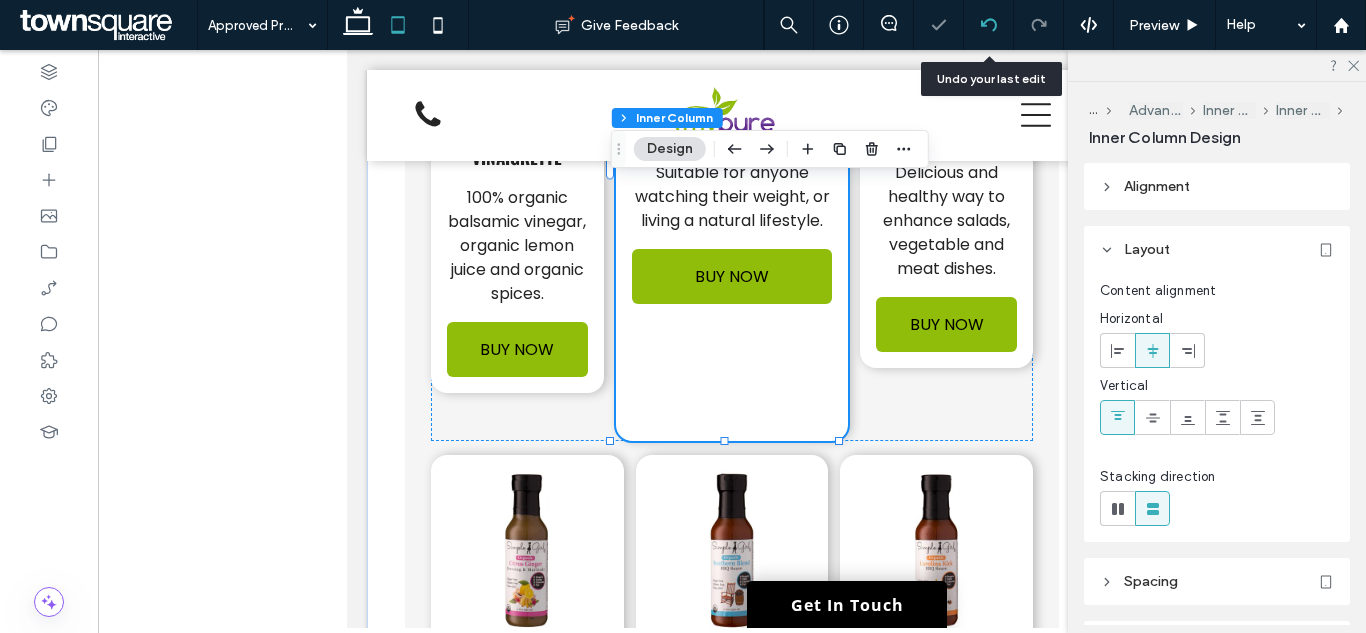 click 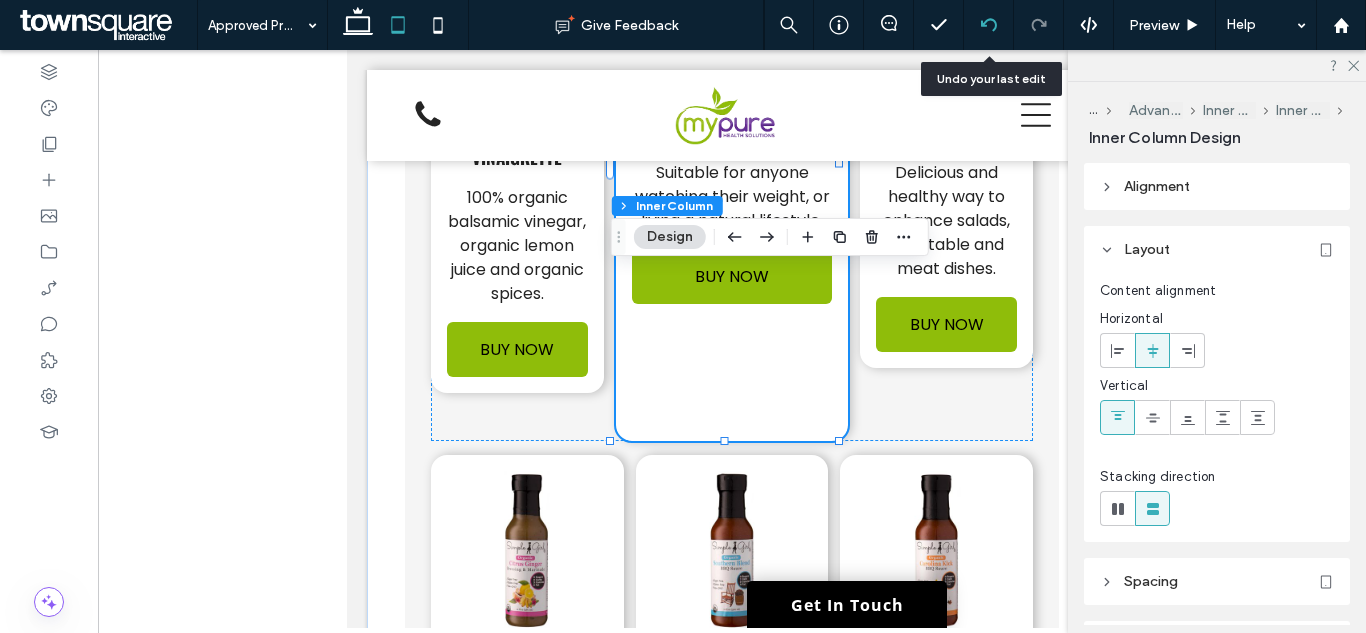 click at bounding box center [989, 25] 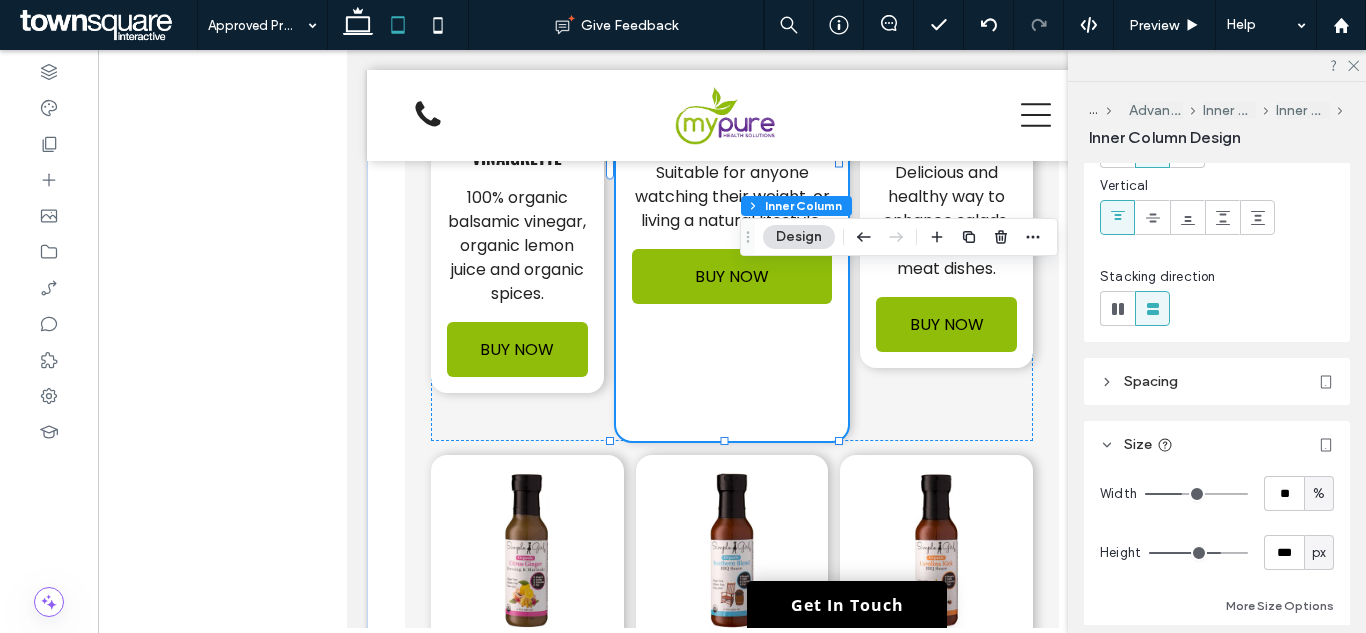 scroll, scrollTop: 300, scrollLeft: 0, axis: vertical 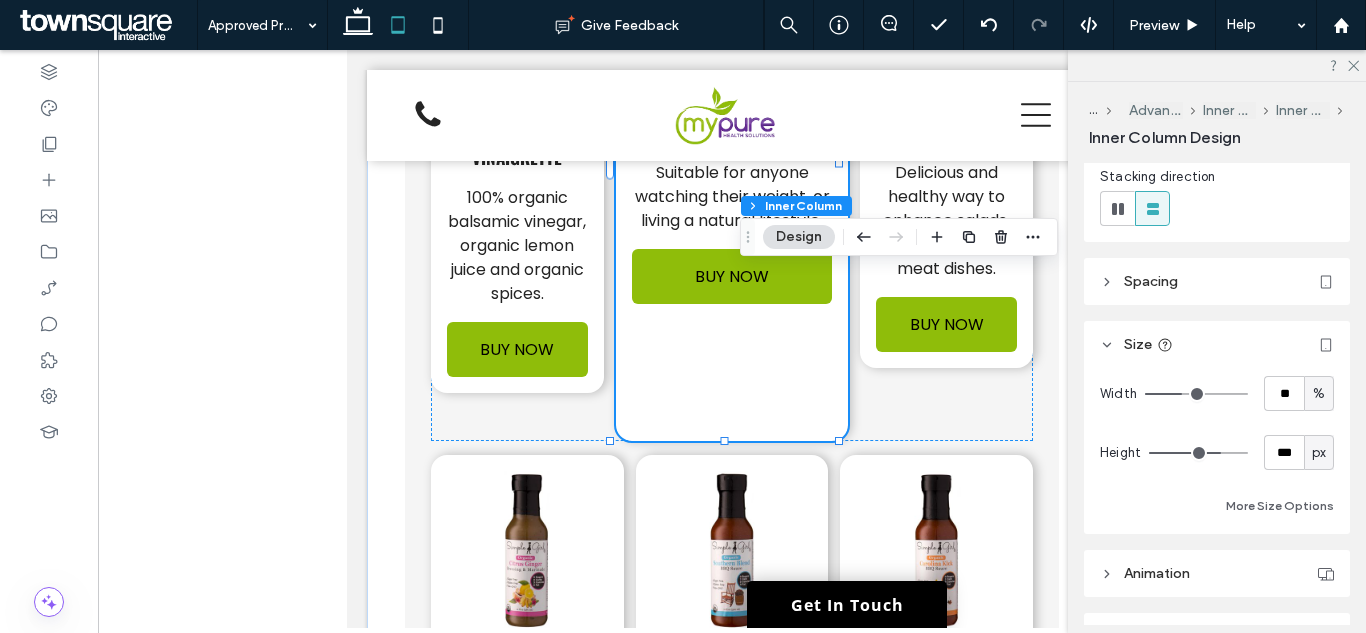 type on "**" 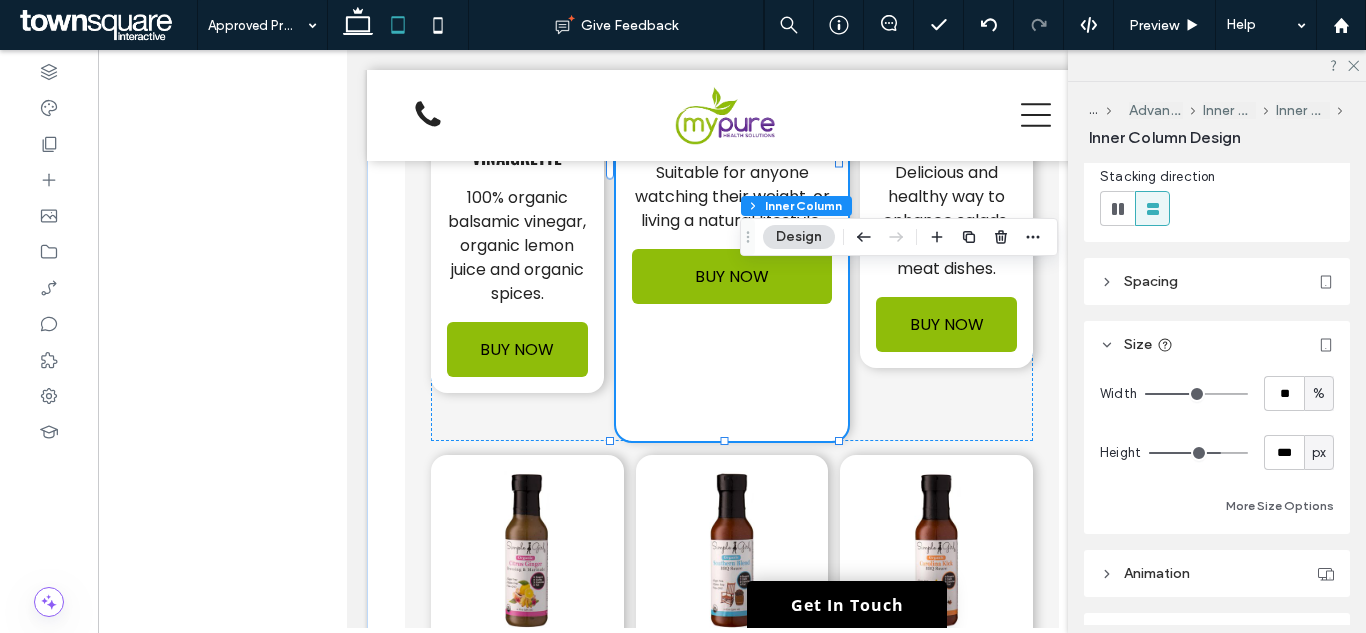 type on "**" 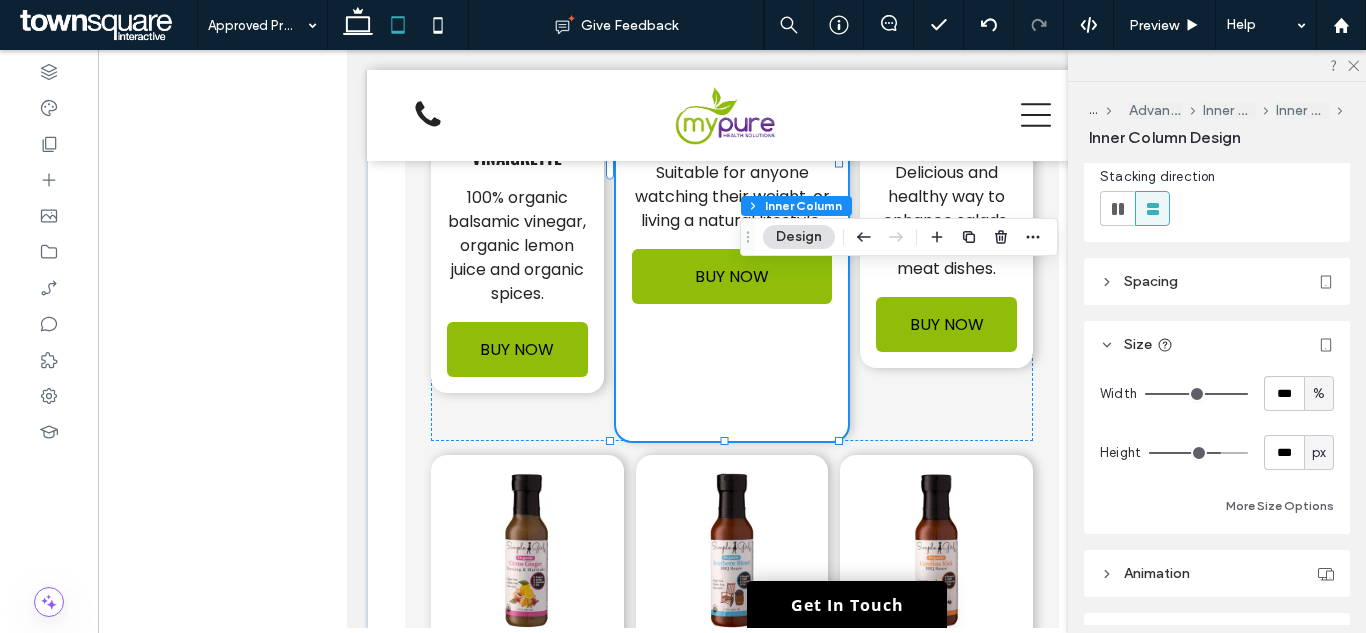 drag, startPoint x: 1184, startPoint y: 393, endPoint x: 1267, endPoint y: 397, distance: 83.09633 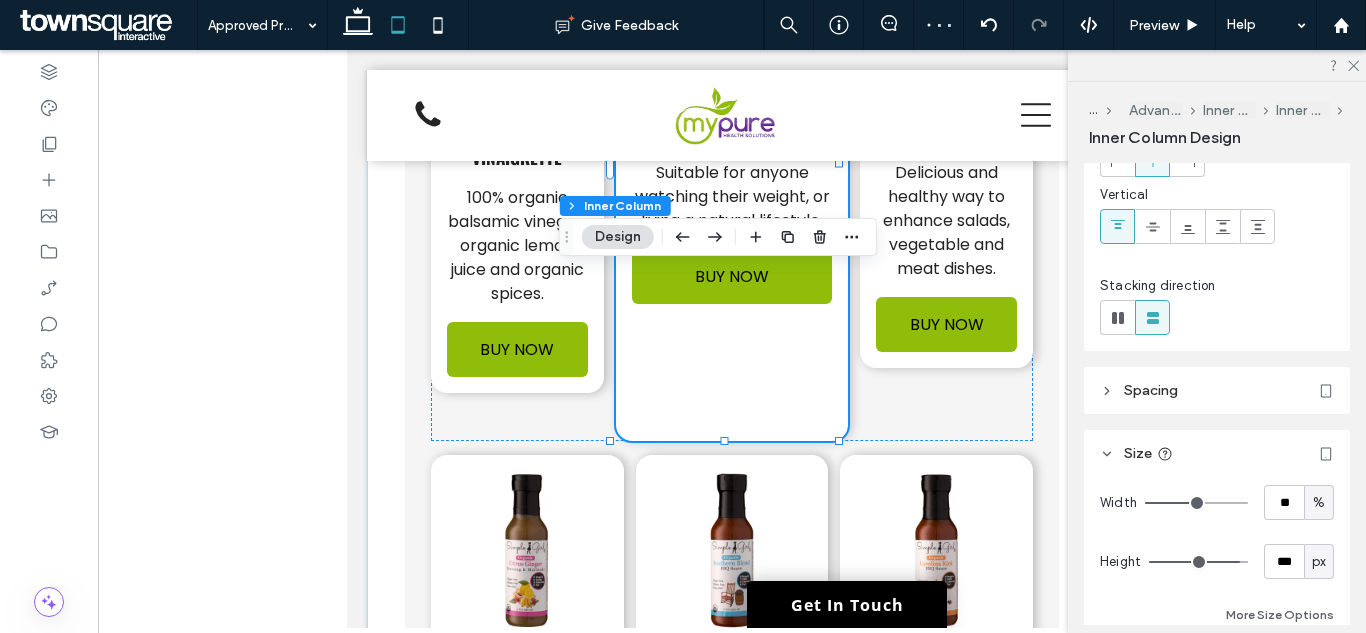 scroll, scrollTop: 300, scrollLeft: 0, axis: vertical 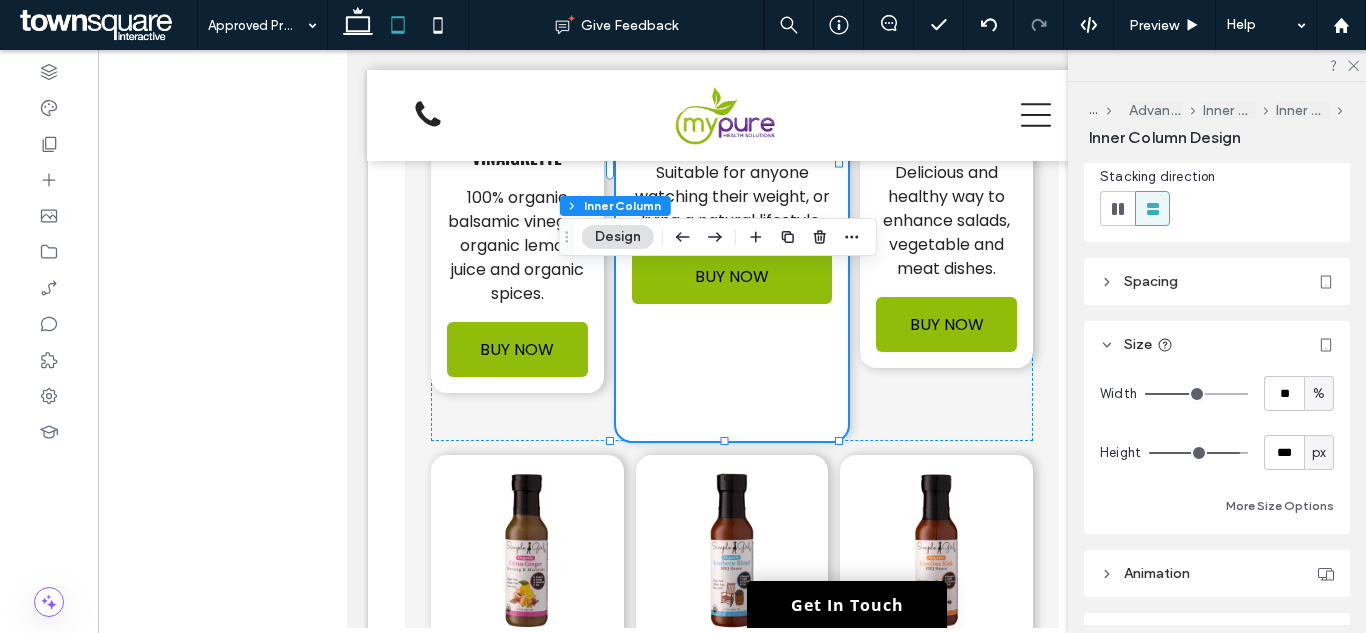type on "**" 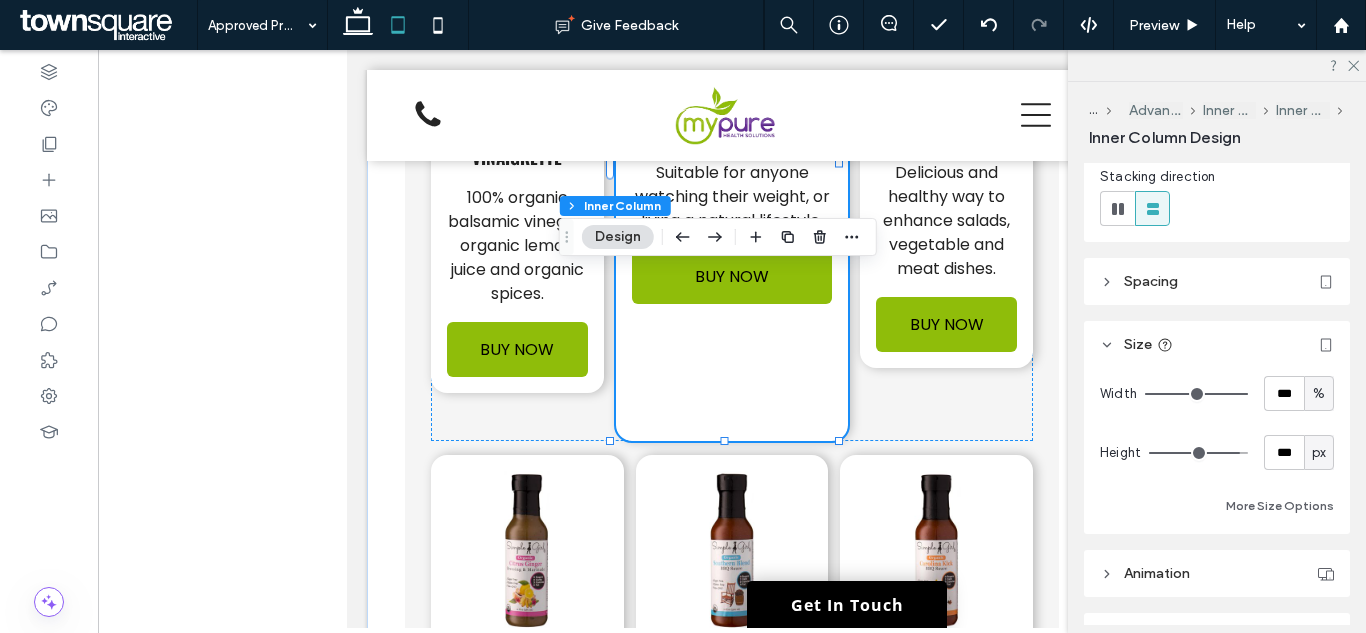 drag, startPoint x: 1227, startPoint y: 394, endPoint x: 1317, endPoint y: 396, distance: 90.02222 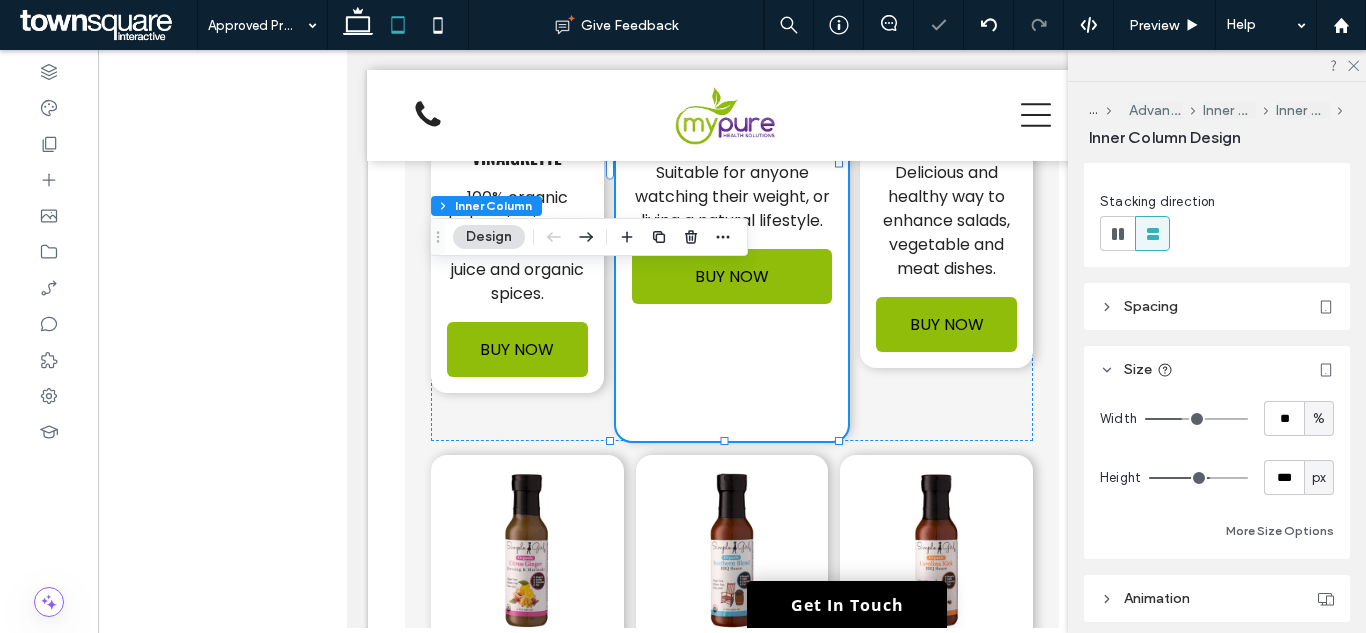 scroll, scrollTop: 300, scrollLeft: 0, axis: vertical 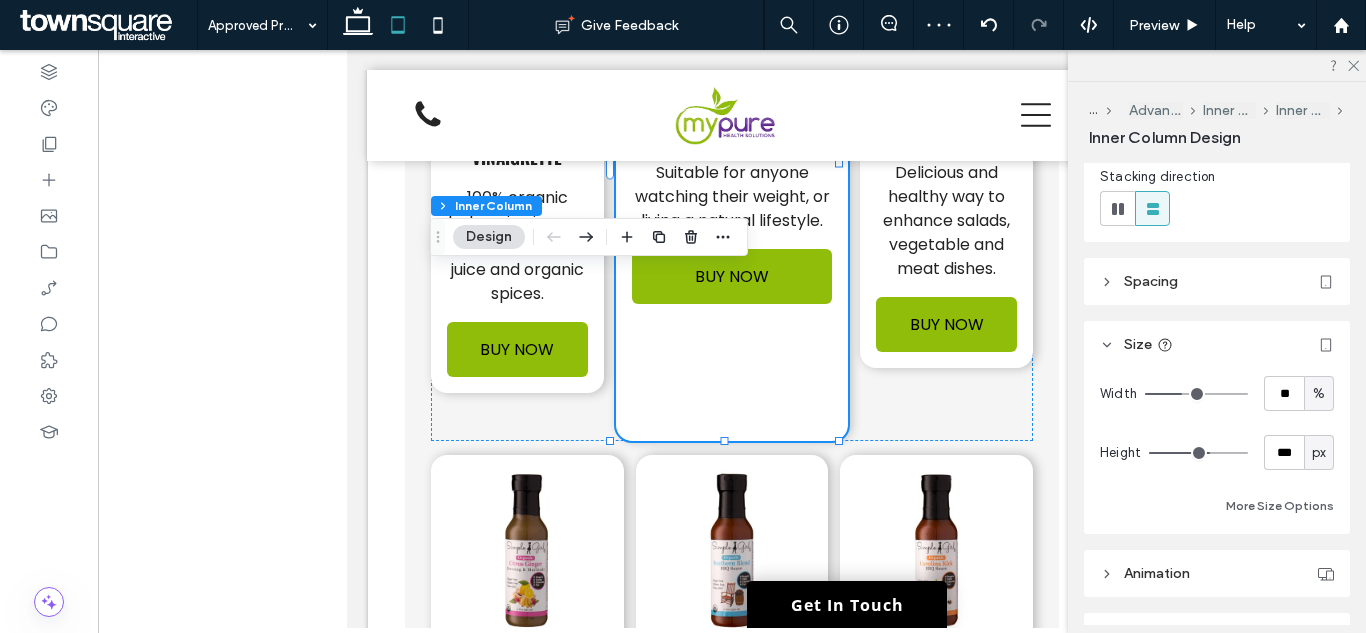 type on "**" 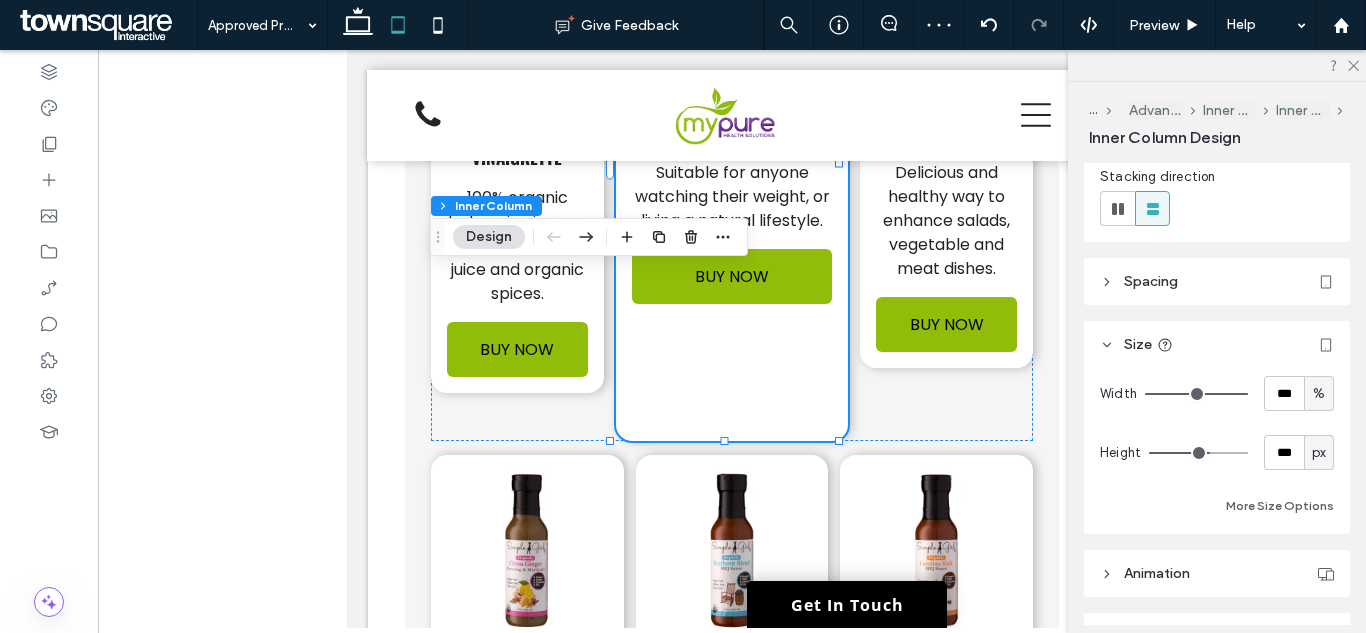 drag, startPoint x: 1180, startPoint y: 394, endPoint x: 1277, endPoint y: 402, distance: 97.32934 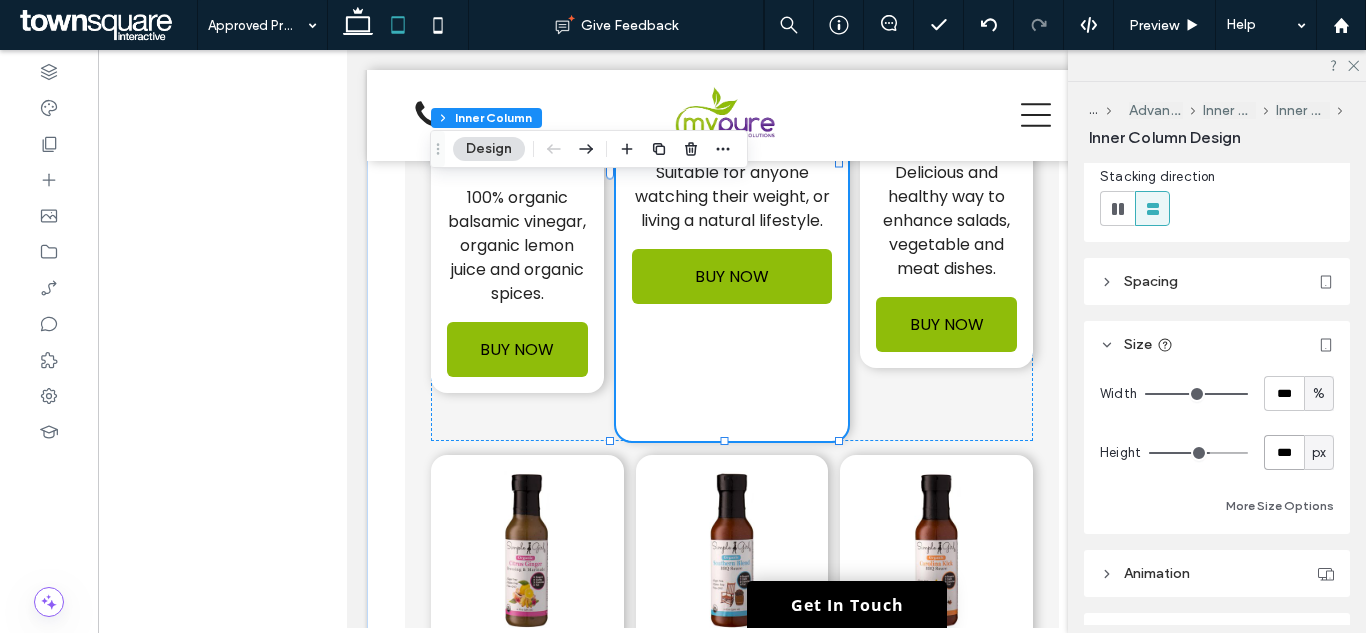click on "***" at bounding box center (1284, 452) 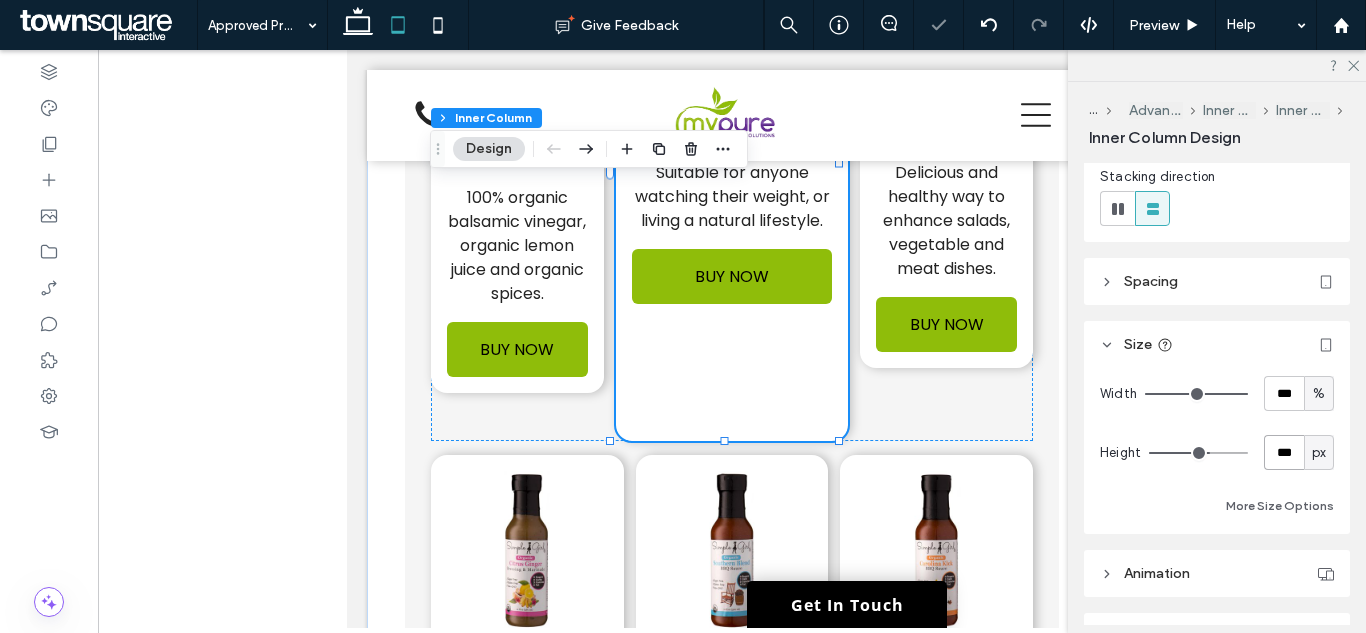 type on "***" 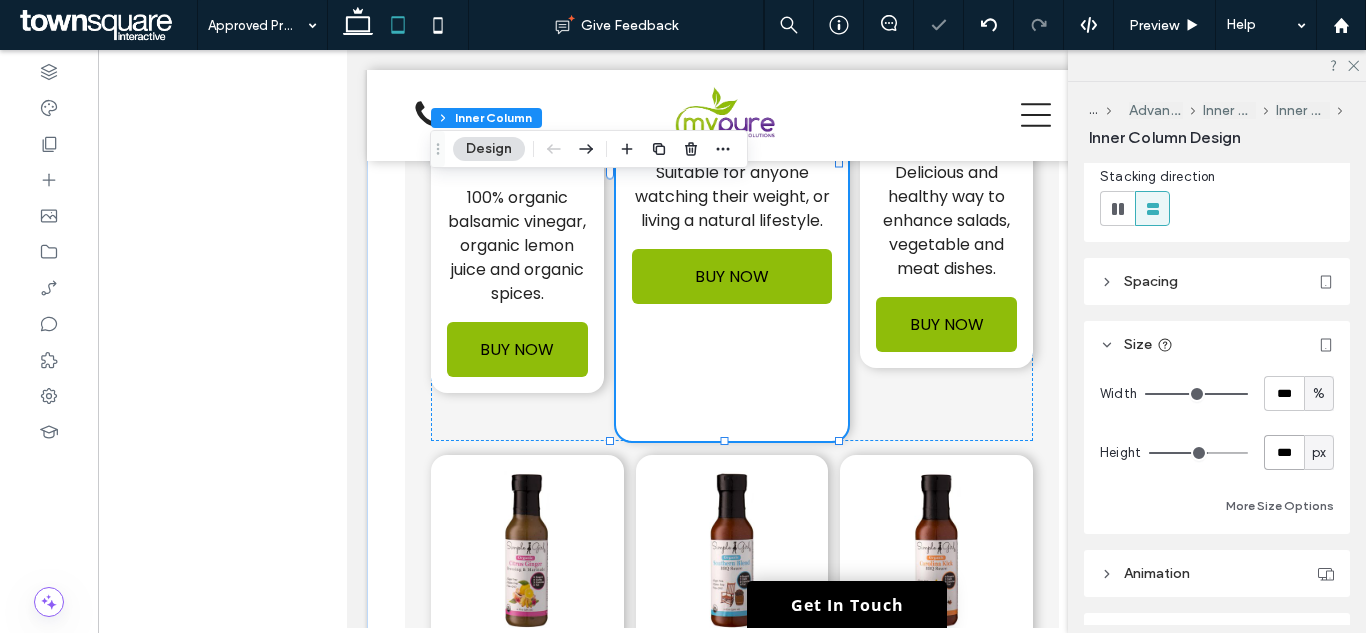 type on "***" 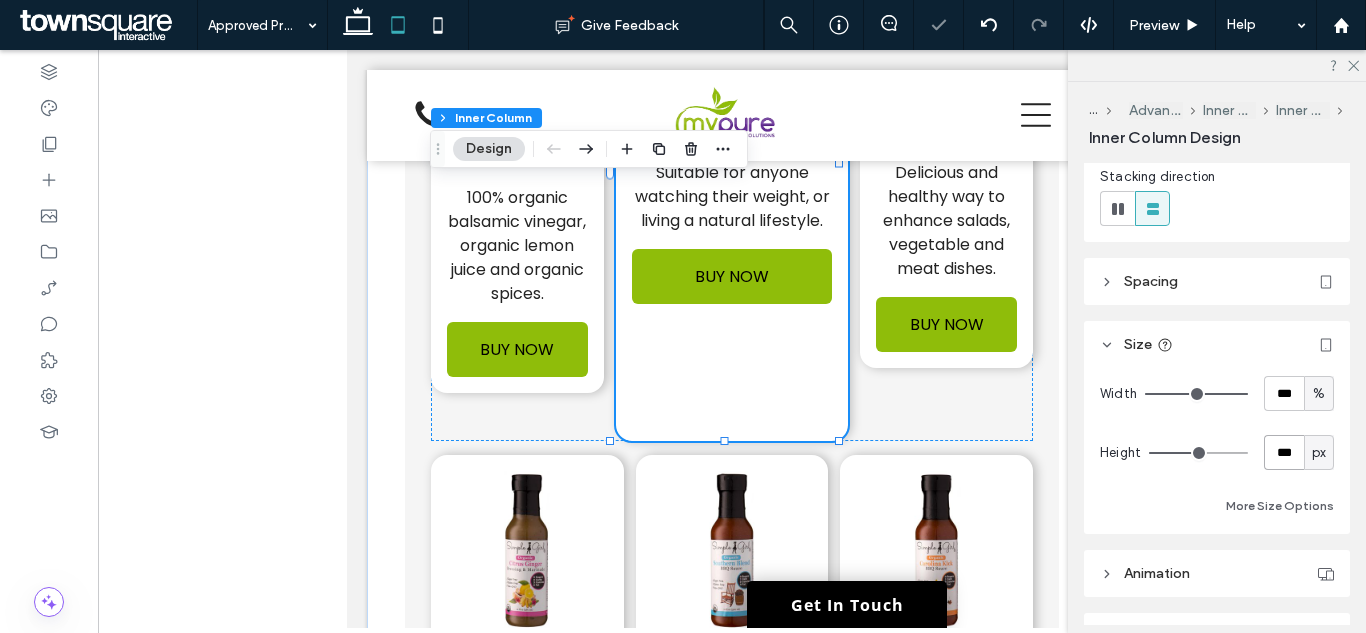 type on "***" 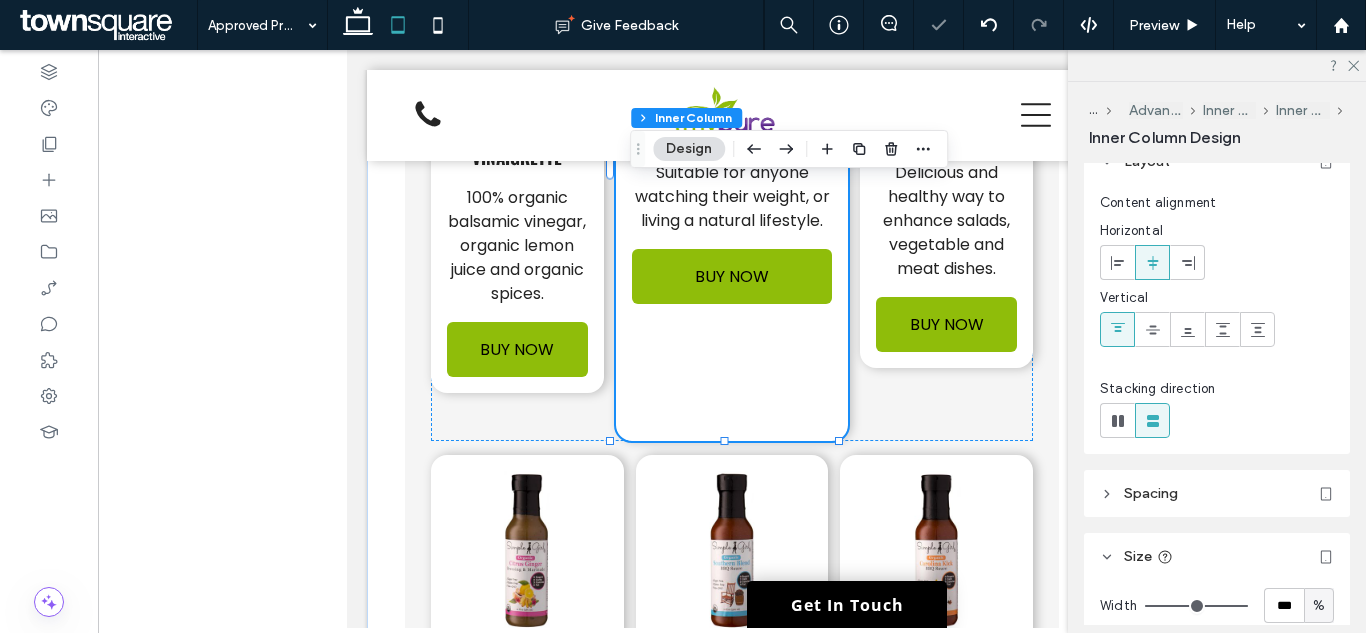 scroll, scrollTop: 300, scrollLeft: 0, axis: vertical 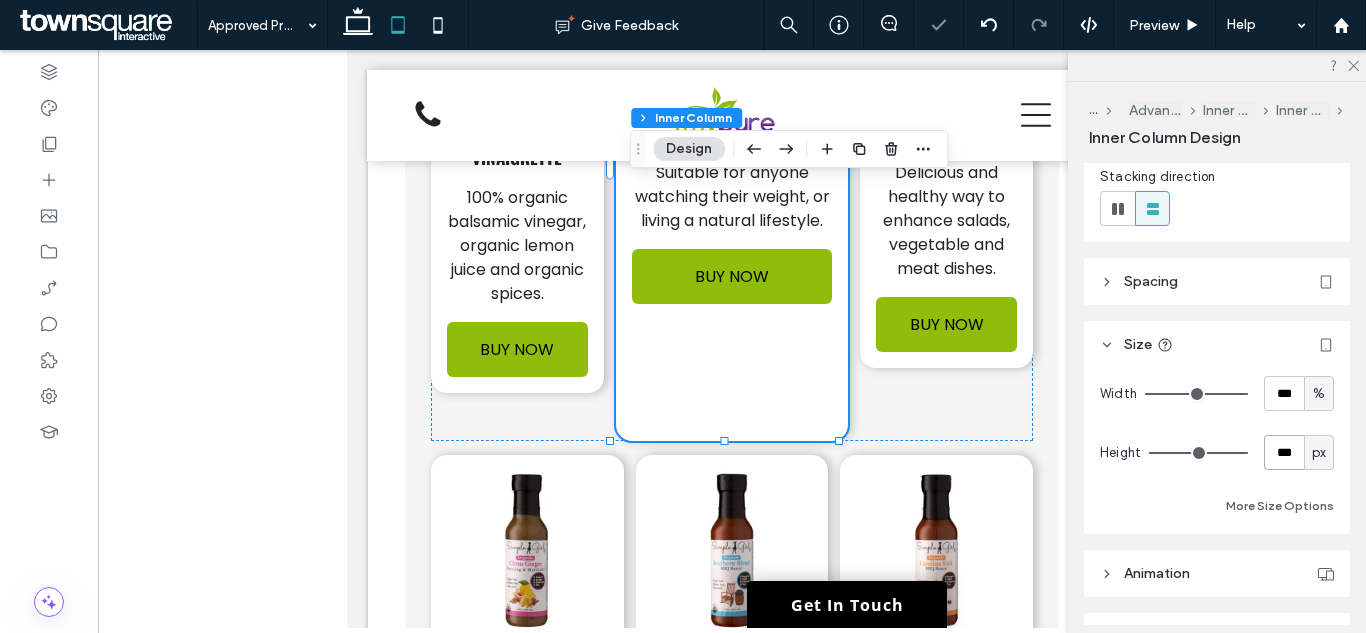 click on "***" at bounding box center (1284, 452) 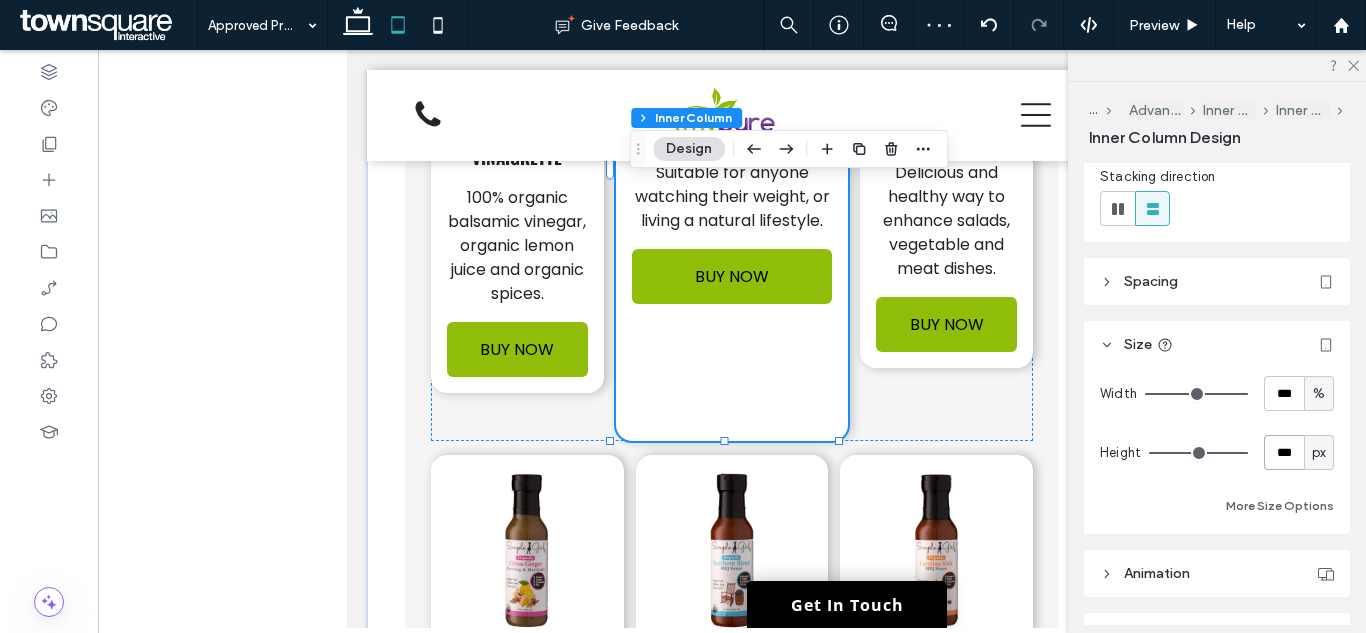 type on "***" 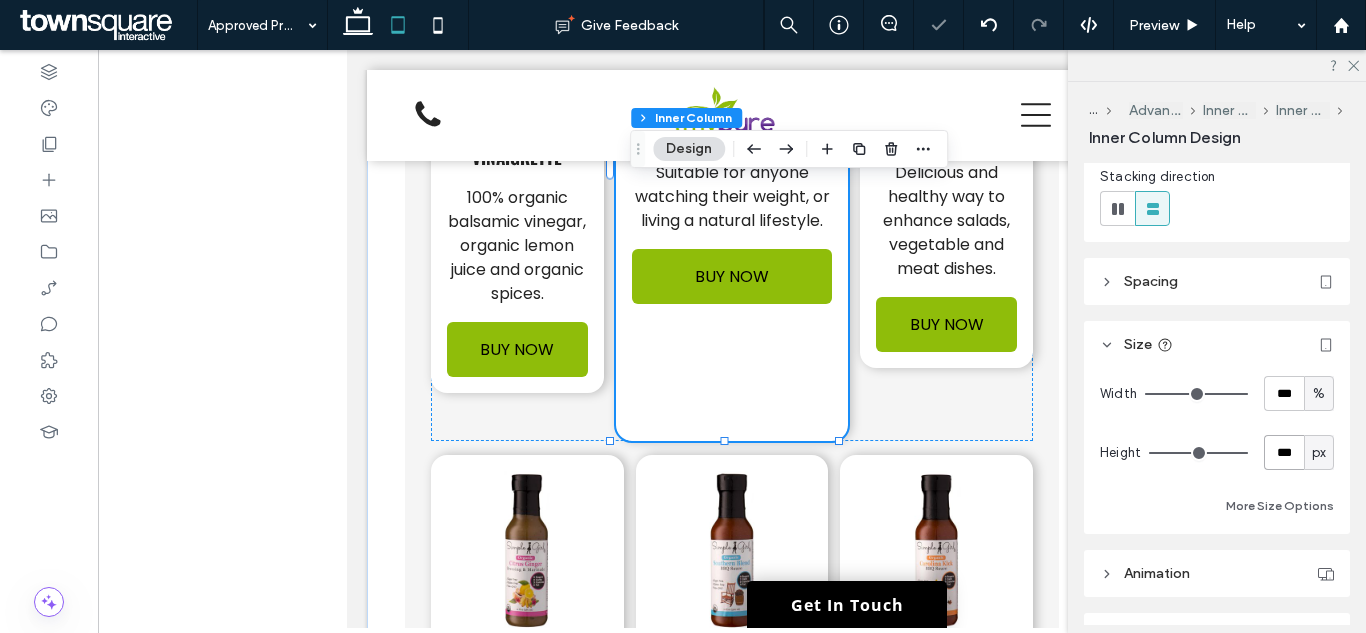 type on "***" 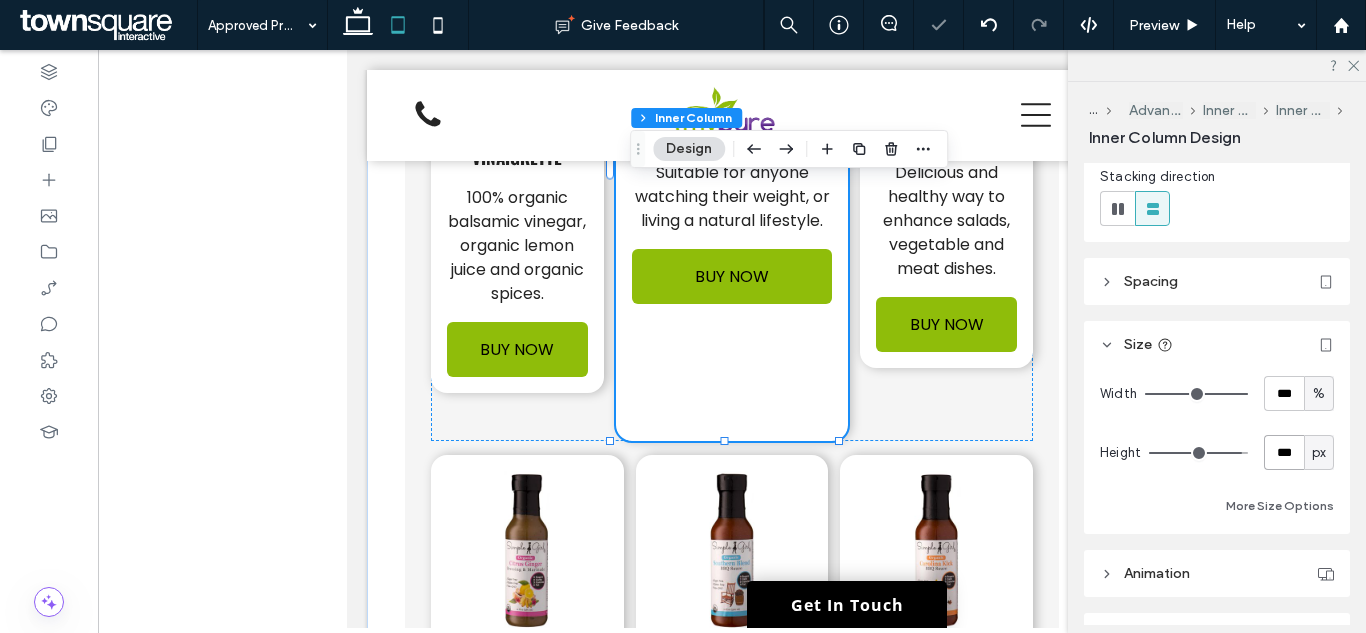 type on "***" 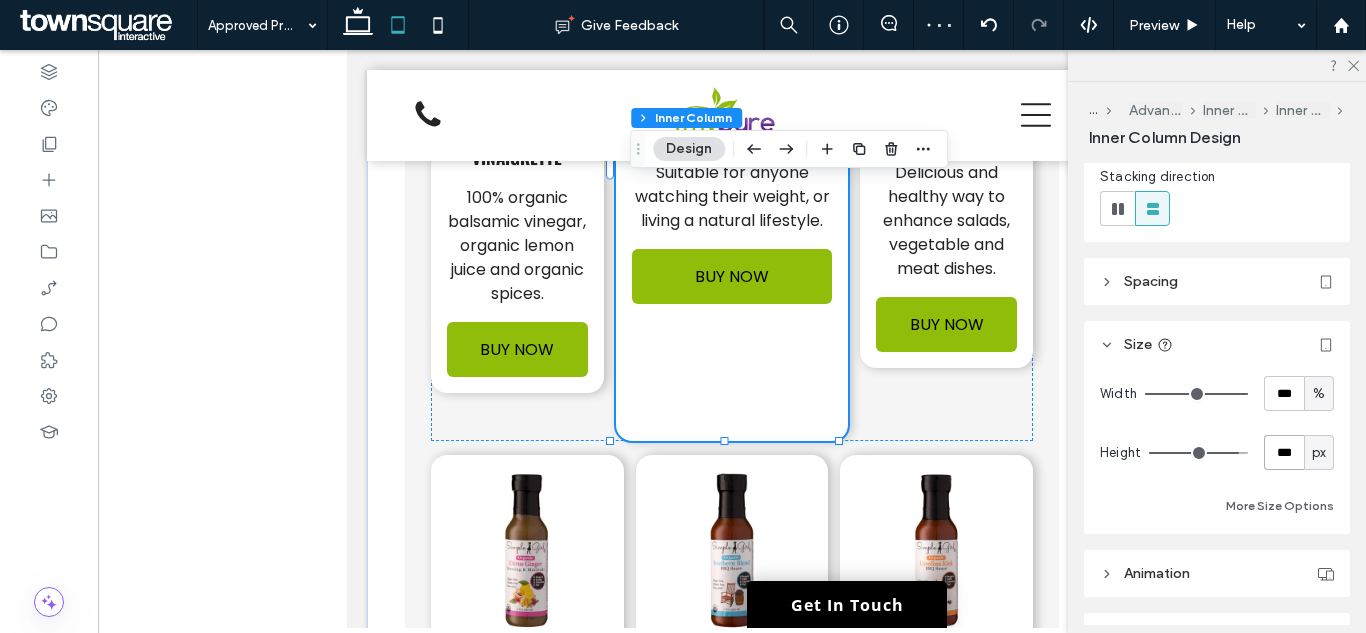 type on "***" 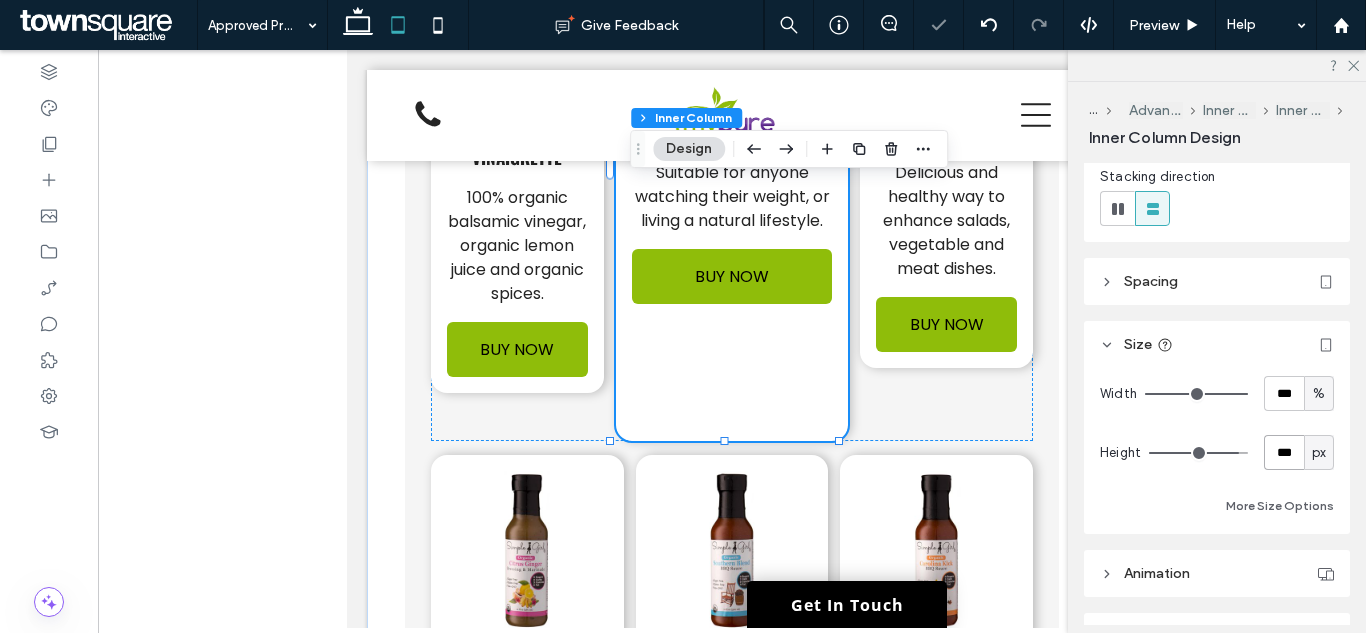 type on "***" 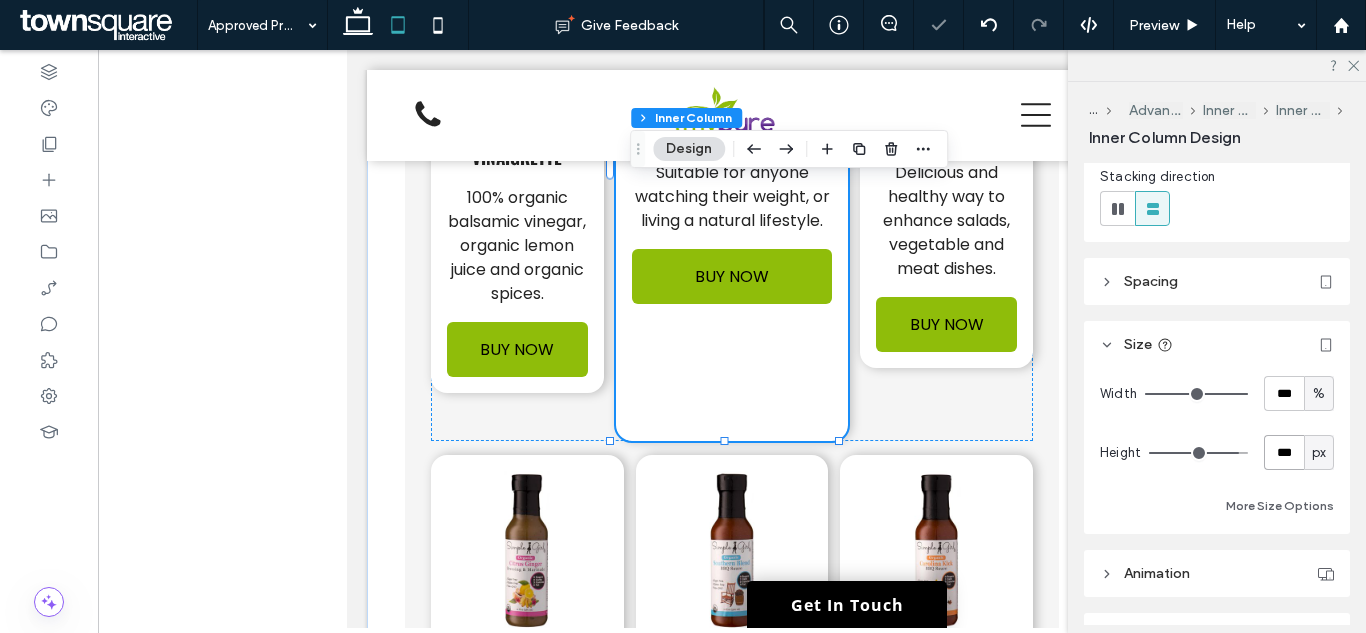 type on "***" 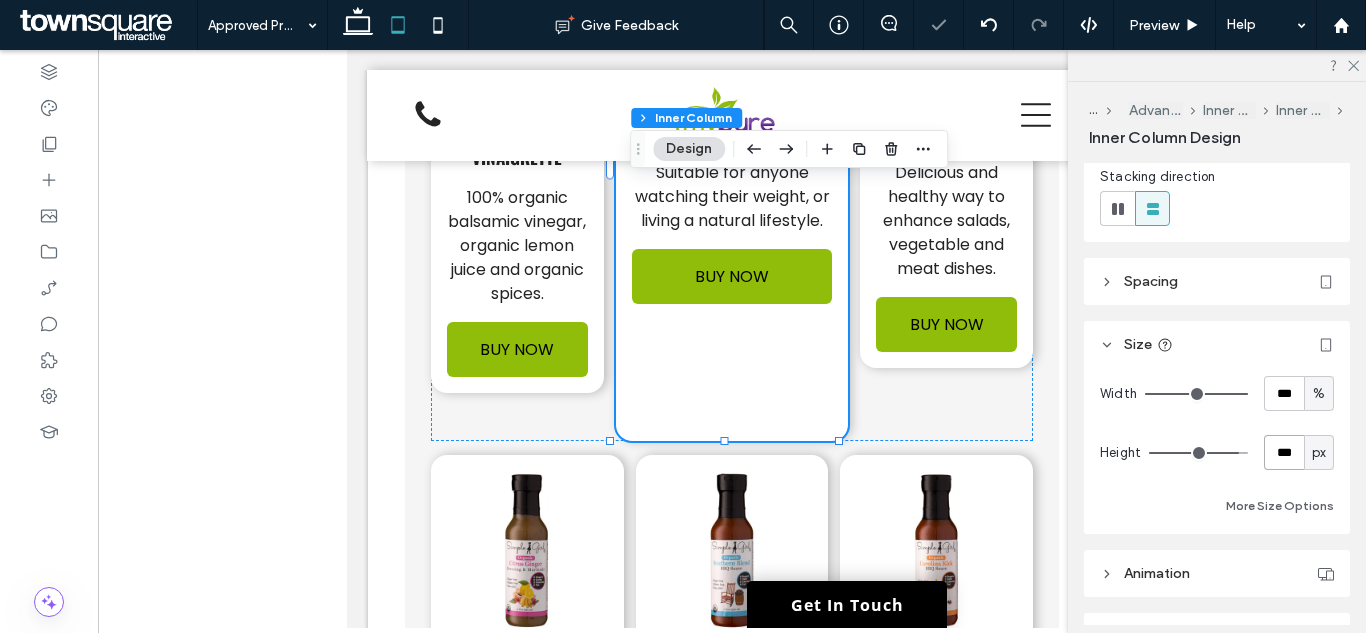 type on "***" 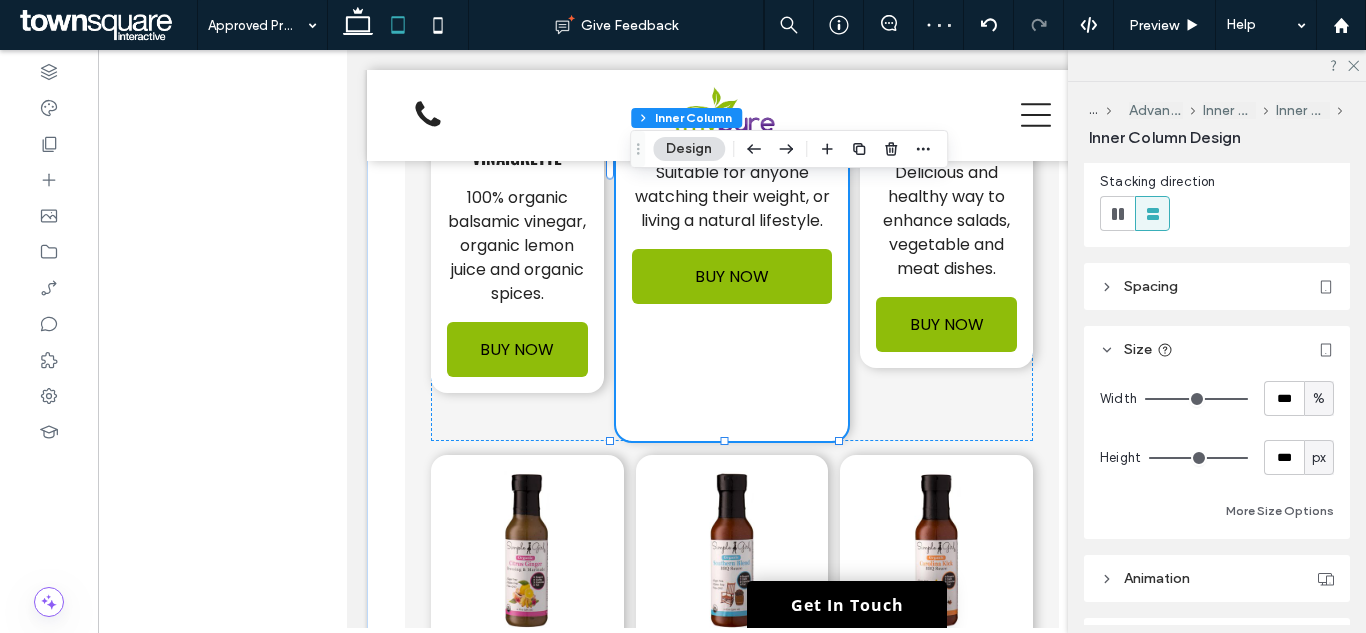 scroll, scrollTop: 300, scrollLeft: 0, axis: vertical 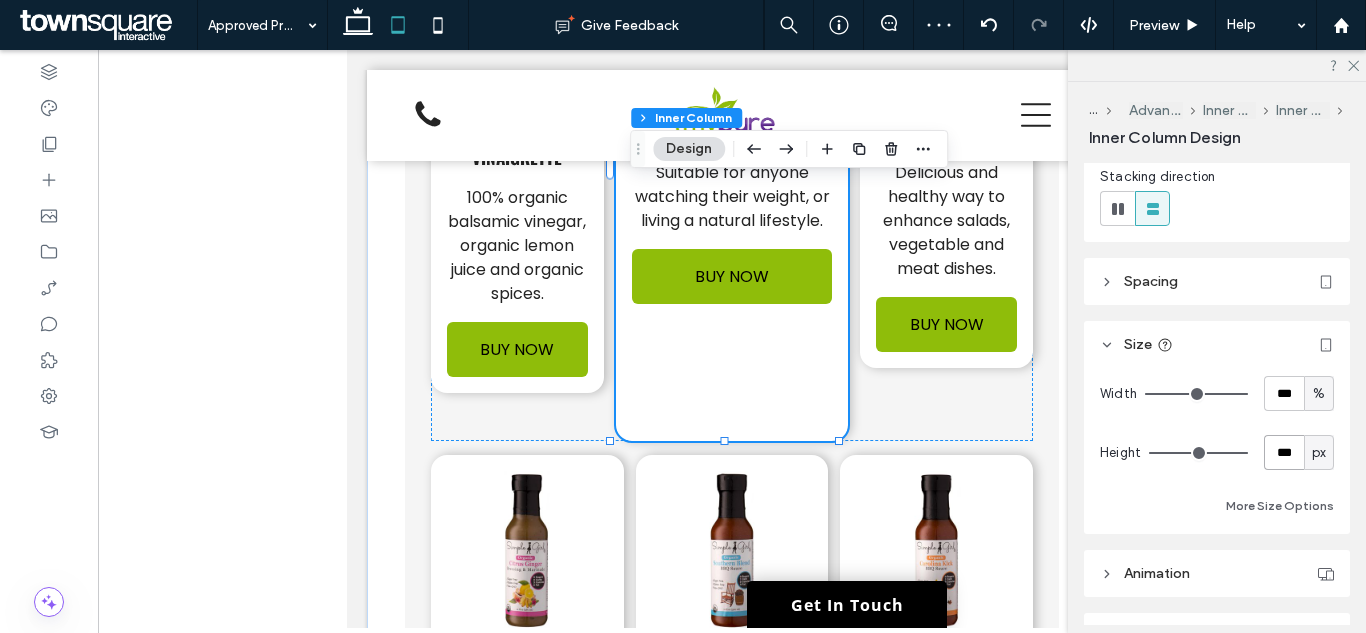 click on "***" at bounding box center (1284, 452) 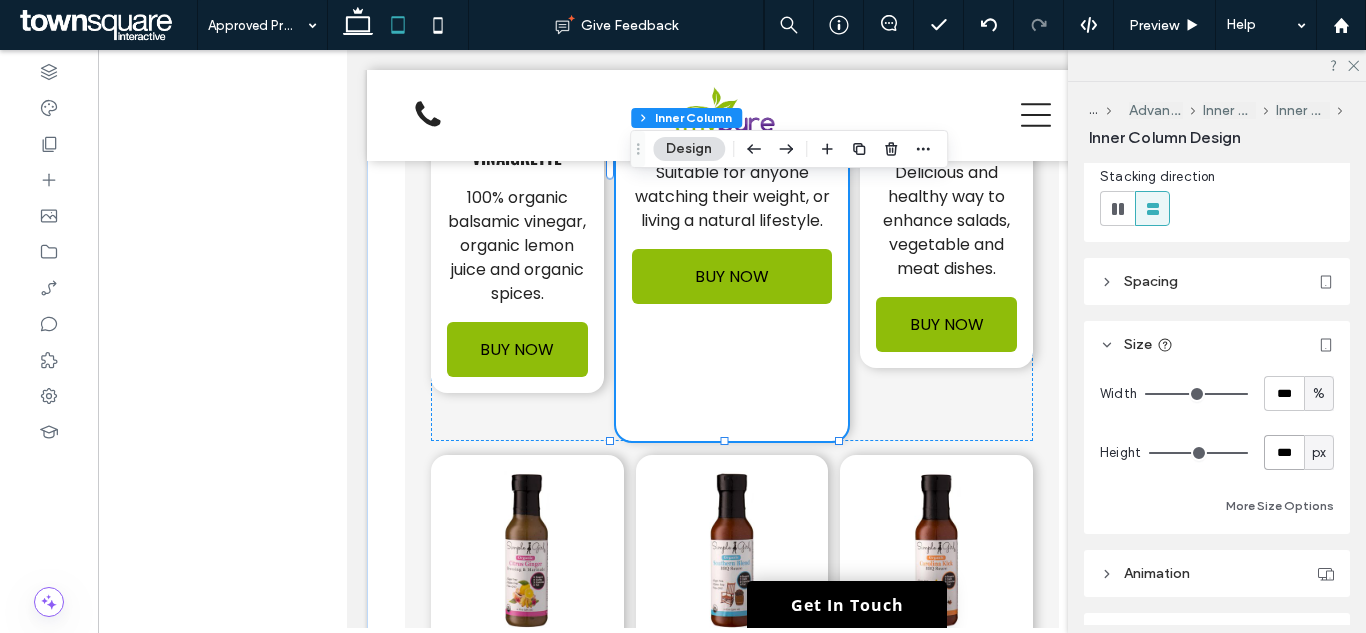 type on "***" 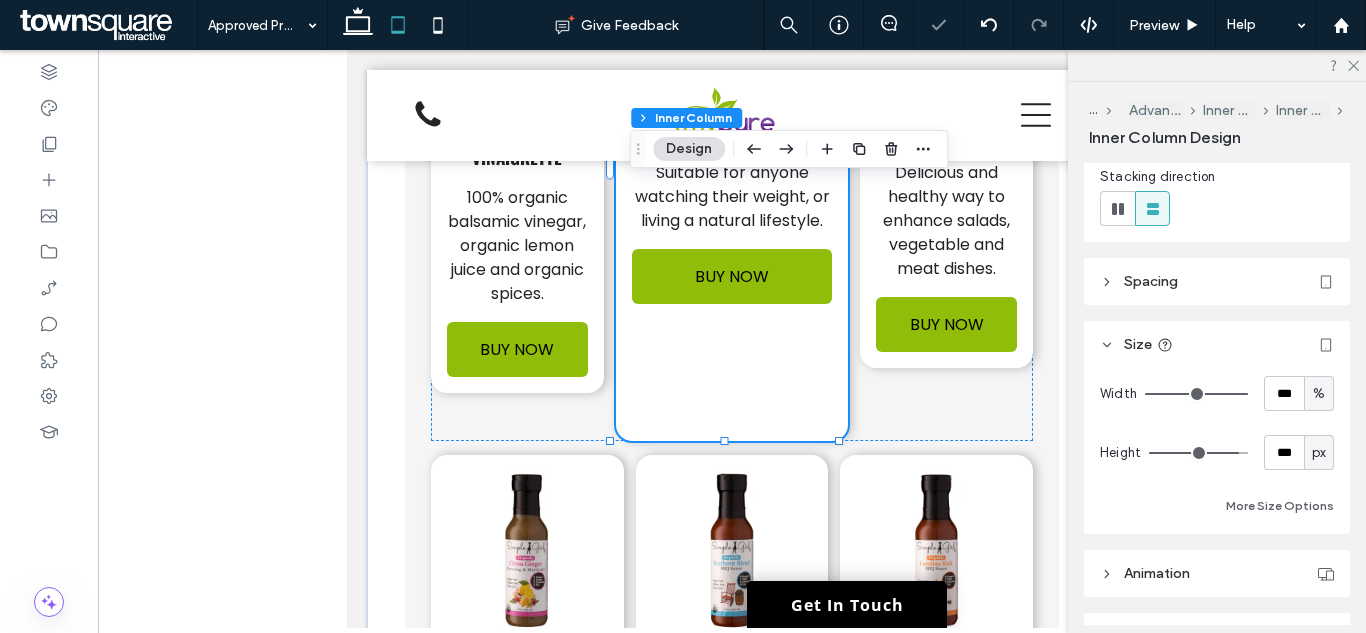 click on "Width *** % Height *** px More Size Options" at bounding box center (1217, 447) 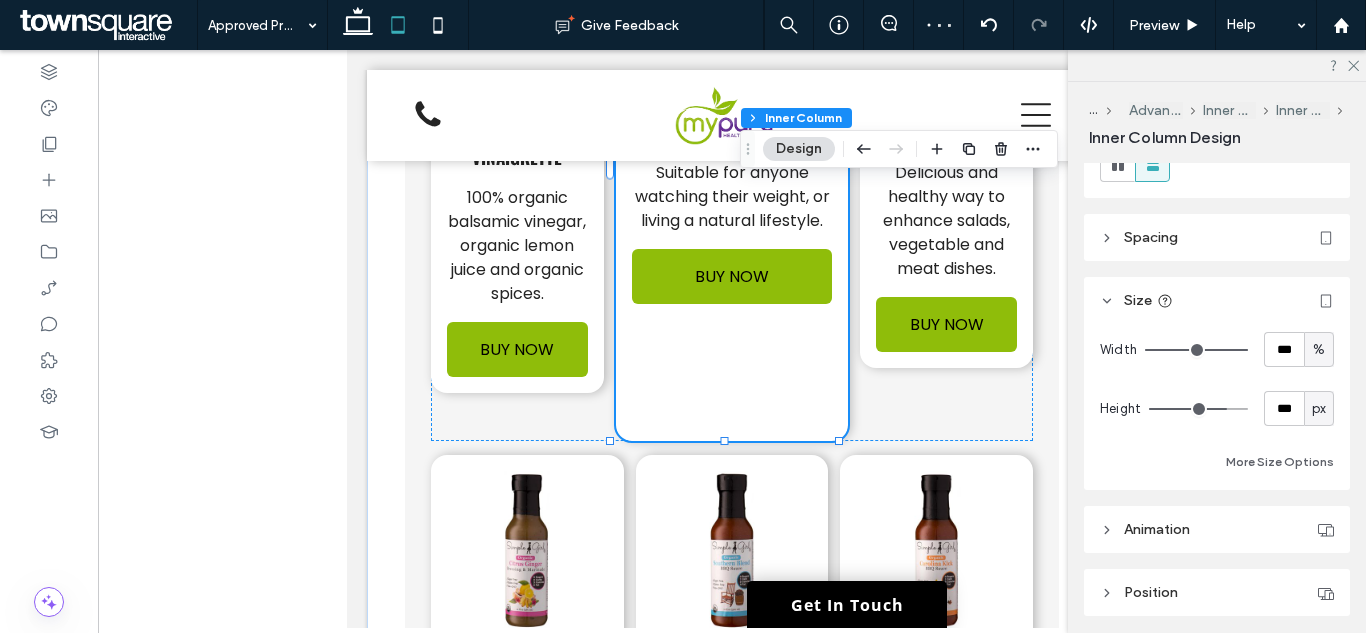 scroll, scrollTop: 400, scrollLeft: 0, axis: vertical 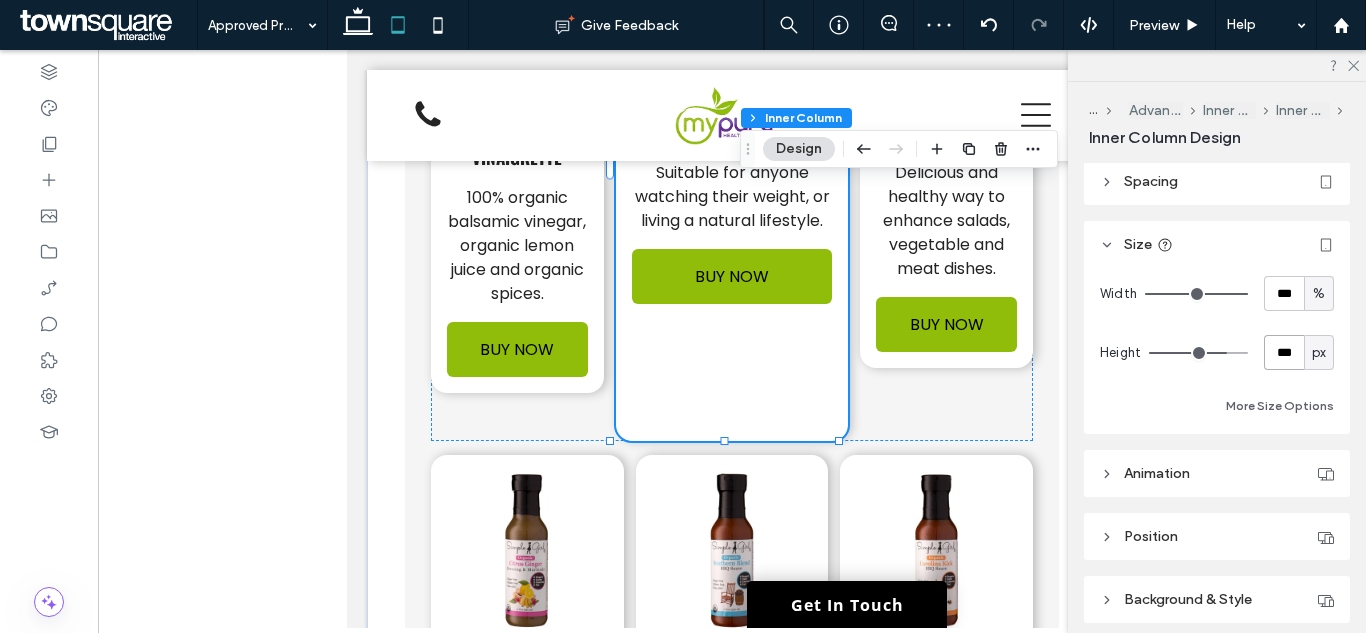 click on "***" at bounding box center (1284, 352) 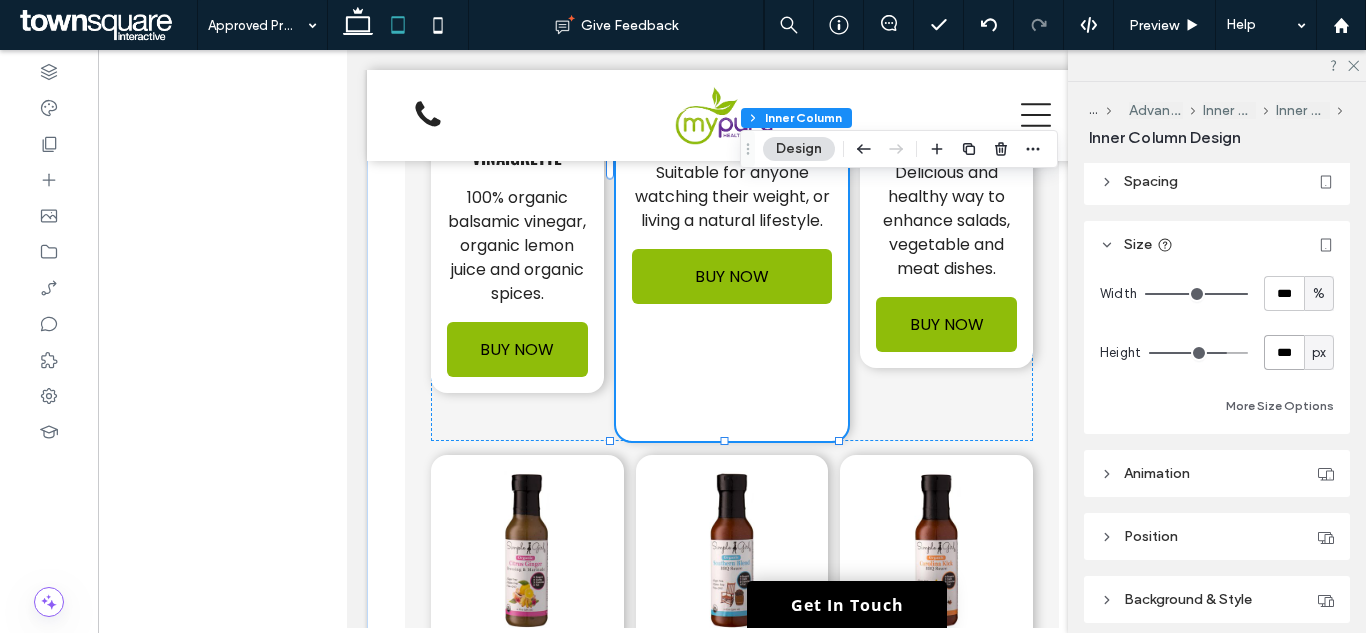 paste 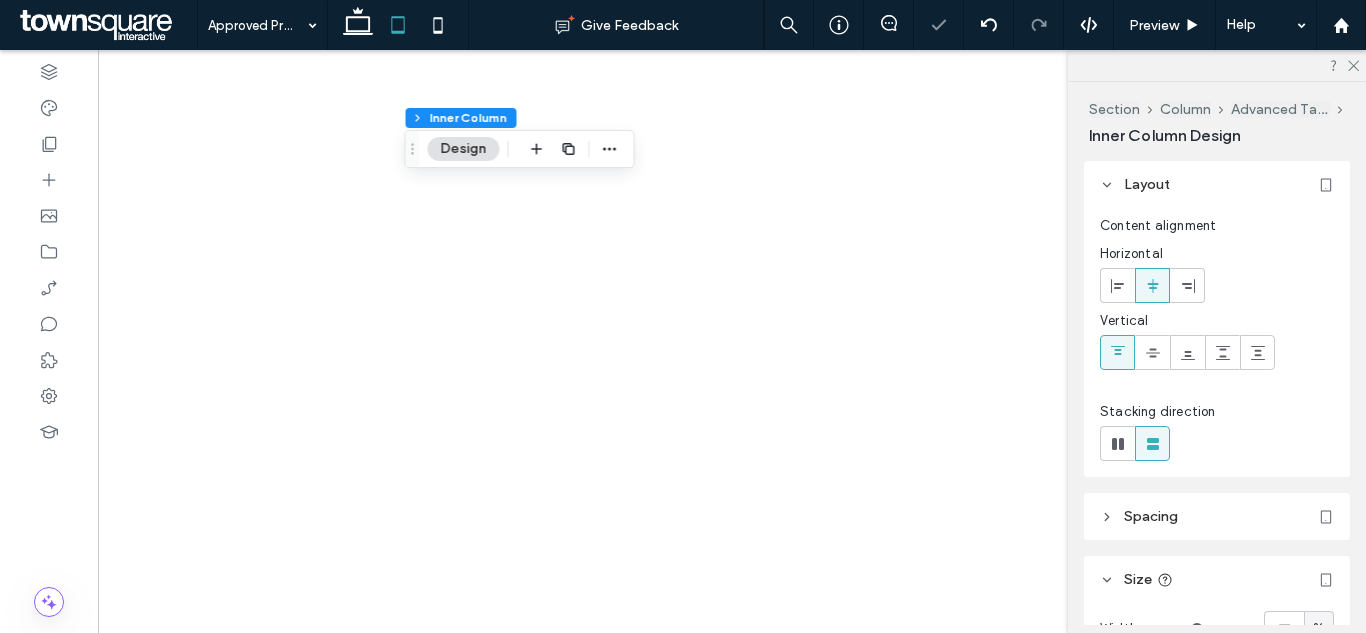 scroll, scrollTop: 0, scrollLeft: 0, axis: both 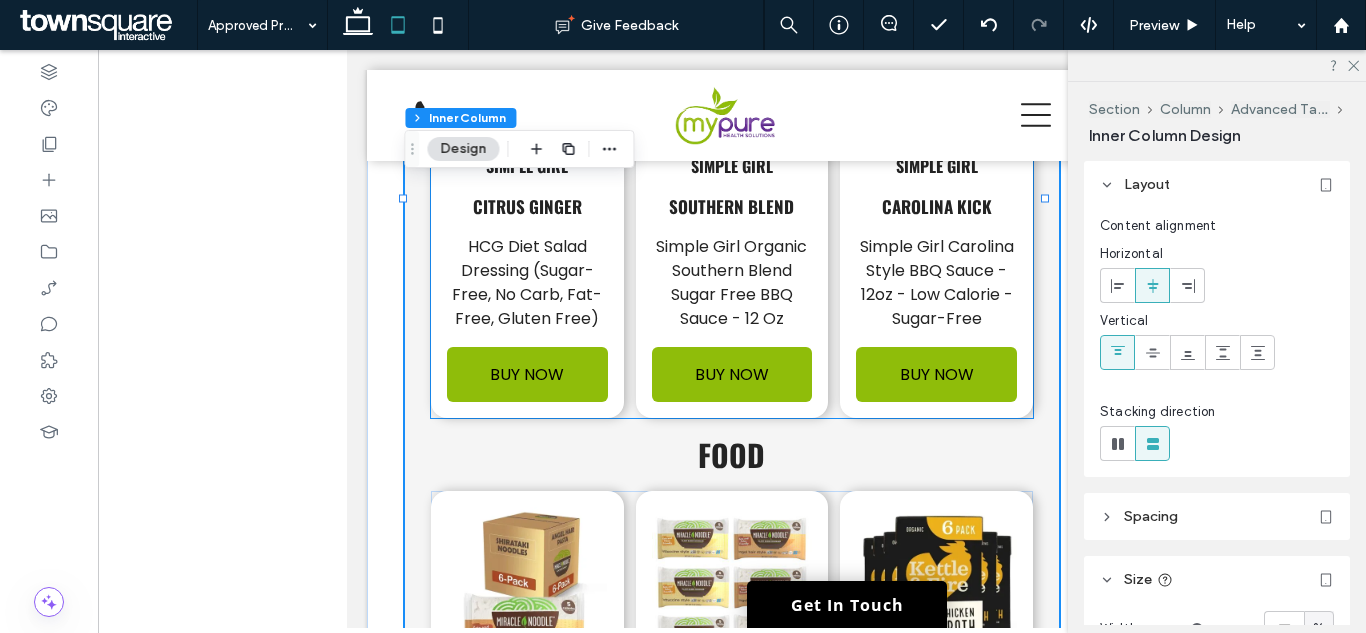 click on "Simple Girl
Citrus Ginger
HCG Diet Salad Dressing (Sugar-Free, No Carb, Fat-Free, Gluten Free)
BUY NOW
Simple Girl
Southern Blend
Simple Girl Organic Southern Blend Sugar Free BBQ Sauce - 12 Oz
BUY NOW
Simple Girl
Carolina Kick
Simple Girl Carolina Style BBQ Sauce - 12oz - Low Calorie - Sugar-Free
BUY NOW" at bounding box center (732, 190) 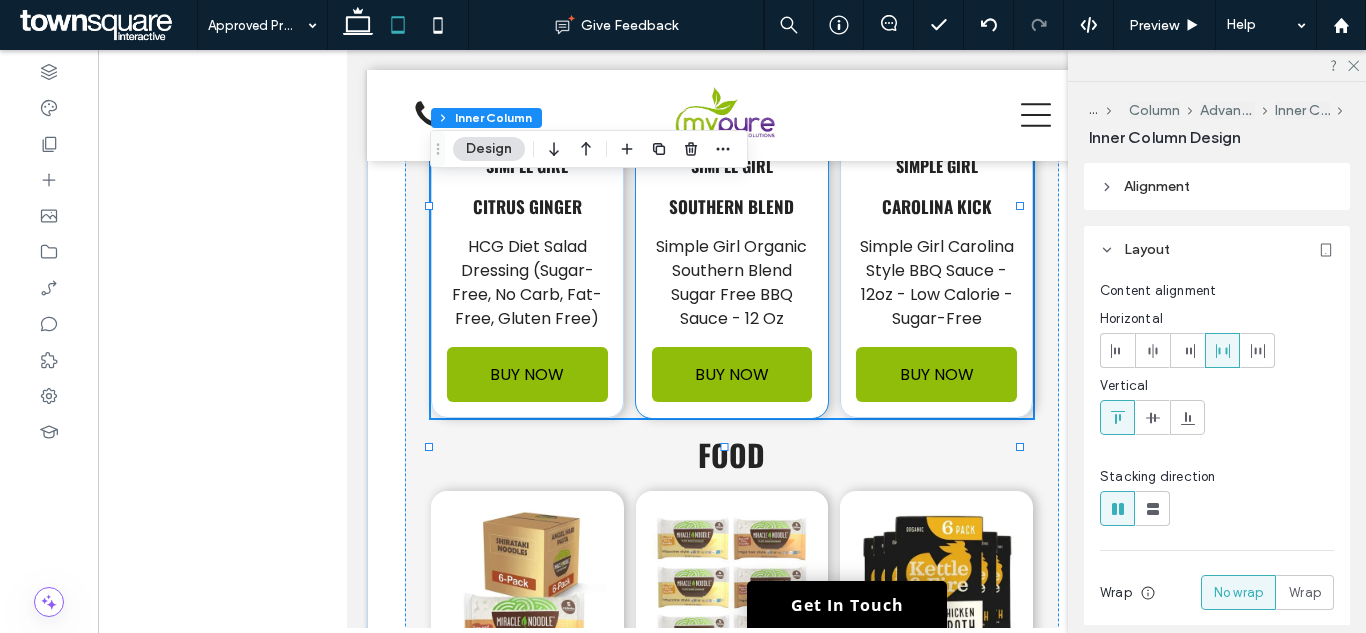 click on "Simple Girl
Southern Blend
Simple Girl Organic Southern Blend Sugar Free BBQ Sauce - 12 Oz
BUY NOW" at bounding box center [732, 190] 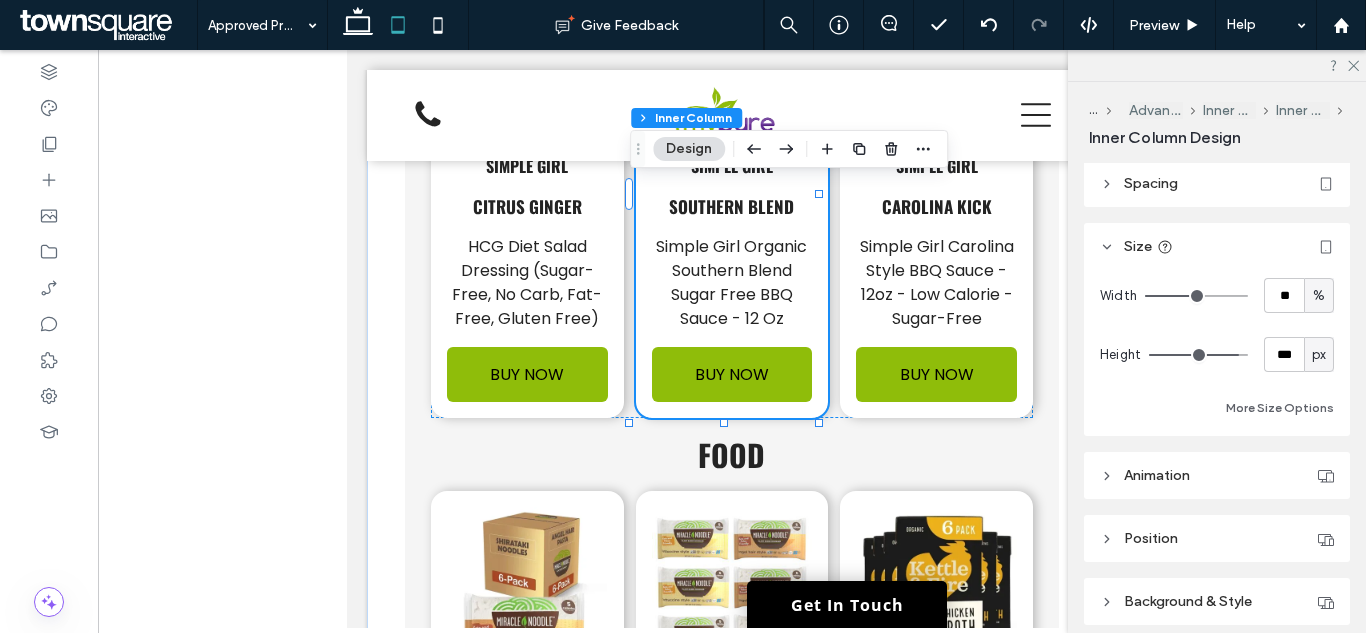scroll, scrollTop: 400, scrollLeft: 0, axis: vertical 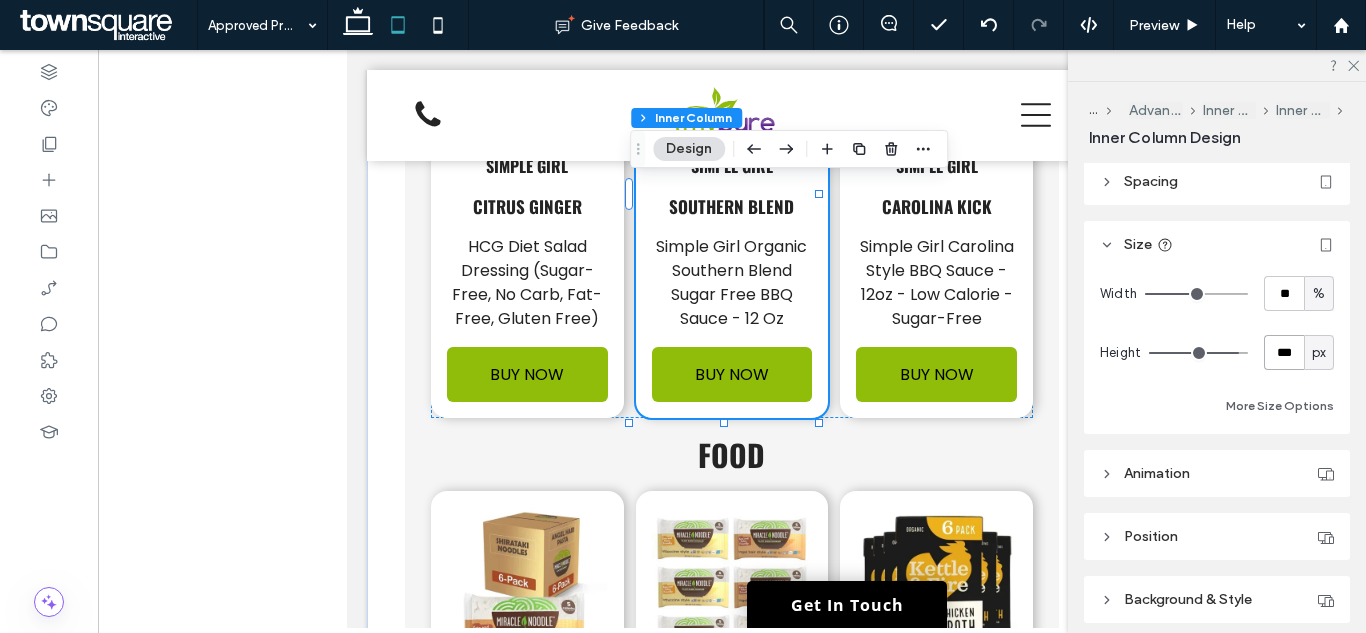 click on "***" at bounding box center (1284, 352) 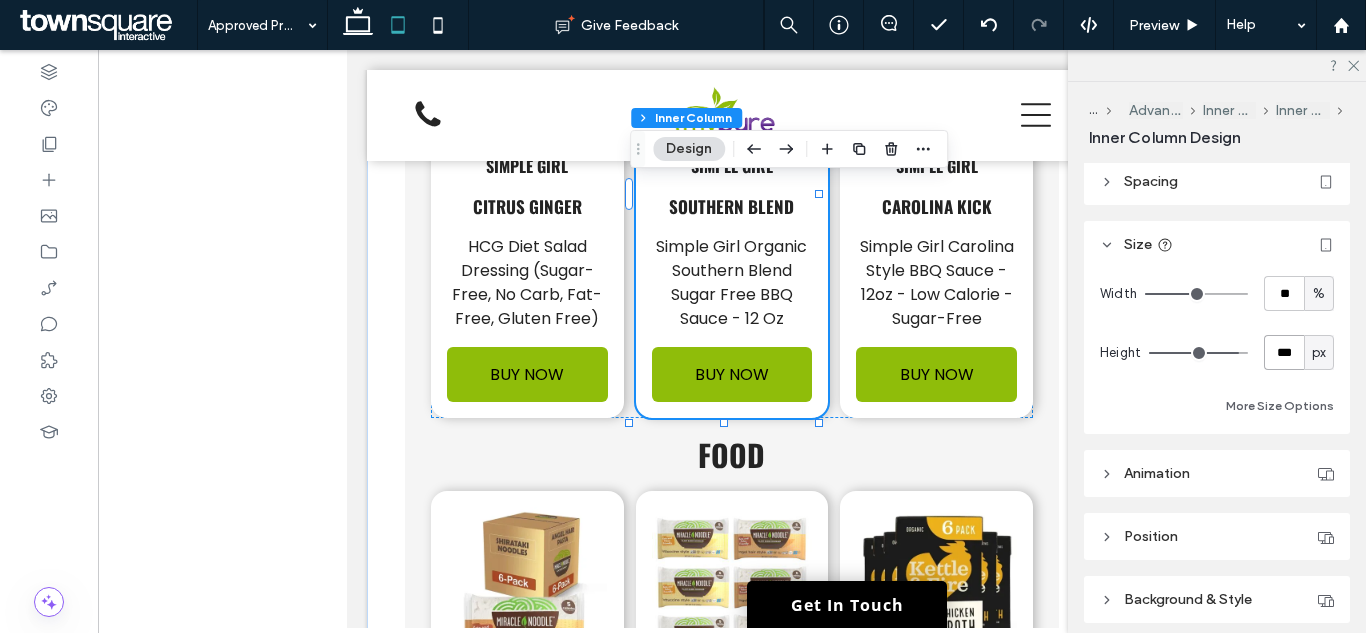 type on "***" 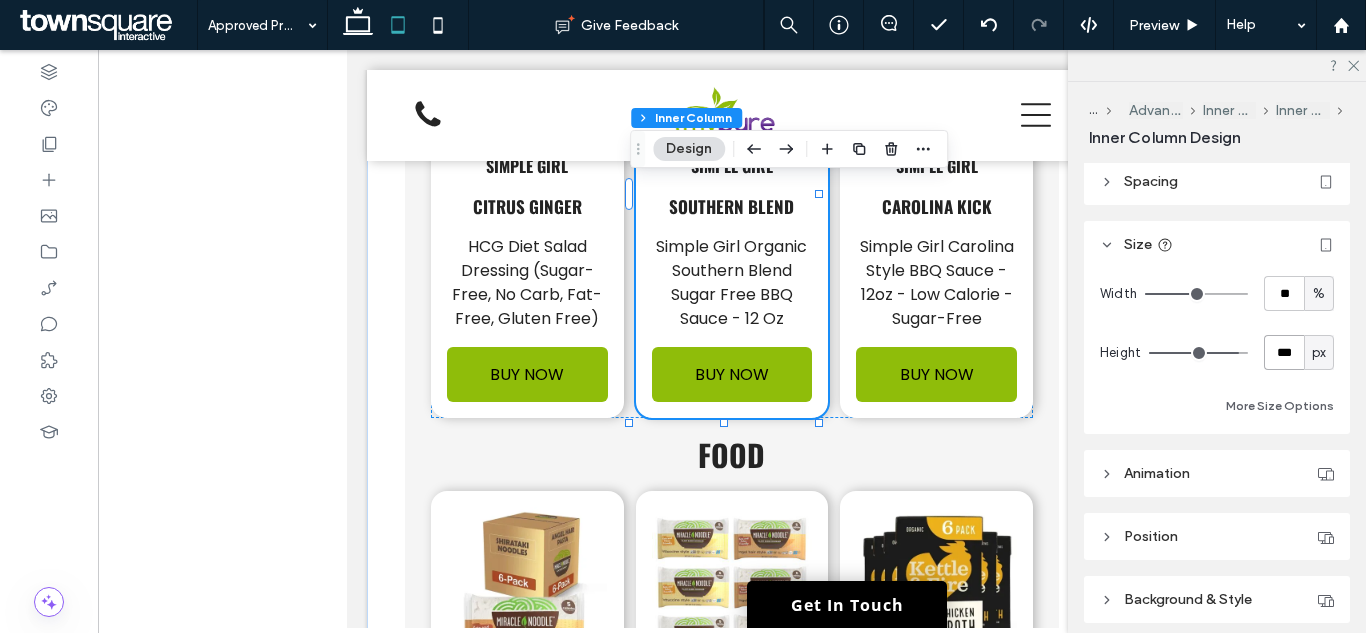 type on "***" 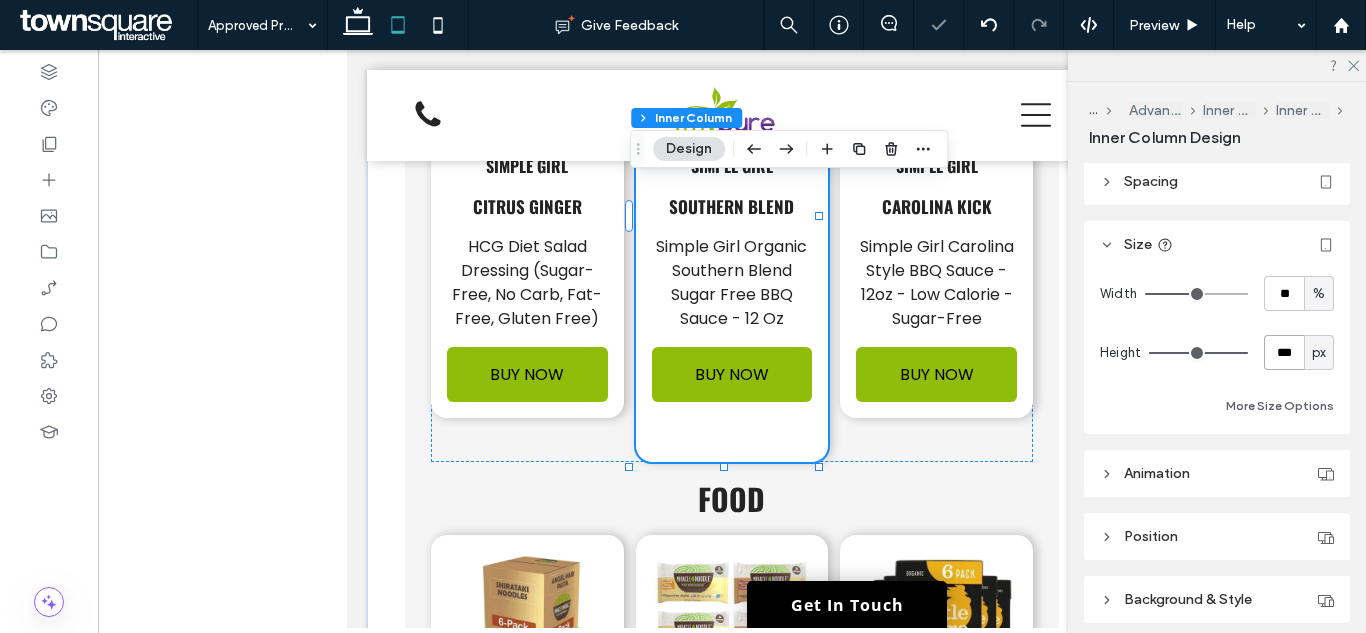type on "***" 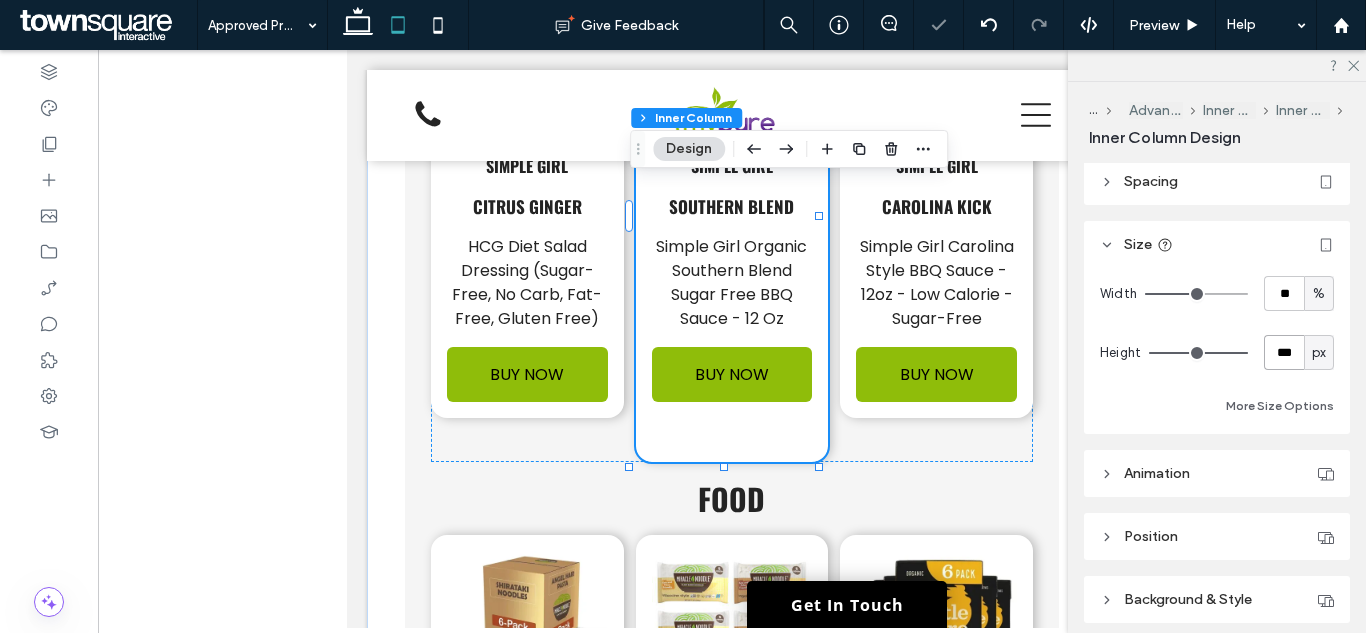 type on "***" 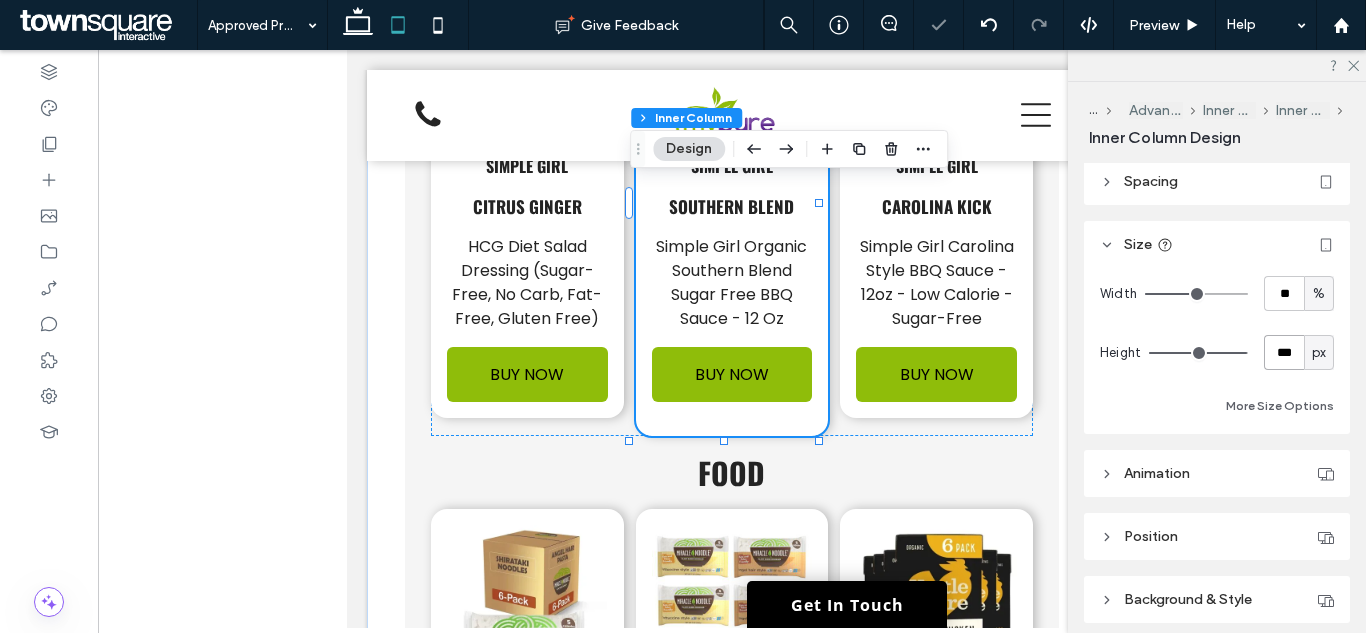 type on "***" 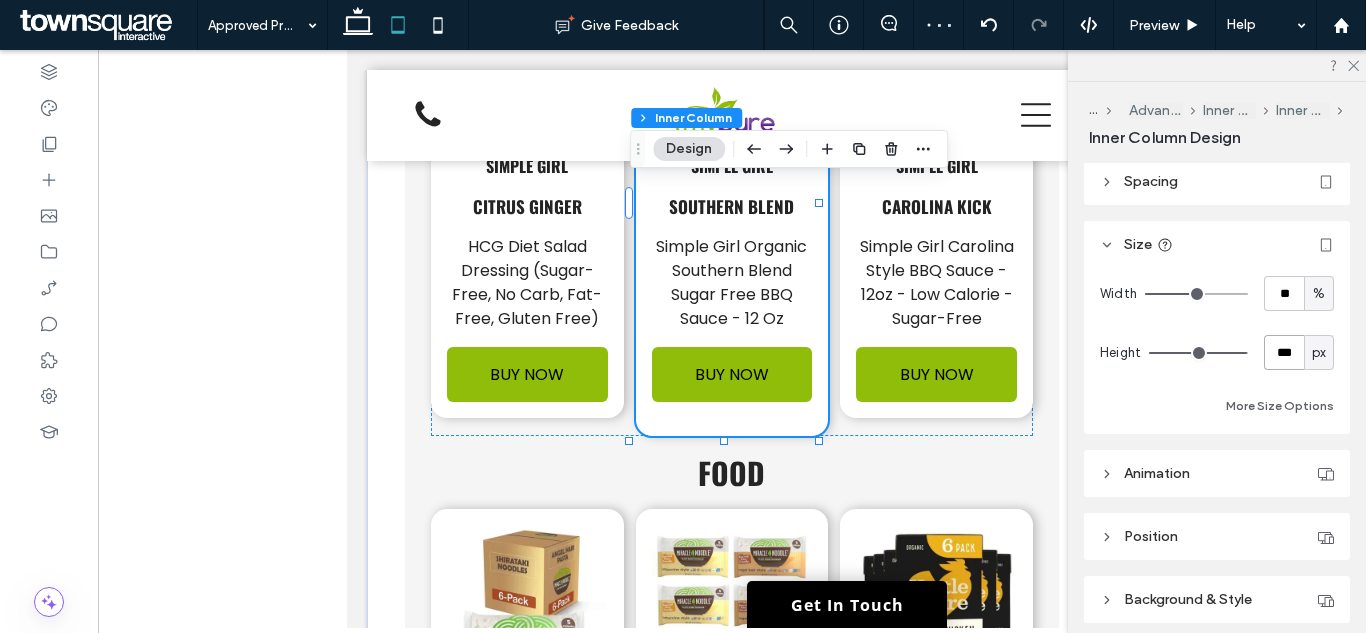 type on "***" 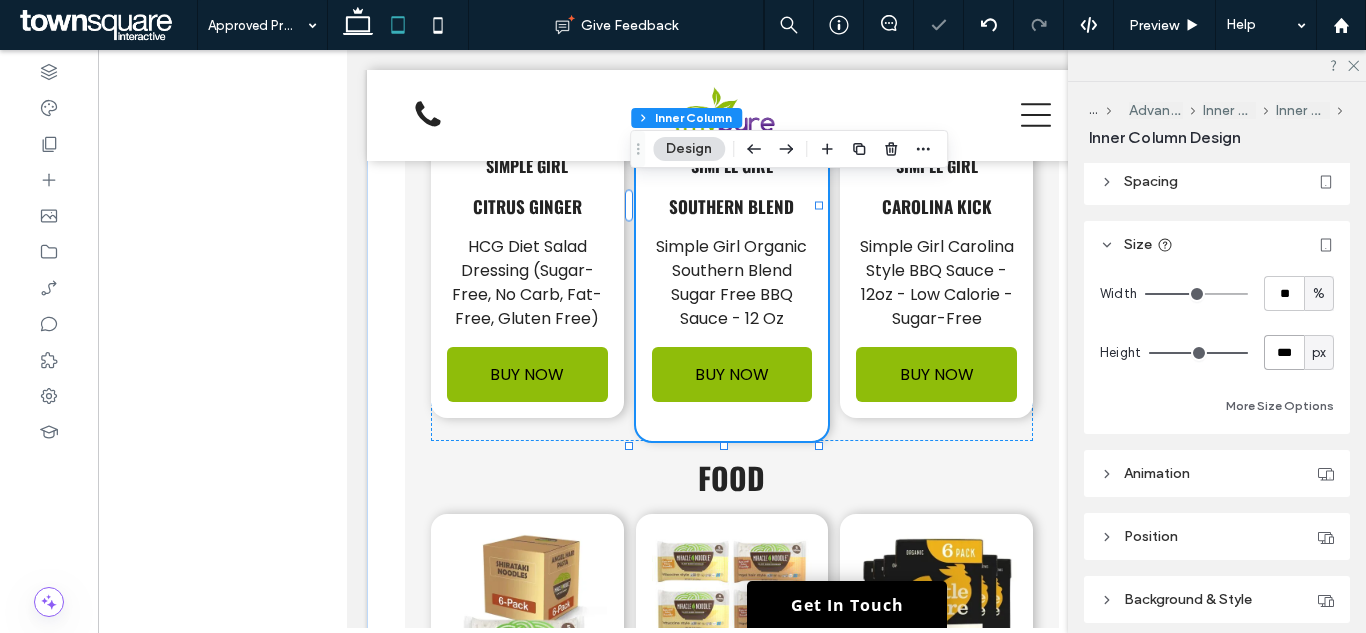 type on "***" 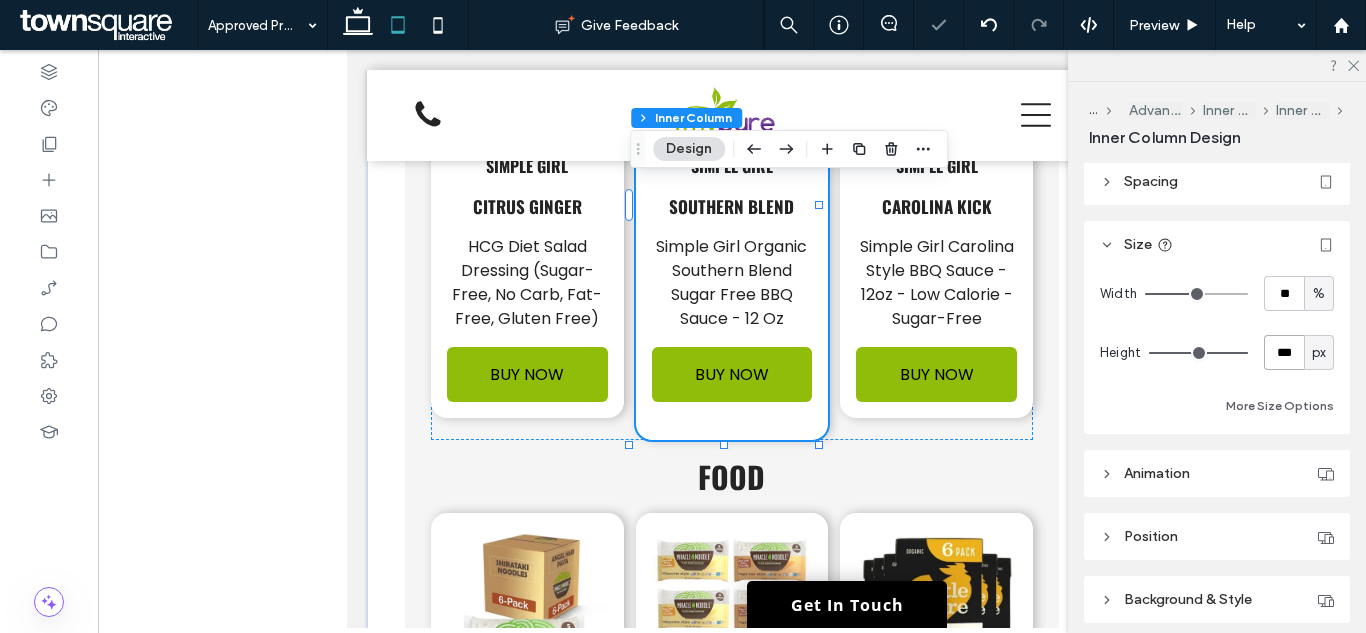 type on "***" 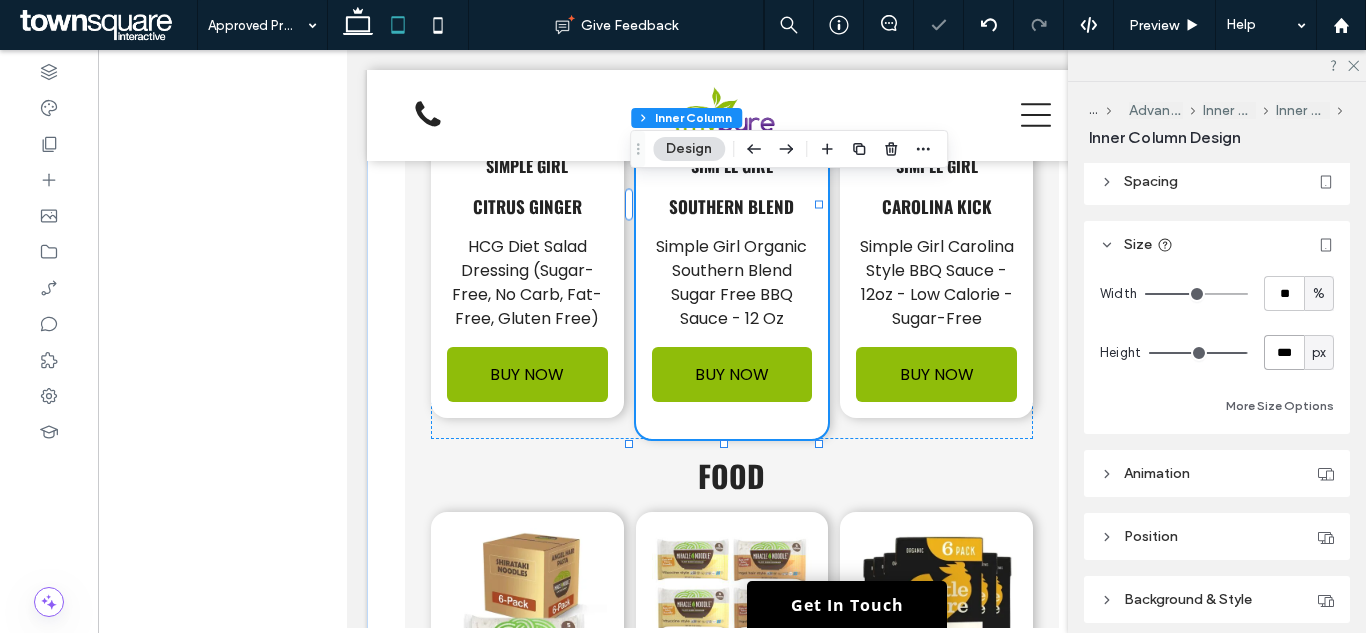 type on "***" 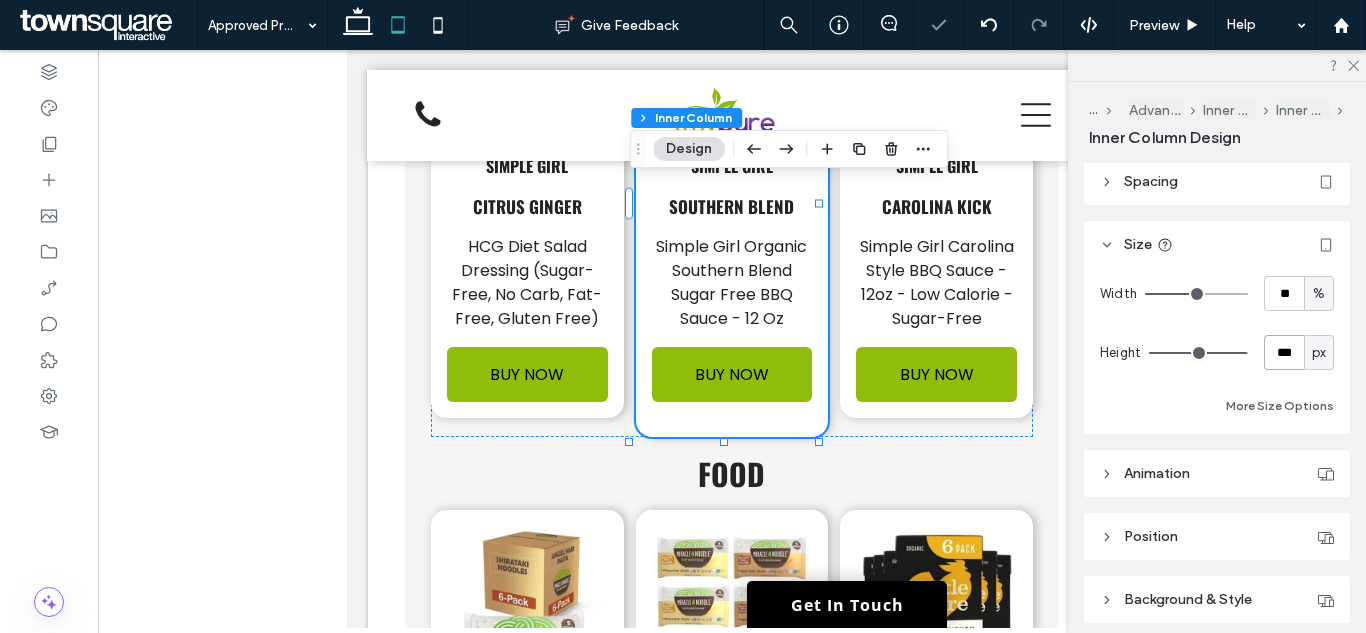 type on "***" 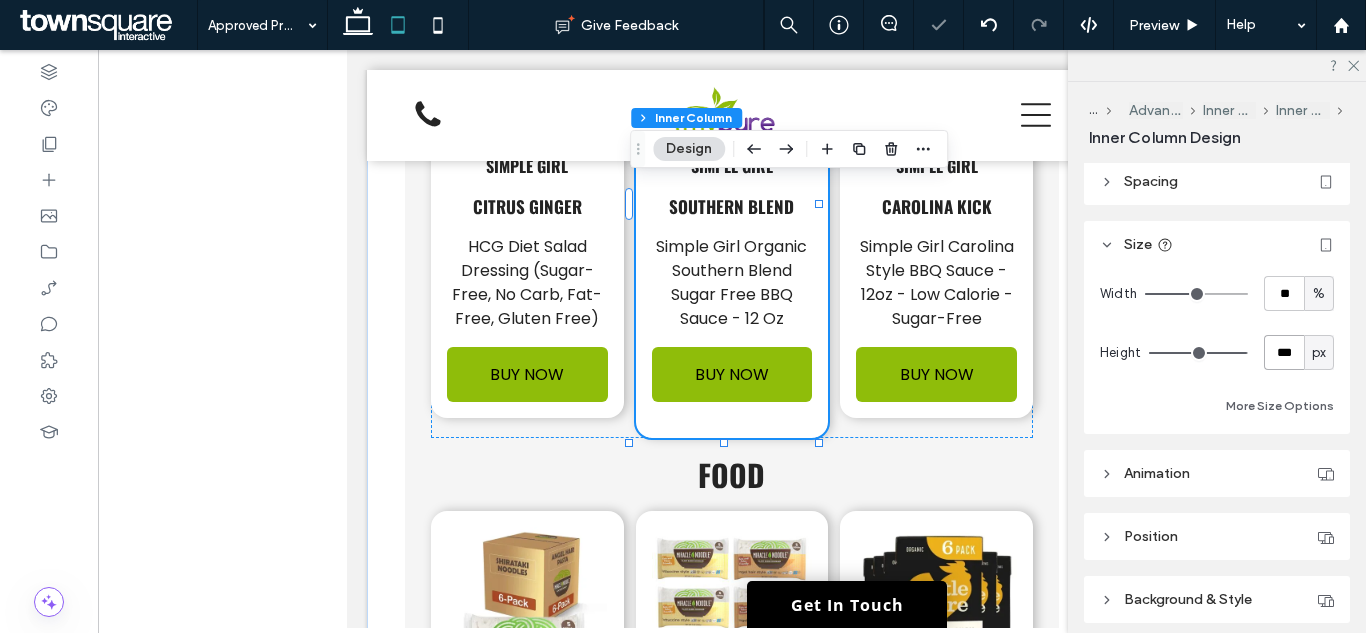 type on "***" 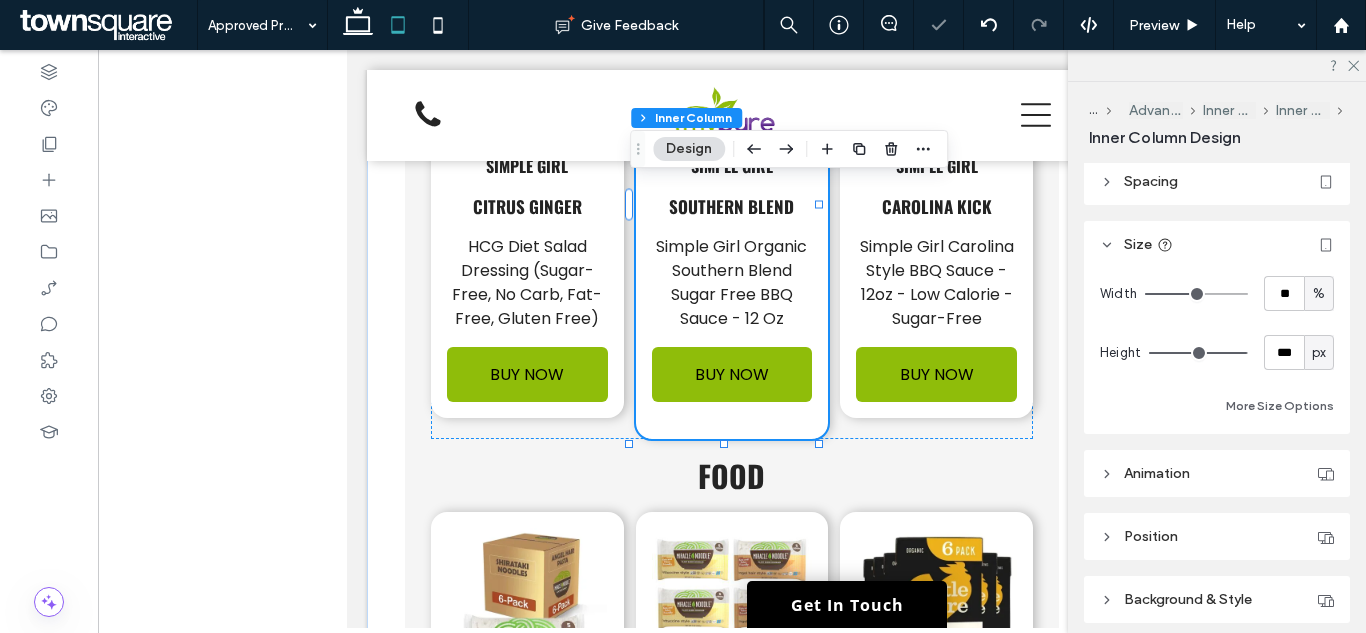 click on "Width ** % Height *** px More Size Options" at bounding box center (1217, 347) 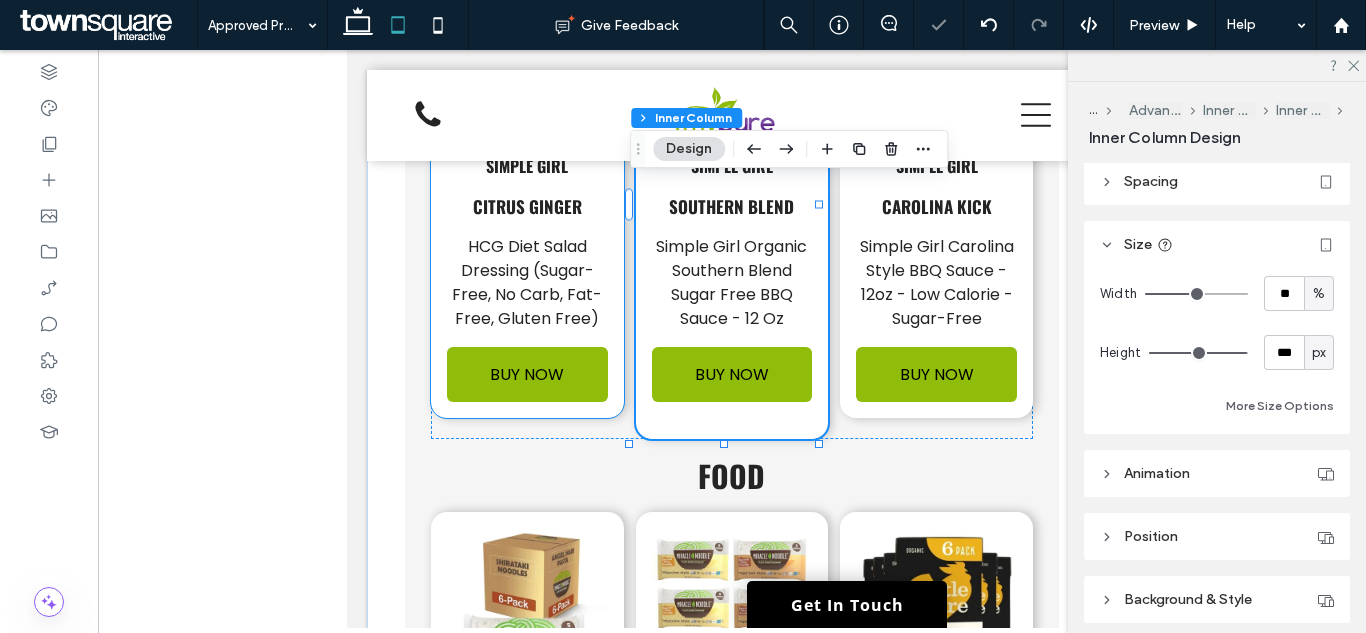 click on "Simple Girl
Citrus Ginger
HCG Diet Salad Dressing (Sugar-Free, No Carb, Fat-Free, Gluten Free)
BUY NOW" at bounding box center [527, 190] 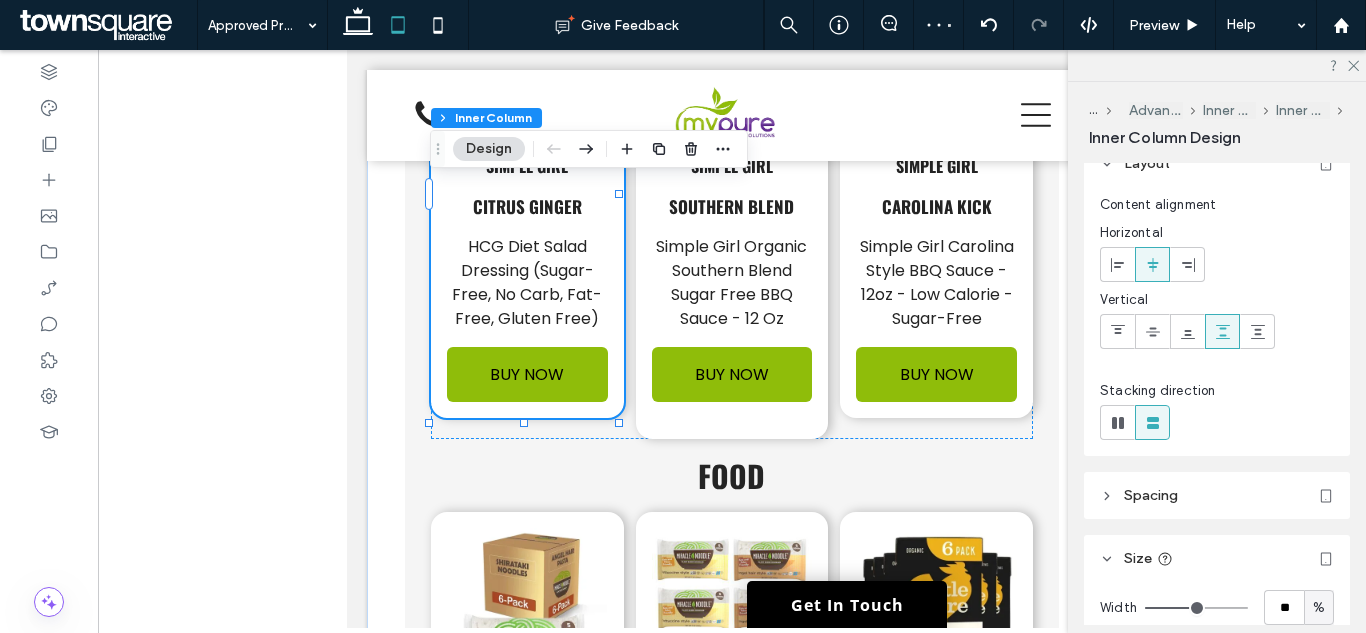 scroll, scrollTop: 300, scrollLeft: 0, axis: vertical 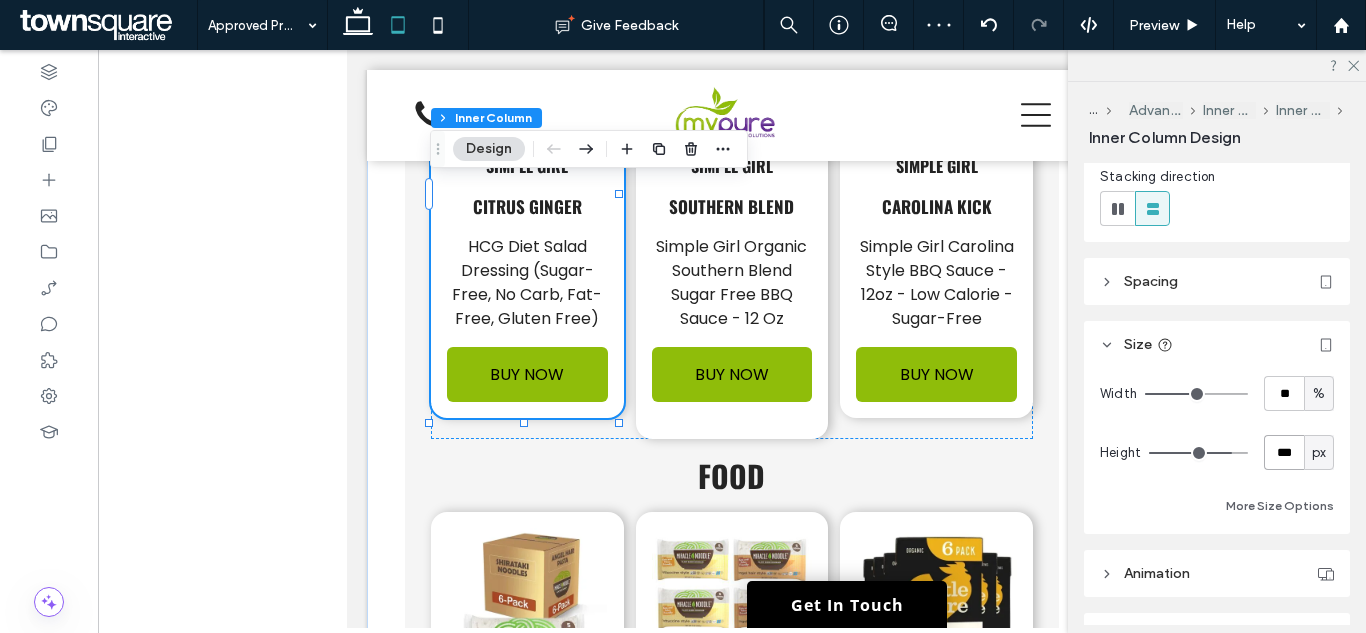 click on "***" at bounding box center (1284, 452) 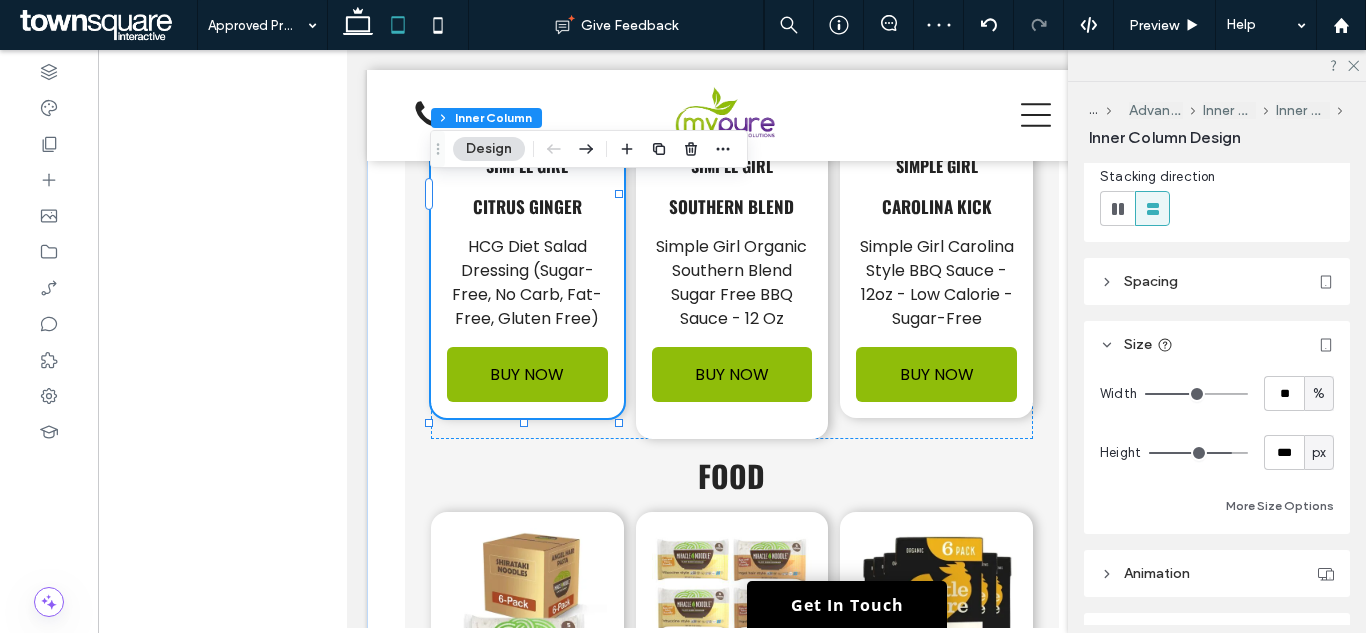 type on "***" 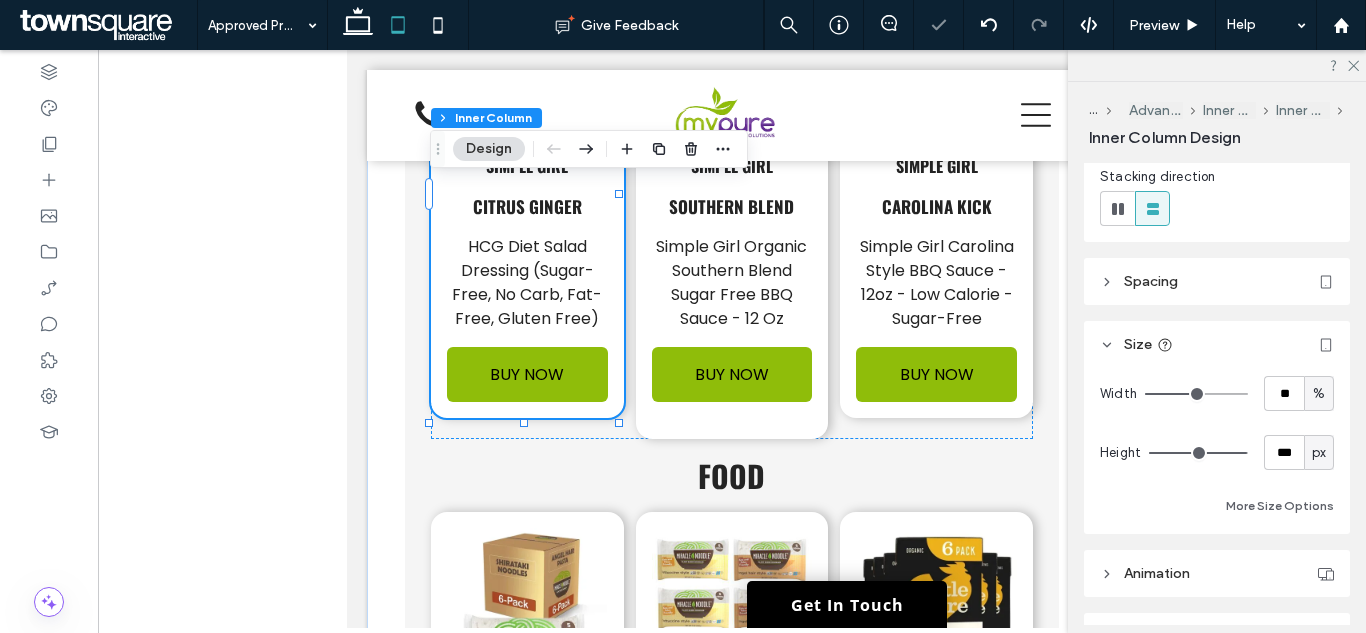 click on "Width ** % Height *** px More Size Options" at bounding box center [1217, 447] 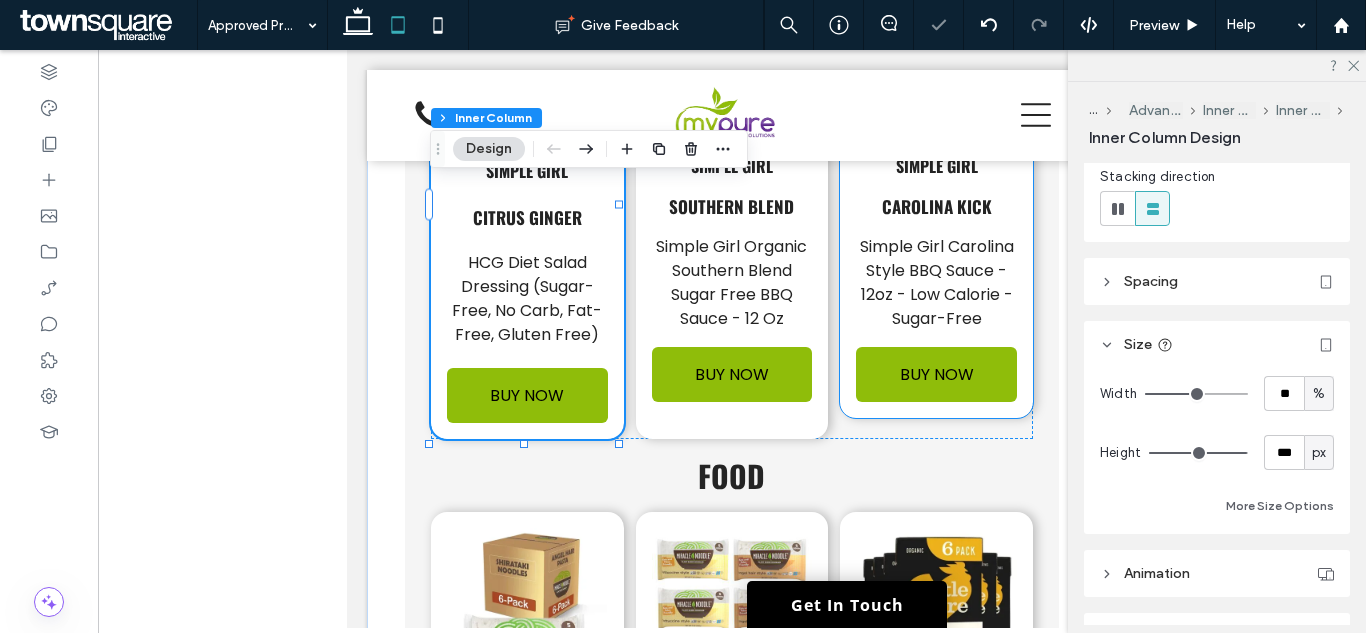 click on "Simple Girl Carolina Style BBQ Sauce - 12oz - Low Calorie - Sugar-Free" at bounding box center [936, 283] 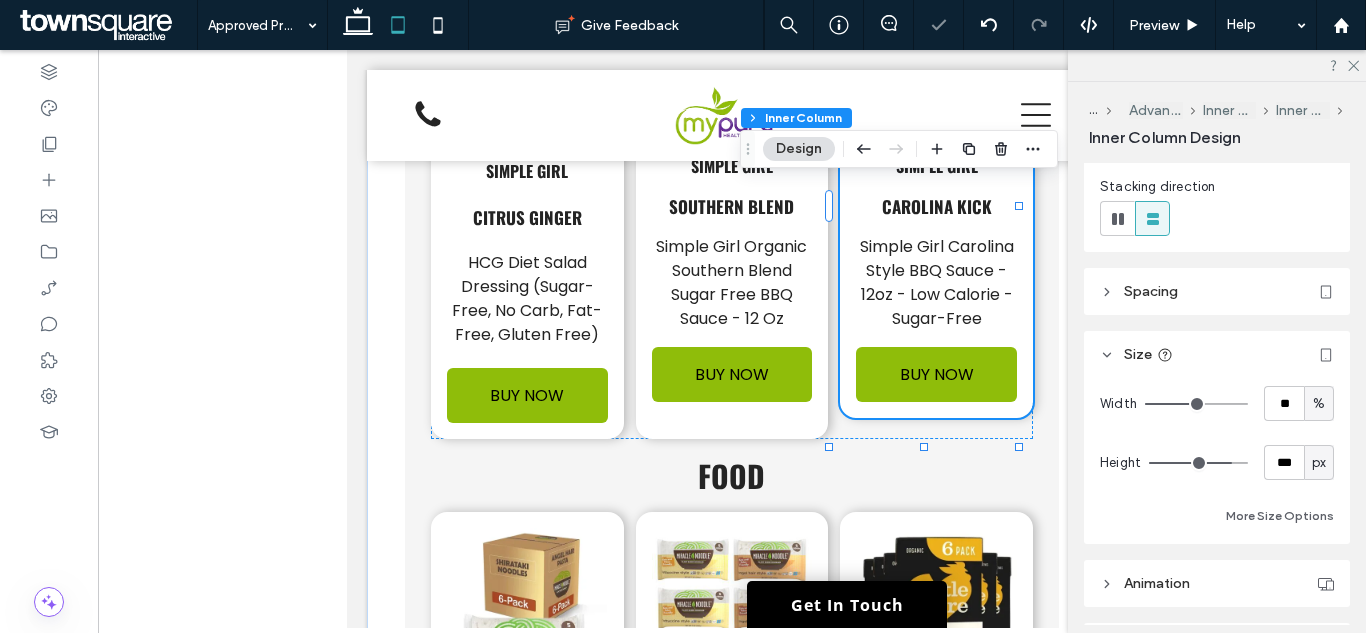 scroll, scrollTop: 400, scrollLeft: 0, axis: vertical 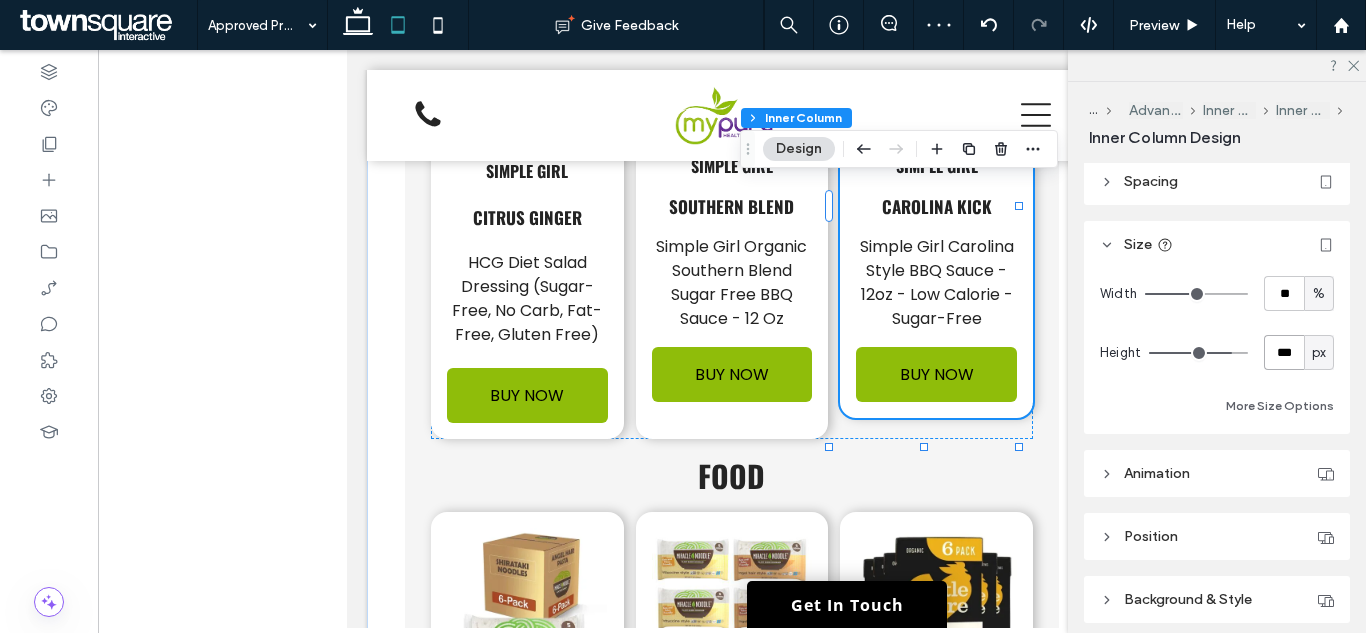 click on "***" at bounding box center [1284, 352] 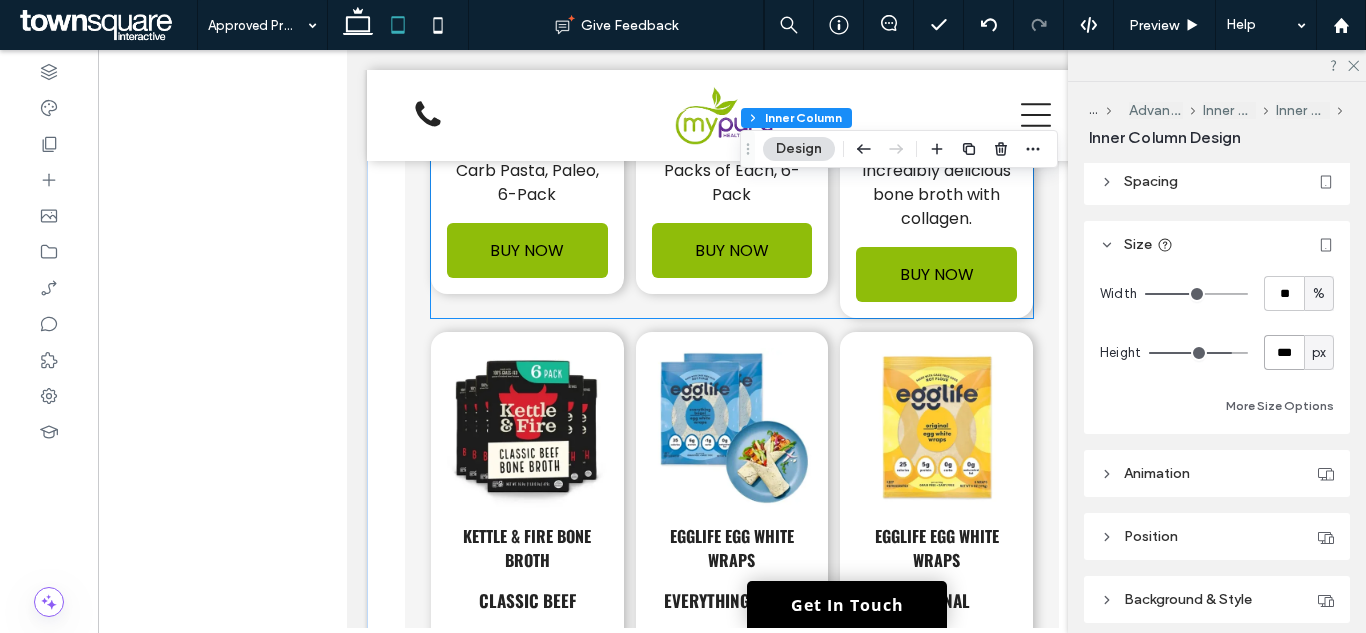 scroll, scrollTop: 4390, scrollLeft: 0, axis: vertical 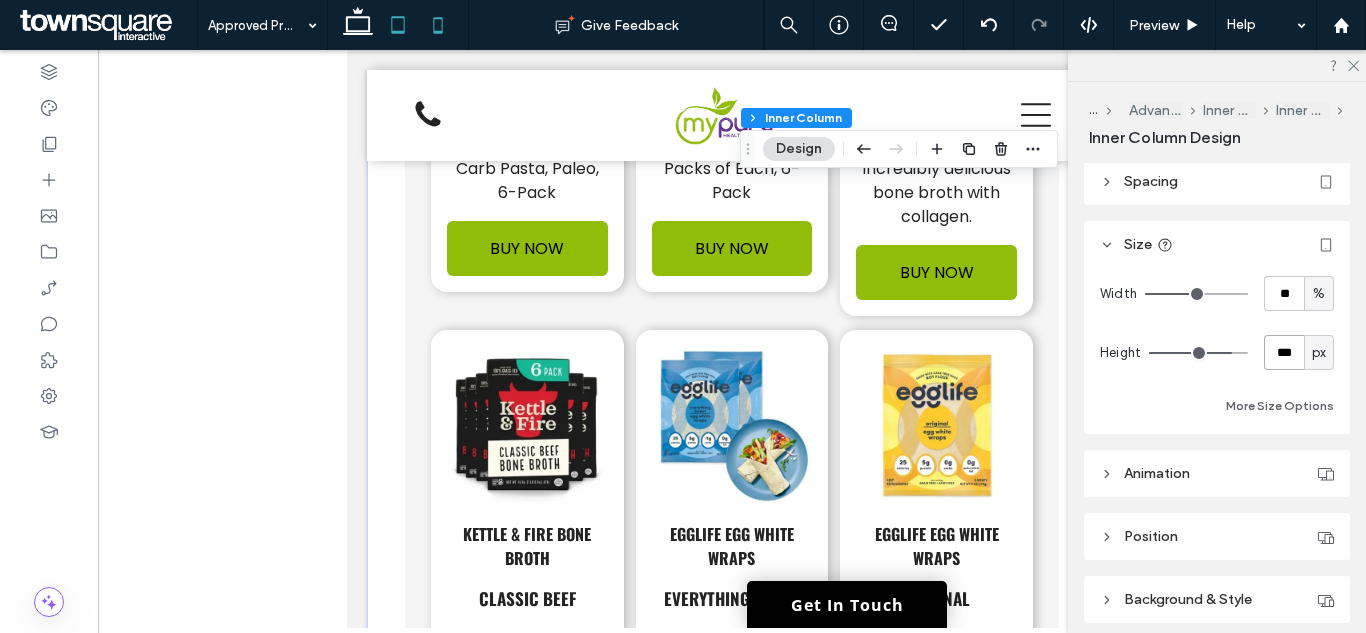 type on "***" 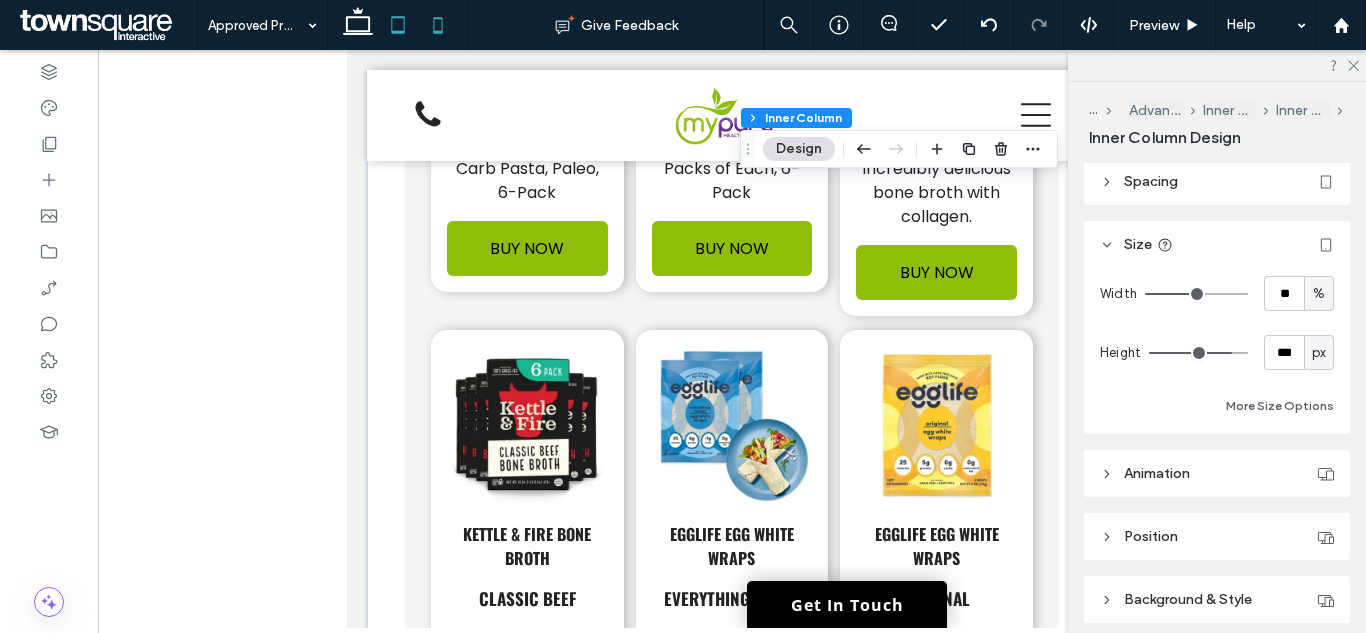 type on "***" 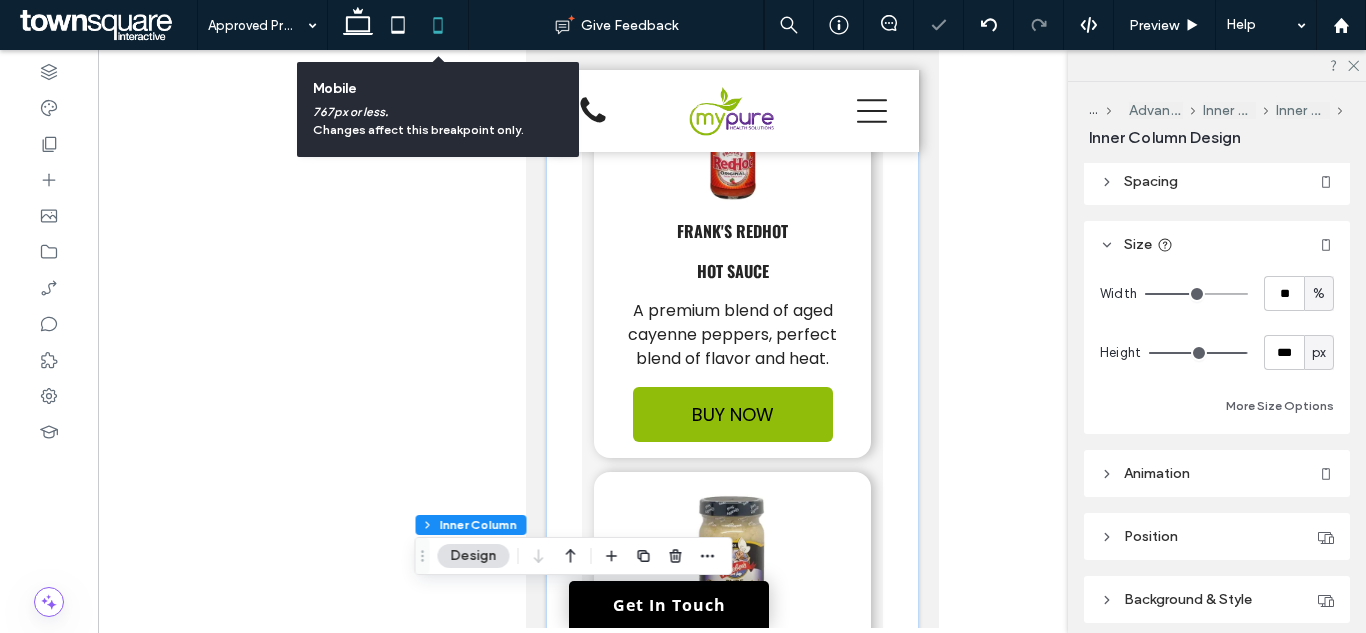 type on "***" 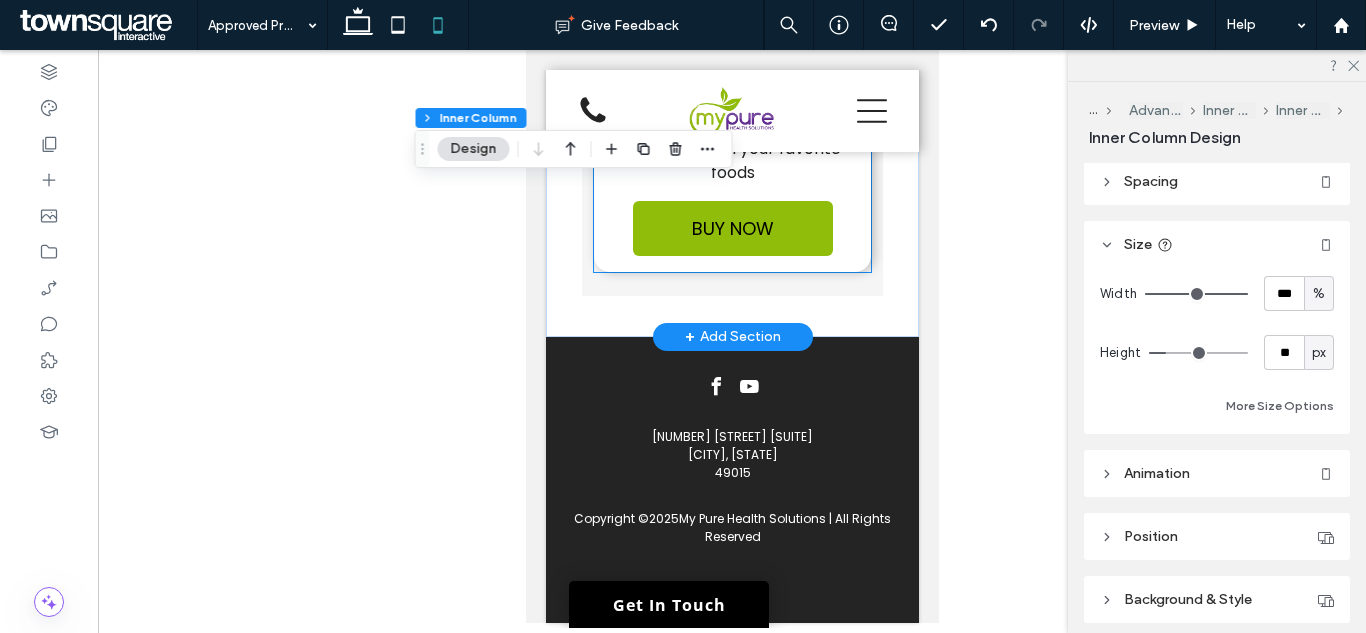 scroll, scrollTop: 13226, scrollLeft: 0, axis: vertical 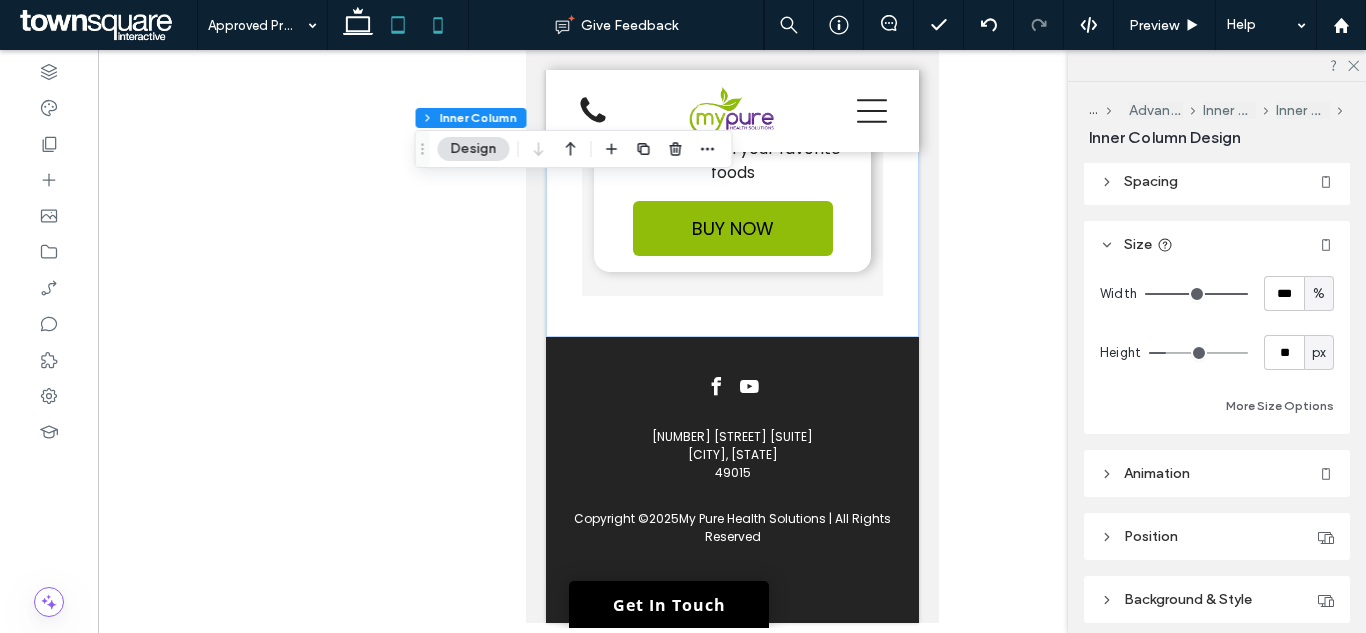 click 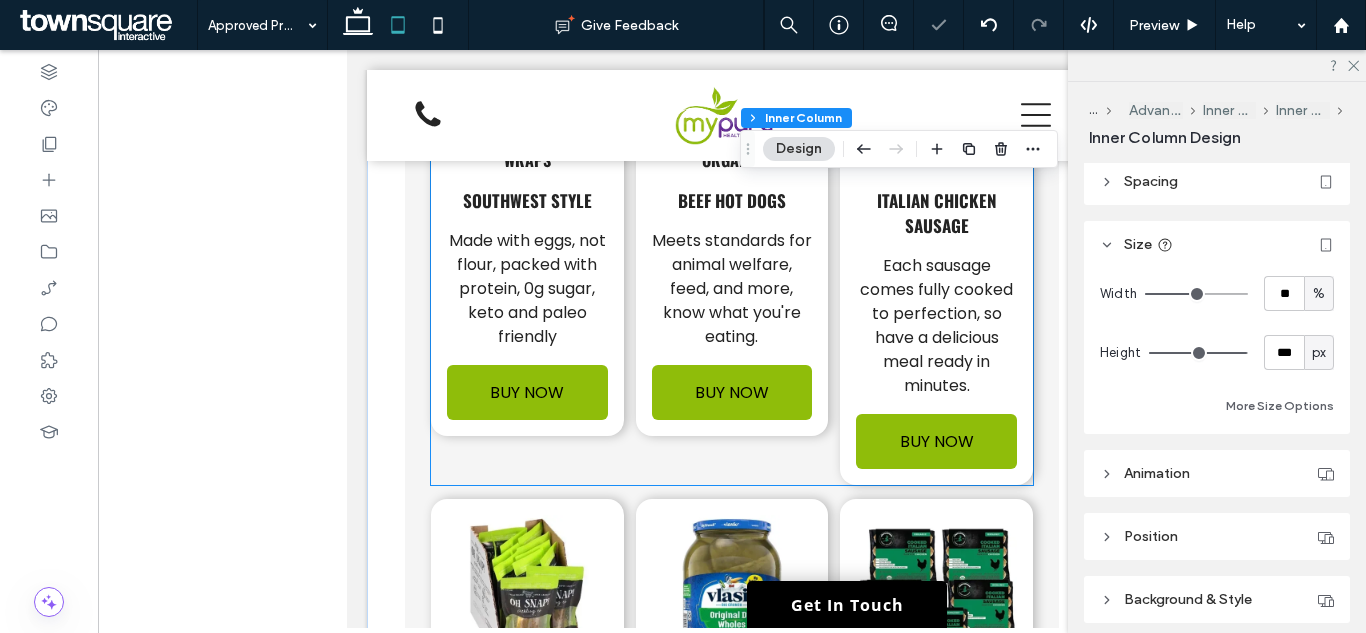 scroll, scrollTop: 5342, scrollLeft: 0, axis: vertical 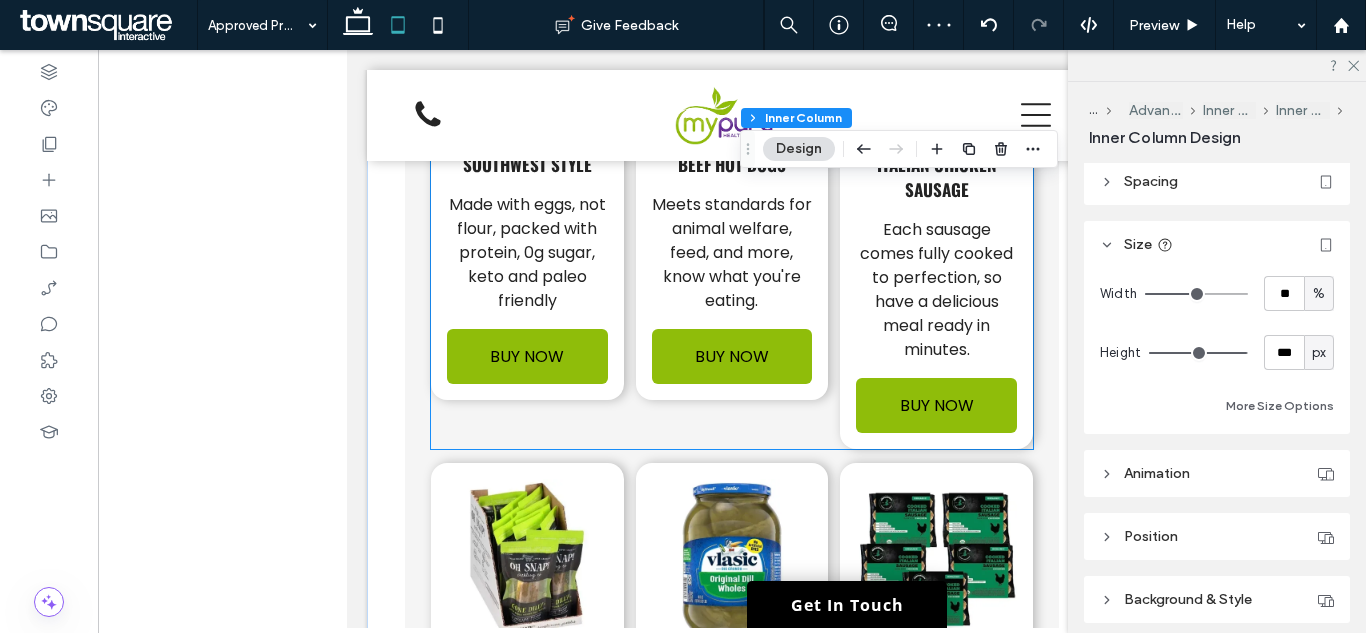 click on "CharcutNuvo Organic
Italian Chicken Sausage
Each sausage comes fully cooked to perfection, so have a delicious meal ready in minutes.
BUY NOW" at bounding box center (936, 172) 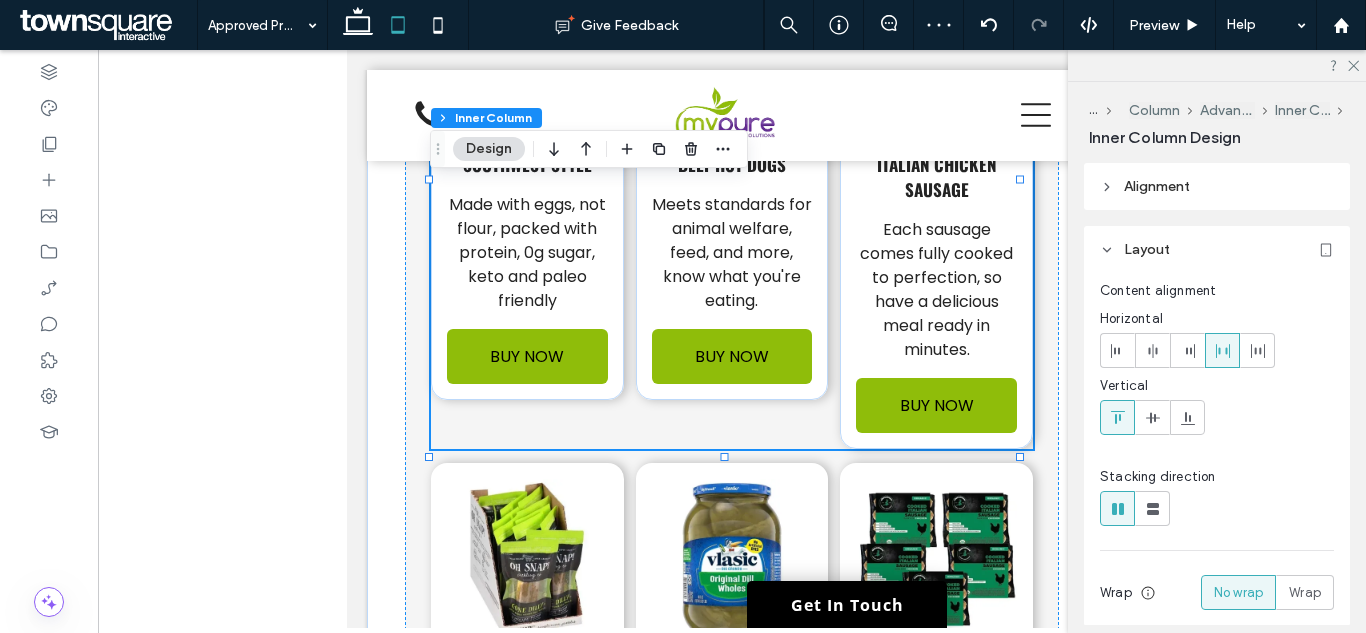 click on "CharcutNuvo Organic
Italian Chicken Sausage
Each sausage comes fully cooked to perfection, so have a delicious meal ready in minutes.
BUY NOW" at bounding box center (936, 172) 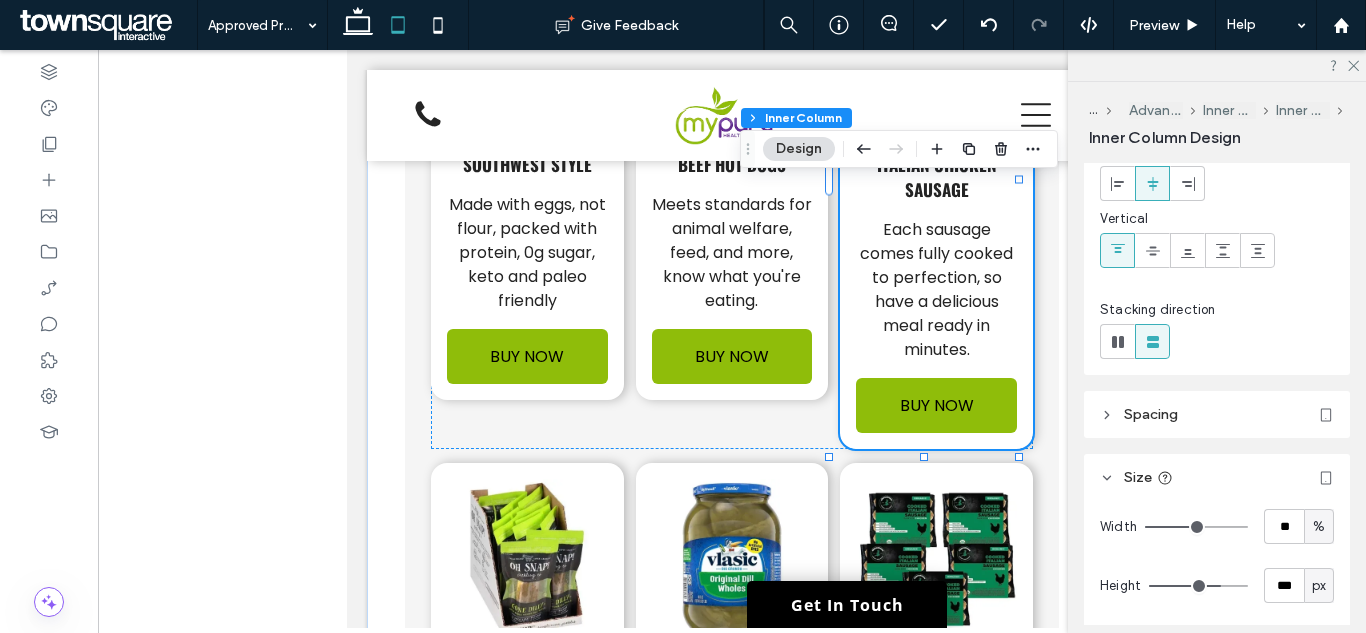 scroll, scrollTop: 478, scrollLeft: 0, axis: vertical 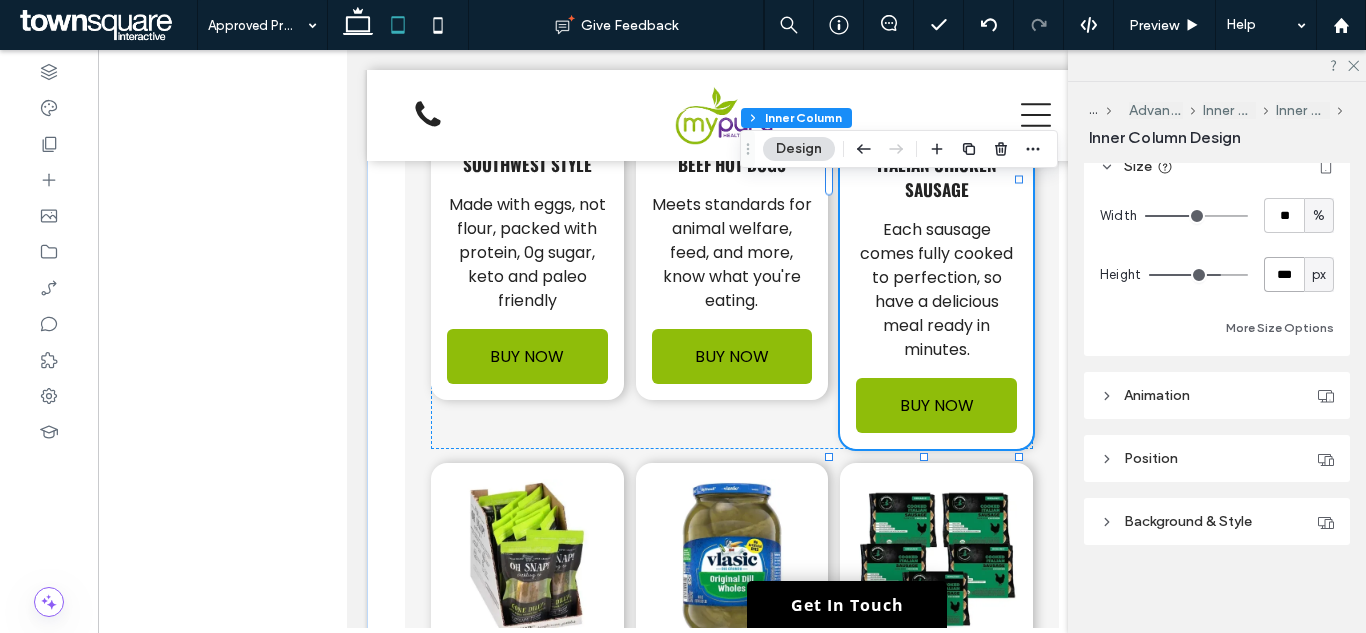 click on "***" at bounding box center (1284, 274) 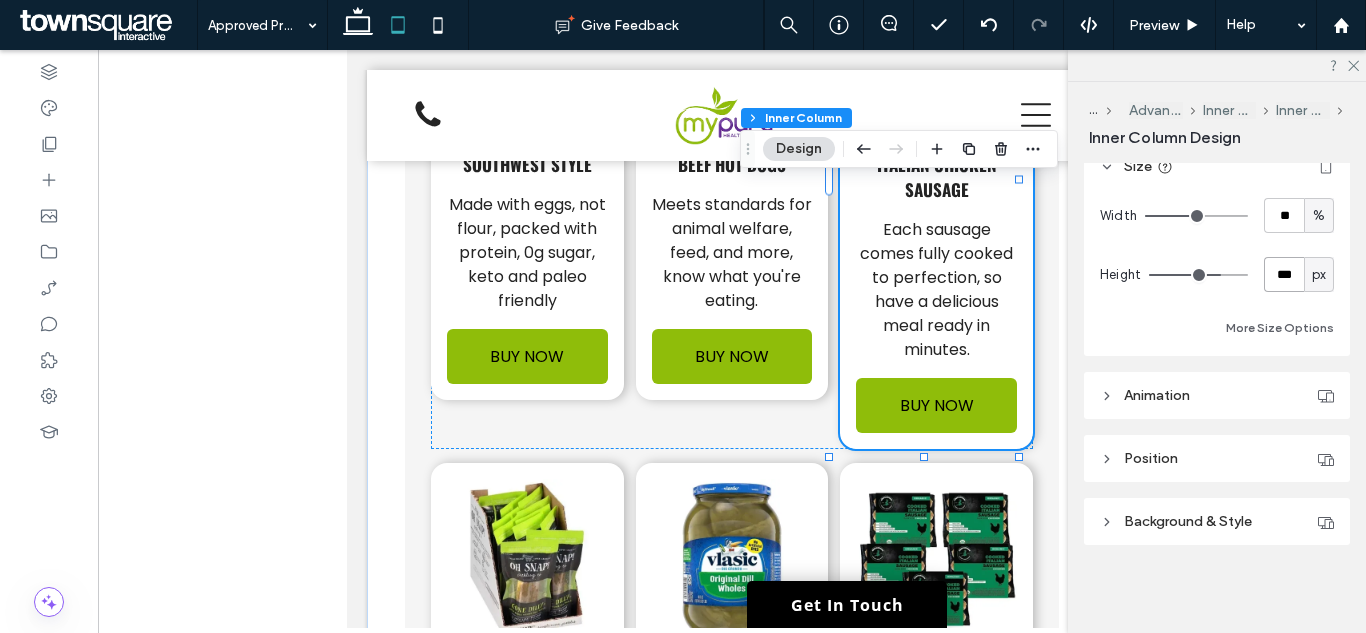 type on "***" 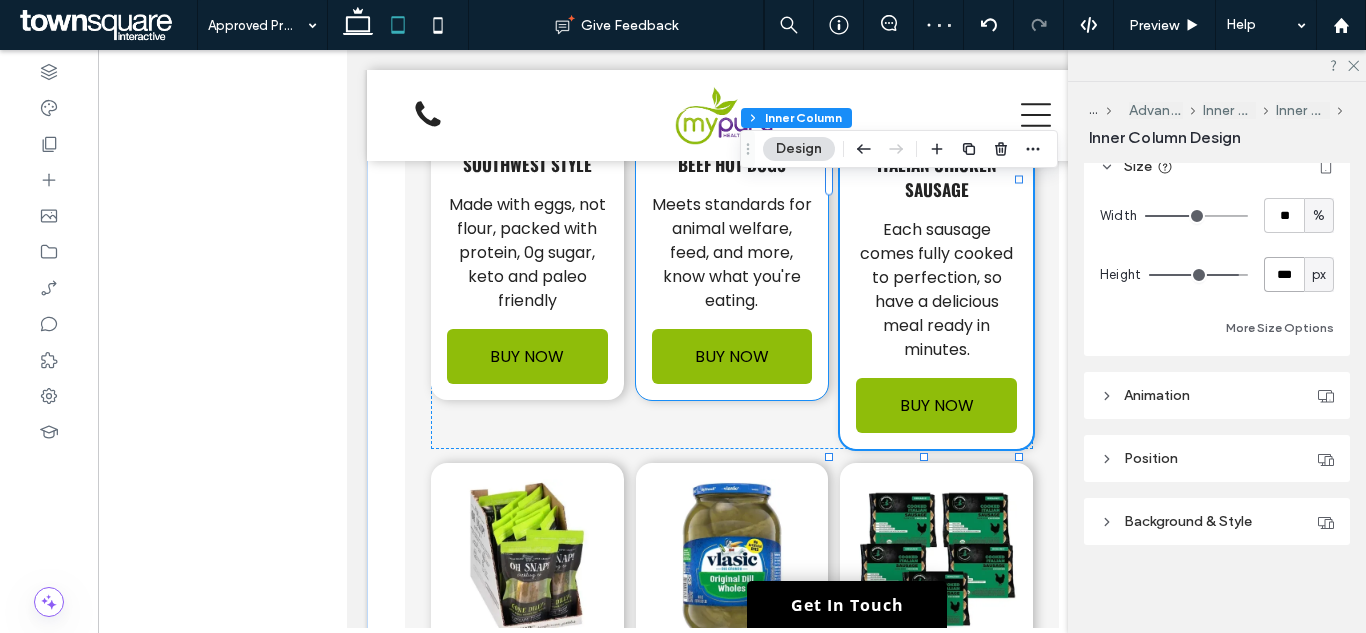click on "Applegate Farms Organic
Beef Hot Dogs
Meets standards for animal welfare, feed, and more, know what you're eating.
BUY NOW" at bounding box center (732, 148) 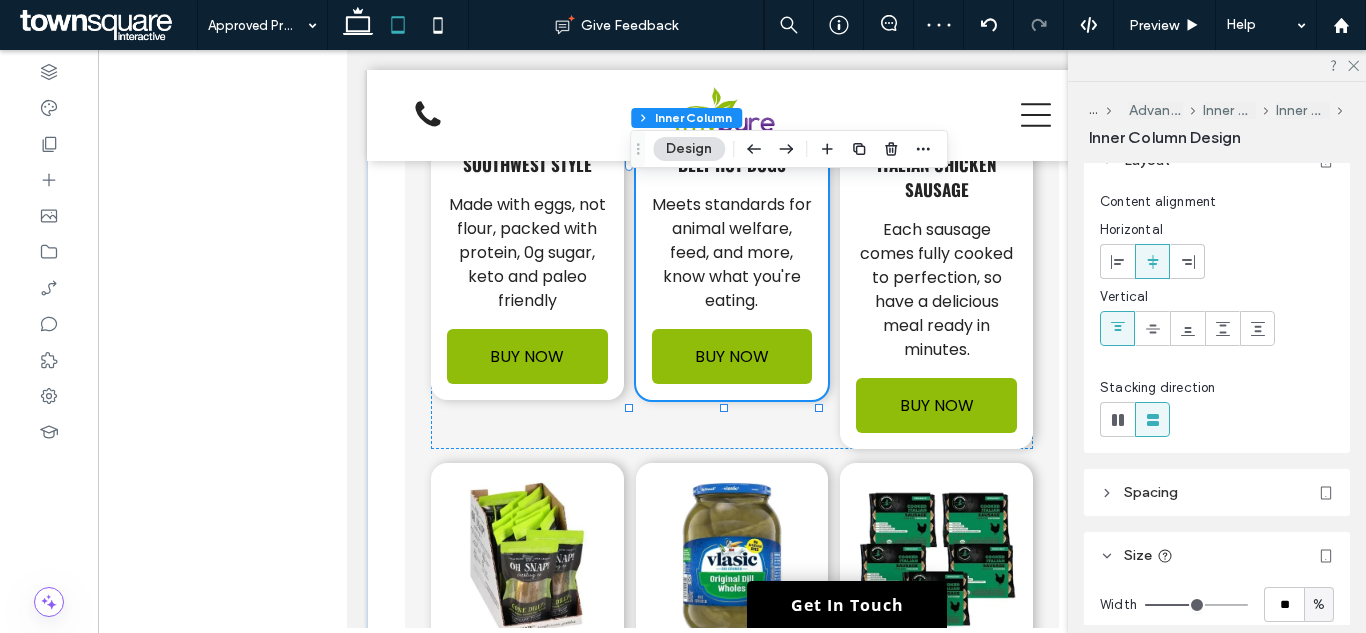 scroll, scrollTop: 300, scrollLeft: 0, axis: vertical 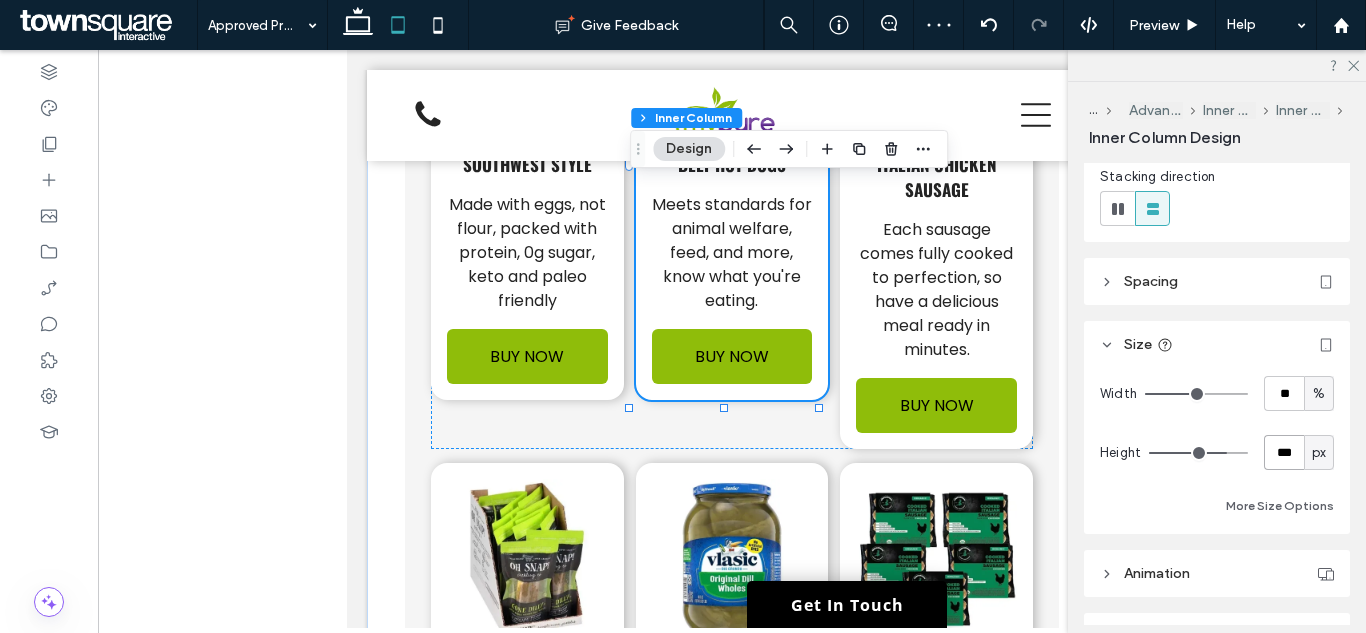 click on "***" at bounding box center (1284, 452) 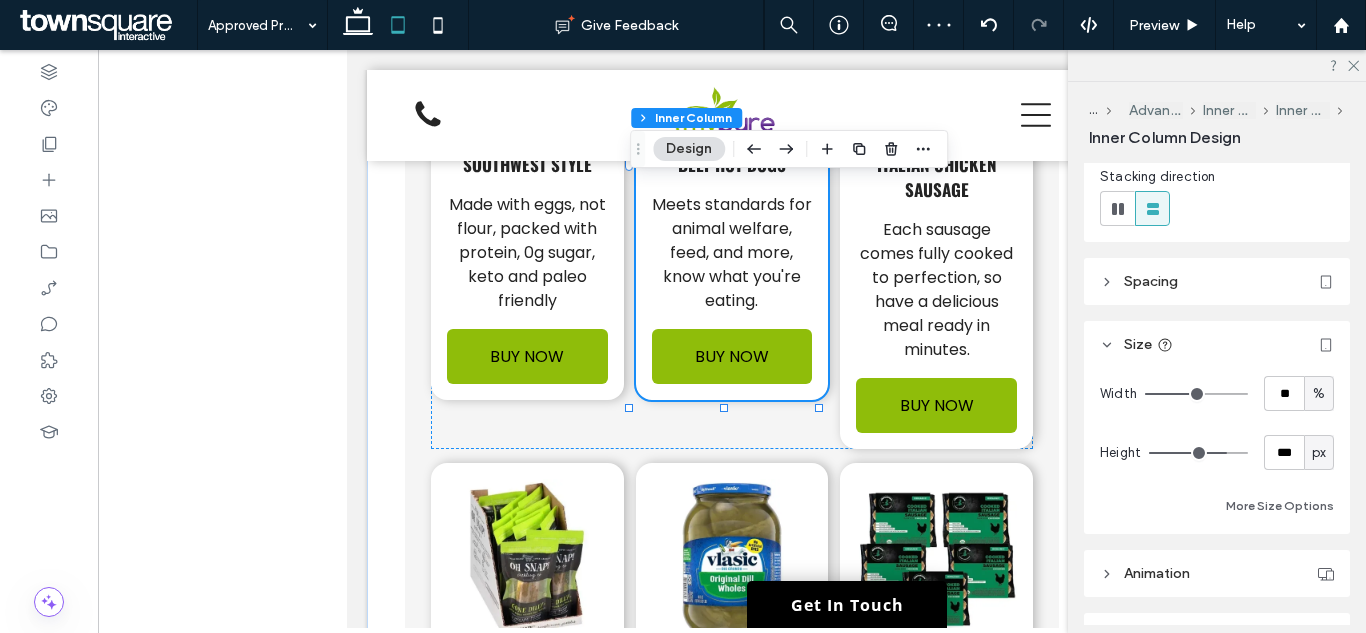 type on "***" 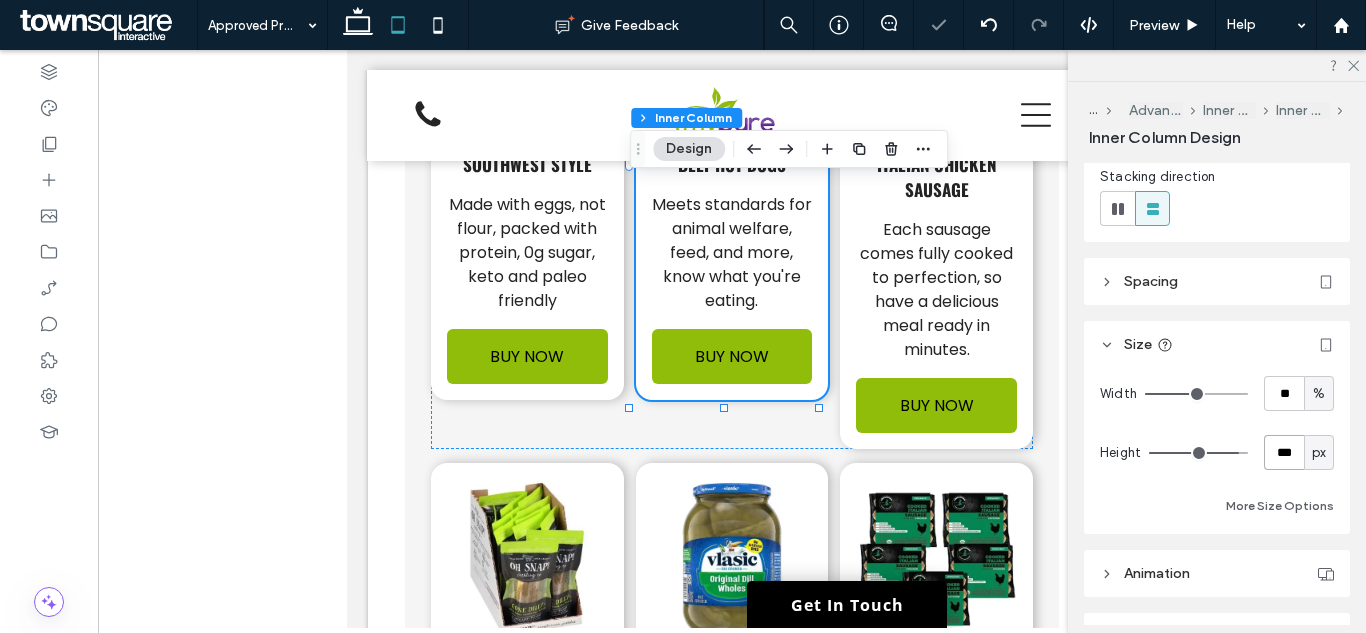 click on "***" at bounding box center [1284, 452] 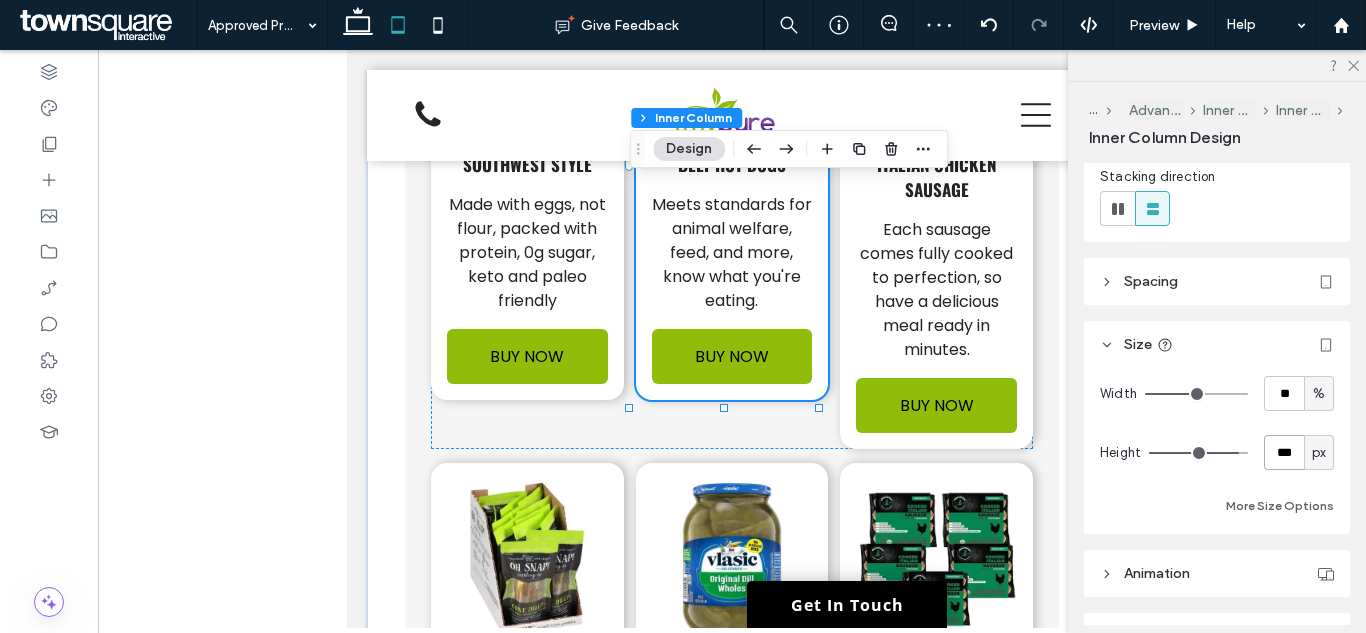 type on "***" 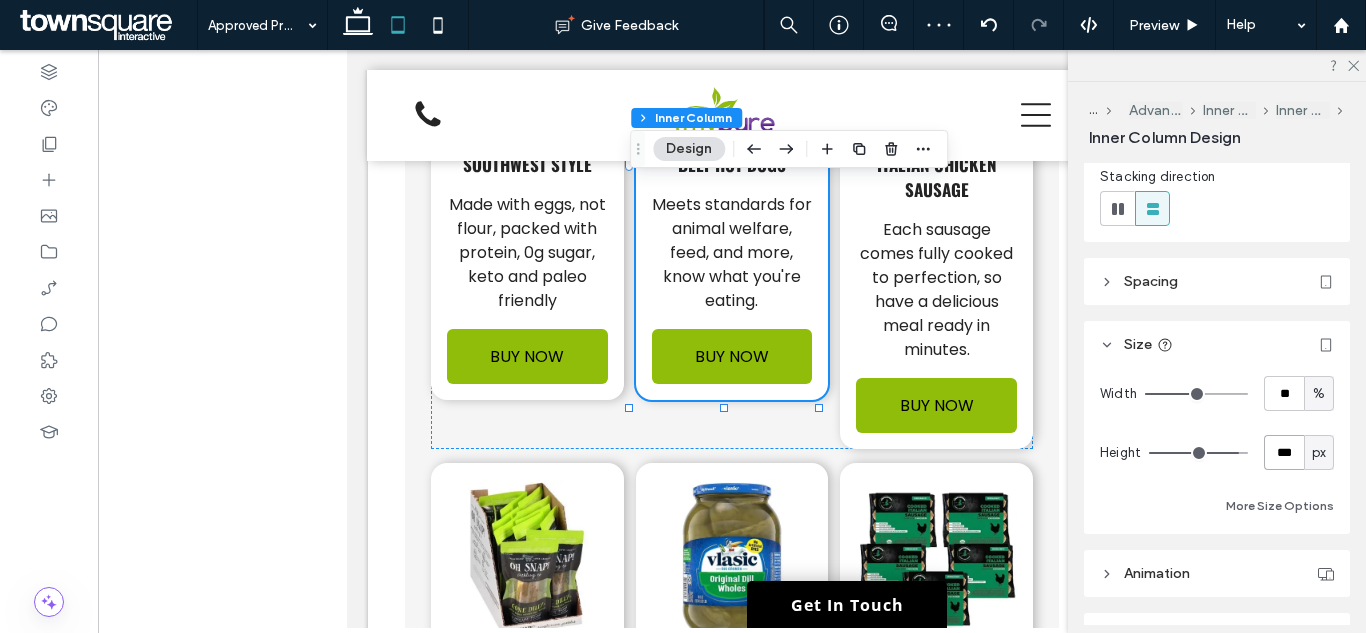 type on "***" 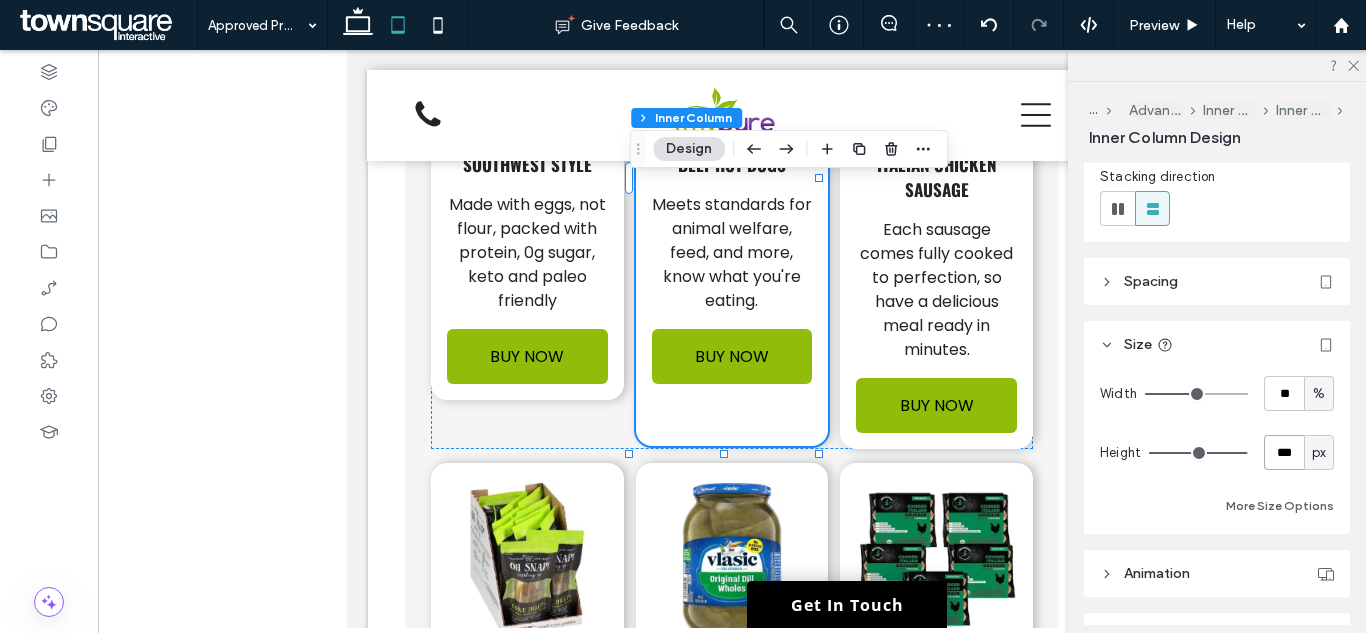 type on "***" 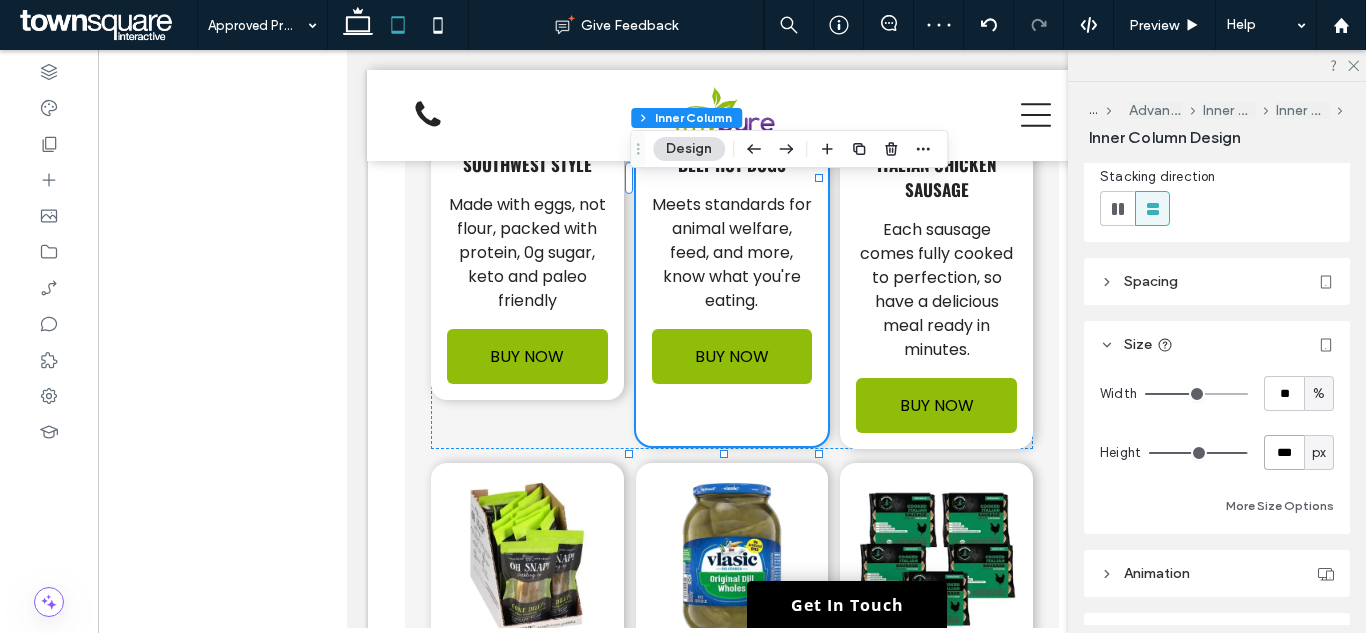 type on "***" 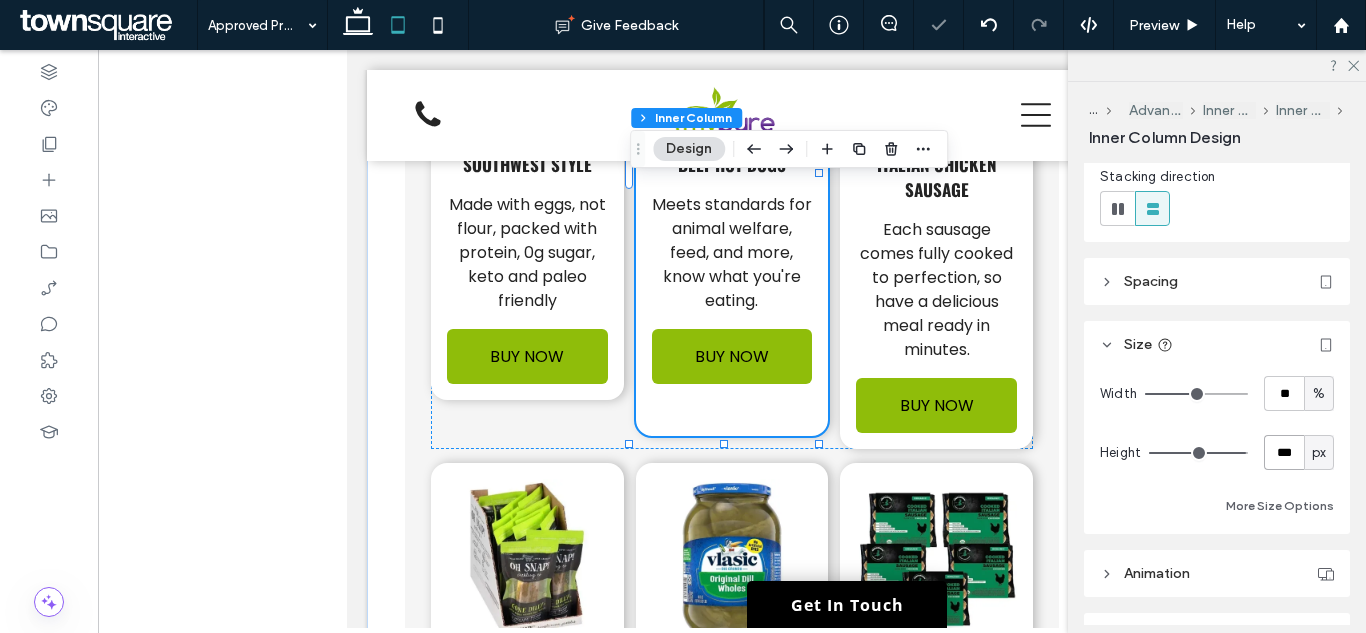 type on "***" 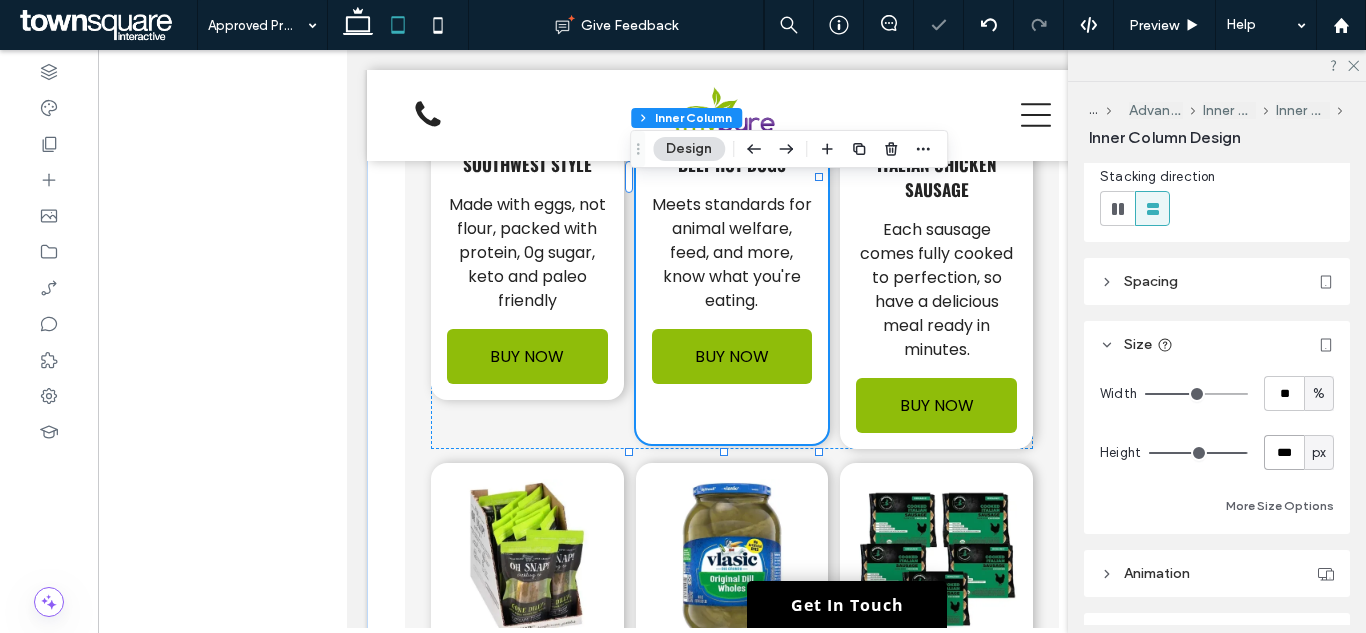 type on "***" 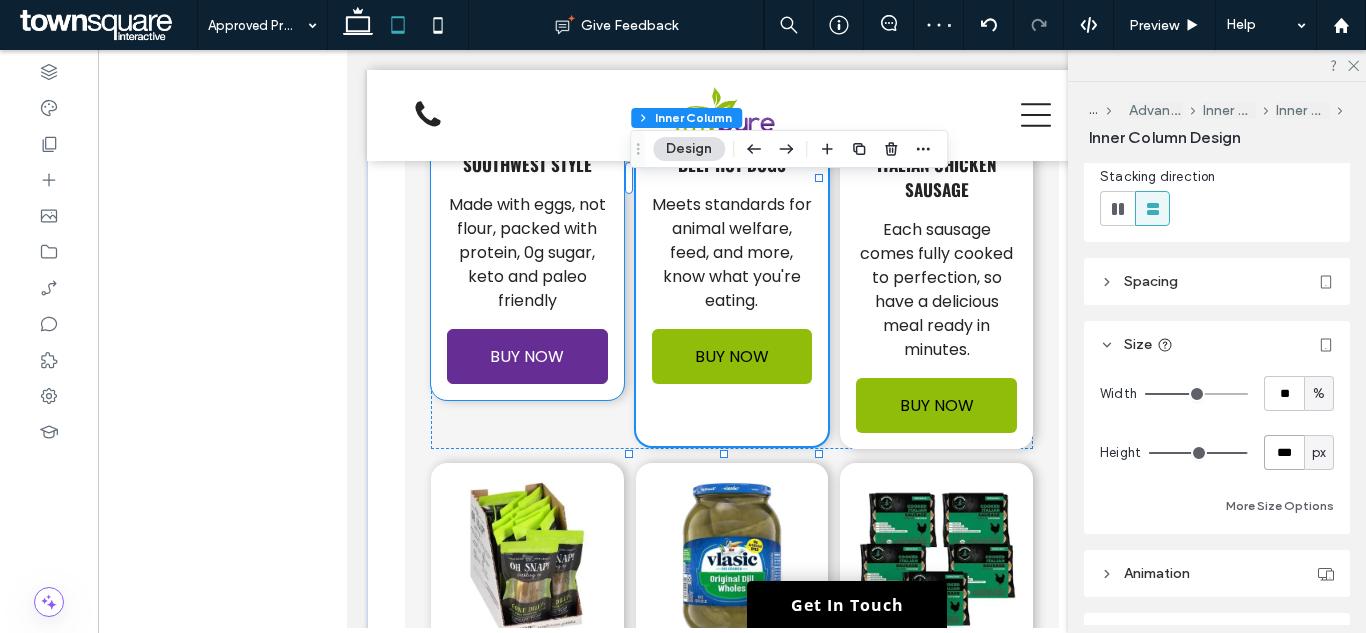 click on "BUY NOW" at bounding box center [527, 356] 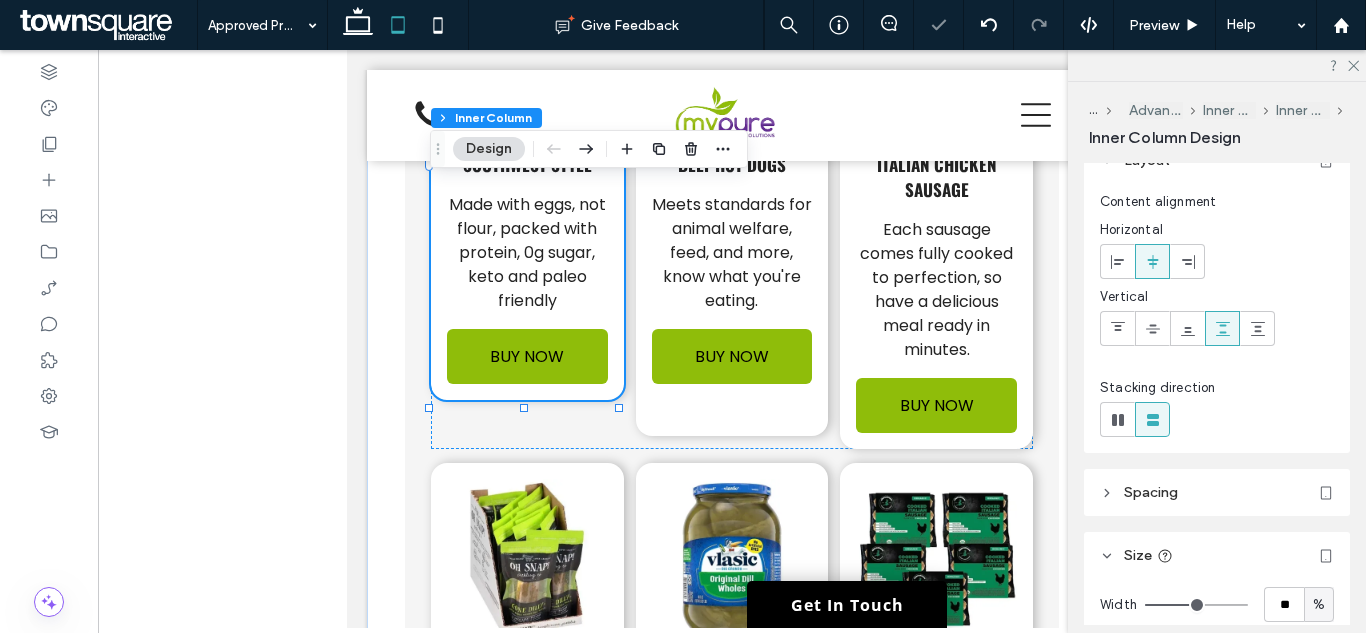 scroll, scrollTop: 200, scrollLeft: 0, axis: vertical 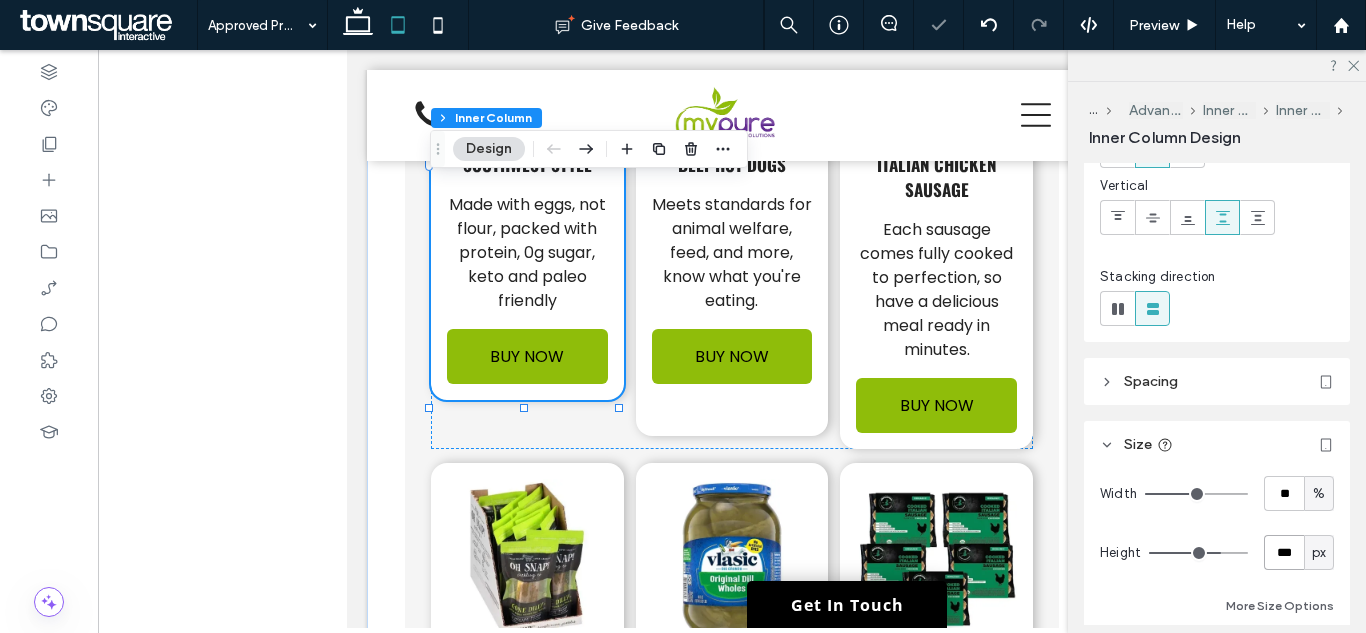 click on "***" at bounding box center [1284, 552] 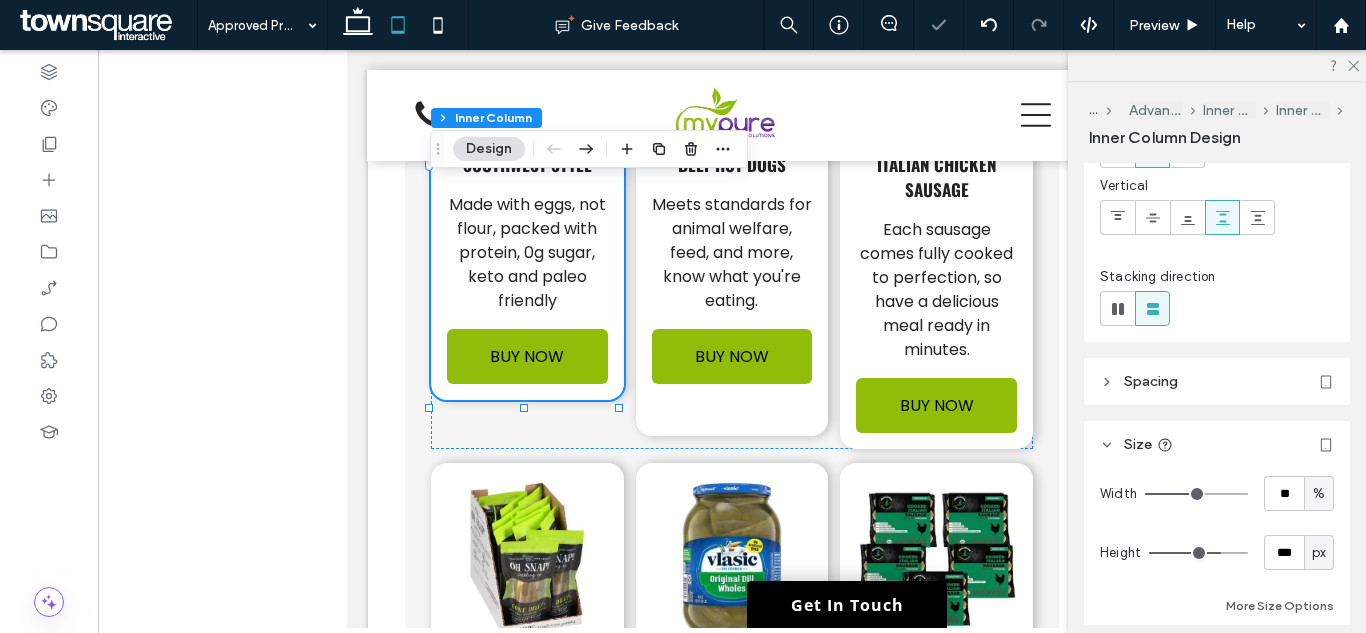 type on "***" 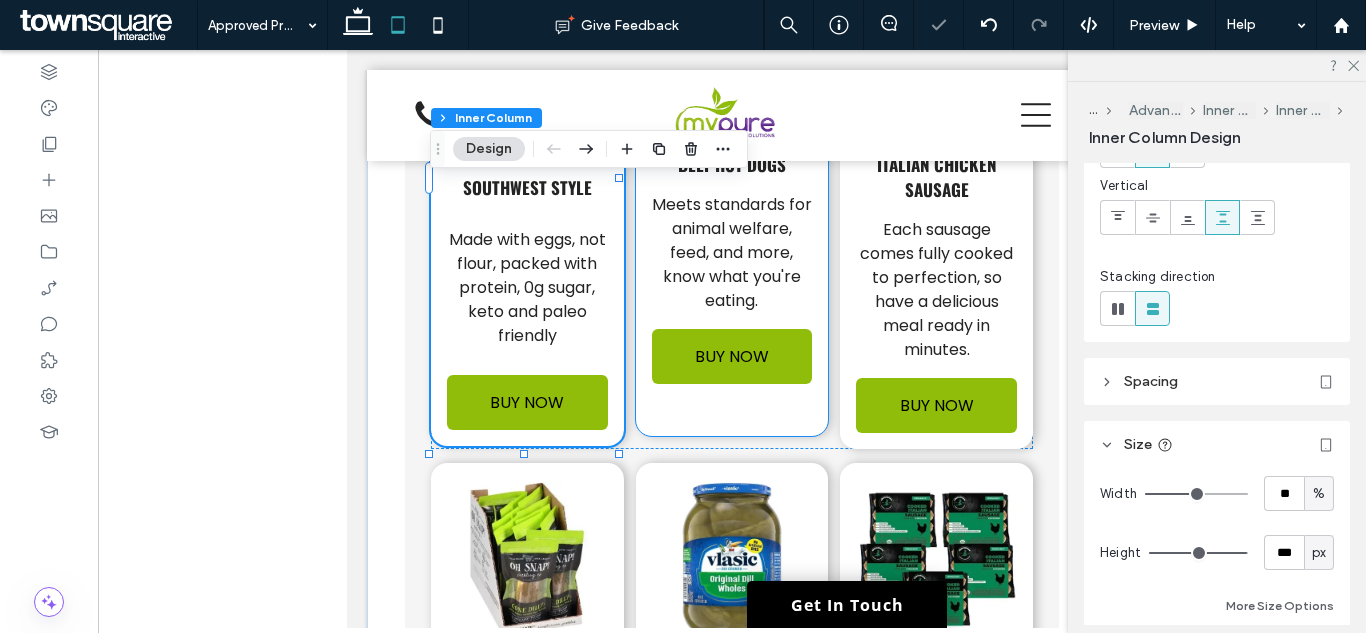 click on "Applegate Farms Organic
Beef Hot Dogs
Meets standards for animal welfare, feed, and more, know what you're eating.
BUY NOW" at bounding box center [732, 166] 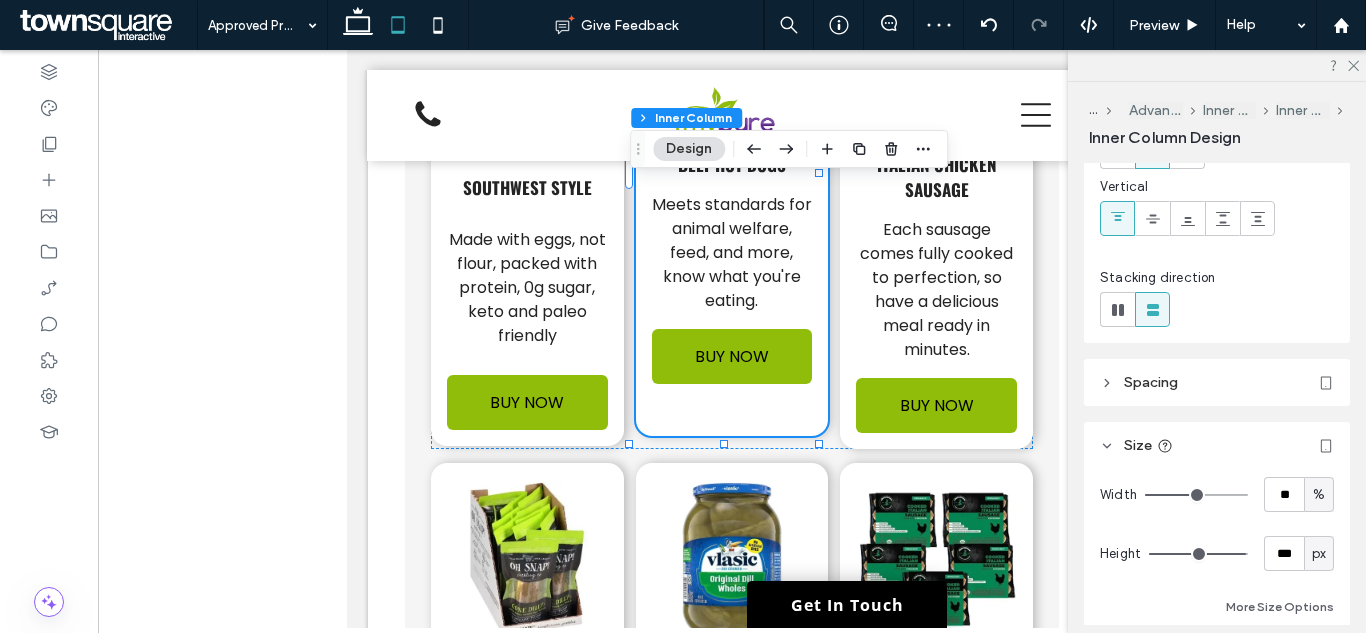 scroll, scrollTop: 200, scrollLeft: 0, axis: vertical 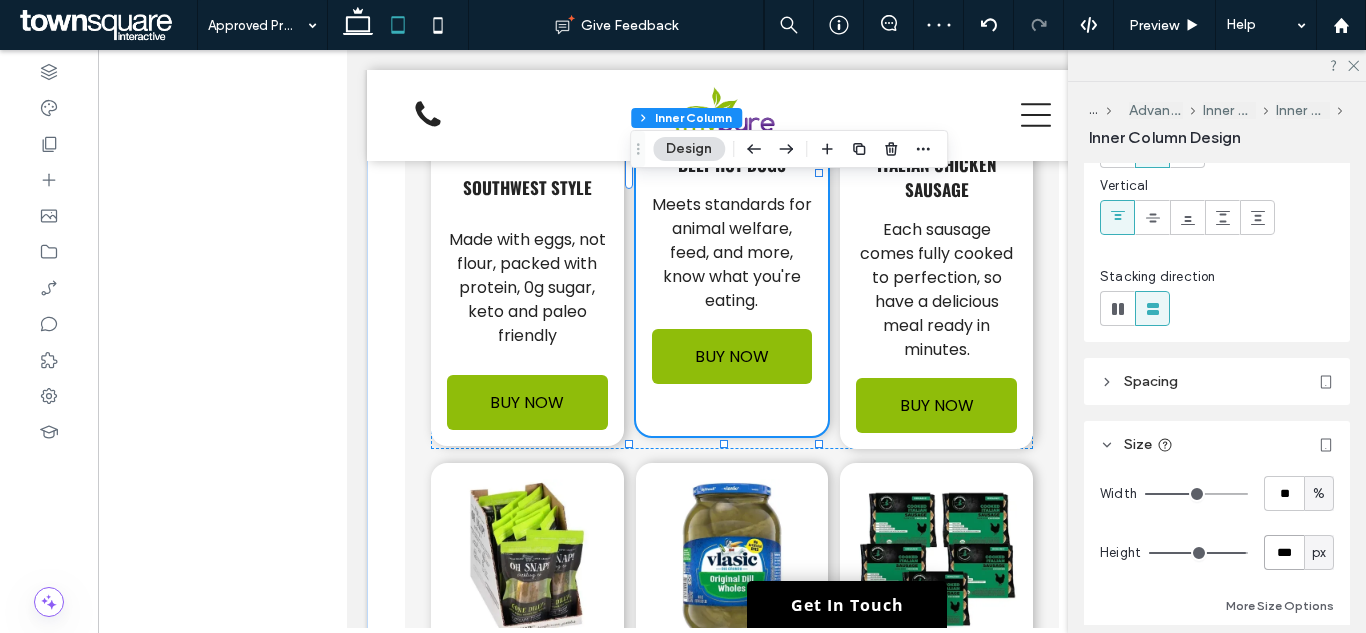 click on "***" at bounding box center [1284, 552] 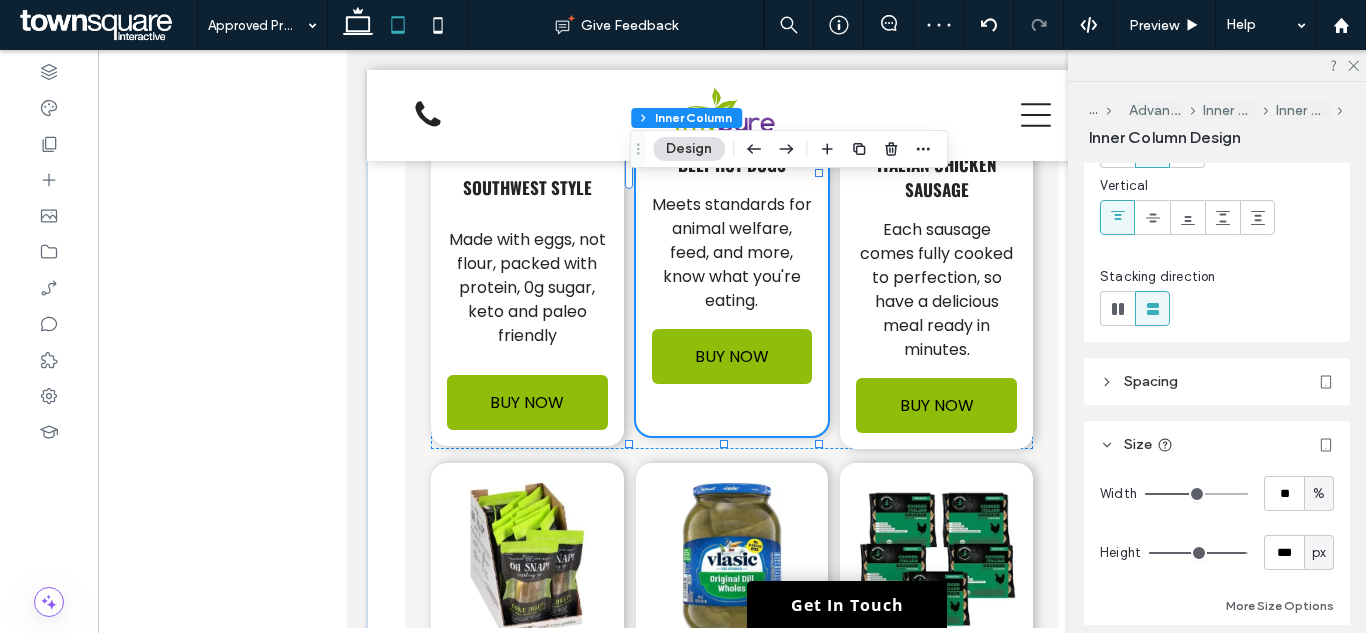 type on "***" 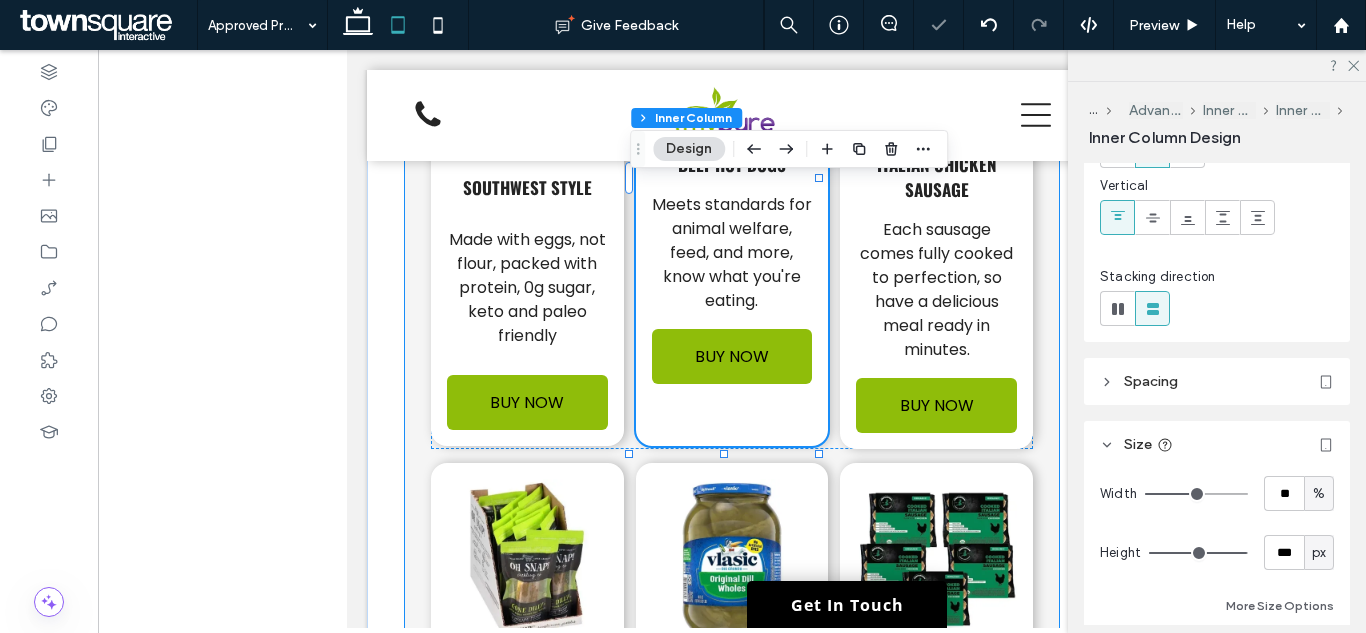 click on "Condiments
Condiments
Simple Girl Dressings
Food
Primal Kitchen
ketchup Set
Primal Kitchen Organic Unsweetened Ketchup Variety Pack, Original and Spicy, Pack of 2 ﻿
BUY NOW
Happy Belly
Yellow Mustard
Distilled Vinegar and Water, #1 Grade Mustard Seed, Salt, Turmeric, Paprika, and Spices
BUY NOW
Annie's Organic
Horseradish Mustard
Certified organic ingredients, No artificial flavors, synthetic colors or preservatives.
BUY NOW
Primal Kitchen
Spicy Brown Mustard
Certified Paleo, Keto Certified, Whole30 Approved®, and Kosher Certified.
BUY NOW
Primal Kitchen mustard
Dijon and spicy brown
﻿" at bounding box center [732, -1469] 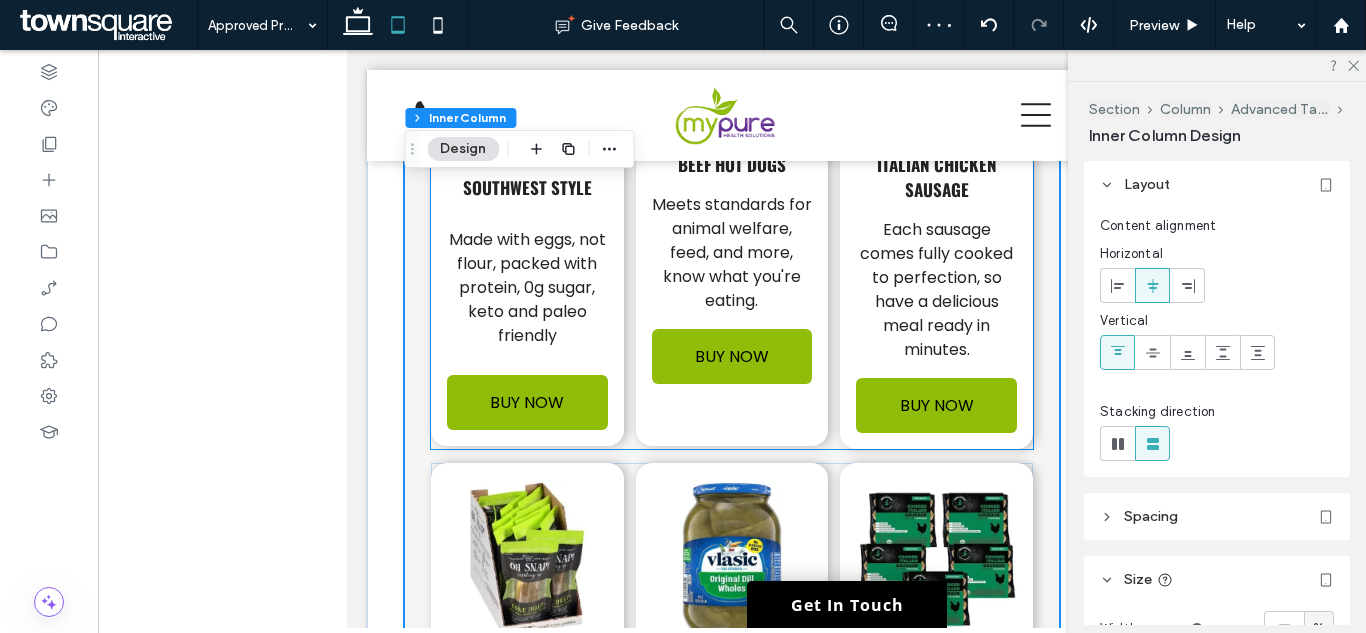 scroll, scrollTop: 5442, scrollLeft: 0, axis: vertical 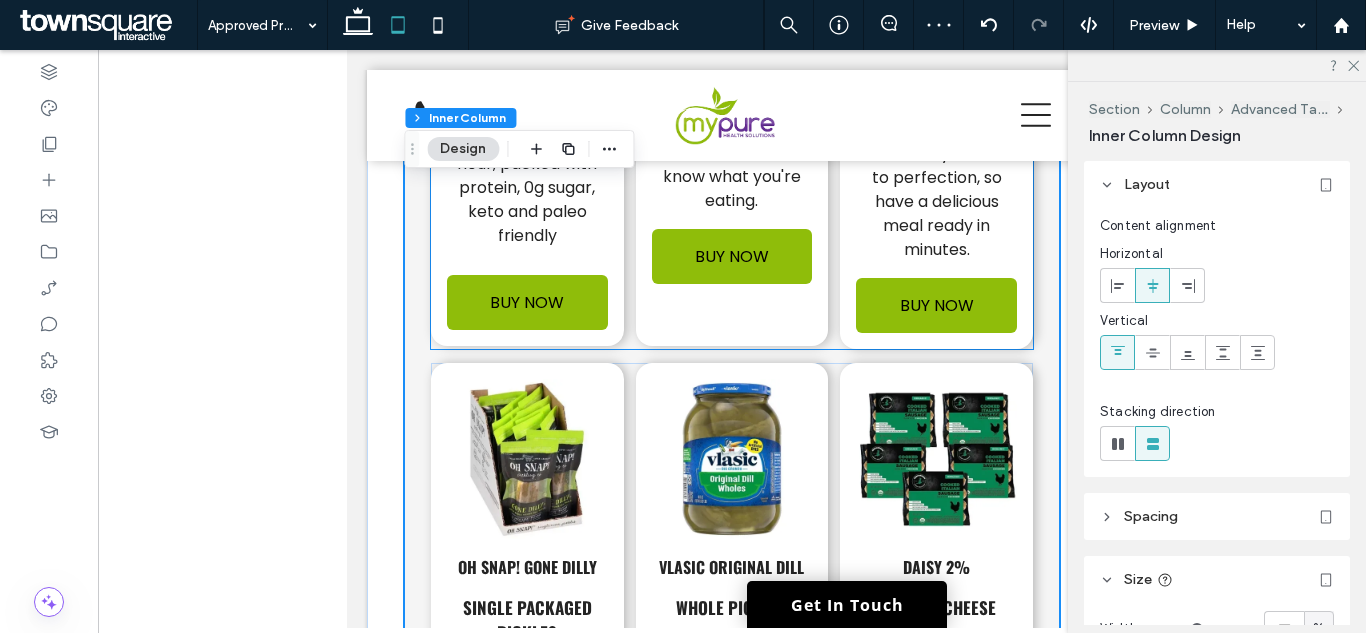click on "CharcutNuvo Organic
Italian Chicken Sausage
Each sausage comes fully cooked to perfection, so have a delicious meal ready in minutes.
BUY NOW" at bounding box center [936, 72] 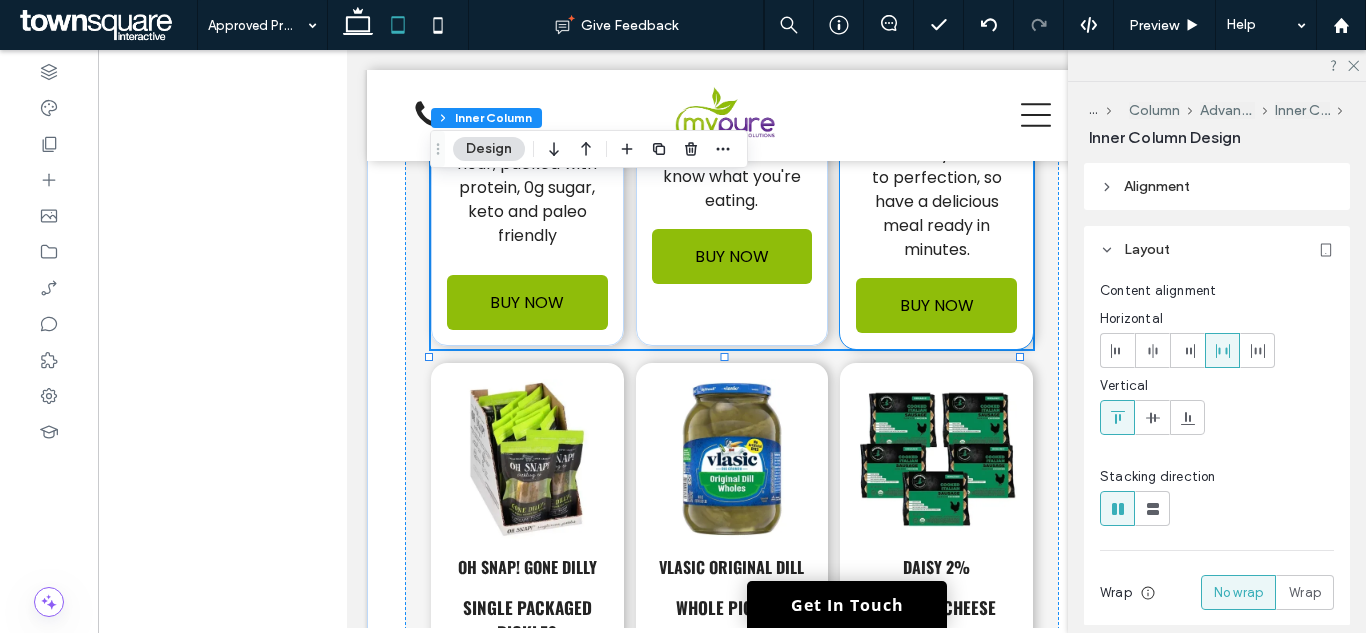 click on "CharcutNuvo Organic
Italian Chicken Sausage
Each sausage comes fully cooked to perfection, so have a delicious meal ready in minutes.
BUY NOW" at bounding box center (936, 72) 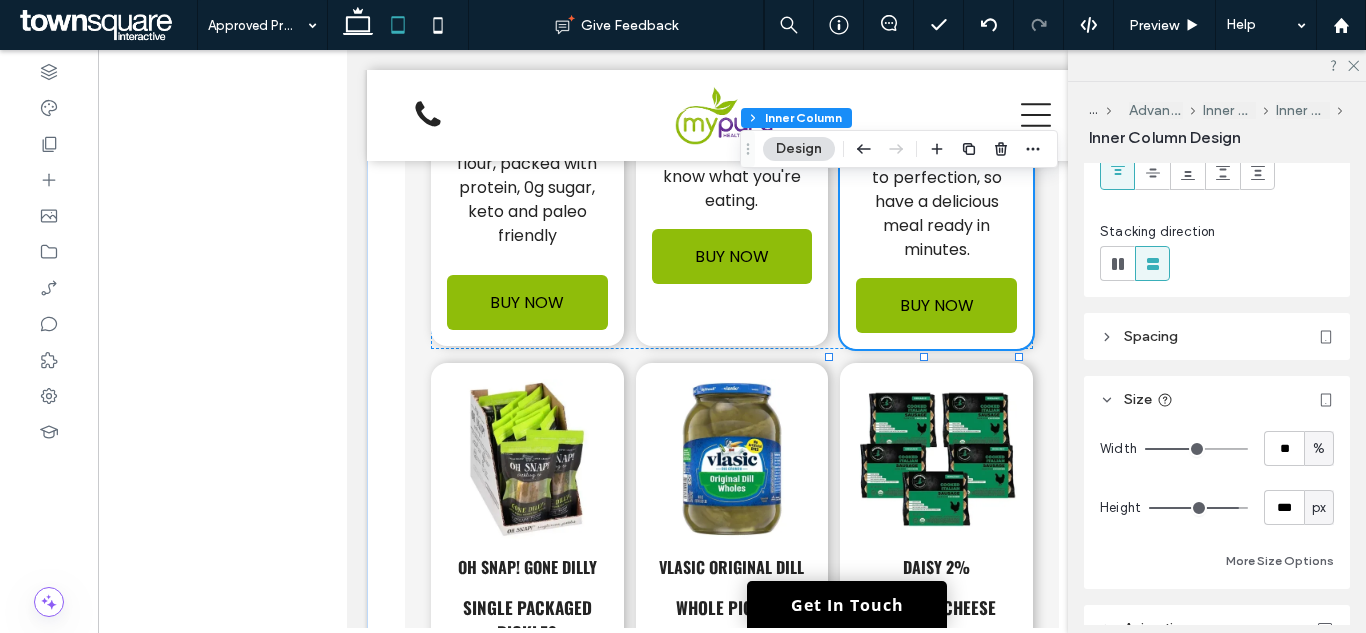 scroll, scrollTop: 300, scrollLeft: 0, axis: vertical 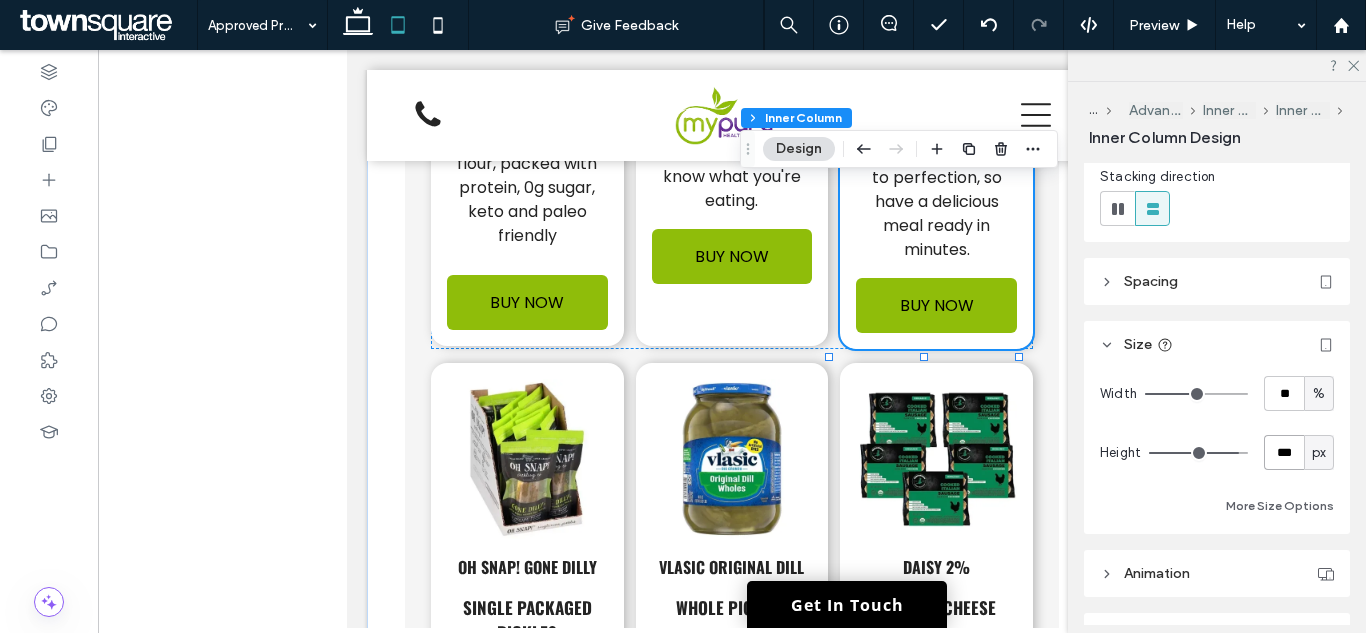 click on "***" at bounding box center (1284, 452) 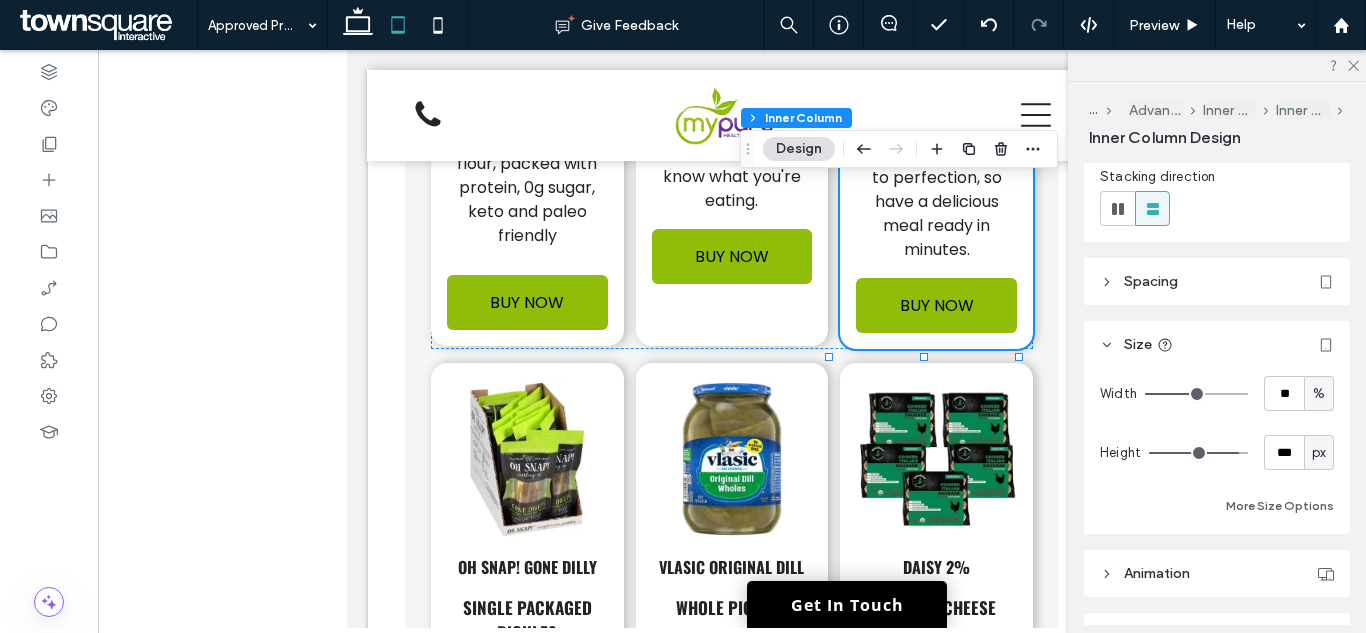 click on "Width ** % Height *** px More Size Options" at bounding box center [1217, 447] 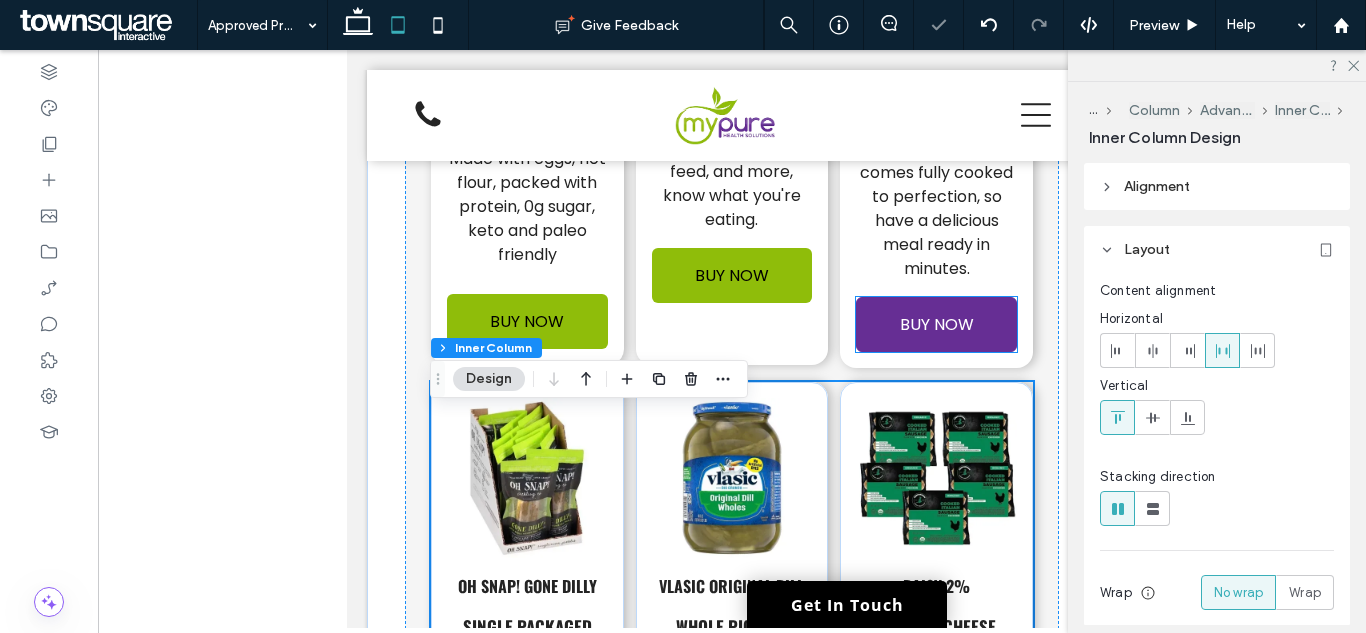 click on "BUY NOW" at bounding box center [936, 324] 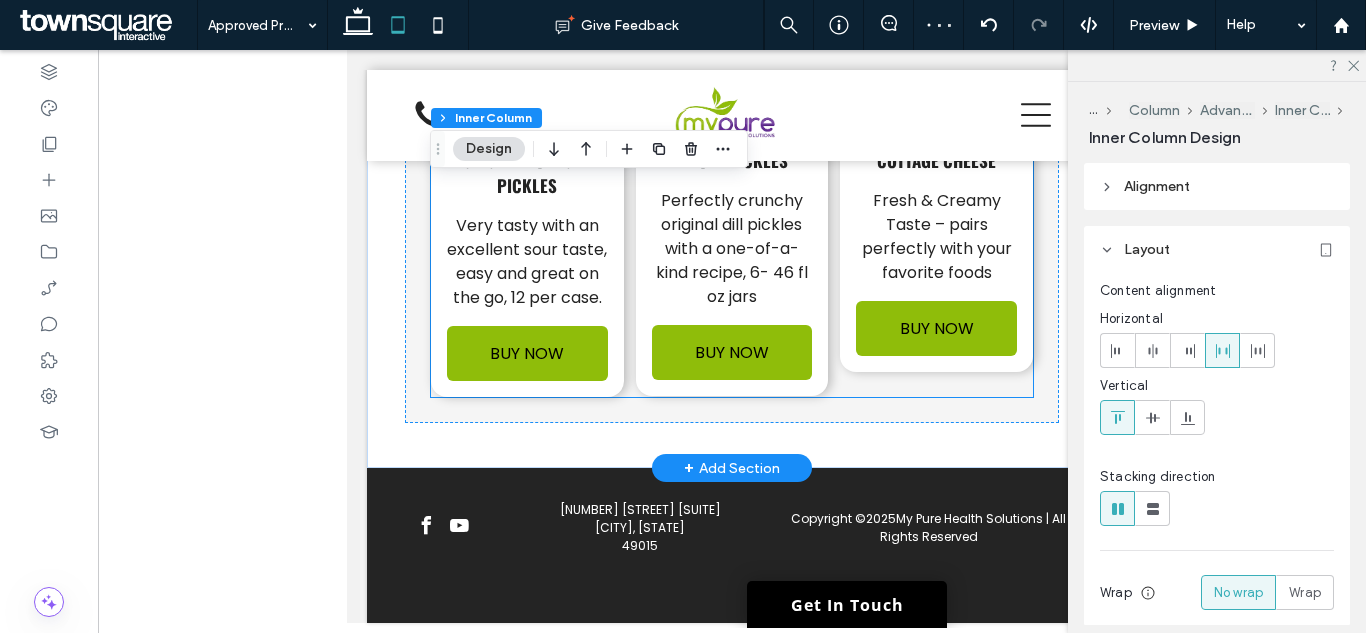 scroll, scrollTop: 5942, scrollLeft: 0, axis: vertical 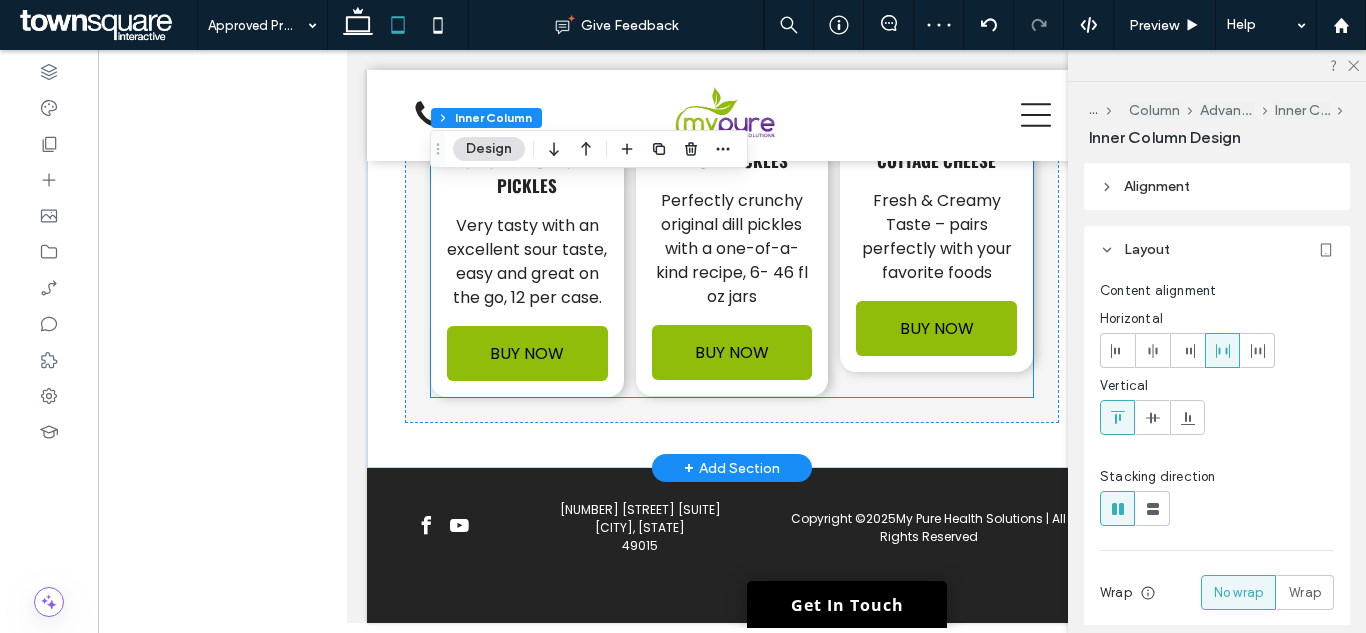 click on "Daisy 2%
Cottage Cheese
Fresh & Creamy Taste – pairs perfectly with your favorite foods
BUY NOW" at bounding box center [936, 144] 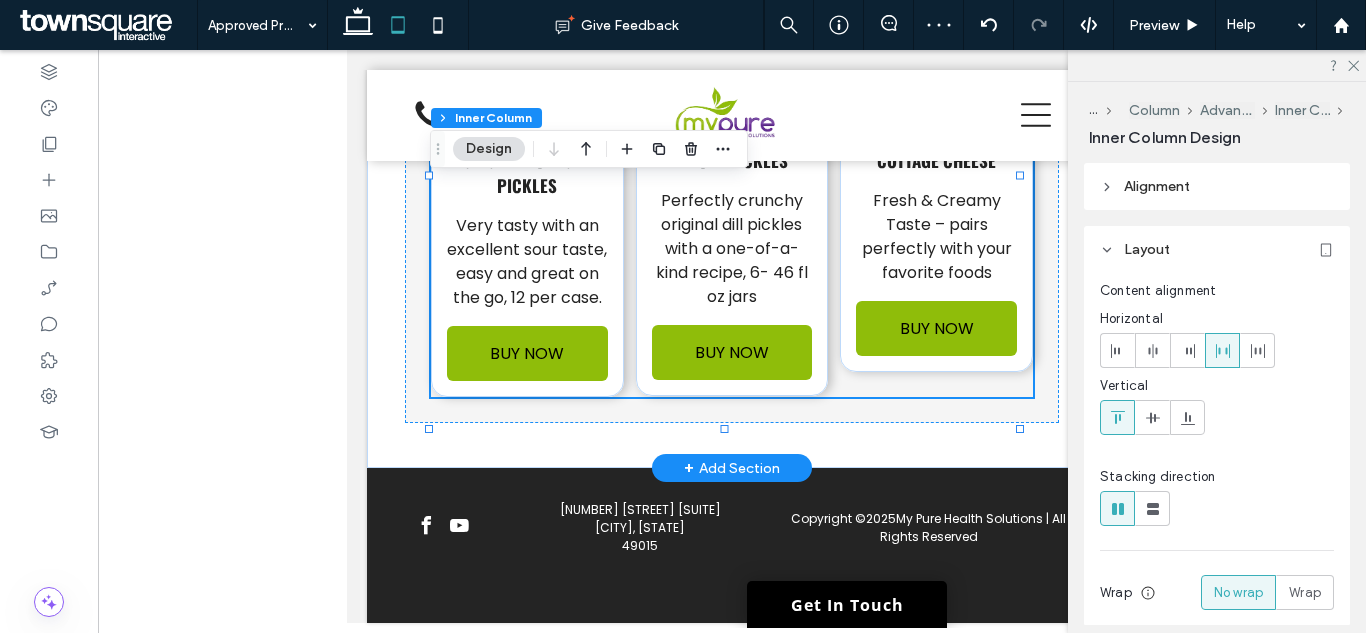 click on "Daisy 2%
Cottage Cheese
Fresh & Creamy Taste – pairs perfectly with your favorite foods
BUY NOW" at bounding box center (936, 144) 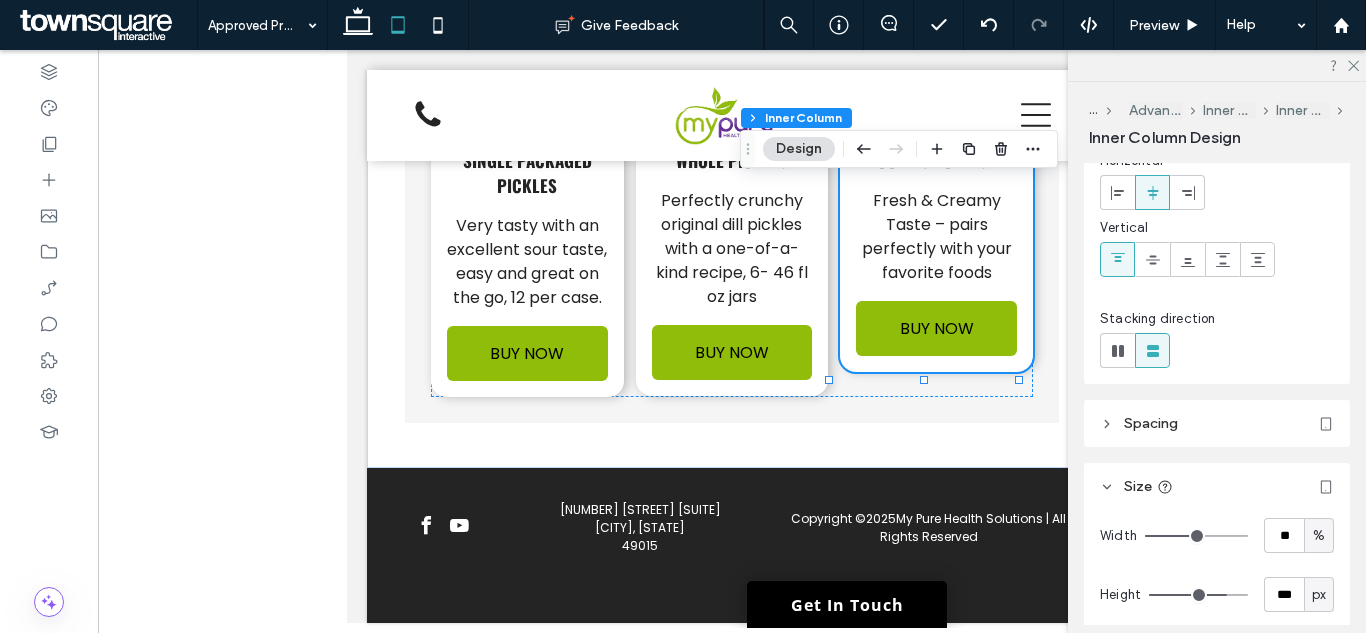 scroll, scrollTop: 400, scrollLeft: 0, axis: vertical 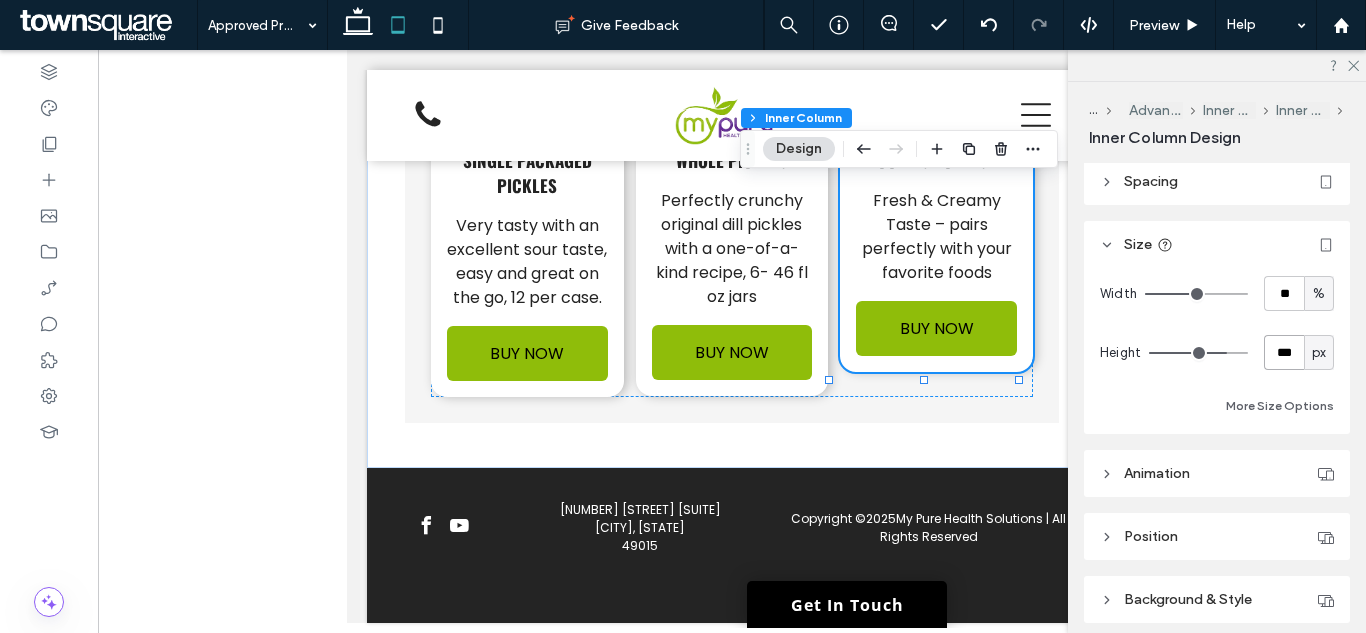 click on "***" at bounding box center (1284, 352) 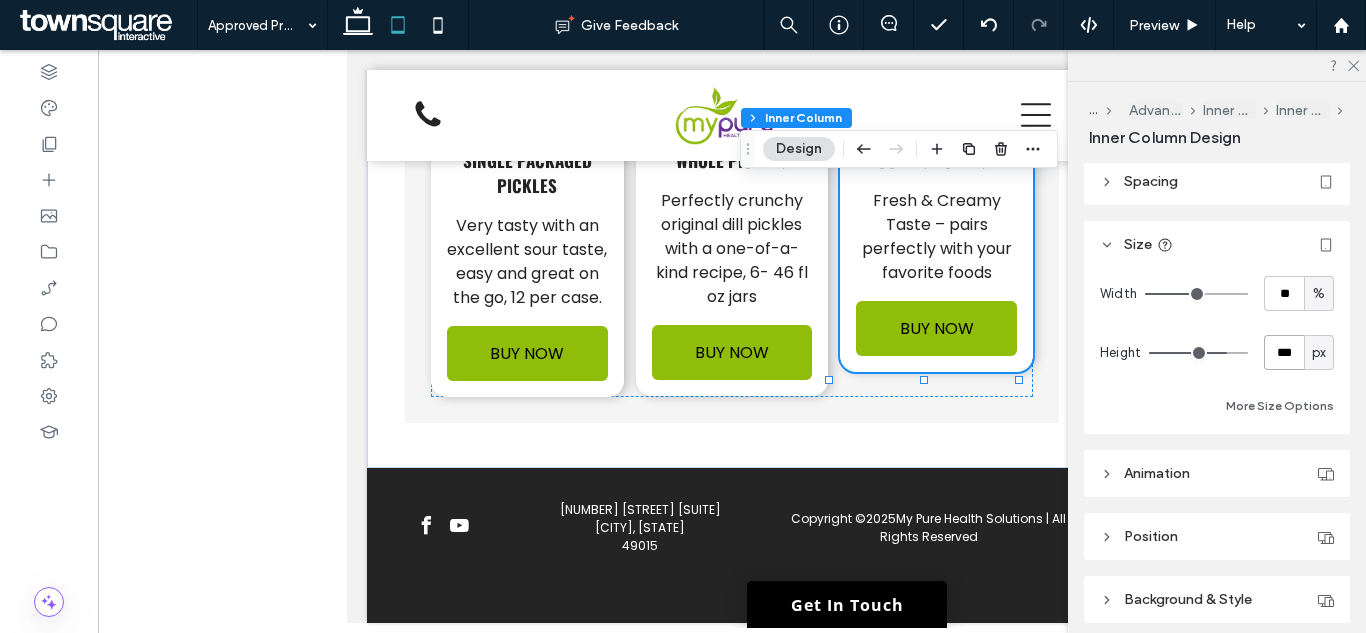 type on "***" 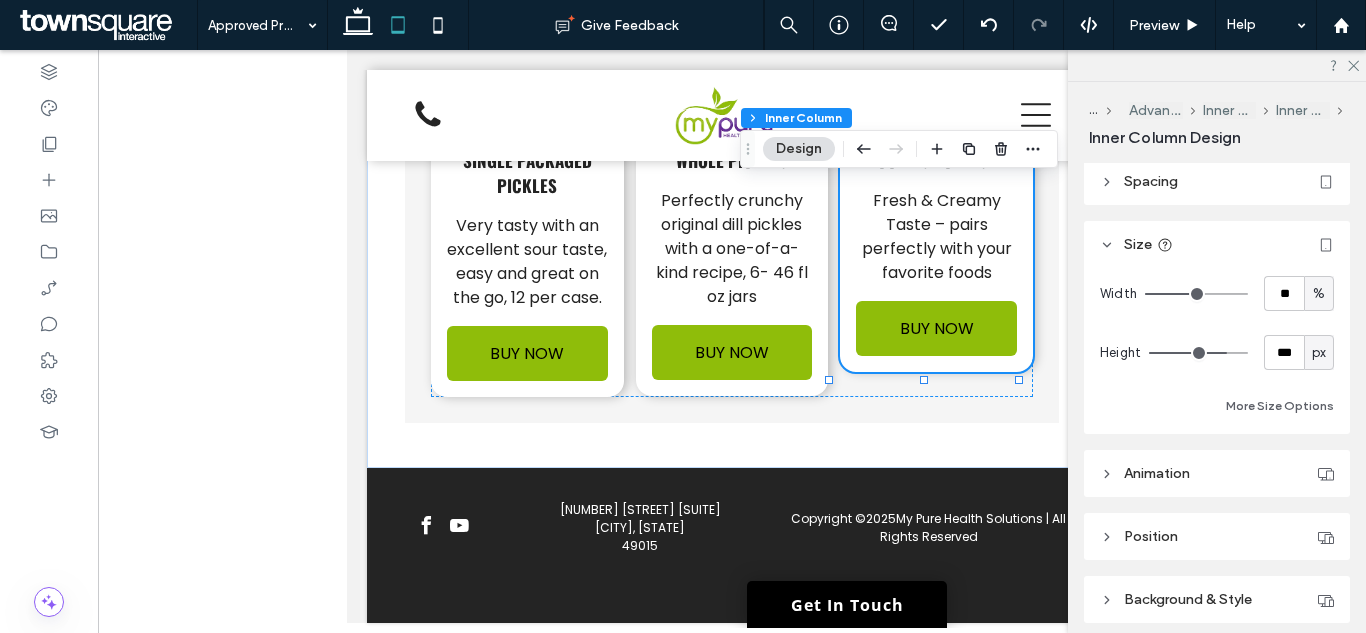 type on "***" 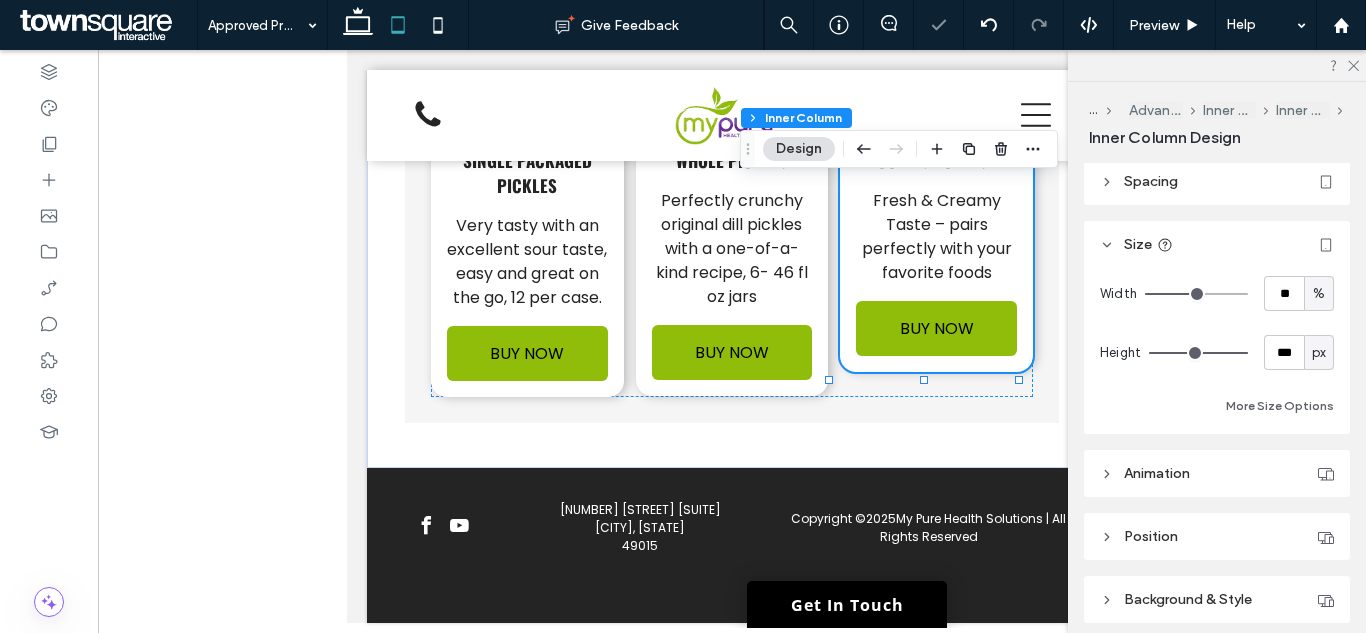 click on "Width ** % Height *** px More Size Options" at bounding box center (1217, 347) 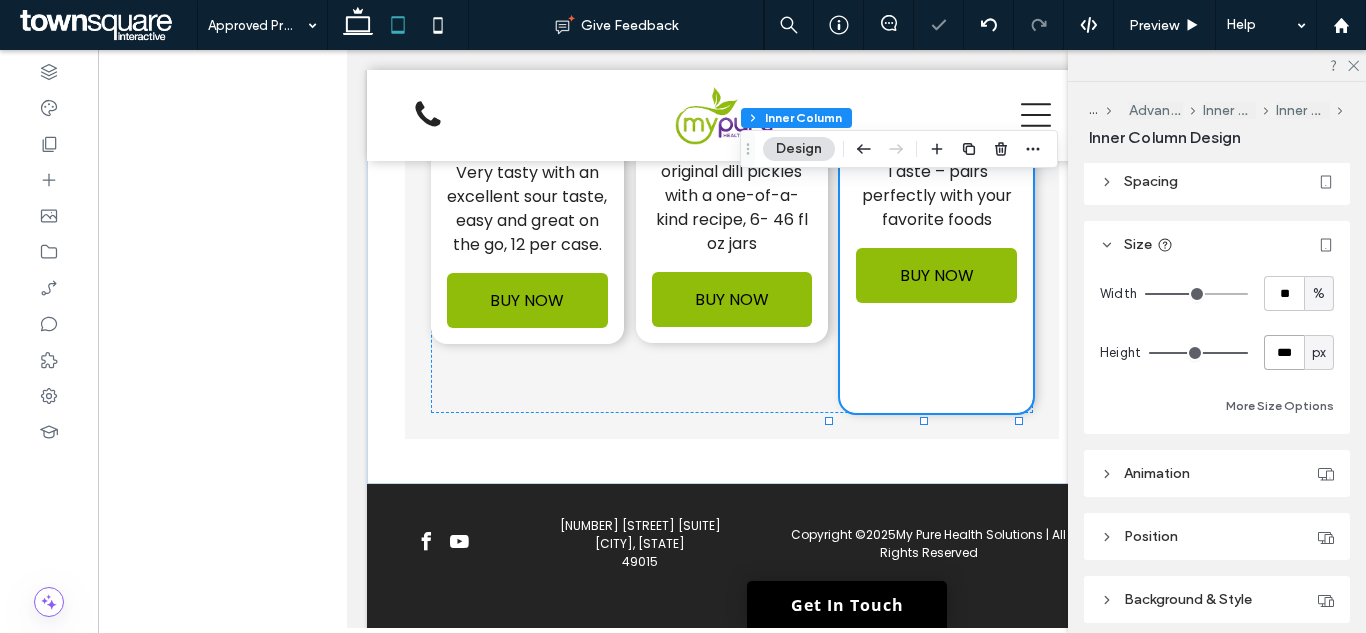 click on "***" at bounding box center [1284, 352] 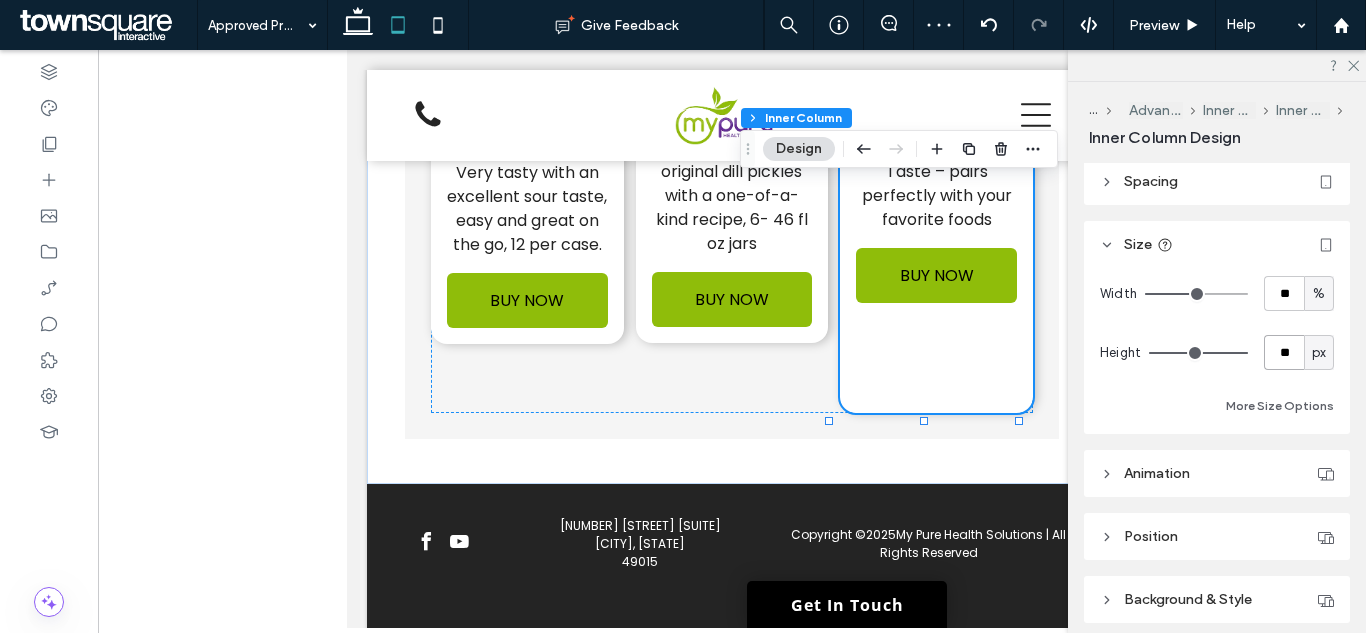 type on "*" 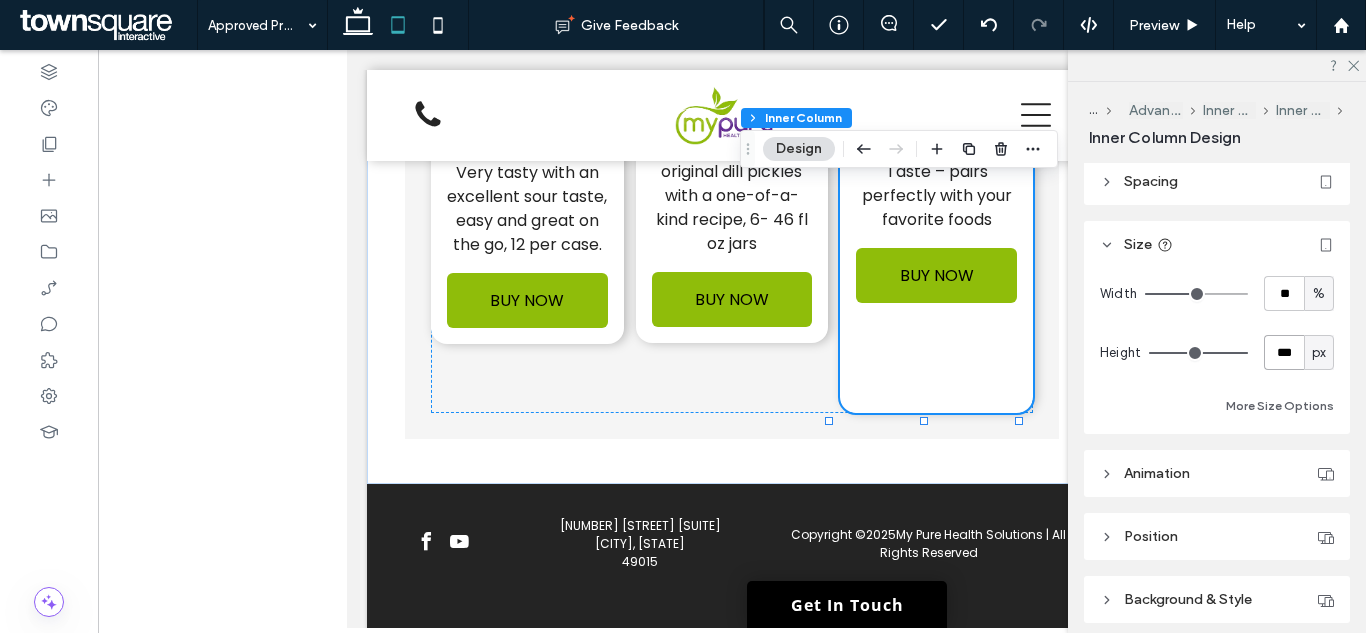 type on "***" 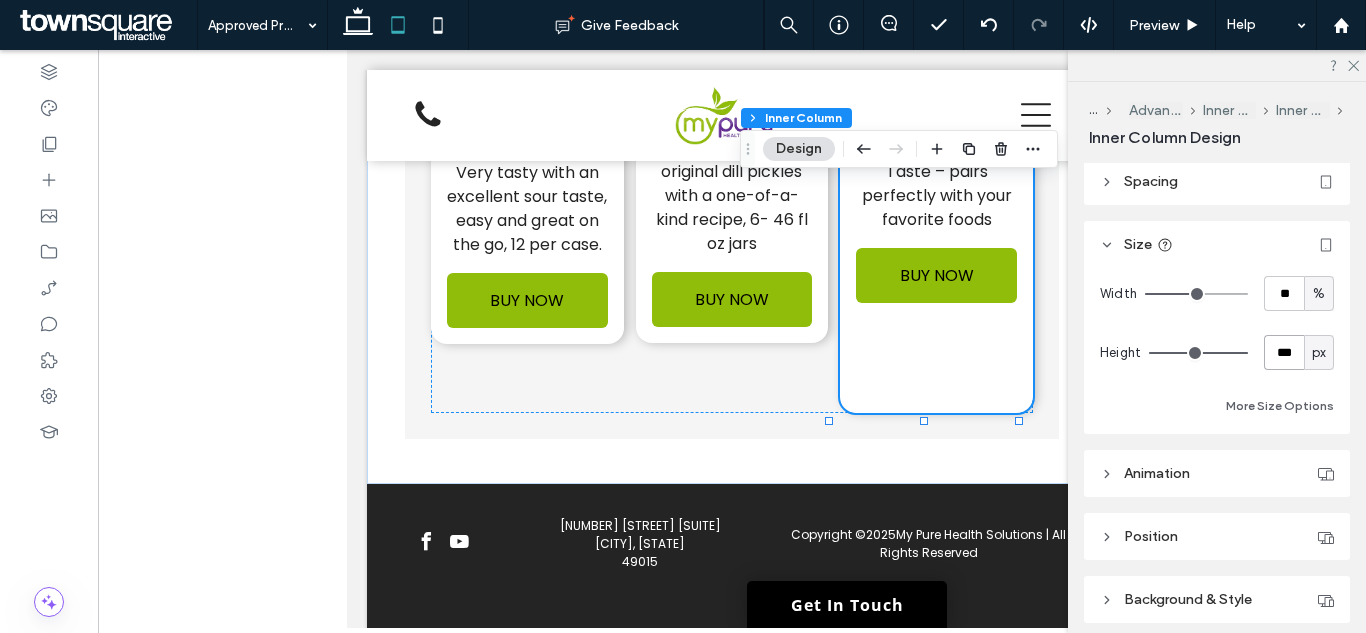 type on "***" 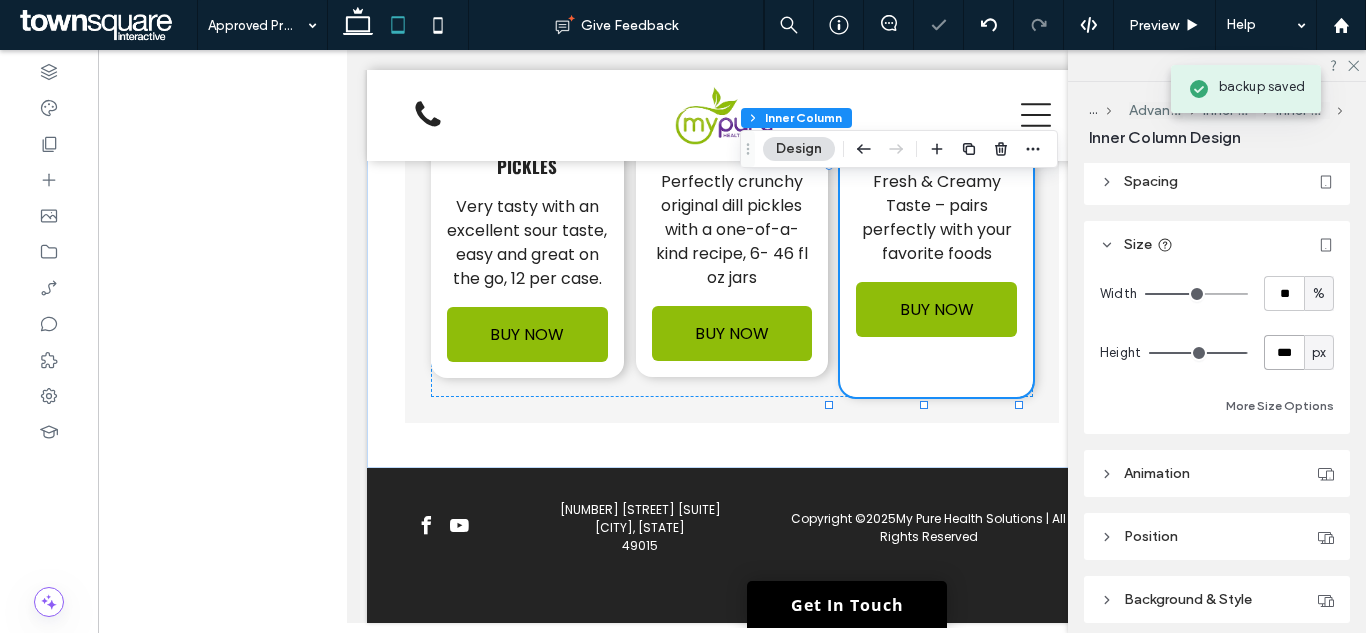 click on "***" at bounding box center (1284, 352) 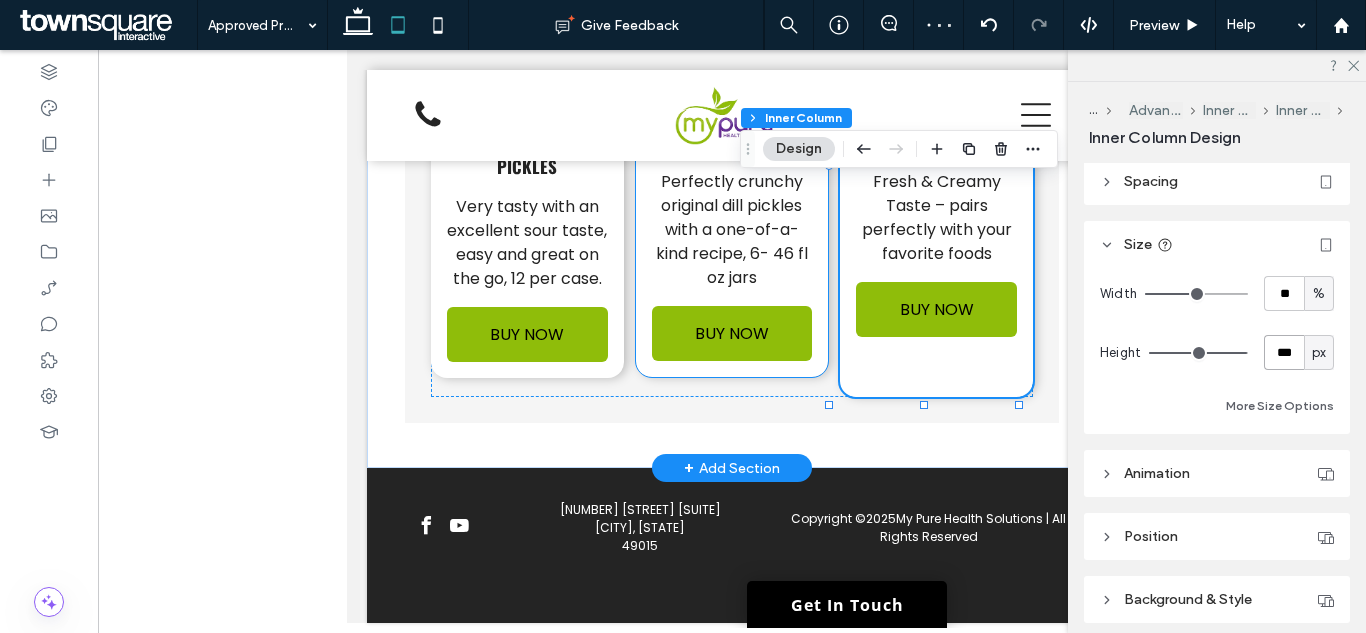 click on "Vlasic Original Dill
Whole Pickles
Perfectly crunchy original dill pickles with a one-of-a-kind recipe, 6- 46 fl oz jars
BUY NOW" at bounding box center (732, 137) 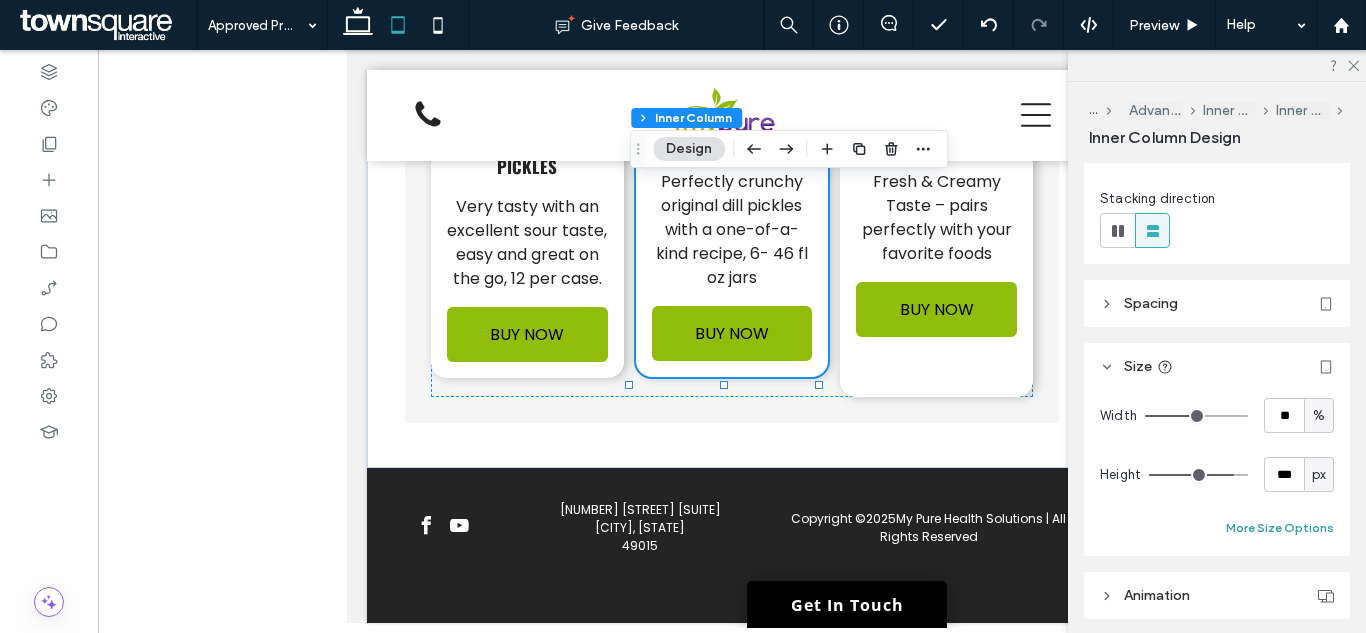 scroll, scrollTop: 300, scrollLeft: 0, axis: vertical 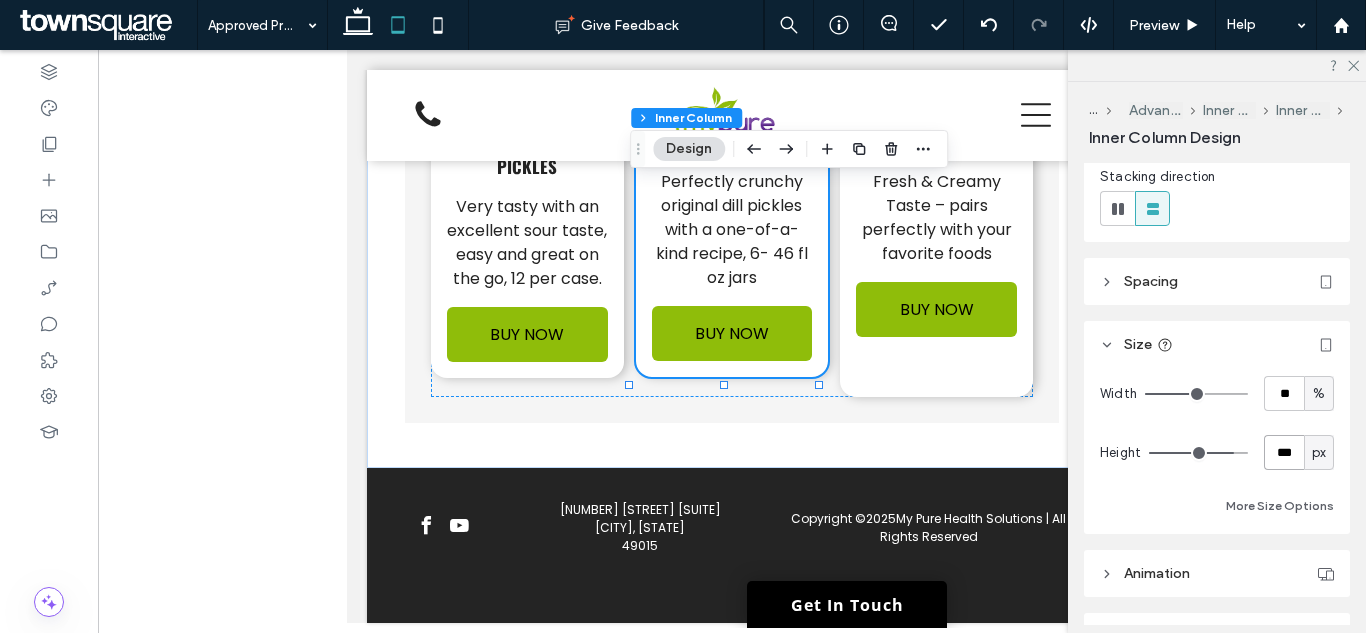 click on "***" at bounding box center [1284, 452] 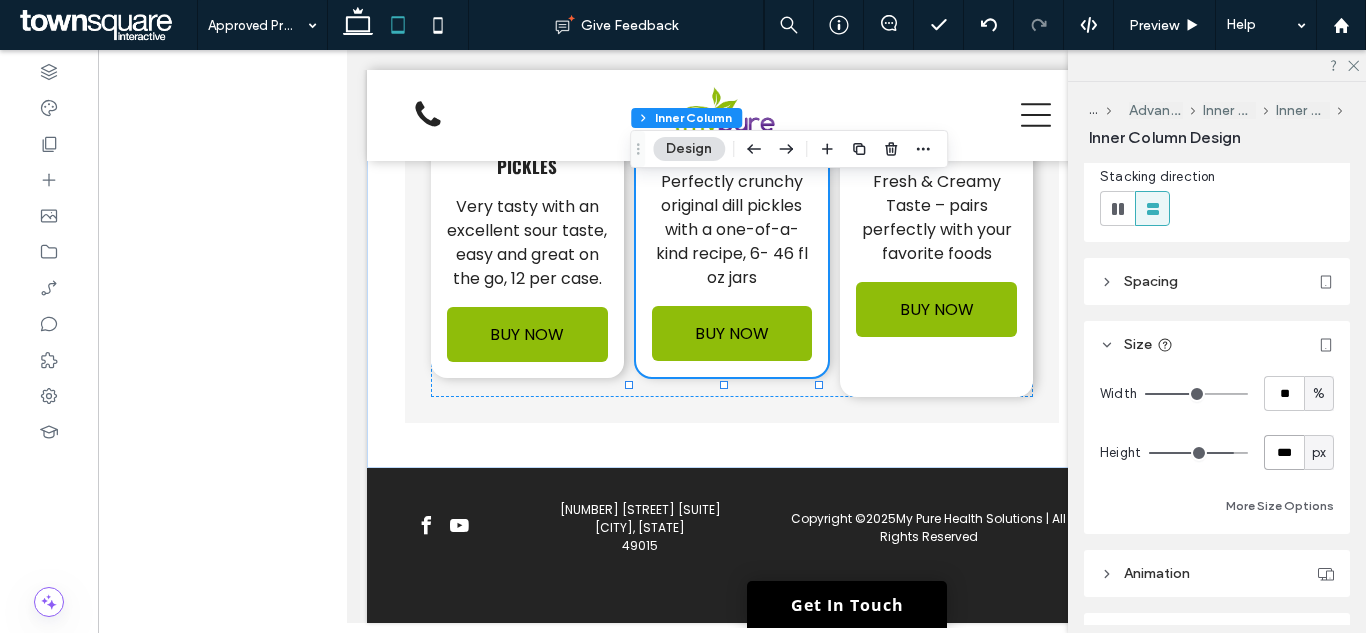 type on "***" 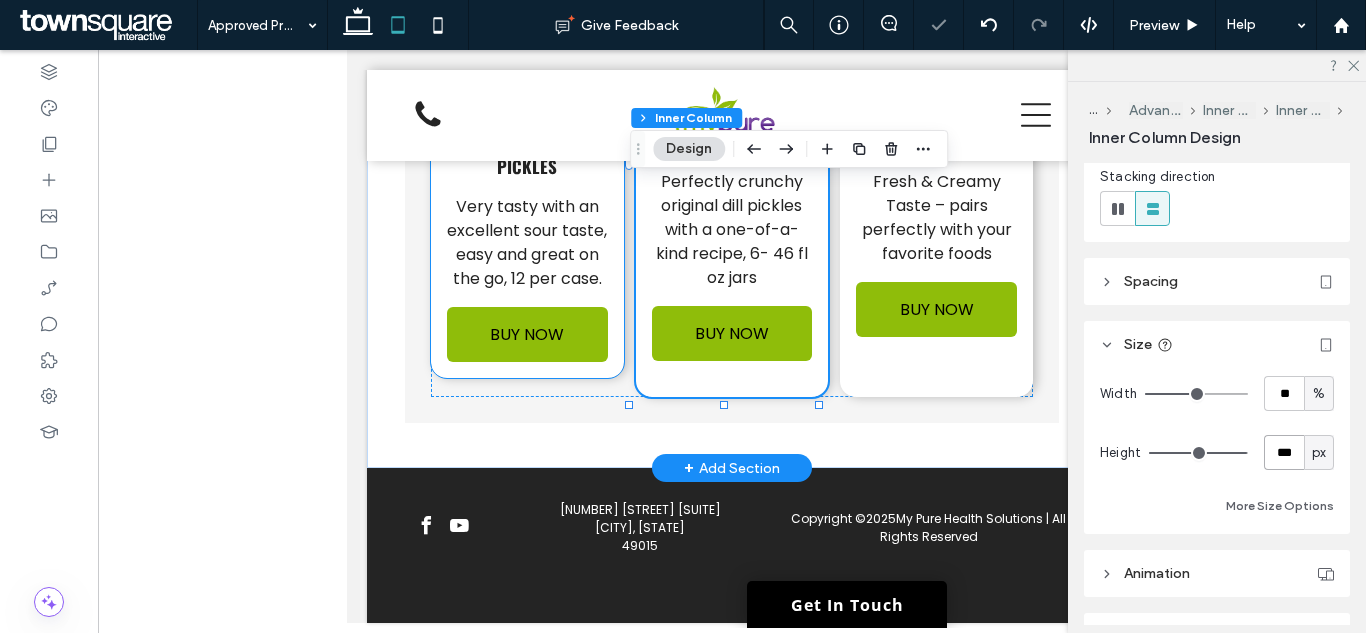 click on "Oh Snap! Gone Dilly
Single Packaged Pickles
Very tasty with an excellent sour taste, easy and great on the go, 12 per case.
BUY NOW" at bounding box center [527, 137] 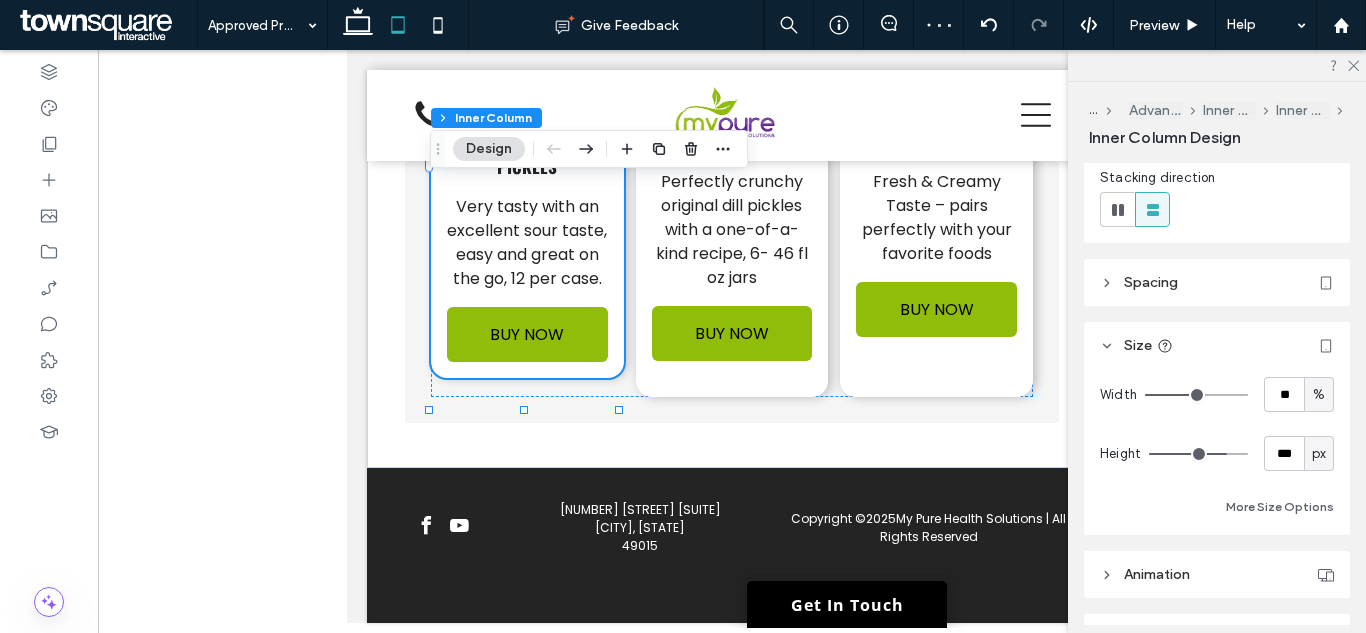 scroll, scrollTop: 300, scrollLeft: 0, axis: vertical 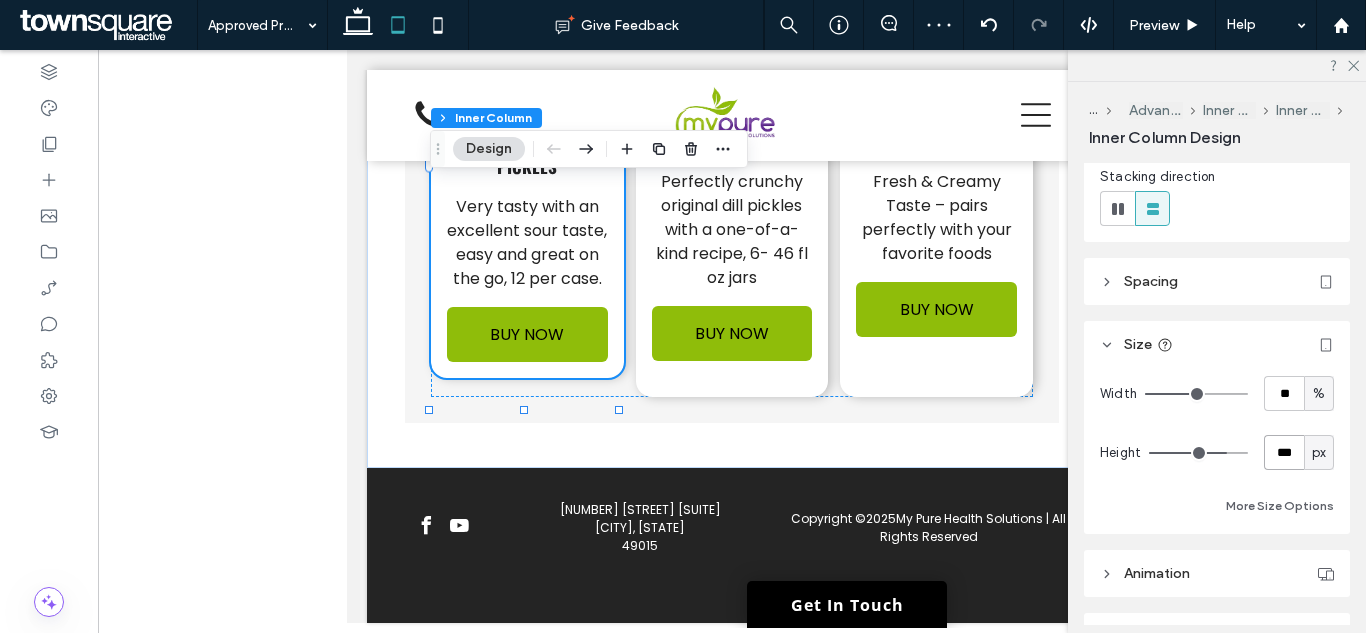 click on "***" at bounding box center [1284, 452] 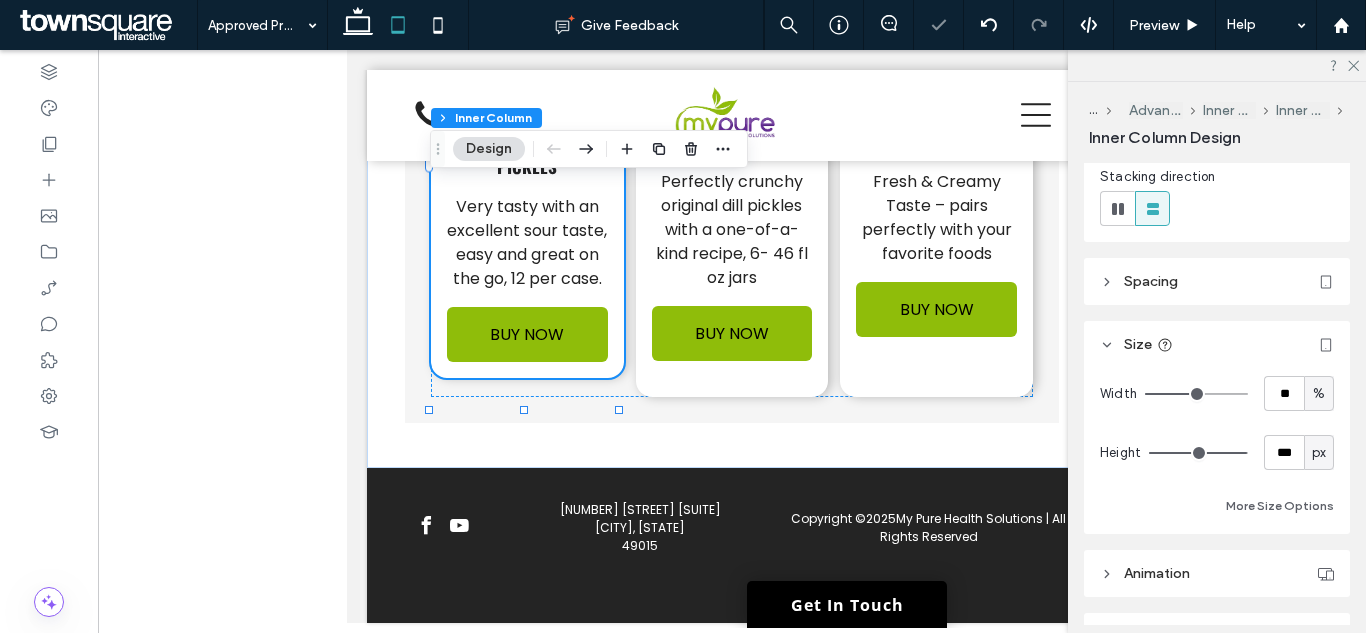 click on "Width ** % Height *** px More Size Options" at bounding box center (1217, 447) 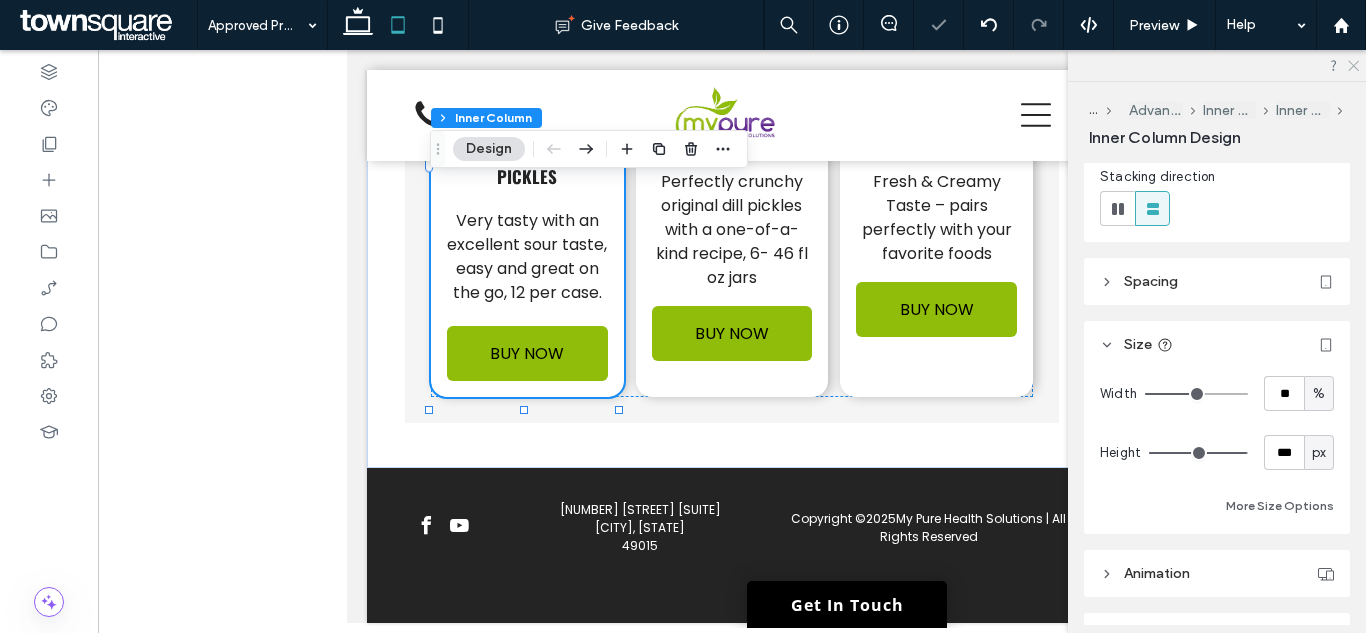 click 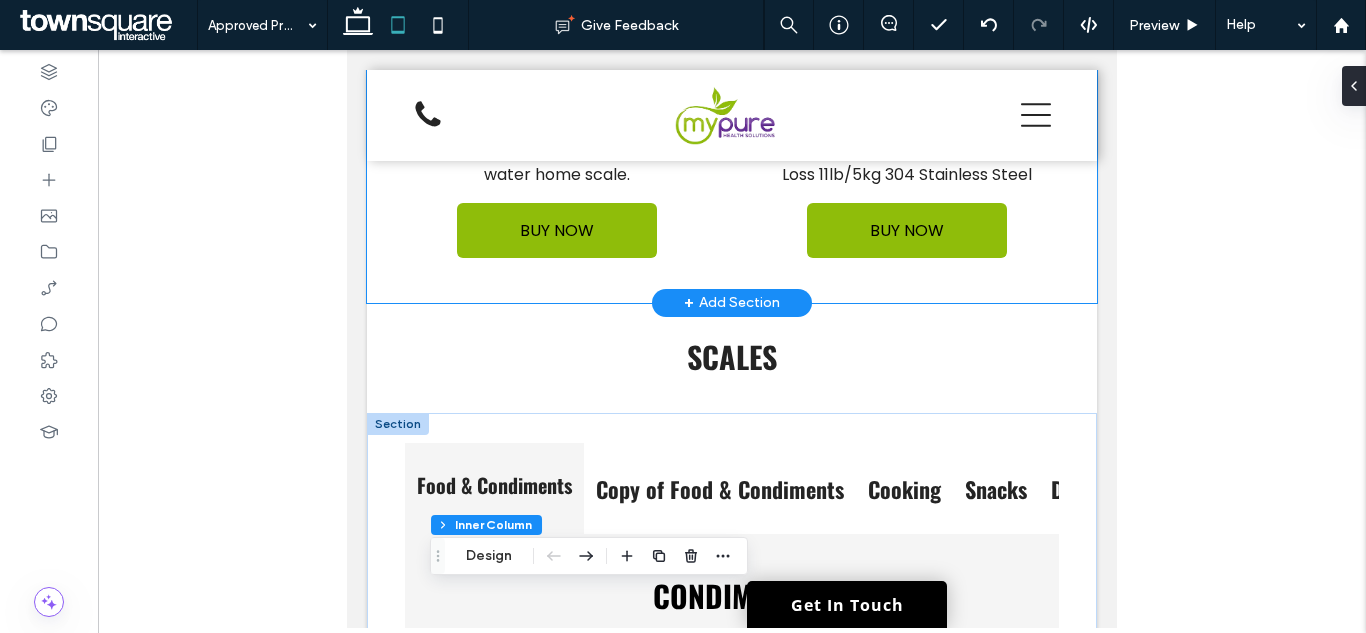 scroll, scrollTop: 1200, scrollLeft: 0, axis: vertical 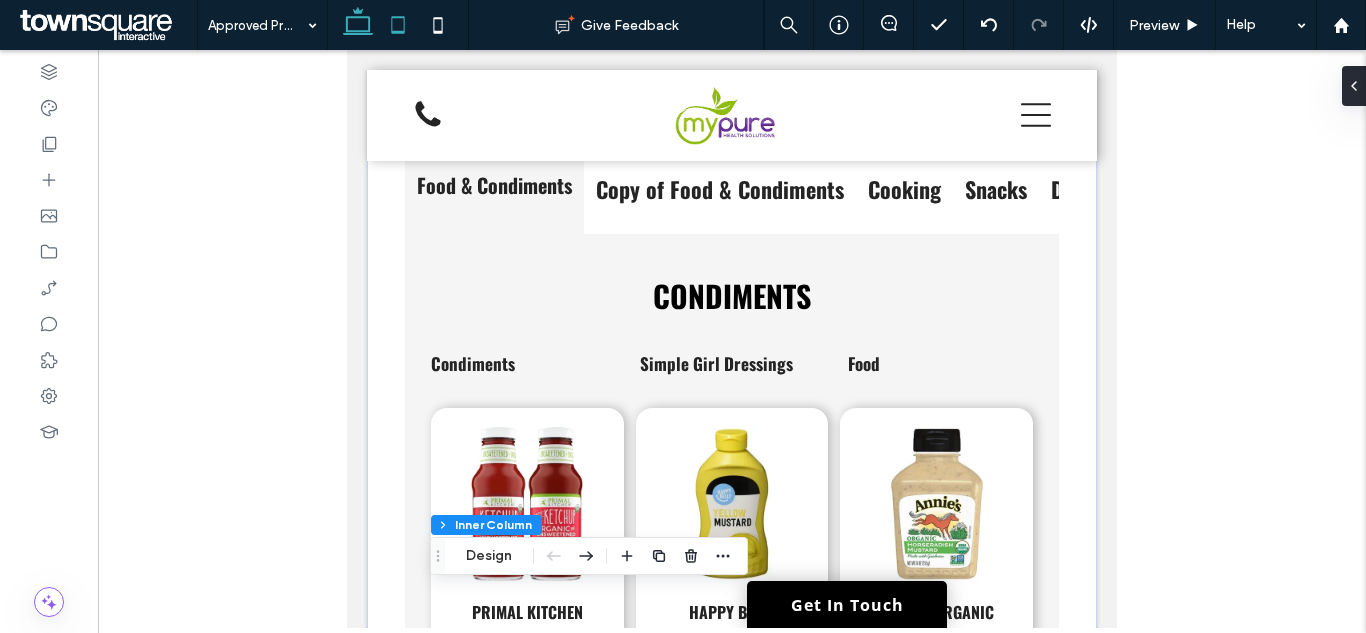 click 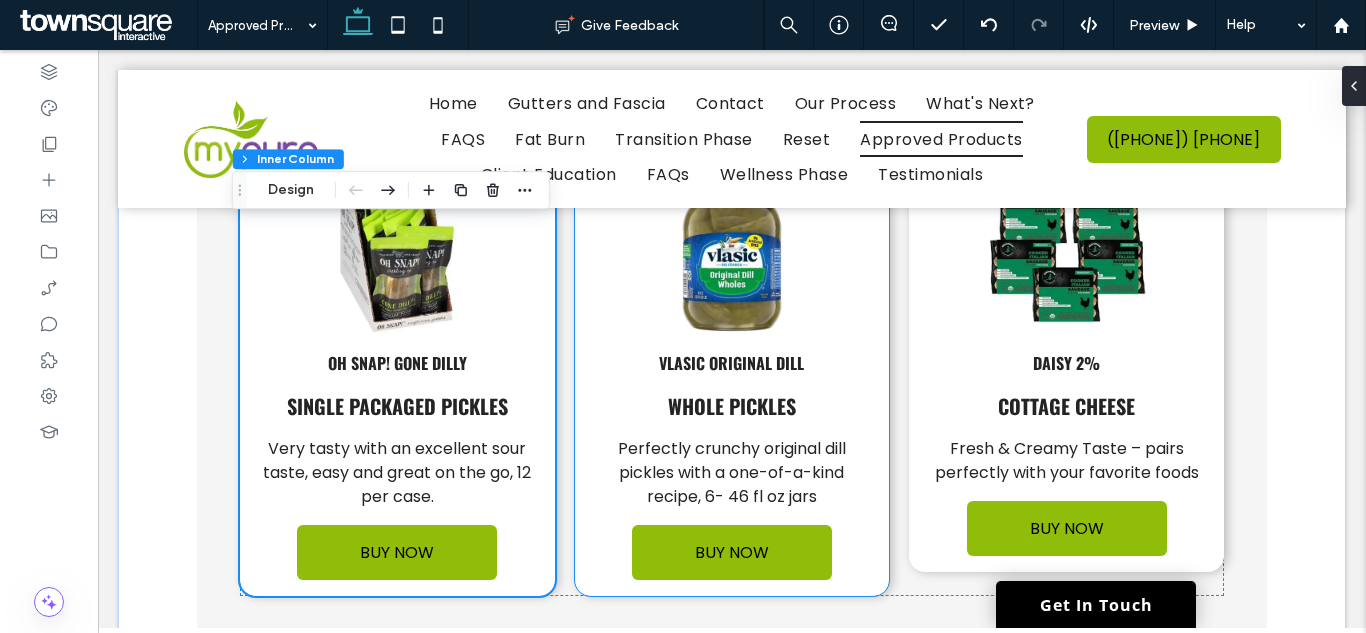 scroll, scrollTop: 5356, scrollLeft: 0, axis: vertical 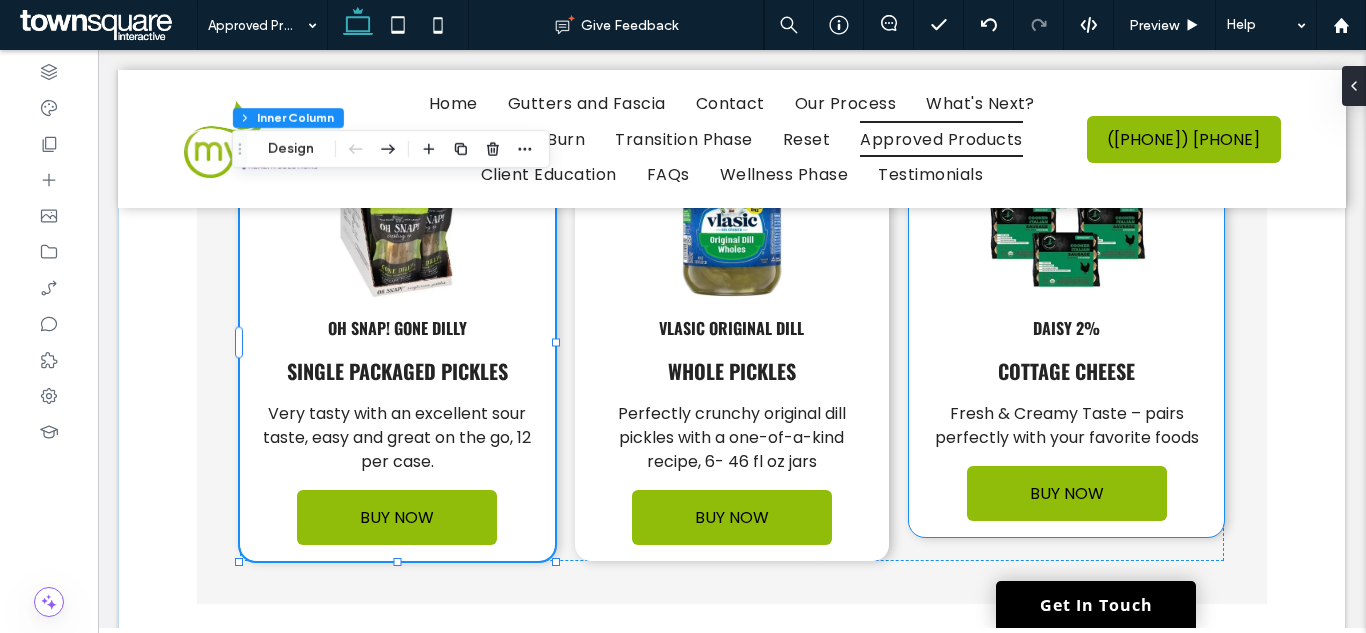 click on "Daisy 2%" at bounding box center [1066, 328] 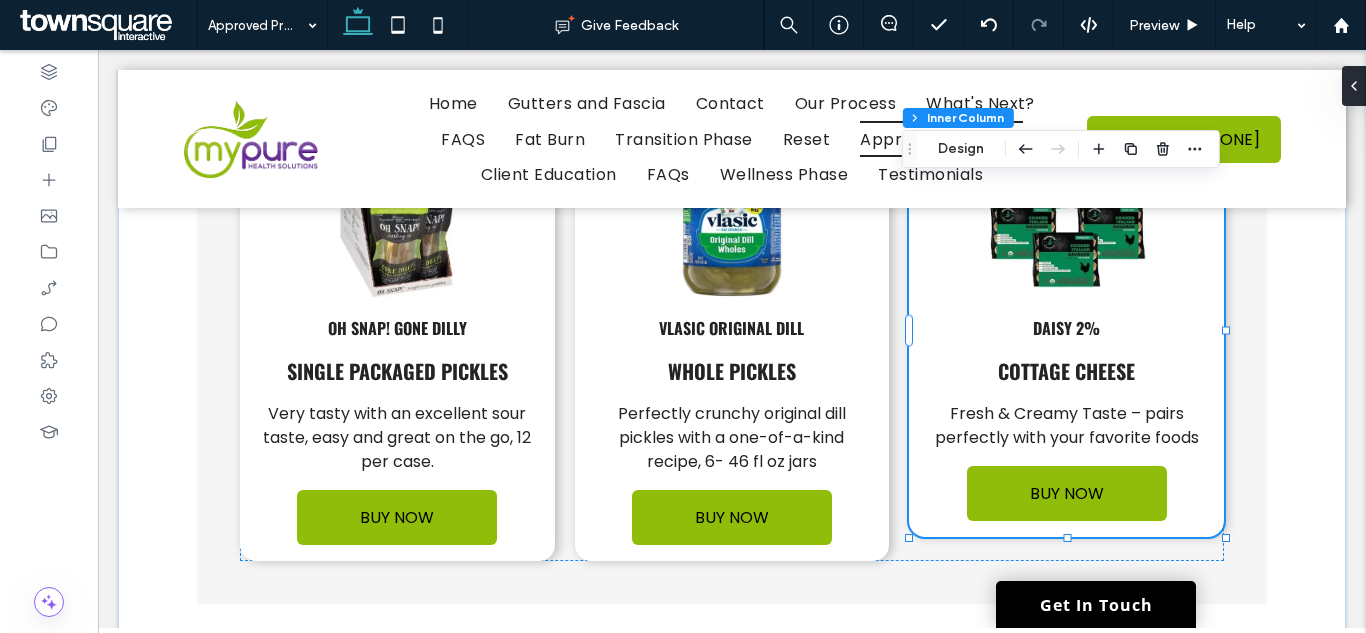 click on "Daisy 2%" at bounding box center [1066, 328] 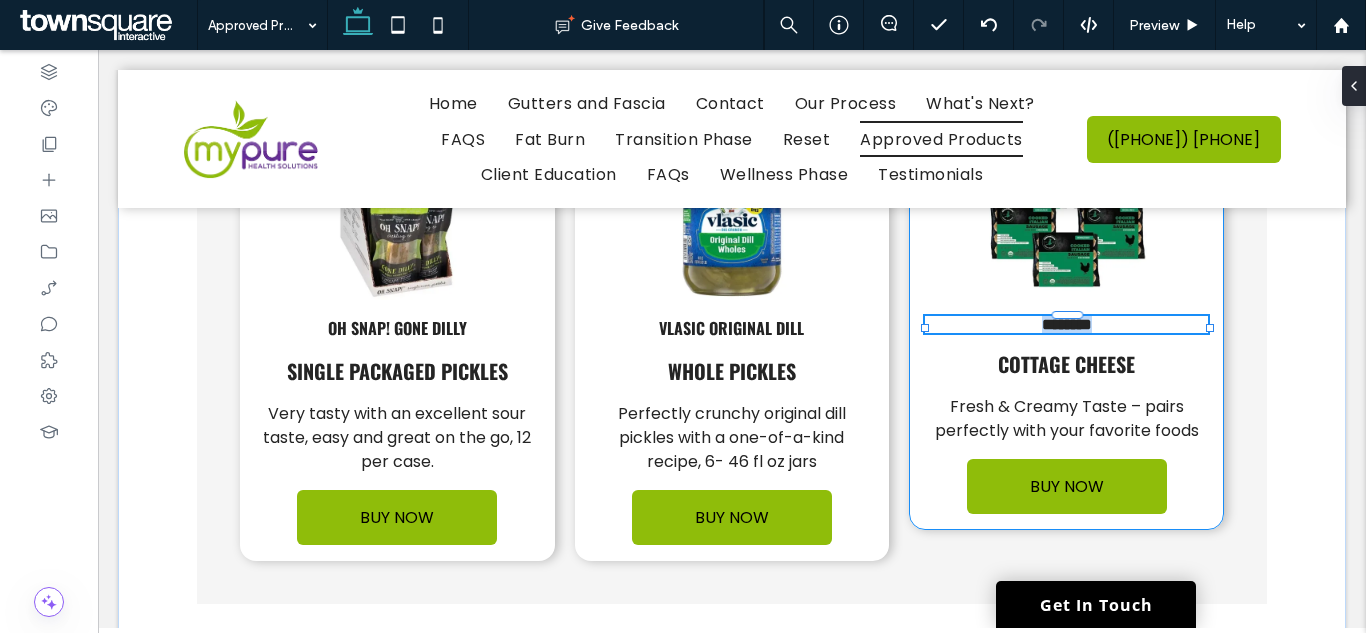 type on "******" 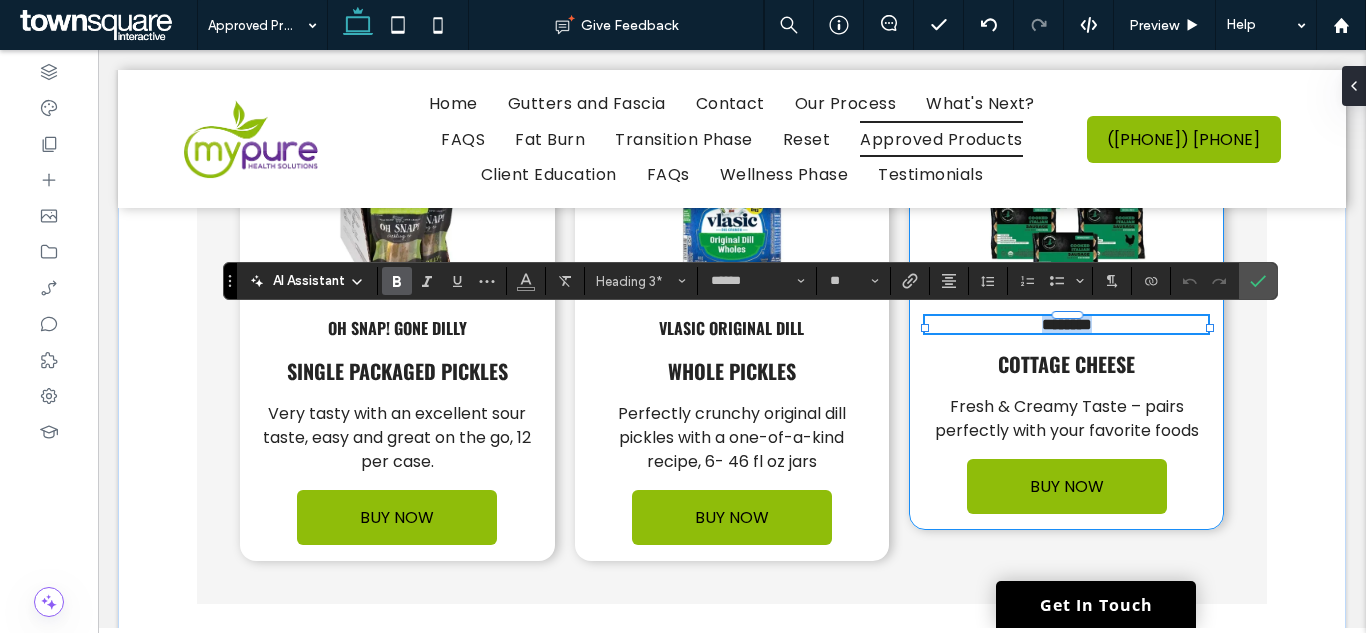 paste 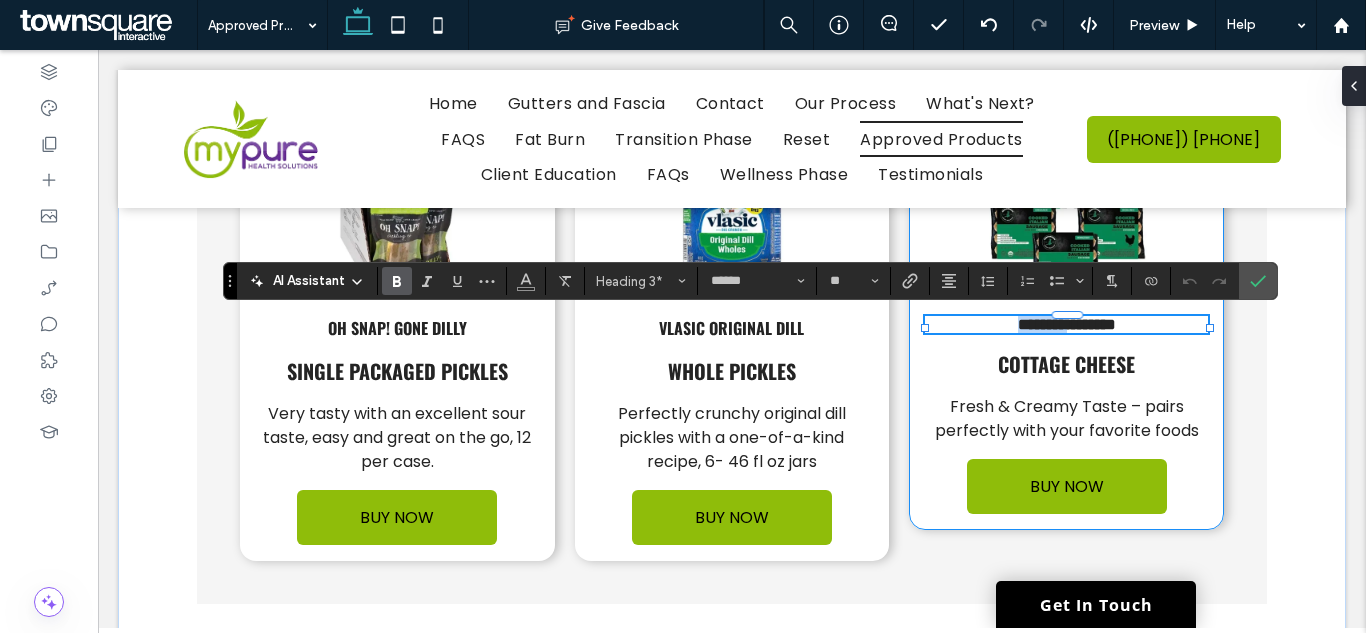 type 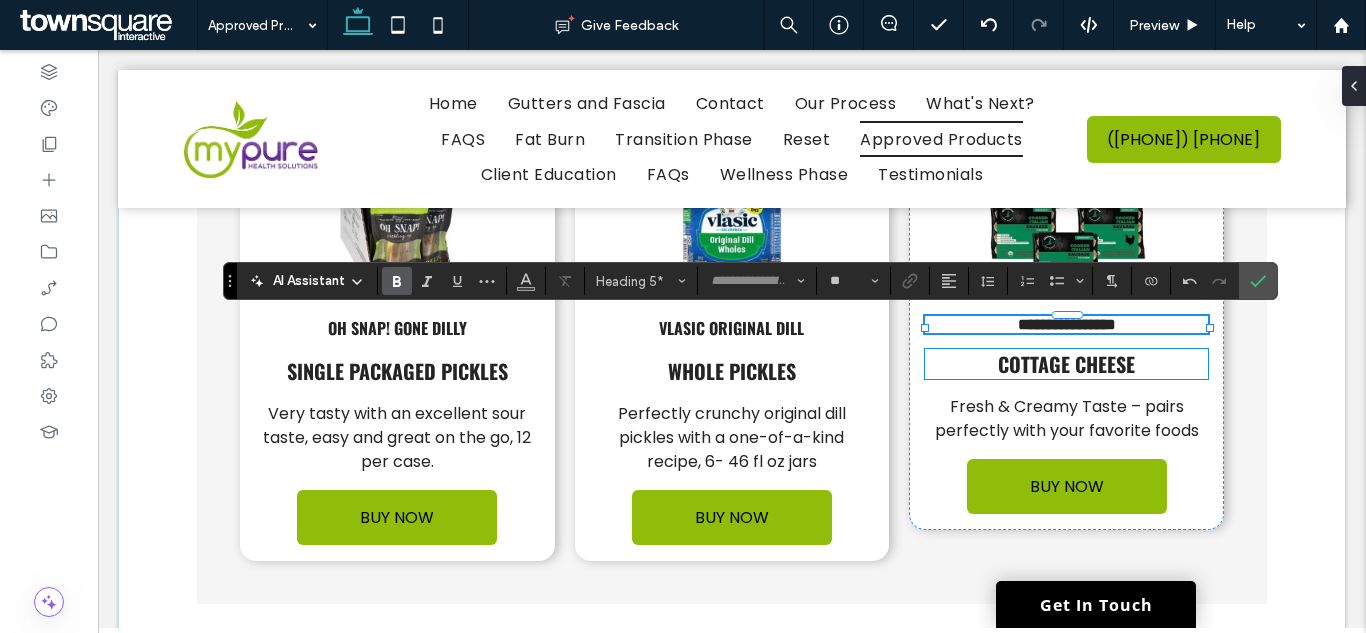 click on "Cottage Cheese" at bounding box center [1066, 364] 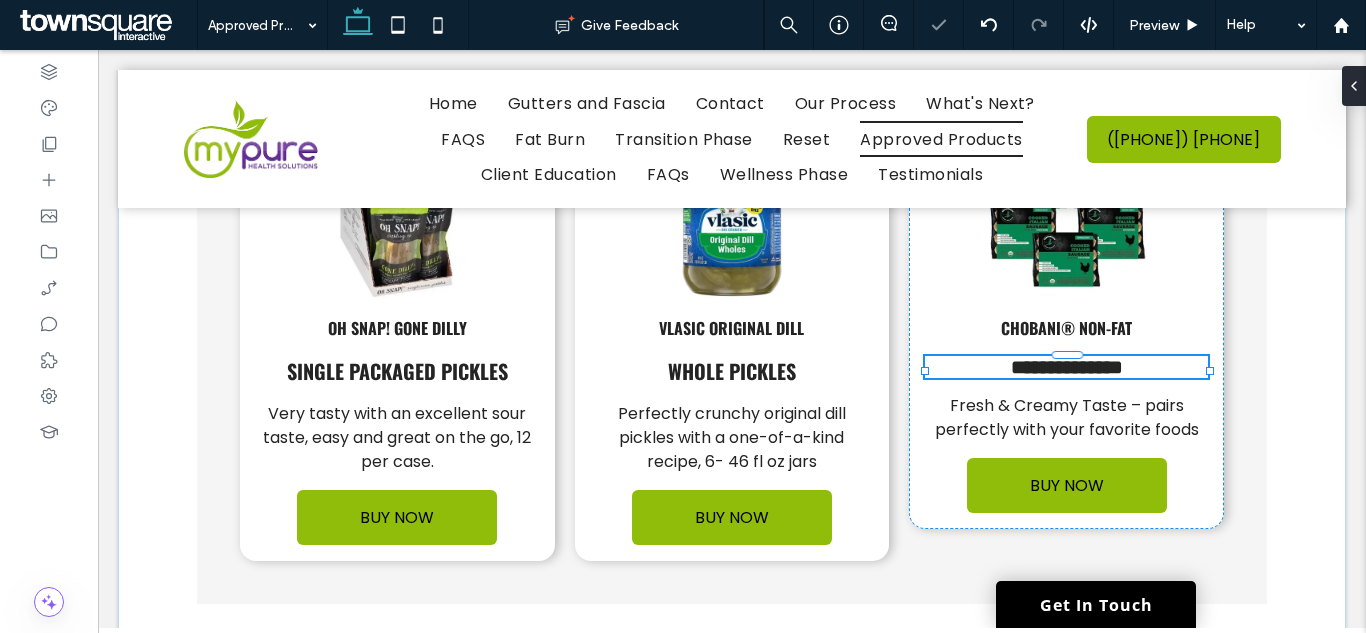 click on "**********" at bounding box center [1066, 367] 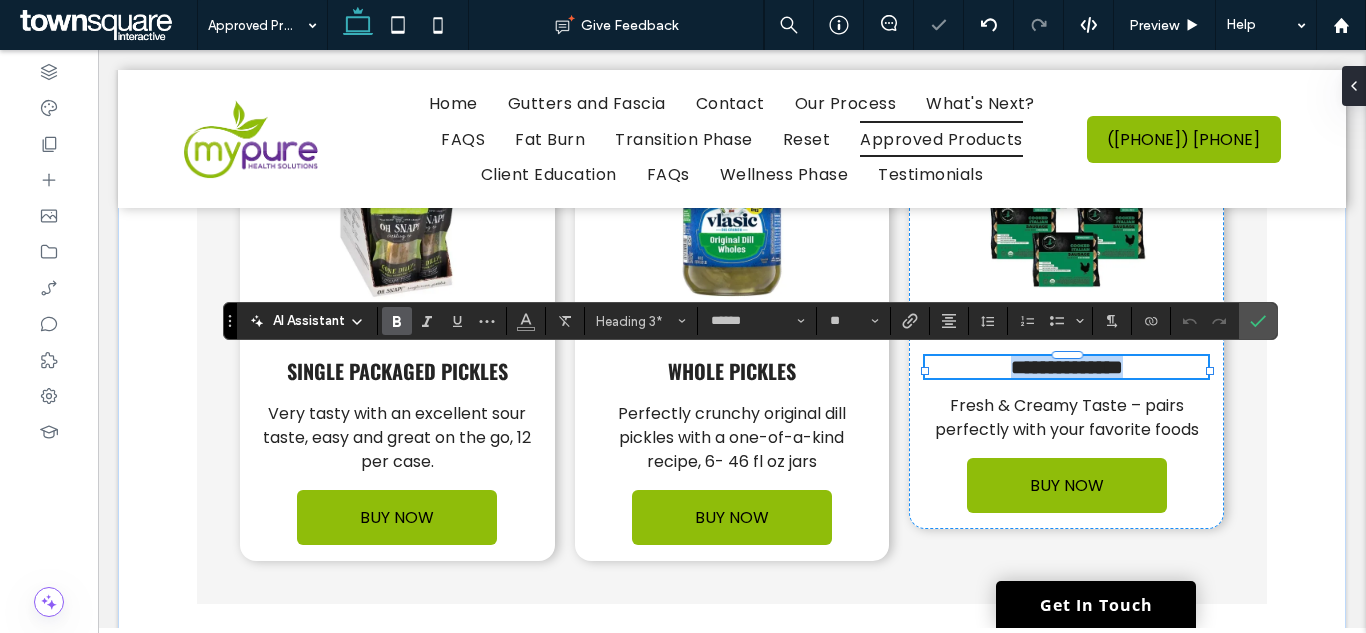 paste 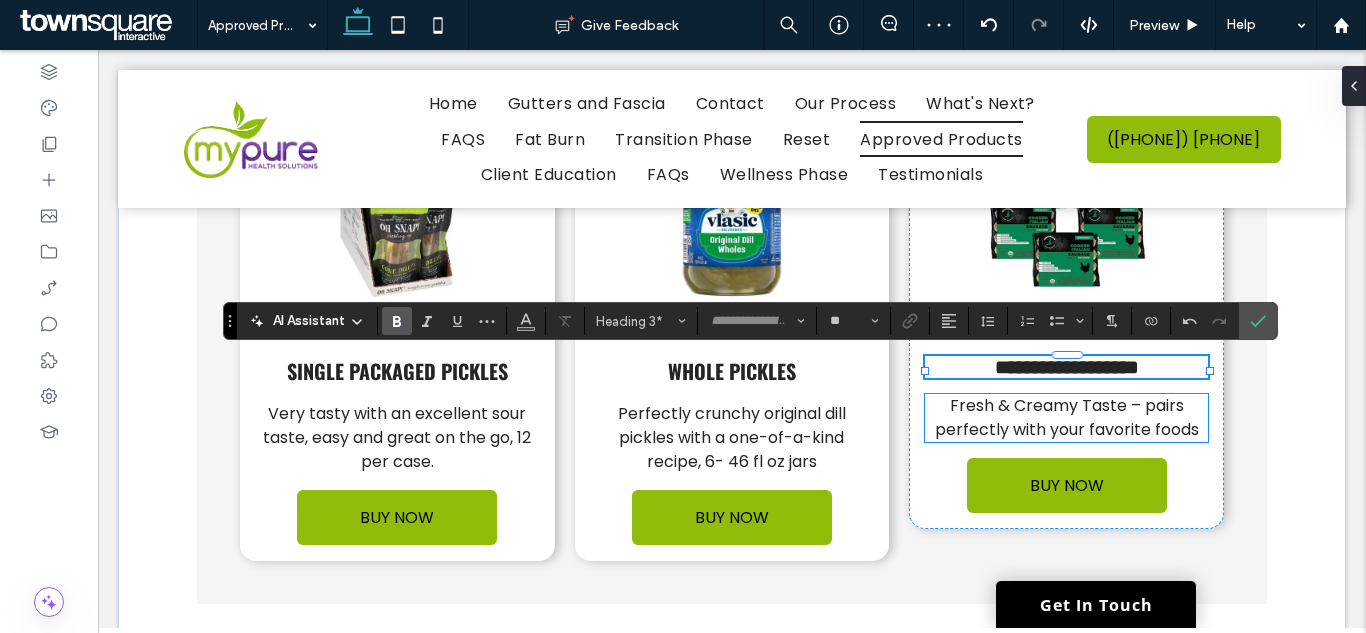click on "Fresh & Creamy Taste – pairs perfectly with your favorite foods" at bounding box center [1067, 417] 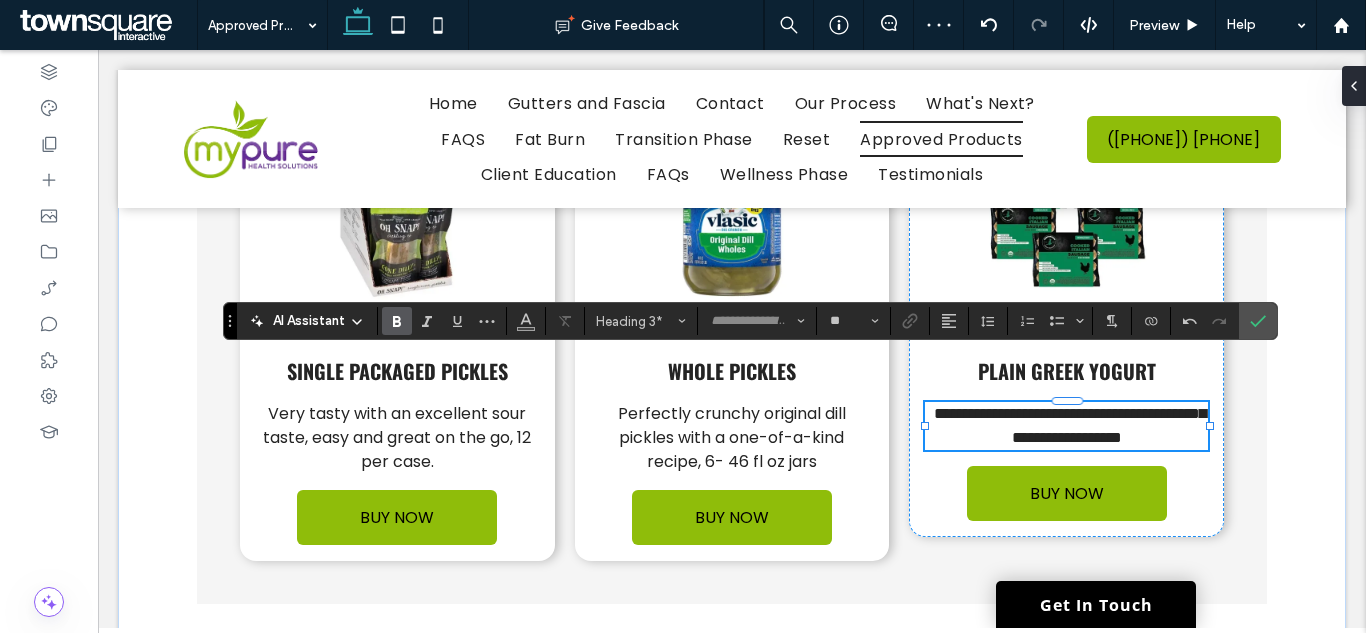 click on "**********" at bounding box center [1070, 425] 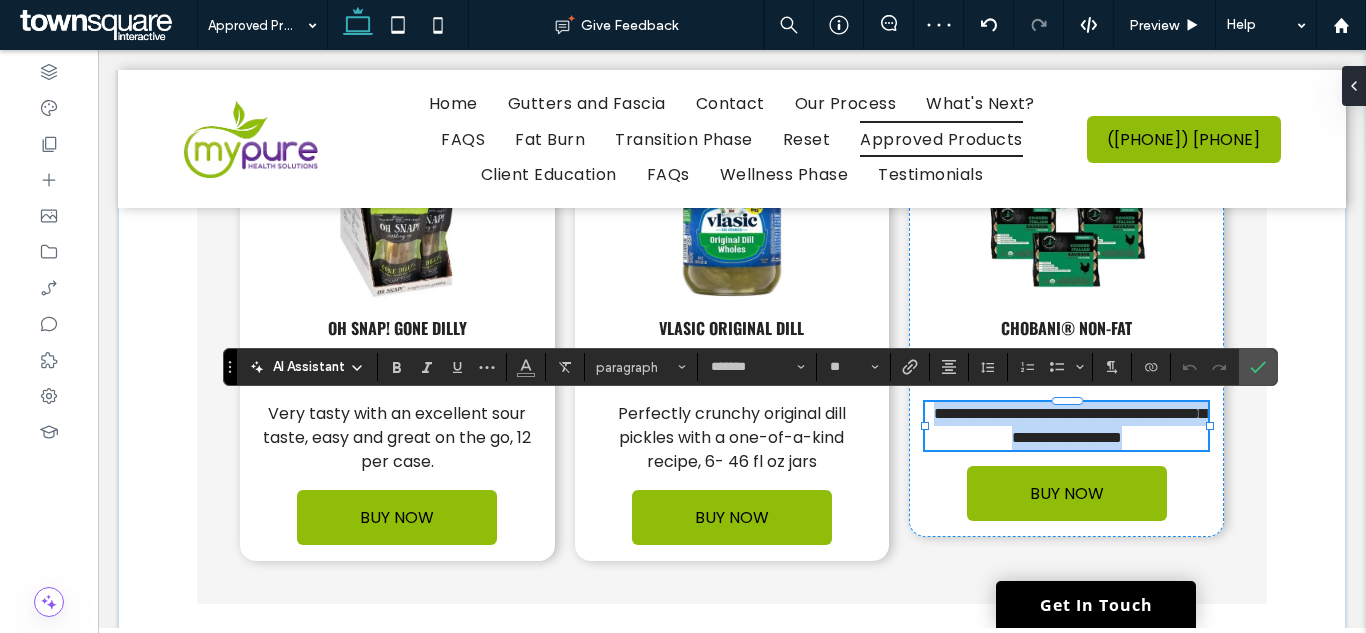 paste 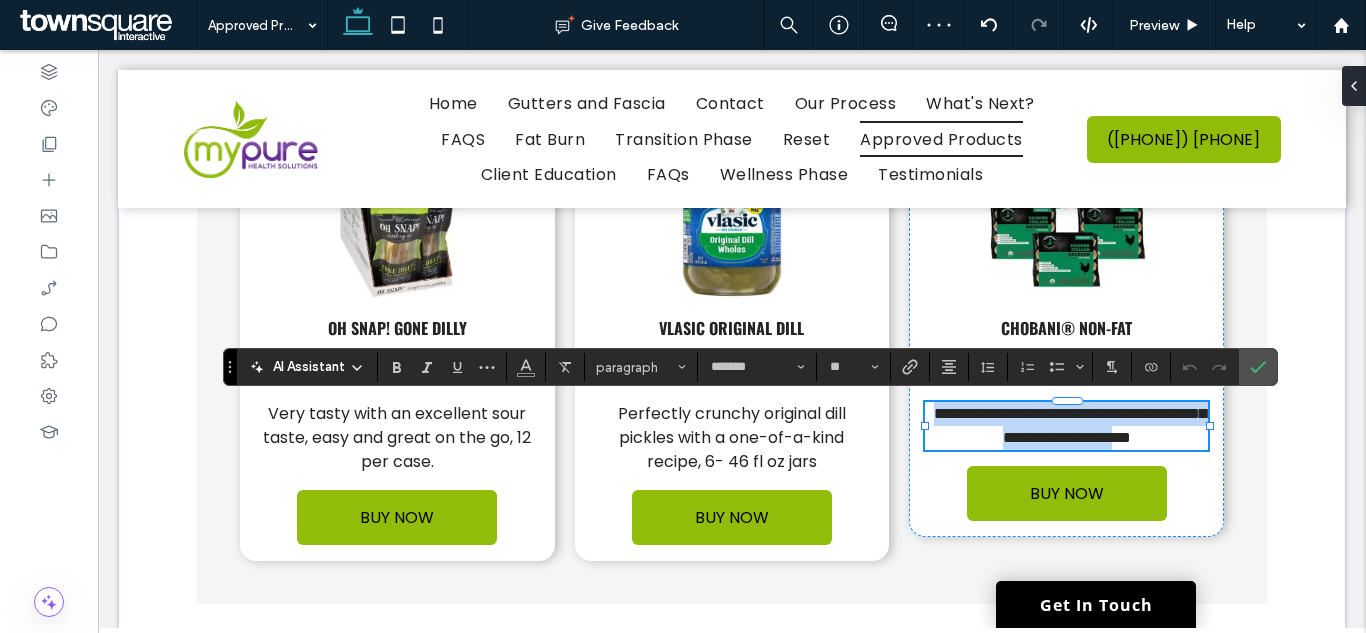 type 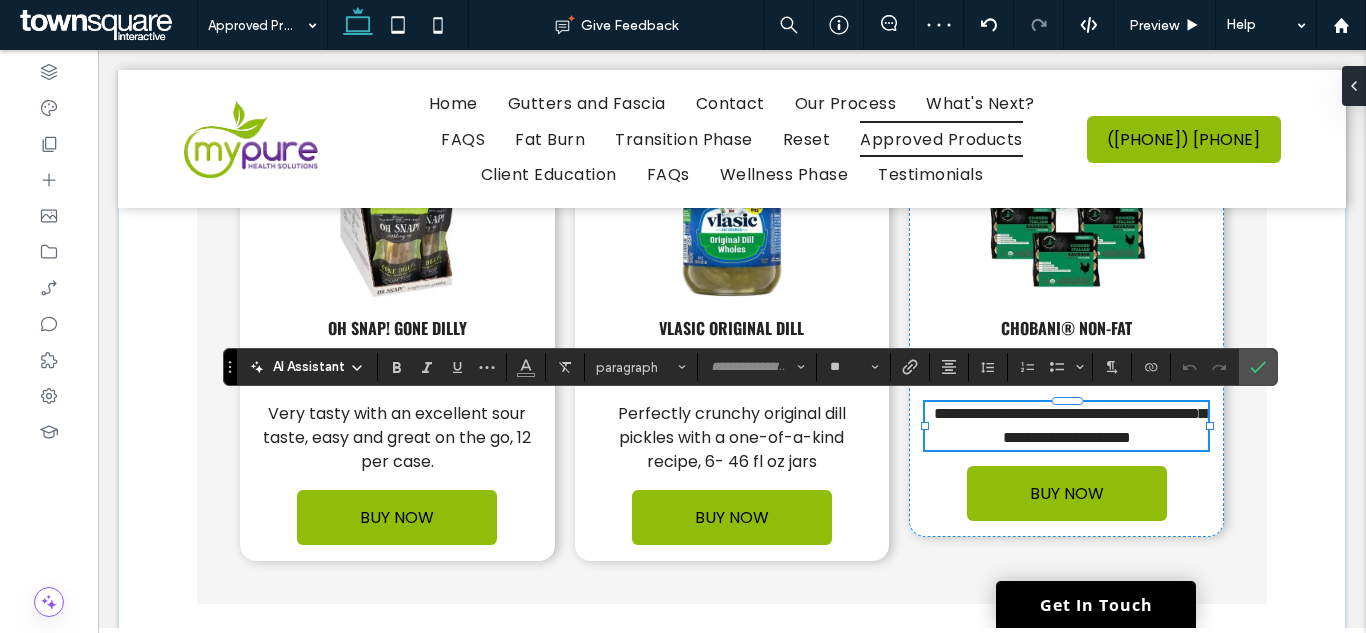 scroll, scrollTop: 3, scrollLeft: 0, axis: vertical 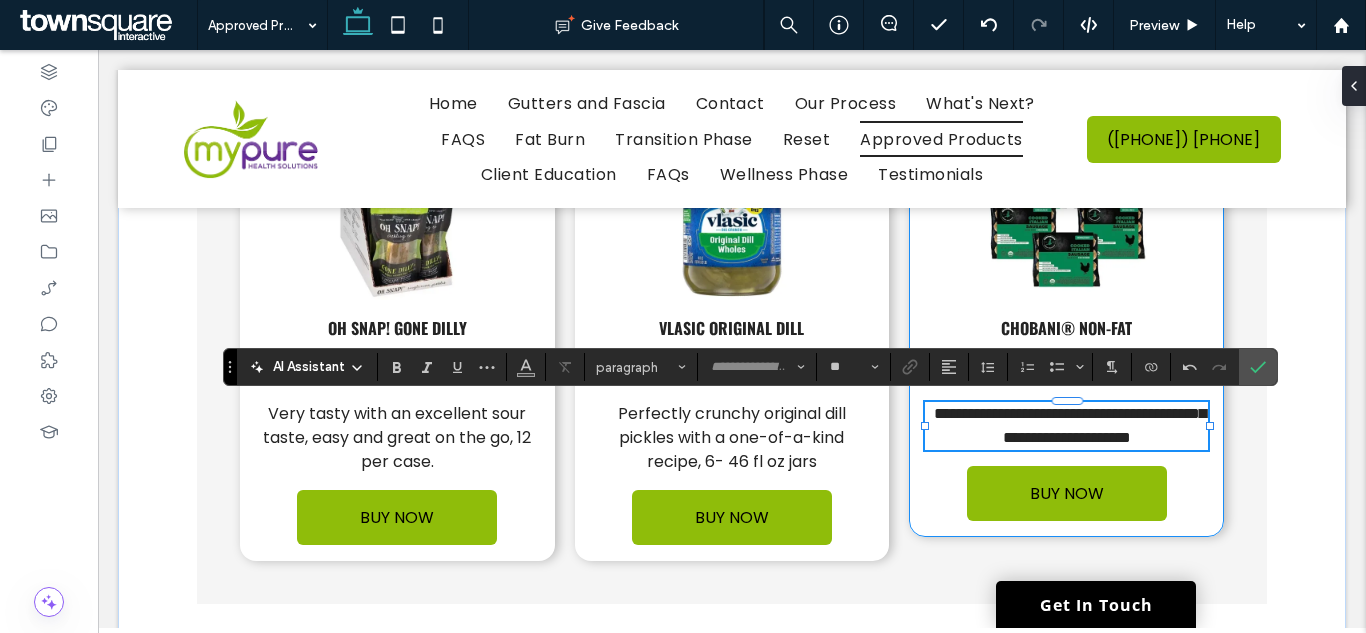 type 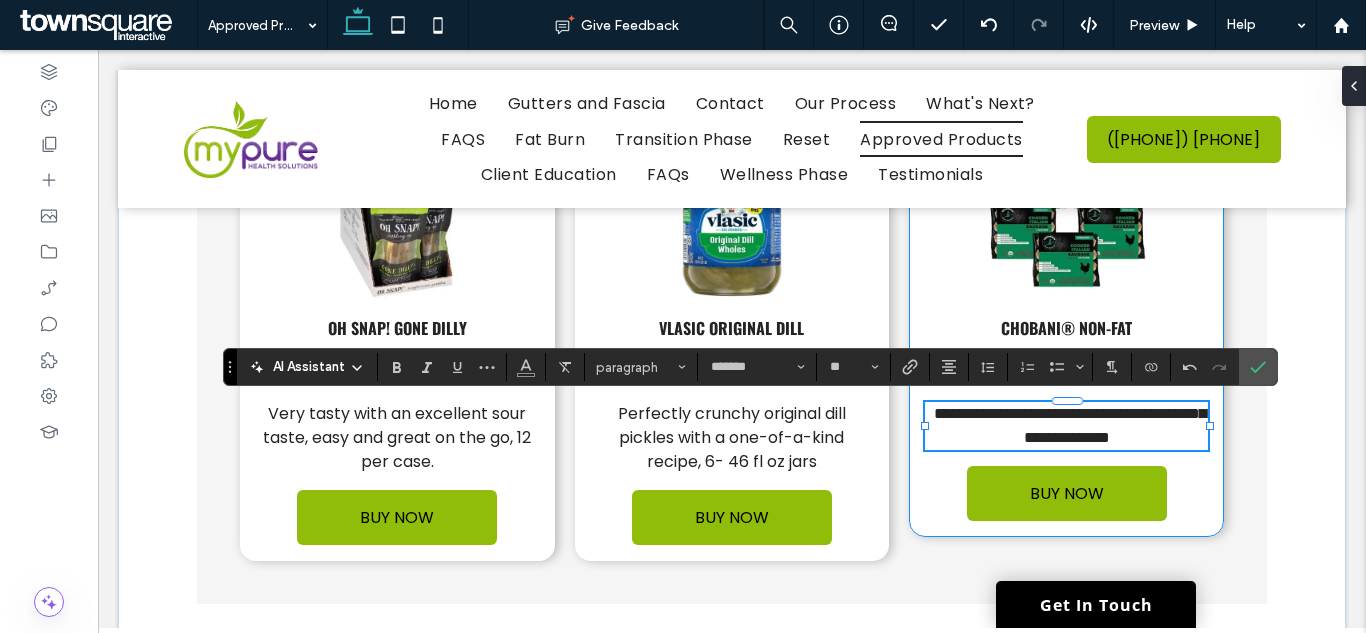type 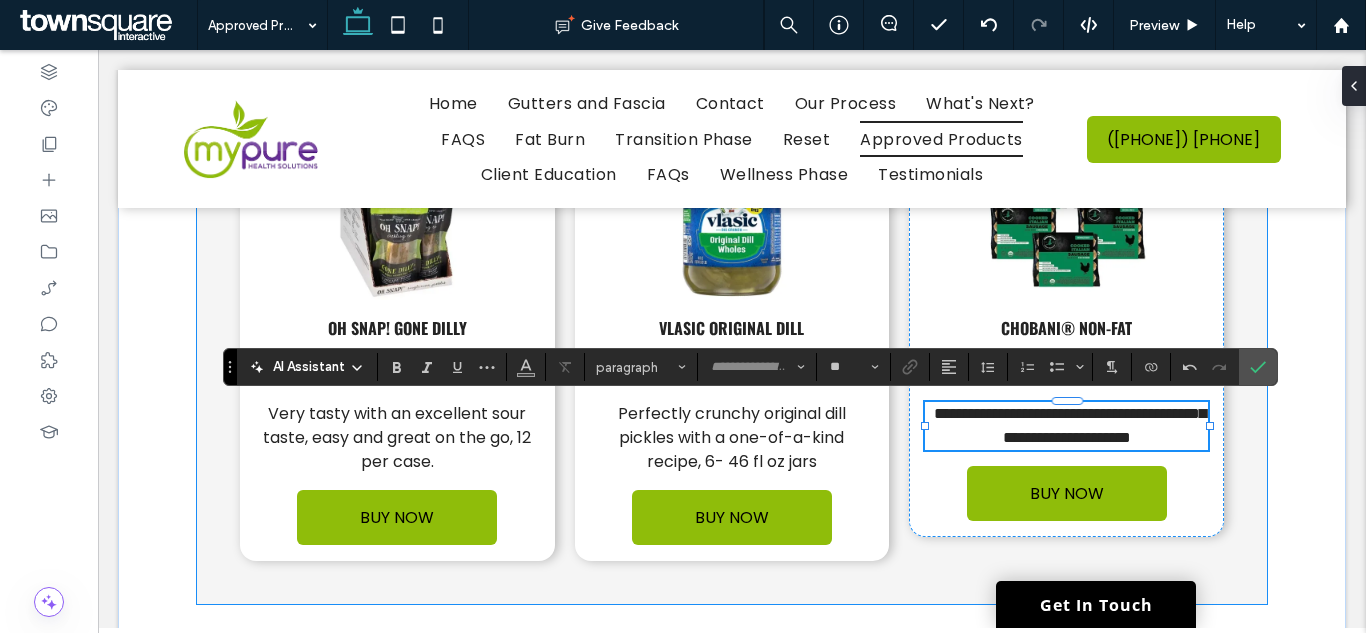 click on "Condiments
Condiments
Simple Girl Dressings
Food
Primal Kitchen
ketchup Set
Primal Kitchen Organic Unsweetened Ketchup Variety Pack, Original and Spicy, Pack of 2 ﻿
BUY NOW
Happy Belly
Yellow Mustard
Distilled Vinegar and Water, #1 Grade Mustard Seed, Salt, Turmeric, Paprika, and Spices
BUY NOW
Annie's Organic
Horseradish Mustard
Certified organic ingredients, No artificial flavors, synthetic colors or preservatives.
BUY NOW
Primal Kitchen
Spicy Brown Mustard
Certified Paleo, Keto Certified, Whole30 Approved®, and Kosher Certified.
BUY NOW
Primal Kitchen mustard
Dijon and spicy brown
﻿" at bounding box center [732, -1593] 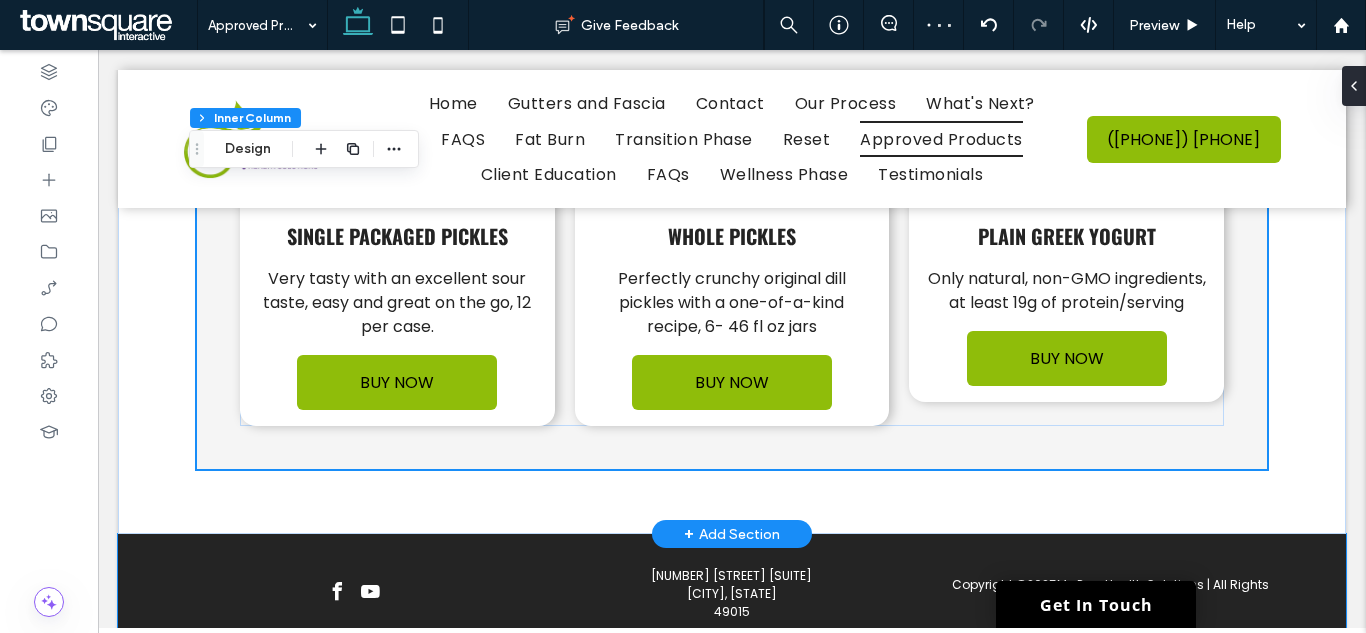 scroll, scrollTop: 5456, scrollLeft: 0, axis: vertical 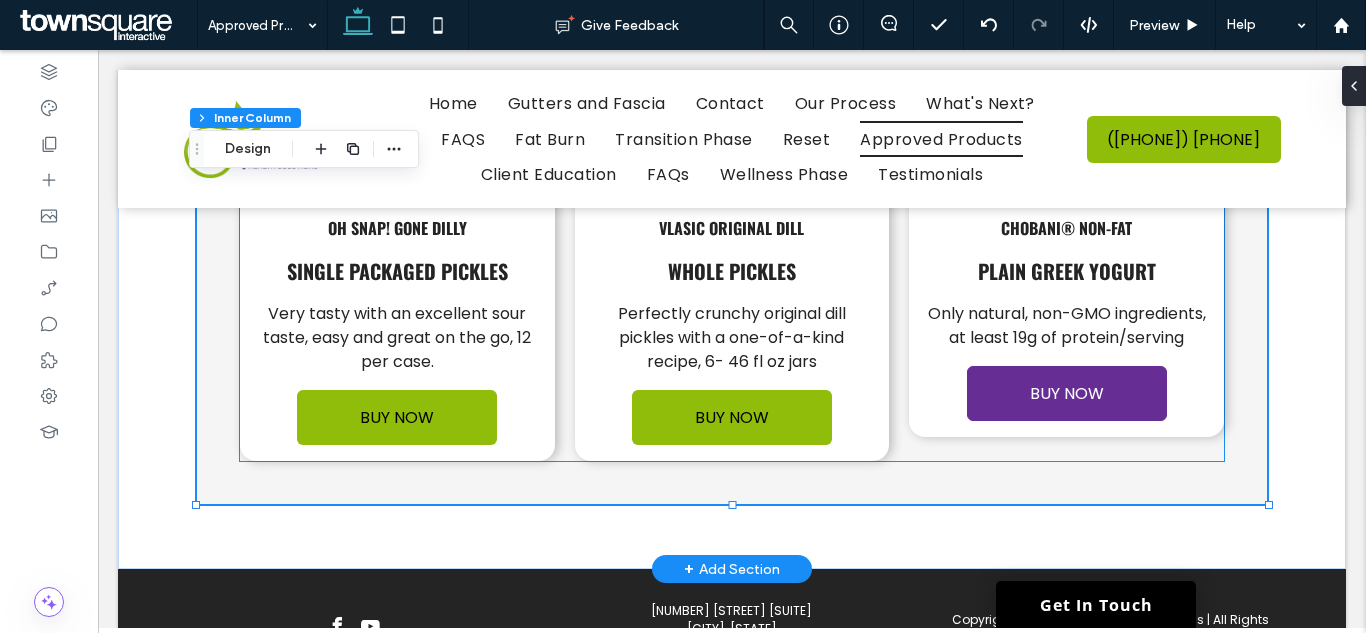 click on "BUY NOW" at bounding box center [1067, 393] 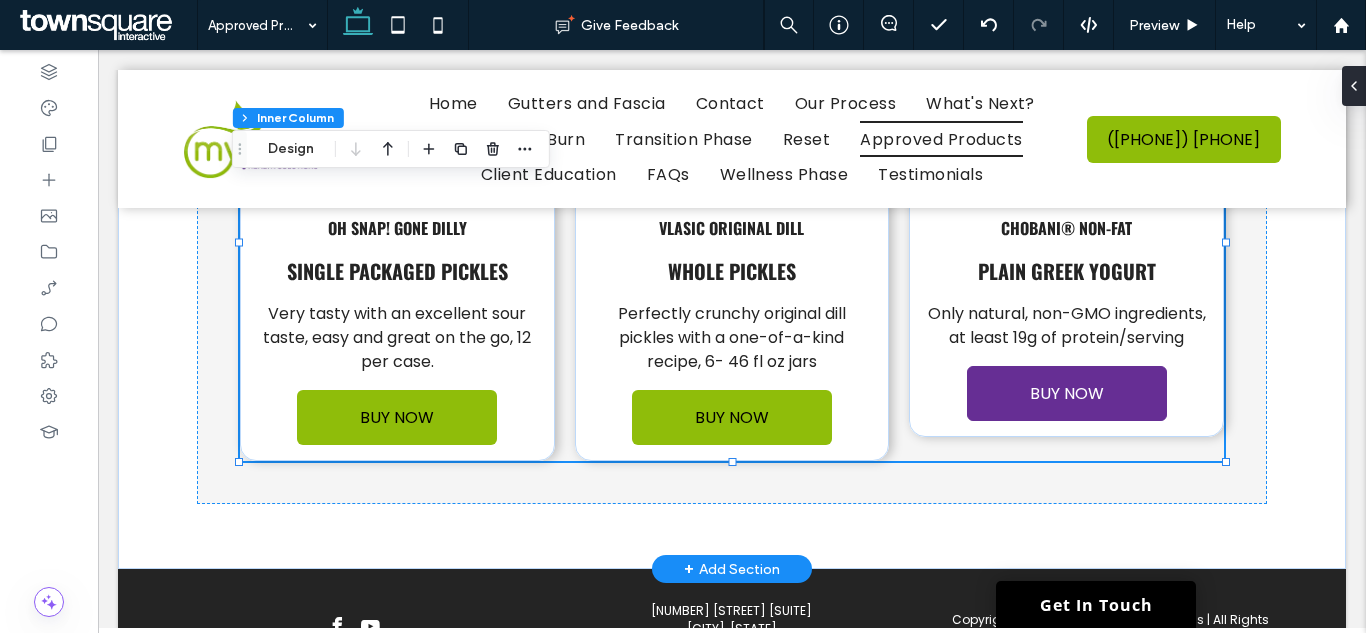 click on "BUY NOW" at bounding box center (1067, 393) 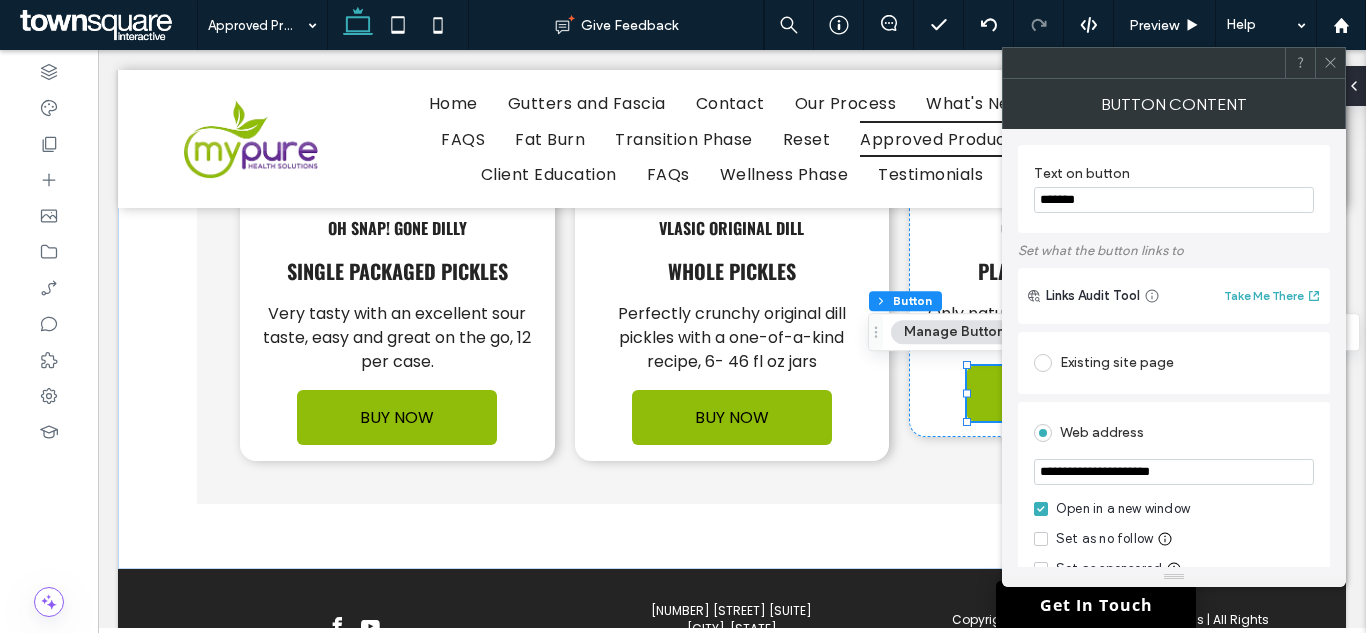 drag, startPoint x: 1224, startPoint y: 487, endPoint x: 1220, endPoint y: 457, distance: 30.265491 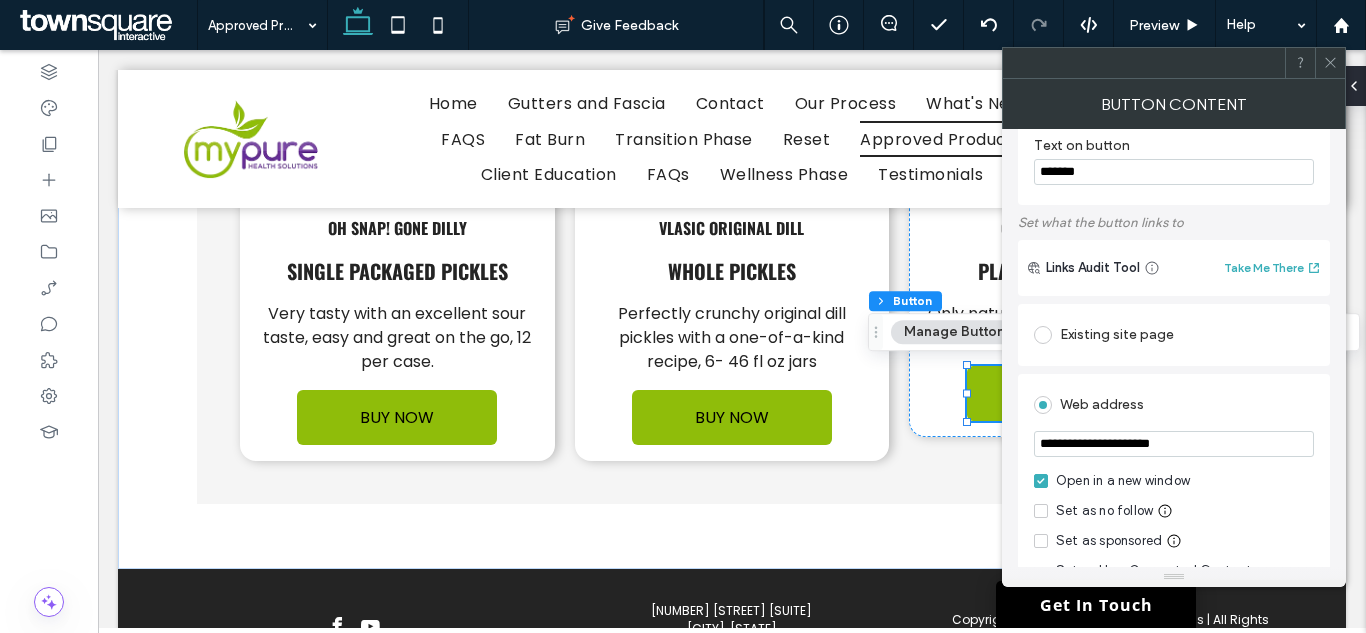 scroll, scrollTop: 0, scrollLeft: 0, axis: both 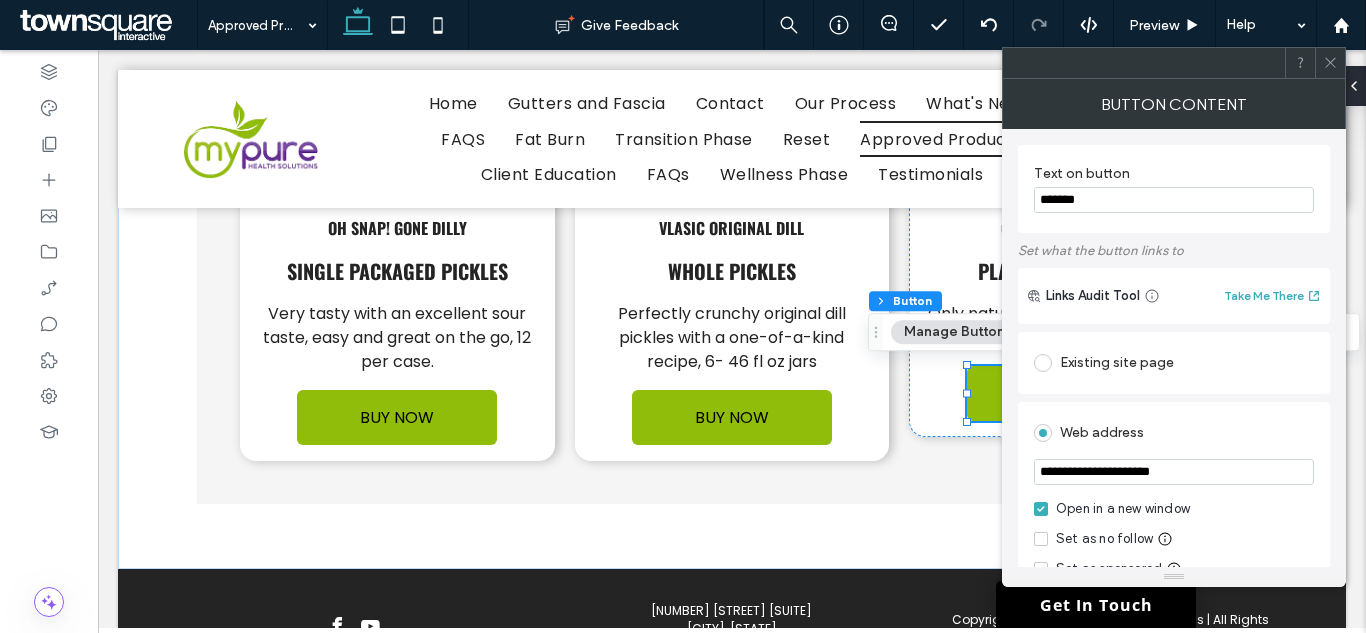 type on "**********" 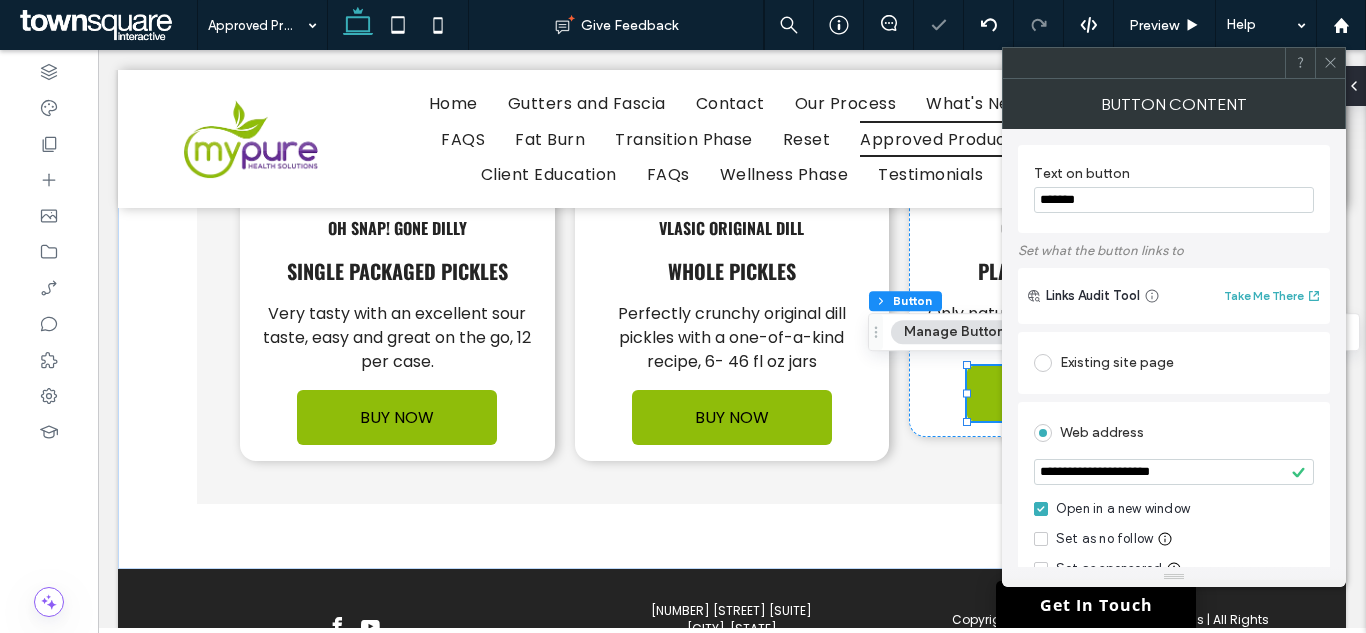 click 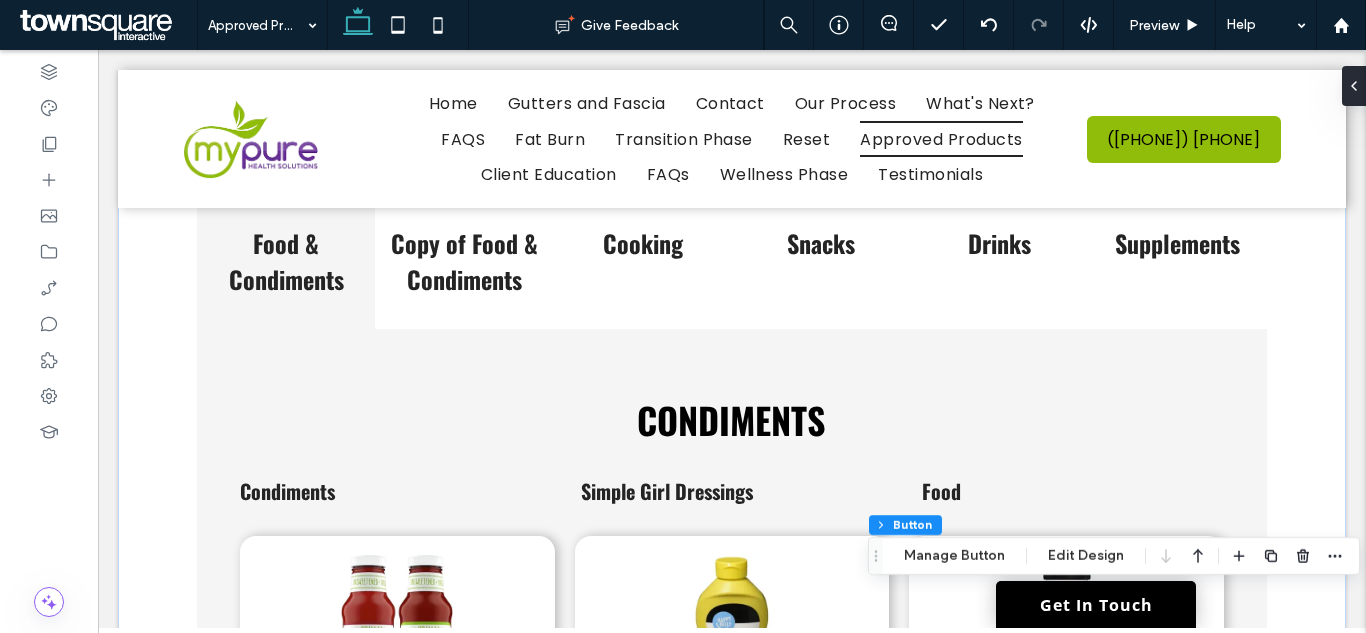 scroll, scrollTop: 1256, scrollLeft: 0, axis: vertical 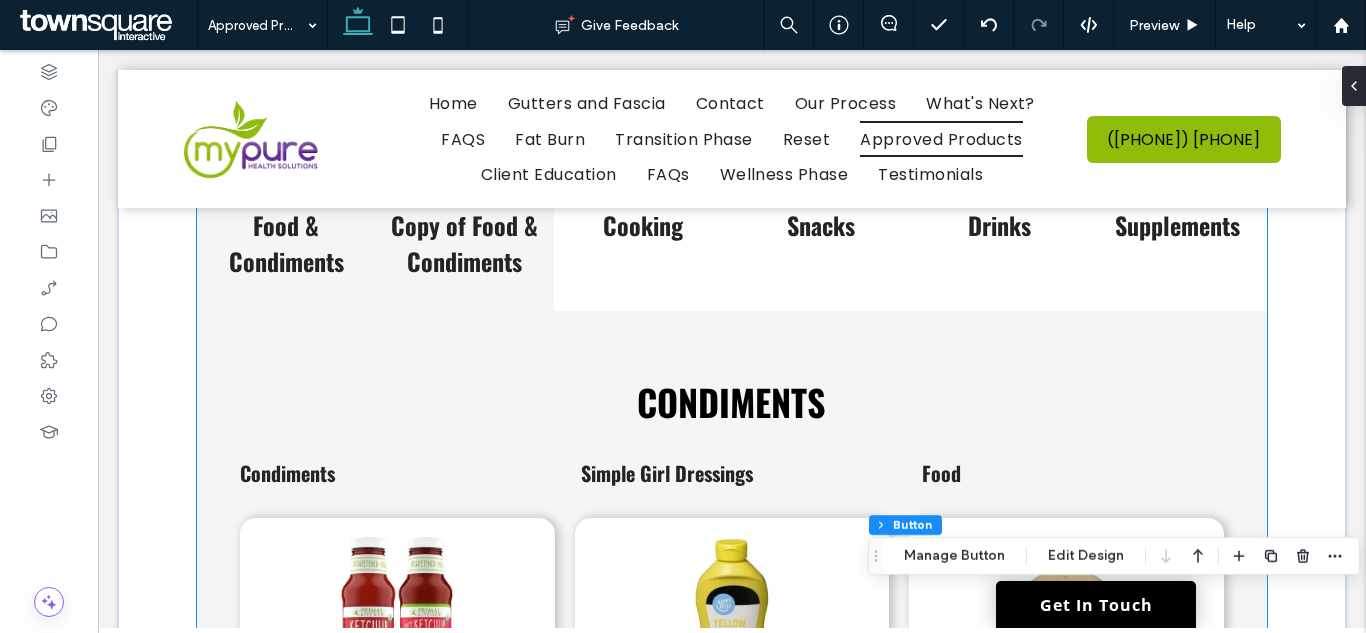 click on "Copy of Food & Condiments" at bounding box center (464, 243) 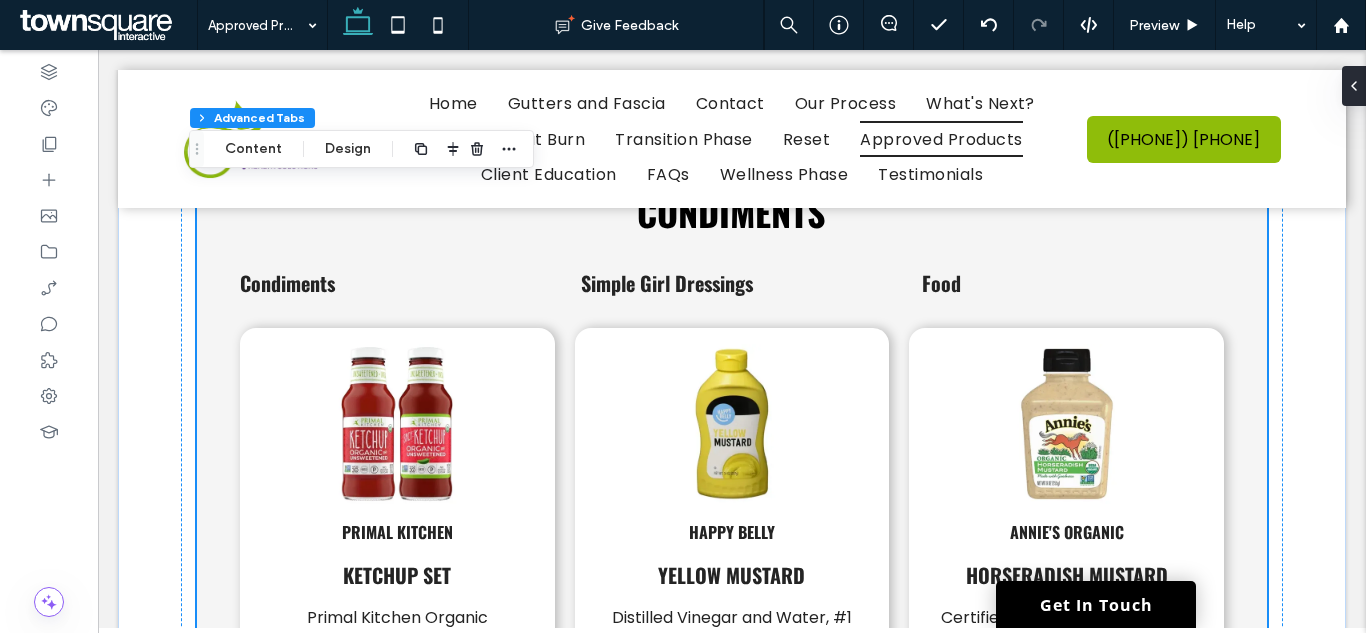 scroll, scrollTop: 1256, scrollLeft: 0, axis: vertical 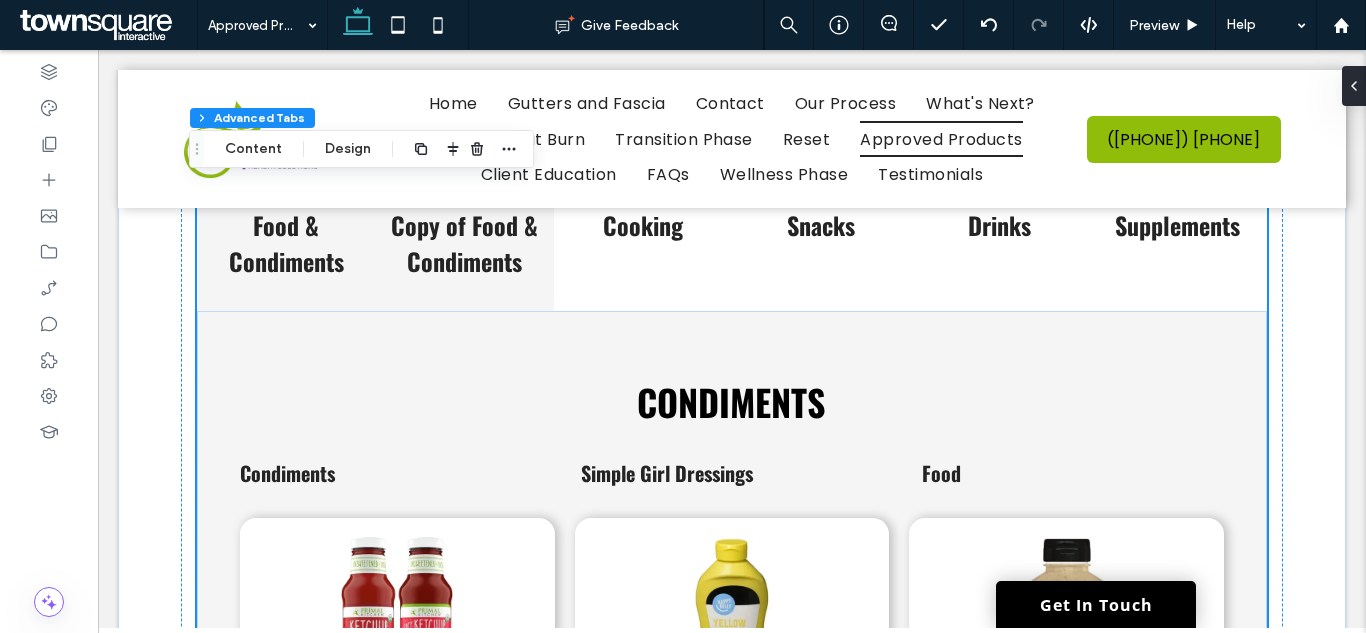 click on "Food & Condiments" at bounding box center [286, 243] 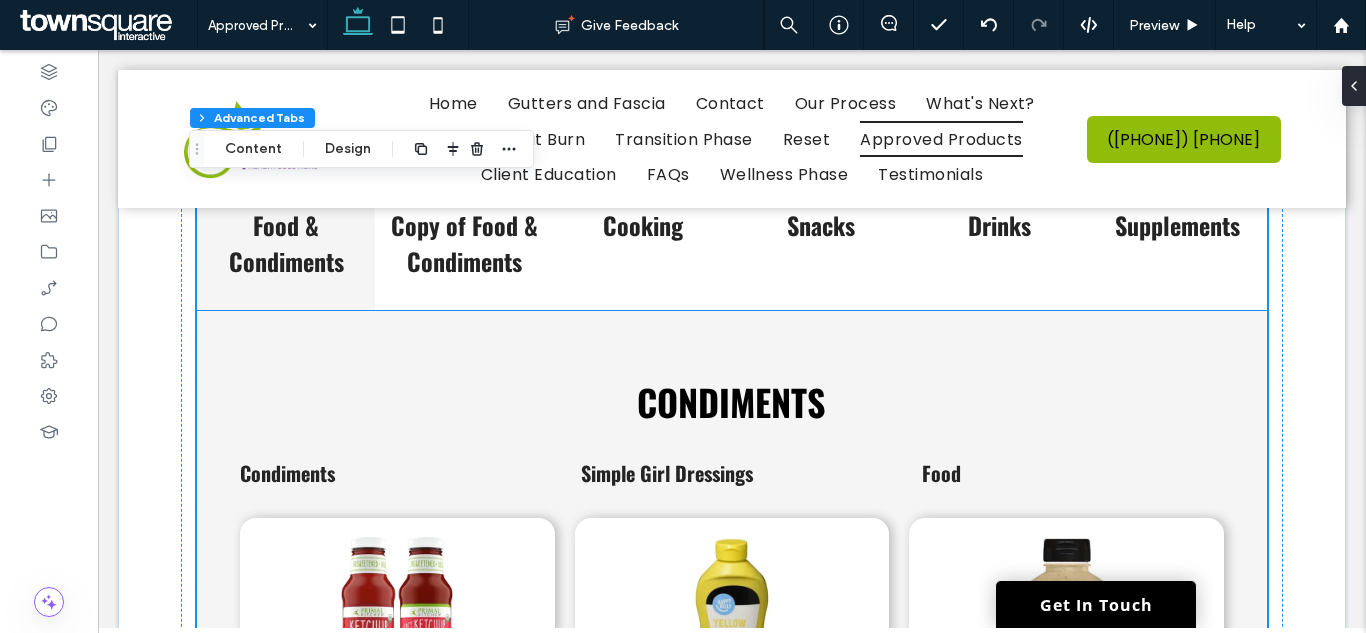 click on "Condiments" at bounding box center (391, 473) 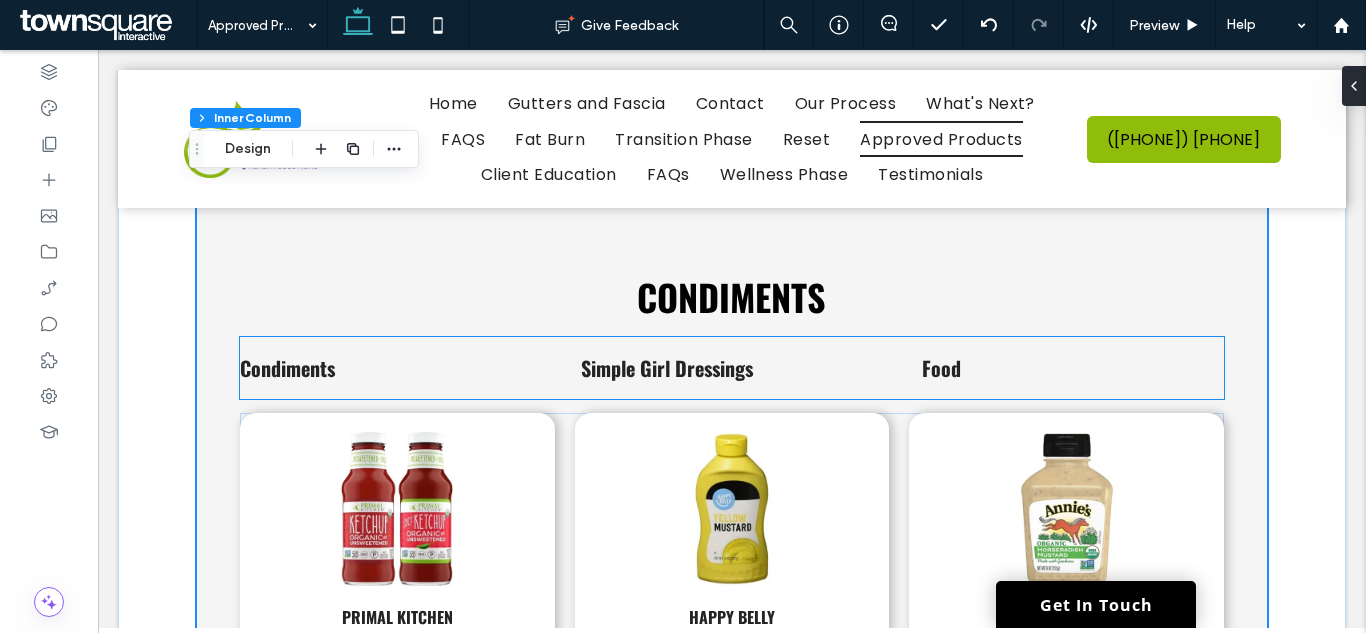 scroll, scrollTop: 1456, scrollLeft: 0, axis: vertical 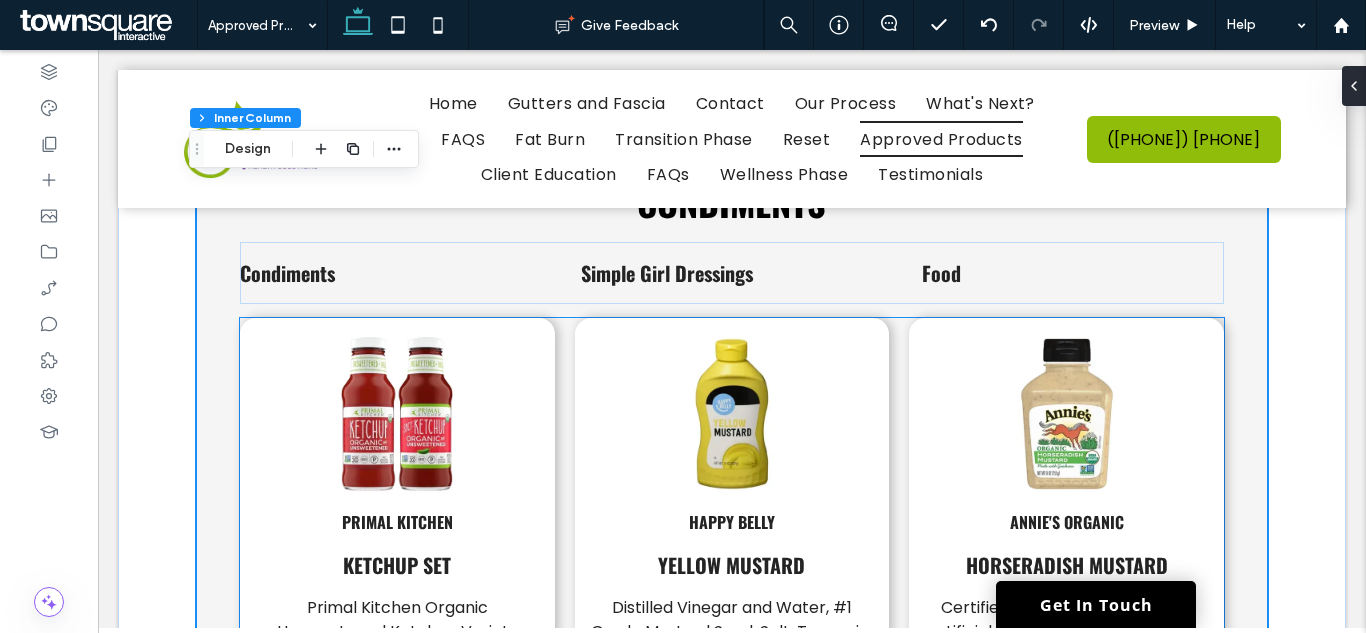click on "Happy Belly
Yellow Mustard
Distilled Vinegar and Water, #1 Grade Mustard Seed, Salt, Turmeric, Paprika, and Spices
BUY NOW" at bounding box center [732, 536] 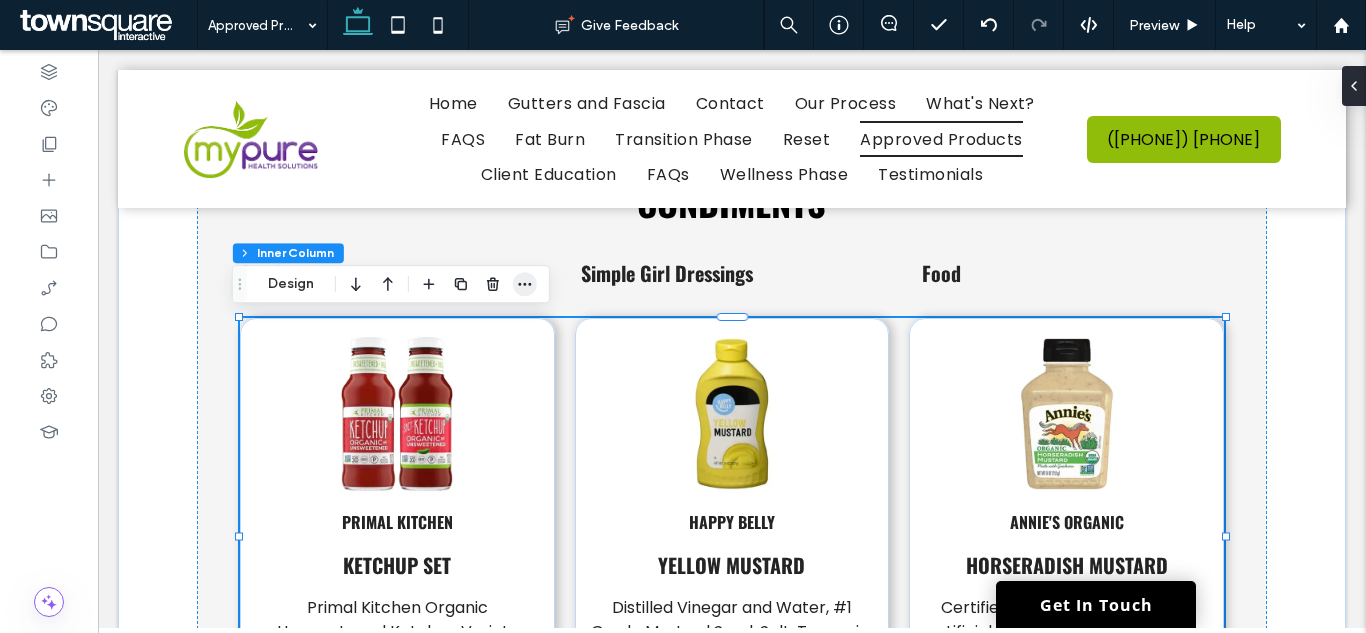 click 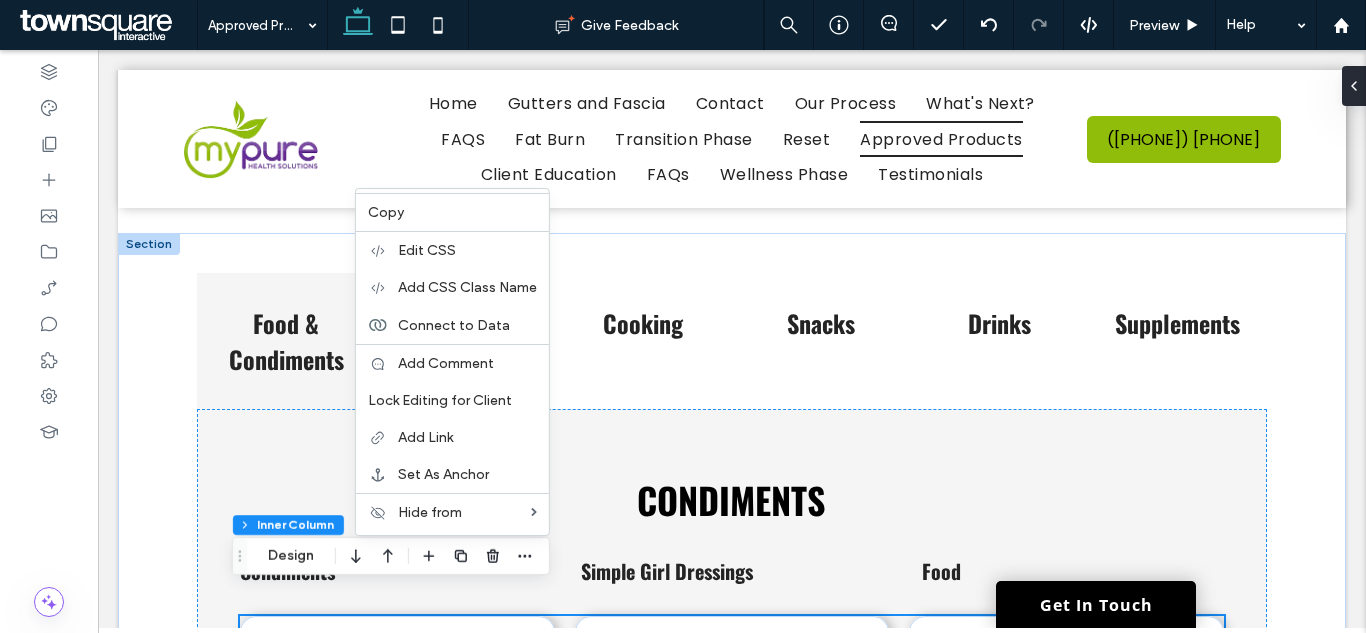 scroll, scrollTop: 1156, scrollLeft: 0, axis: vertical 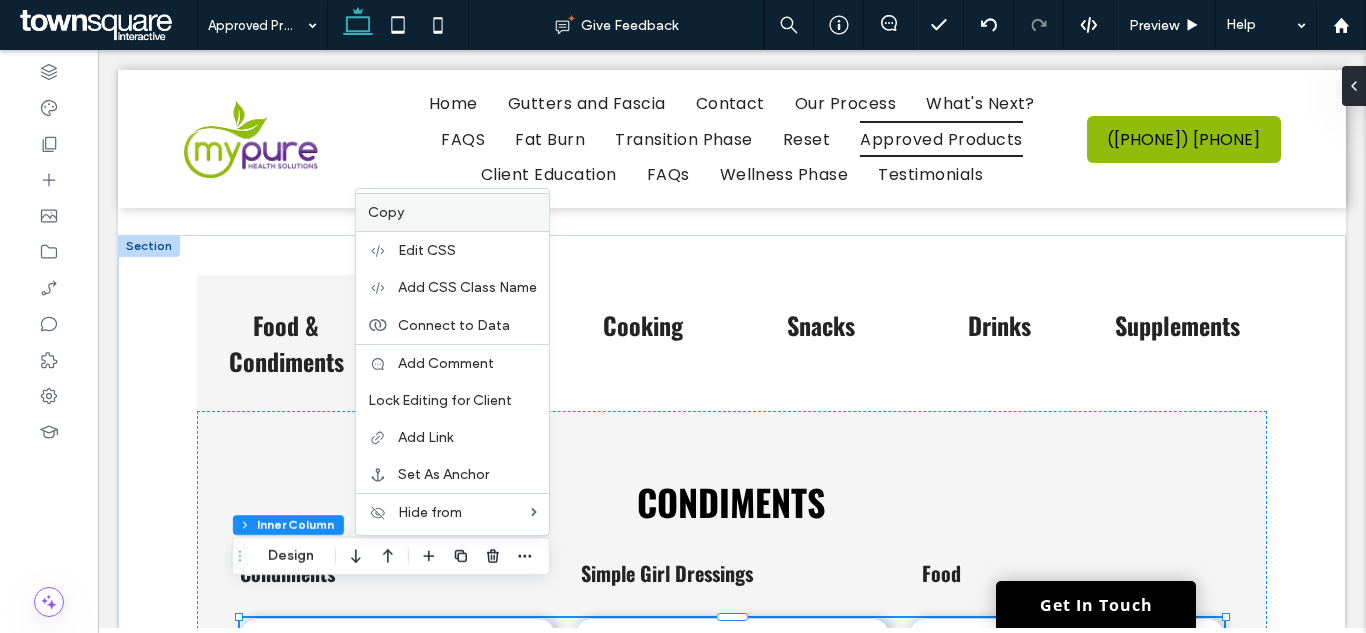 click on "Copy" at bounding box center (452, 212) 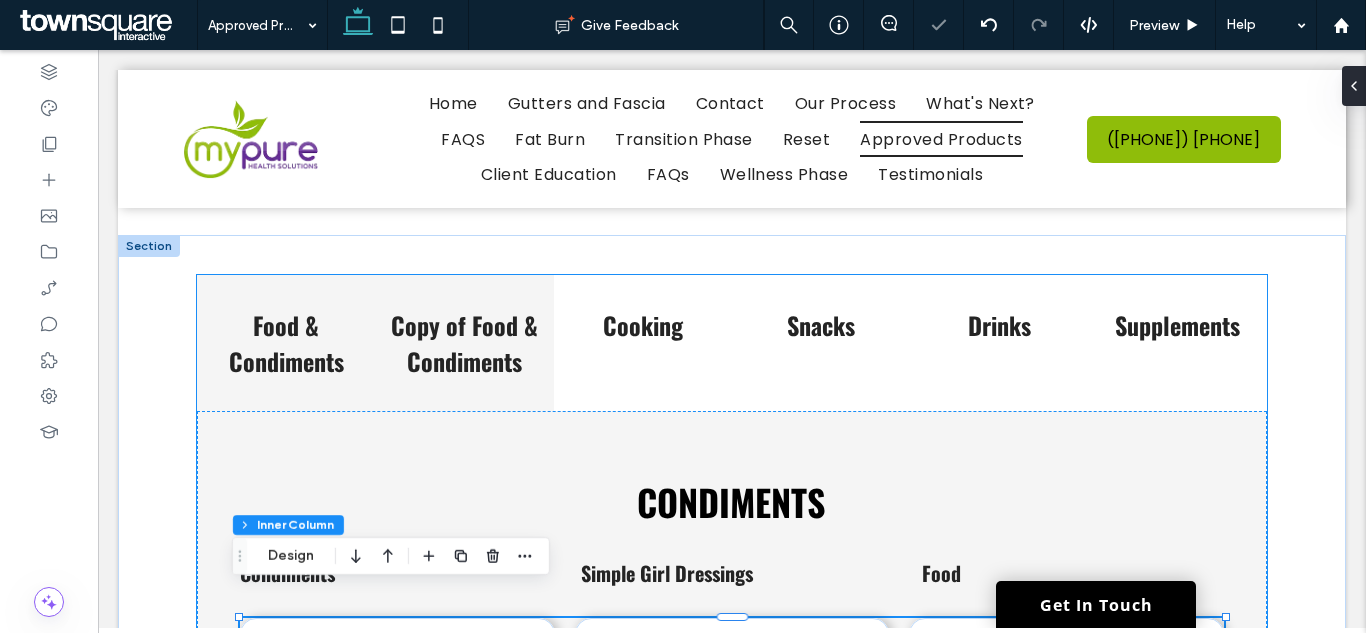 click on "Copy of Food & Condiments" at bounding box center [464, 343] 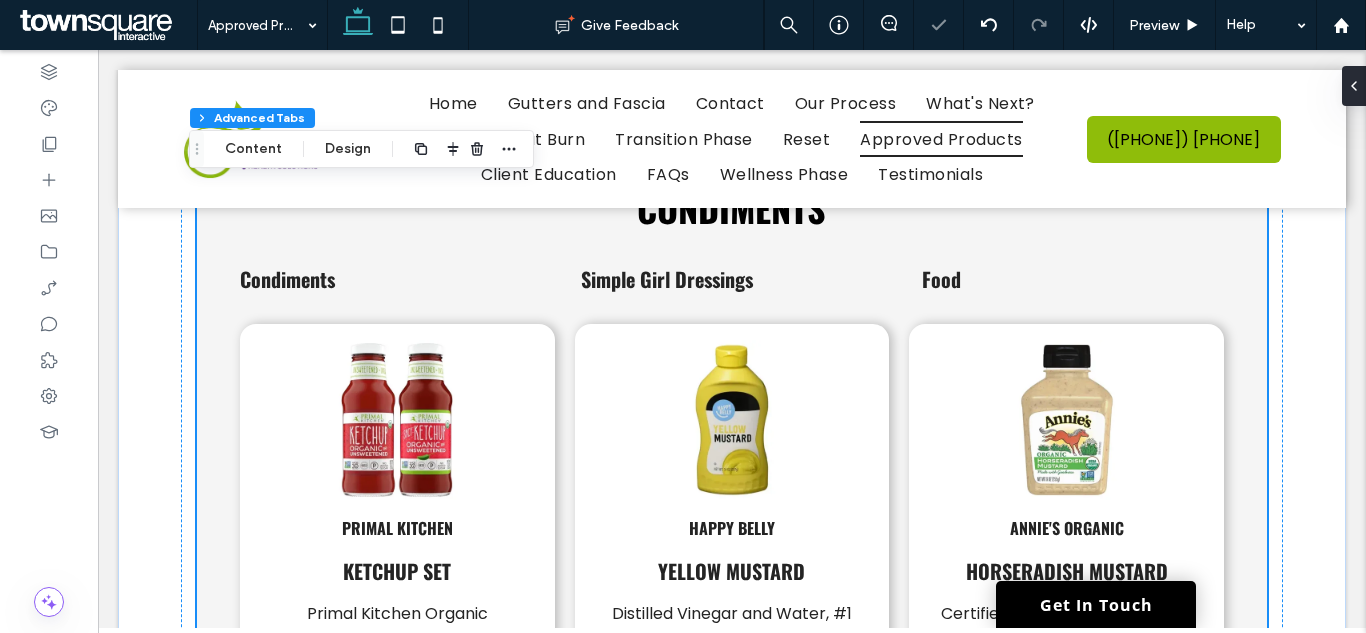 scroll, scrollTop: 1456, scrollLeft: 0, axis: vertical 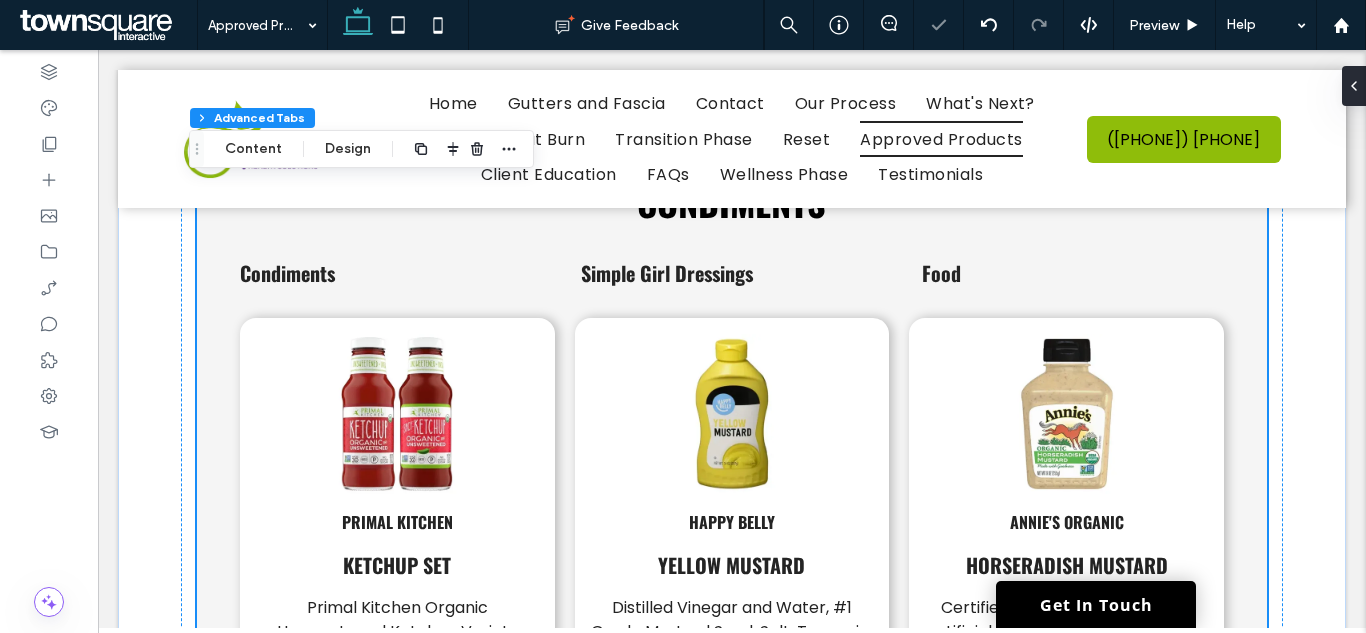 click on "Primal Kitchen
ketchup Set
Primal Kitchen Organic Unsweetened Ketchup Variety Pack, Original and Spicy, Pack of 2 ﻿
BUY NOW
Happy Belly
Yellow Mustard
Distilled Vinegar and Water, #1 Grade Mustard Seed, Salt, Turmeric, Paprika, and Spices
BUY NOW
Annie's Organic
Horseradish Mustard
Certified organic ingredients, No artificial flavors, synthetic colors or preservatives.
BUY NOW" at bounding box center (732, 536) 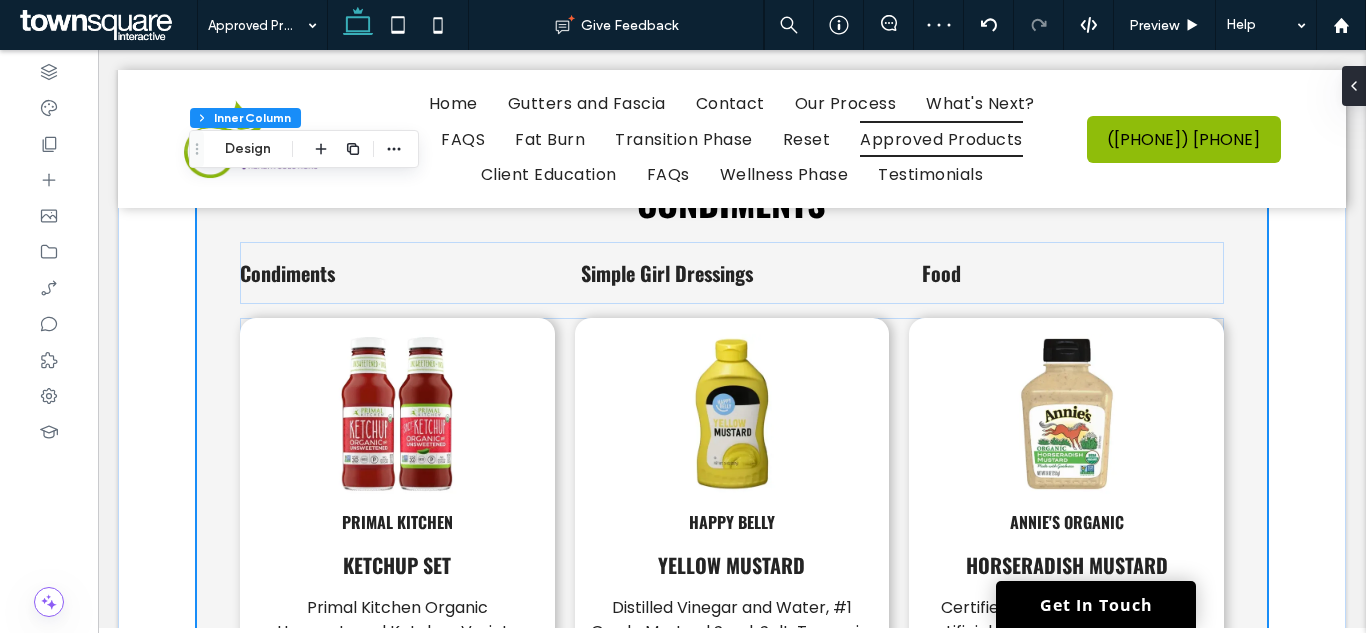 click on "Primal Kitchen
ketchup Set
Primal Kitchen Organic Unsweetened Ketchup Variety Pack, Original and Spicy, Pack of 2 ﻿
BUY NOW
Happy Belly
Yellow Mustard
Distilled Vinegar and Water, #1 Grade Mustard Seed, Salt, Turmeric, Paprika, and Spices
BUY NOW
Annie's Organic
Horseradish Mustard
Certified organic ingredients, No artificial flavors, synthetic colors or preservatives.
BUY NOW" at bounding box center (732, 536) 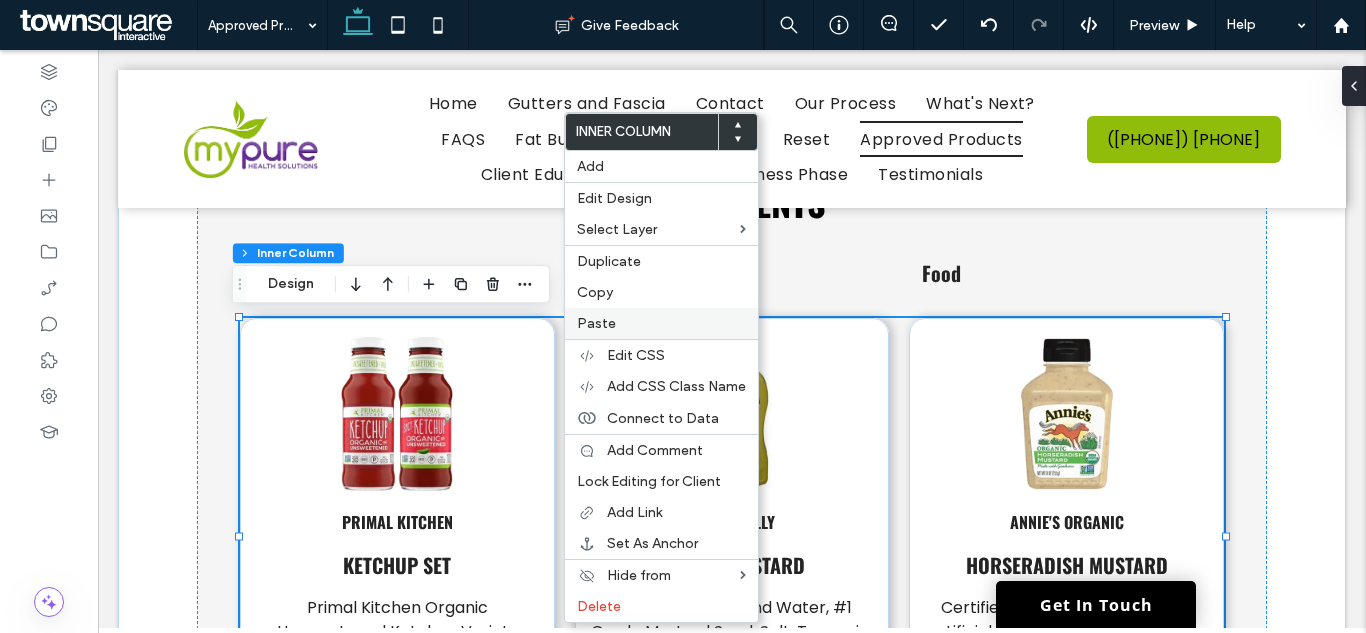 click on "Paste" at bounding box center (596, 323) 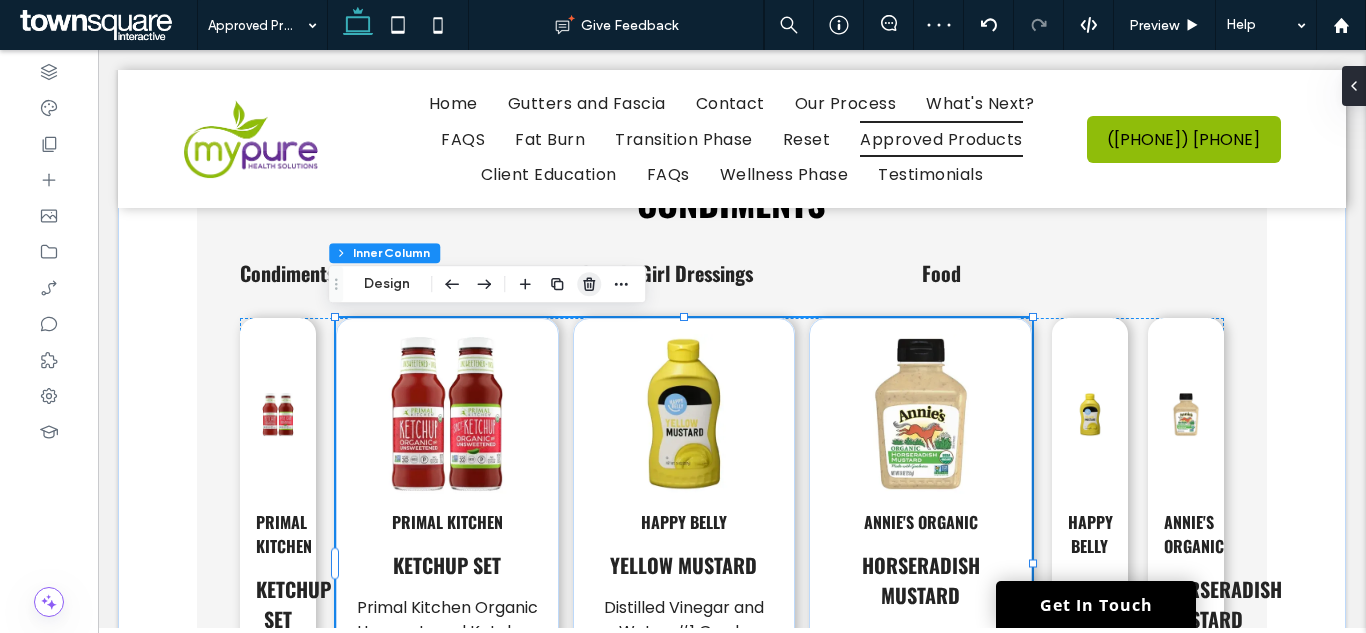 click 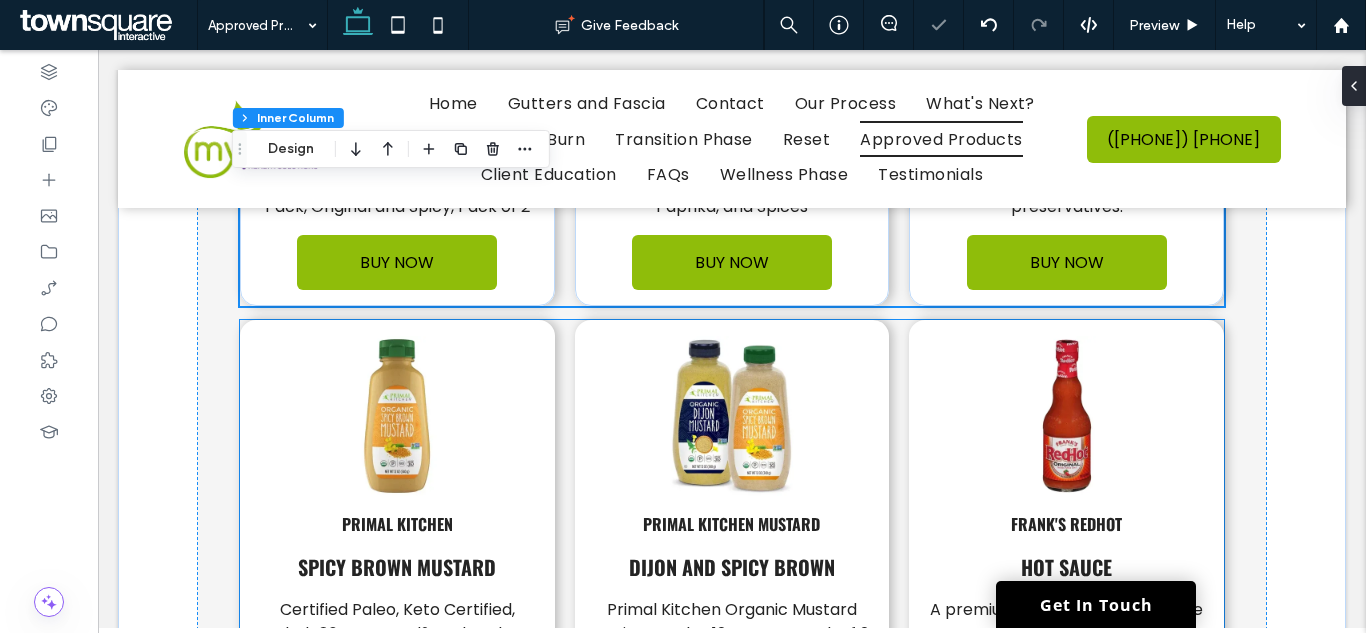 scroll, scrollTop: 2156, scrollLeft: 0, axis: vertical 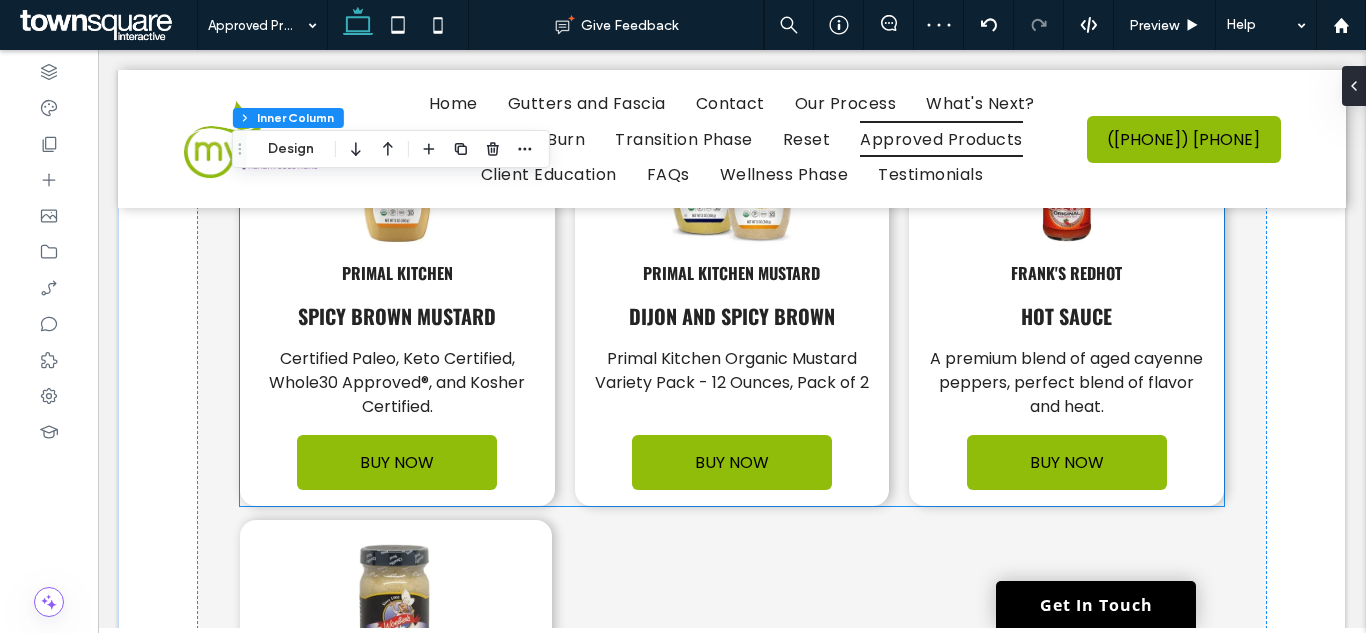 click on "Primal Kitchen mustard
Dijon and spicy brown
Primal Kitchen Organic Mustard Variety Pack - 12 Ounces, Pack of 2 ﻿
BUY NOW" at bounding box center [732, 287] 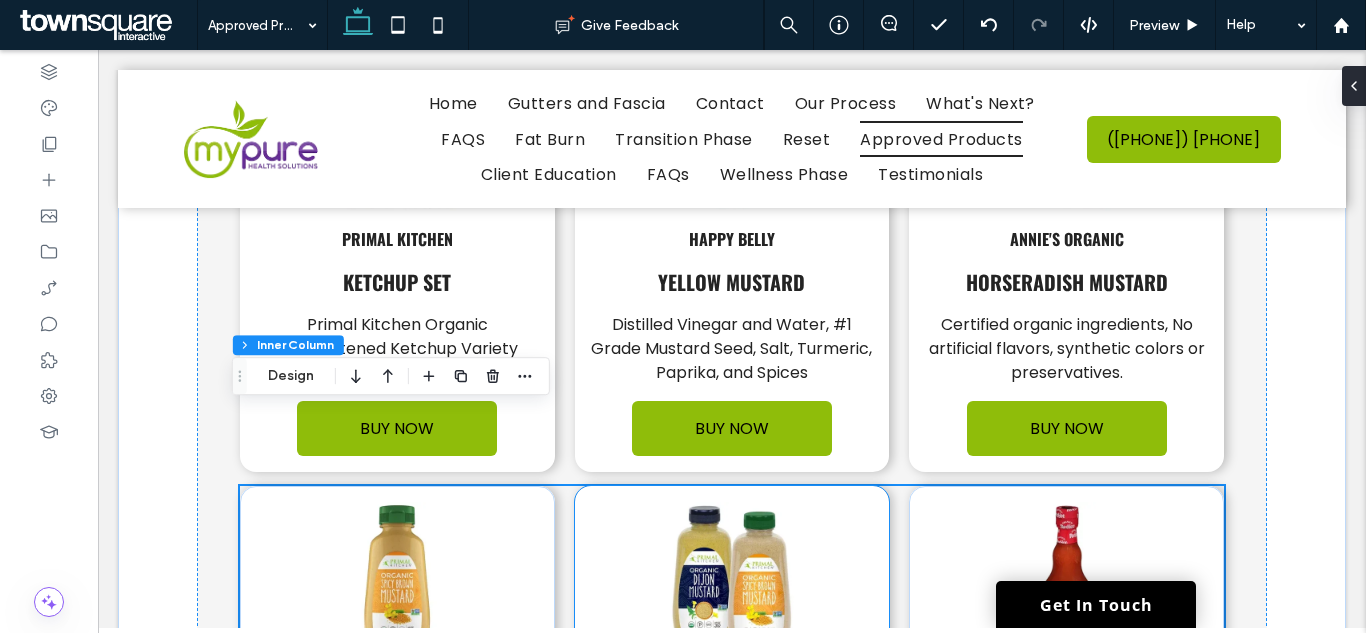 scroll, scrollTop: 1616, scrollLeft: 0, axis: vertical 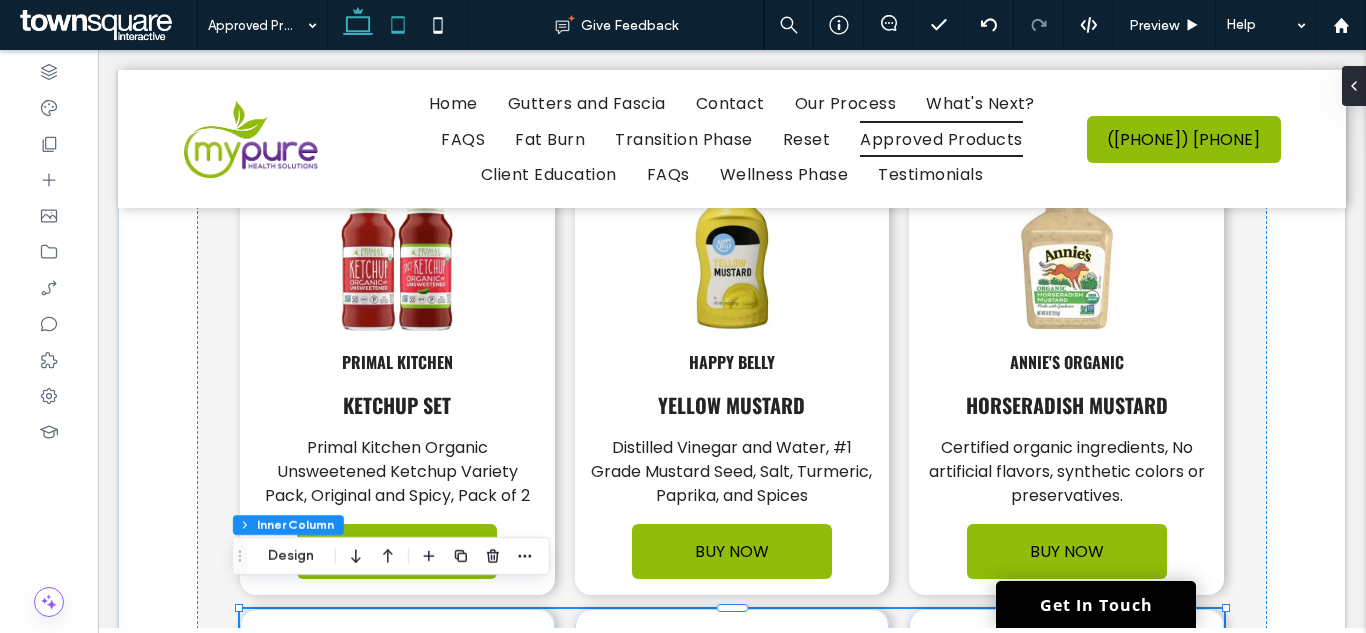 click 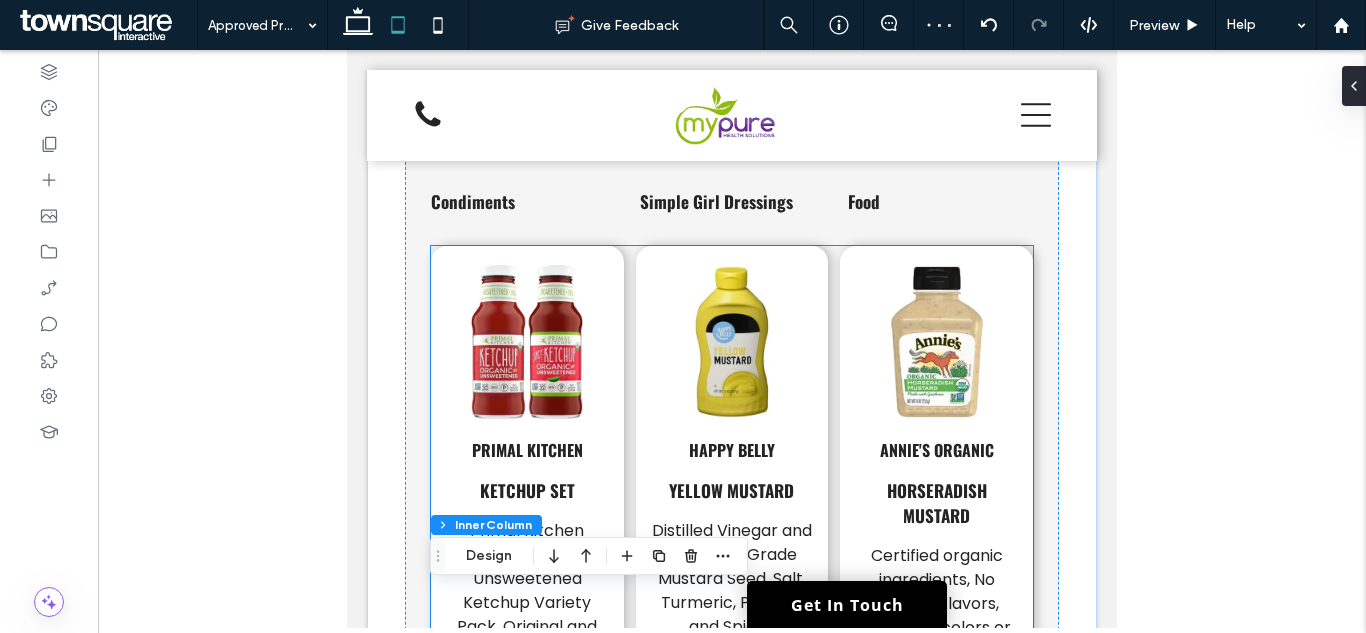 scroll, scrollTop: 1182, scrollLeft: 0, axis: vertical 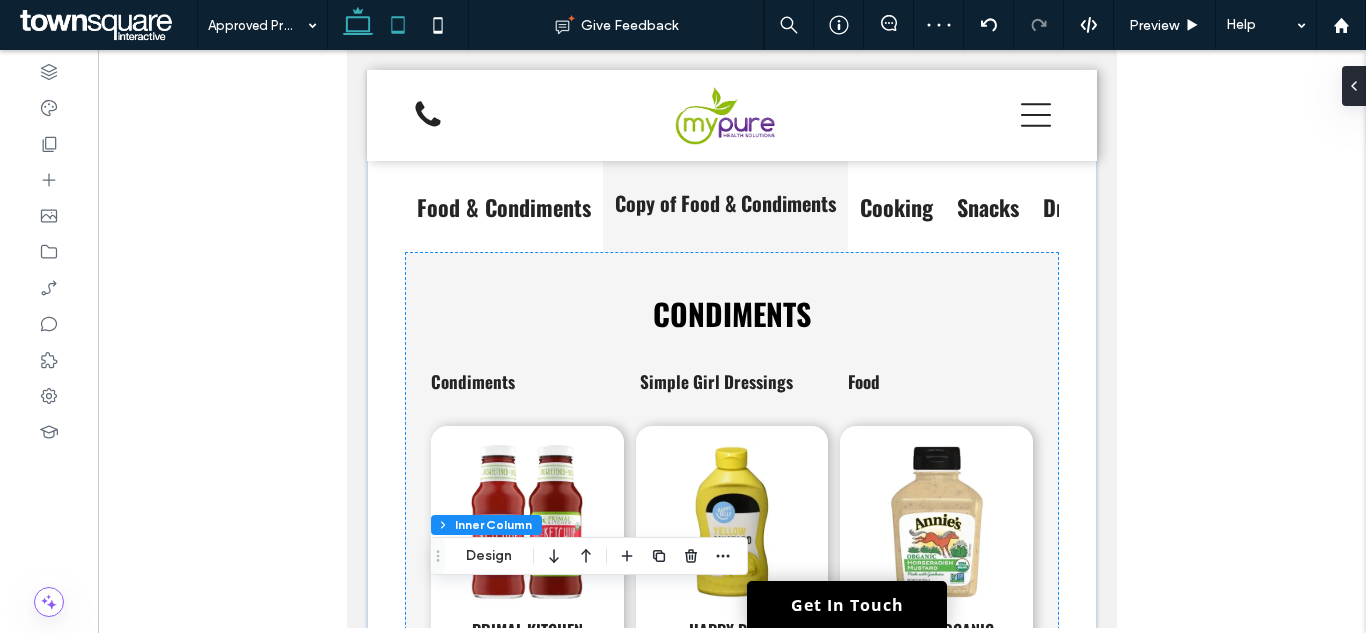 click 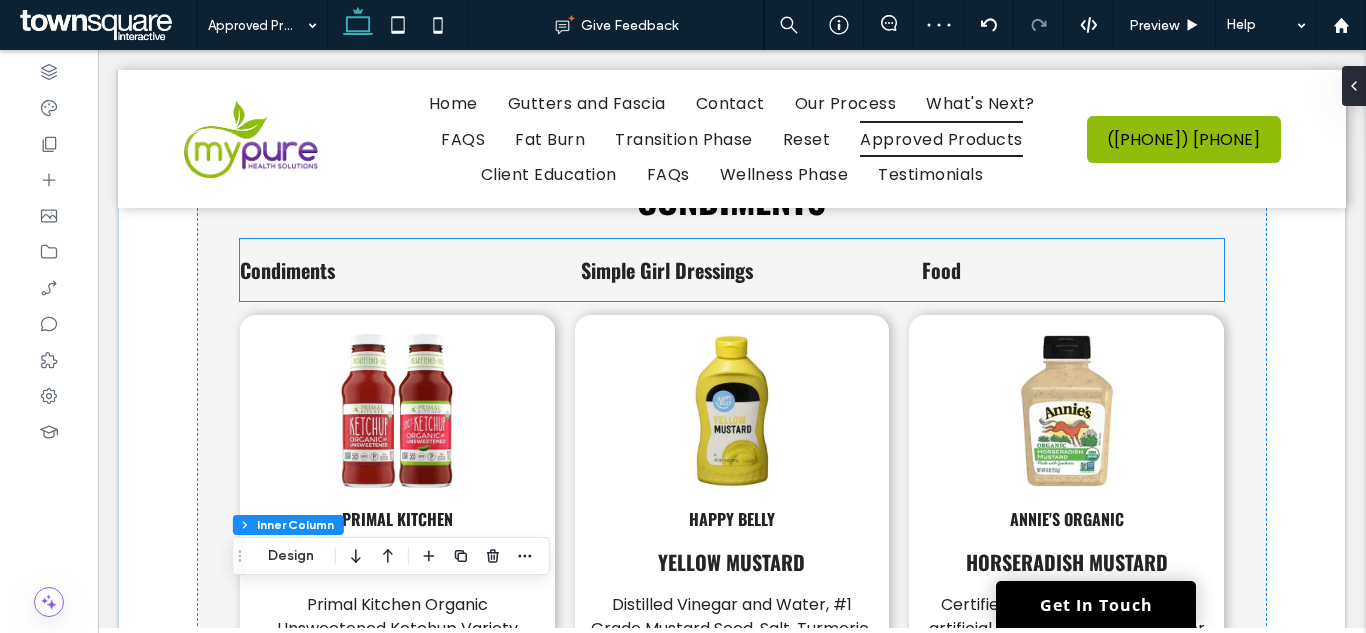 scroll, scrollTop: 1467, scrollLeft: 0, axis: vertical 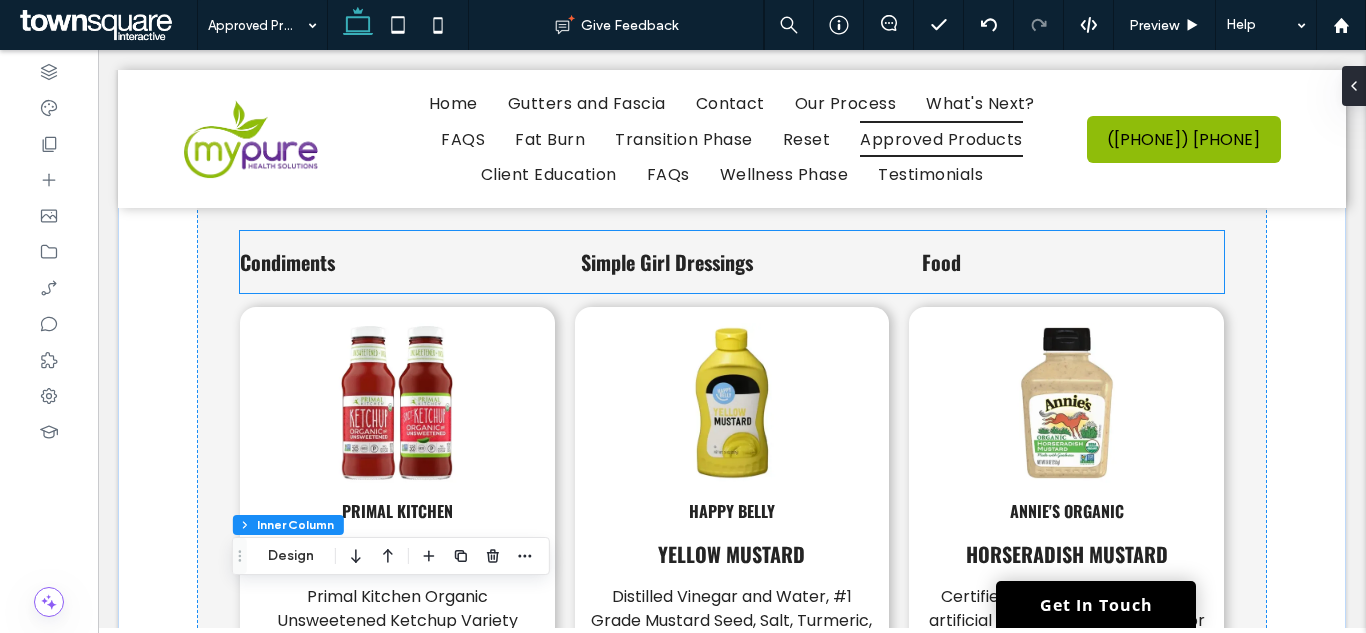 click on "Condiments
Simple Girl Dressings
Food" at bounding box center (732, 262) 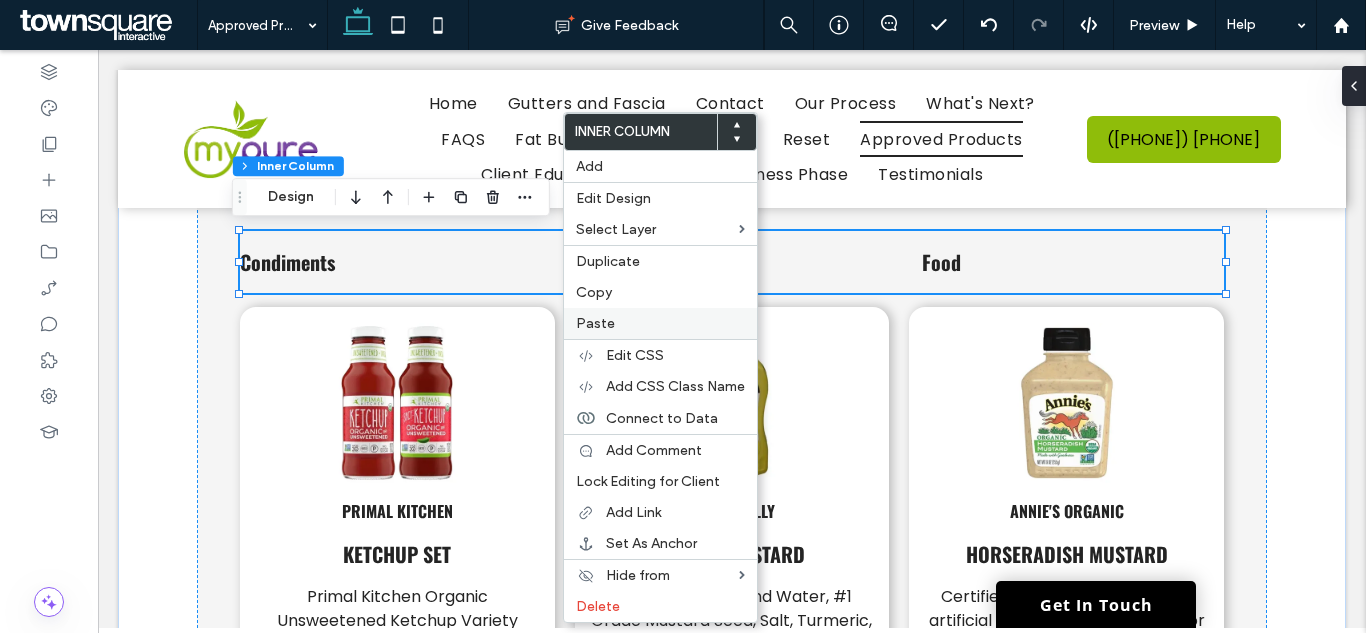 click on "Paste" at bounding box center (660, 323) 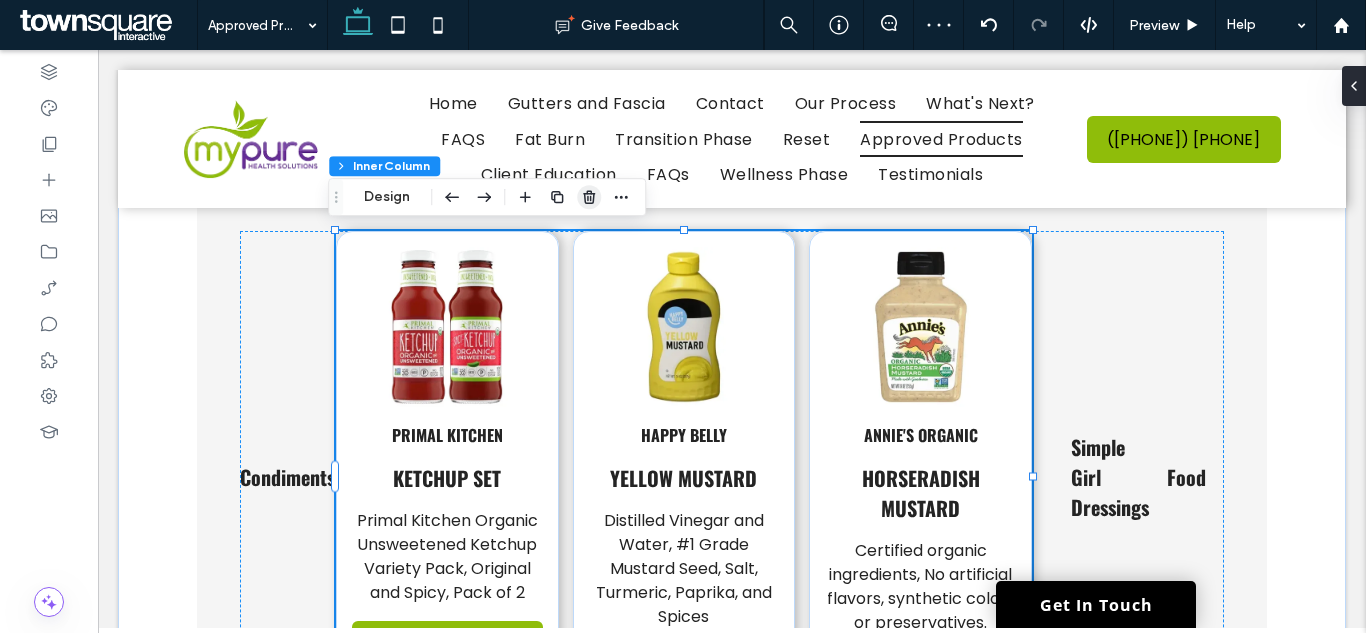 click 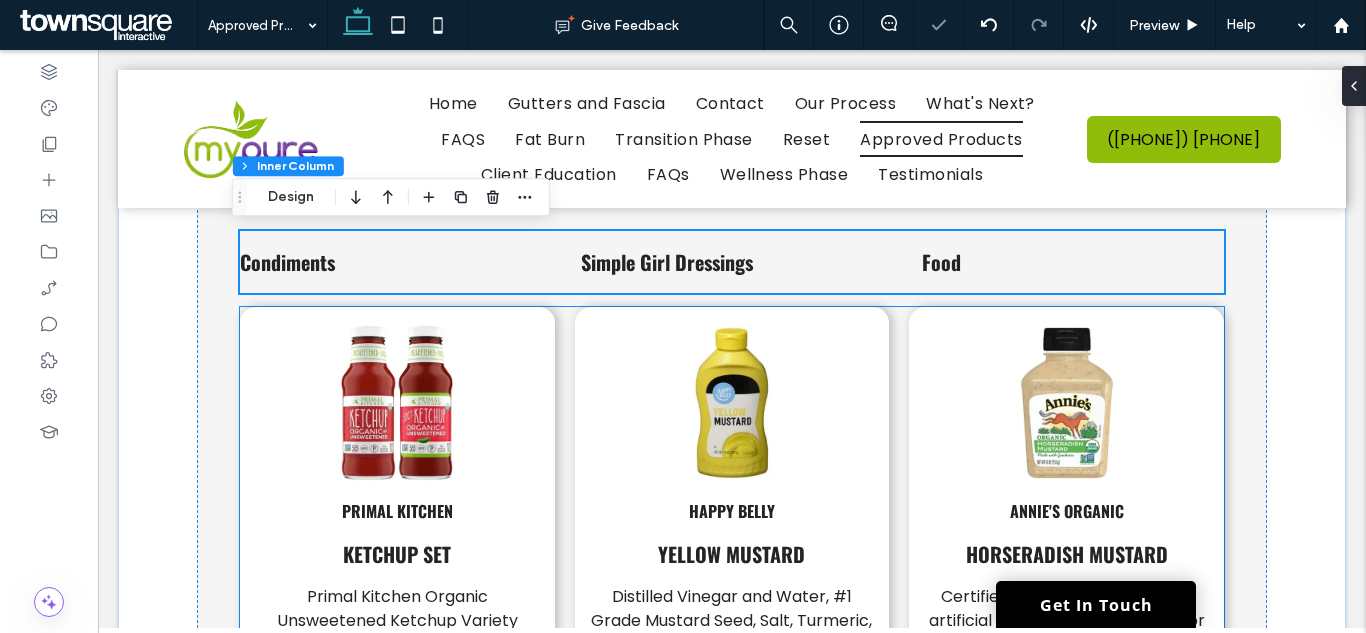 scroll, scrollTop: 1367, scrollLeft: 0, axis: vertical 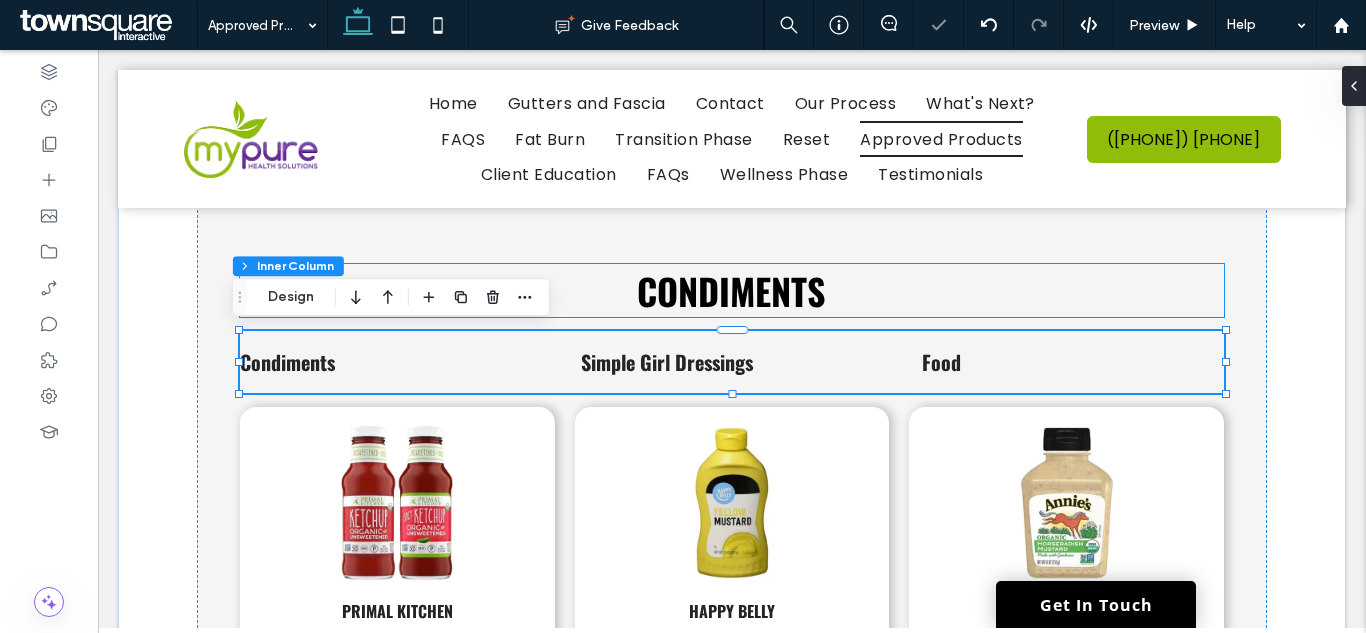 click on "Condiments" at bounding box center (731, 290) 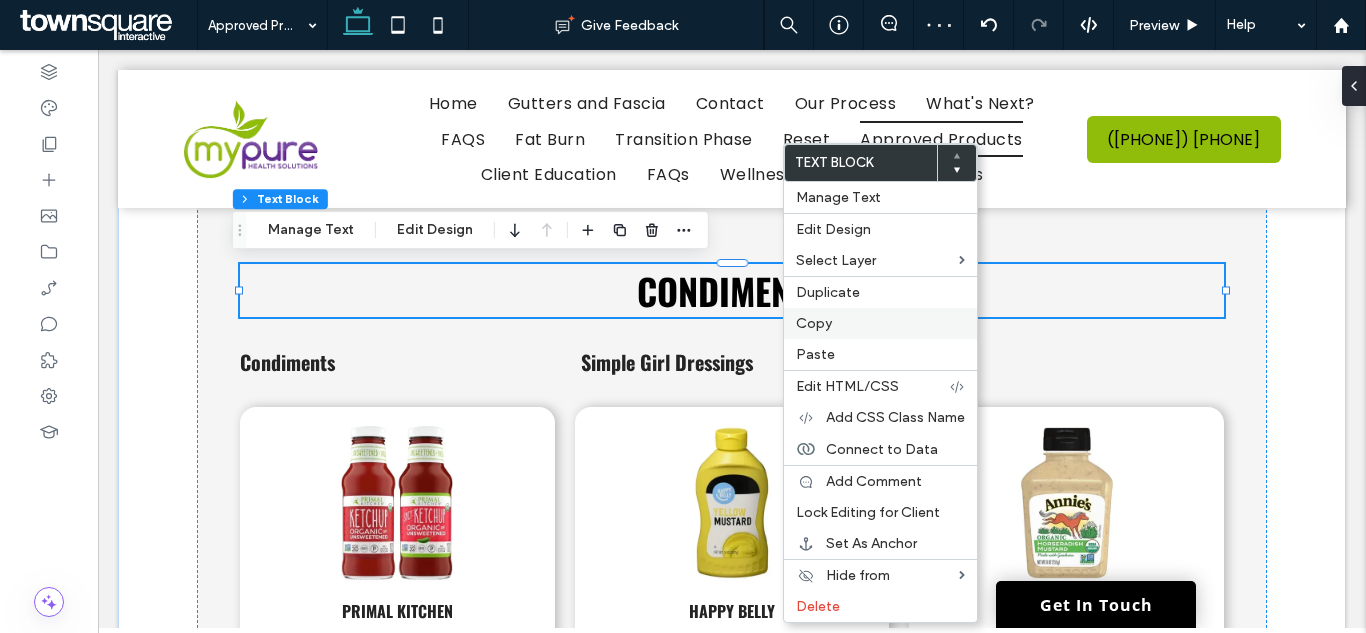 click on "Copy" at bounding box center (880, 323) 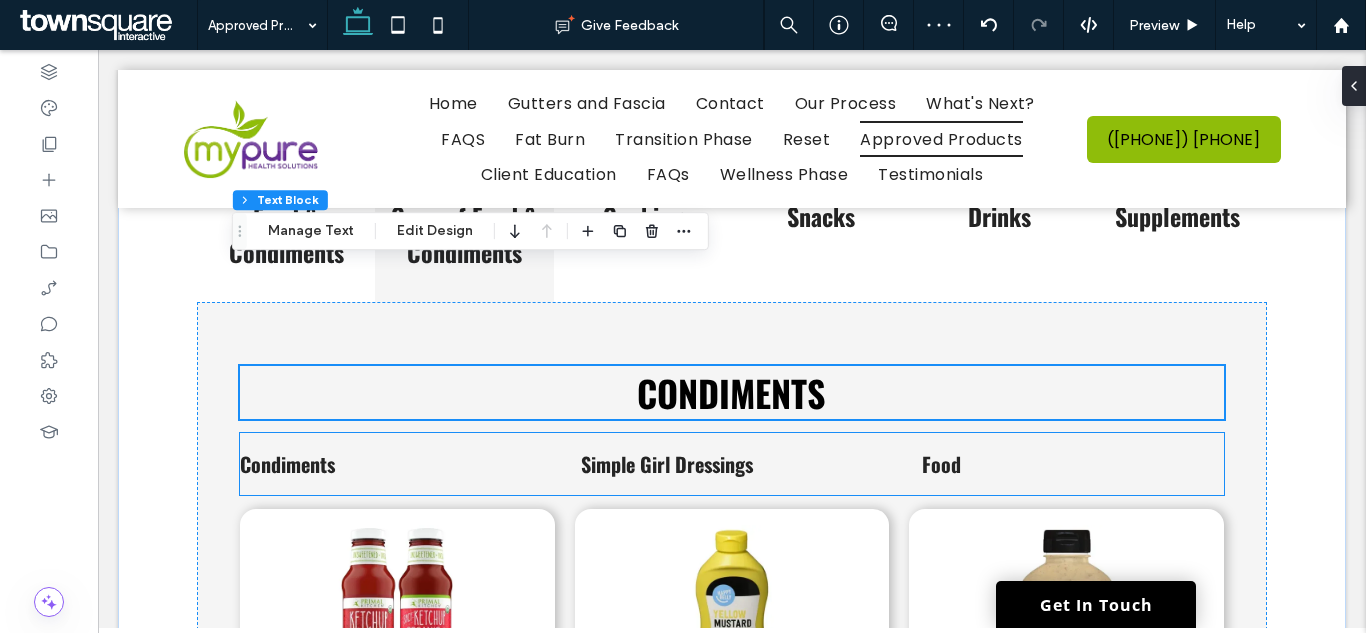 scroll, scrollTop: 1167, scrollLeft: 0, axis: vertical 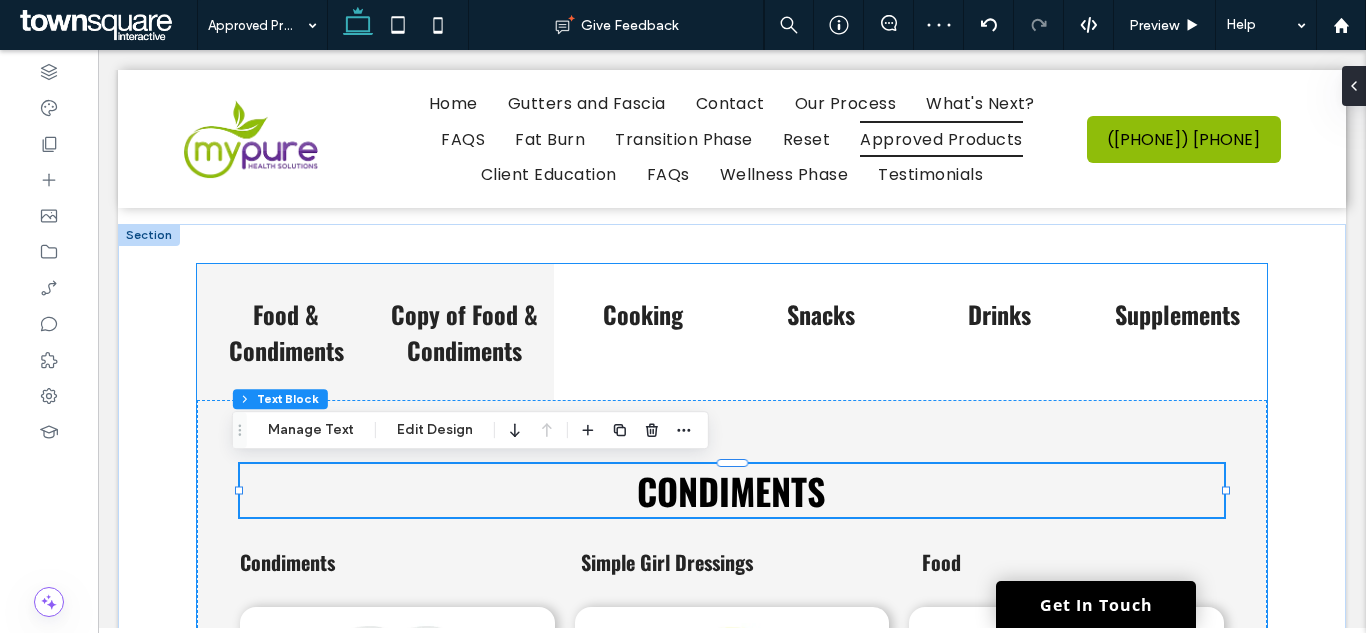 click on "Food & Condiments" at bounding box center [286, 332] 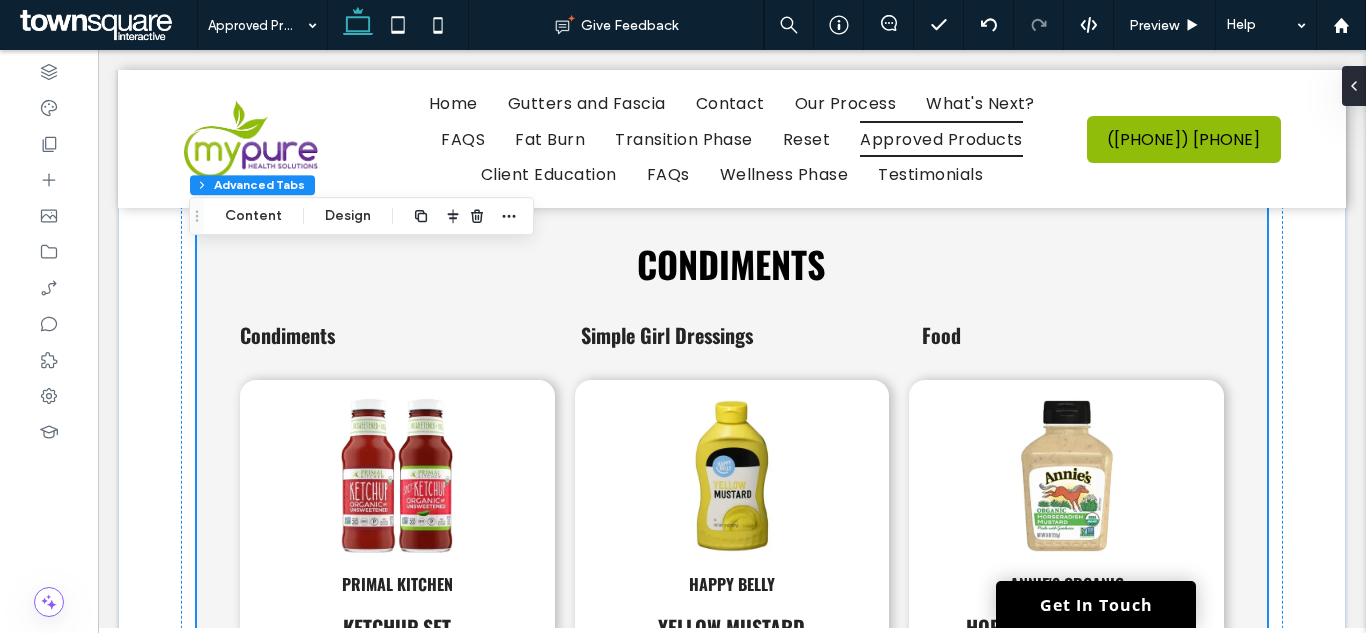 scroll, scrollTop: 1467, scrollLeft: 0, axis: vertical 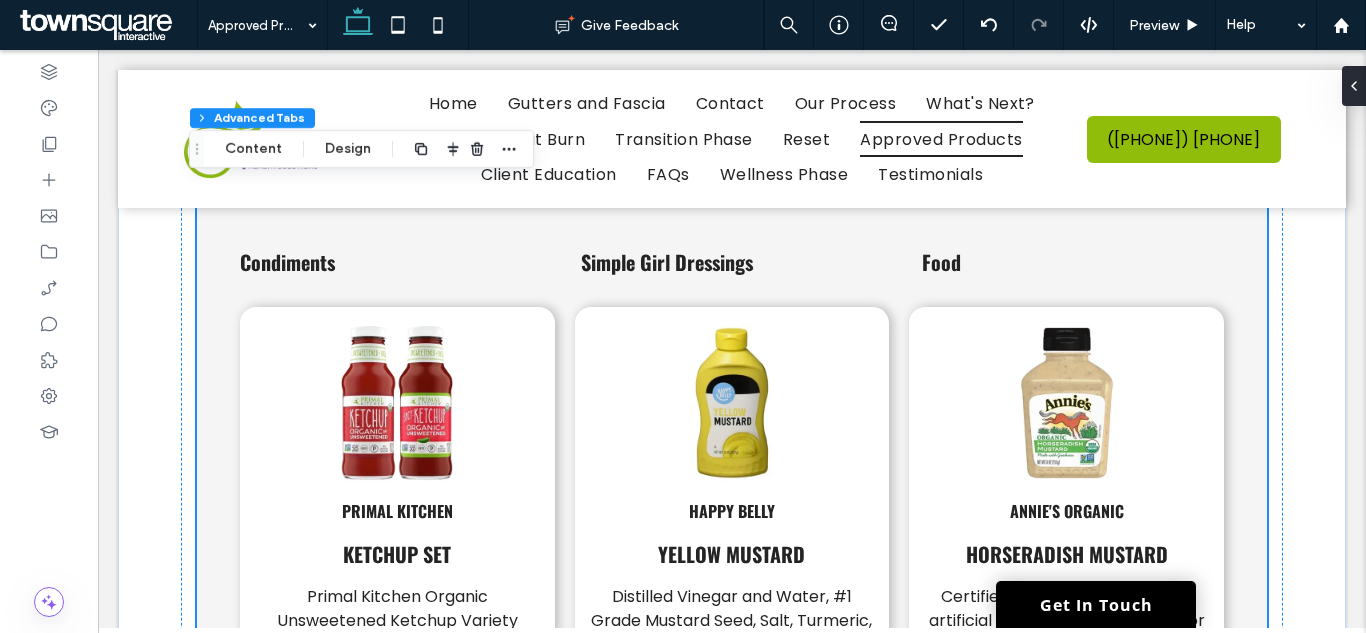 click on "Happy Belly
Yellow Mustard
Distilled Vinegar and Water, #1 Grade Mustard Seed, Salt, Turmeric, Paprika, and Spices
BUY NOW" at bounding box center (732, 525) 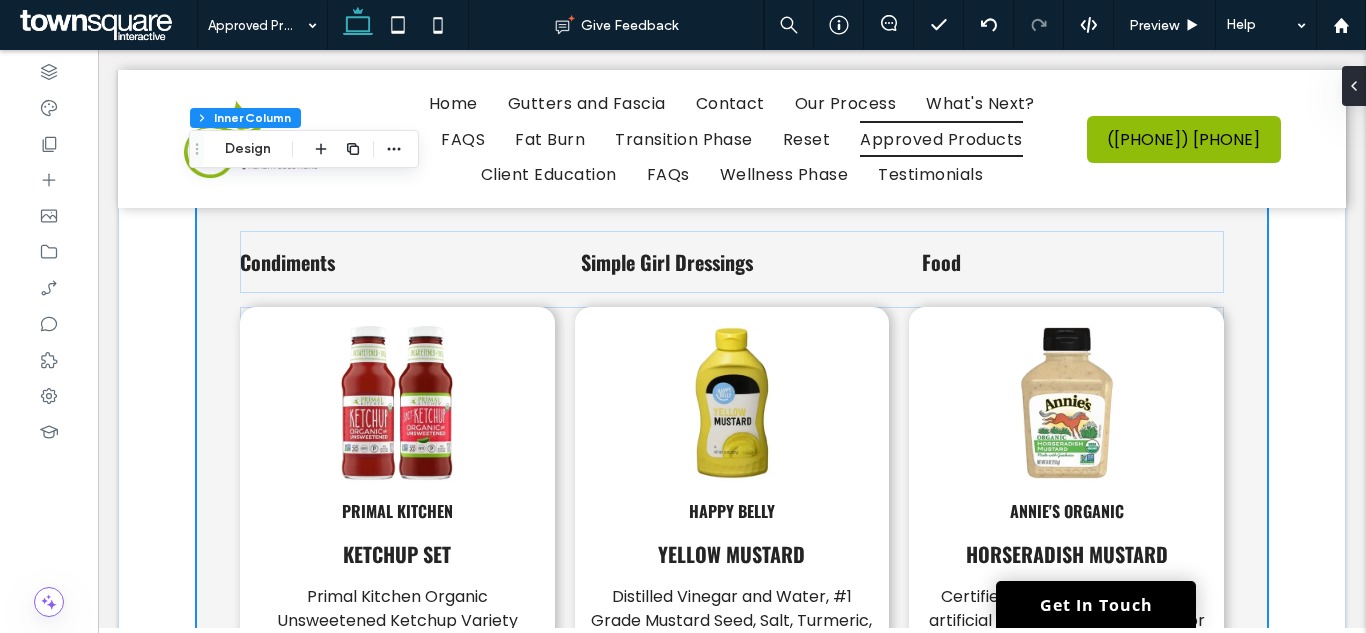 click on "Happy Belly
Yellow Mustard
Distilled Vinegar and Water, #1 Grade Mustard Seed, Salt, Turmeric, Paprika, and Spices
BUY NOW" at bounding box center (732, 525) 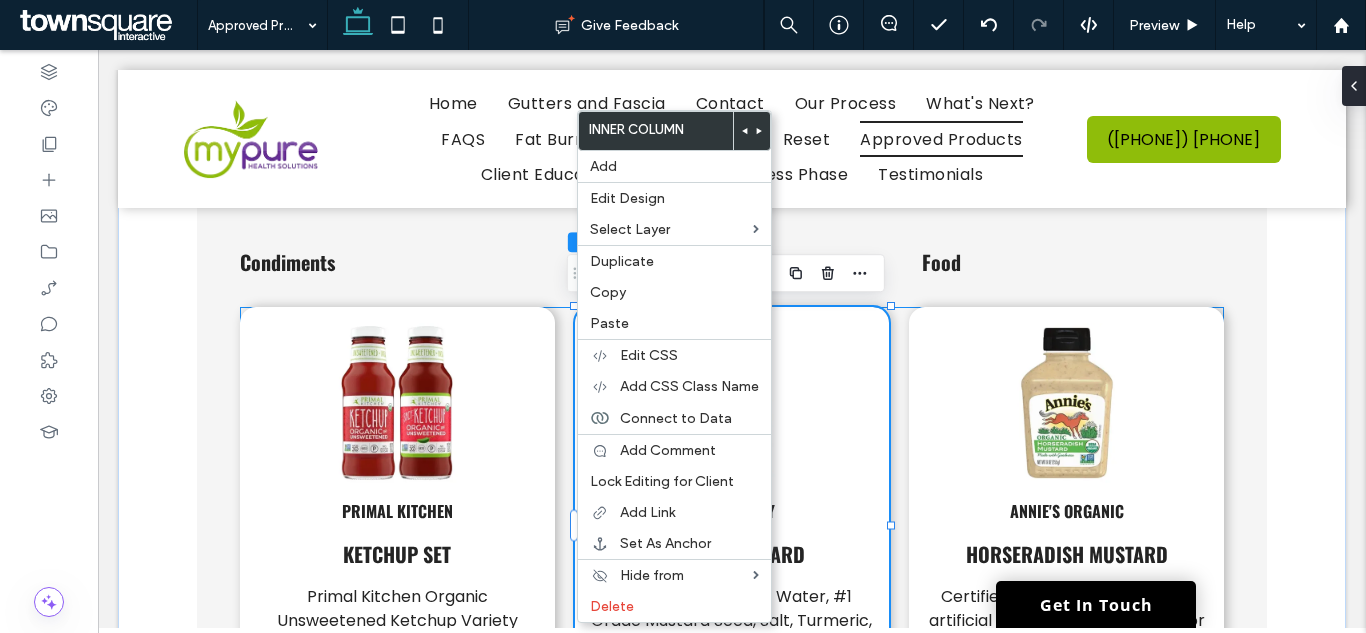 click on "Primal Kitchen
ketchup Set
Primal Kitchen Organic Unsweetened Ketchup Variety Pack, Original and Spicy, Pack of 2 ﻿
BUY NOW
Happy Belly
Yellow Mustard
Distilled Vinegar and Water, #1 Grade Mustard Seed, Salt, Turmeric, Paprika, and Spices
BUY NOW
Annie's Organic
Horseradish Mustard
Certified organic ingredients, No artificial flavors, synthetic colors or preservatives.
BUY NOW" at bounding box center (732, 525) 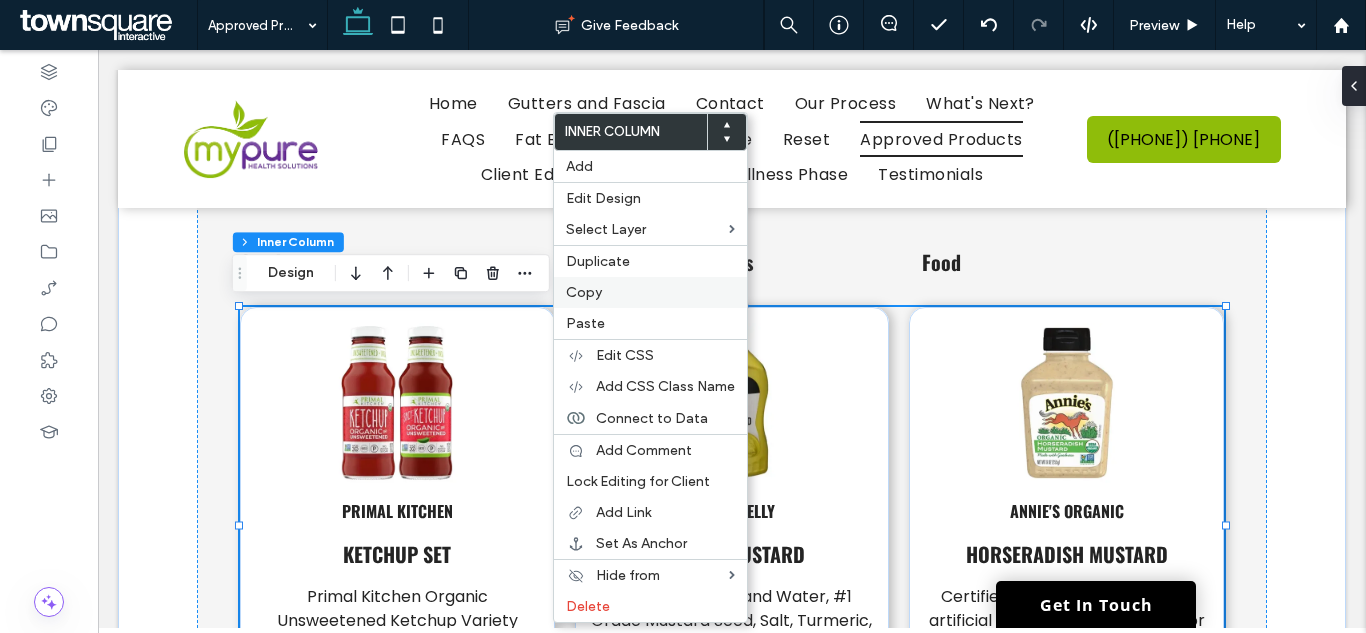 click on "Copy" at bounding box center [650, 292] 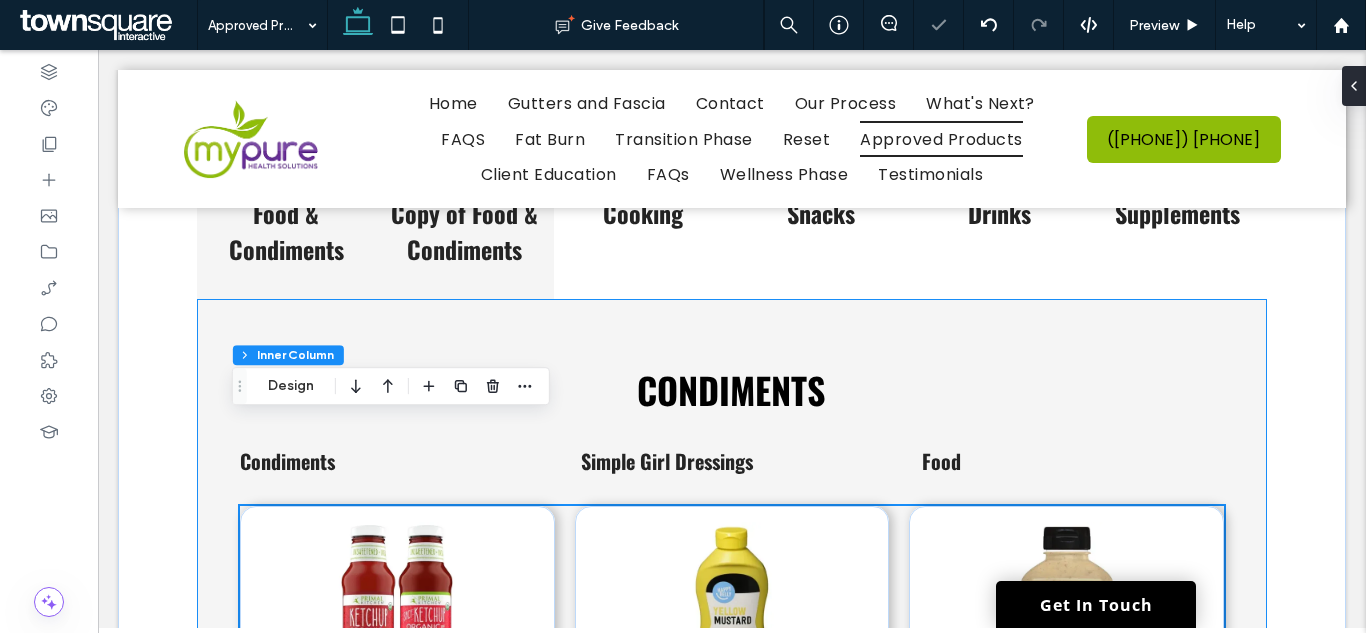 scroll, scrollTop: 1267, scrollLeft: 0, axis: vertical 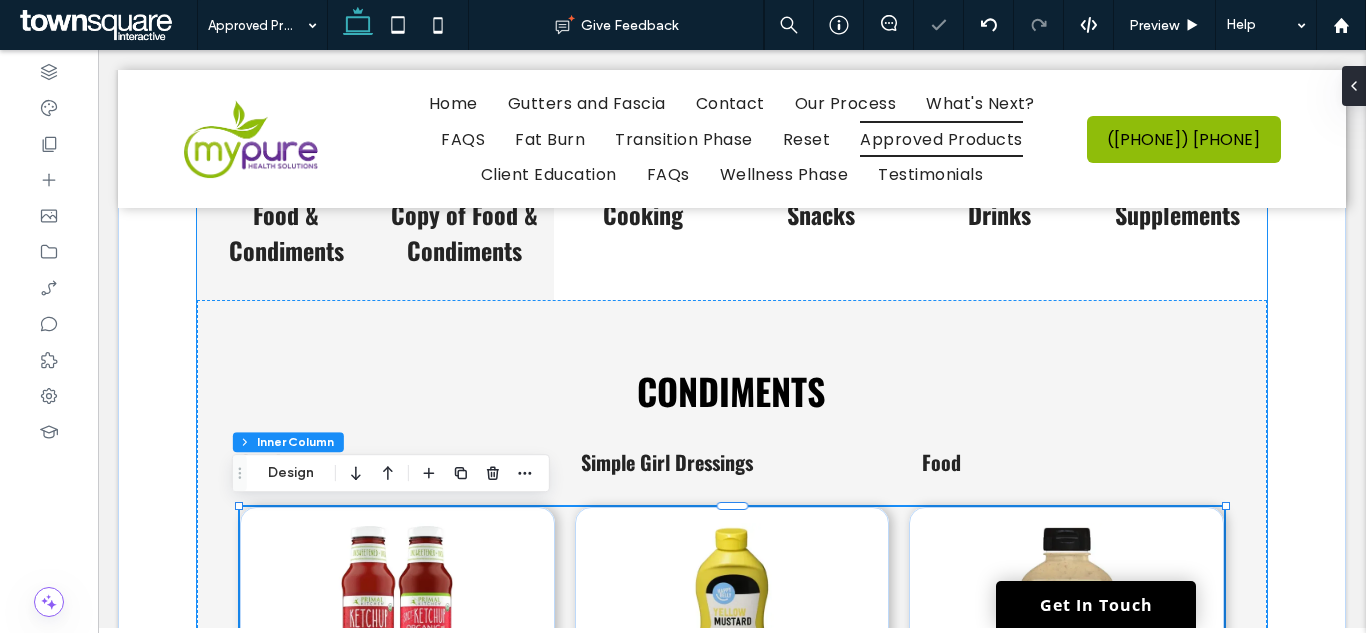 click on "Copy of Food & Condiments" at bounding box center [464, 232] 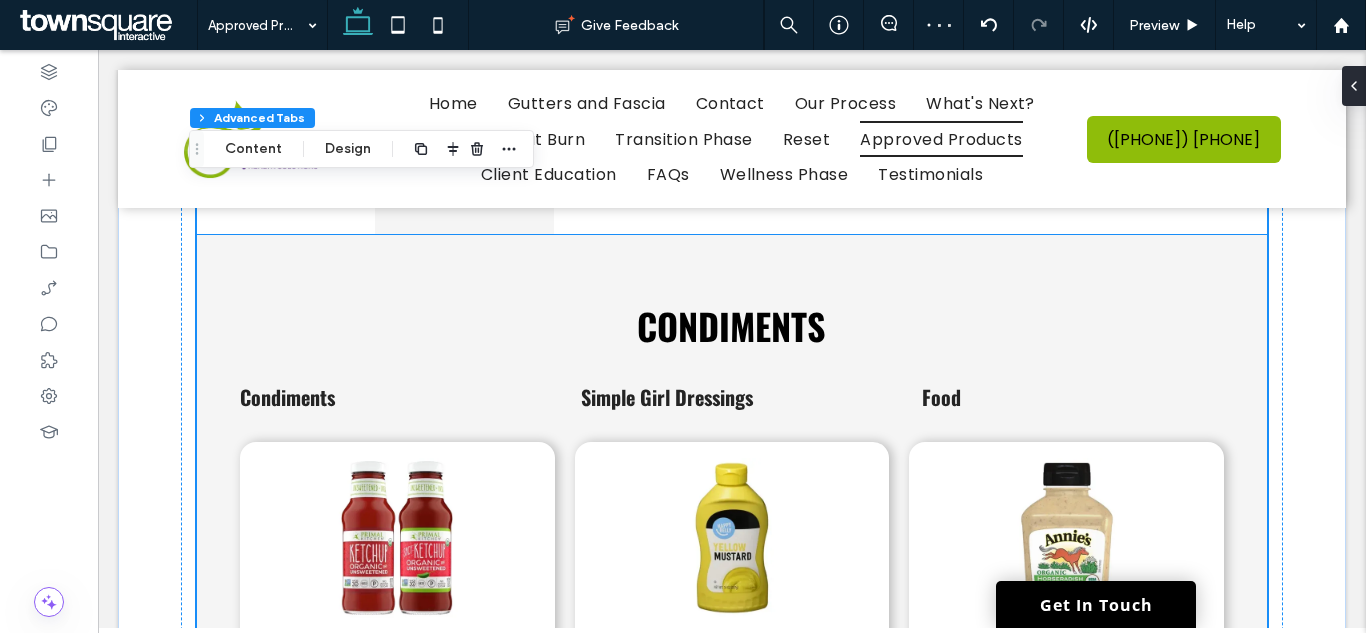 scroll, scrollTop: 1367, scrollLeft: 0, axis: vertical 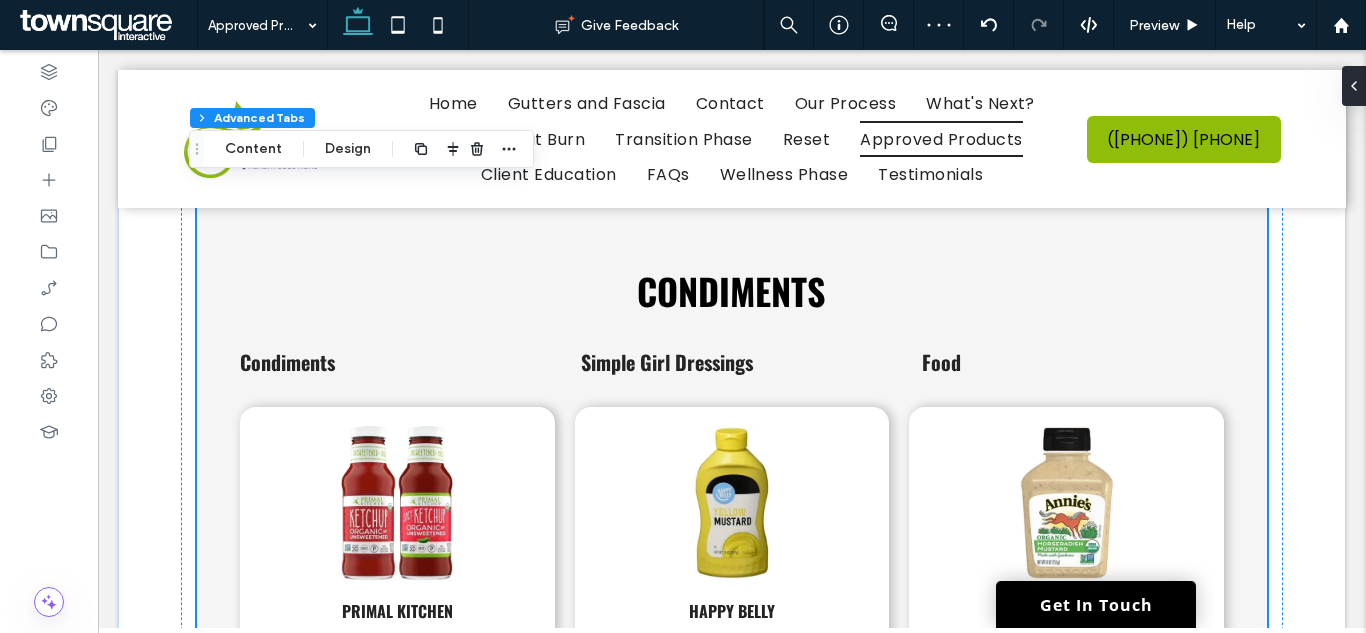 click on "Condiments
Condiments
Simple Girl Dressings
Food
Primal Kitchen
ketchup Set
Primal Kitchen Organic Unsweetened Ketchup Variety Pack, Original and Spicy, Pack of 2 ﻿
BUY NOW
Happy Belly
Yellow Mustard
Distilled Vinegar and Water, #1 Grade Mustard Seed, Salt, Turmeric, Paprika, and Spices
BUY NOW
Annie's Organic
Horseradish Mustard
Certified organic ingredients, No artificial flavors, synthetic colors or preservatives.
BUY NOW
Primal Kitchen
Spicy Brown Mustard
Certified Paleo, Keto Certified, Whole30 Approved®, and Kosher Certified.
BUY NOW
Primal Kitchen mustard
Dijon and spicy brown
﻿" at bounding box center (732, 976) 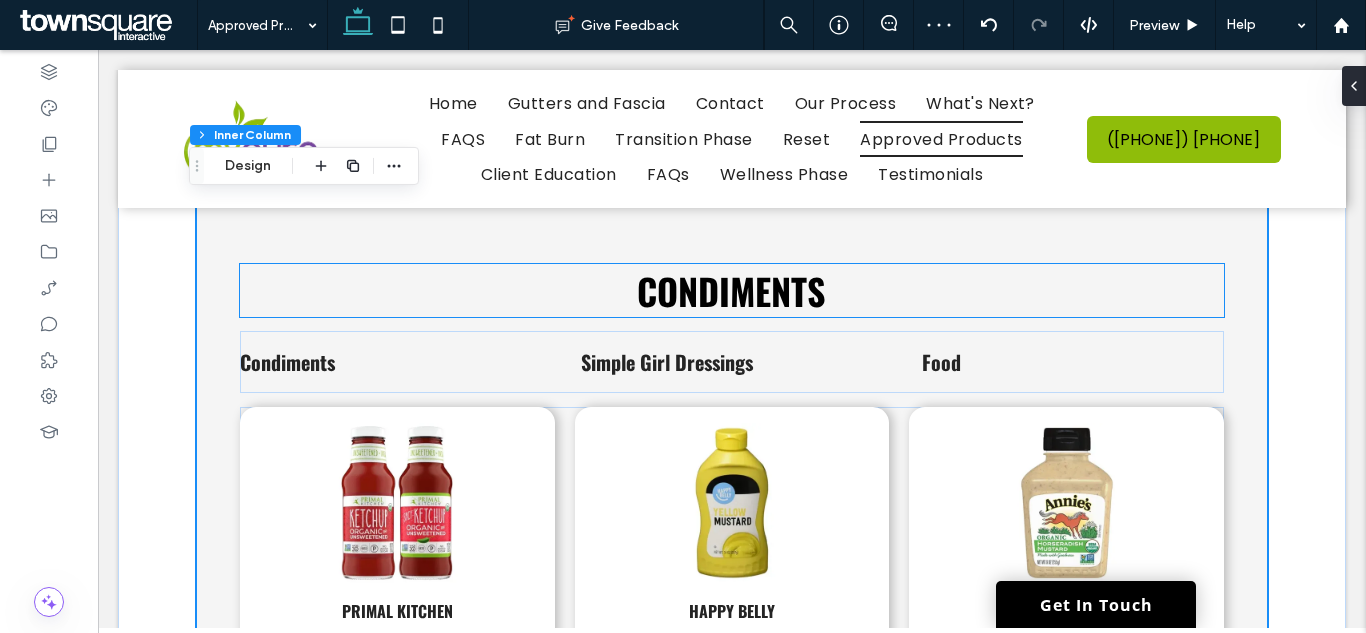 click on "Condiments" at bounding box center (731, 290) 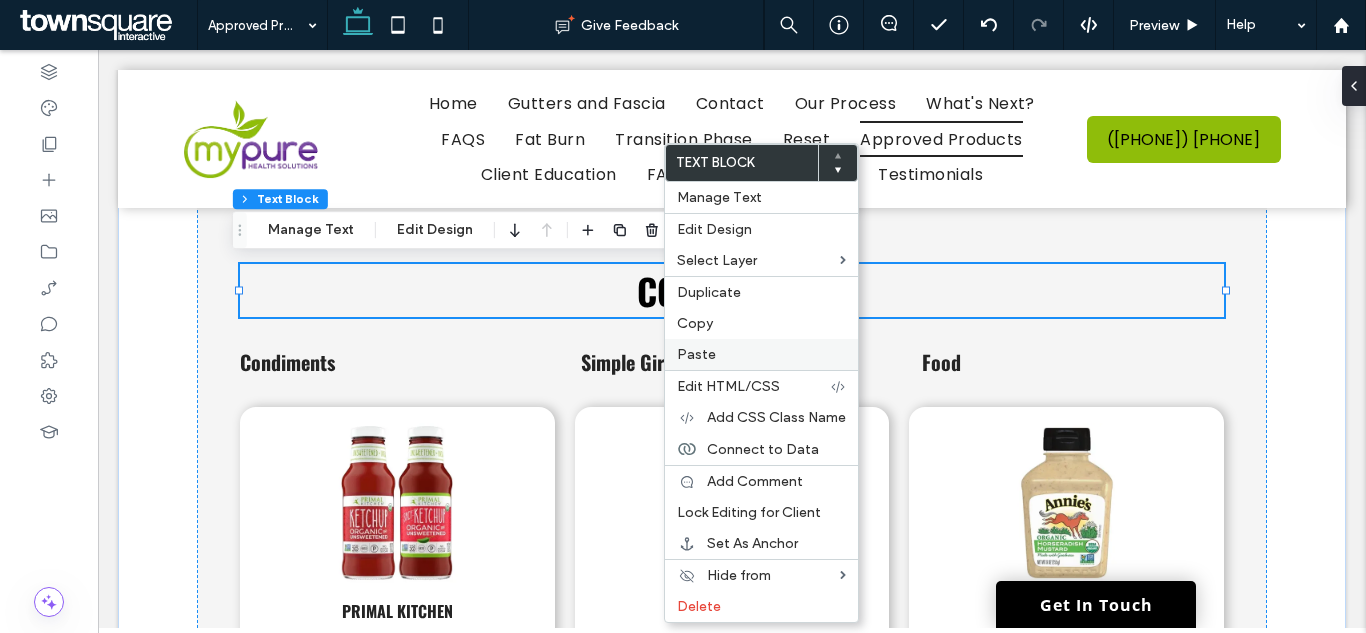 click on "Paste" at bounding box center [696, 354] 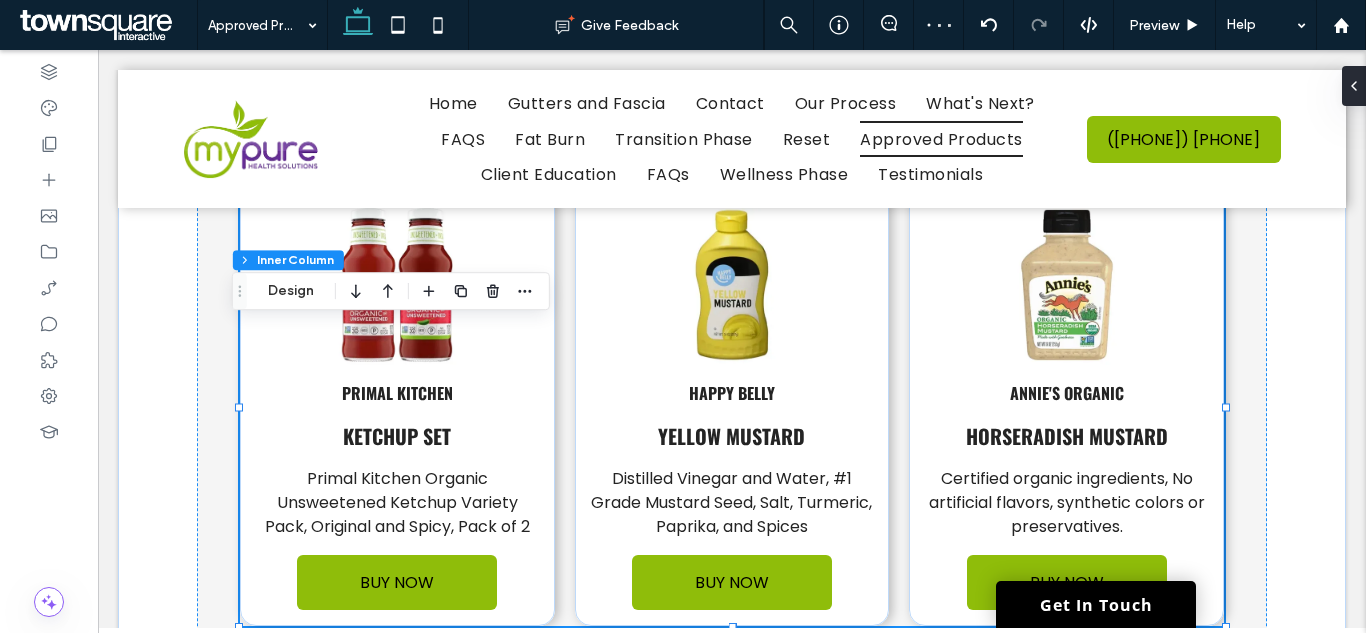 scroll, scrollTop: 1867, scrollLeft: 0, axis: vertical 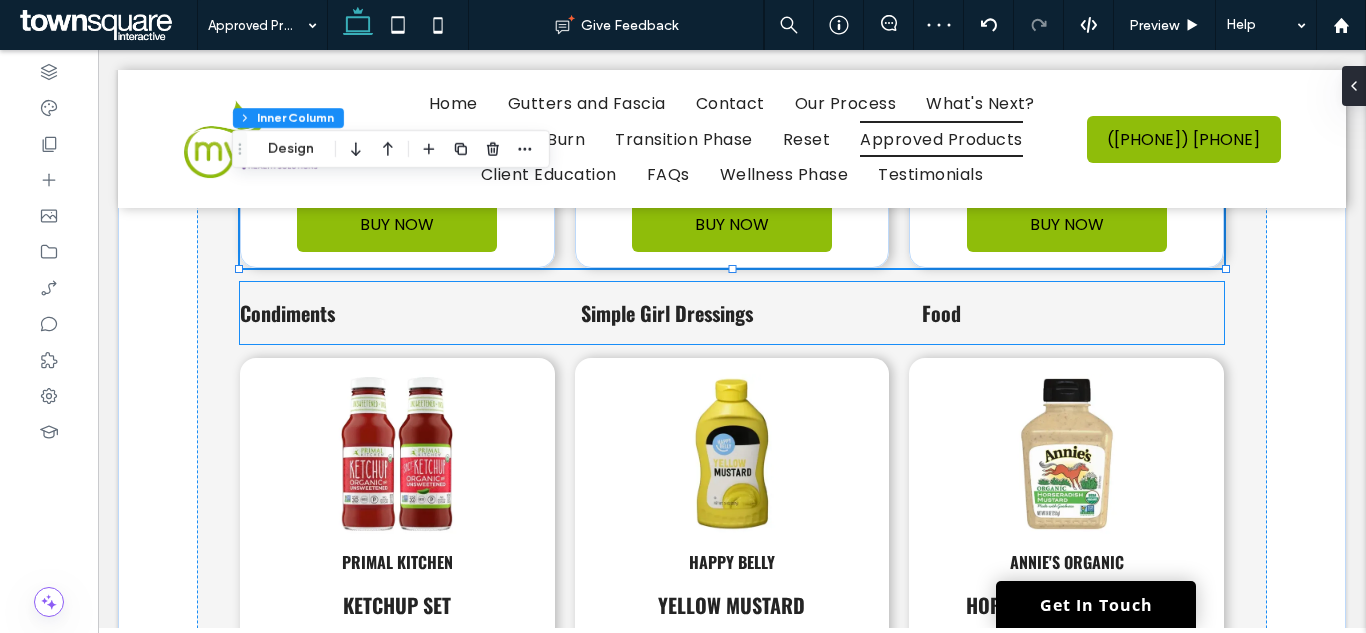 click on "Condiments" at bounding box center [391, 313] 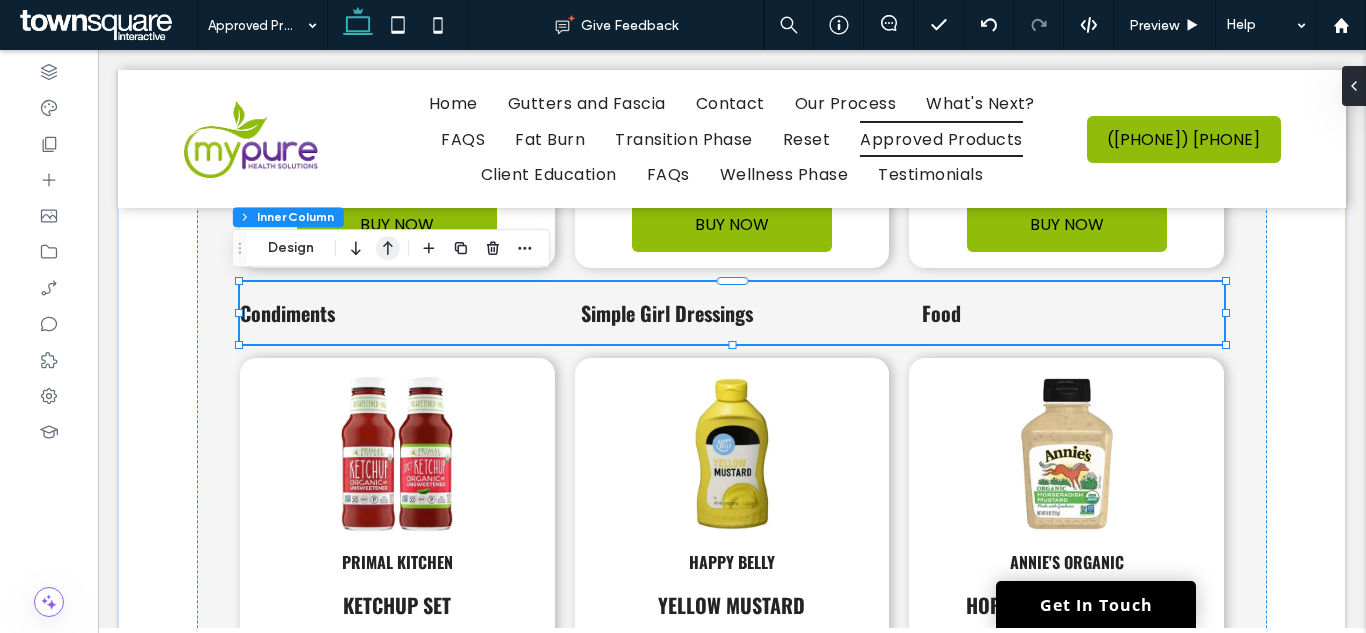click 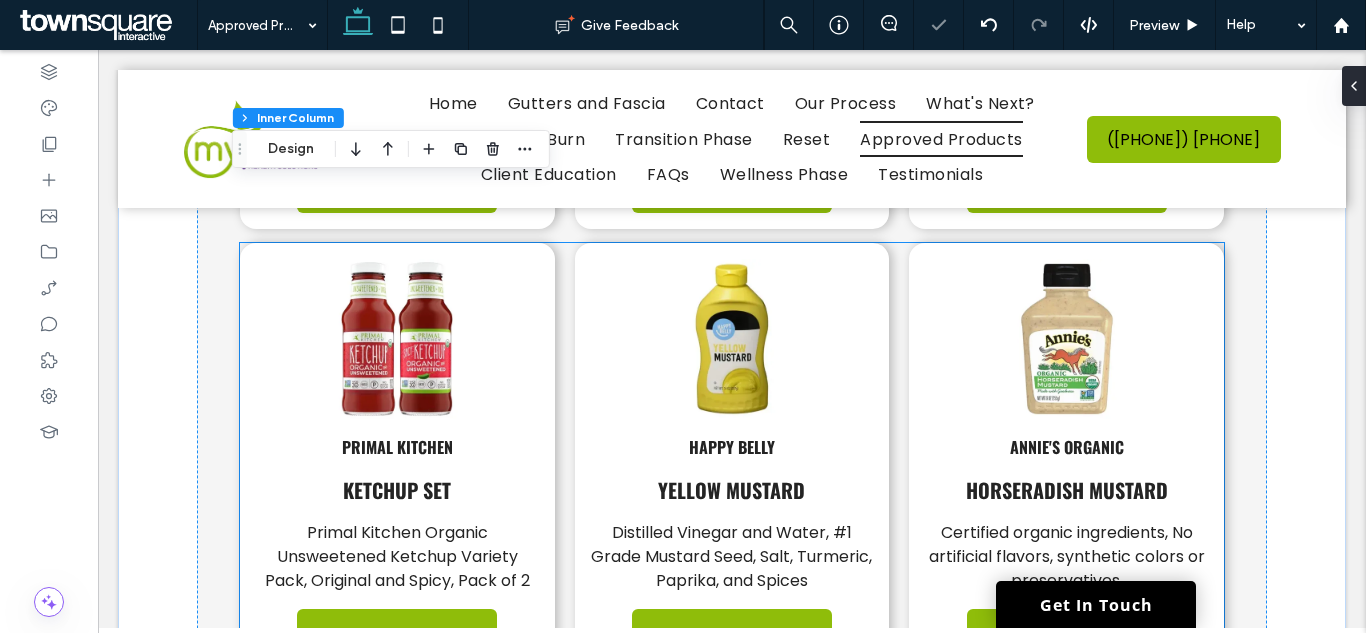 scroll, scrollTop: 1989, scrollLeft: 0, axis: vertical 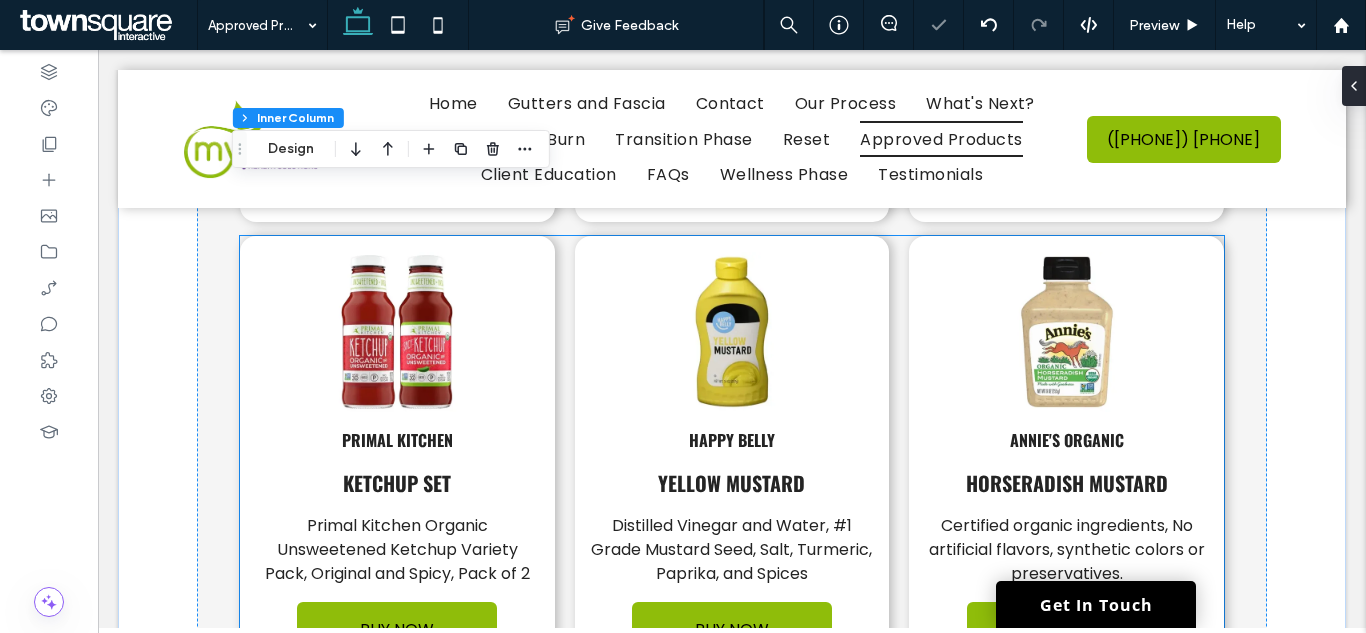 click at bounding box center (732, 332) 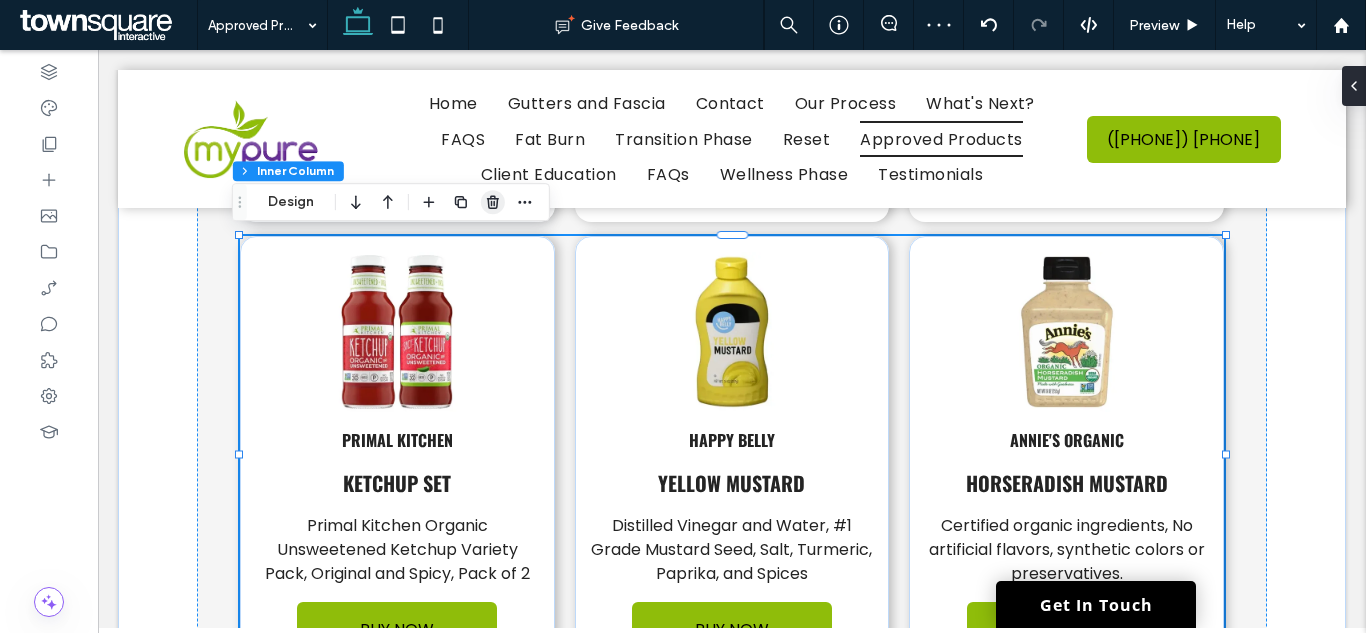click 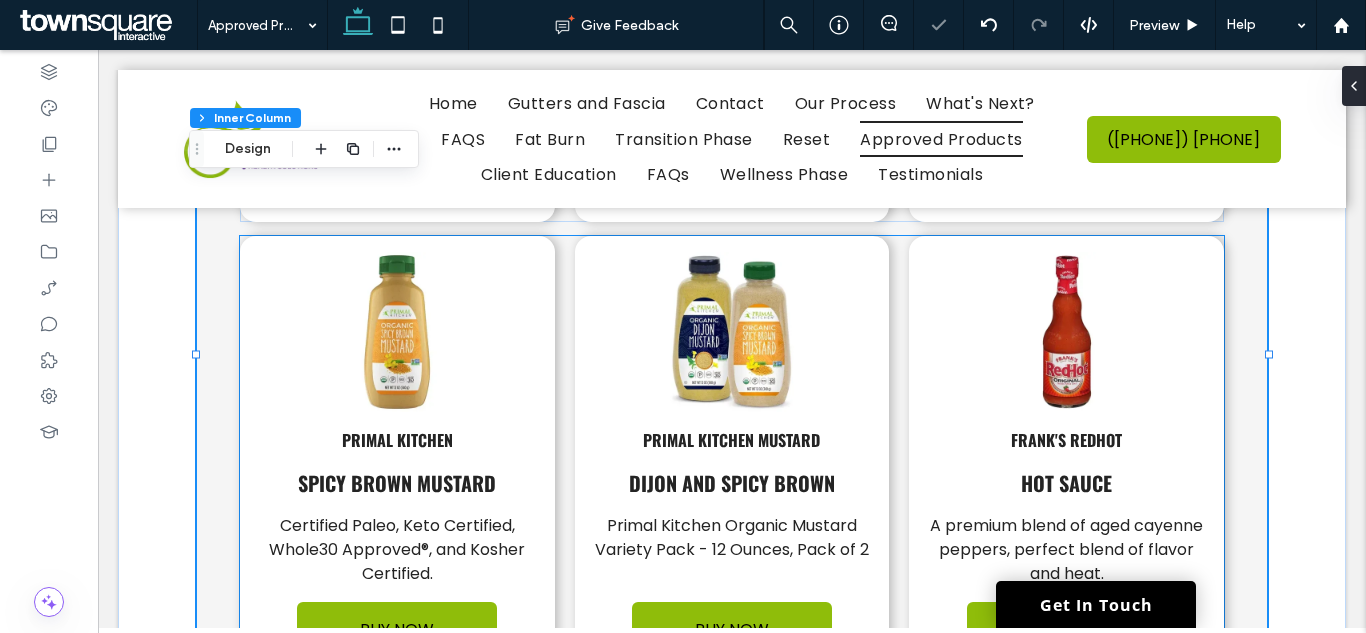 click on "Primal Kitchen mustard
Dijon and spicy brown
Primal Kitchen Organic Mustard Variety Pack - 12 Ounces, Pack of 2 ﻿
BUY NOW" at bounding box center [732, 454] 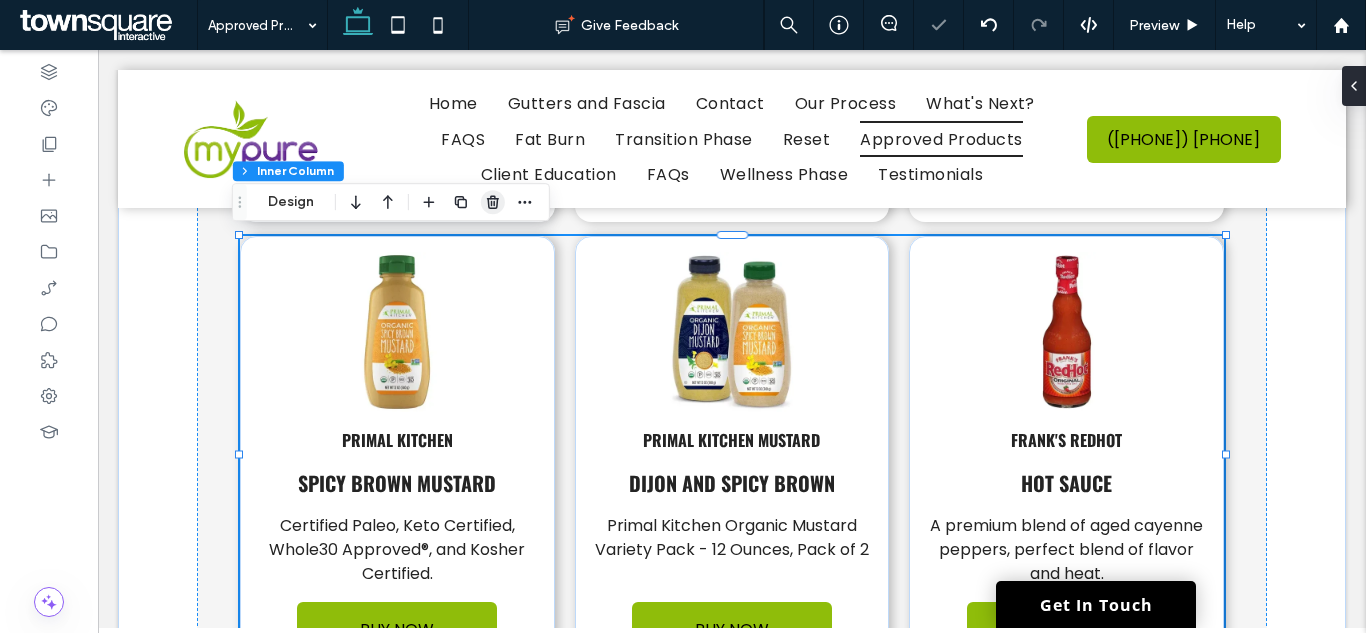 click 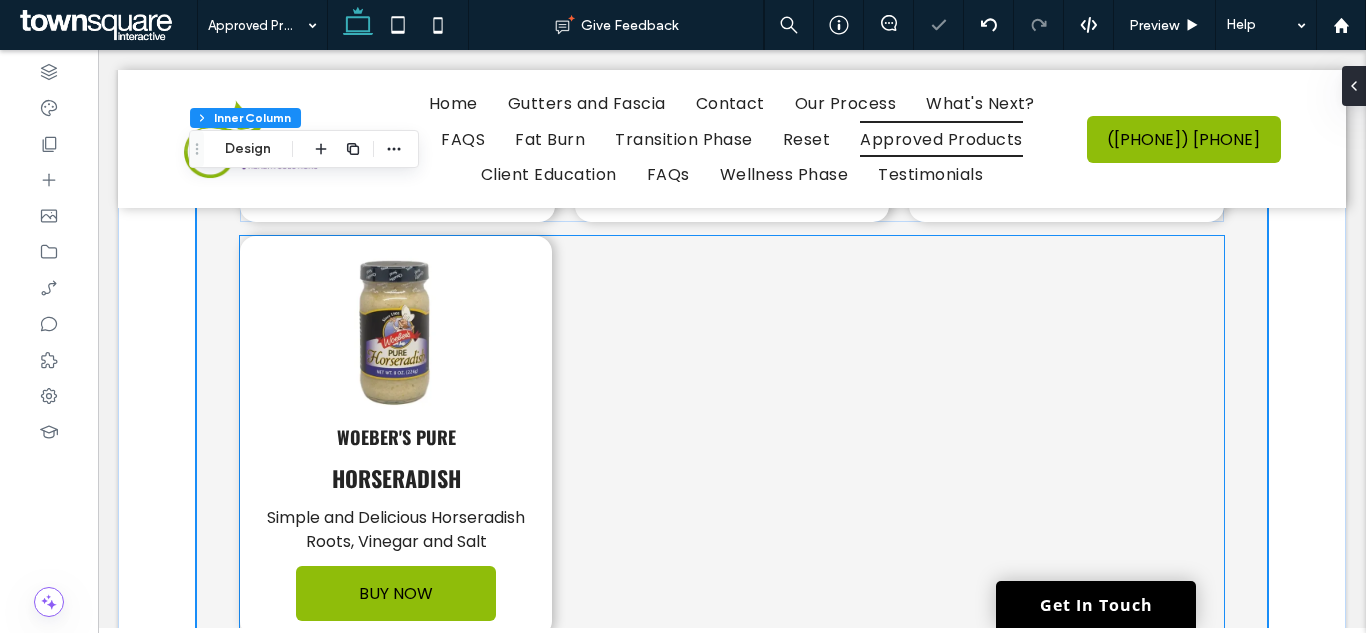 click on "Woeber's Pure
Horseradish
Simple and Delicious Horseradish Roots, Vinegar and Salt
BUY NOW" at bounding box center [732, 436] 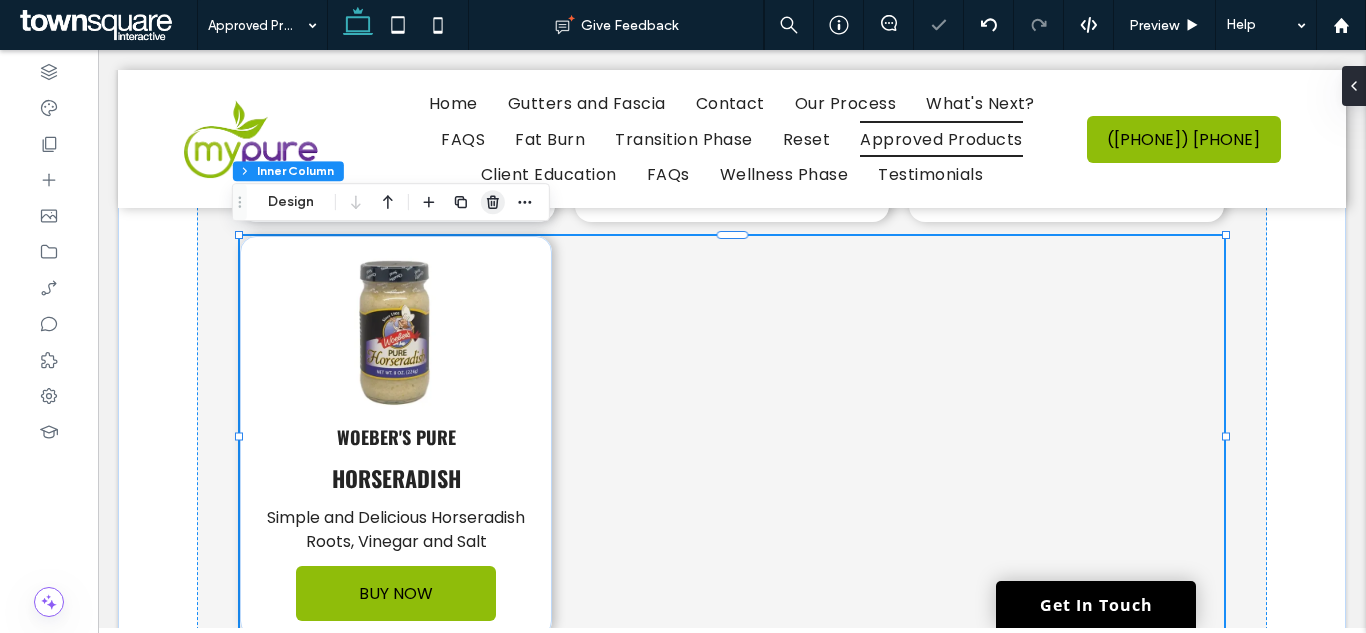 click 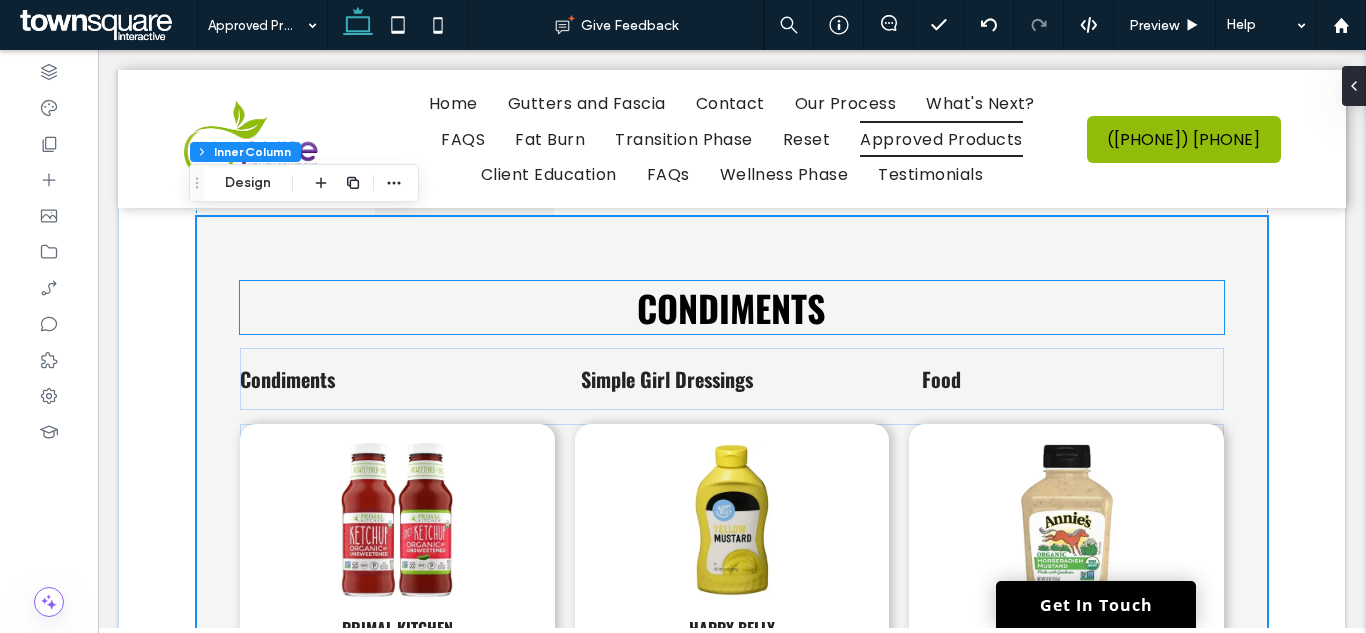 scroll, scrollTop: 1150, scrollLeft: 0, axis: vertical 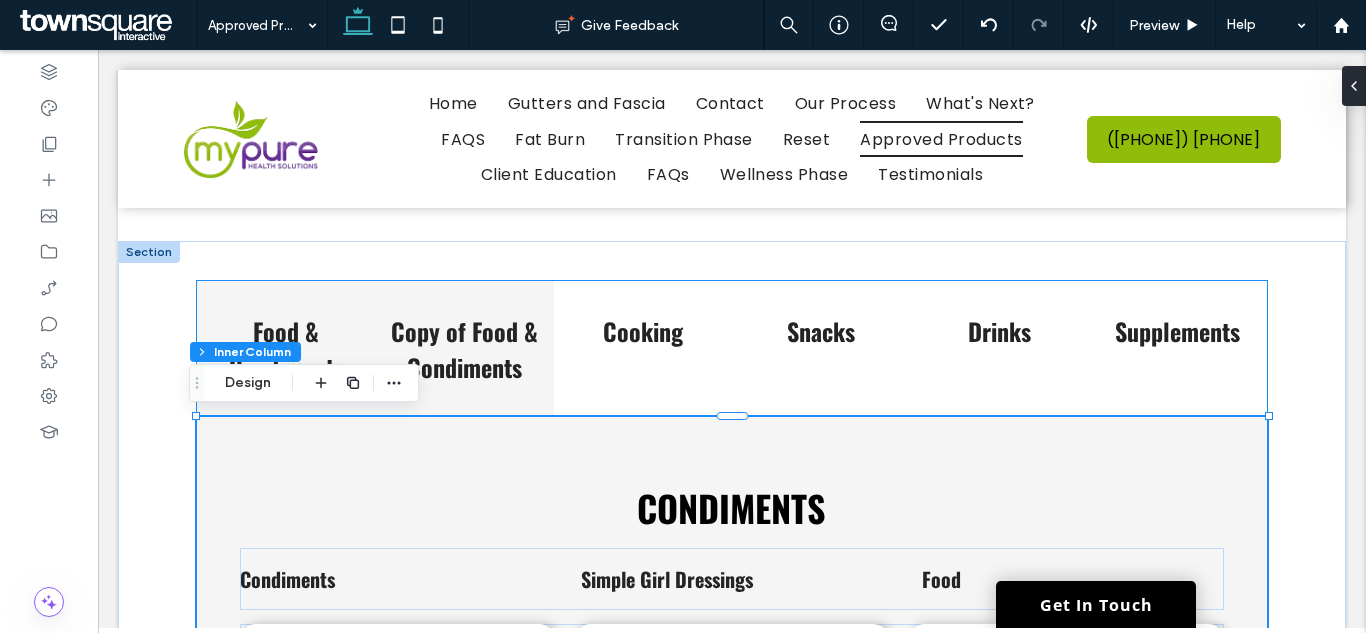 click on "Food & Condiments" at bounding box center [286, 349] 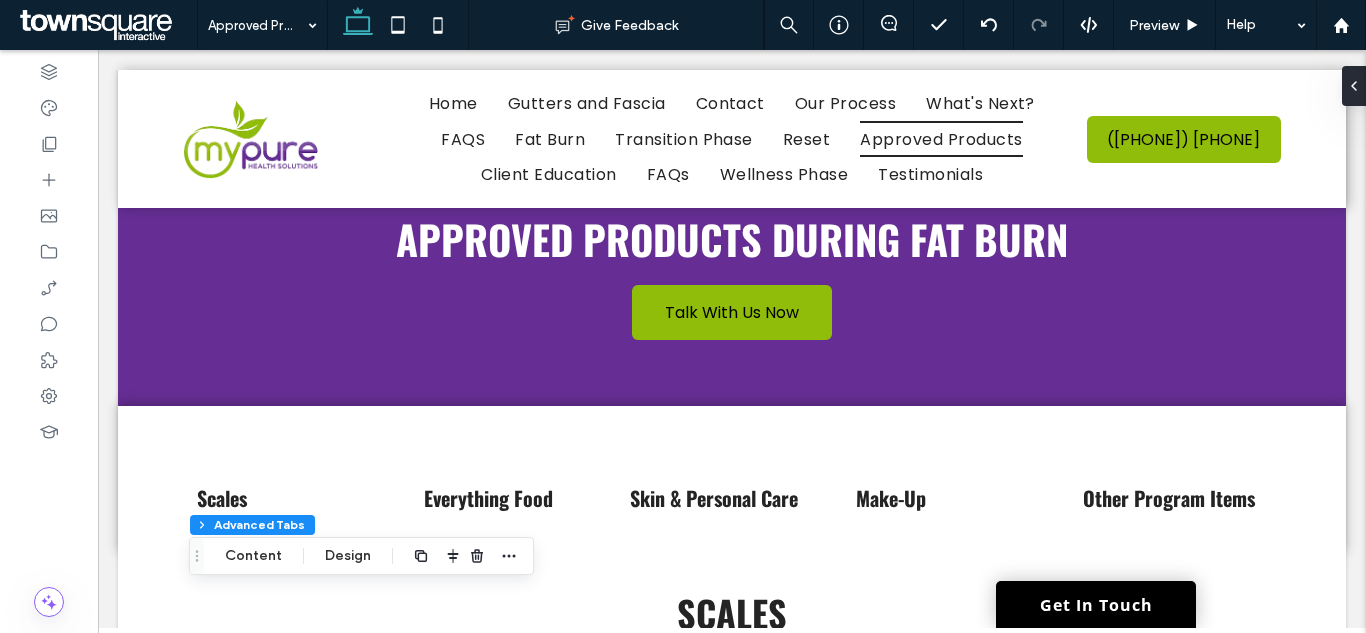 scroll, scrollTop: 0, scrollLeft: 0, axis: both 